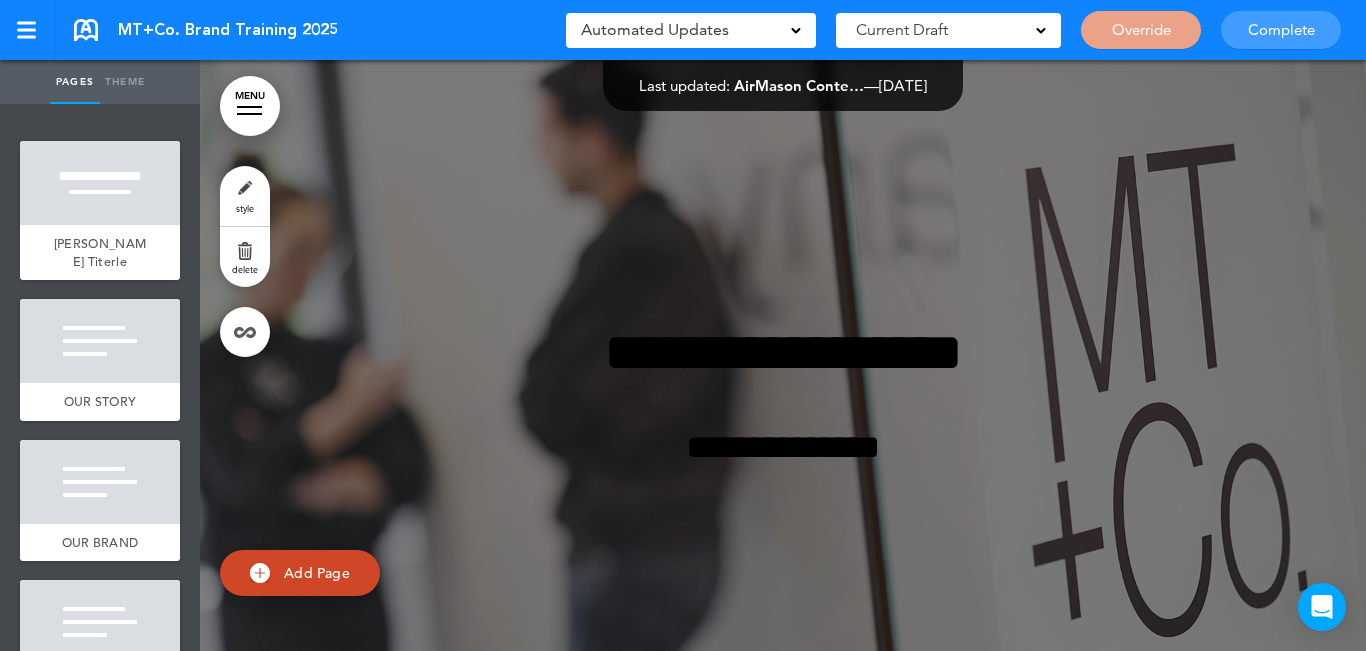 scroll, scrollTop: 0, scrollLeft: 0, axis: both 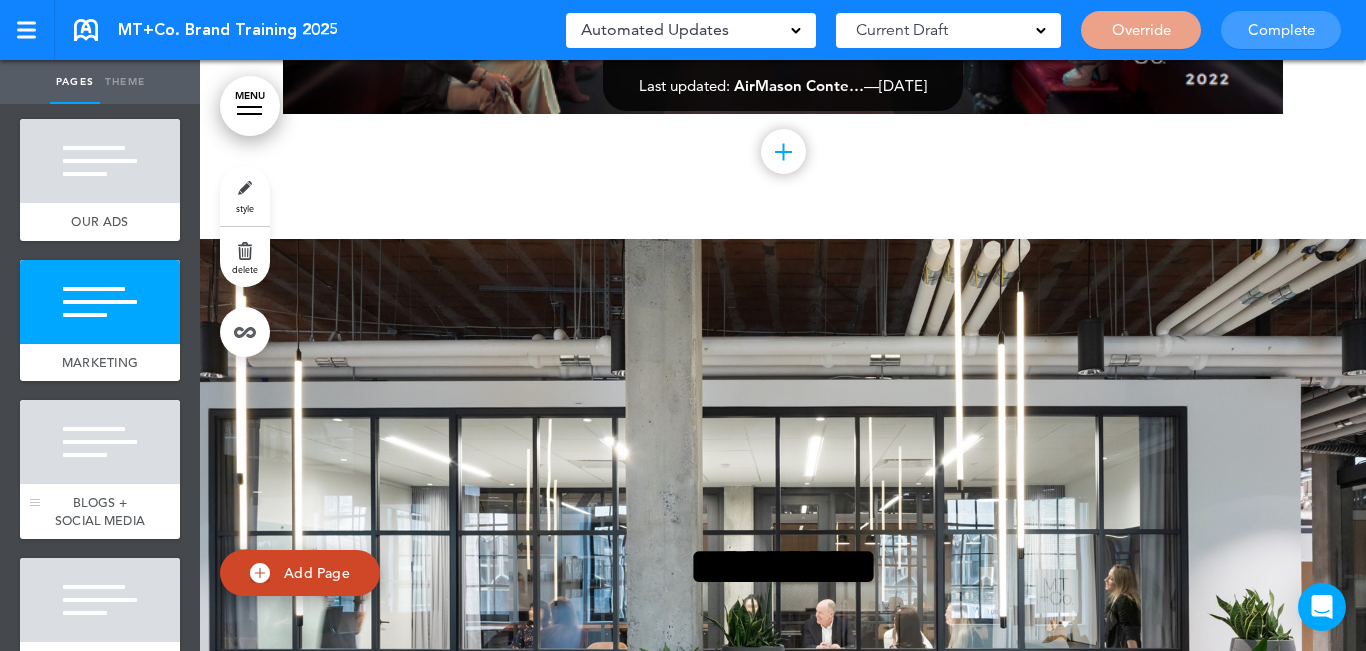 click at bounding box center (100, 442) 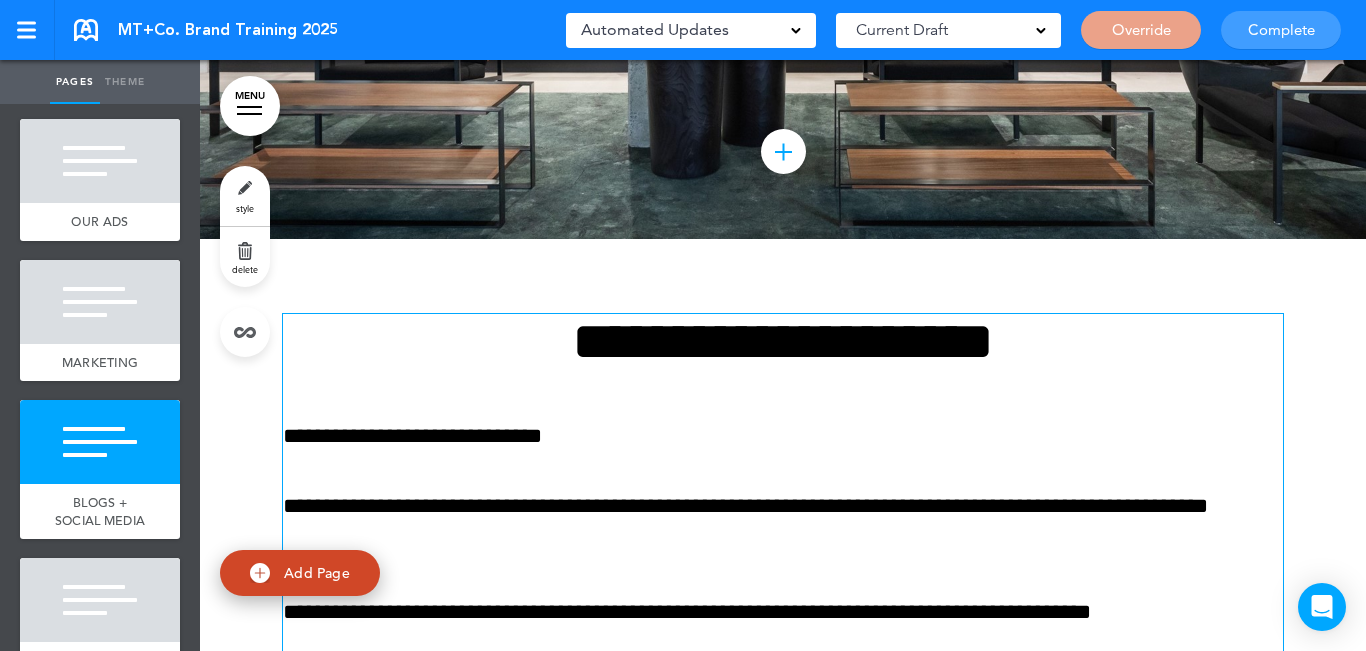 scroll, scrollTop: 8738, scrollLeft: 0, axis: vertical 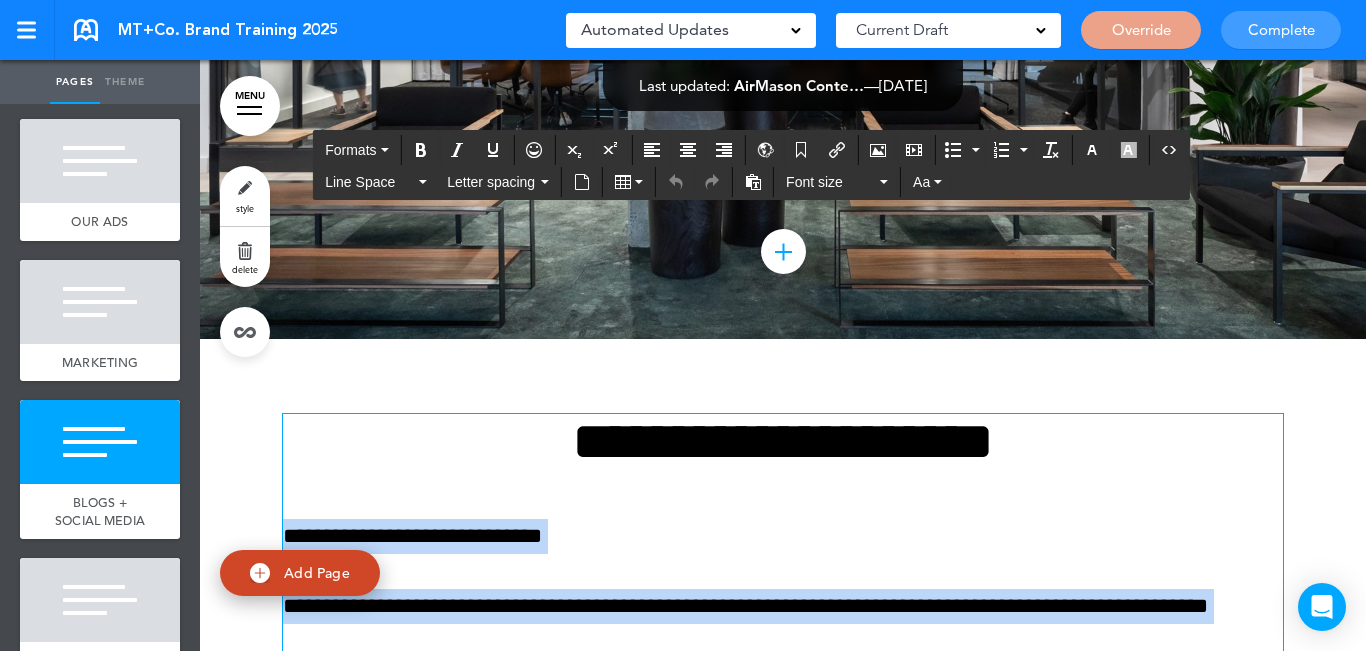 drag, startPoint x: 516, startPoint y: 506, endPoint x: 653, endPoint y: 266, distance: 276.34943 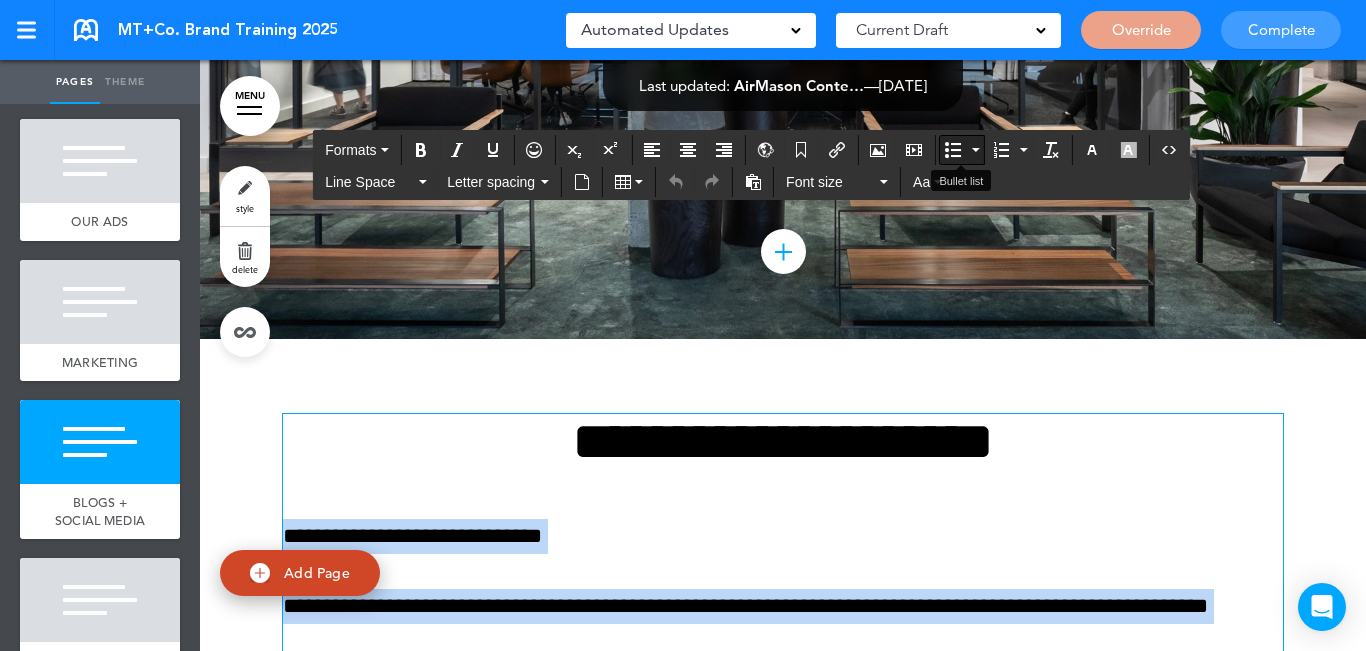 click at bounding box center (953, 150) 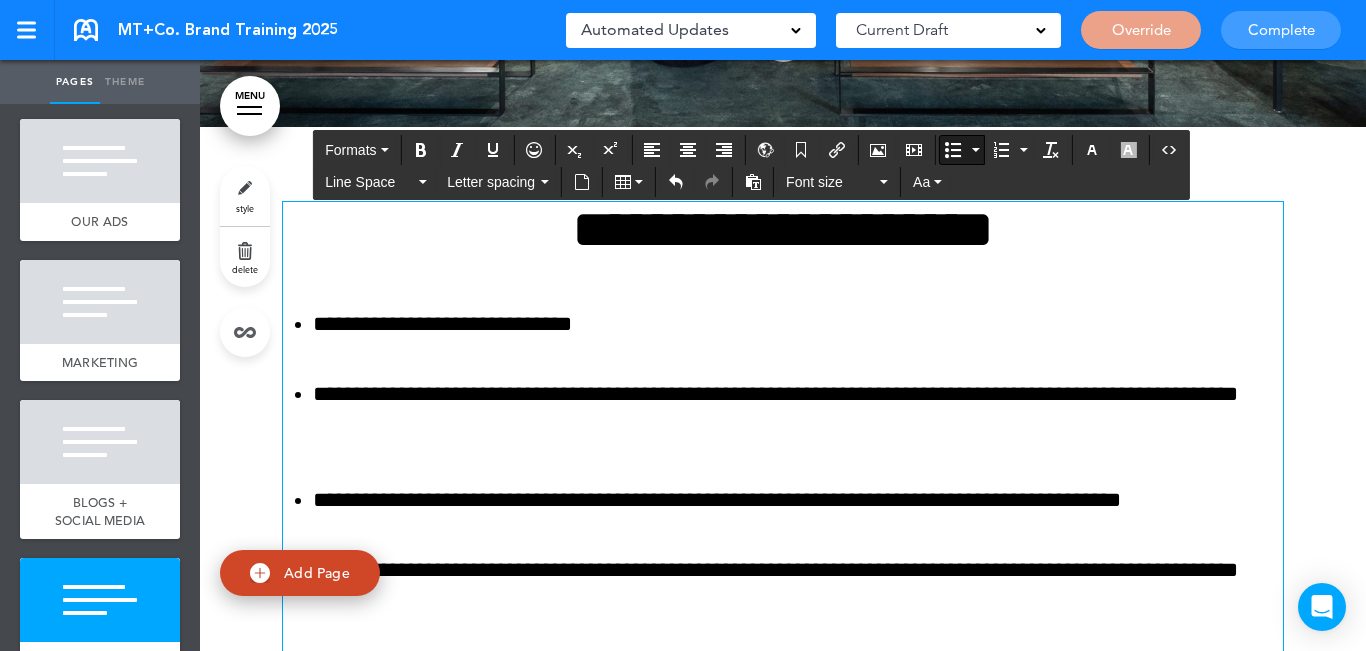 scroll, scrollTop: 8738, scrollLeft: 0, axis: vertical 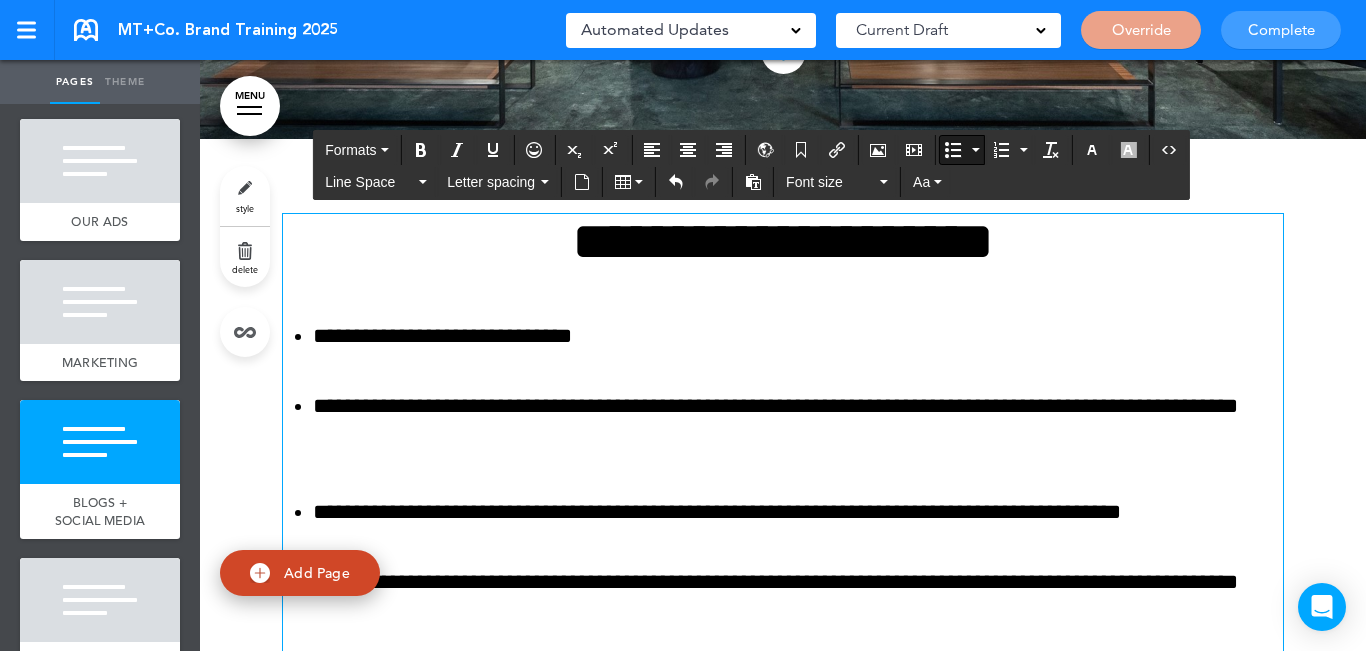 click on "**********" at bounding box center (798, 512) 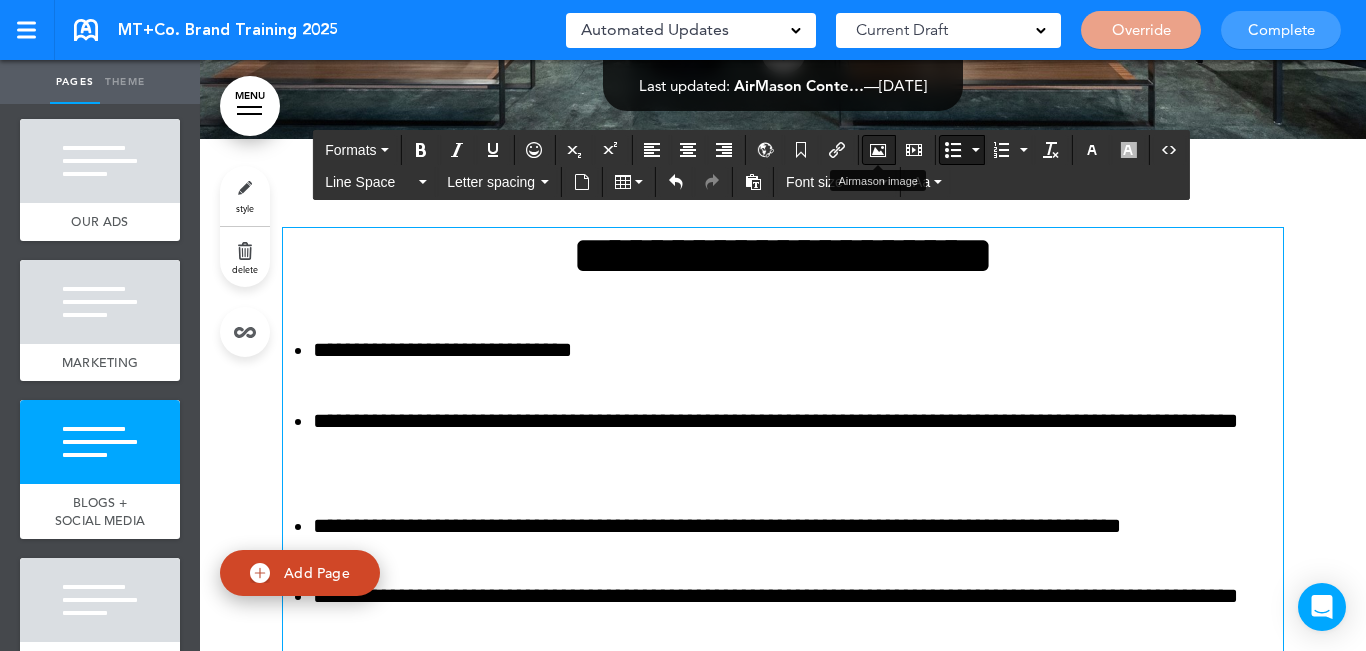 click at bounding box center (878, 150) 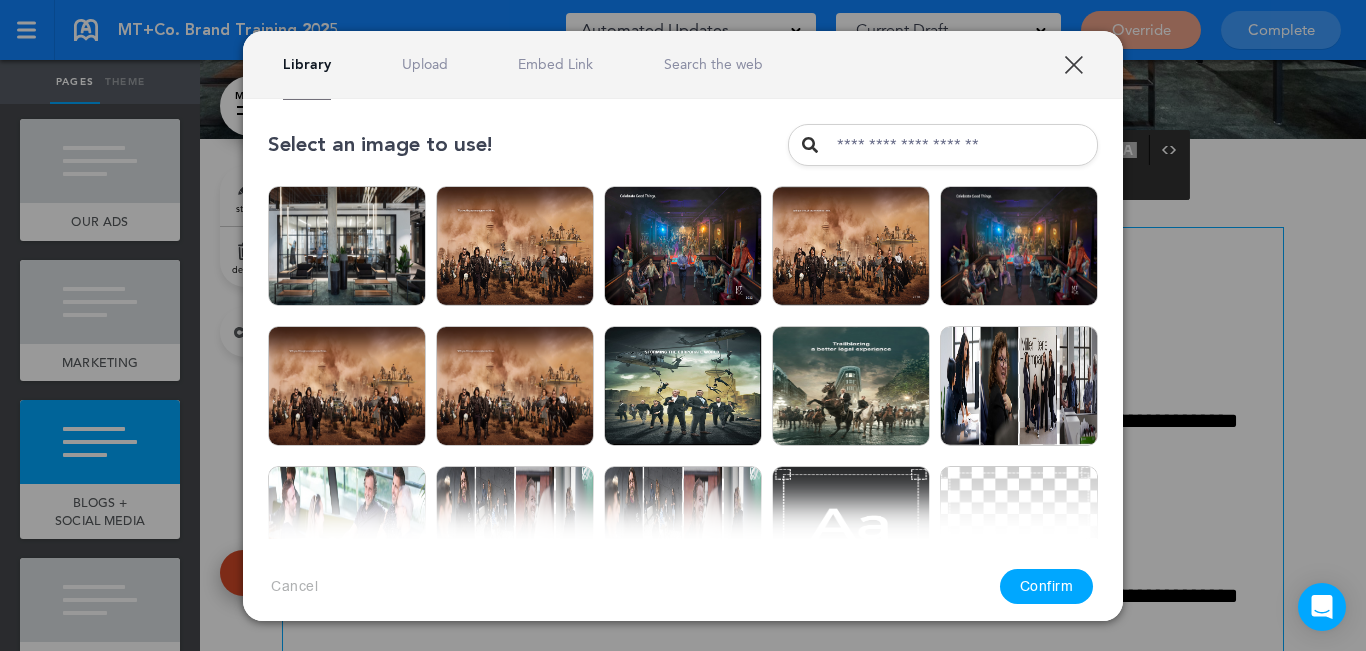 click on "Upload" at bounding box center [425, 64] 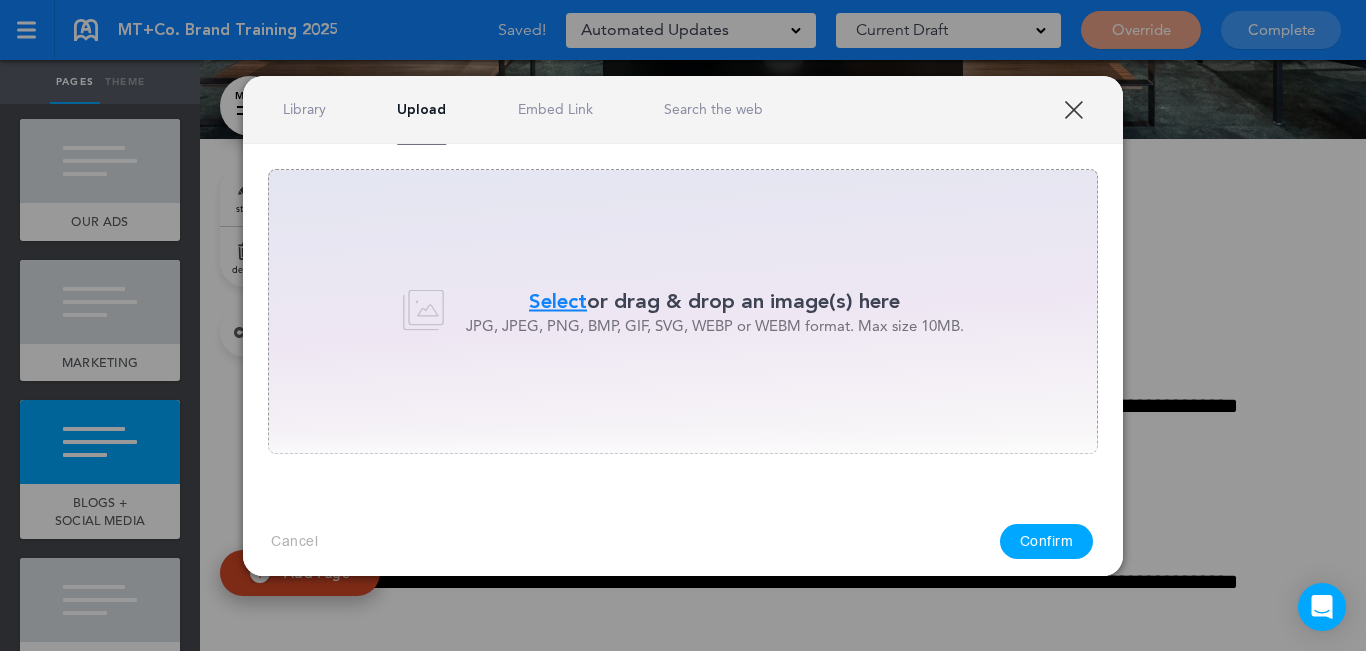 click on "Select" at bounding box center [558, 301] 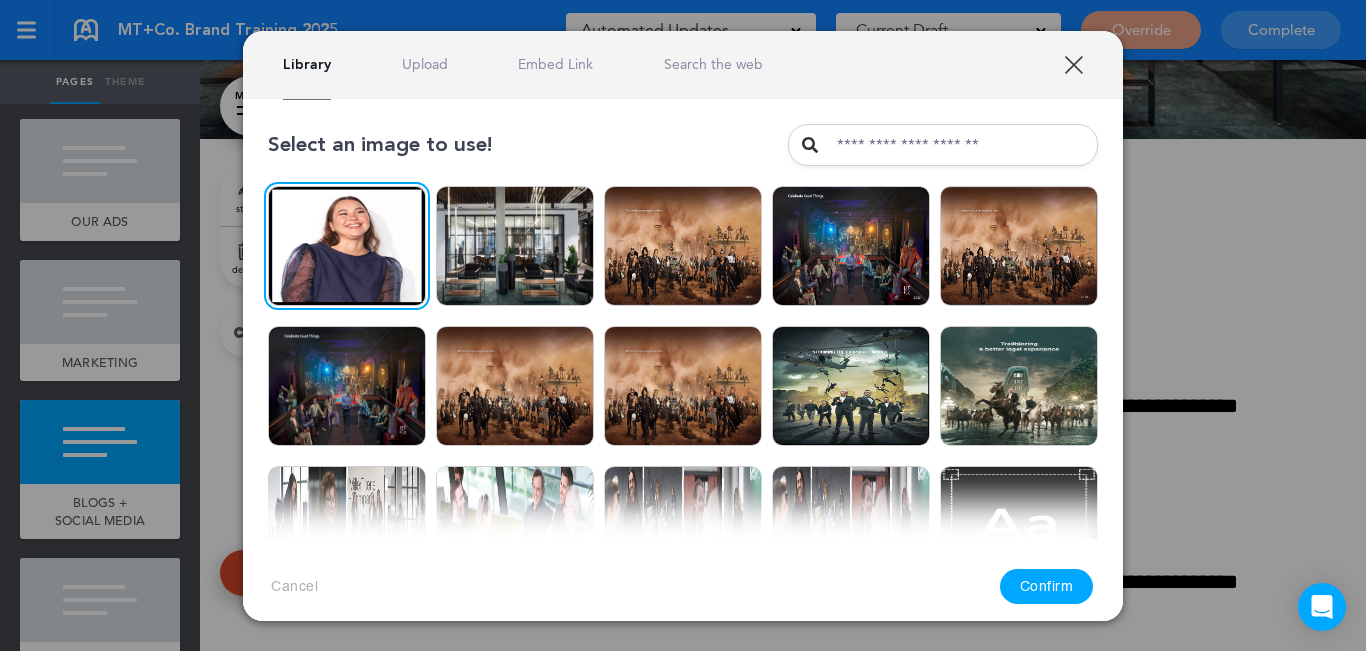 click on "Confirm" at bounding box center [1047, 586] 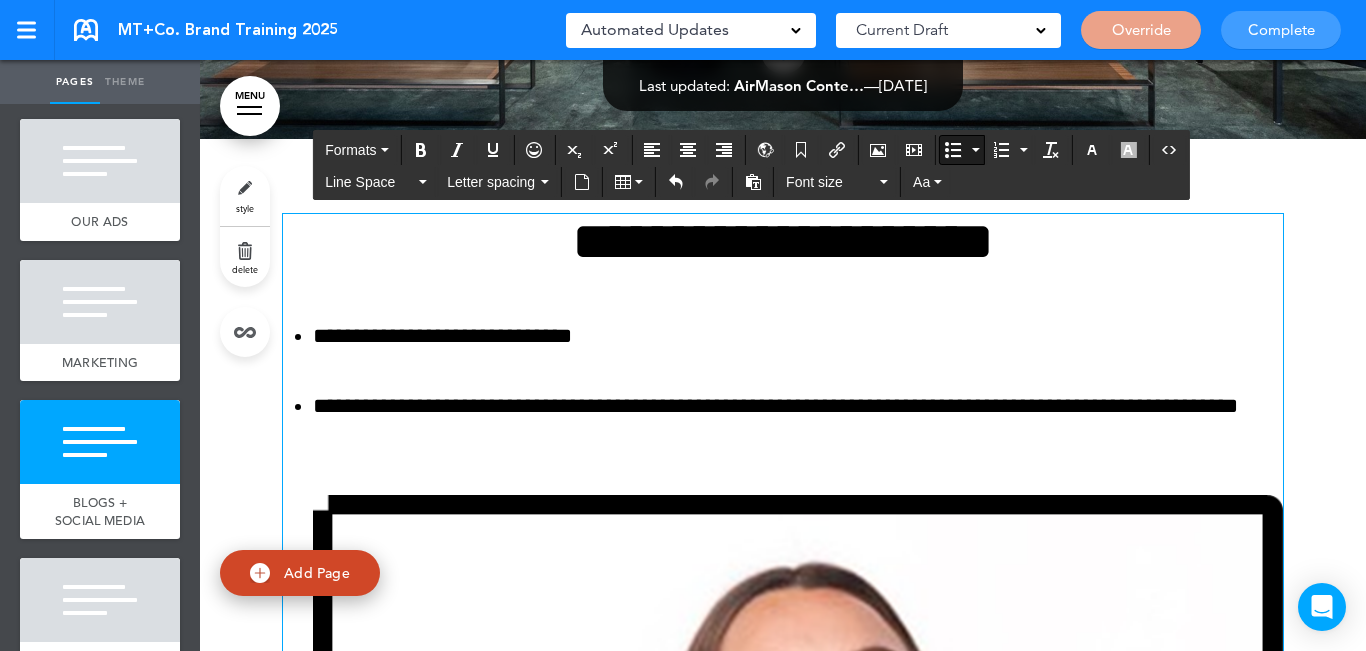 click 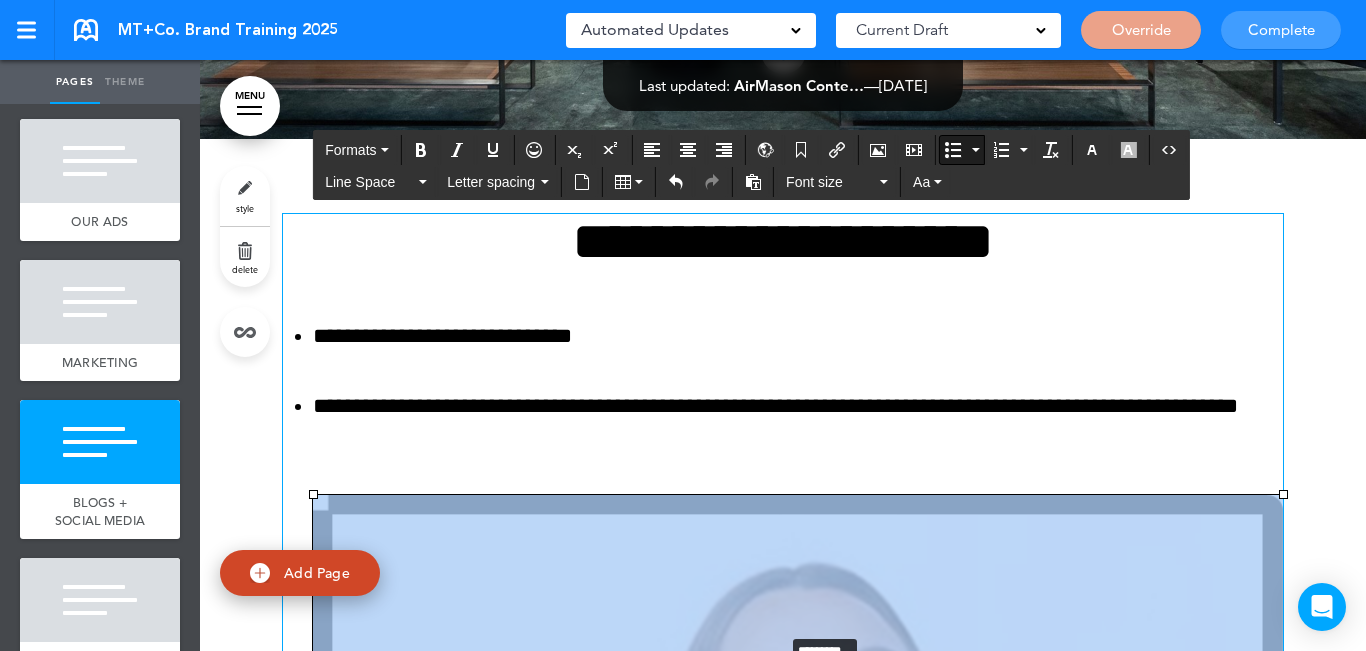 drag, startPoint x: 1278, startPoint y: 319, endPoint x: 825, endPoint y: 446, distance: 470.46573 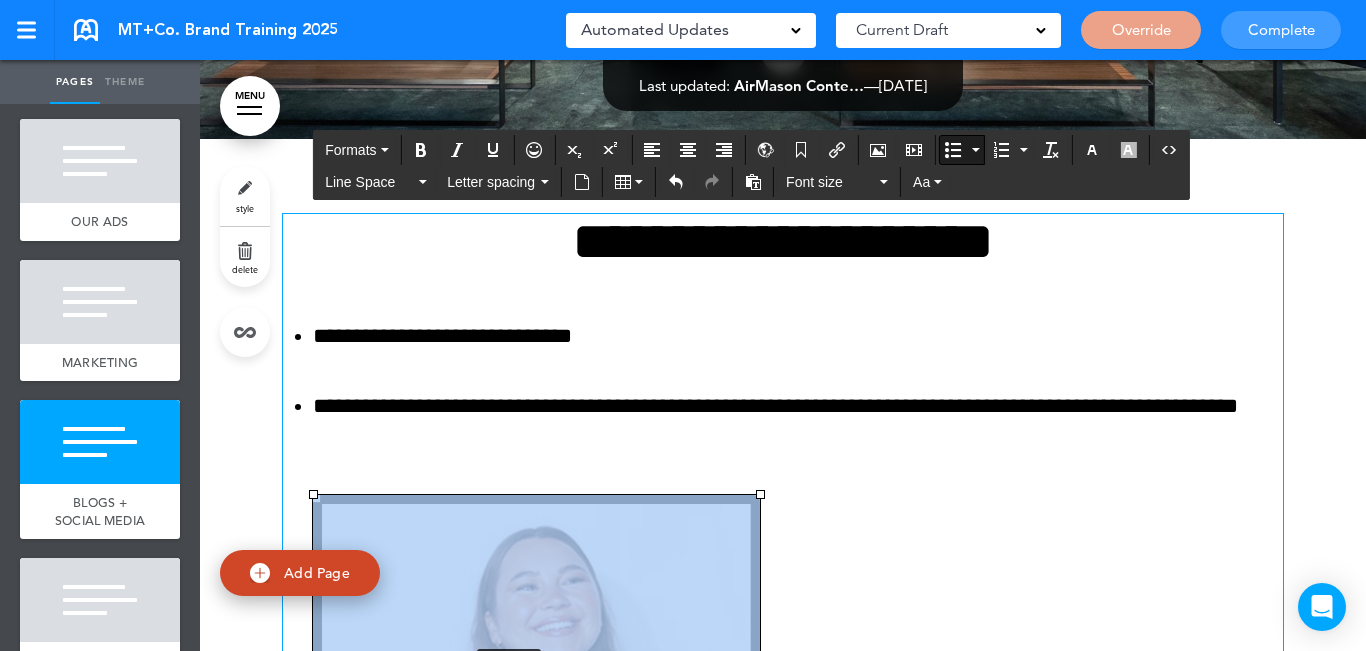 drag, startPoint x: 751, startPoint y: 313, endPoint x: 565, endPoint y: 352, distance: 190.04474 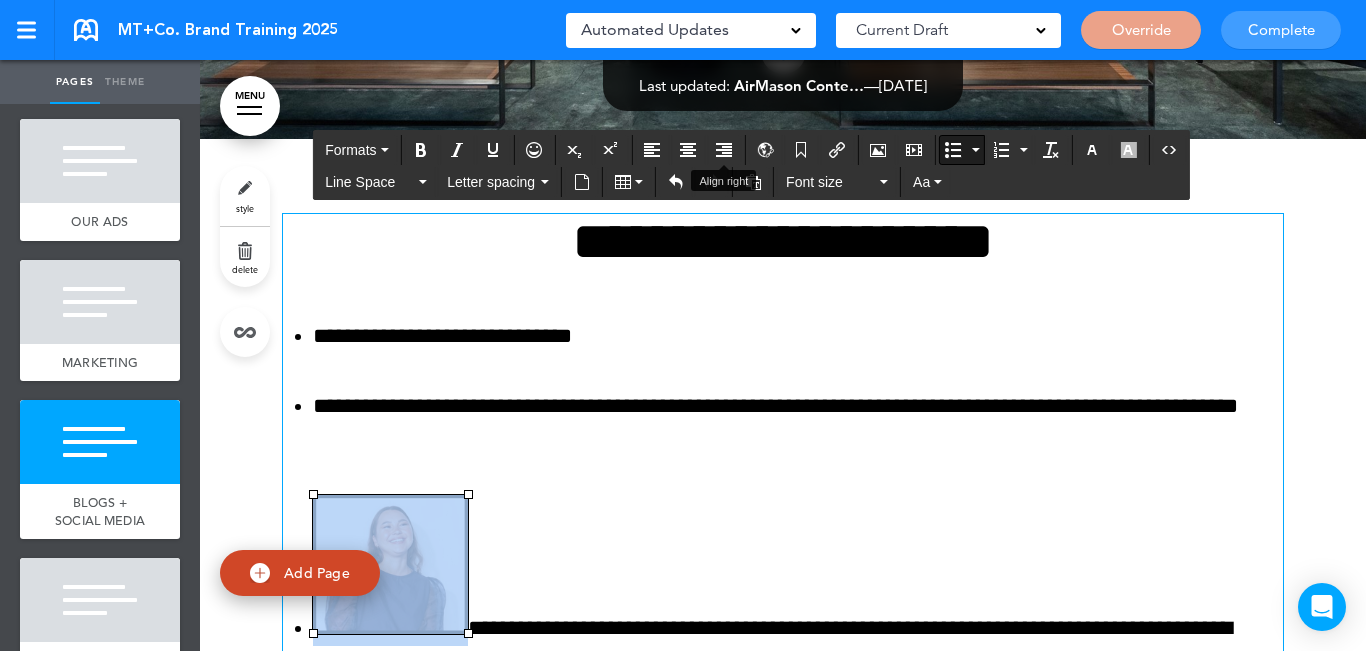 drag, startPoint x: 716, startPoint y: 151, endPoint x: 773, endPoint y: 244, distance: 109.07796 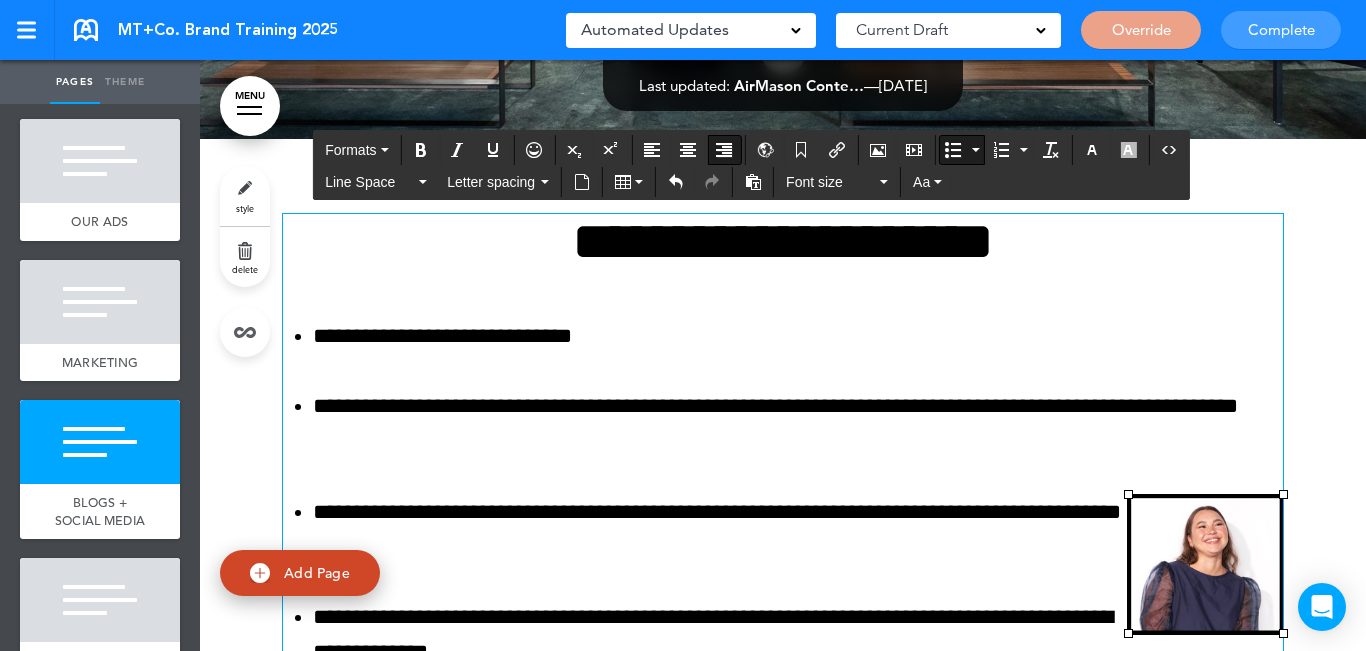 click on "**********" at bounding box center [798, 635] 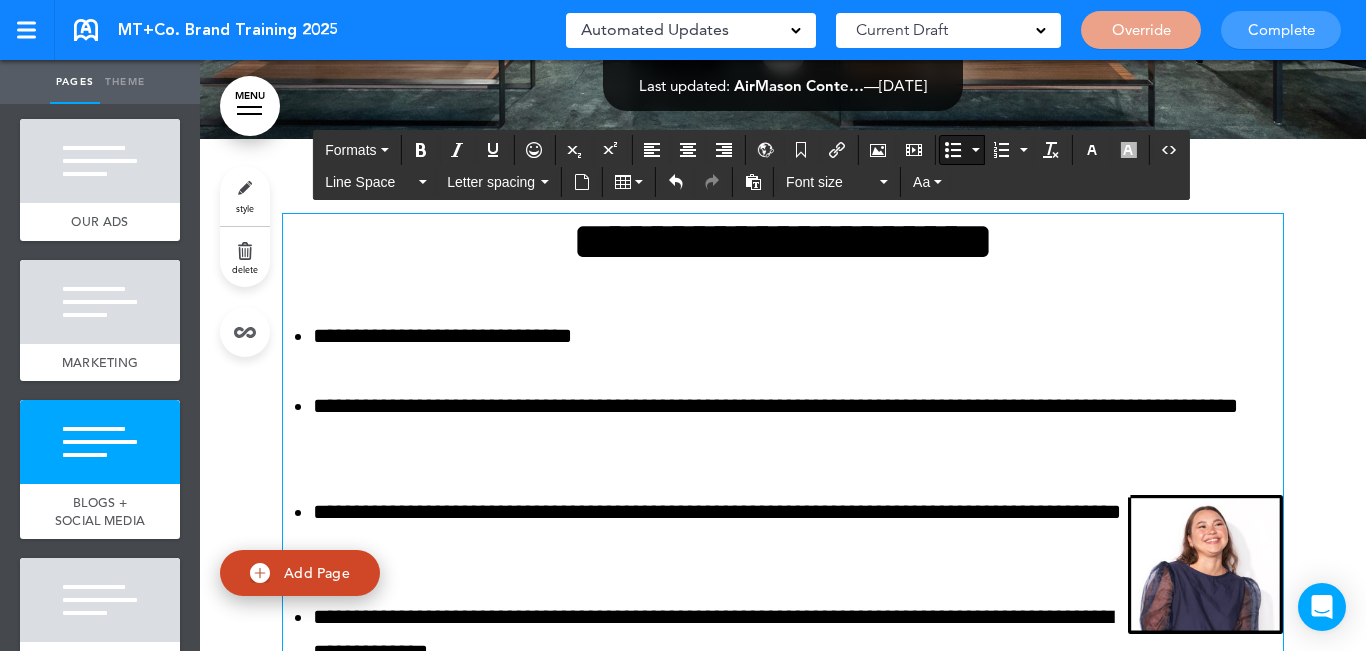 click 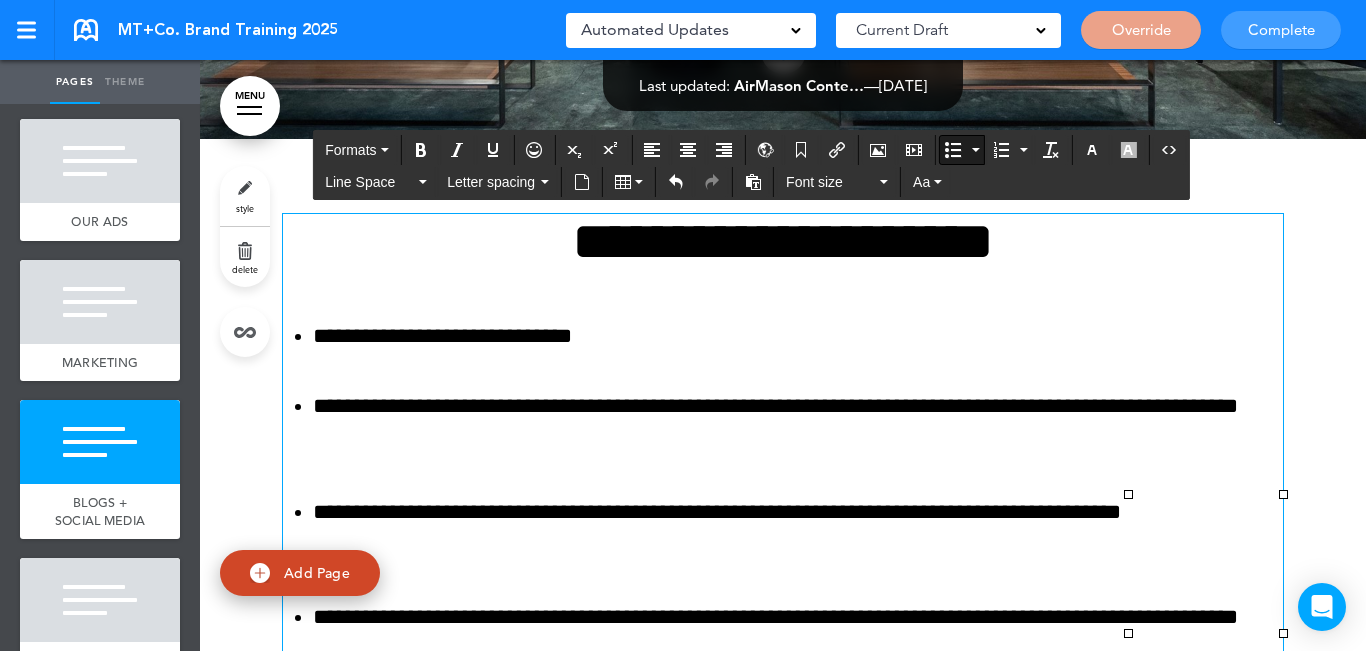 type 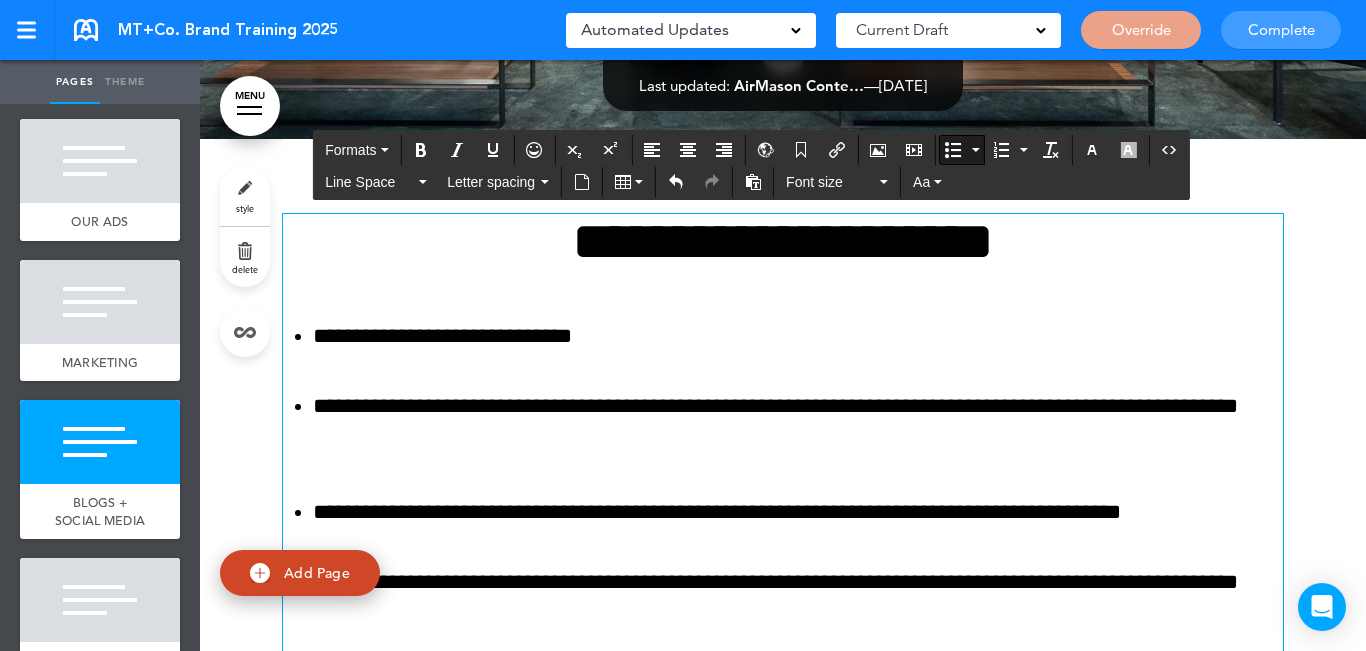 click on "**********" at bounding box center (798, 600) 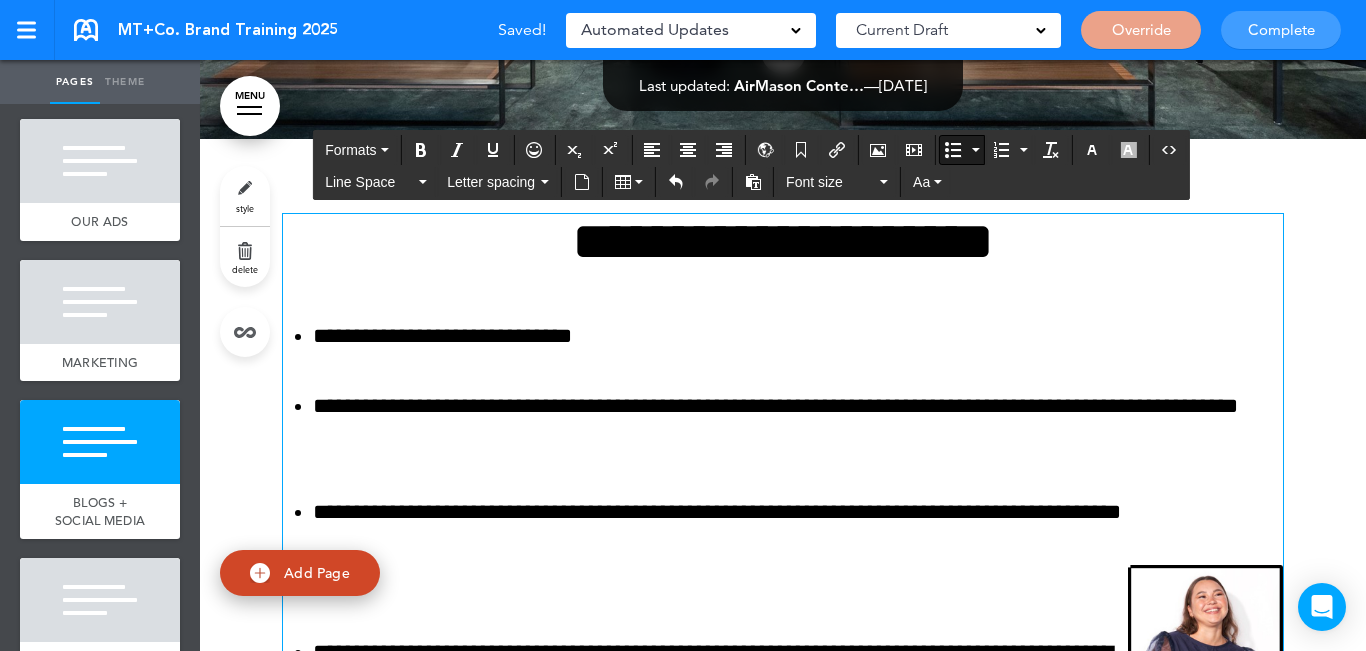 click at bounding box center (1205, 634) 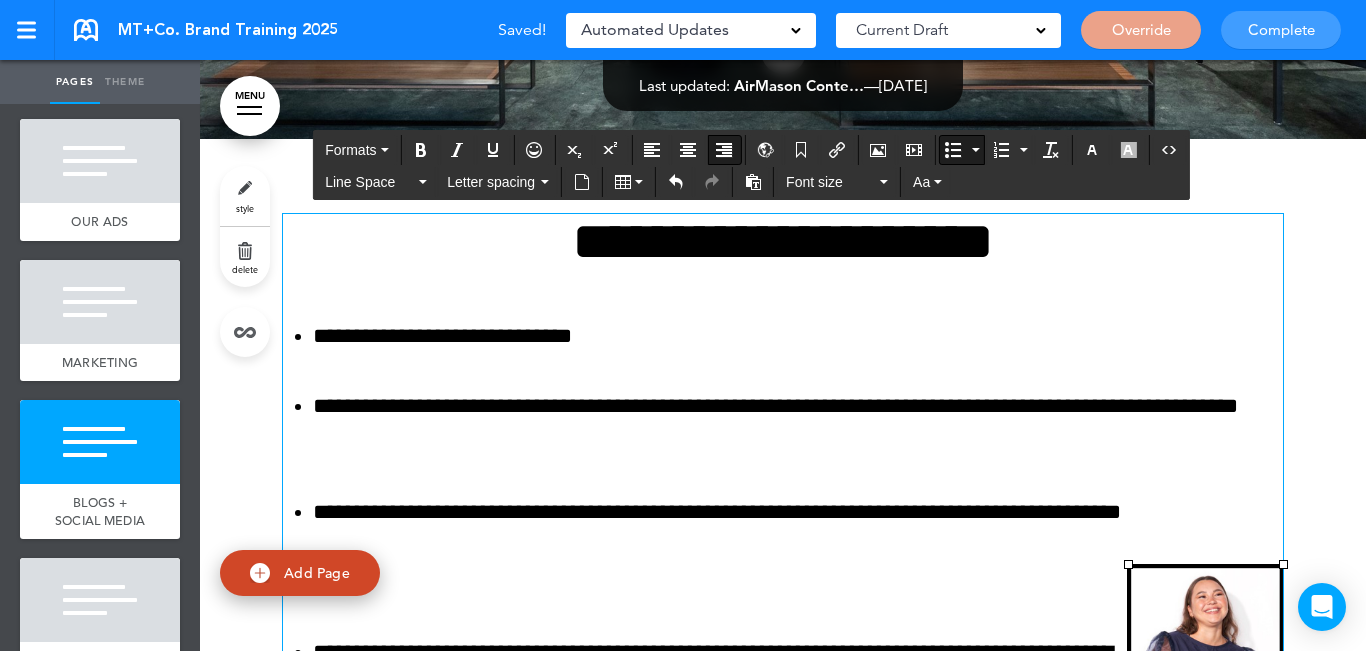 click on "**********" at bounding box center (783, 547) 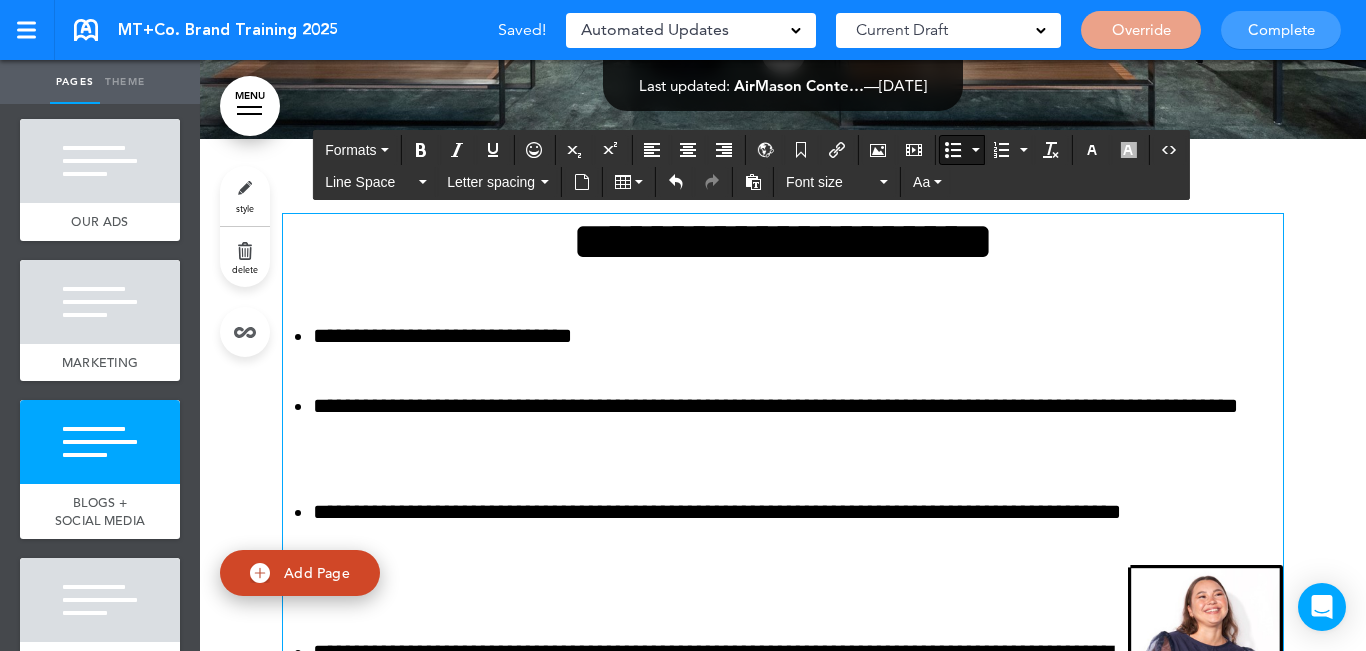 click at bounding box center (1205, 634) 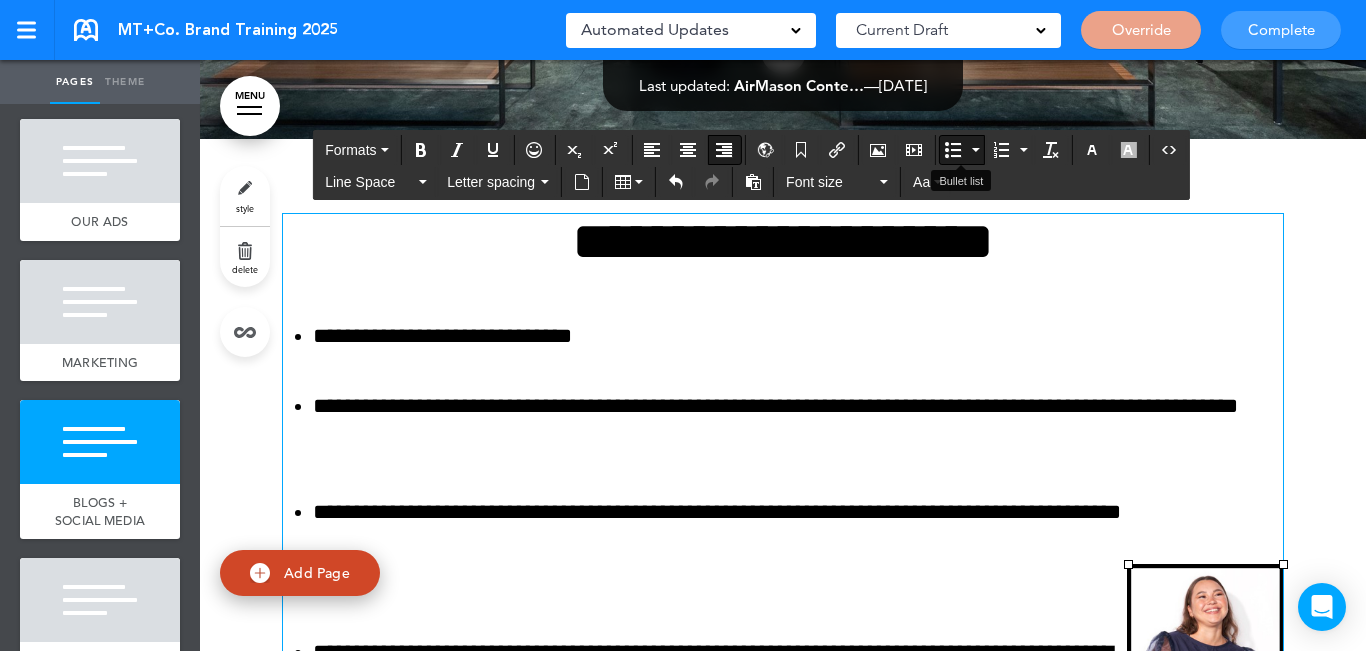 click at bounding box center (953, 150) 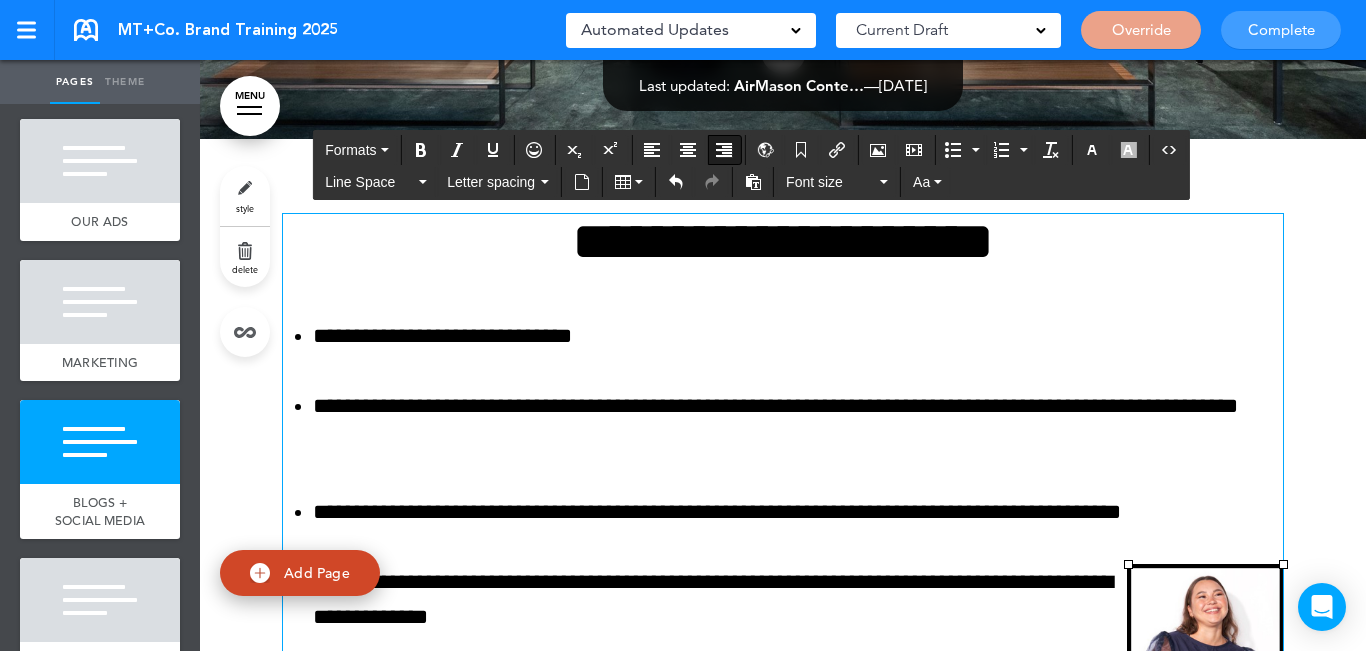 click on "**********" at bounding box center [783, 484] 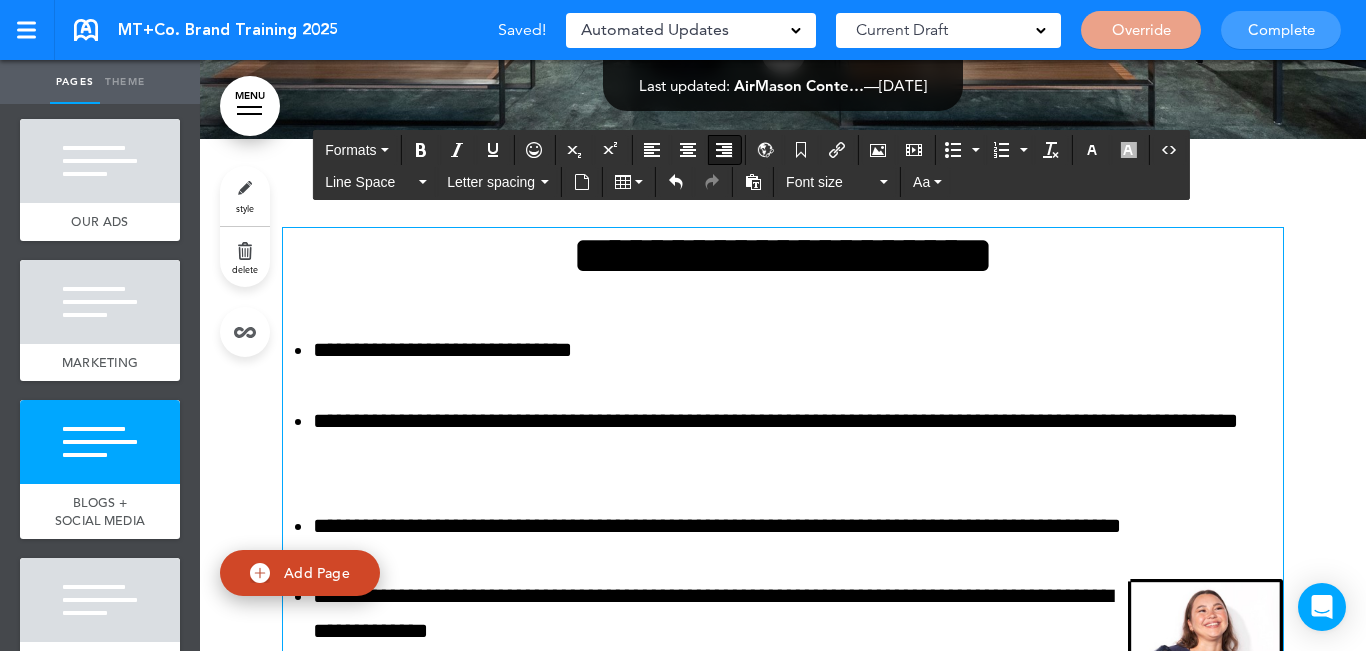 click at bounding box center (1205, 648) 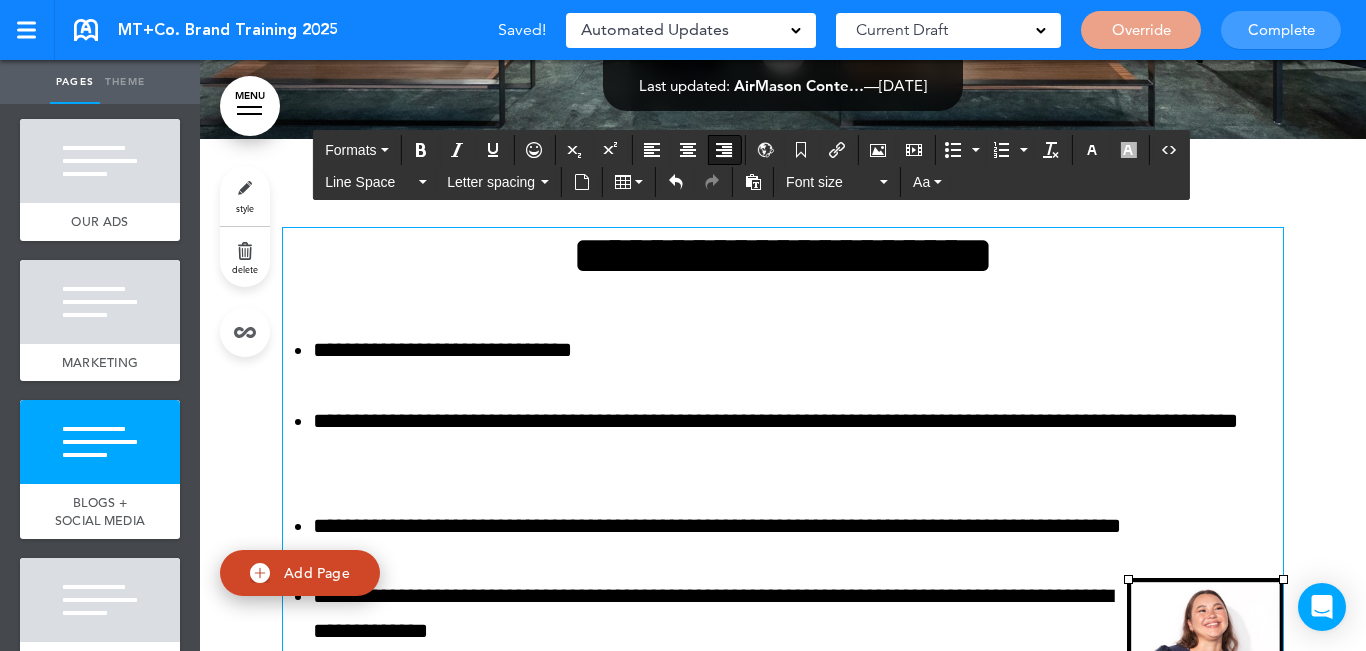 click on "**********" at bounding box center [783, 498] 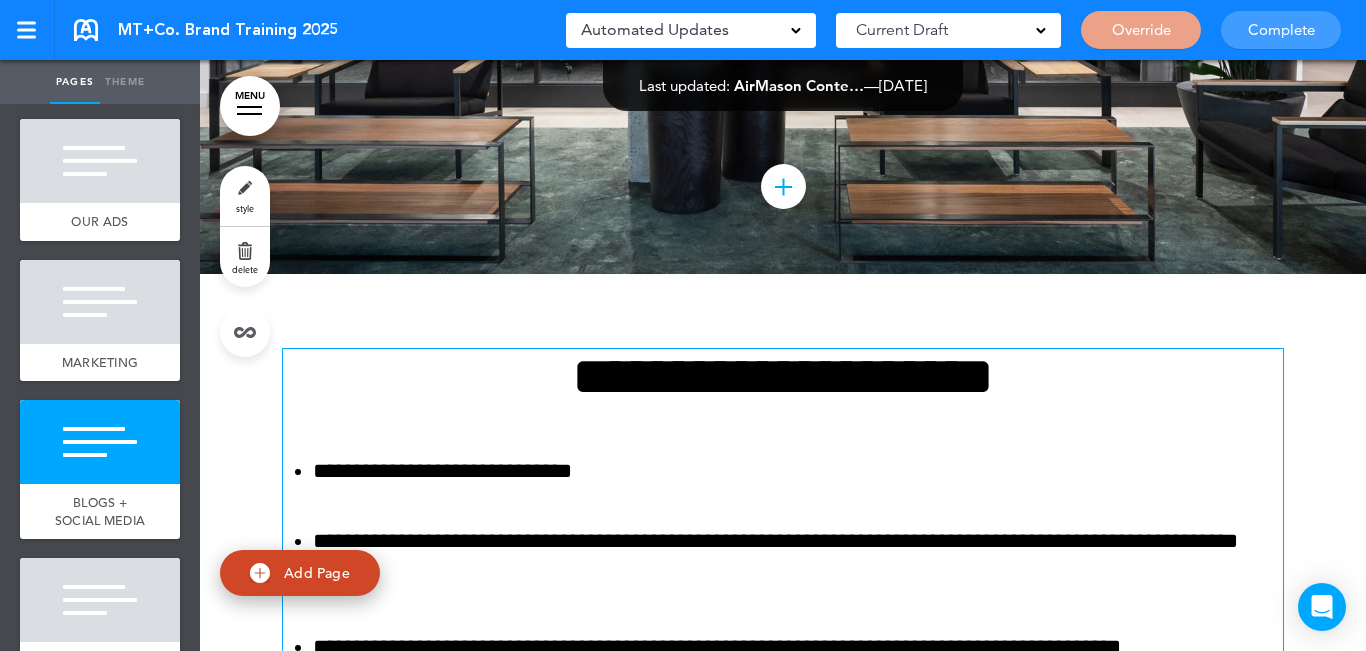 scroll, scrollTop: 8638, scrollLeft: 0, axis: vertical 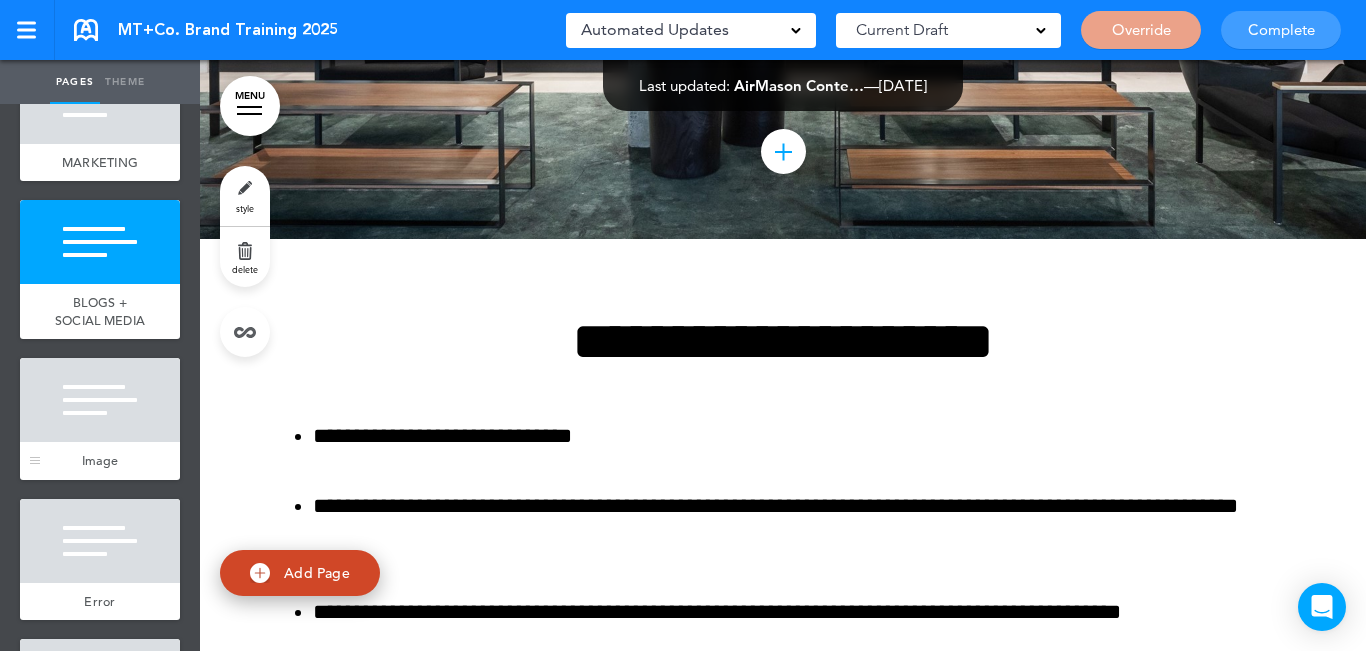 click at bounding box center (100, 400) 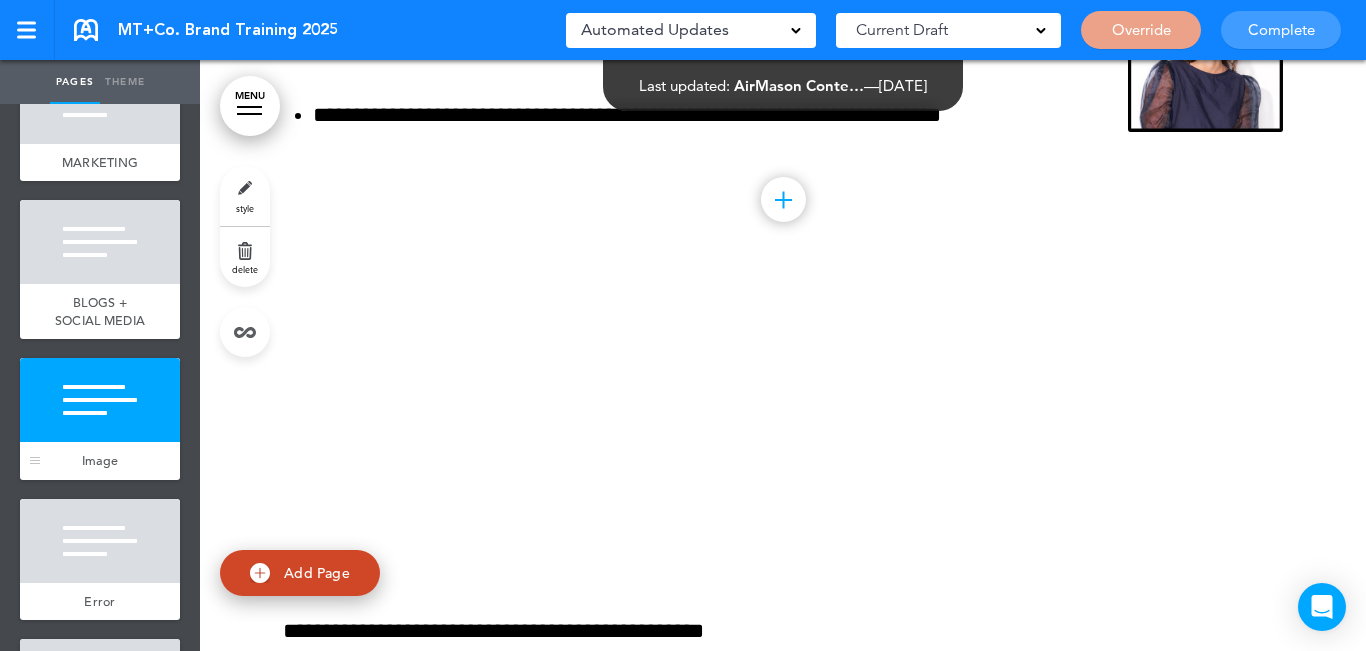 scroll, scrollTop: 9358, scrollLeft: 0, axis: vertical 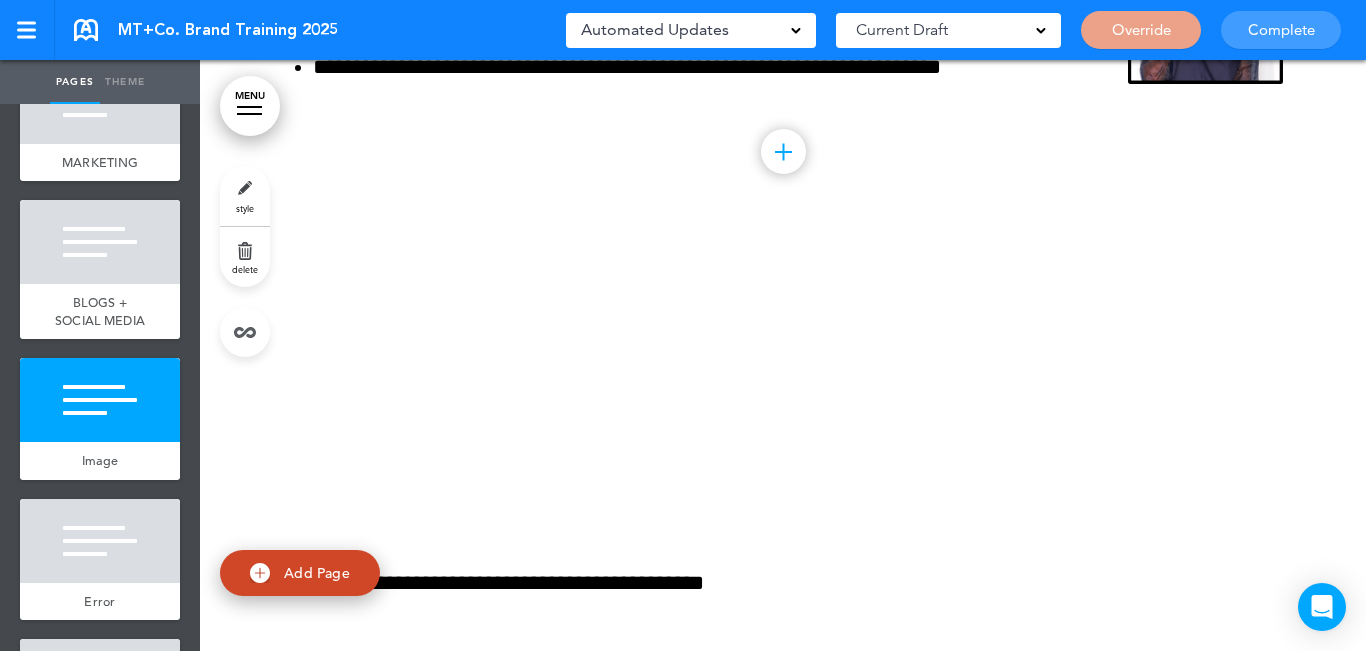 click on "delete" at bounding box center [245, 257] 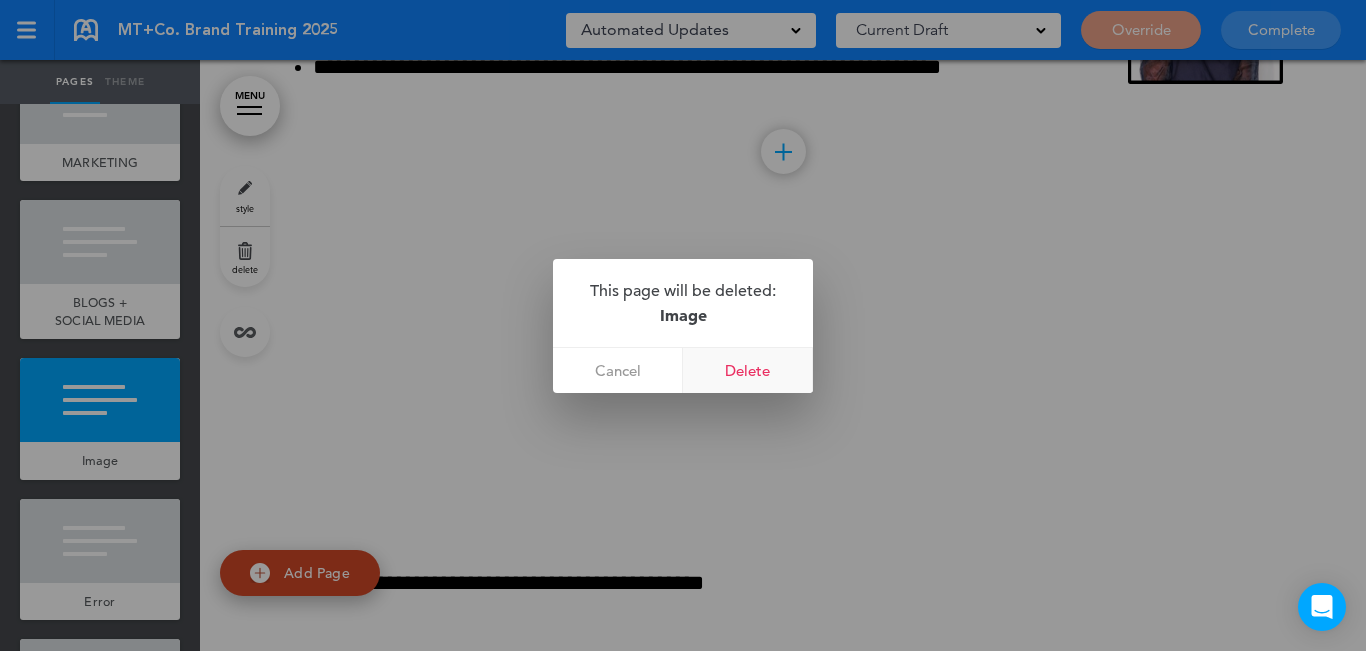 click on "Delete" at bounding box center (748, 370) 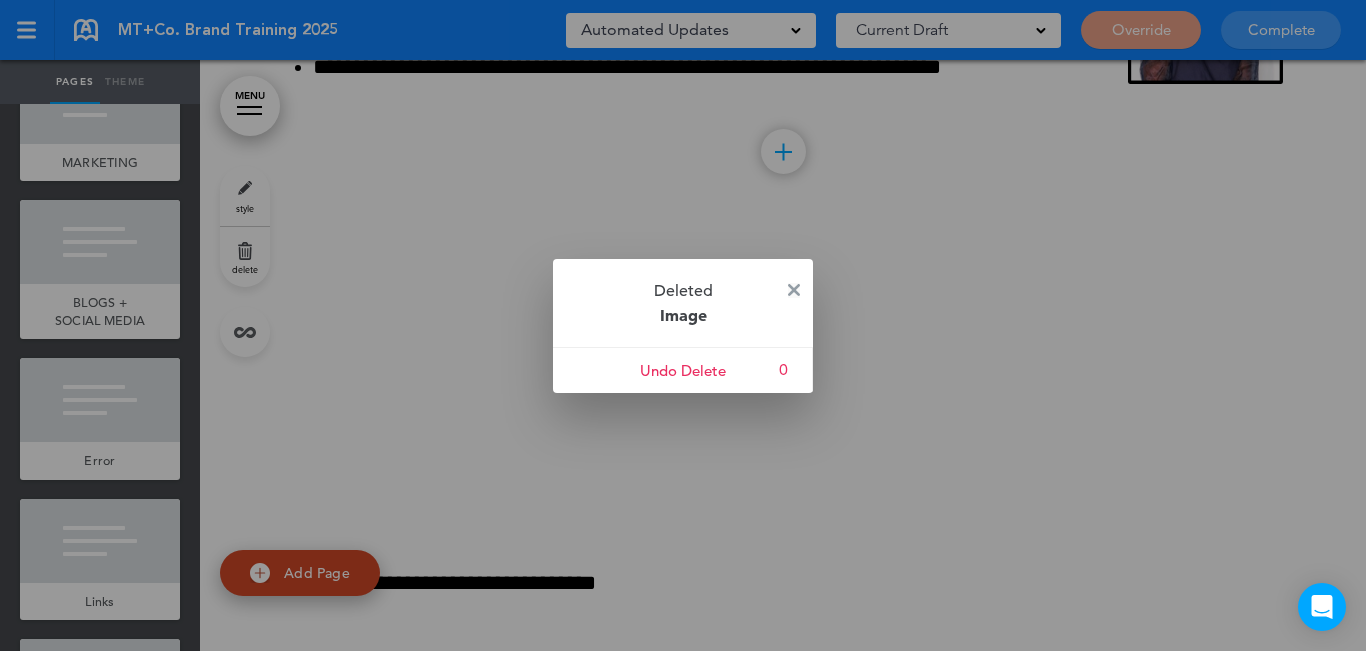 click at bounding box center [794, 290] 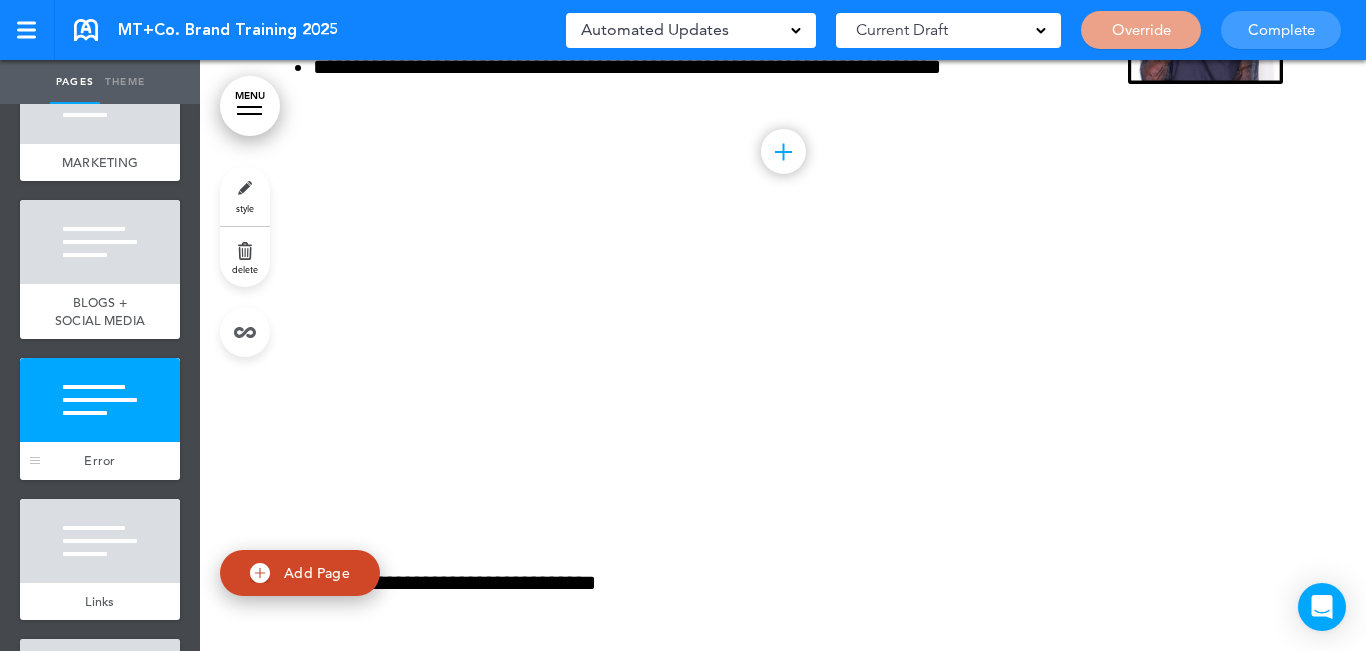 click at bounding box center (100, 400) 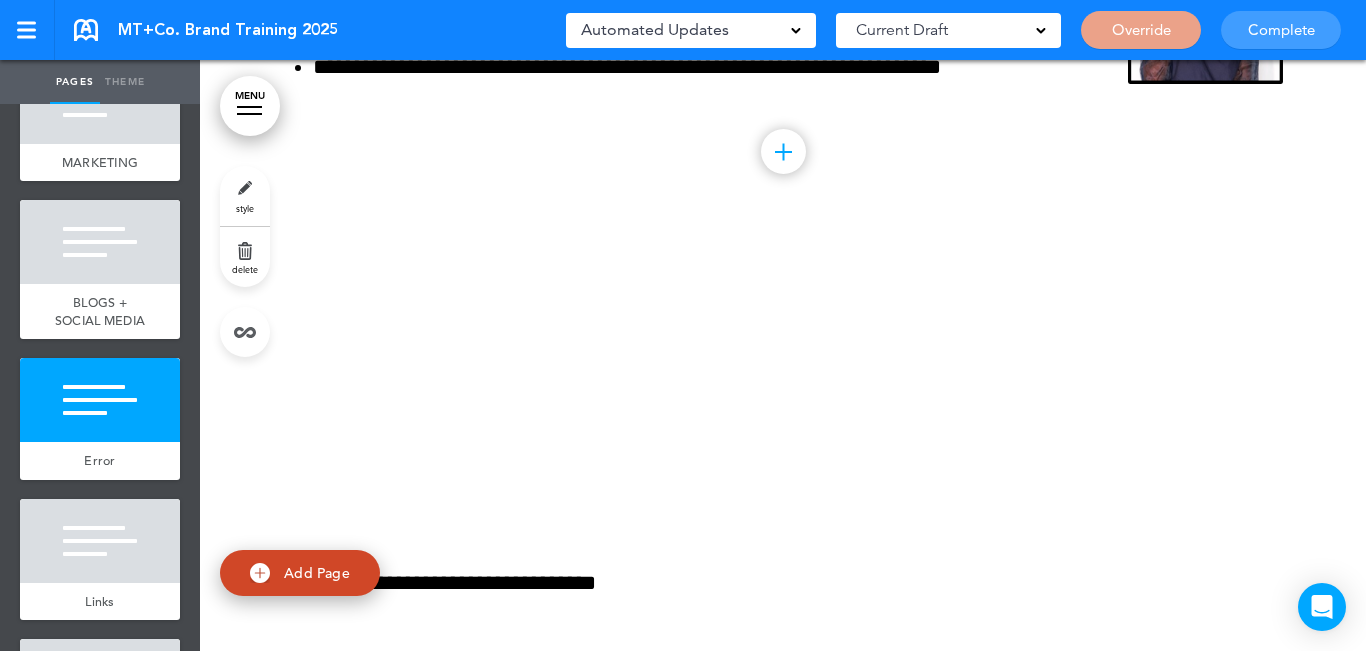 click on "delete" at bounding box center (245, 269) 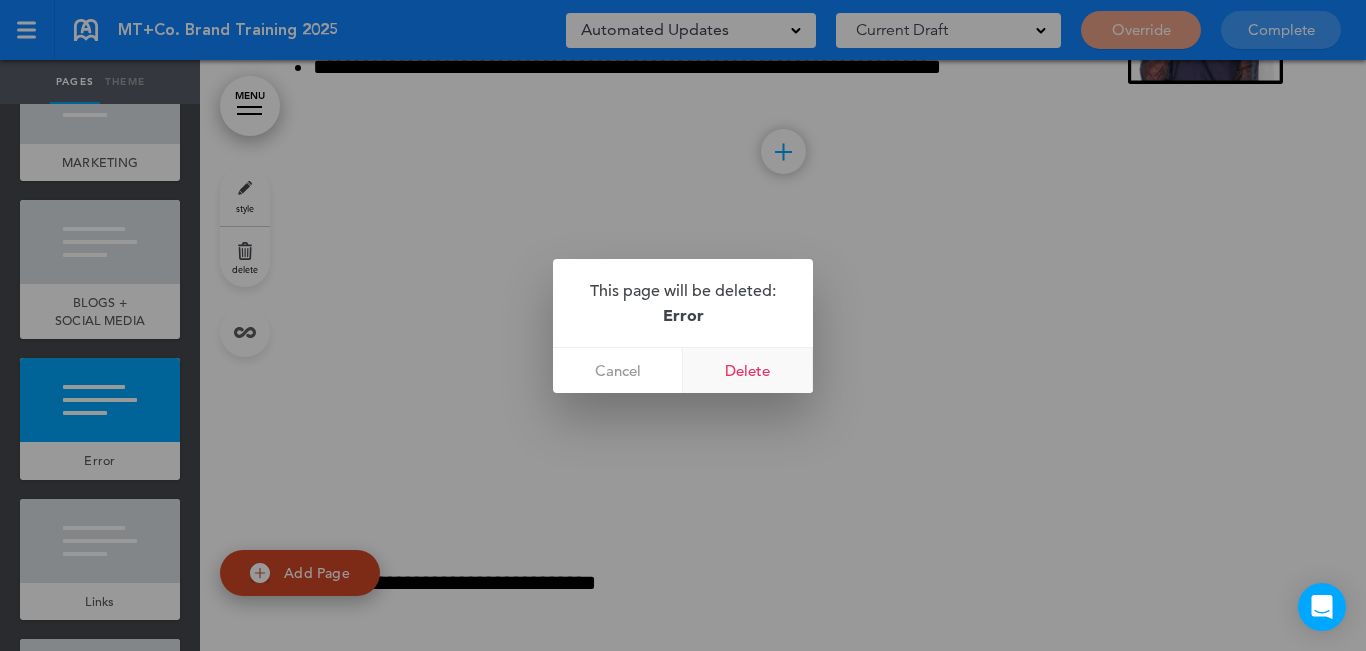 click on "Delete" at bounding box center [748, 370] 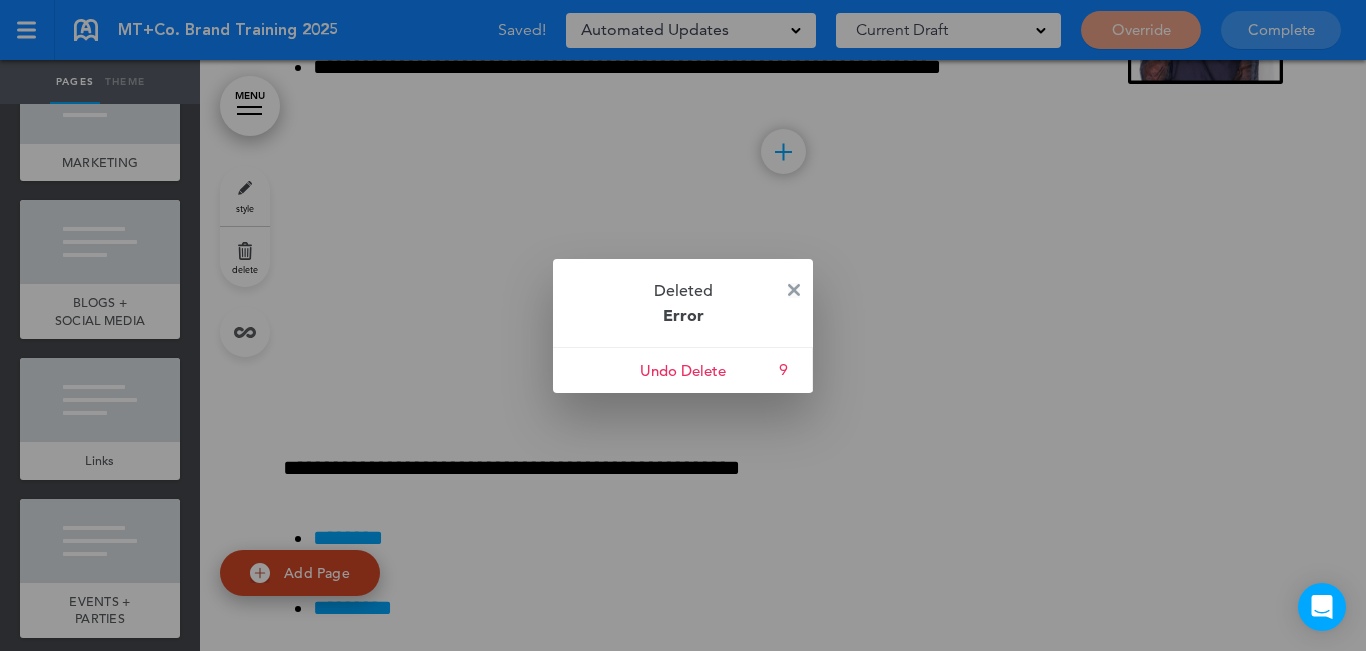 click at bounding box center (794, 290) 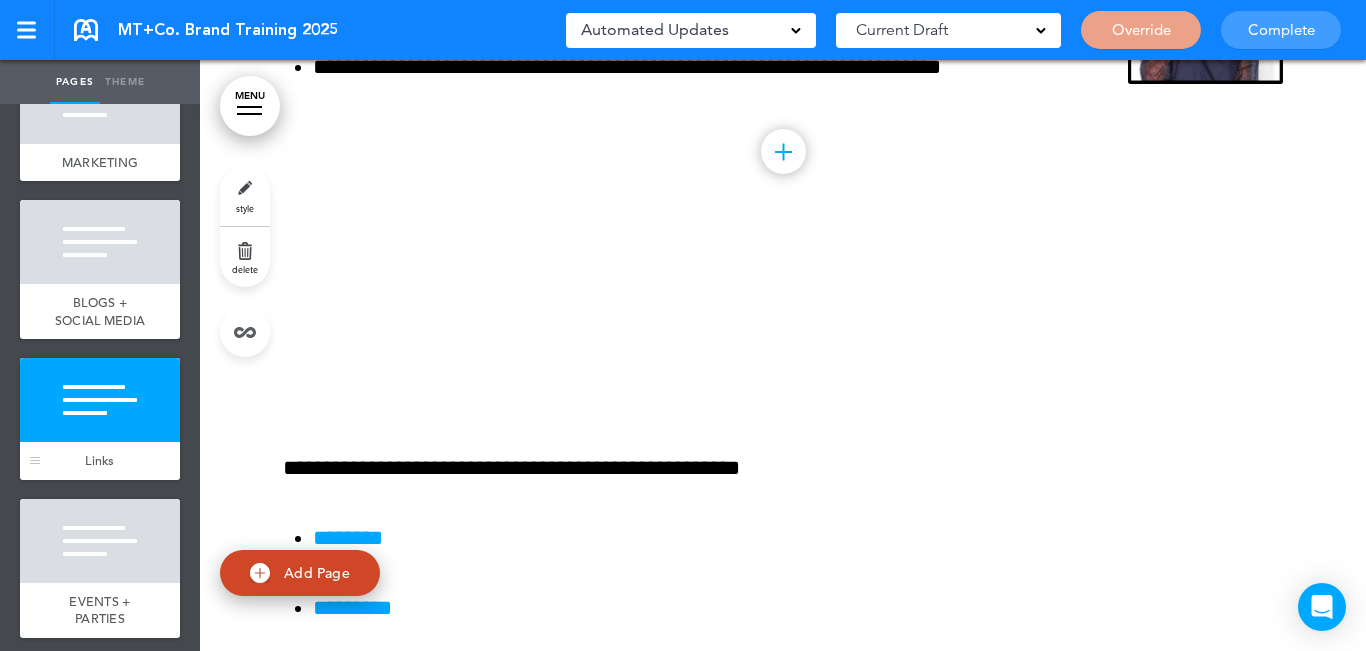 click at bounding box center [100, 400] 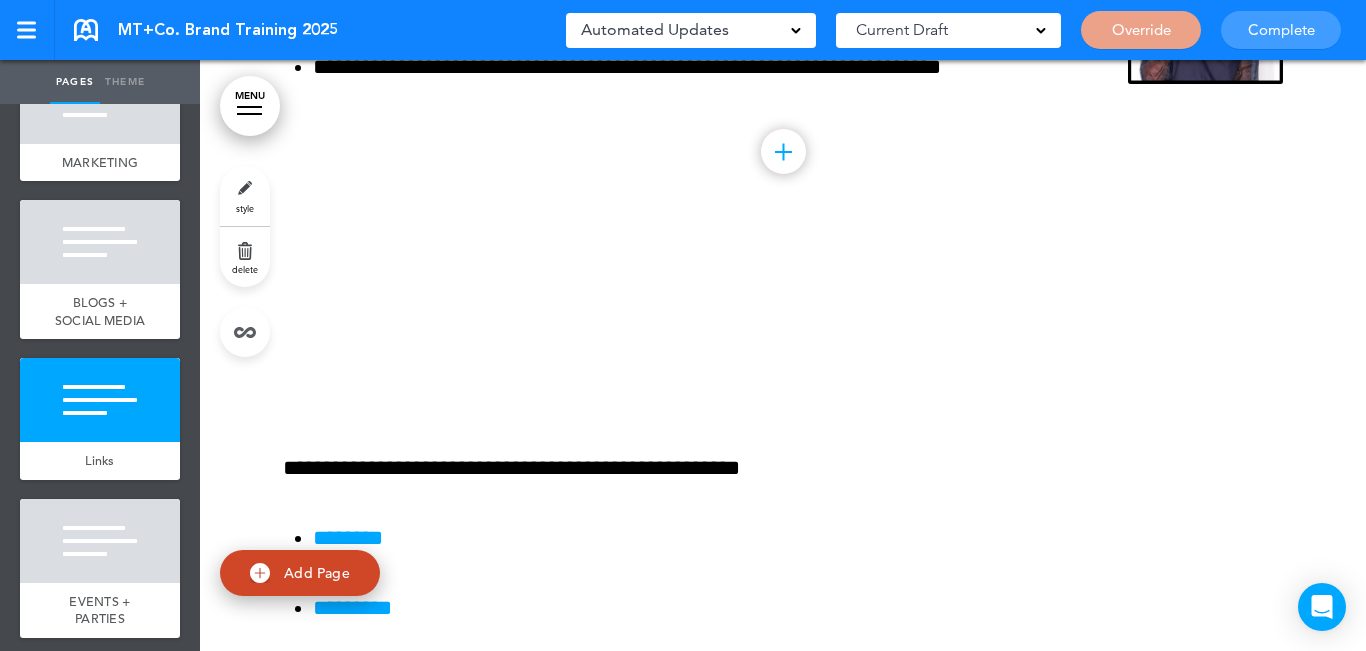 click on "style" at bounding box center [245, 196] 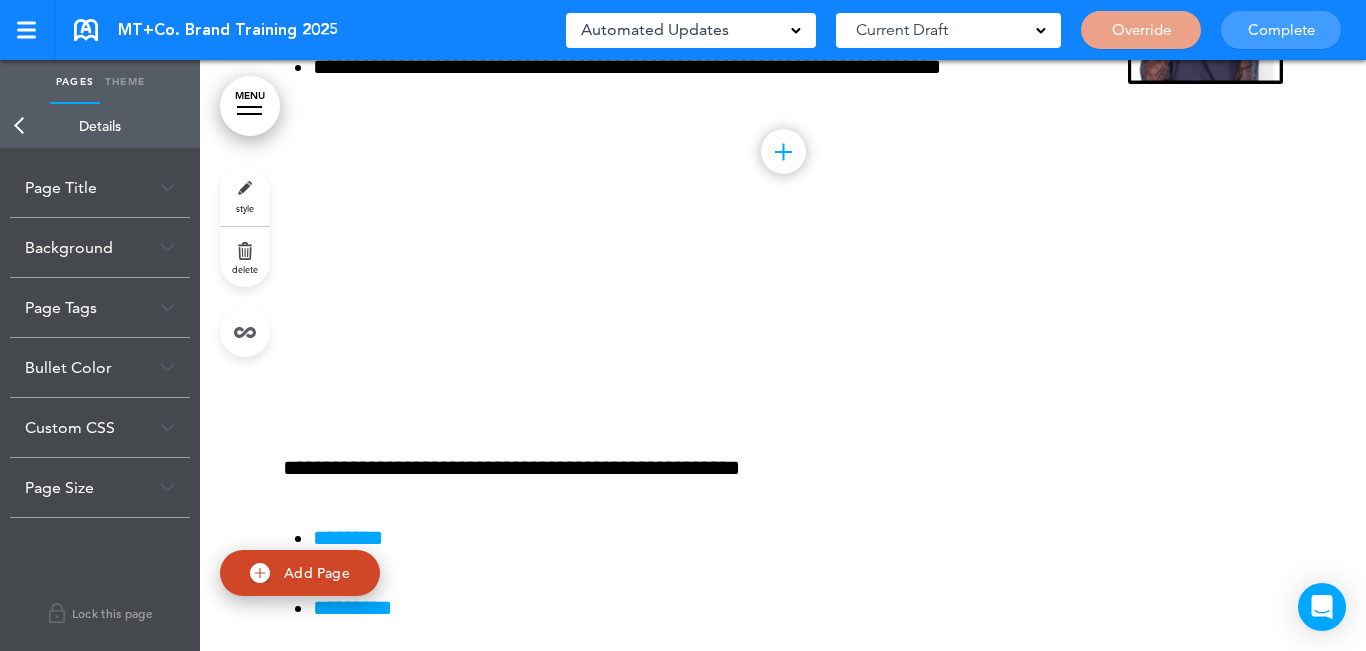click on "Page Title" at bounding box center (100, 187) 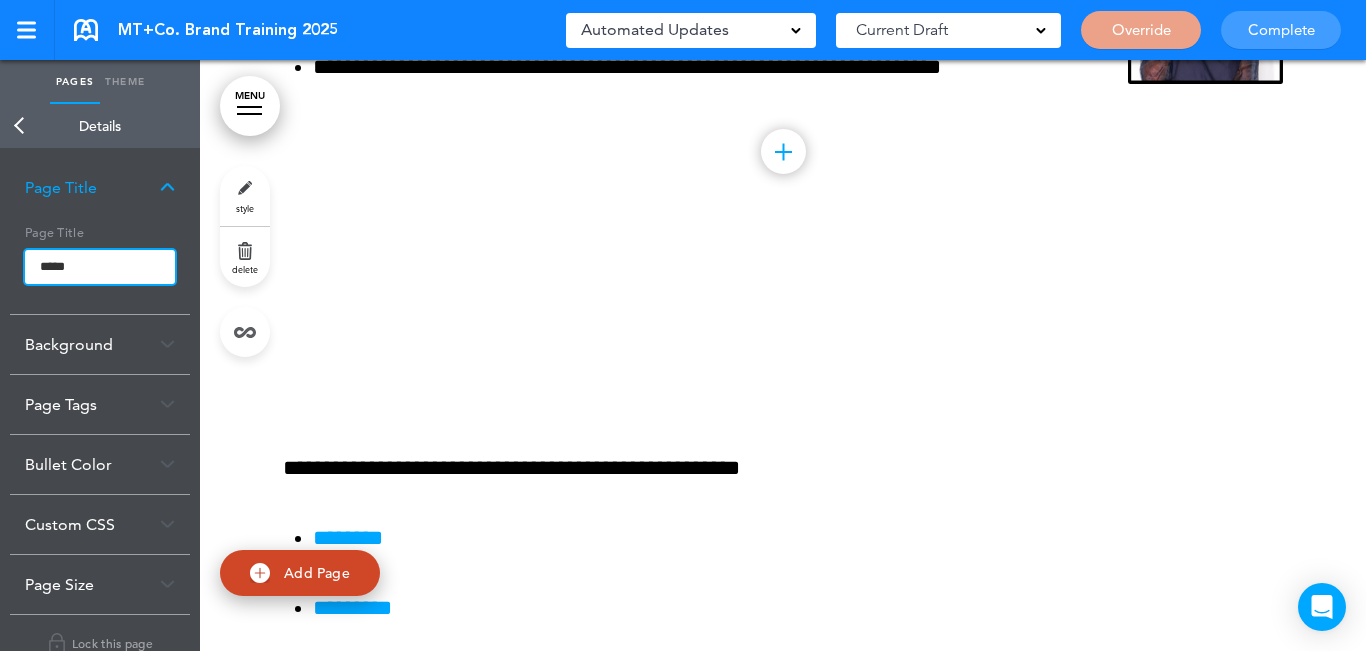 drag, startPoint x: 109, startPoint y: 265, endPoint x: 0, endPoint y: 260, distance: 109.11462 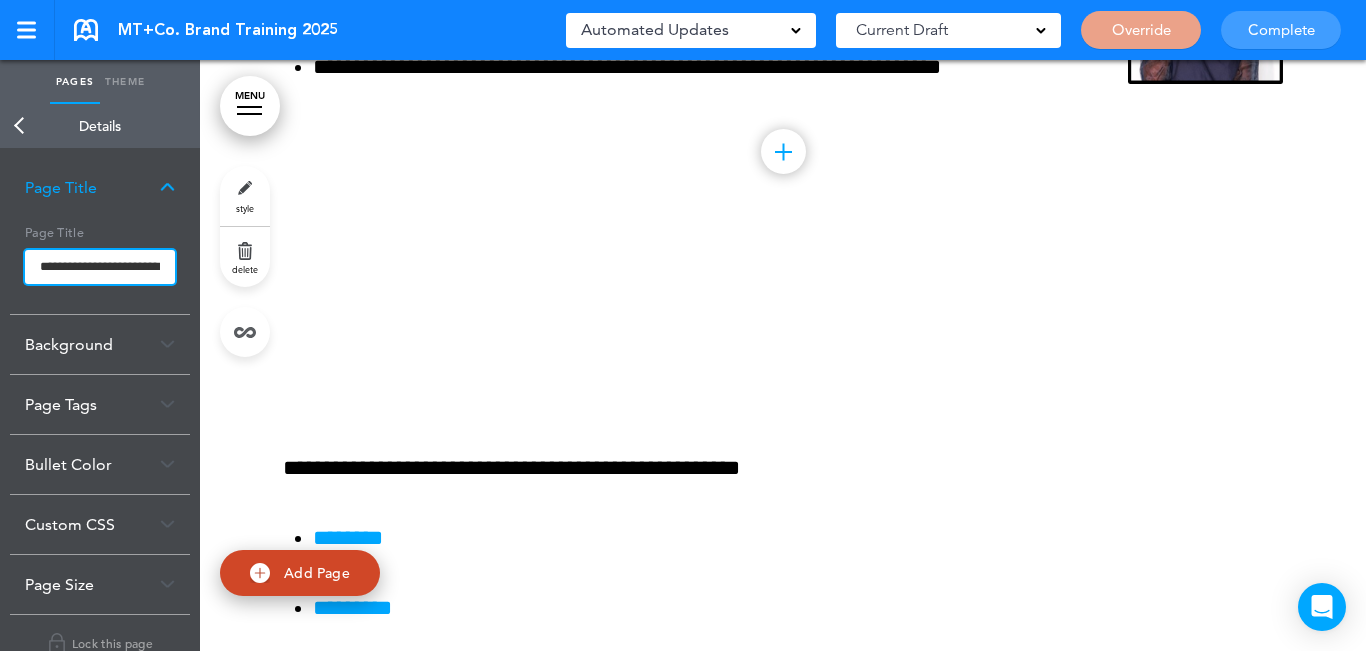 scroll, scrollTop: 0, scrollLeft: 75, axis: horizontal 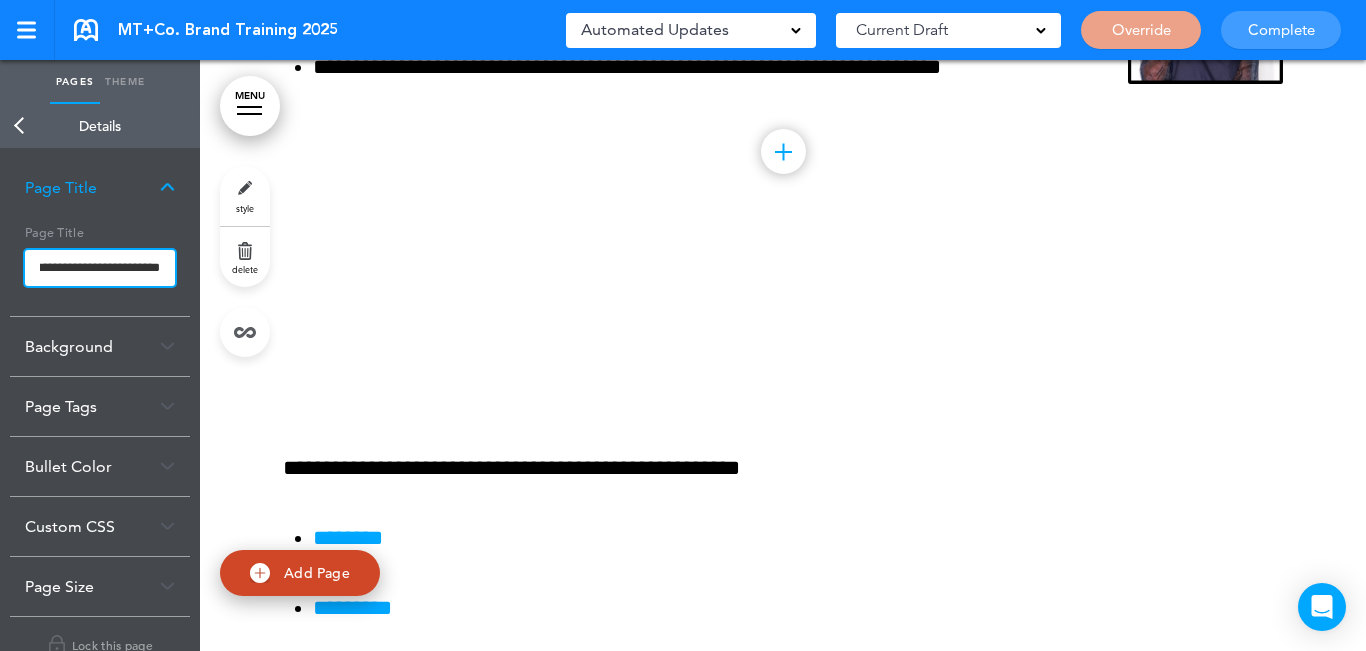 type on "**********" 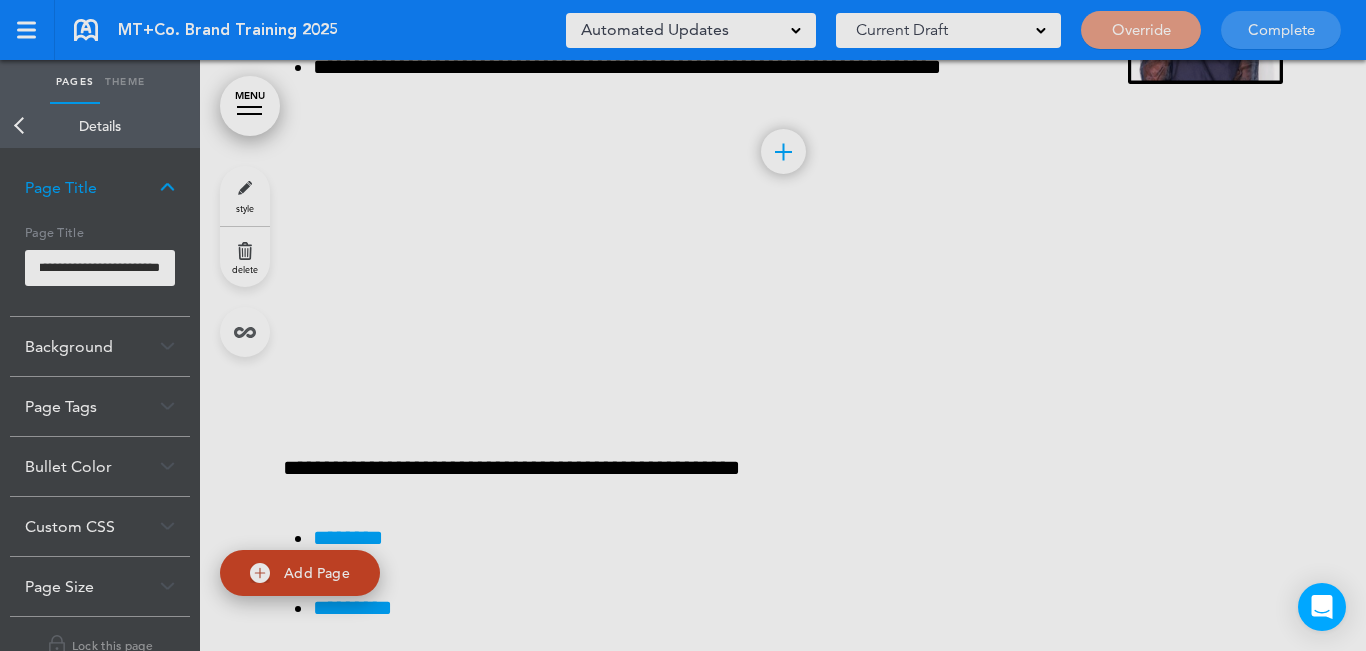 click on "Make this page common so it is available in other handbooks.
This handbook
[GEOGRAPHIC_DATA]
Settings
Your Handbooks
Account
Manage Organization
My Account
Help
Logout
MT+Co. Brand Training 2025
Saved!
Automated Updates
0
Auto policy updates
🎉
Updating policies just got easier! Introducing" at bounding box center (683, 325) 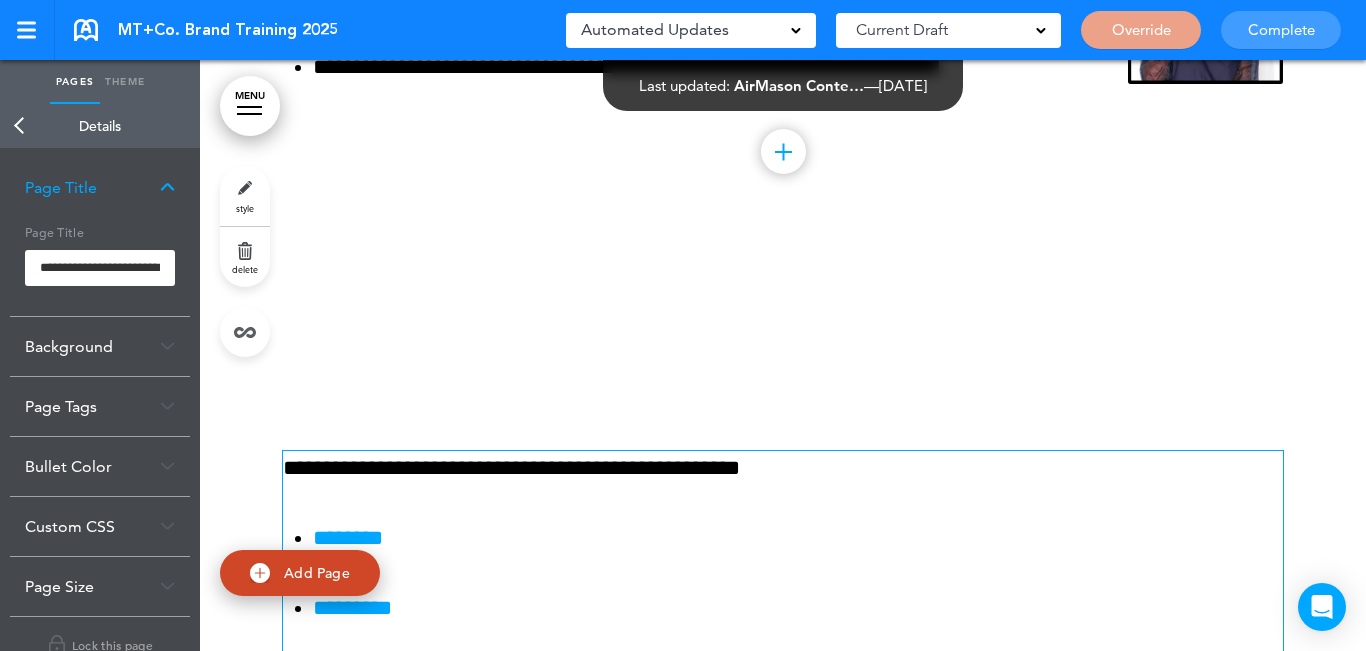 click on "**********" at bounding box center [783, 468] 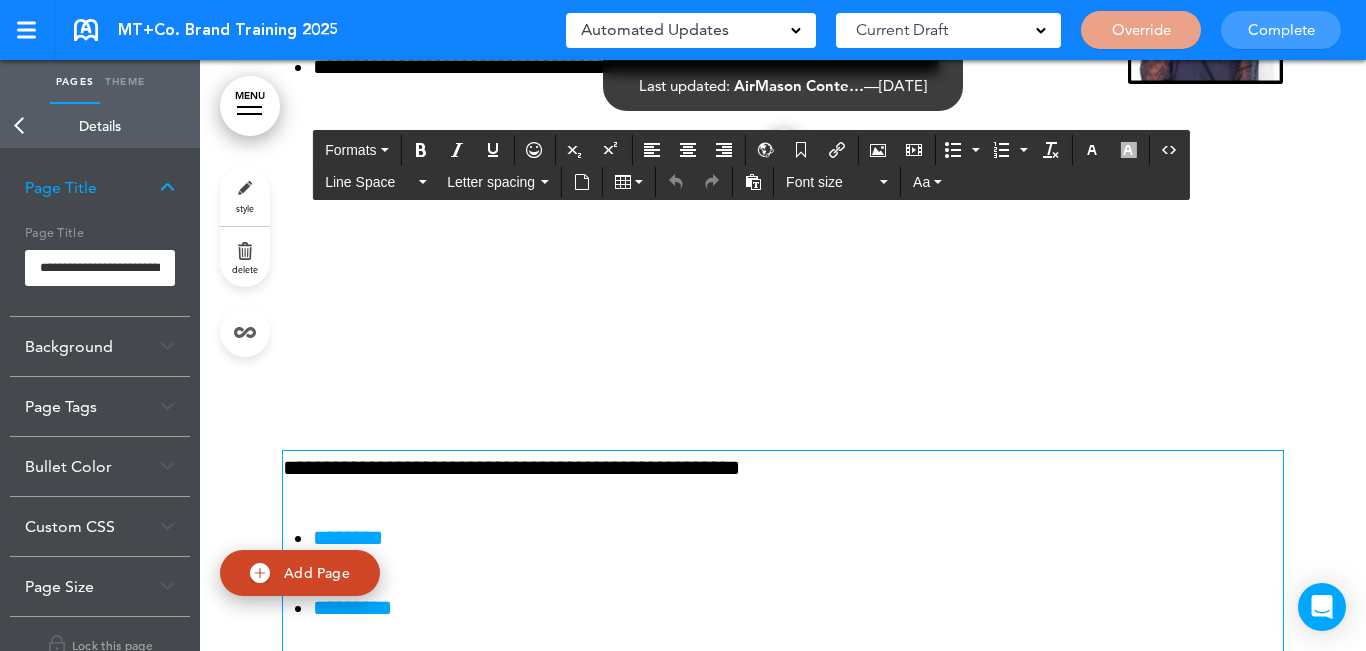 scroll, scrollTop: 9323, scrollLeft: 0, axis: vertical 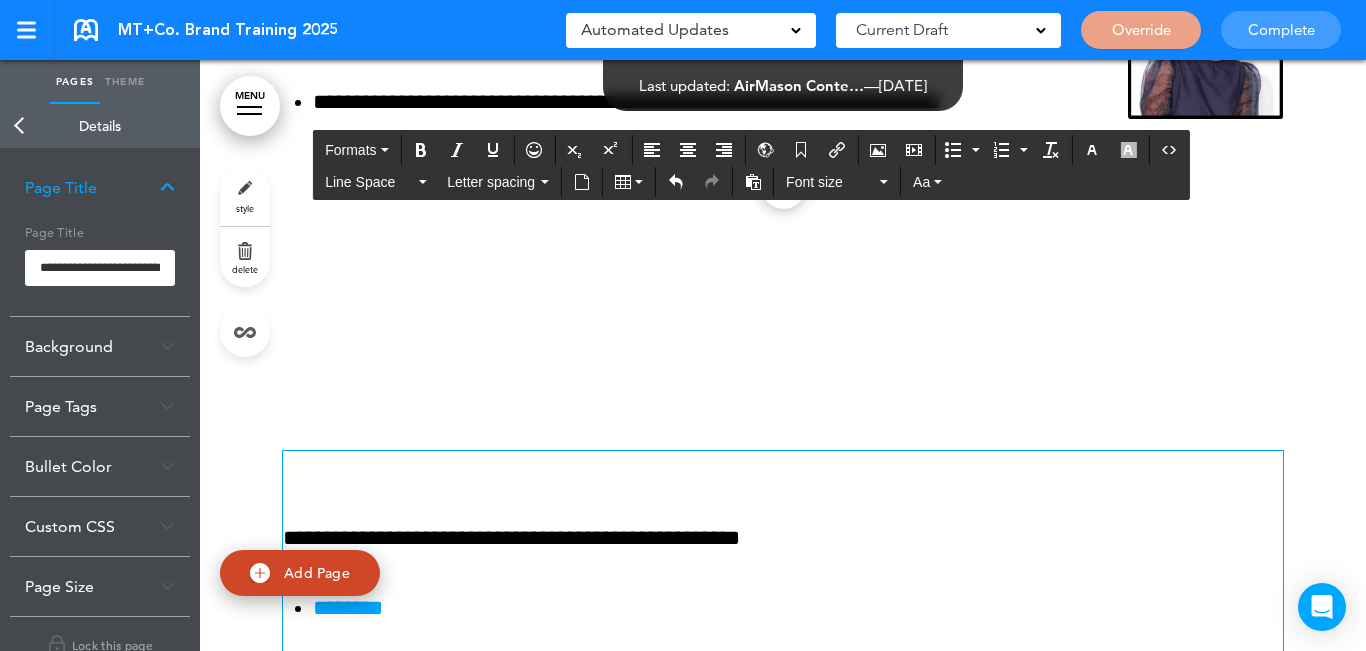 click at bounding box center [783, 468] 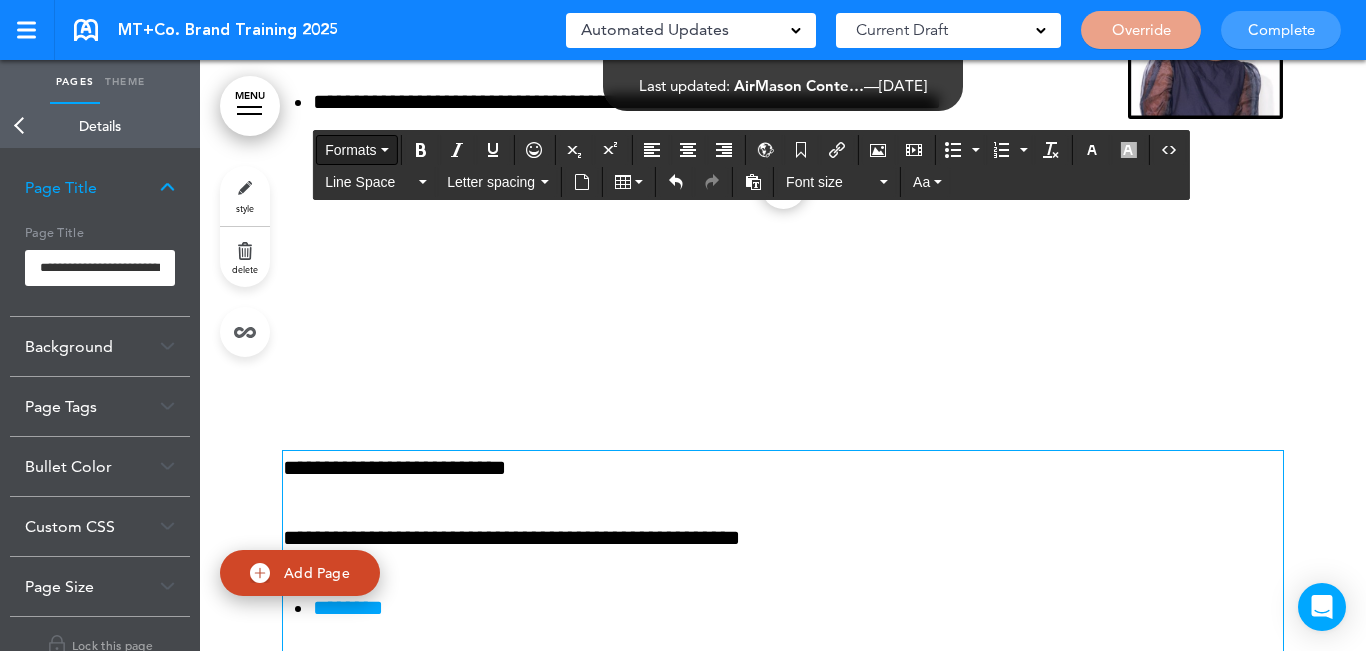 click on "Formats" at bounding box center (350, 150) 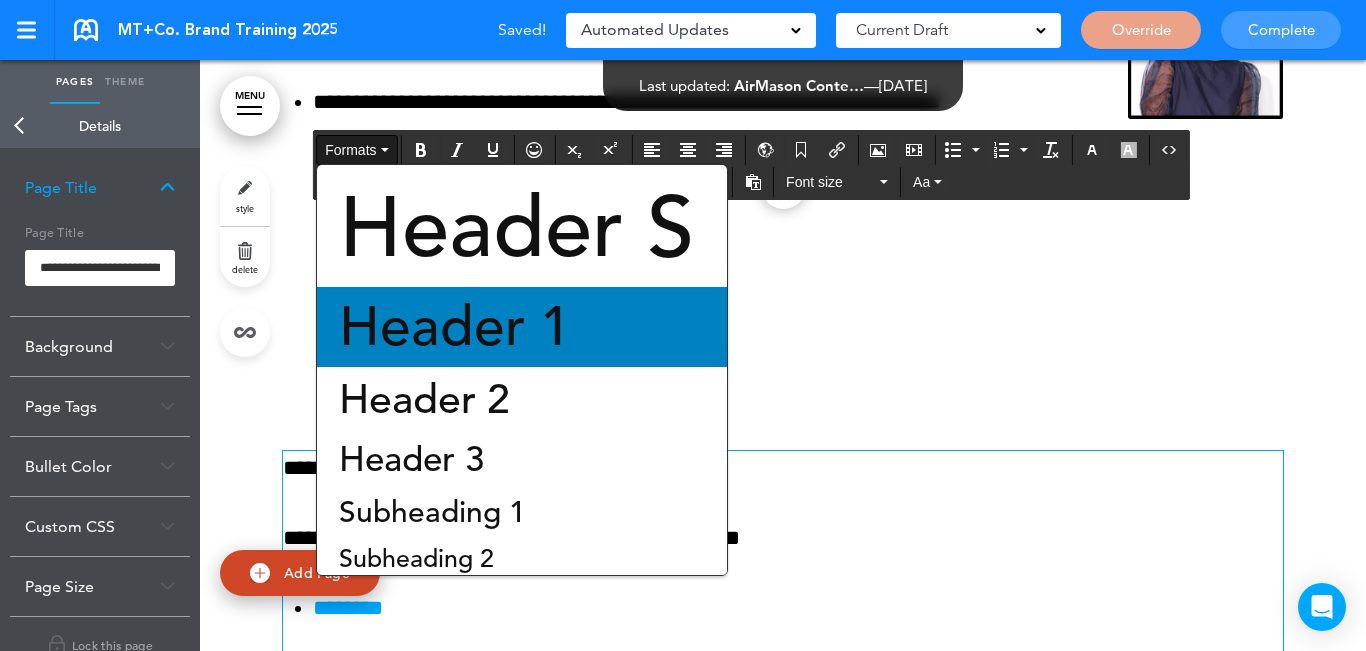 click on "Header 1" at bounding box center [455, 327] 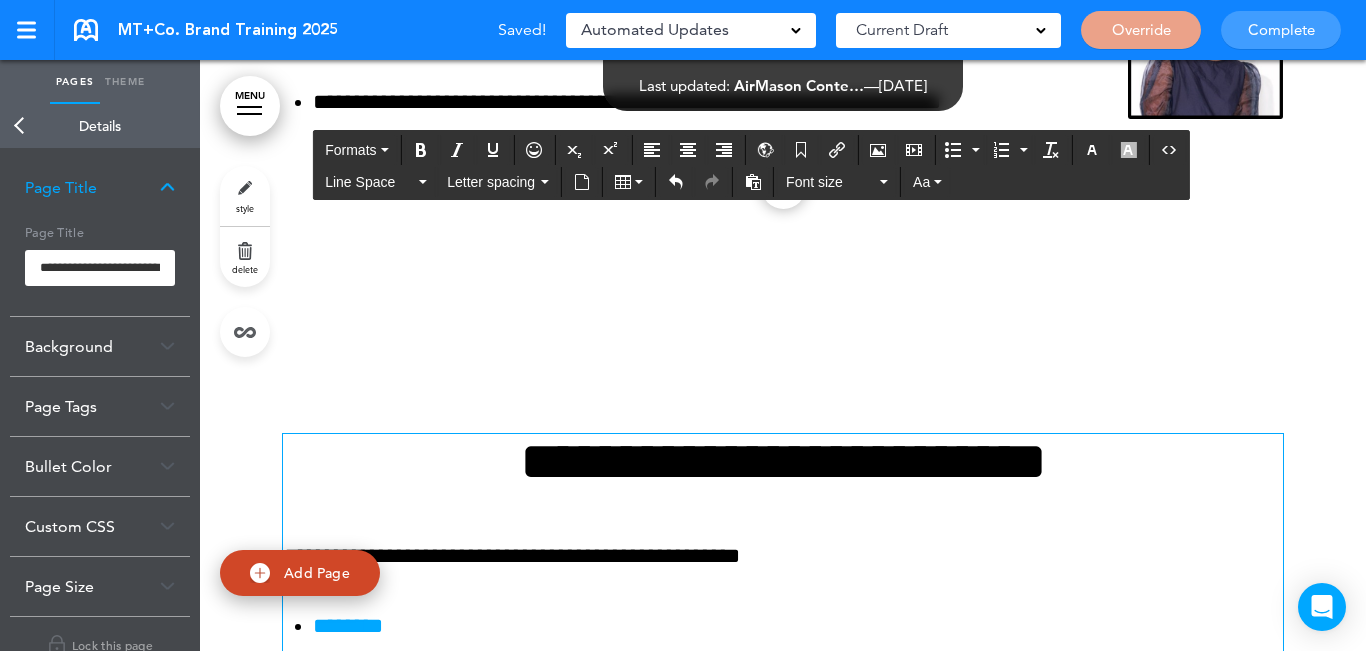scroll, scrollTop: 9305, scrollLeft: 0, axis: vertical 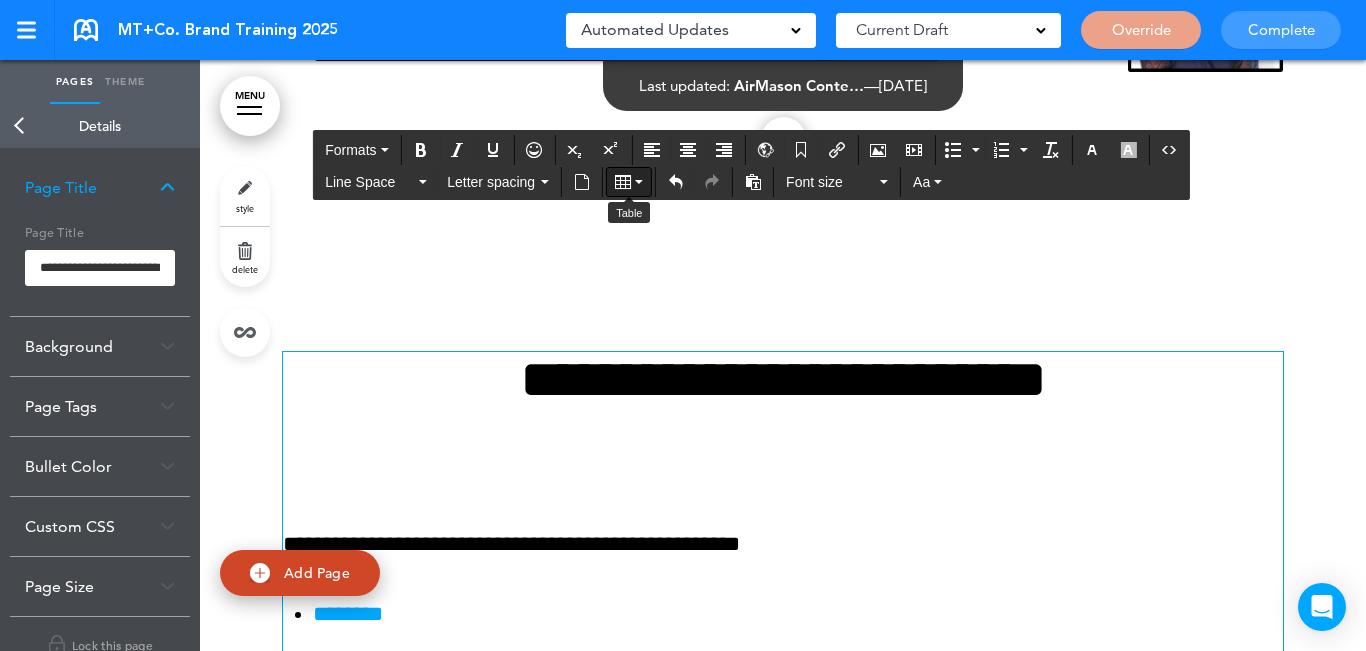 click at bounding box center [629, 182] 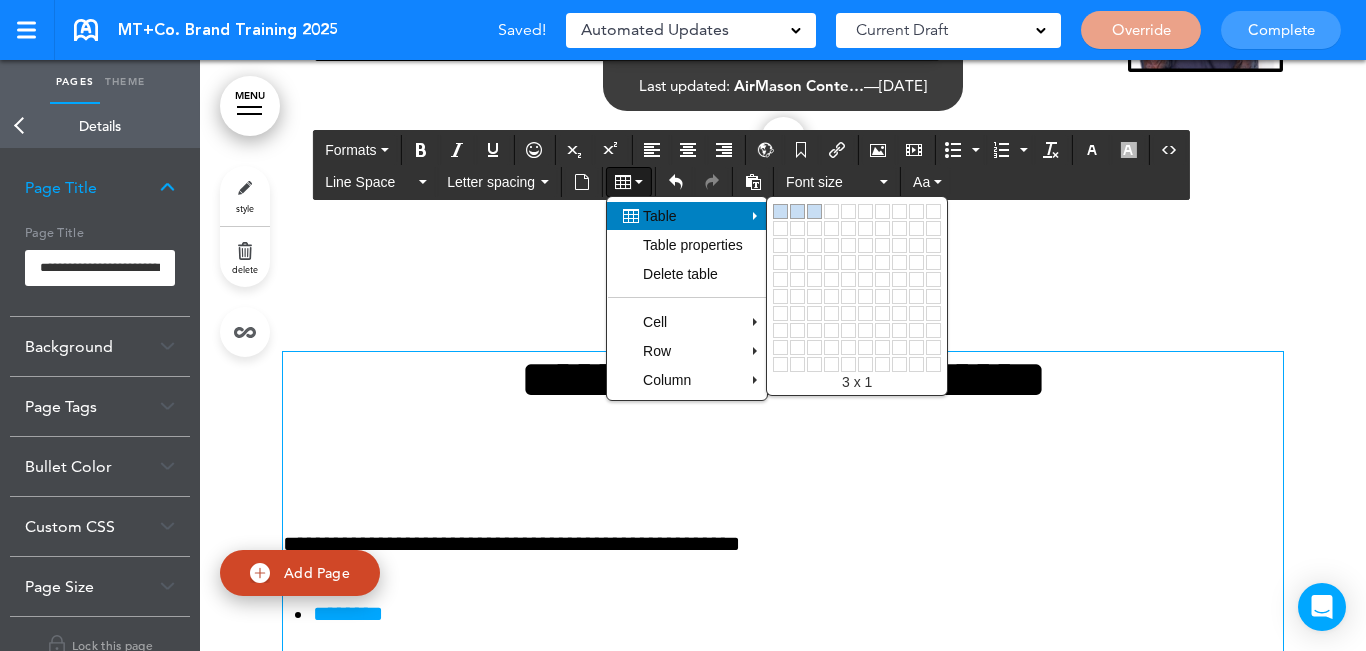 click at bounding box center [814, 211] 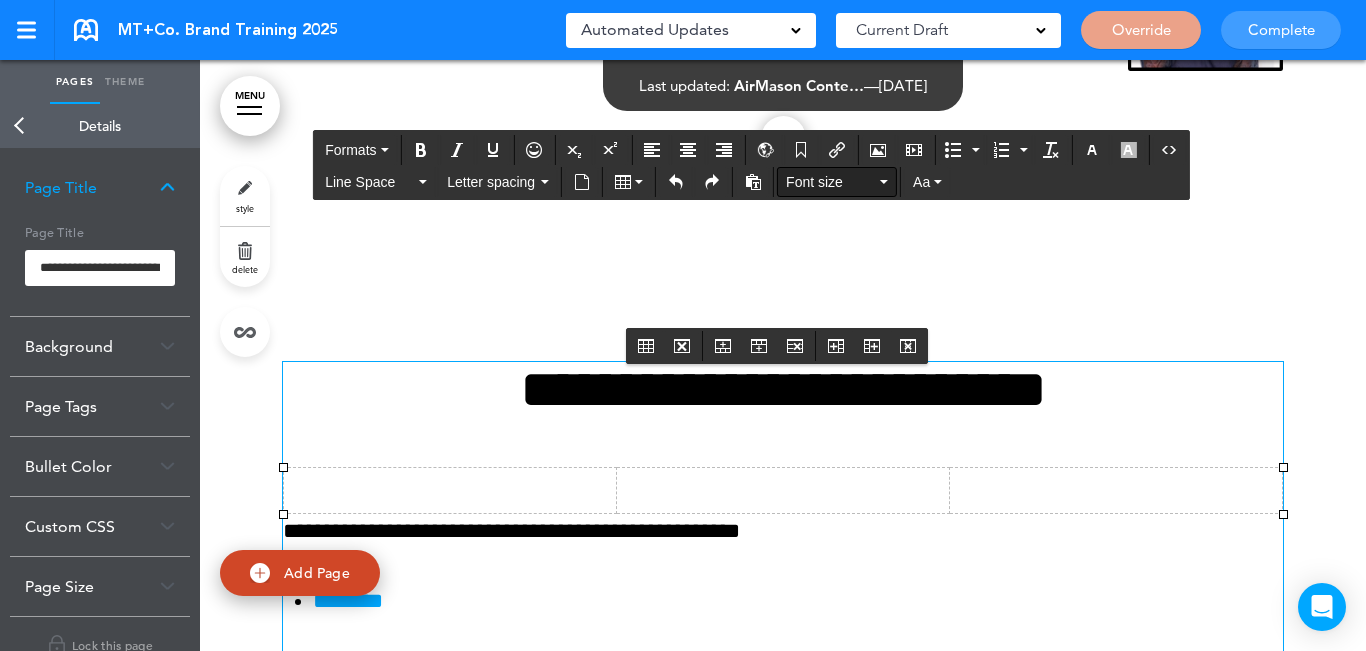 scroll, scrollTop: 9370, scrollLeft: 0, axis: vertical 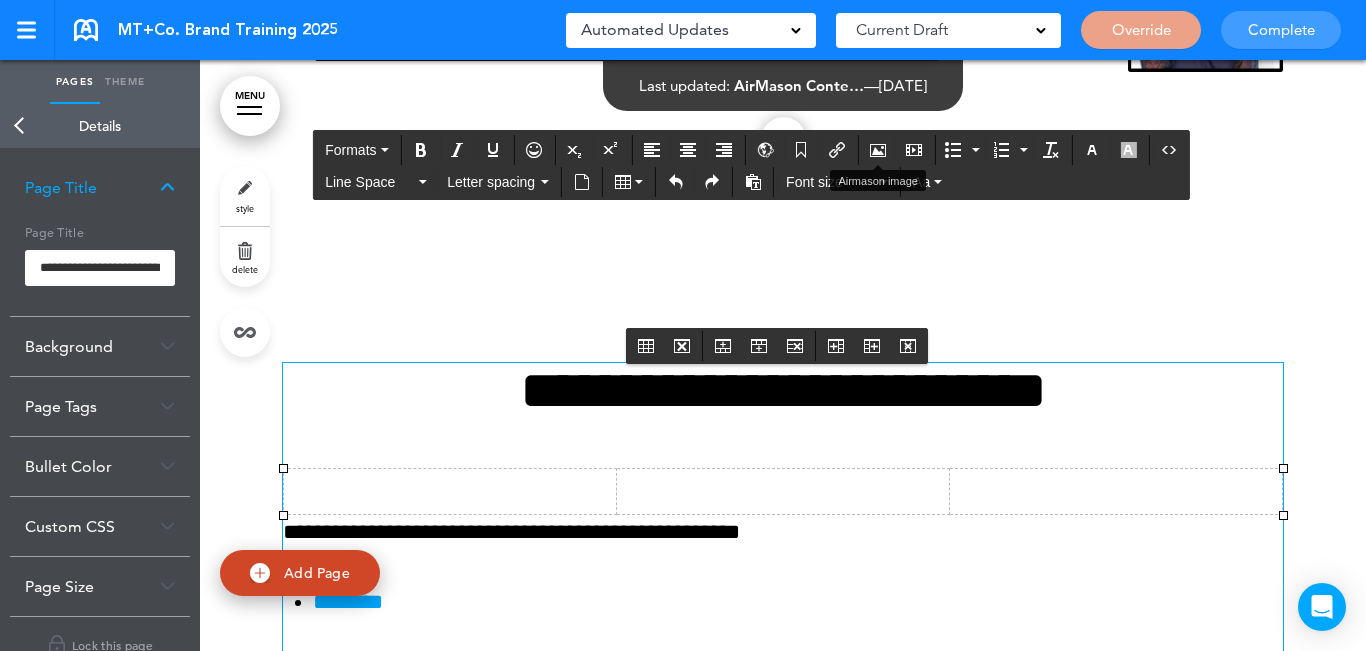 click at bounding box center [896, 150] 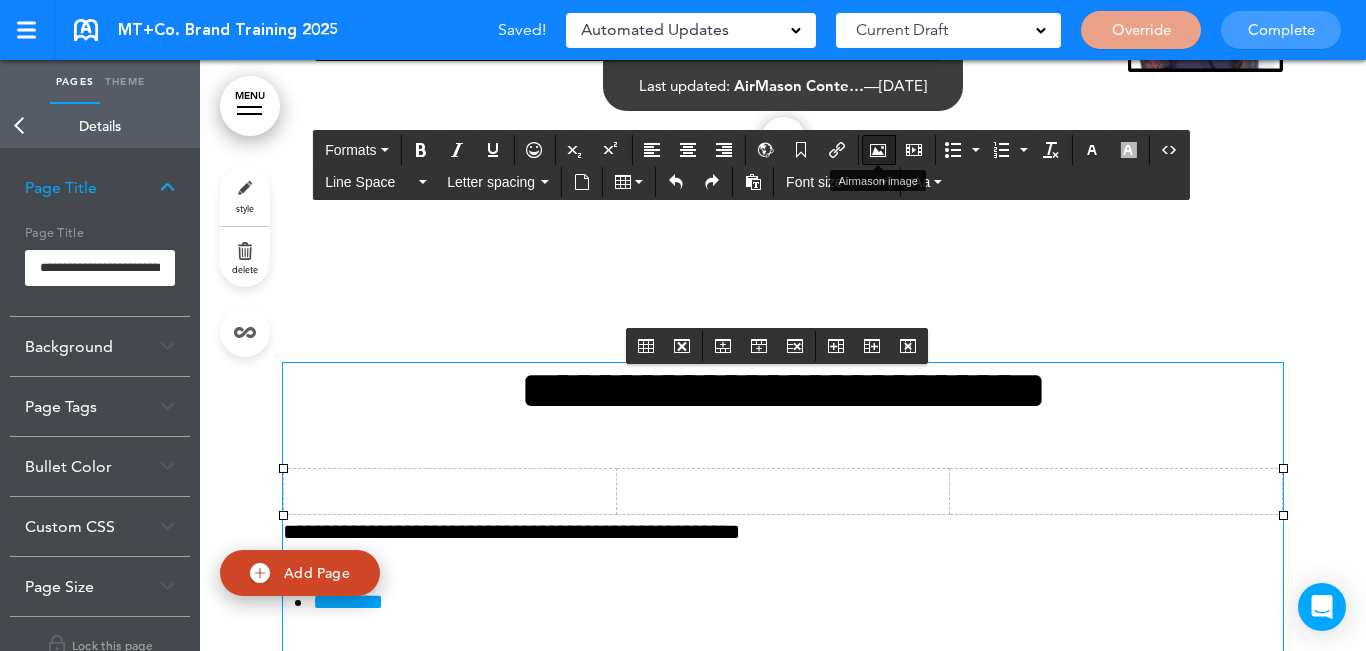 click at bounding box center (878, 150) 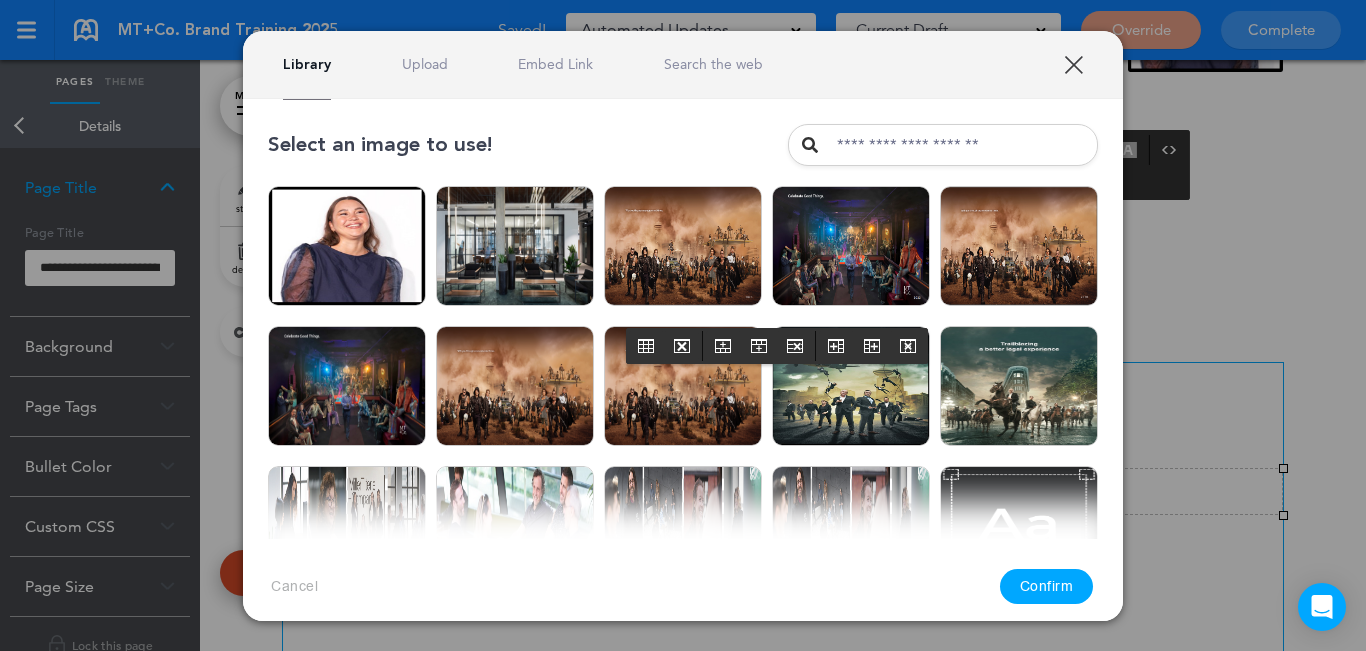 click on "Upload" at bounding box center [425, 64] 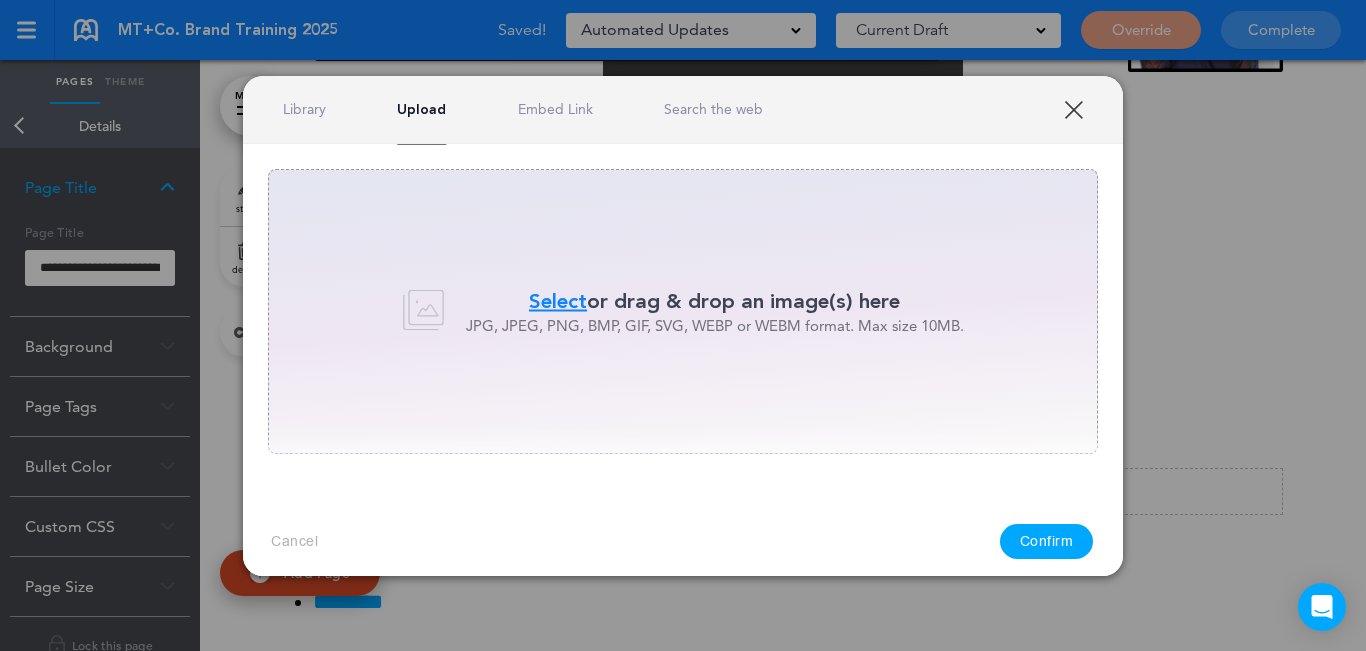click on "Select" at bounding box center [558, 301] 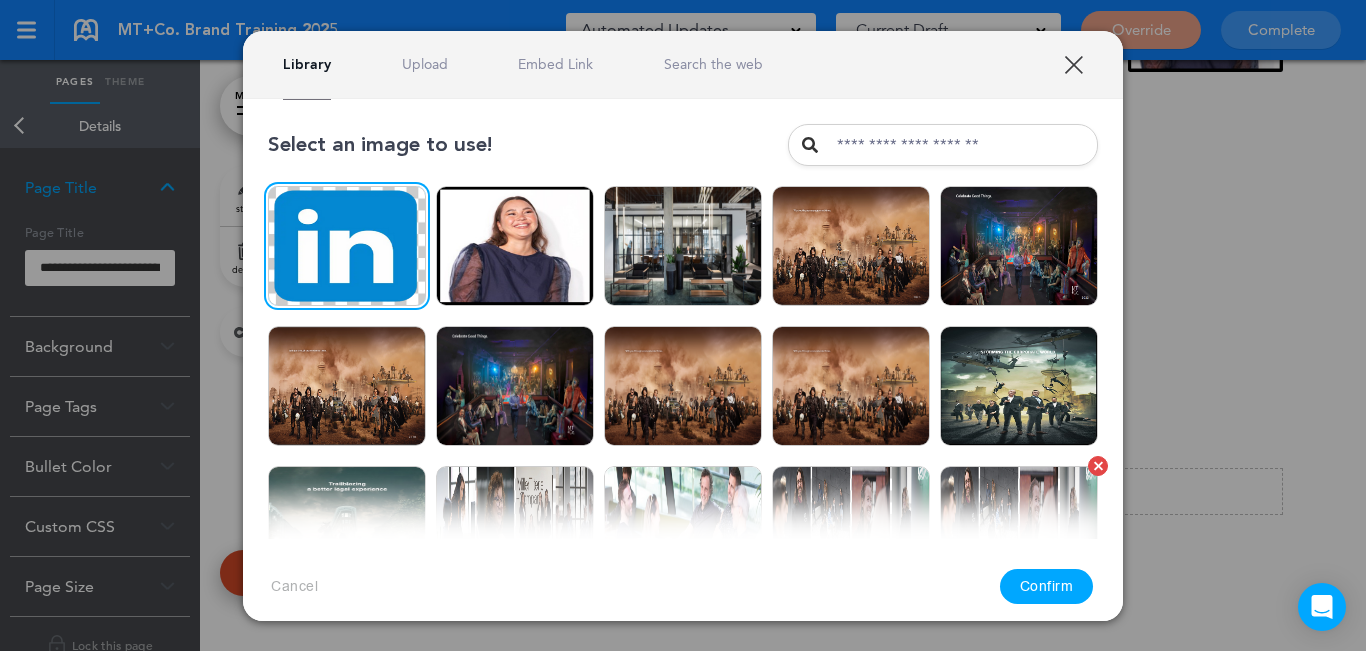 drag, startPoint x: 1061, startPoint y: 582, endPoint x: 956, endPoint y: 522, distance: 120.93387 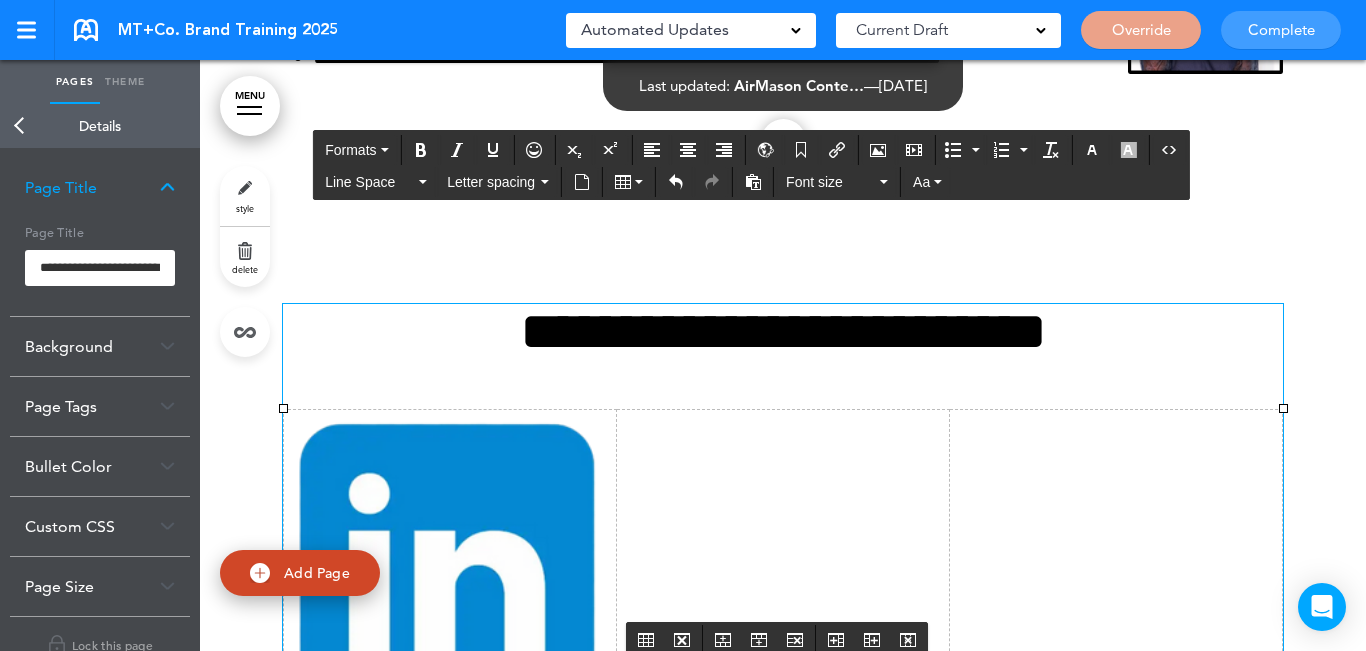 scroll, scrollTop: 9370, scrollLeft: 0, axis: vertical 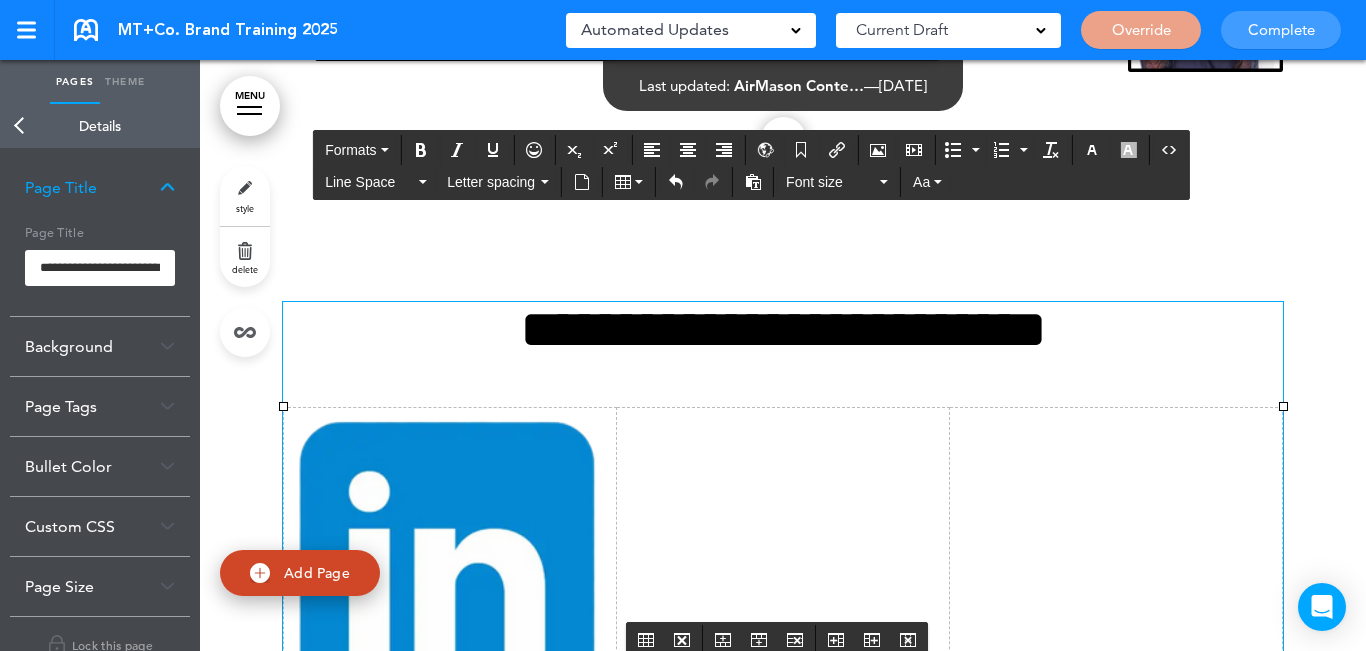 click at bounding box center (783, 575) 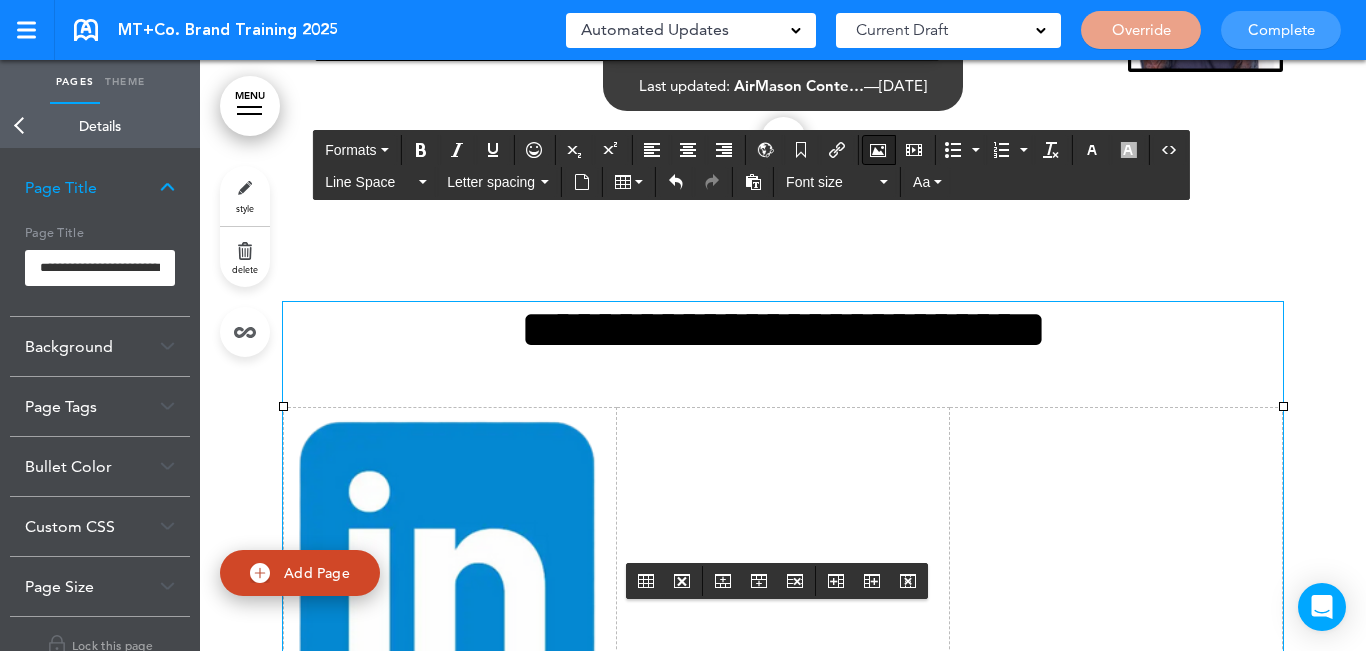 click at bounding box center (878, 150) 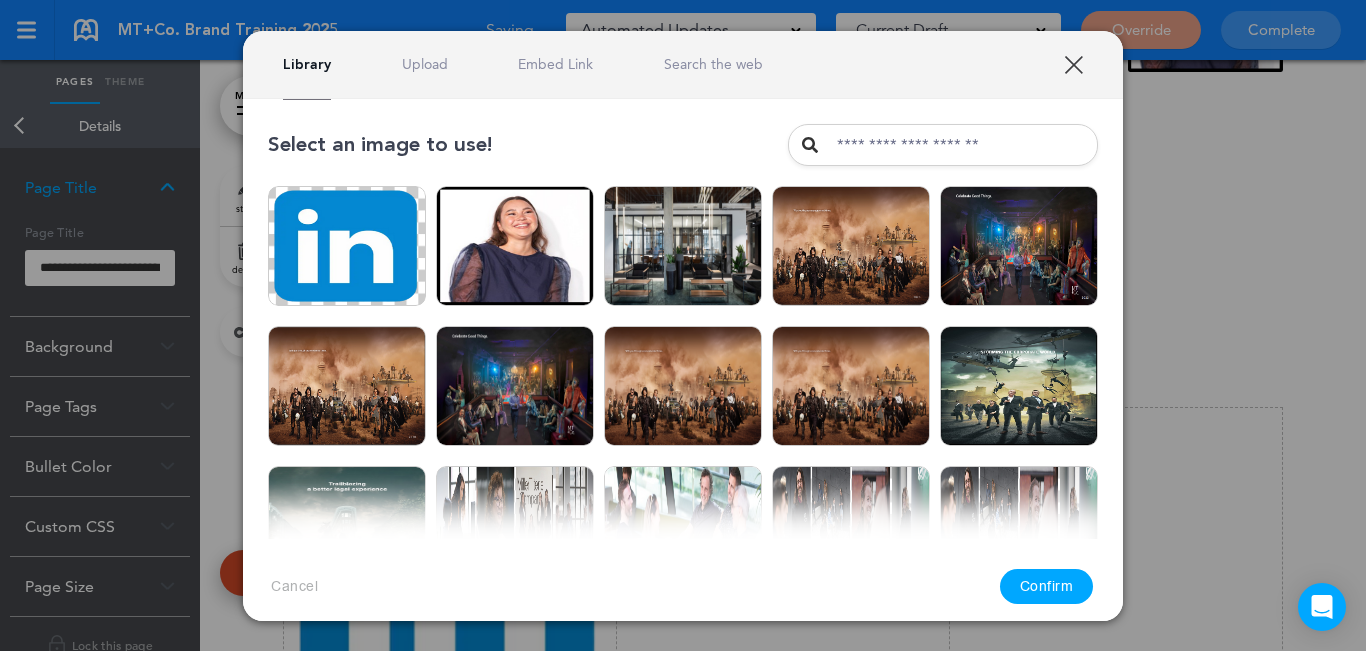 click on "Upload" at bounding box center [425, 64] 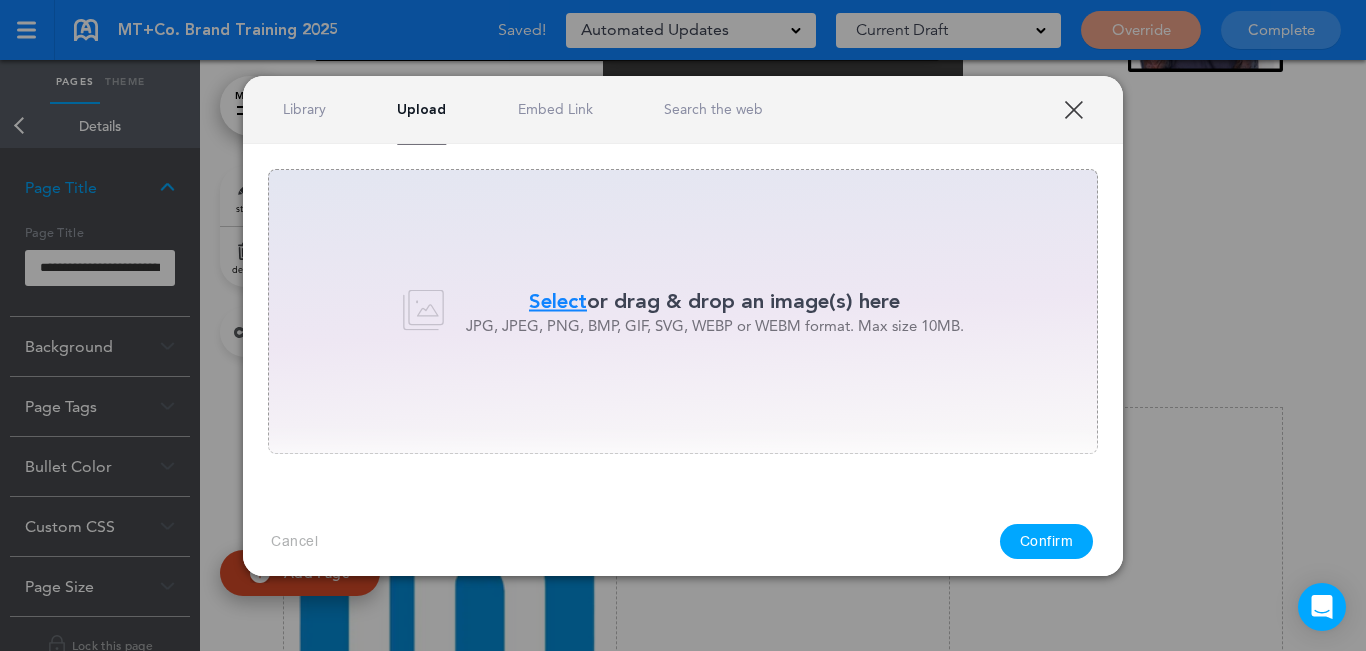 click on "Select" at bounding box center (558, 301) 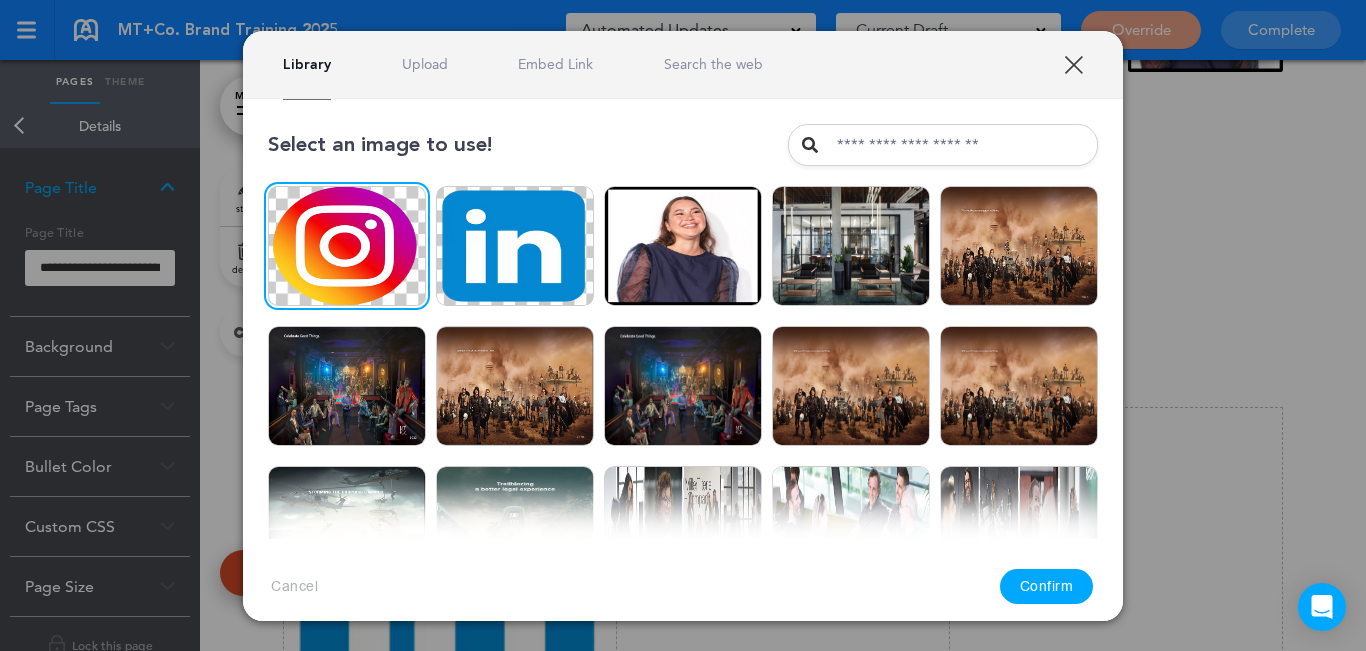 click on "Confirm" at bounding box center (1047, 586) 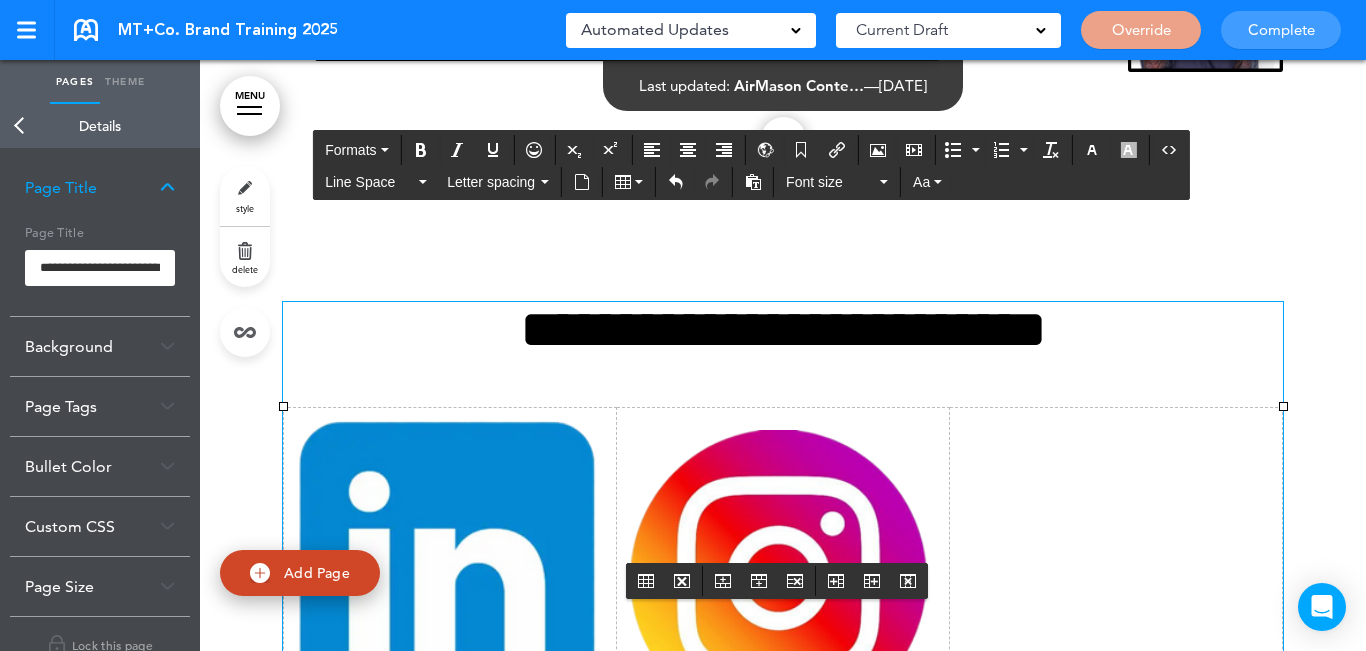click at bounding box center (1116, 575) 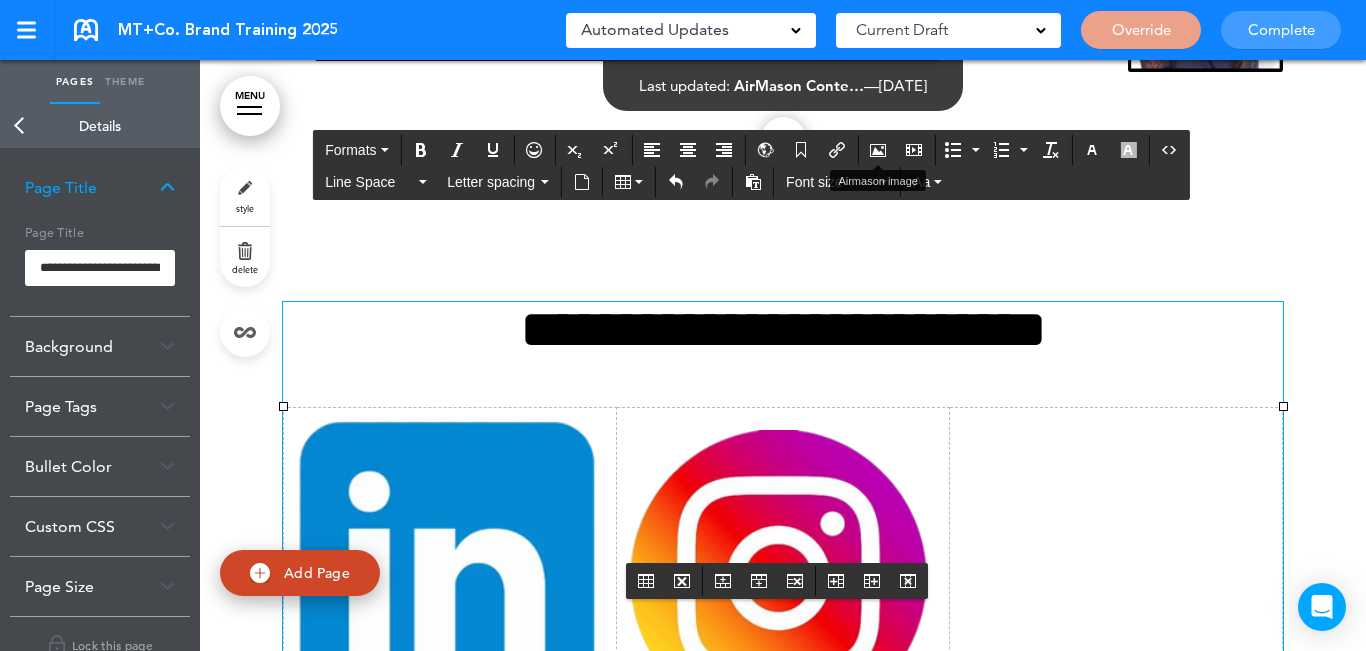 click at bounding box center [878, 150] 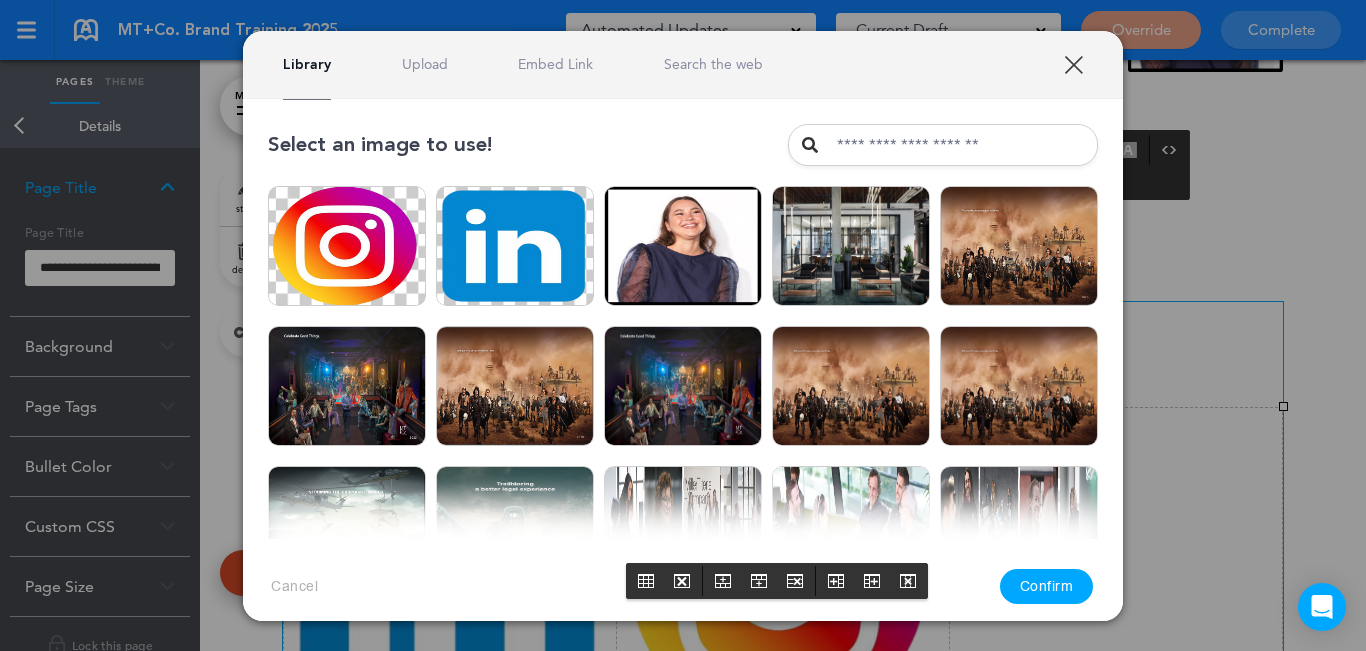 click on "Upload" at bounding box center (425, 64) 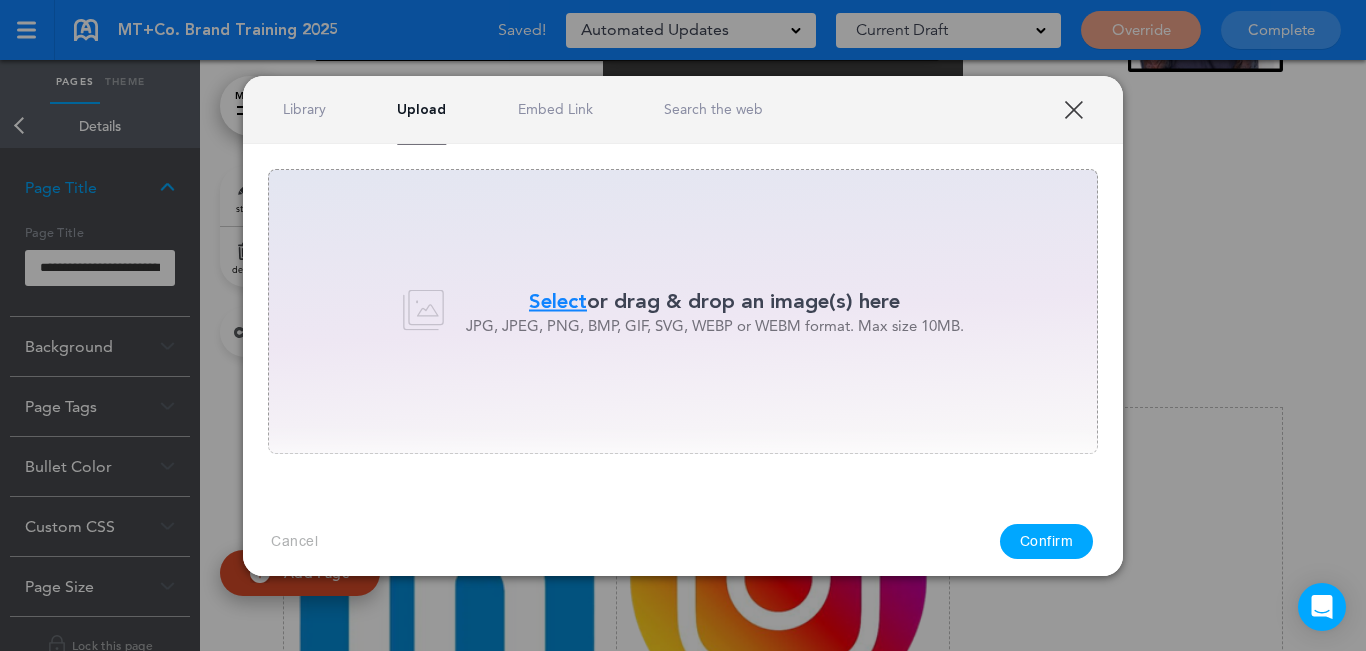 click on "JPG, JPEG, PNG, BMP, GIF, SVG, WEBP or WEBM format. Max size 10MB." at bounding box center [715, 326] 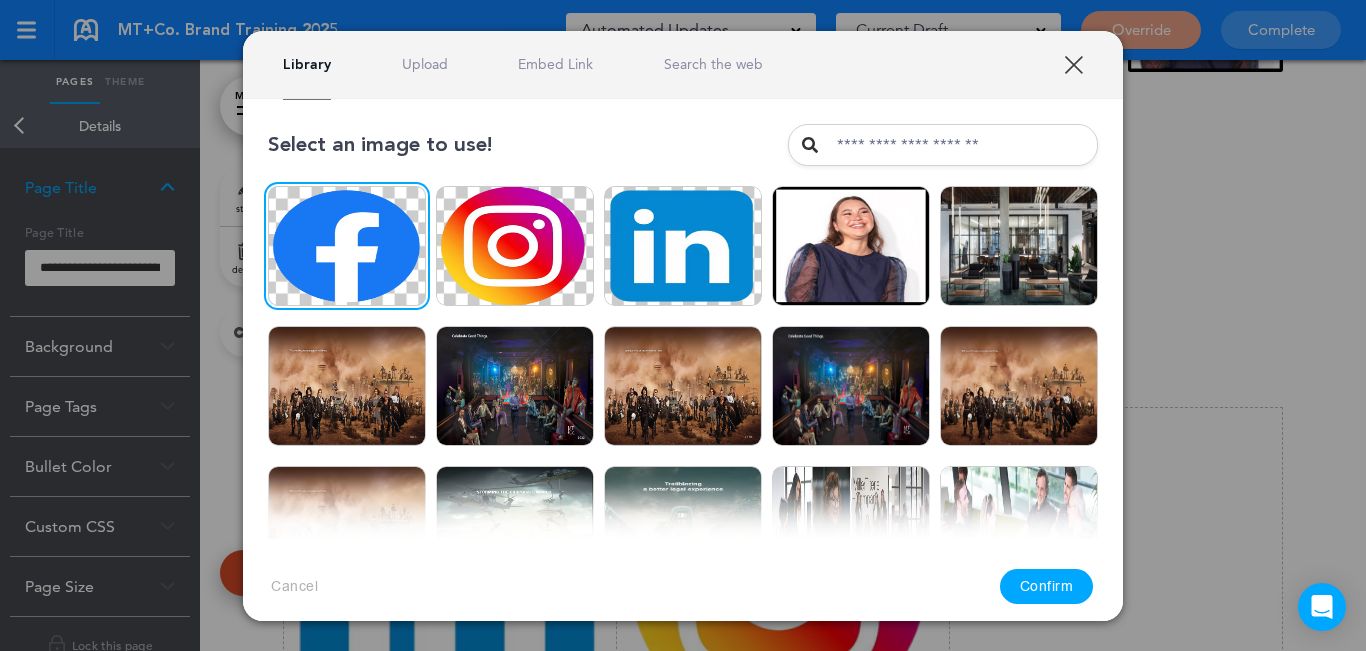 click on "Confirm" at bounding box center [1047, 586] 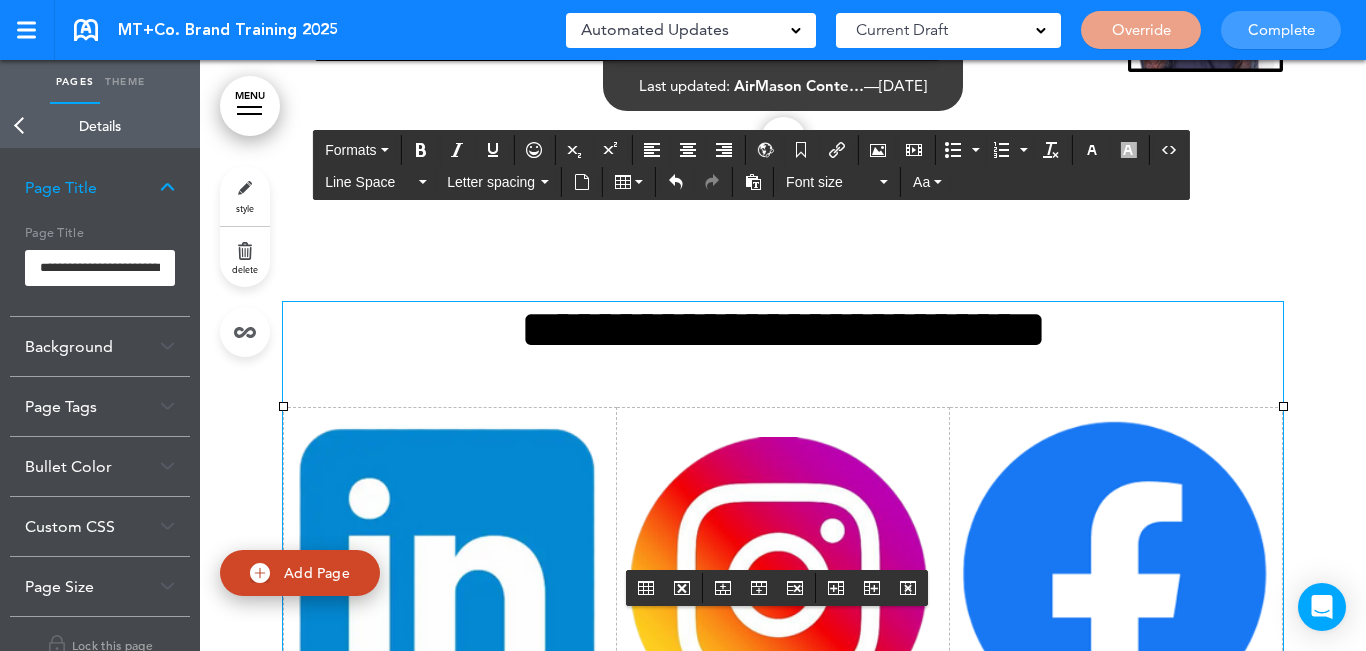 click at bounding box center [1116, 573] 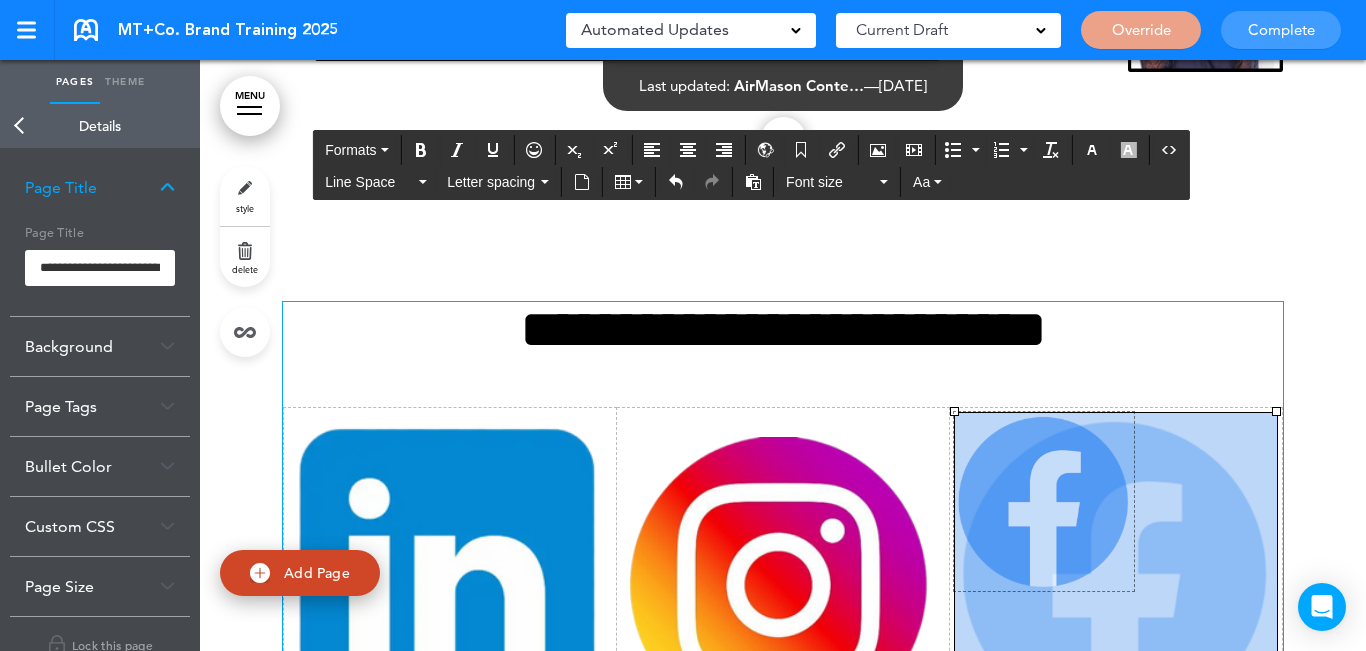 drag, startPoint x: 1268, startPoint y: 554, endPoint x: 1126, endPoint y: 492, distance: 154.94514 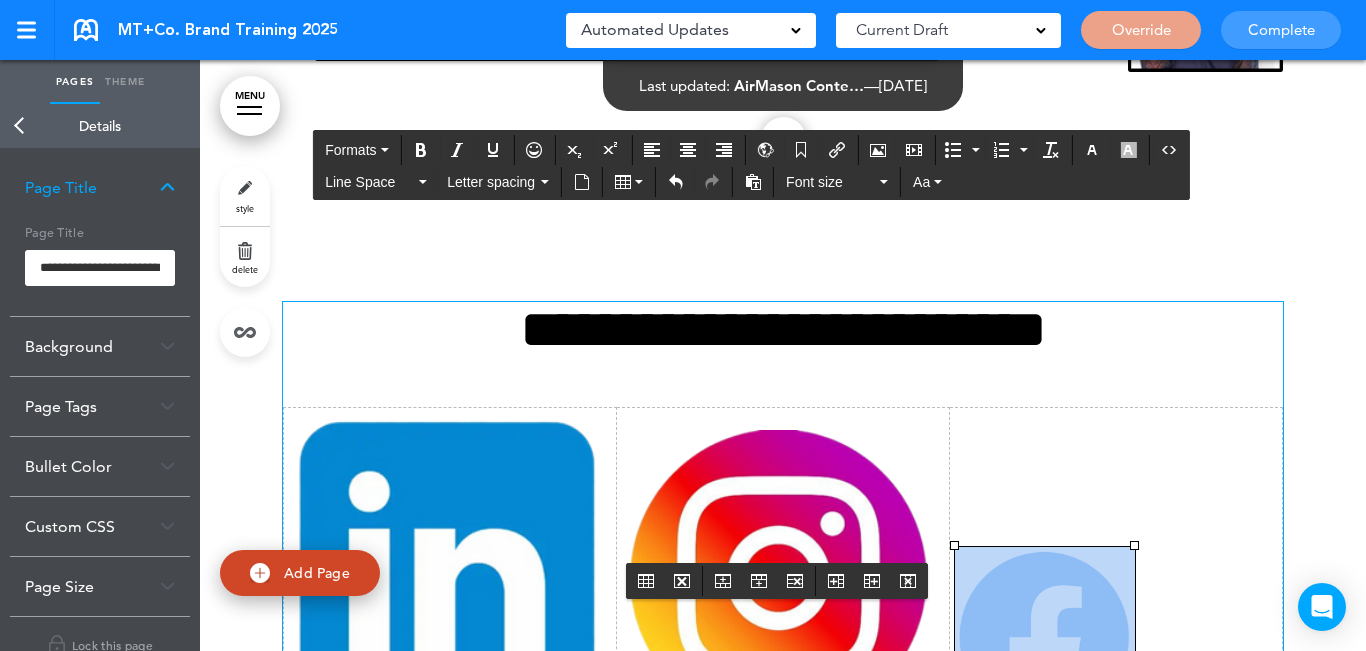click at bounding box center (783, 577) 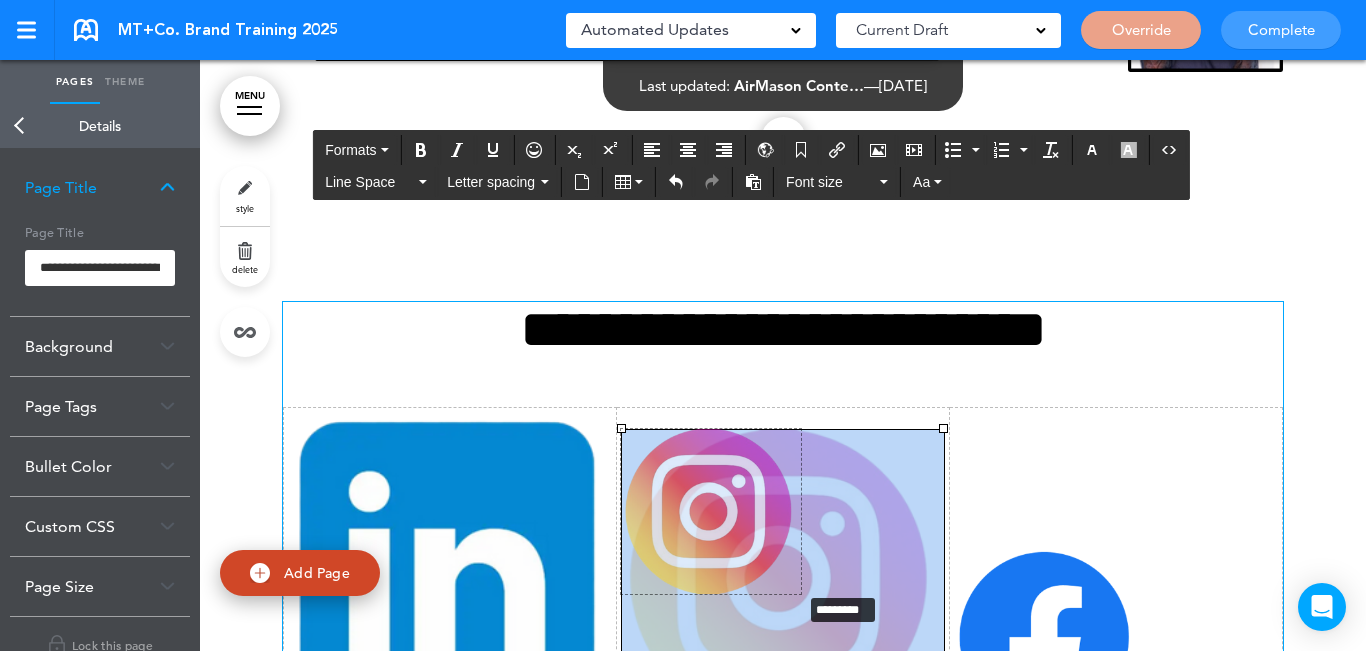 drag, startPoint x: 931, startPoint y: 543, endPoint x: 789, endPoint y: 412, distance: 193.1968 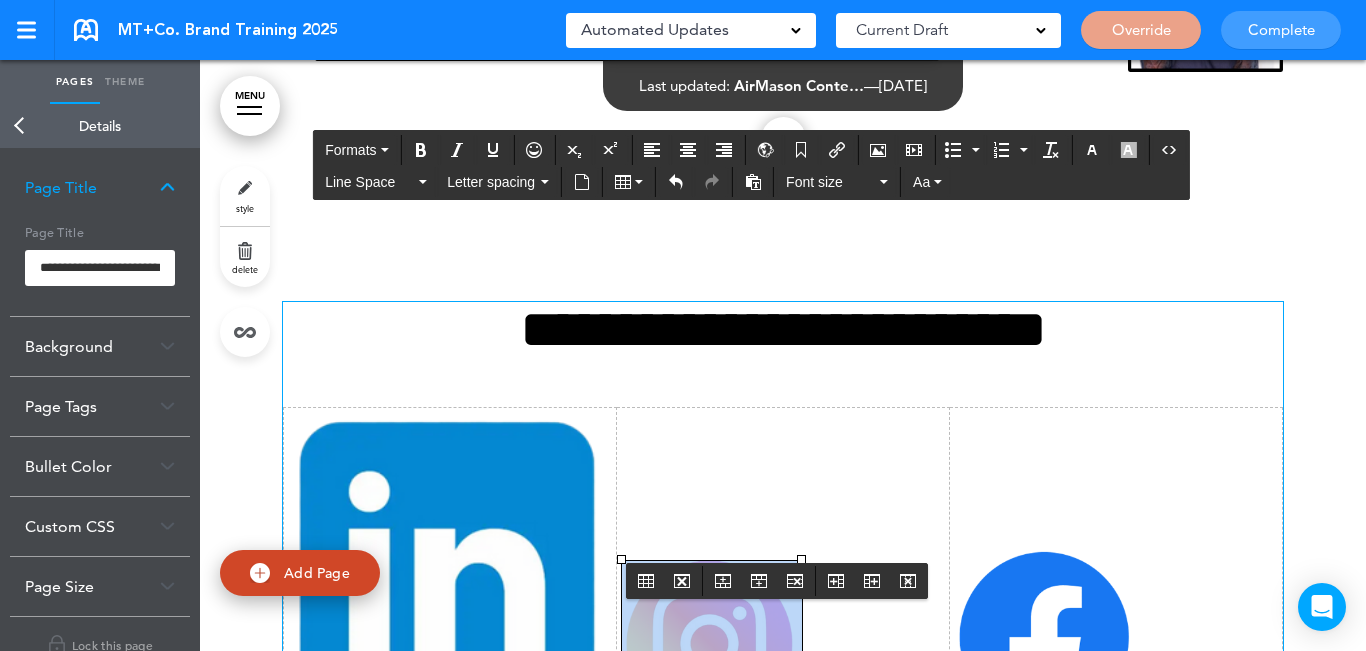 click at bounding box center (450, 569) 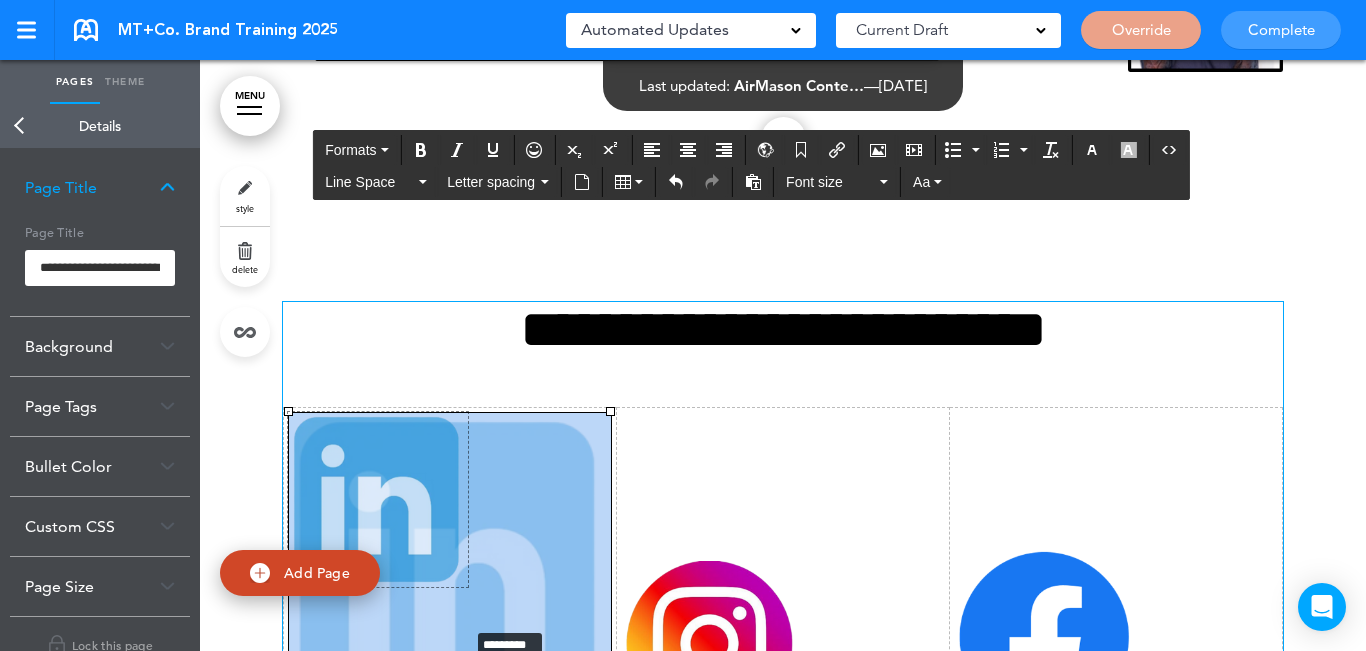 drag, startPoint x: 598, startPoint y: 543, endPoint x: 456, endPoint y: 446, distance: 171.96802 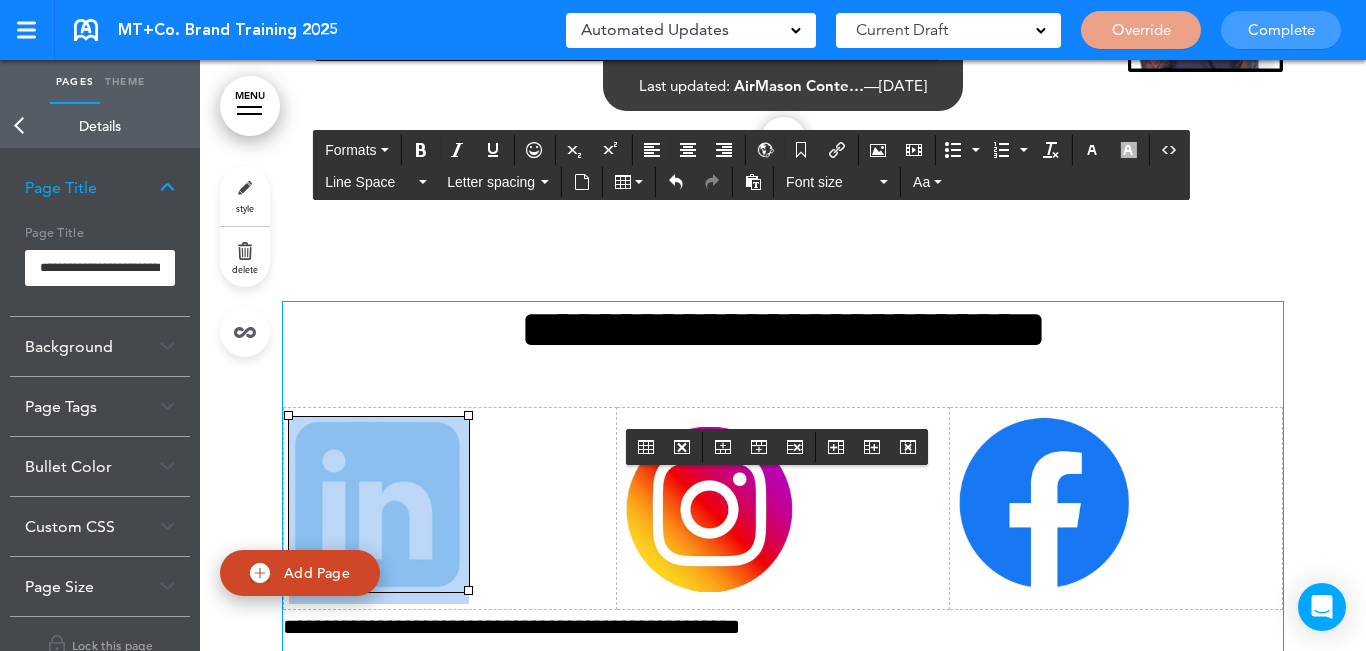 click at bounding box center (450, 508) 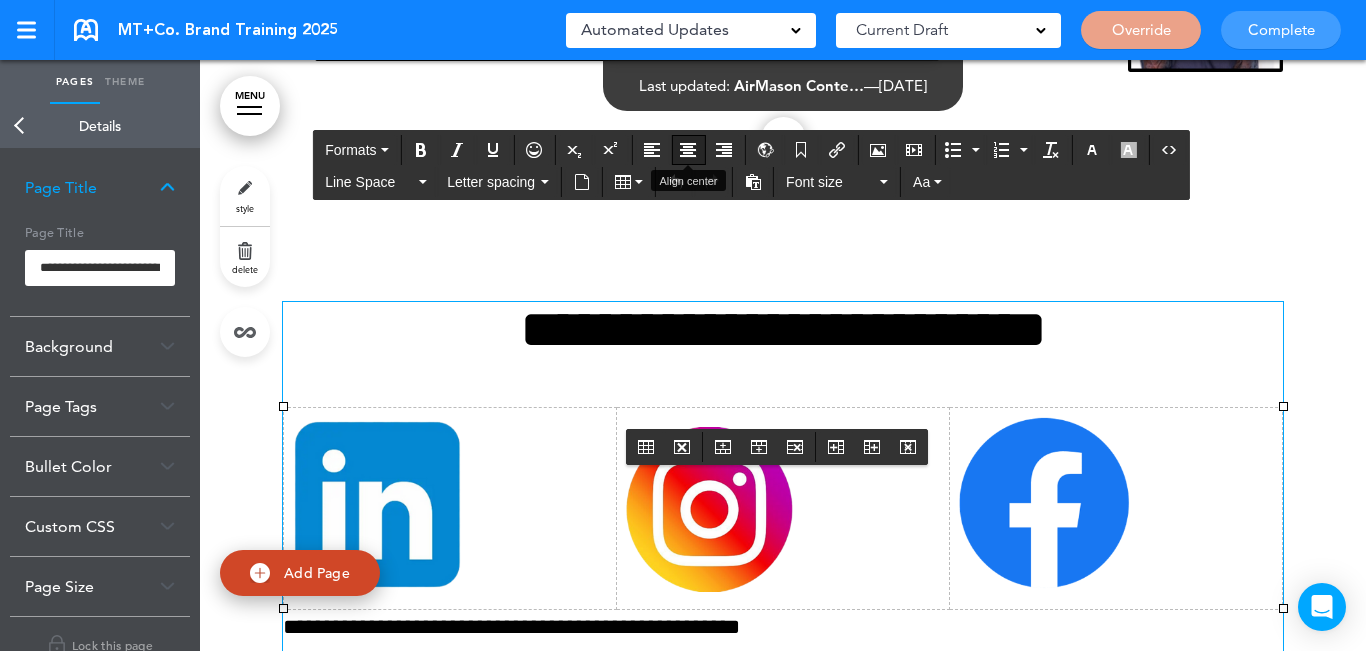 click at bounding box center [688, 150] 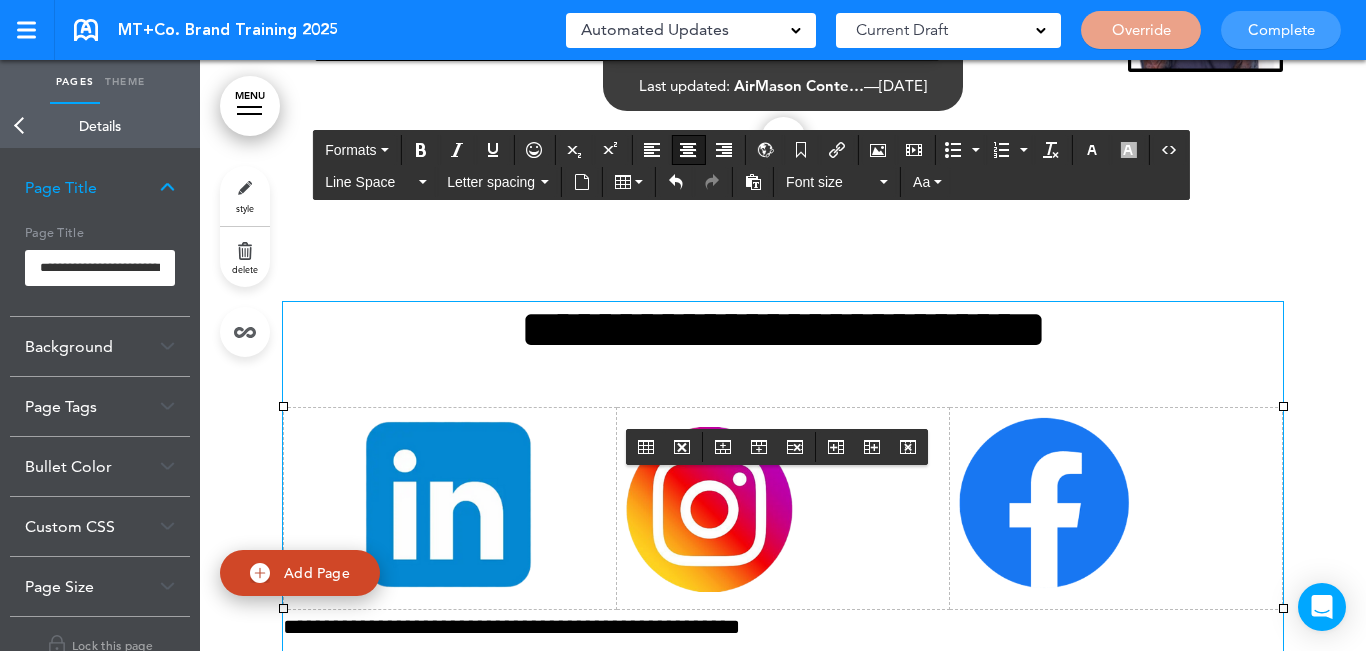 click at bounding box center (783, 508) 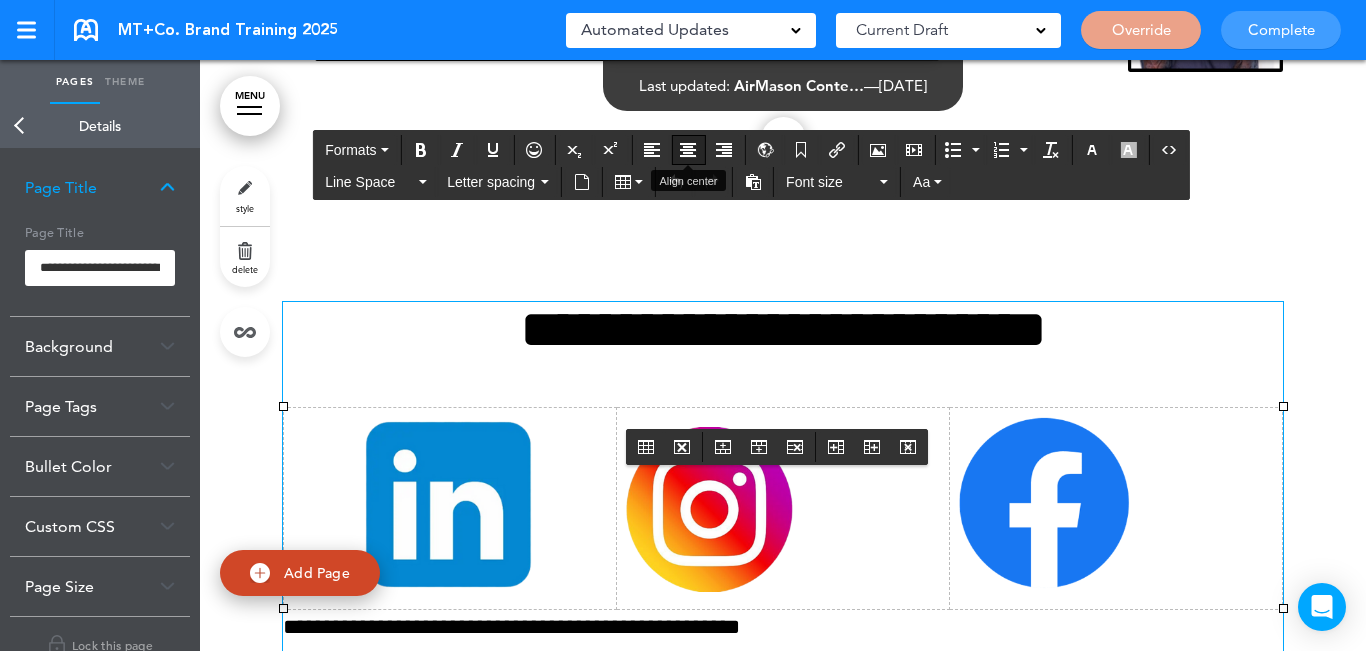 click at bounding box center (688, 150) 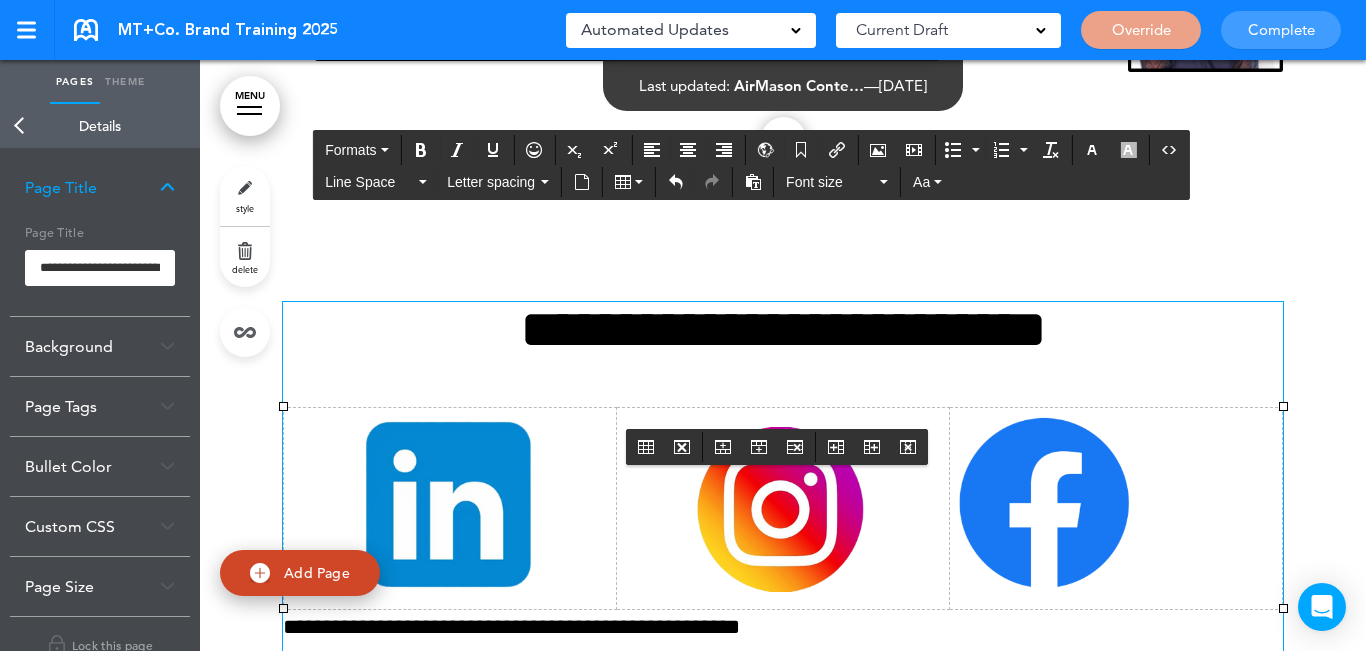 click at bounding box center [1116, 508] 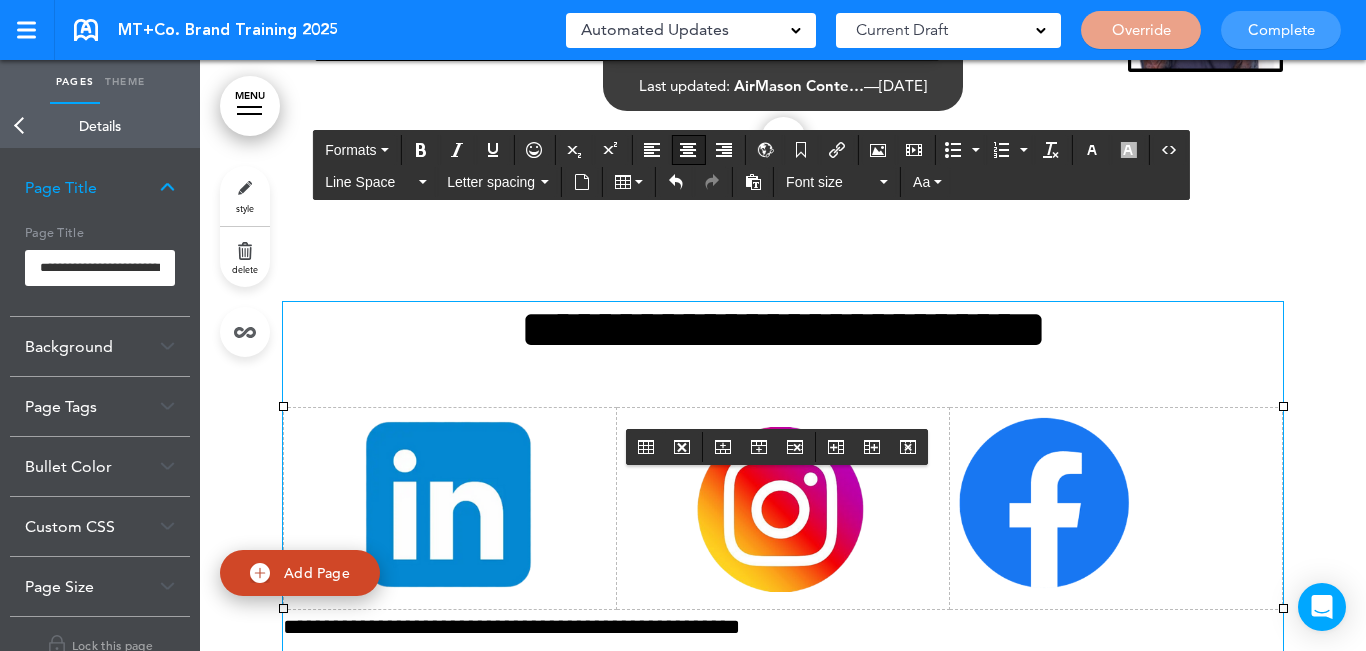 click at bounding box center [688, 150] 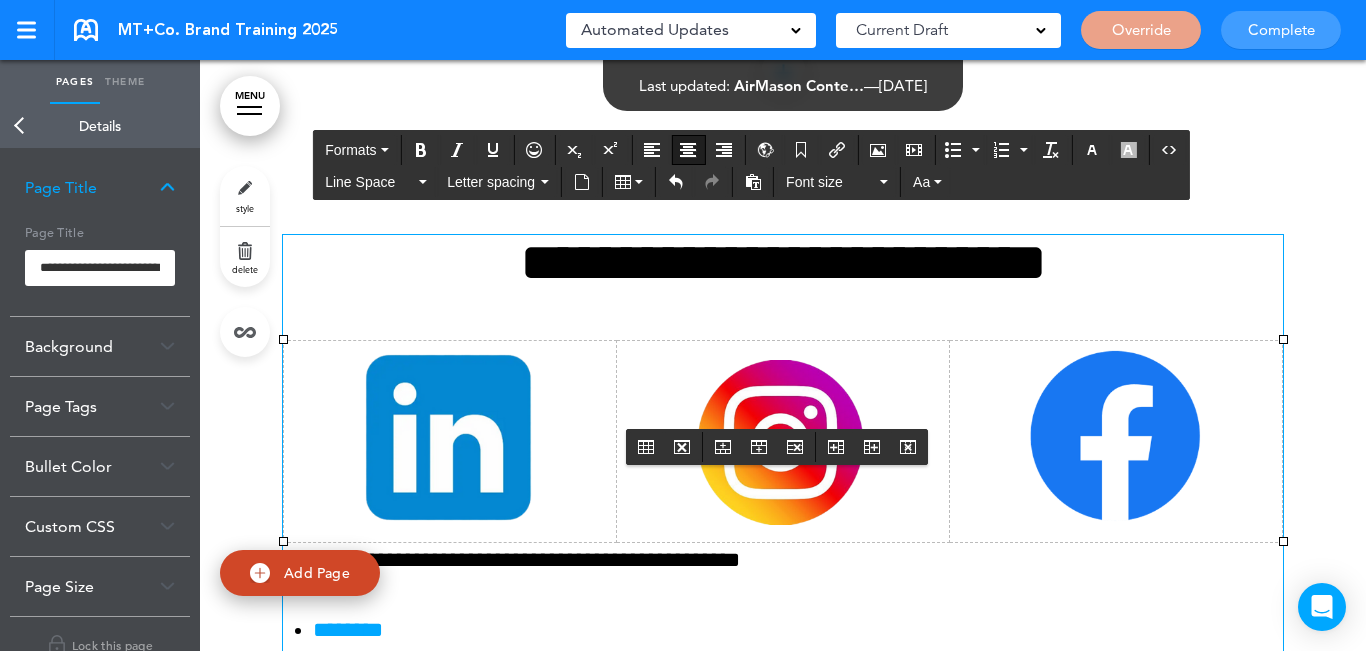 scroll, scrollTop: 9470, scrollLeft: 0, axis: vertical 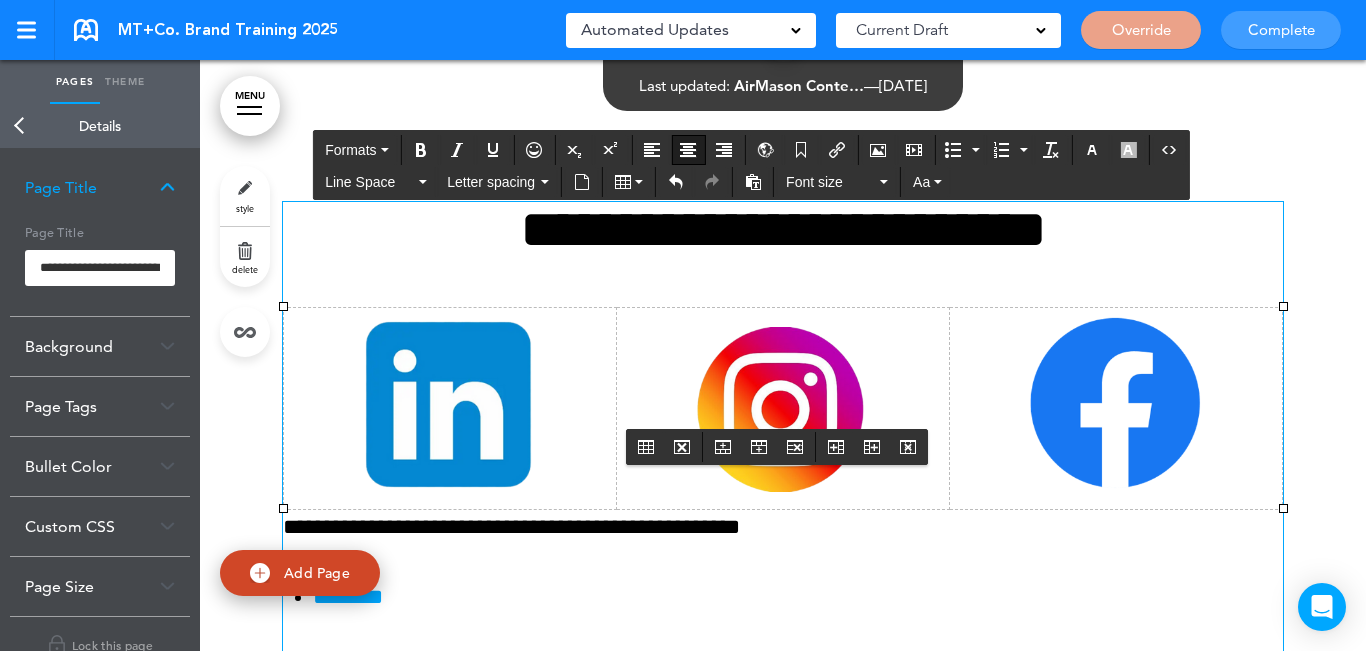 click at bounding box center (450, 404) 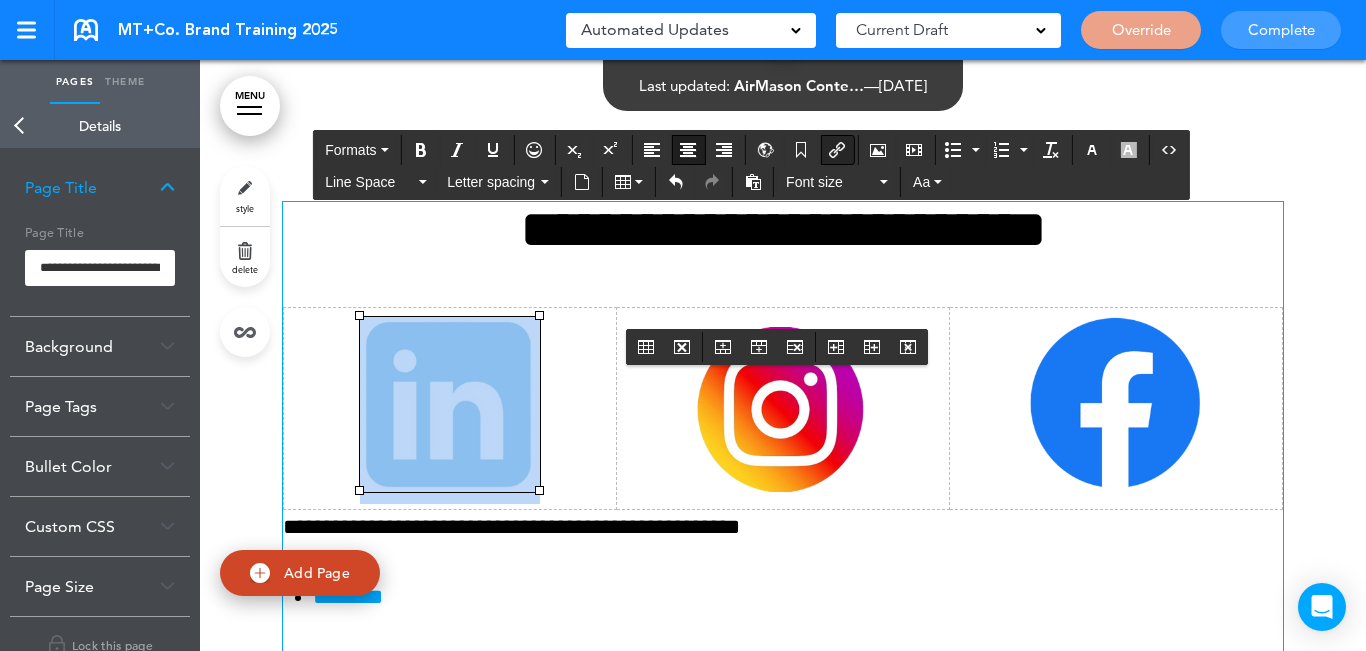 click at bounding box center [837, 150] 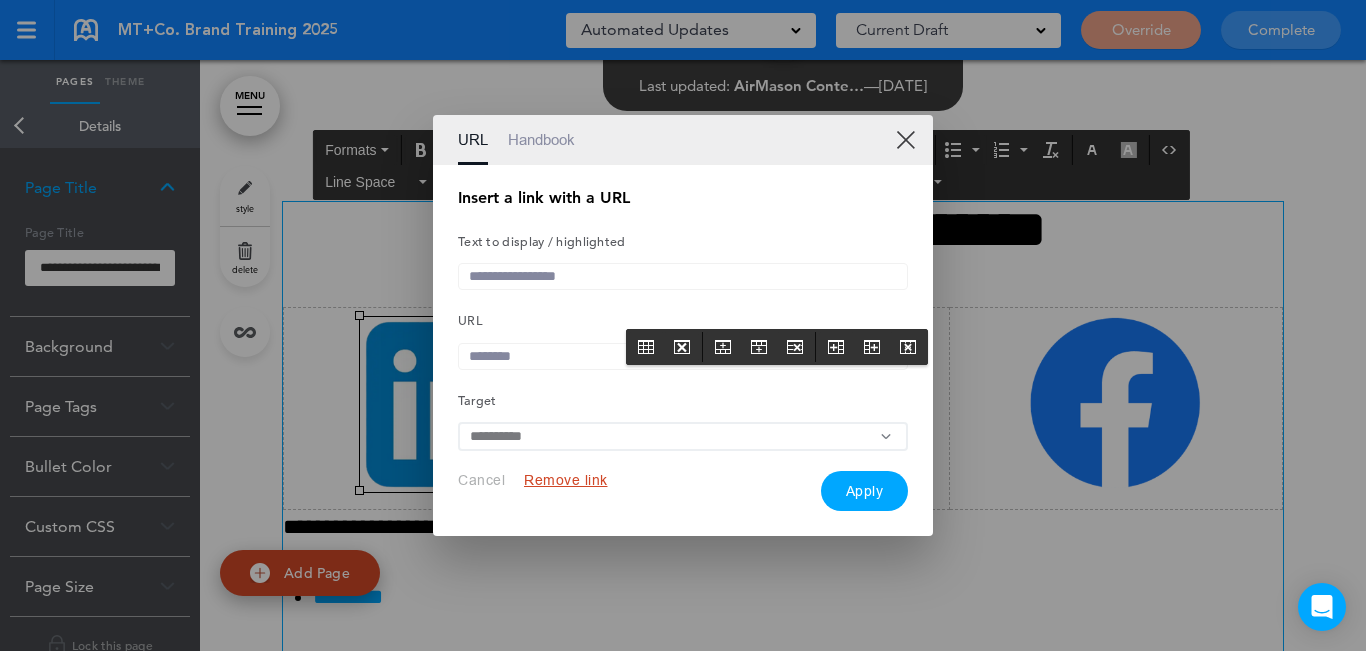 click on "URL" at bounding box center (683, 319) 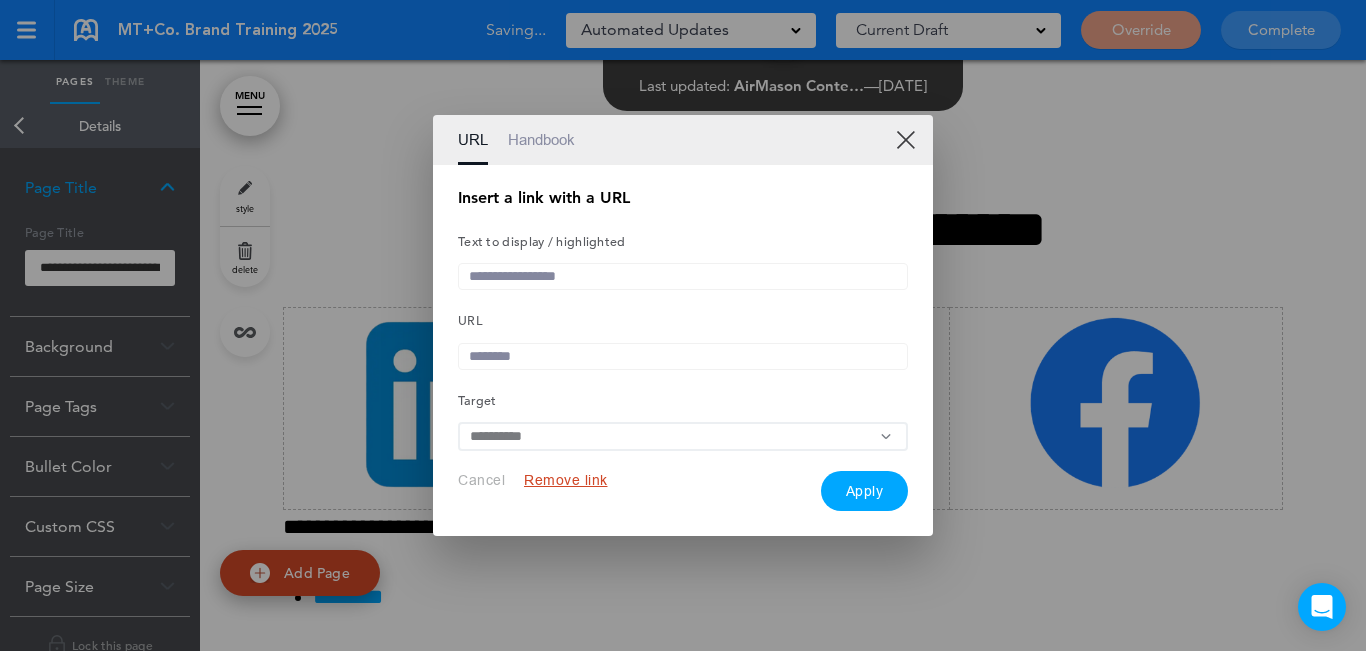 click at bounding box center [683, 356] 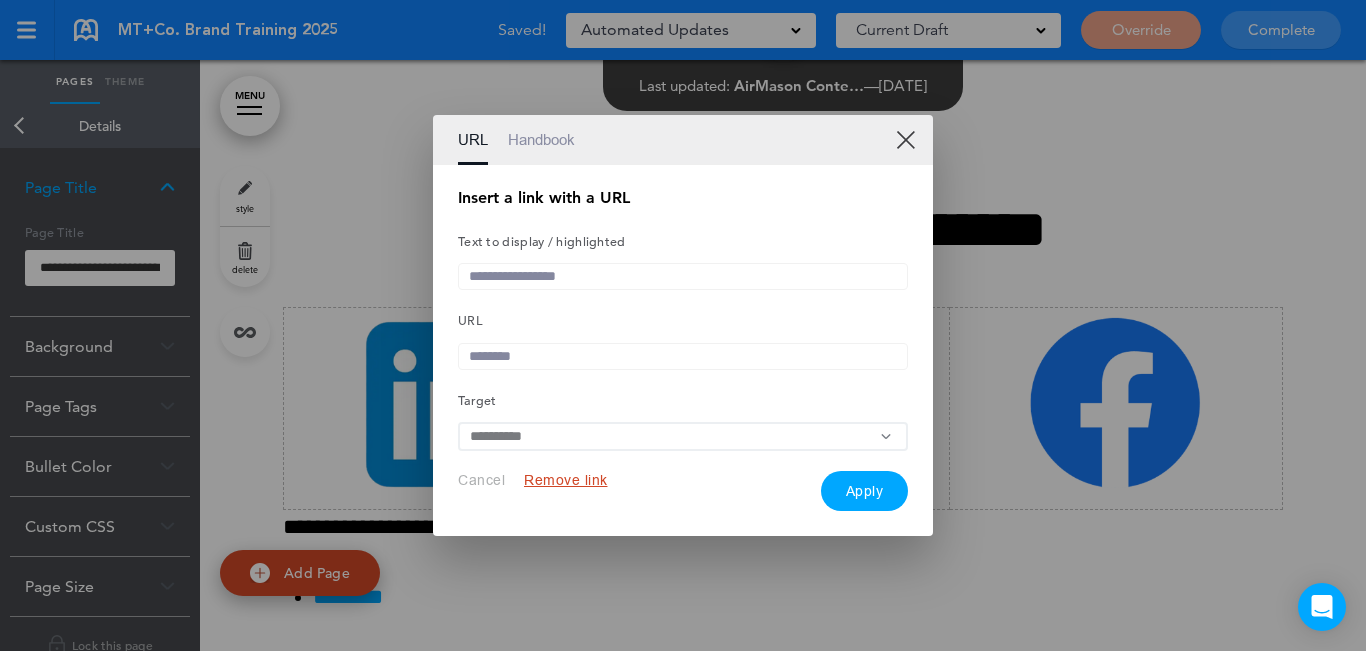paste on "**********" 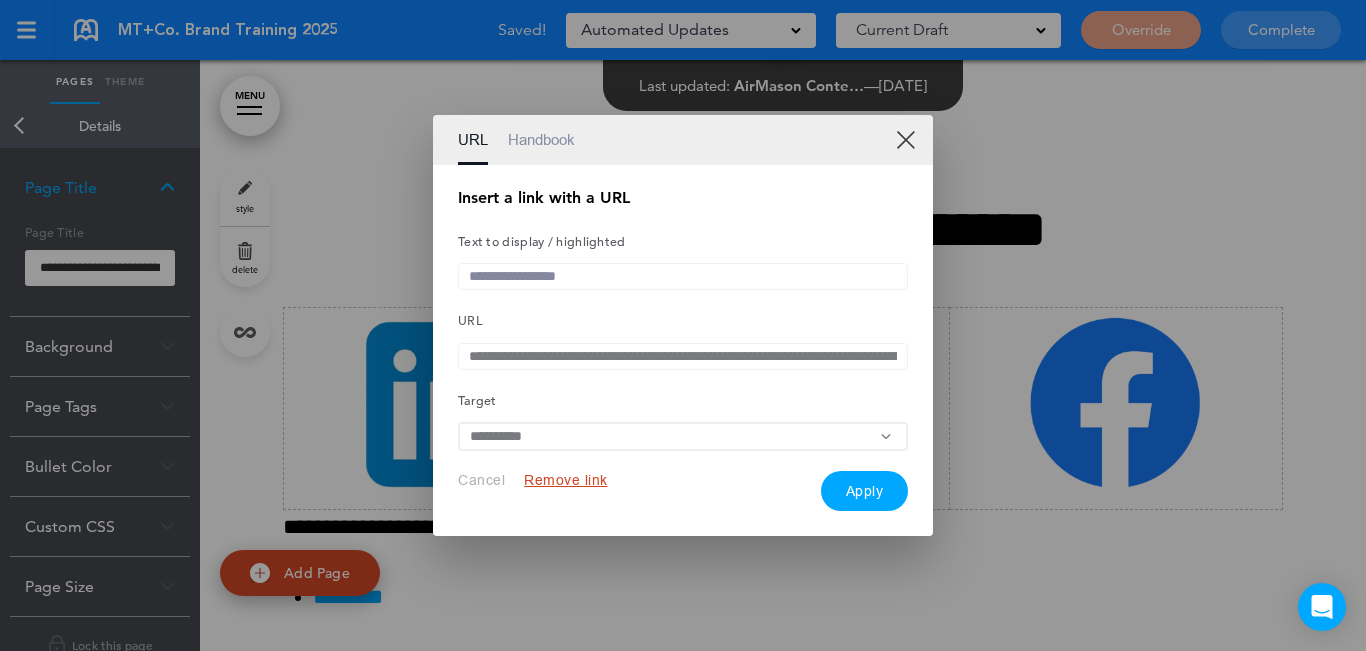 scroll, scrollTop: 0, scrollLeft: 1853, axis: horizontal 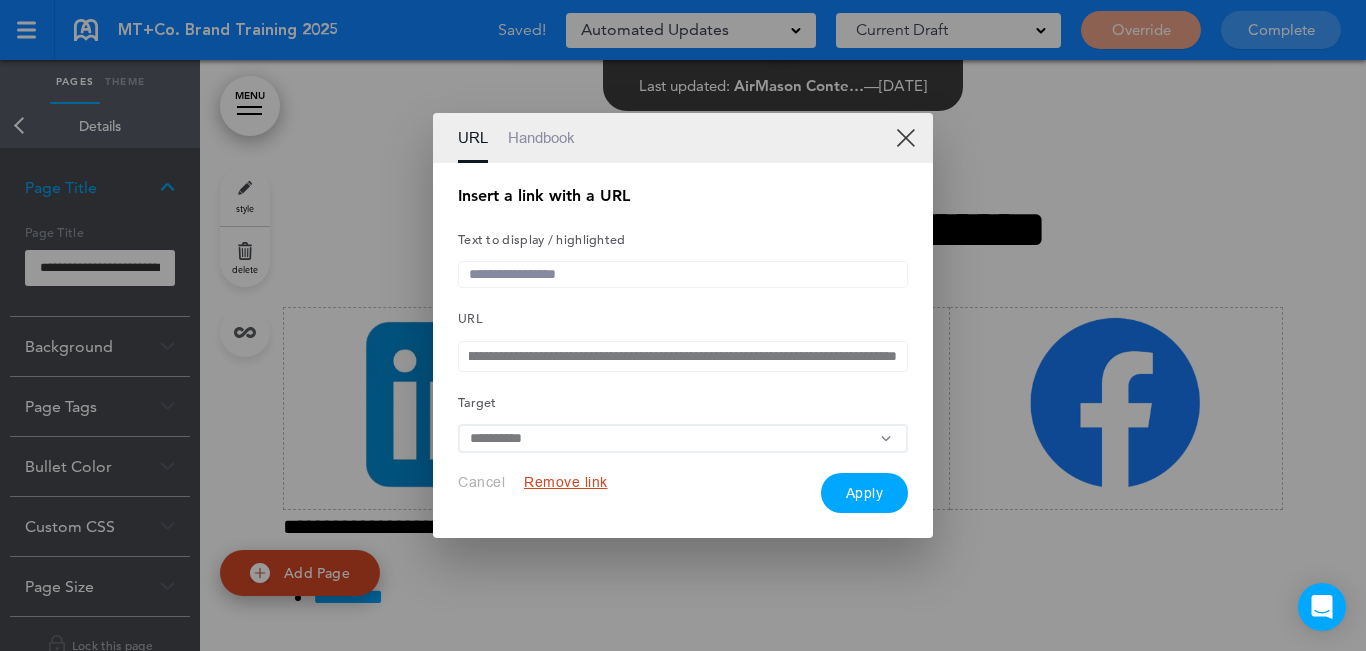 type on "**********" 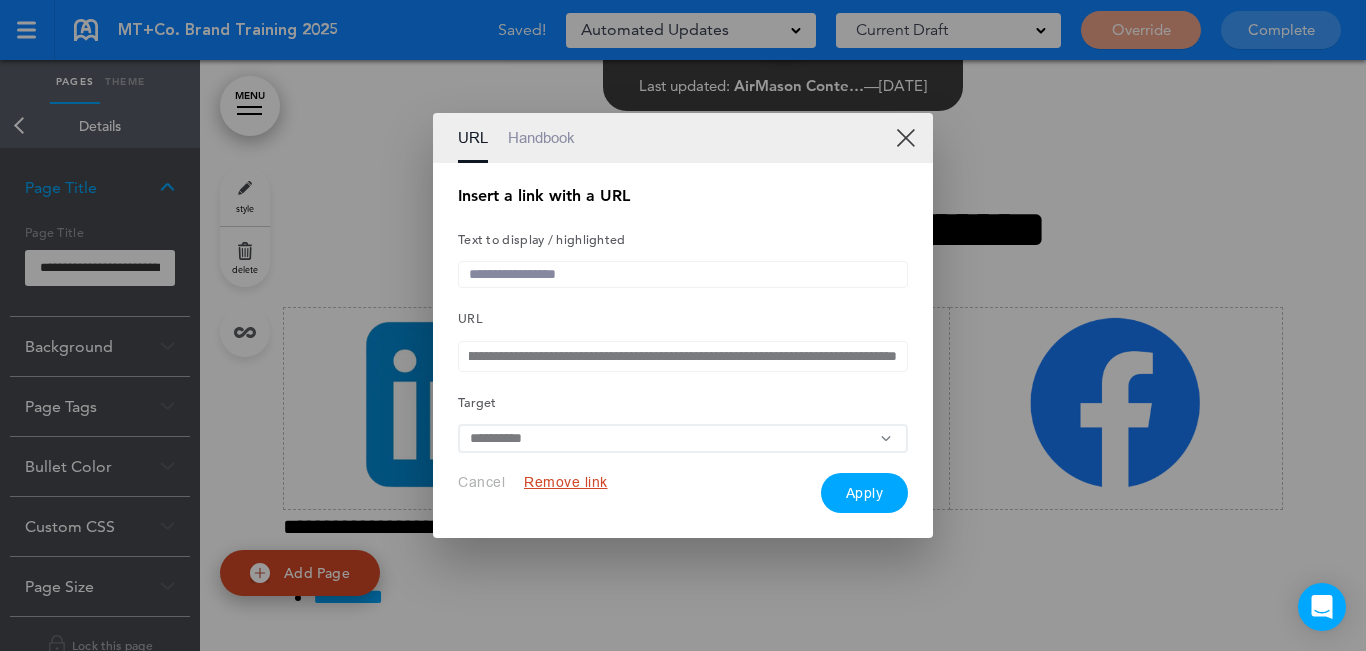 scroll, scrollTop: 0, scrollLeft: 0, axis: both 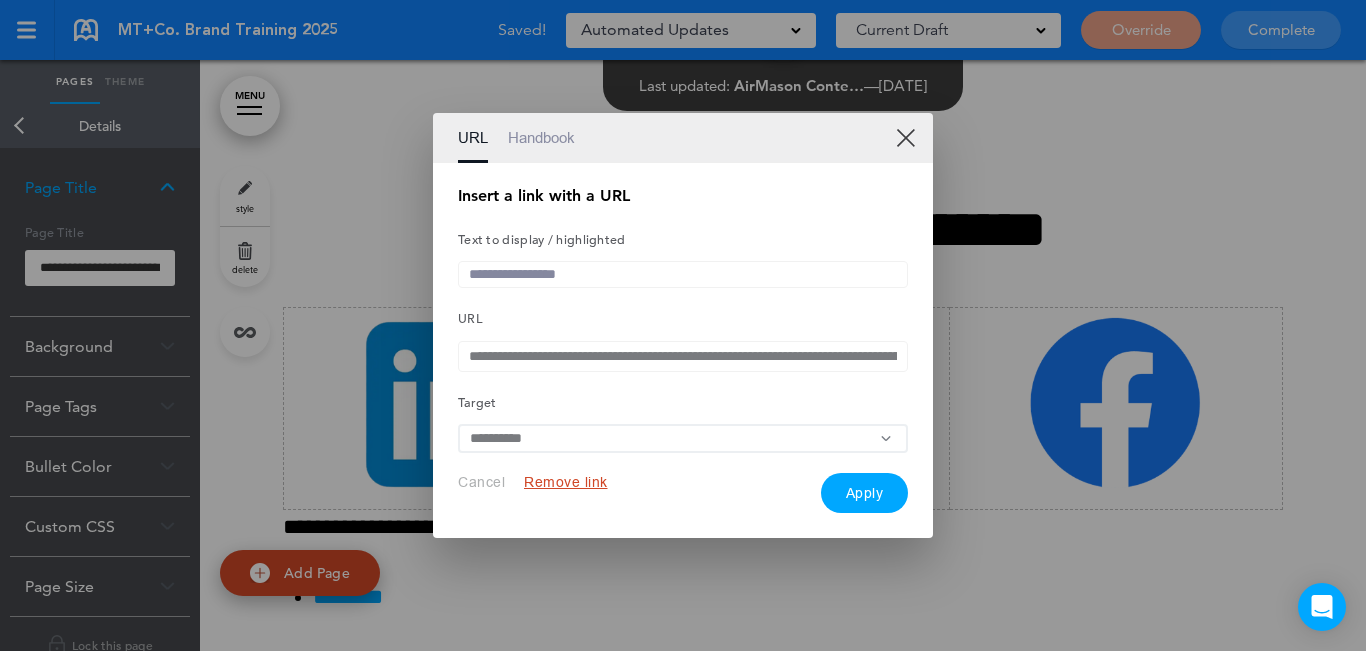 click on "Apply" at bounding box center (865, 493) 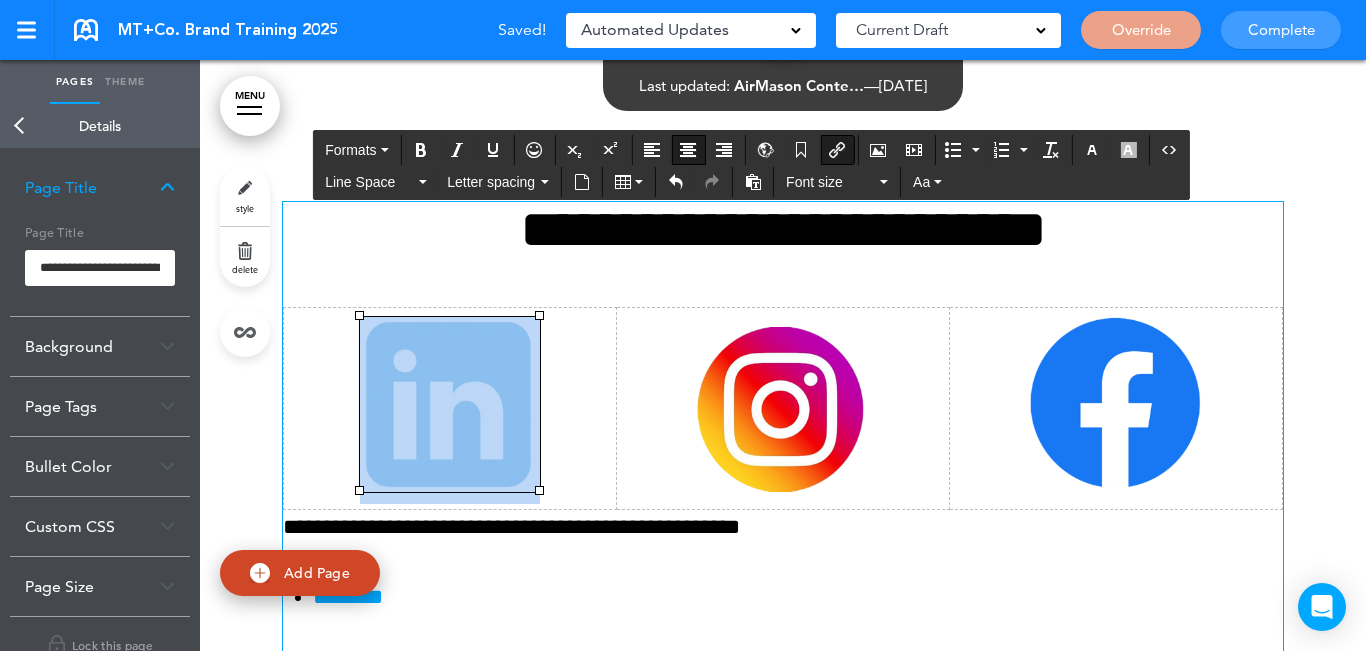 click at bounding box center [783, 409] 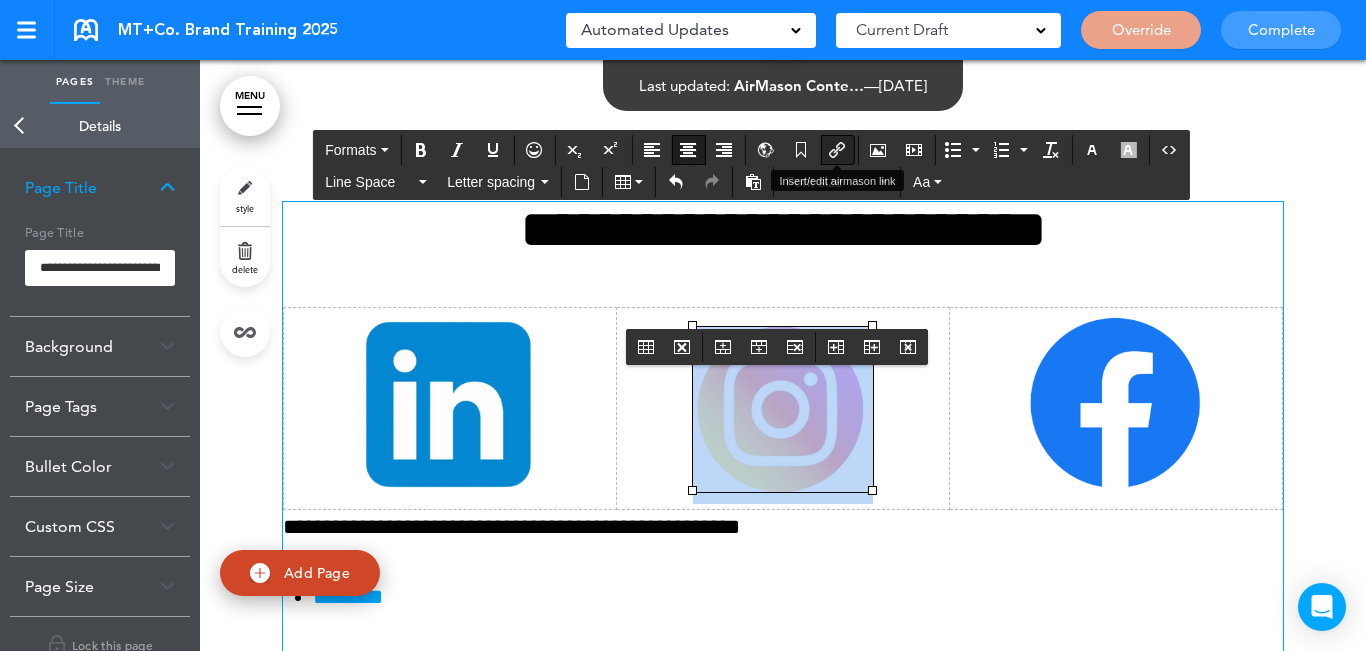 click at bounding box center (837, 150) 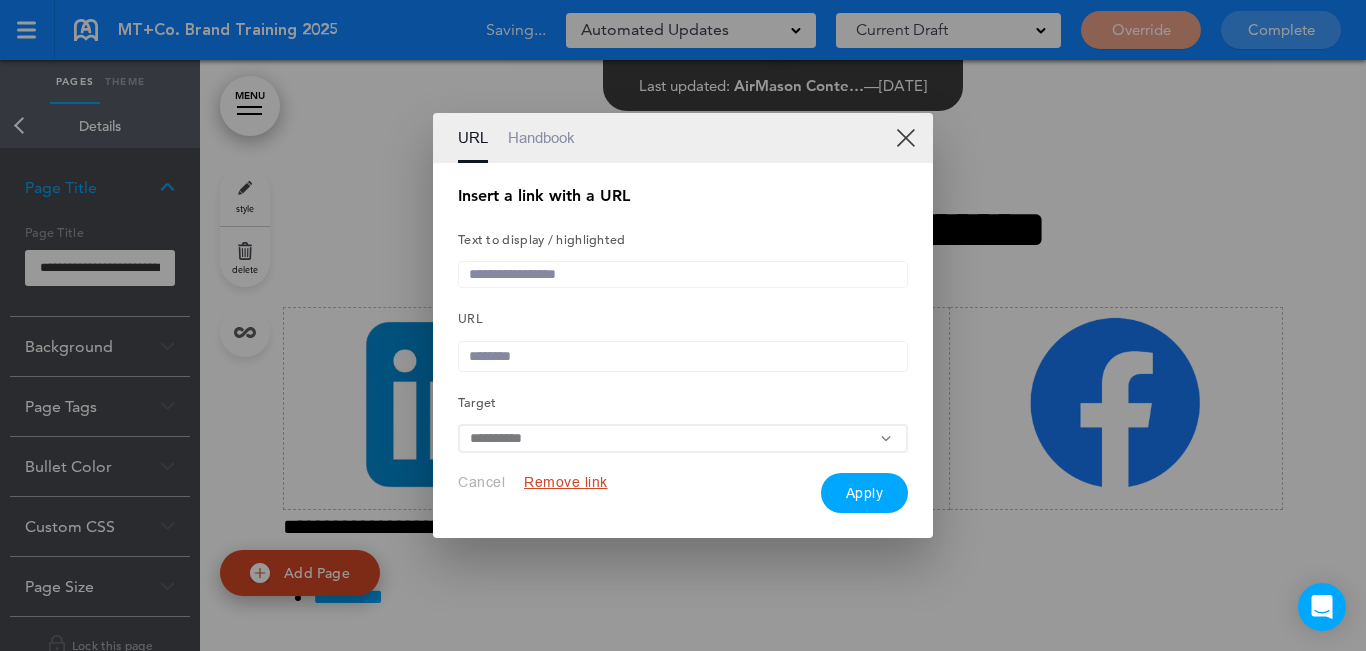 click on "**********" at bounding box center (683, 351) 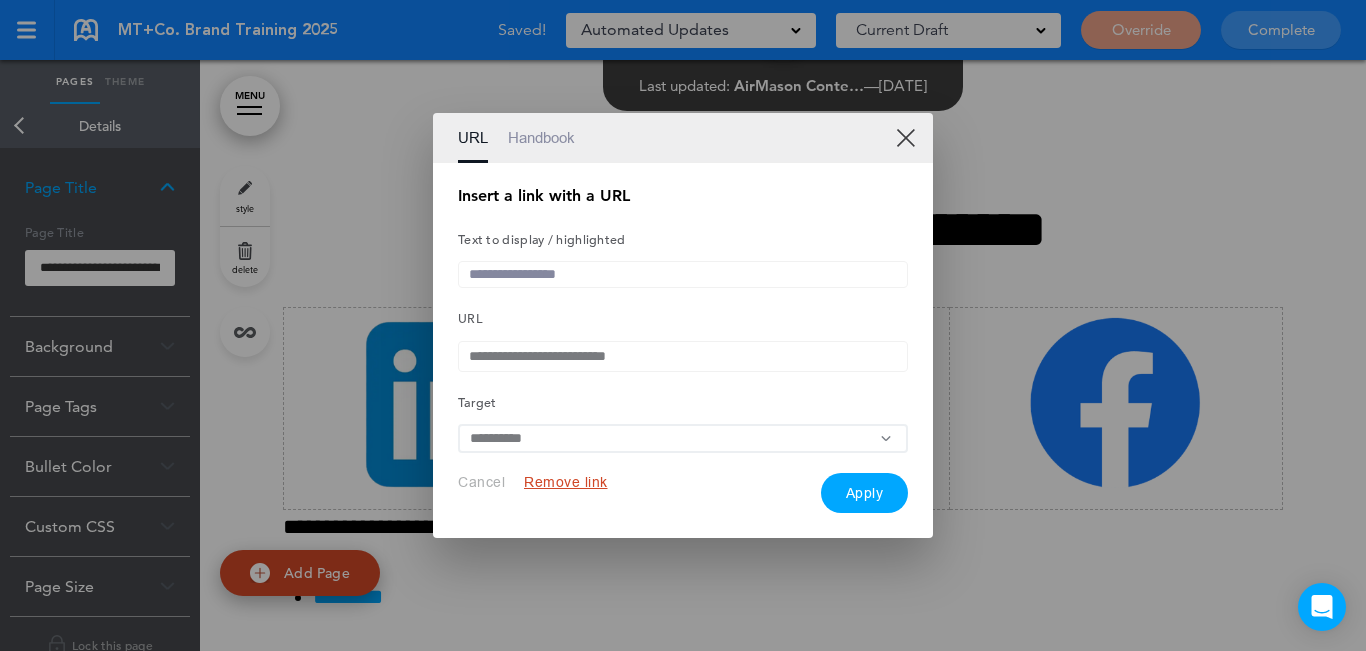type on "**********" 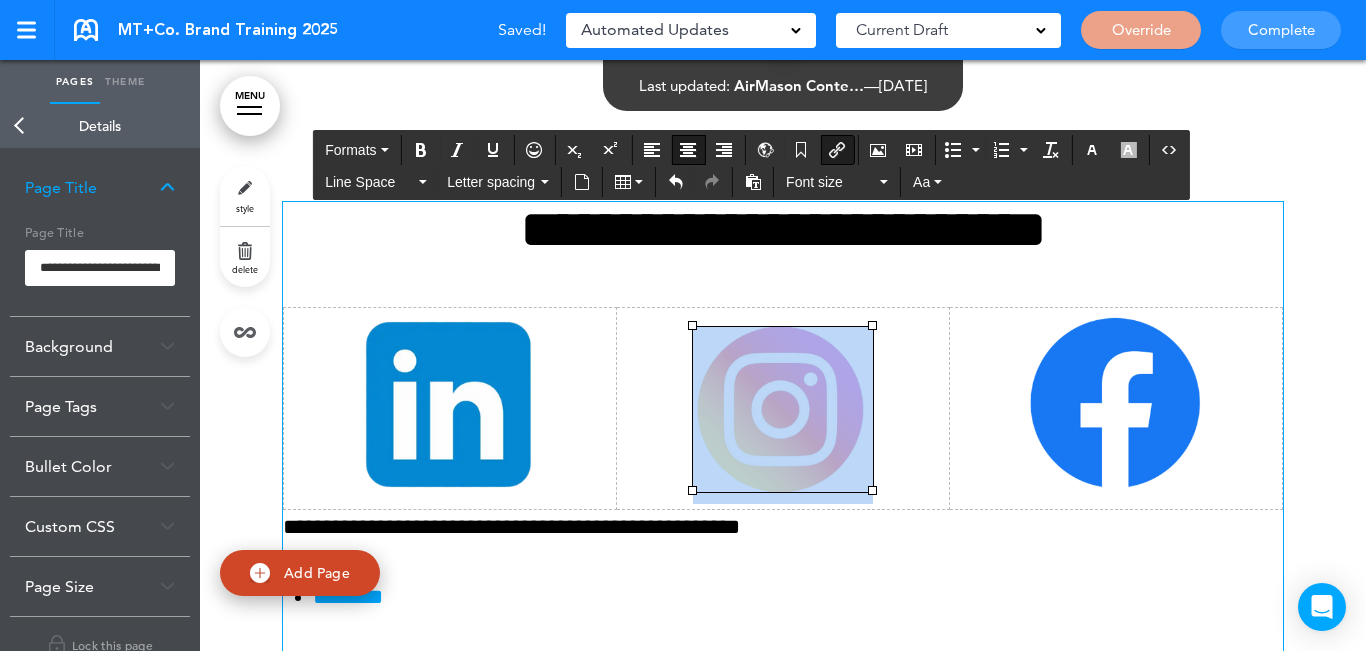 click at bounding box center (1116, 402) 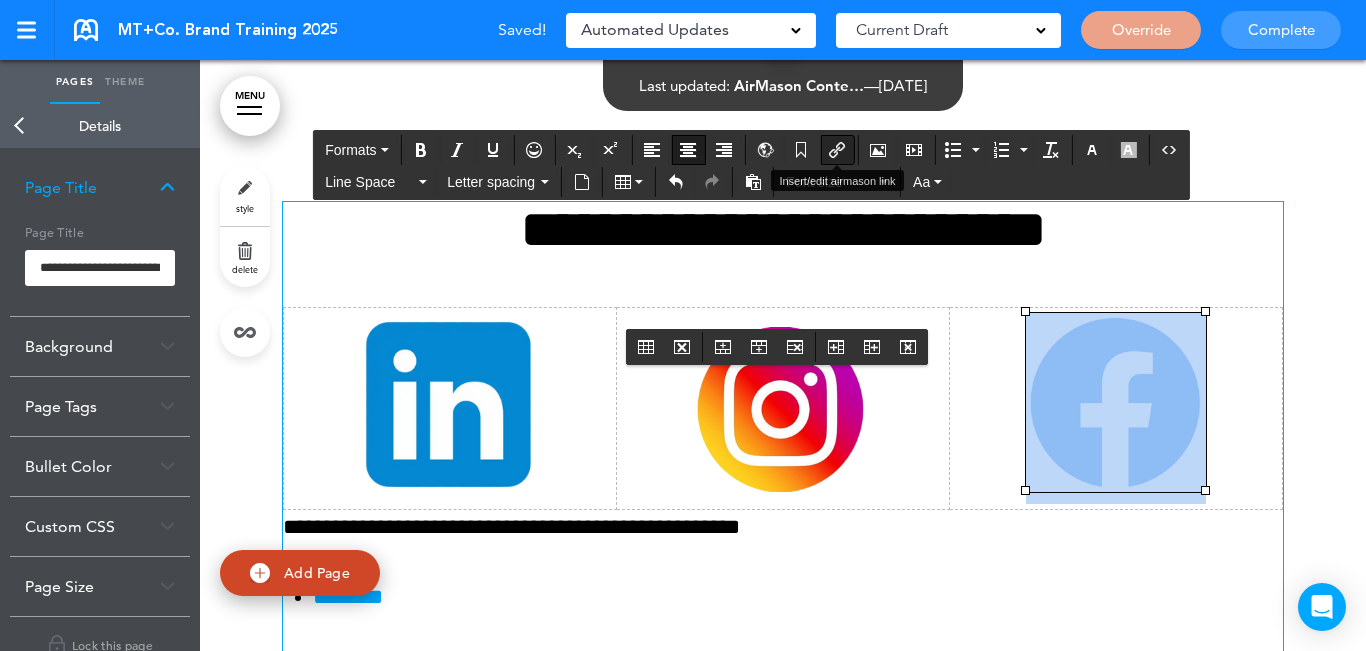 click at bounding box center [837, 150] 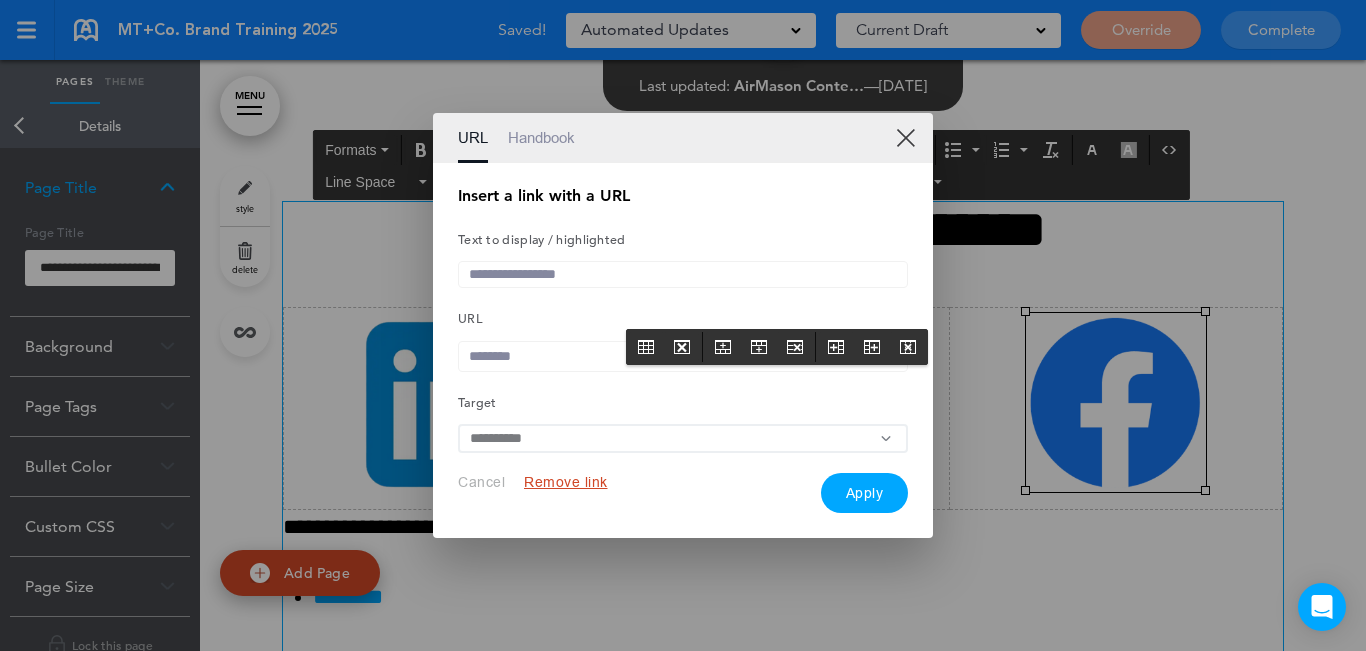 drag, startPoint x: 540, startPoint y: 360, endPoint x: 603, endPoint y: 357, distance: 63.07139 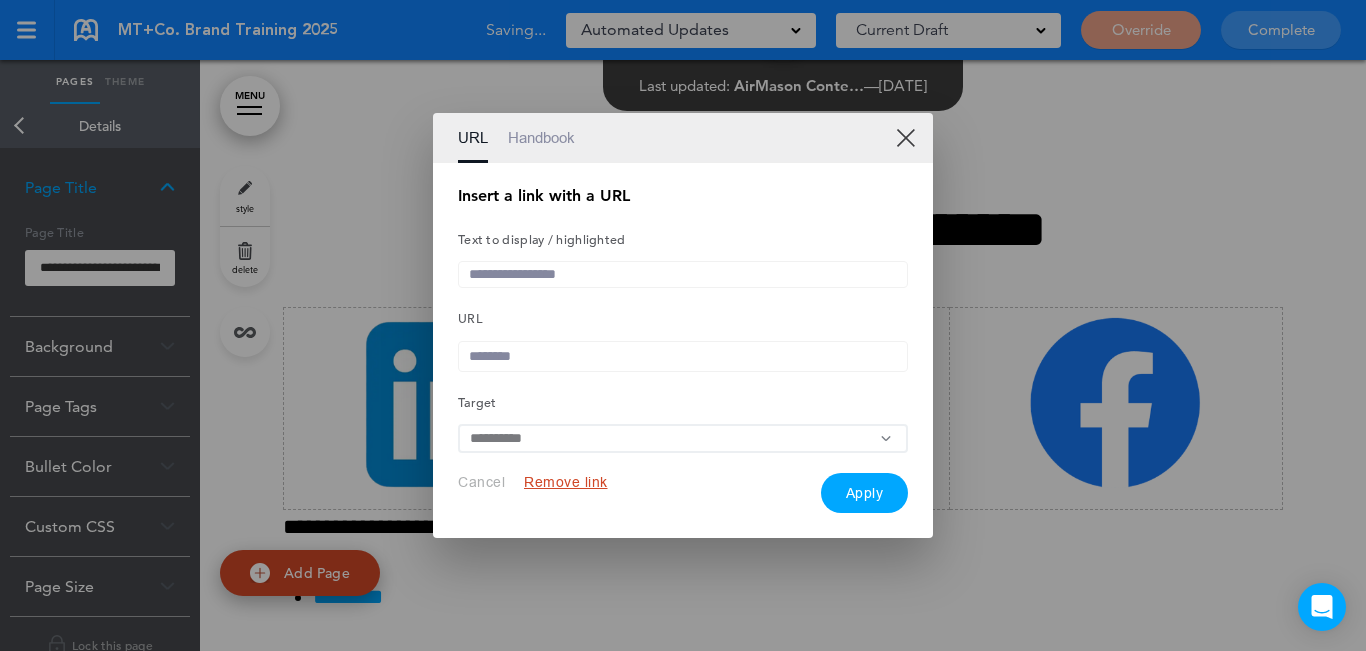 paste on "**********" 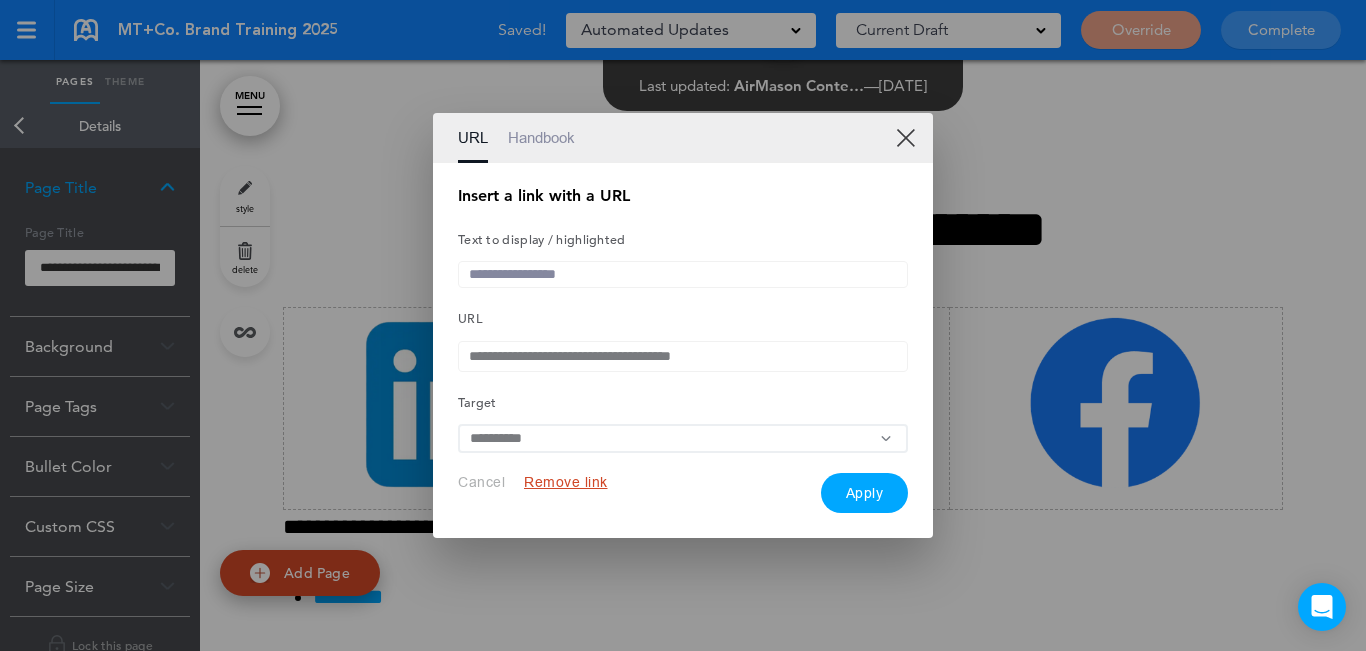 type on "**********" 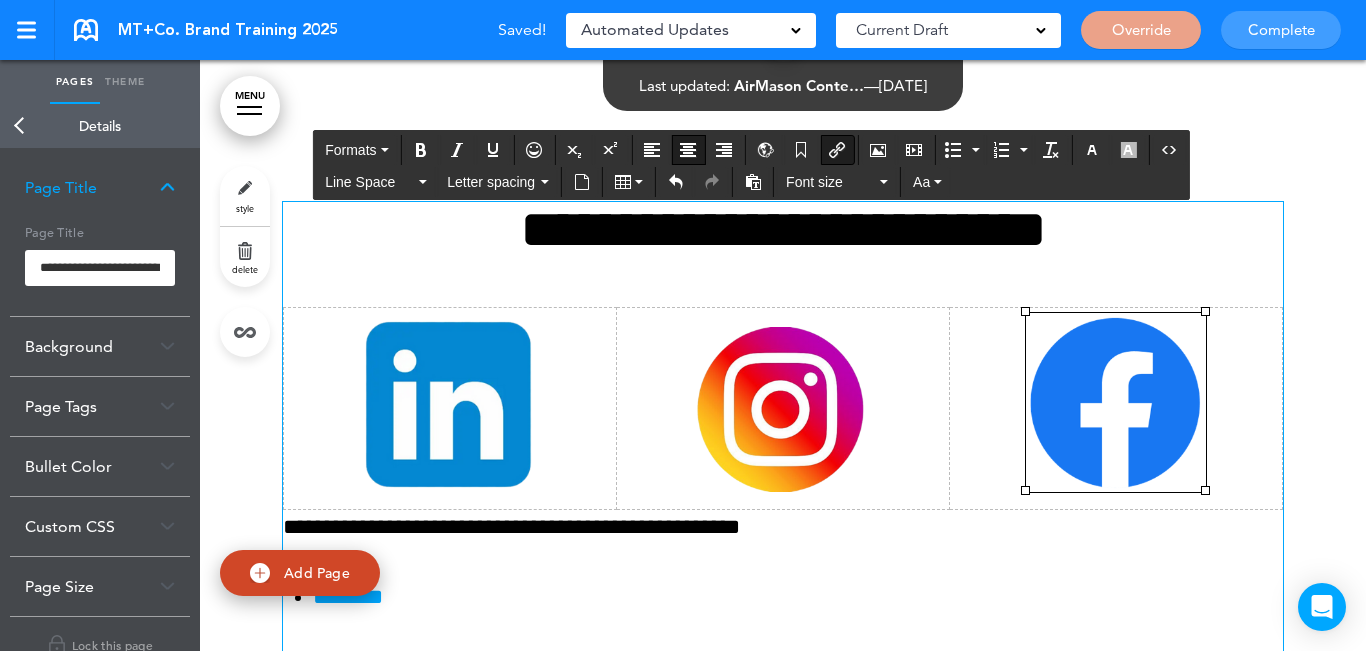 click on "******** ********* ********" at bounding box center (783, 668) 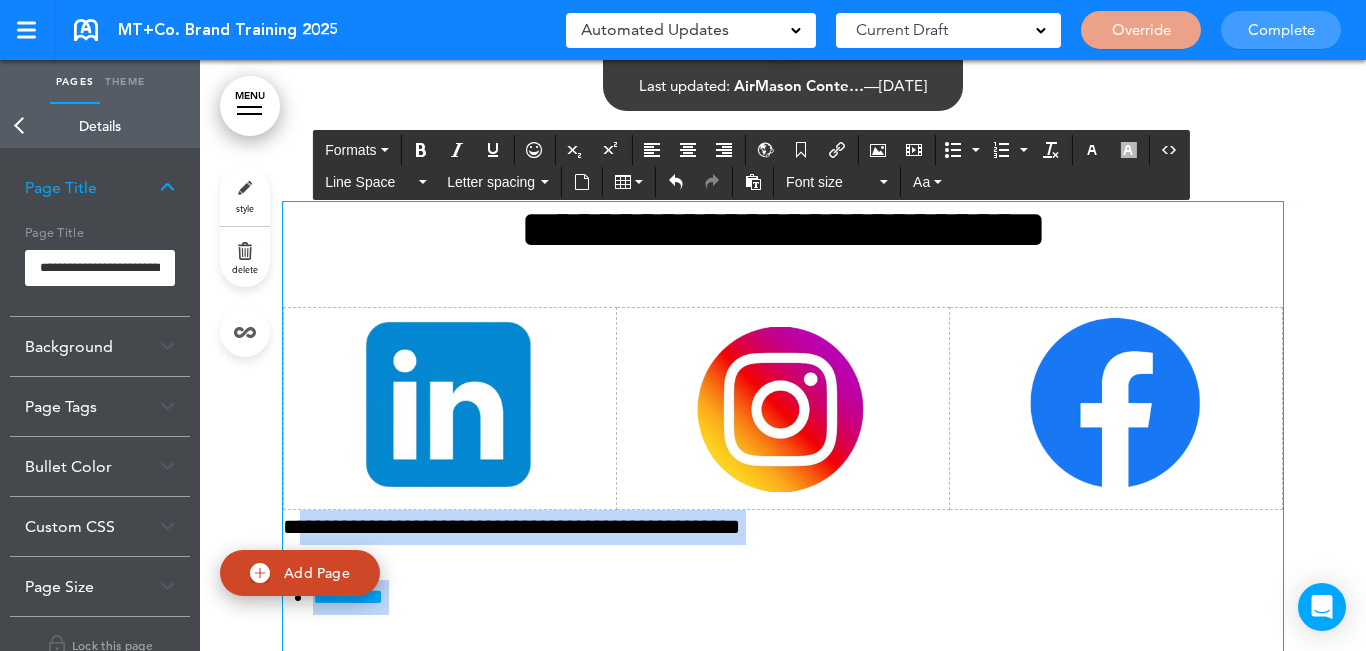 drag, startPoint x: 439, startPoint y: 544, endPoint x: 301, endPoint y: 356, distance: 233.21236 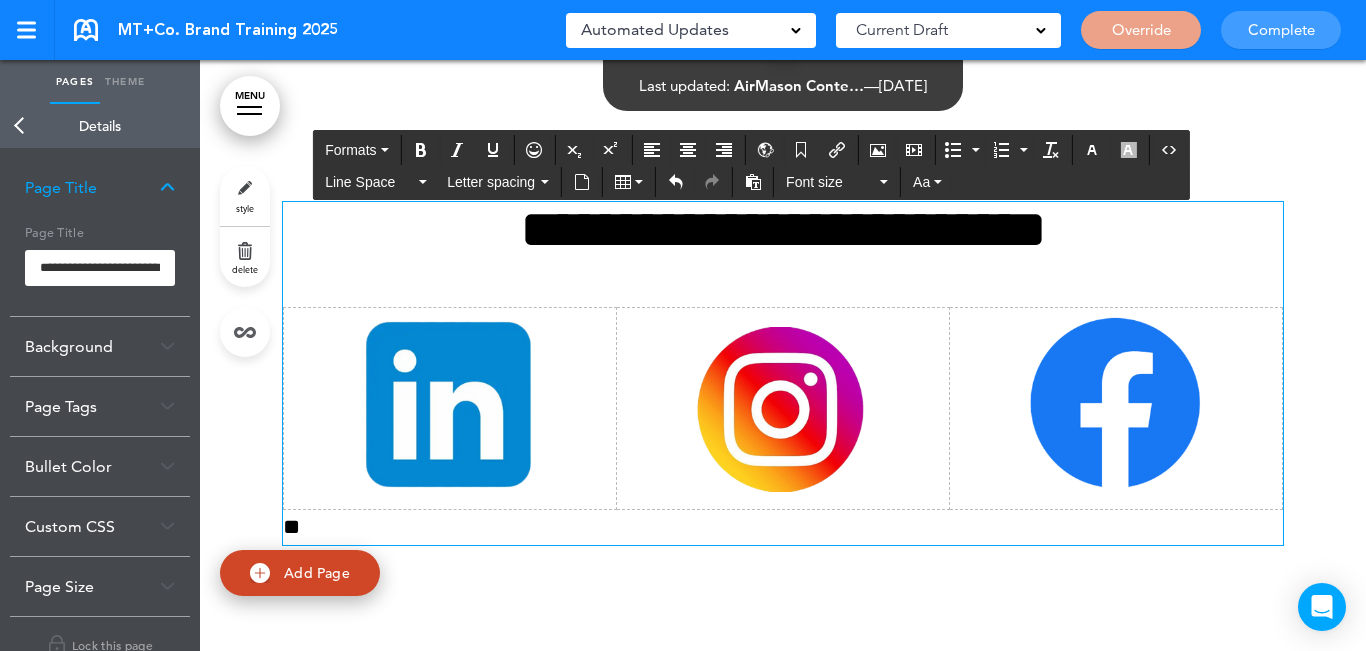 type 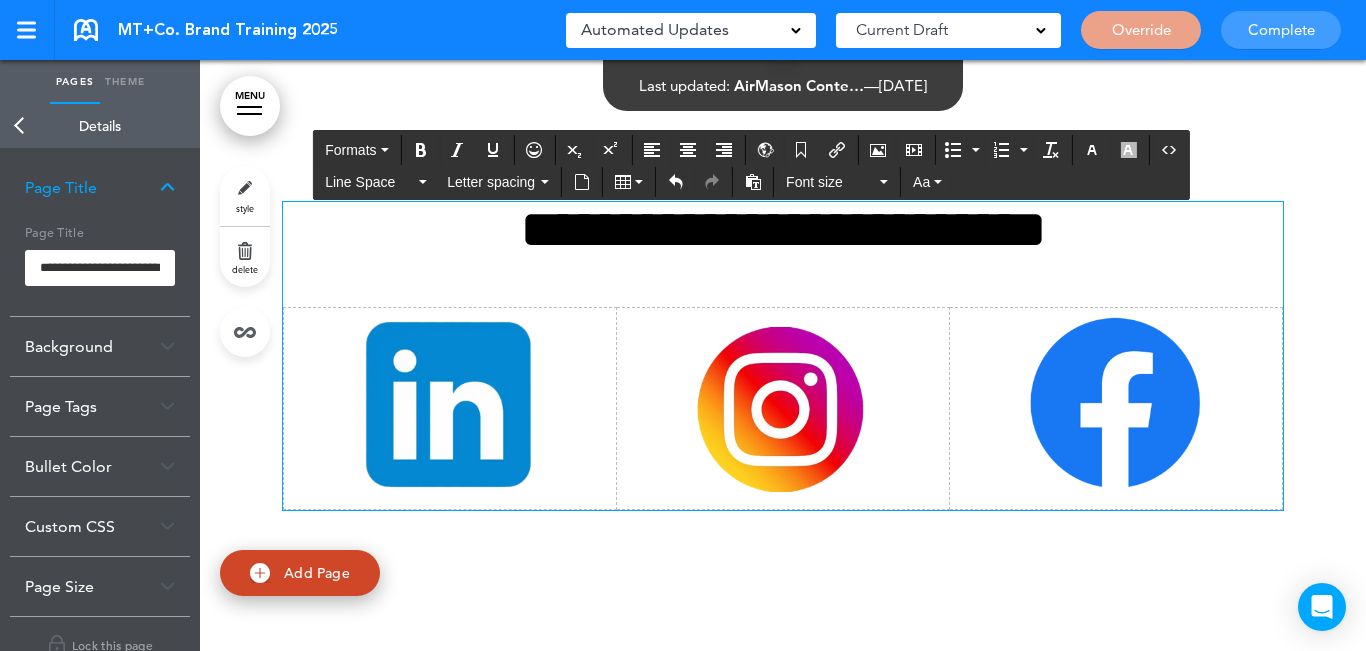 drag, startPoint x: 675, startPoint y: 446, endPoint x: 712, endPoint y: 448, distance: 37.054016 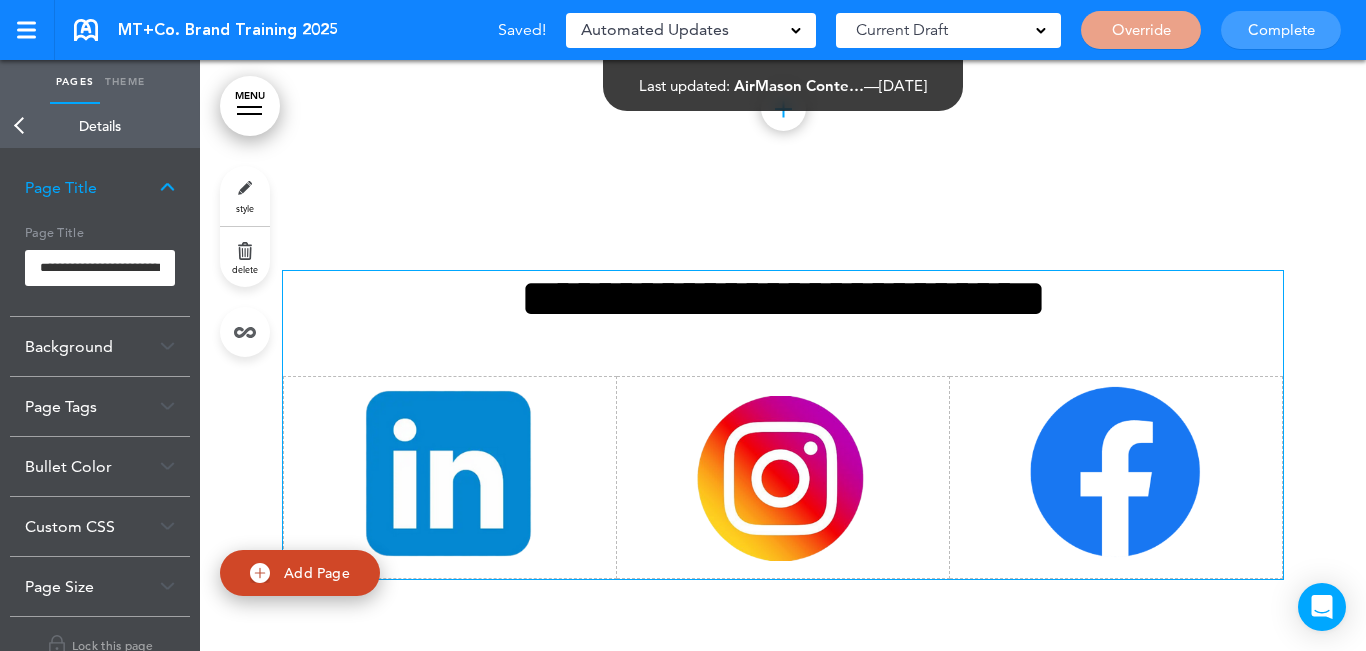 scroll, scrollTop: 9270, scrollLeft: 0, axis: vertical 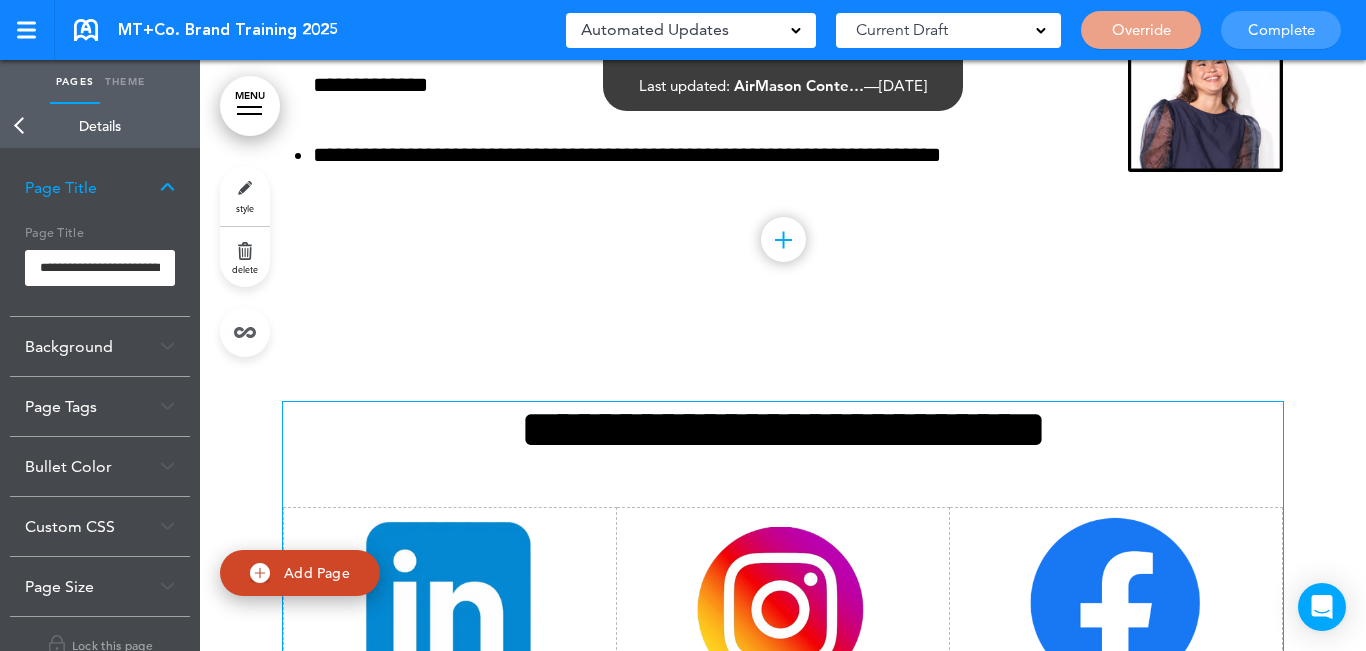 click on "Back" at bounding box center [20, 126] 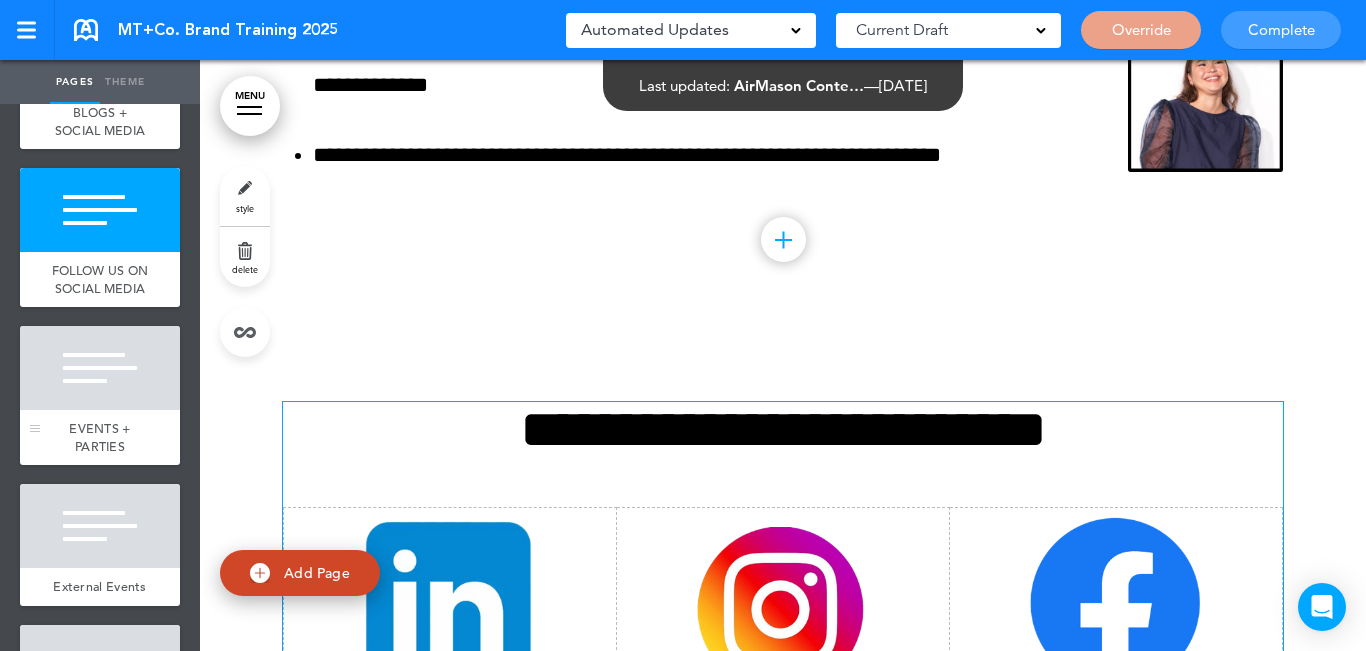 scroll, scrollTop: 1300, scrollLeft: 0, axis: vertical 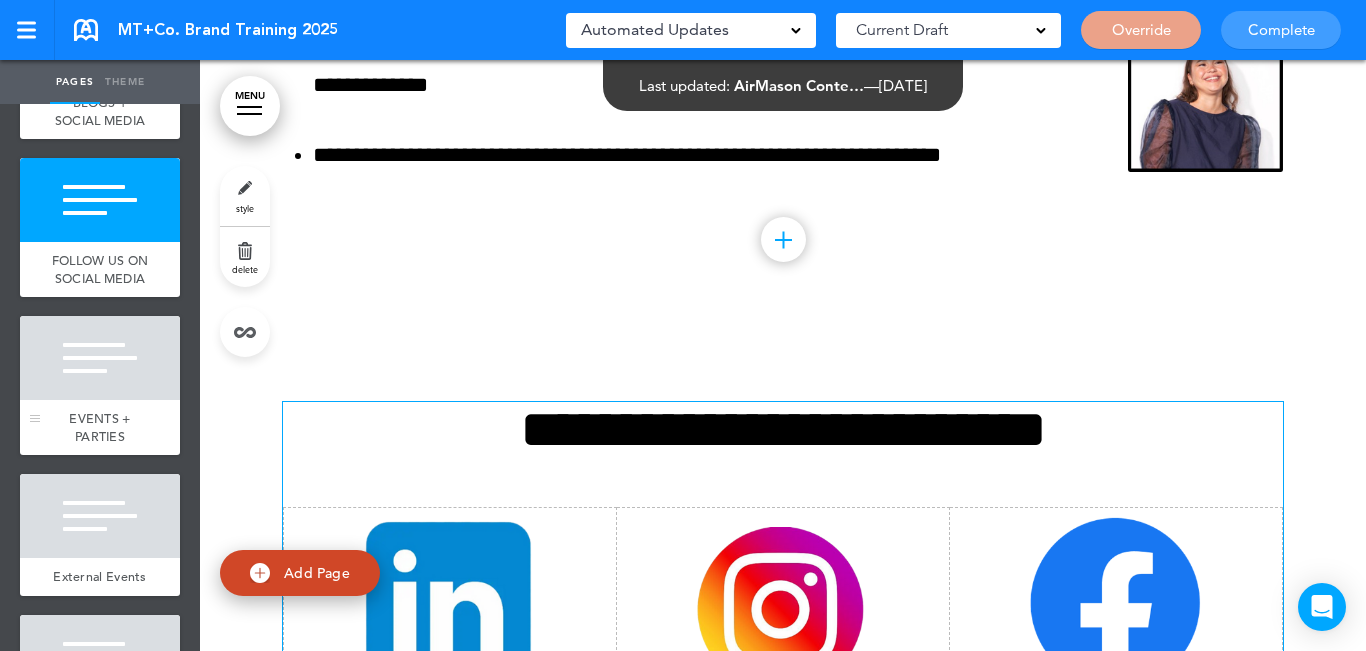 click at bounding box center [100, 358] 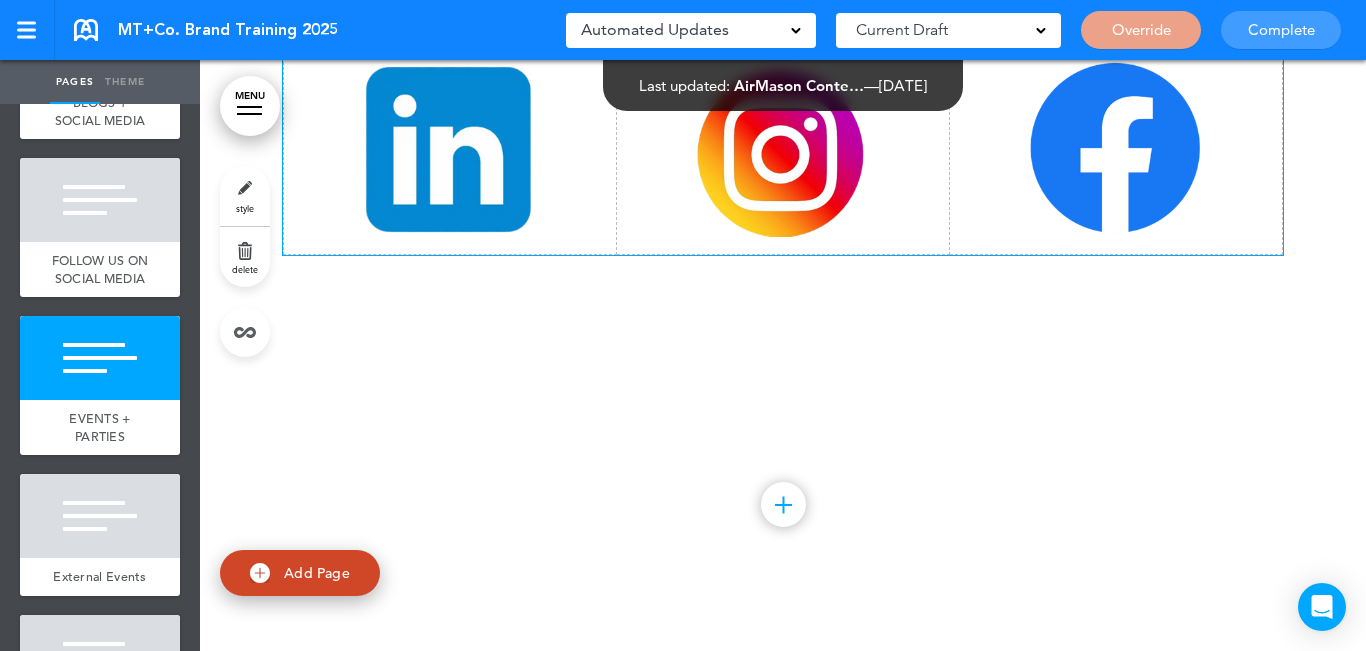scroll, scrollTop: 10078, scrollLeft: 0, axis: vertical 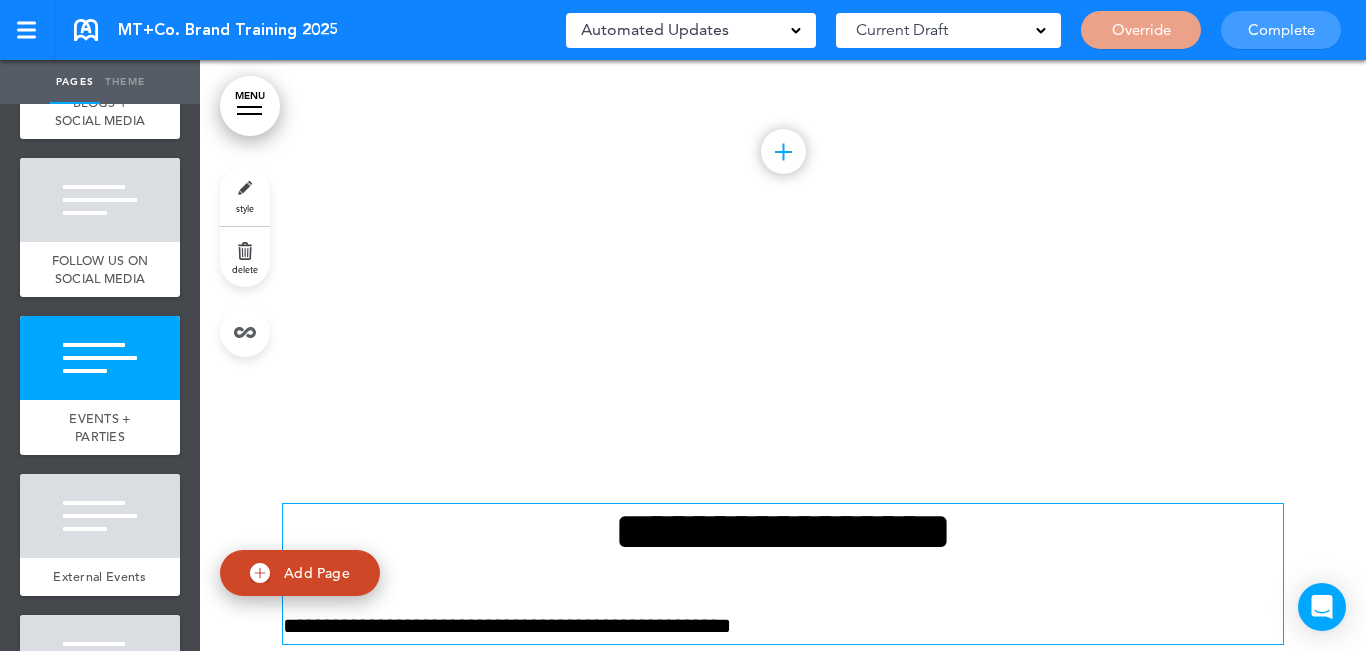 click on "**********" at bounding box center [783, 626] 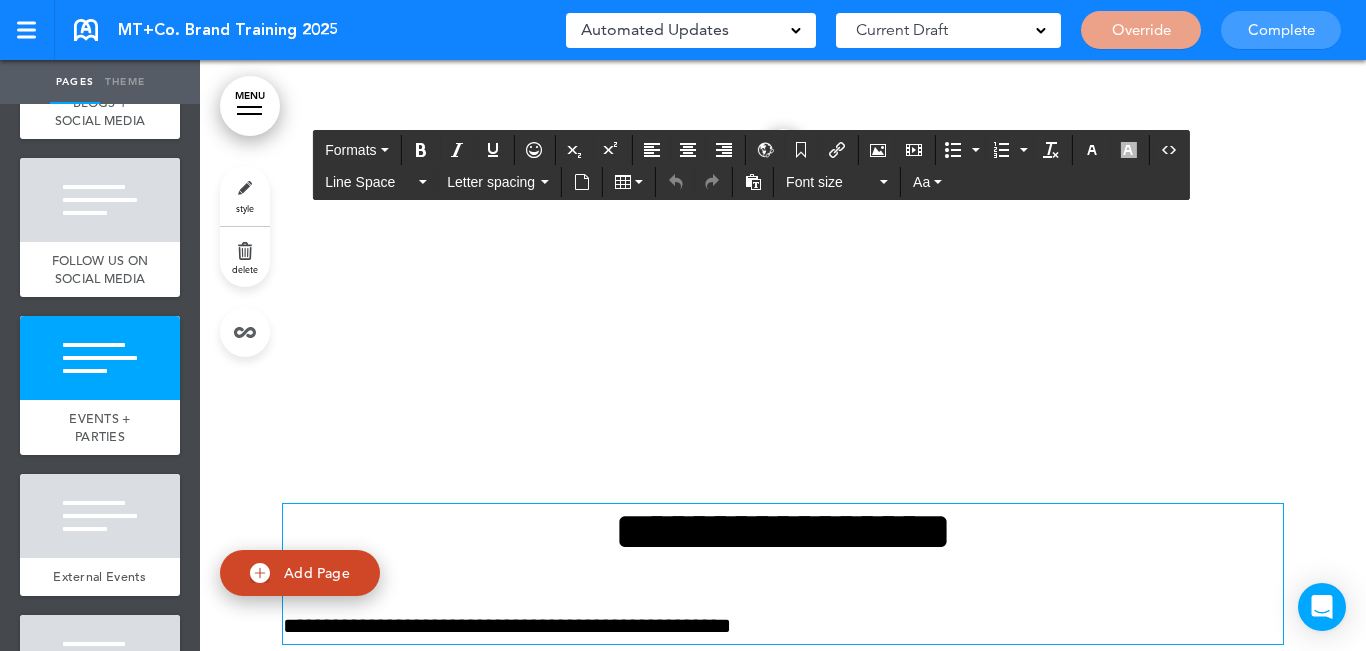 scroll, scrollTop: 10043, scrollLeft: 0, axis: vertical 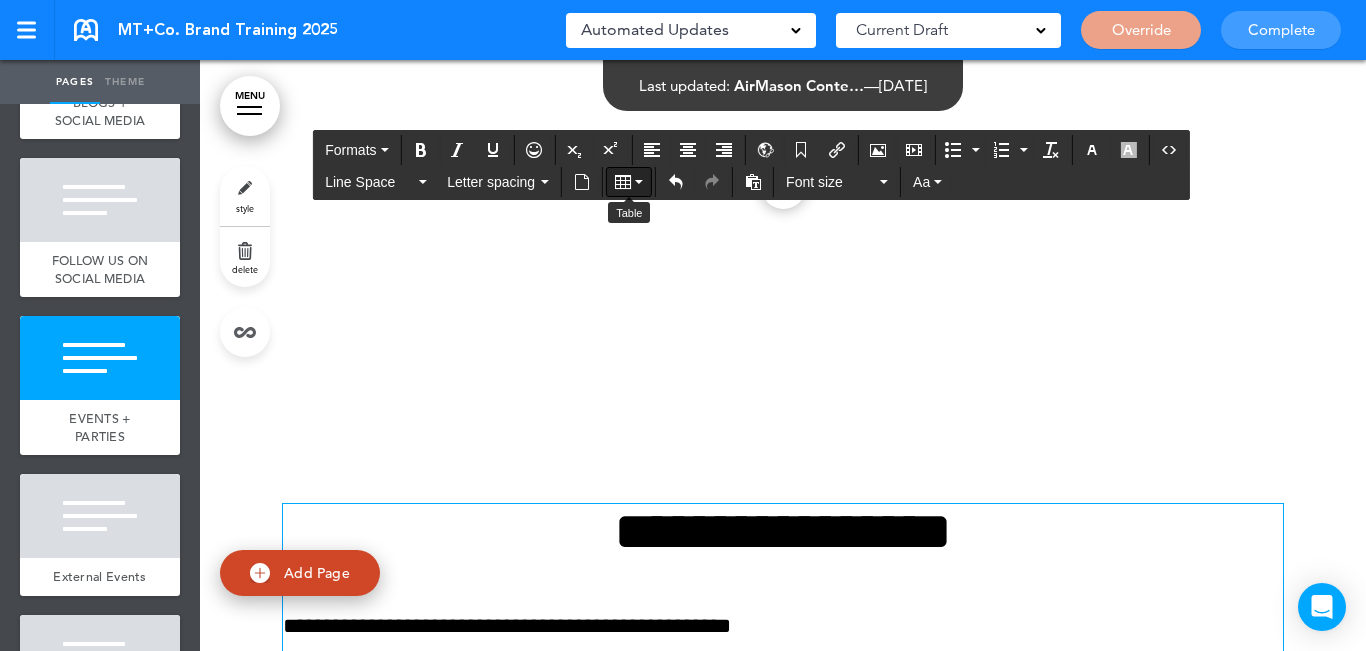 click at bounding box center (629, 182) 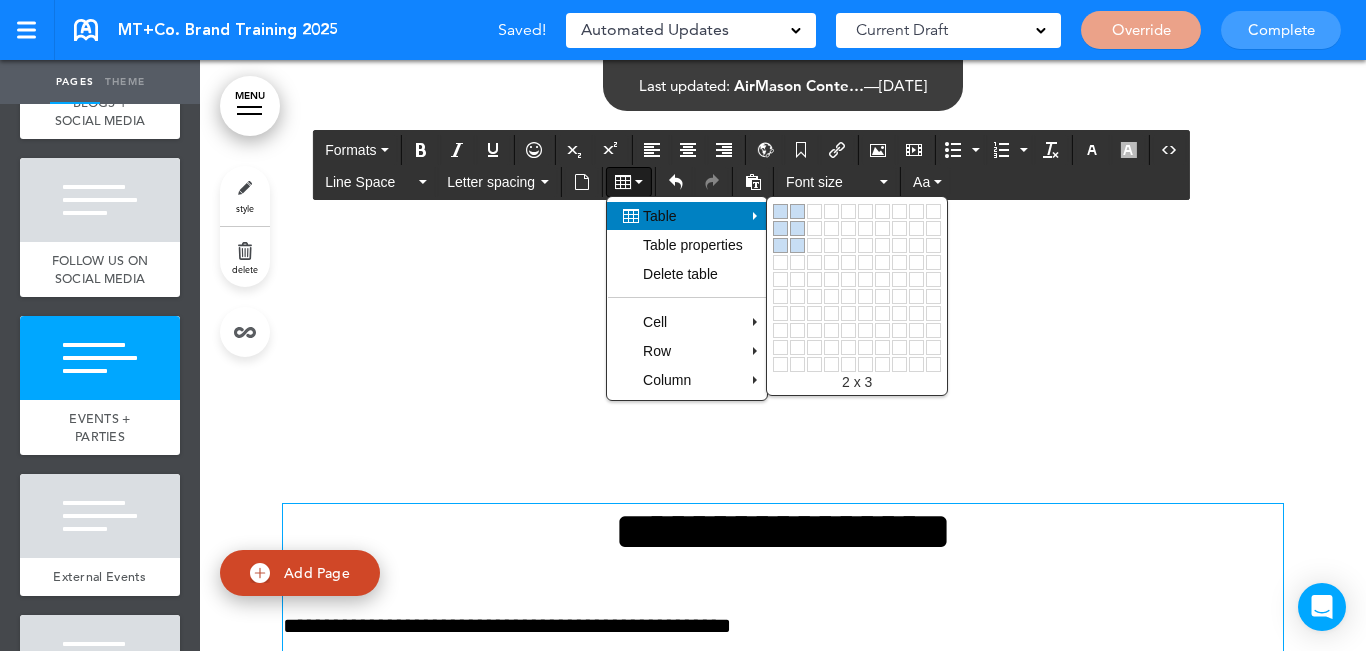 click at bounding box center [797, 228] 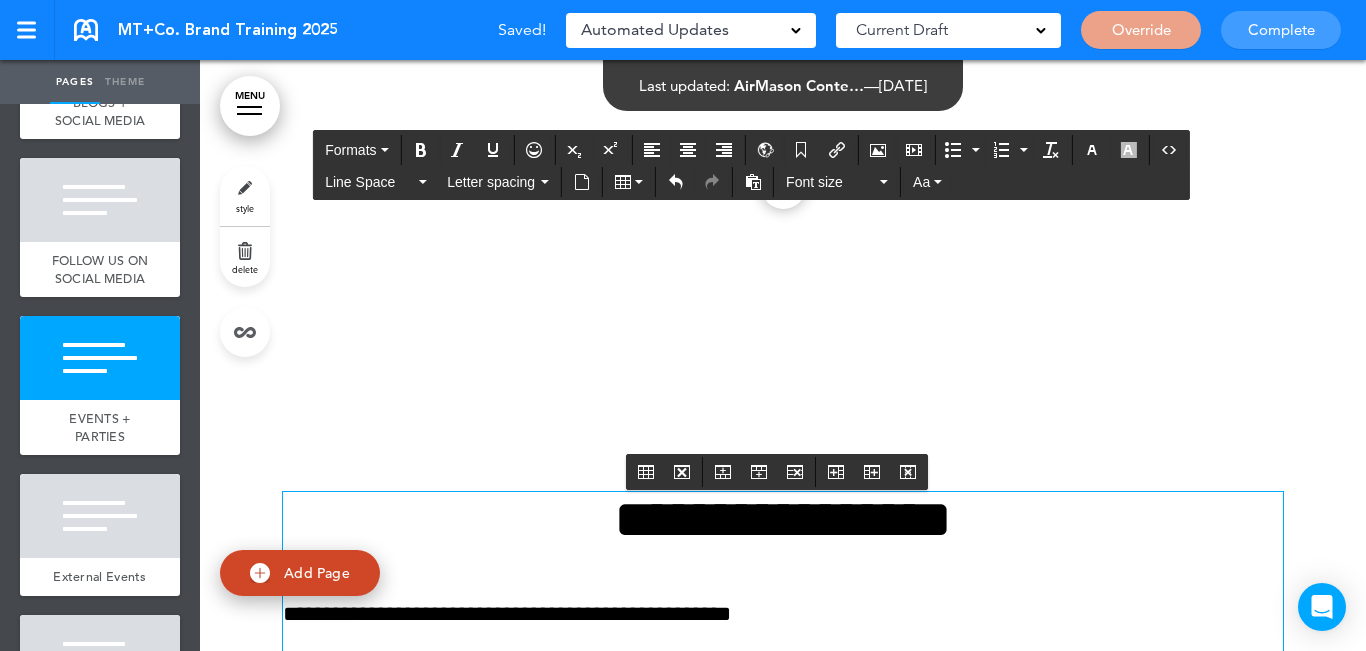 scroll, scrollTop: 10043, scrollLeft: 0, axis: vertical 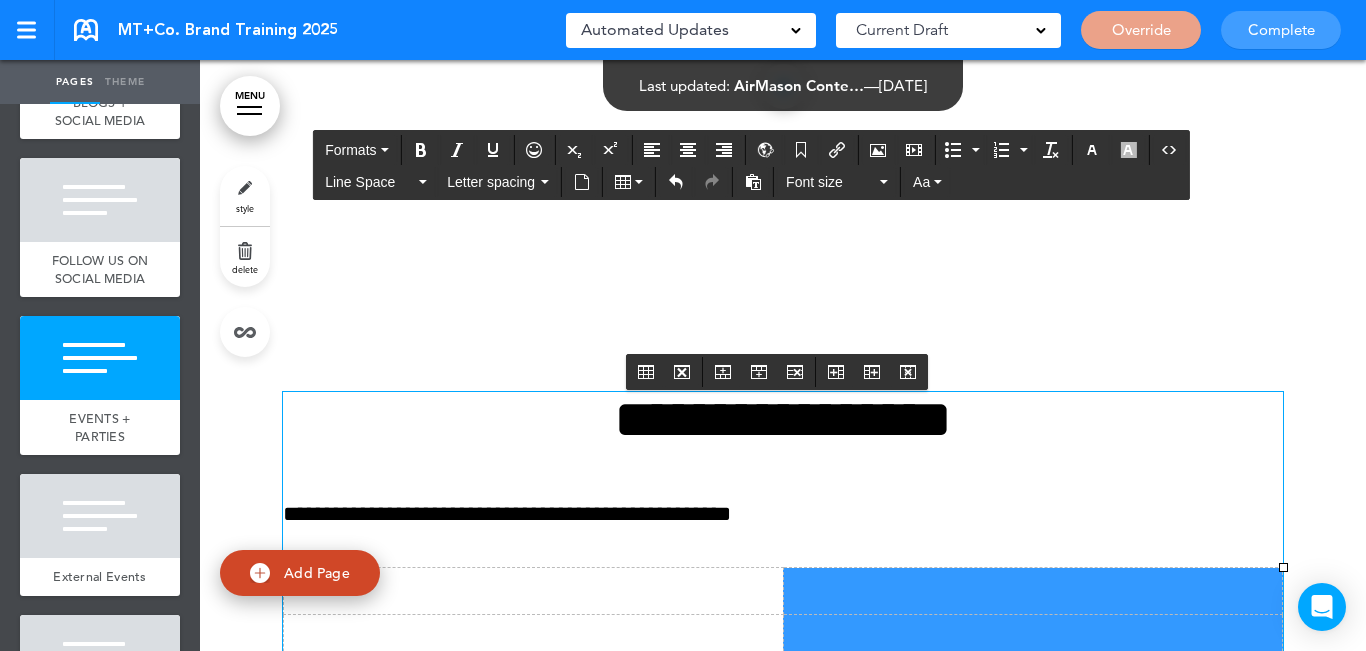 drag, startPoint x: 964, startPoint y: 420, endPoint x: 971, endPoint y: 452, distance: 32.75668 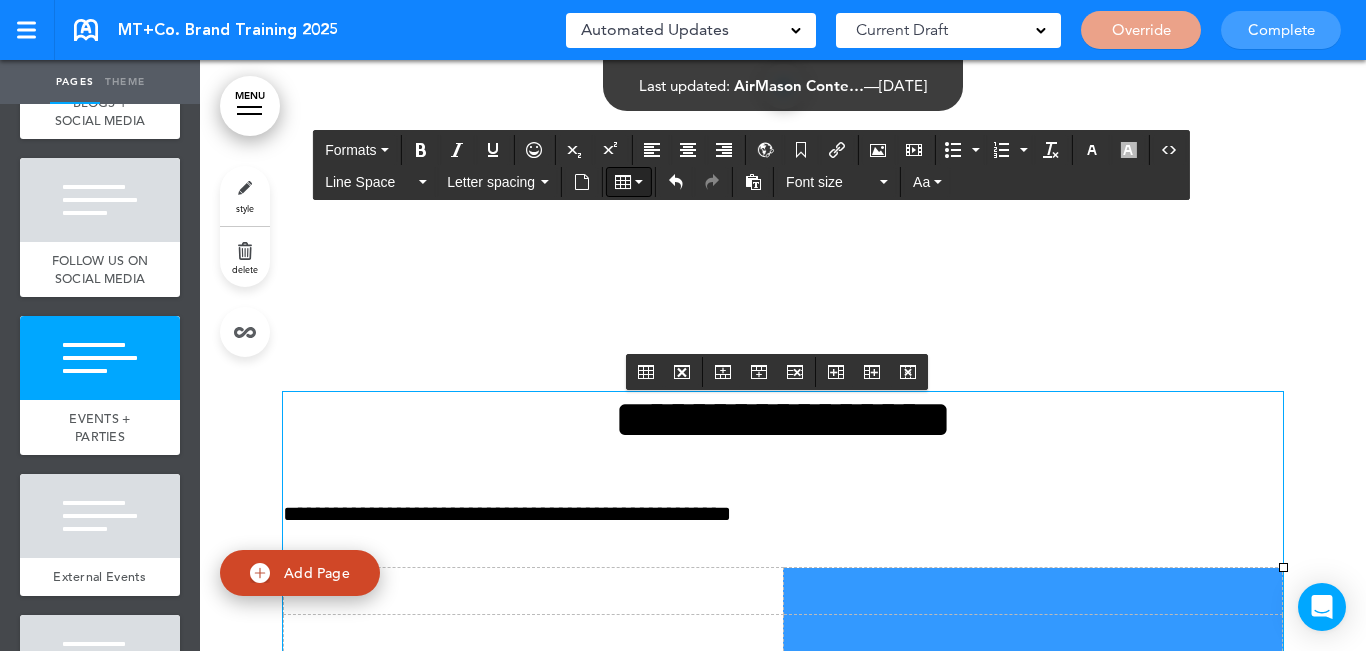 click at bounding box center [629, 182] 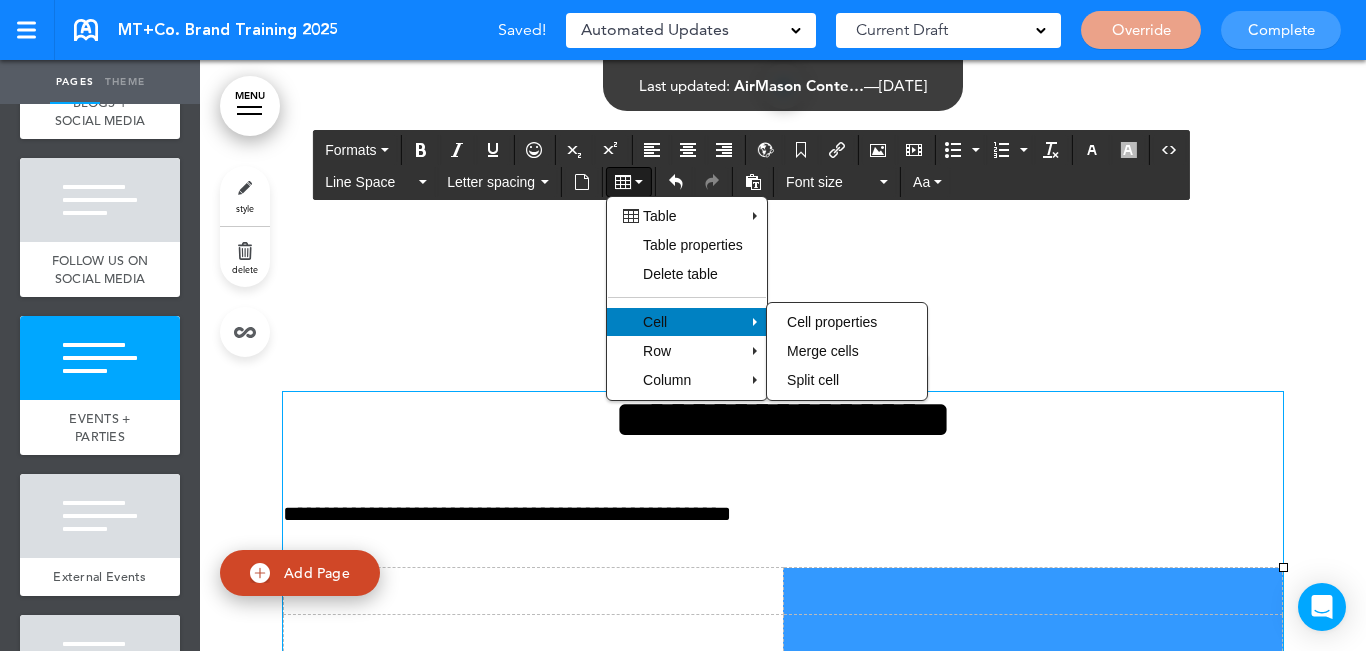 drag, startPoint x: 814, startPoint y: 352, endPoint x: 797, endPoint y: 369, distance: 24.04163 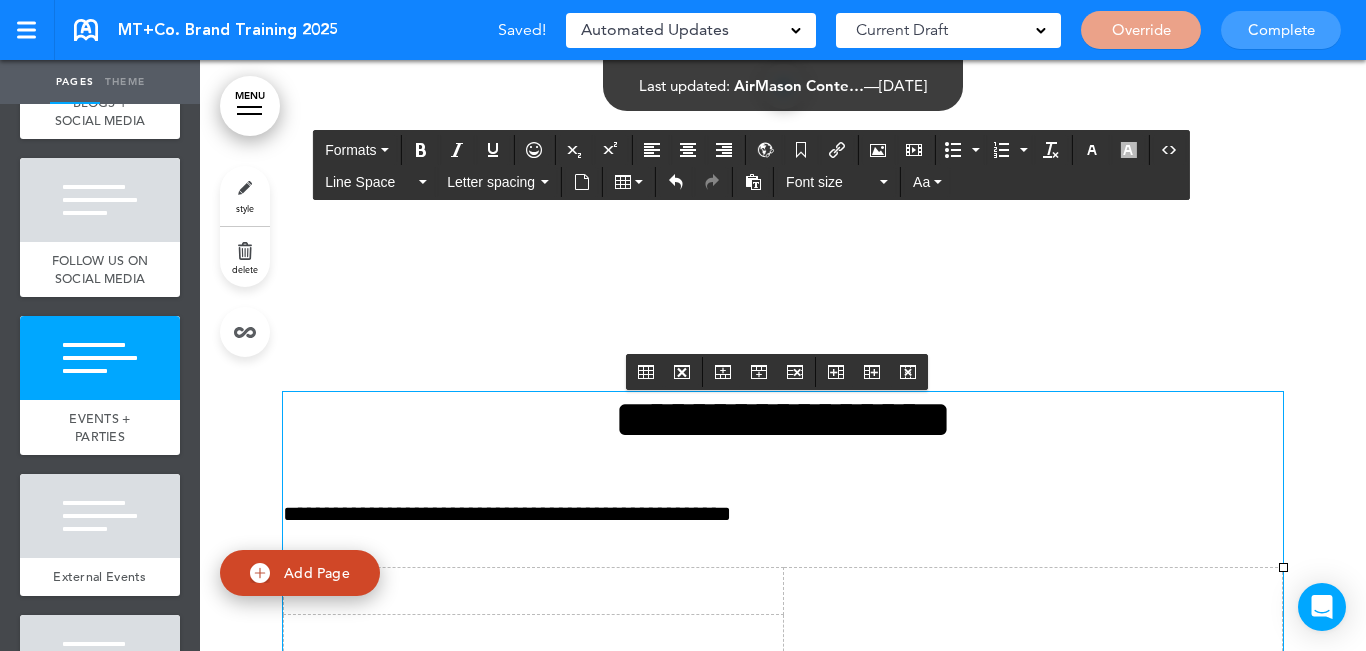 click at bounding box center (534, 637) 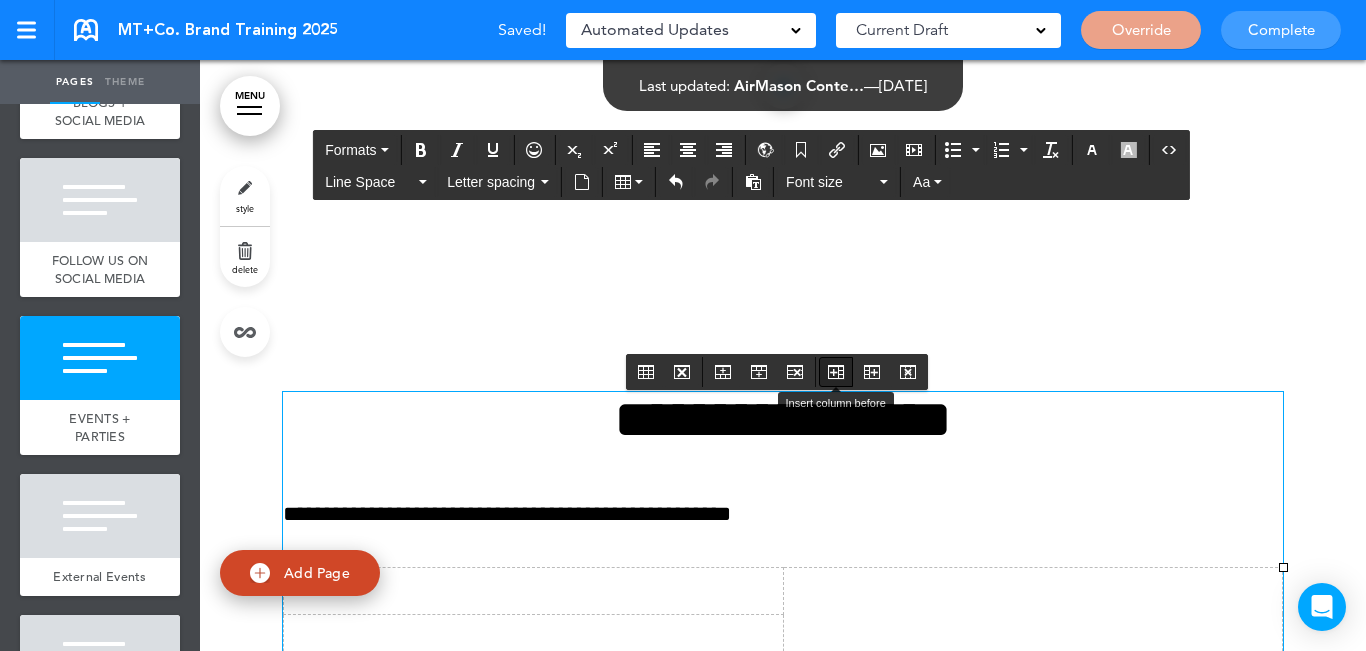 drag, startPoint x: 835, startPoint y: 370, endPoint x: 848, endPoint y: 370, distance: 13 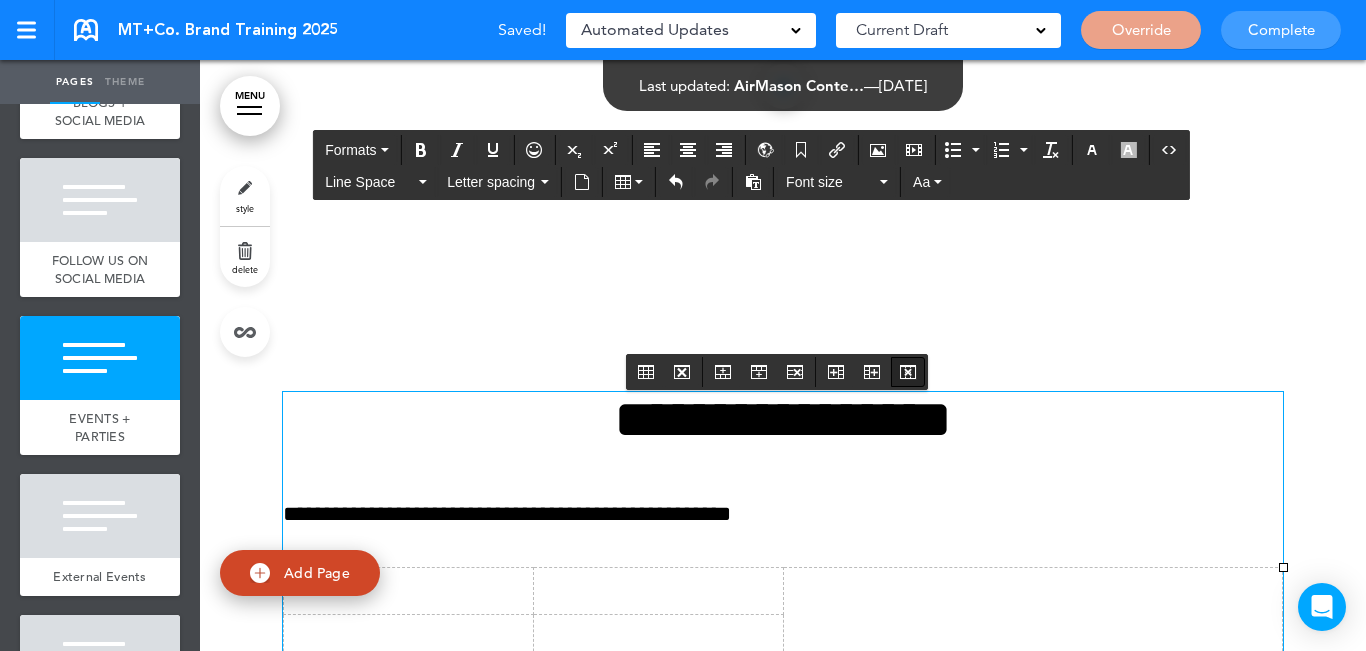 click at bounding box center [908, 372] 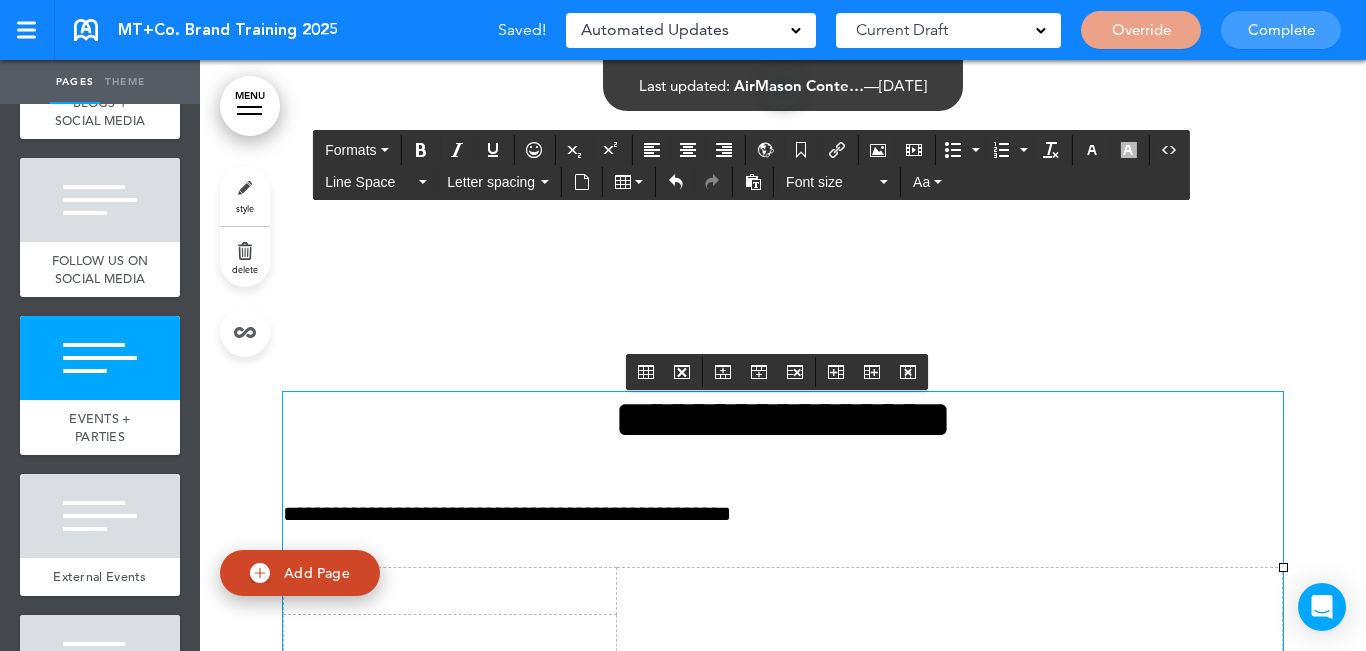 click at bounding box center (450, 637) 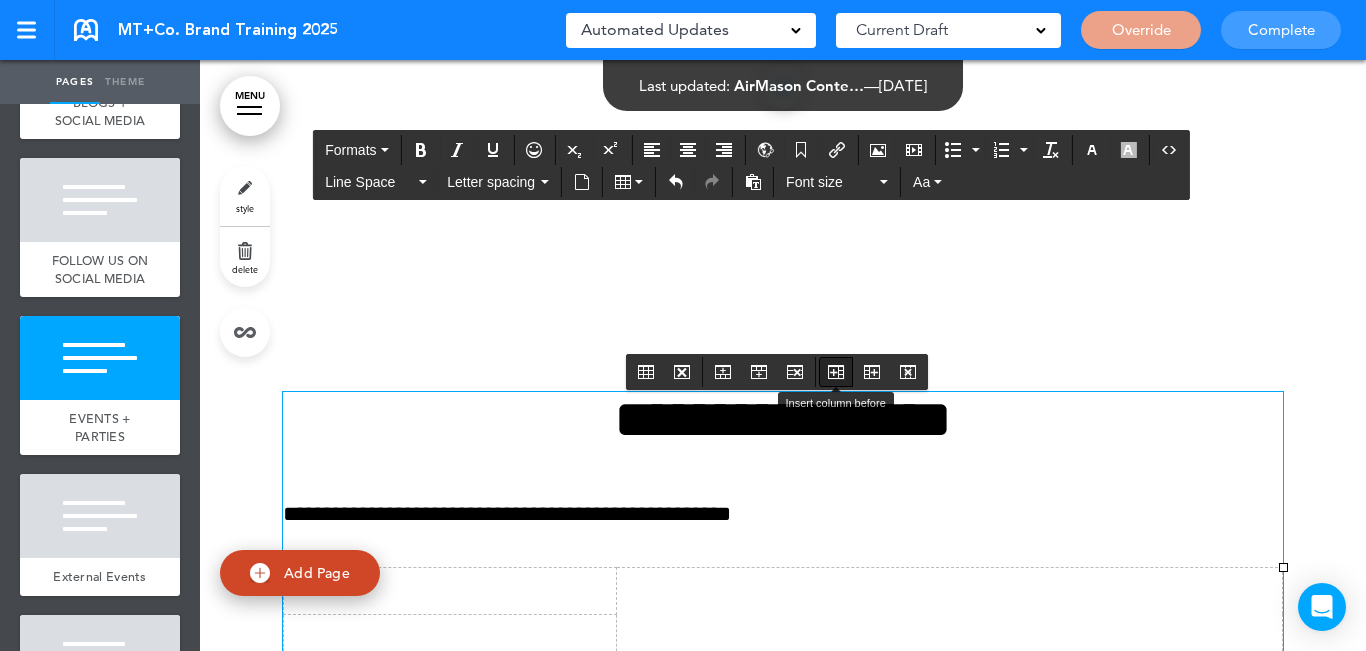 drag, startPoint x: 833, startPoint y: 370, endPoint x: 888, endPoint y: 373, distance: 55.081757 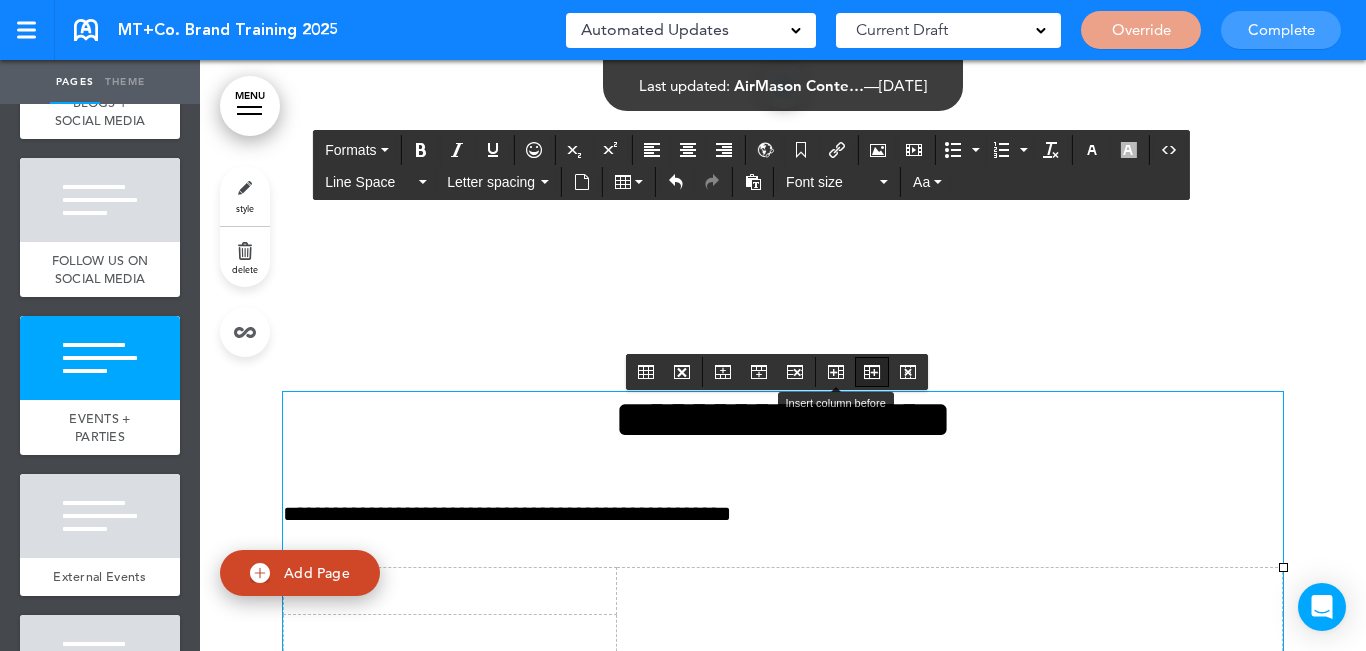 click at bounding box center (836, 372) 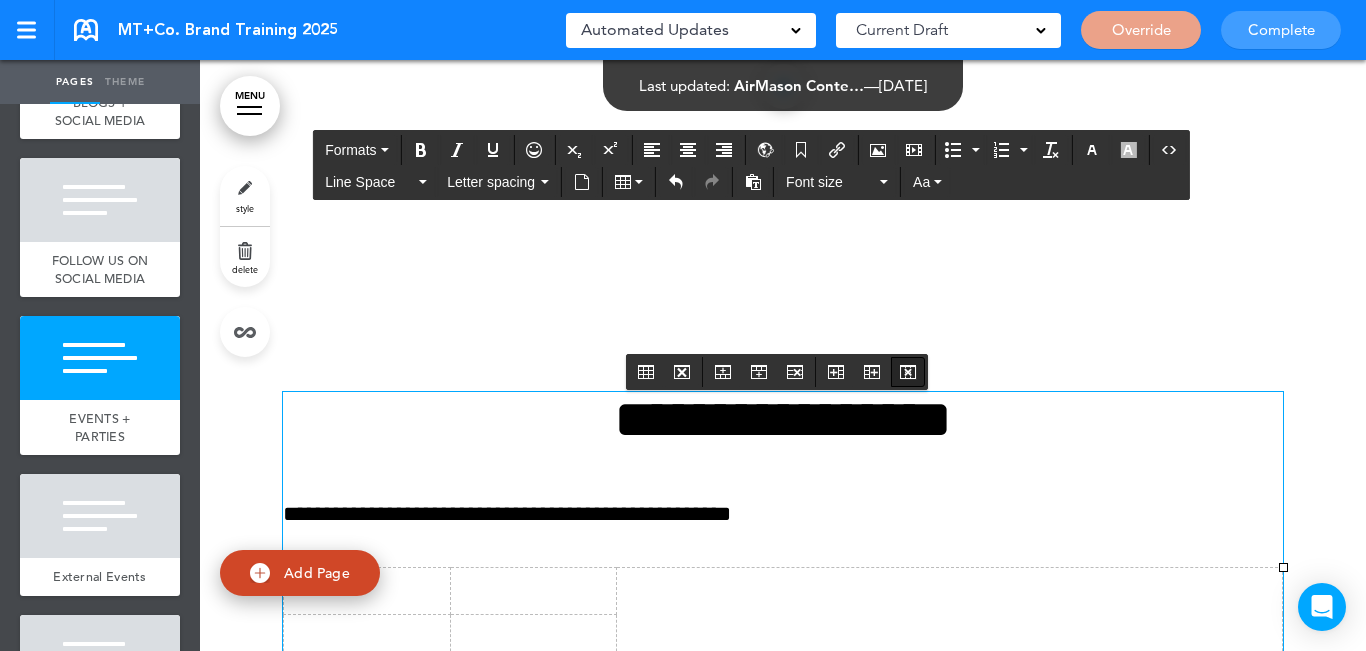 click at bounding box center (908, 372) 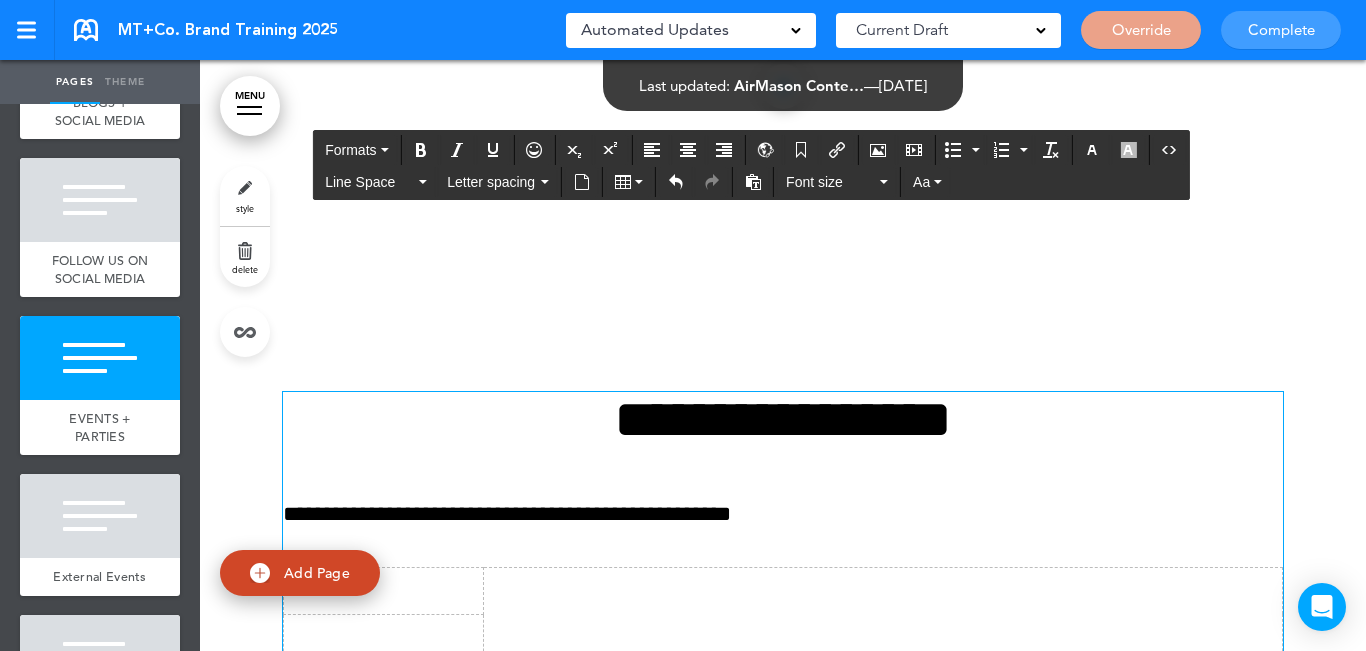 click on "**********" at bounding box center (783, 514) 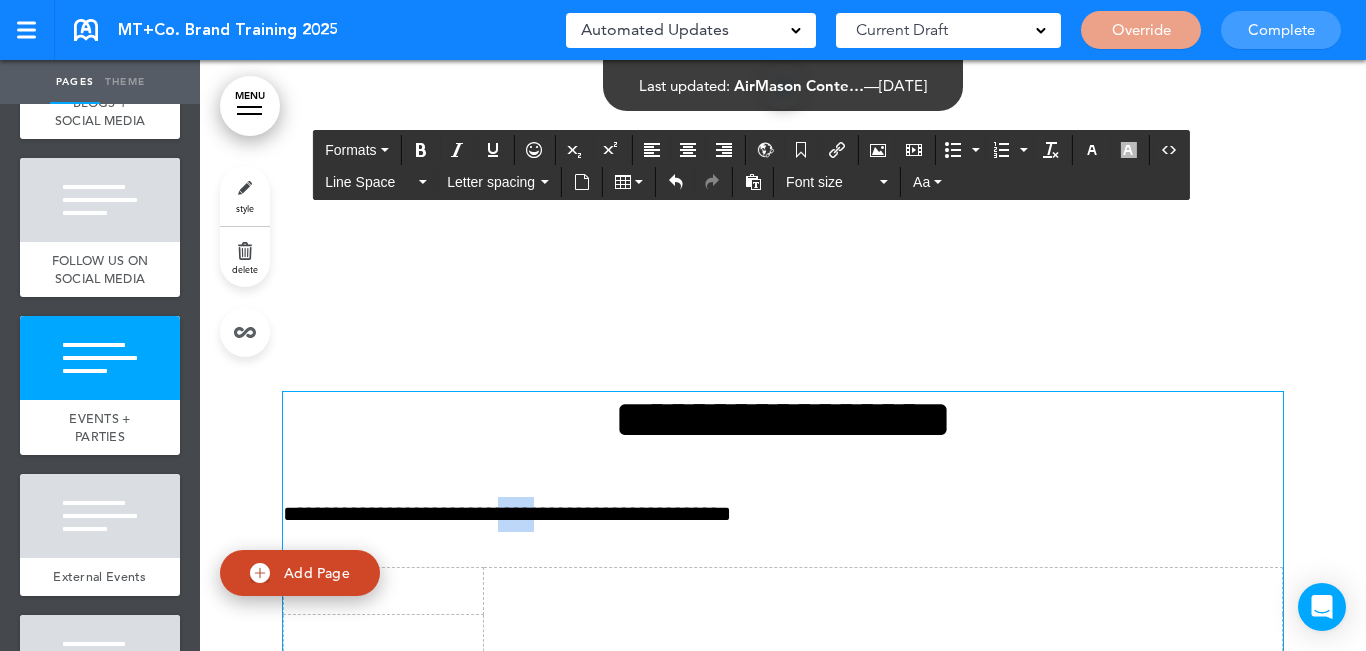 click on "**********" at bounding box center (783, 514) 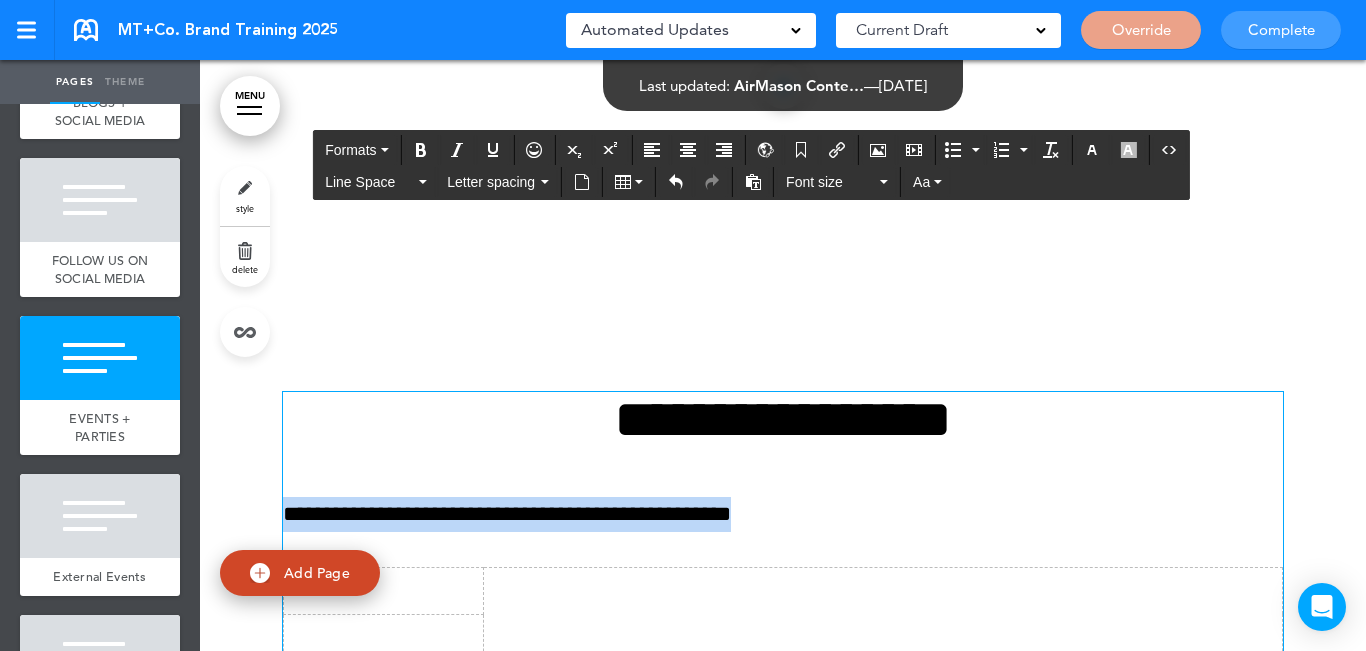 click on "**********" at bounding box center (783, 514) 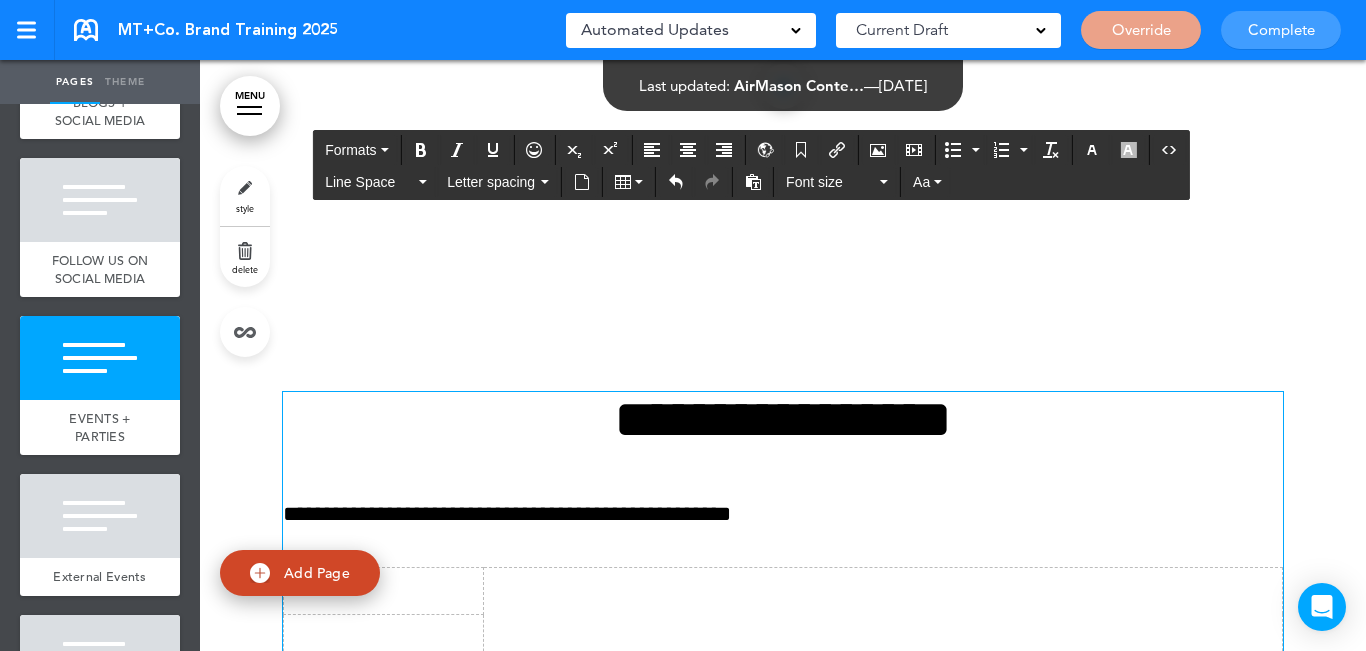 click at bounding box center (882, 614) 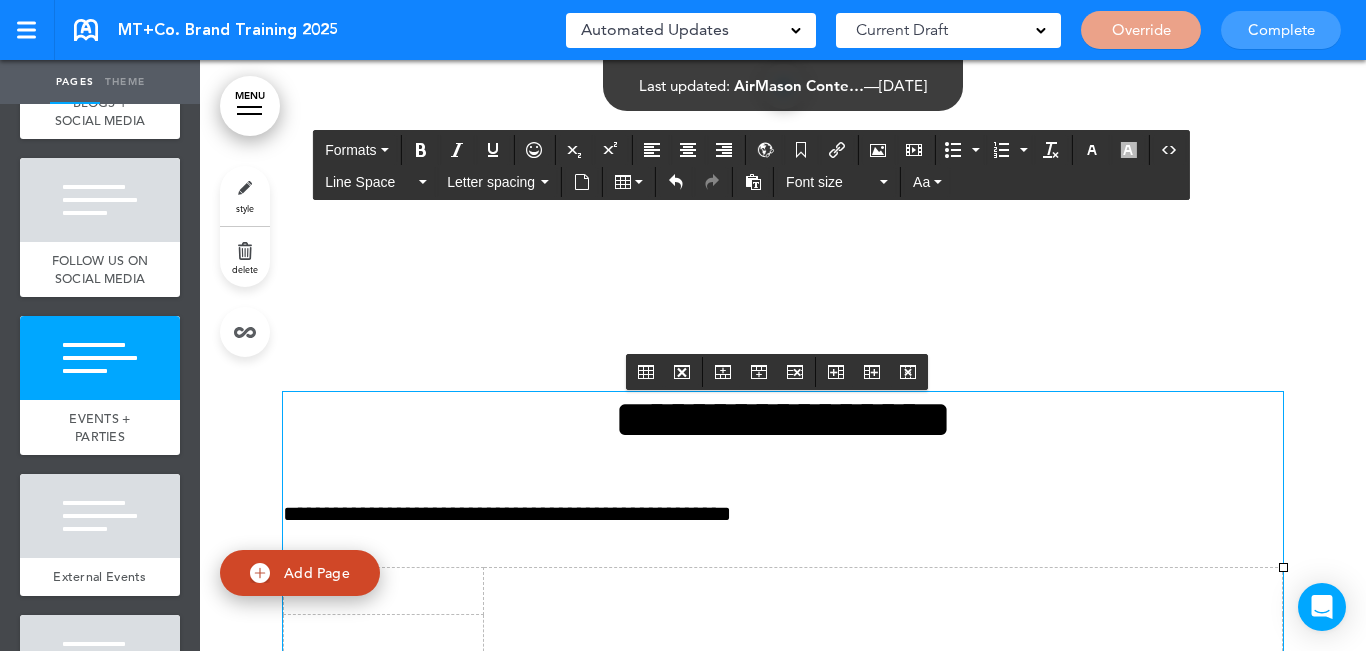 paste 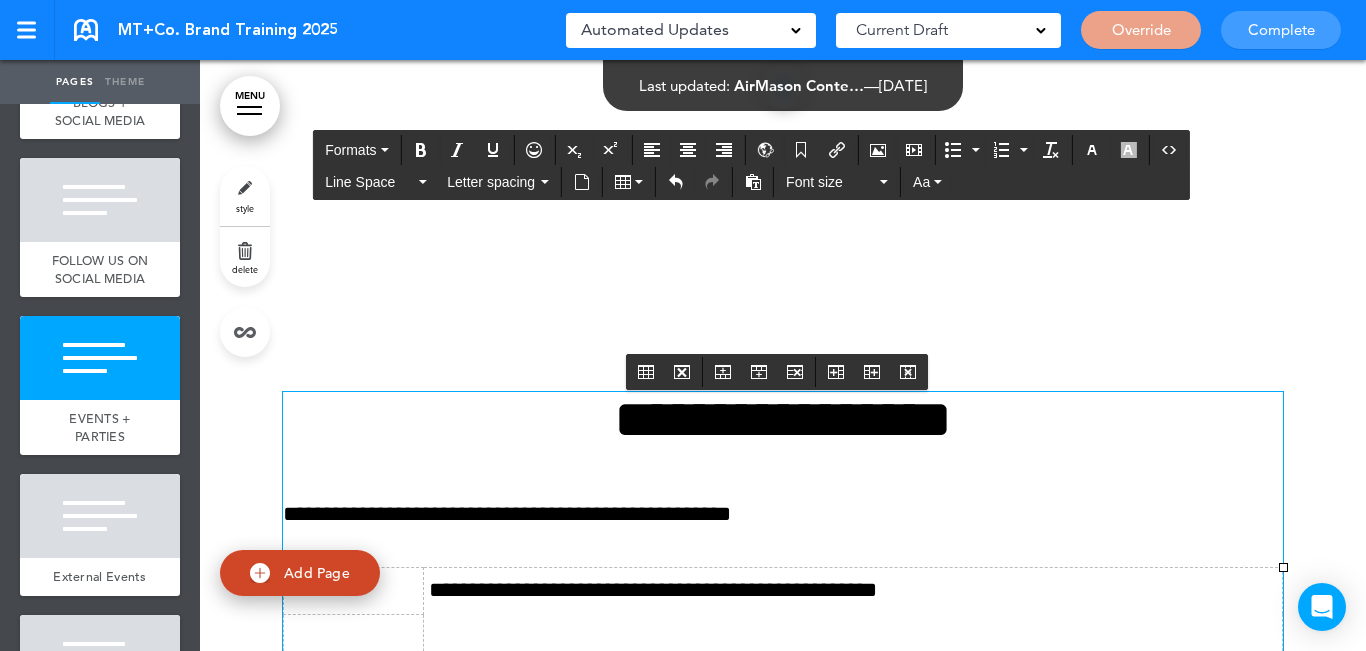 click on "**********" at bounding box center [783, 514] 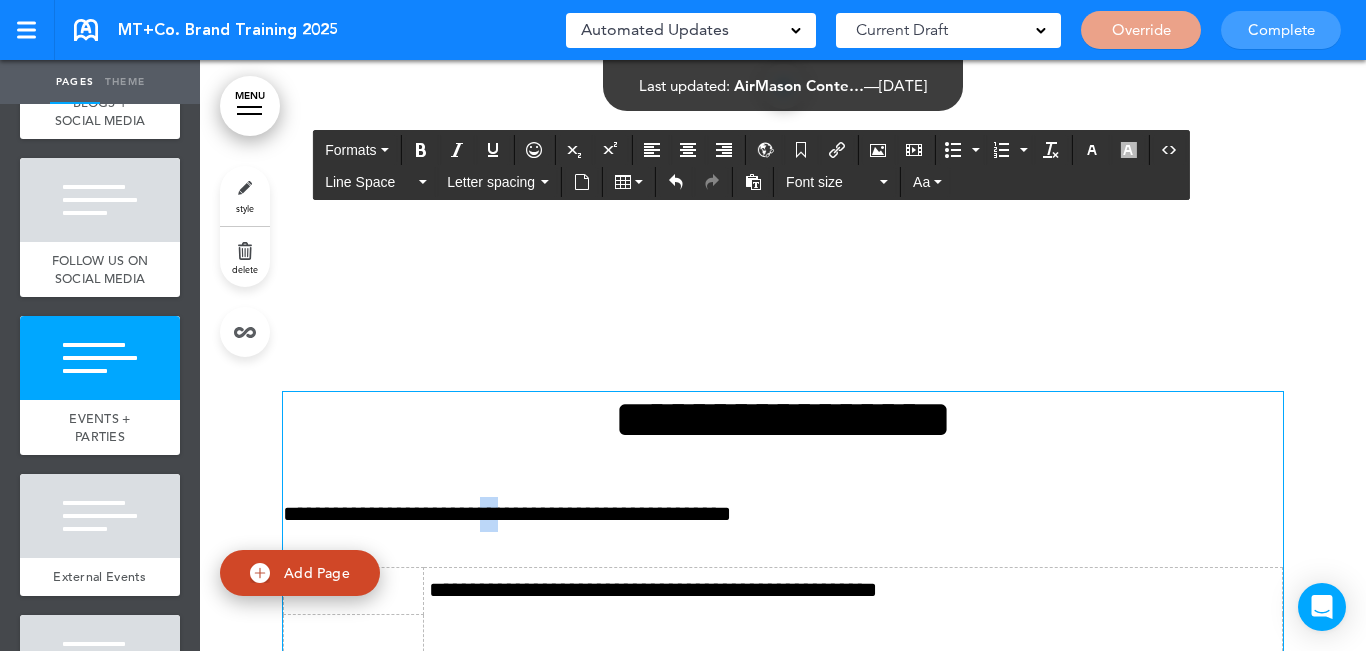 click on "**********" at bounding box center (783, 514) 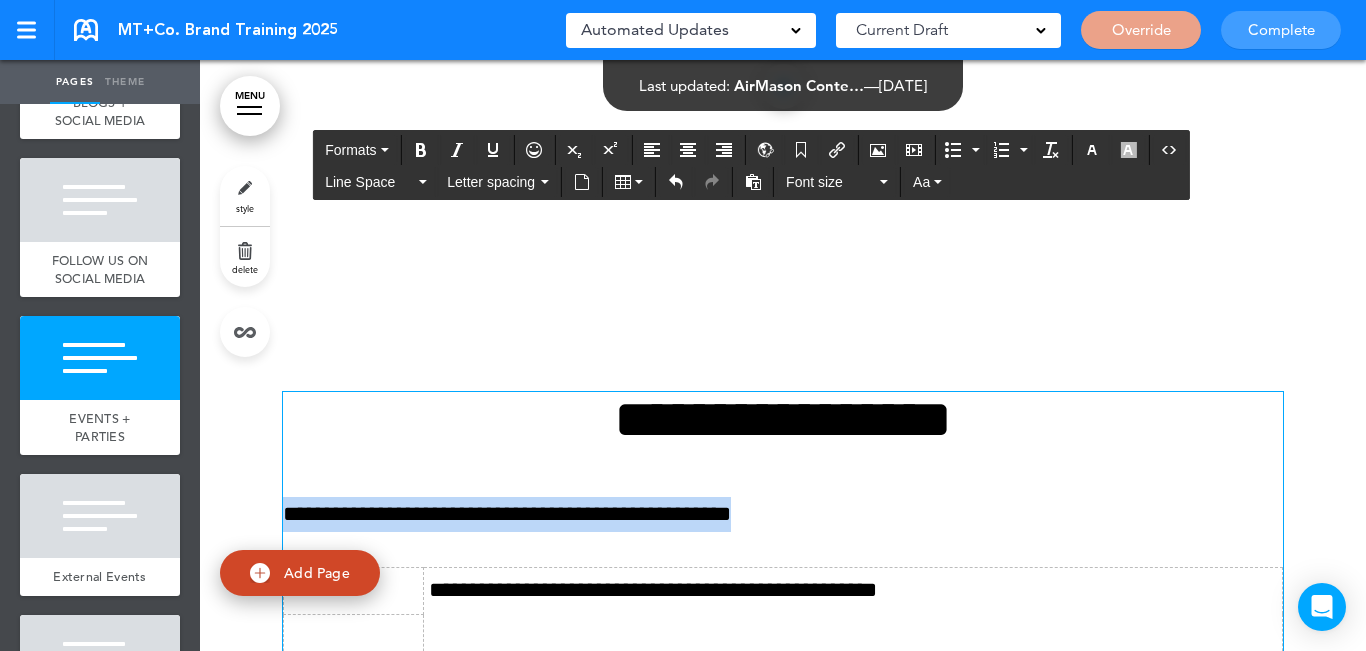 click on "**********" at bounding box center [783, 514] 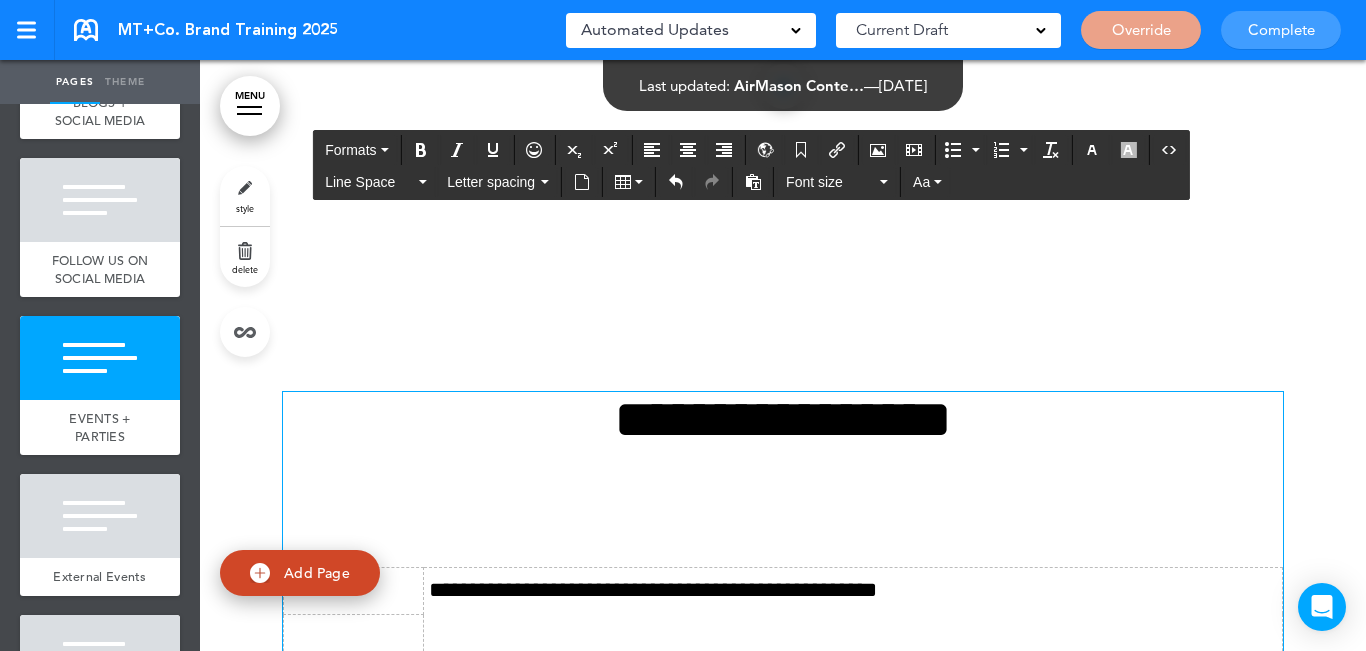 scroll, scrollTop: 10178, scrollLeft: 0, axis: vertical 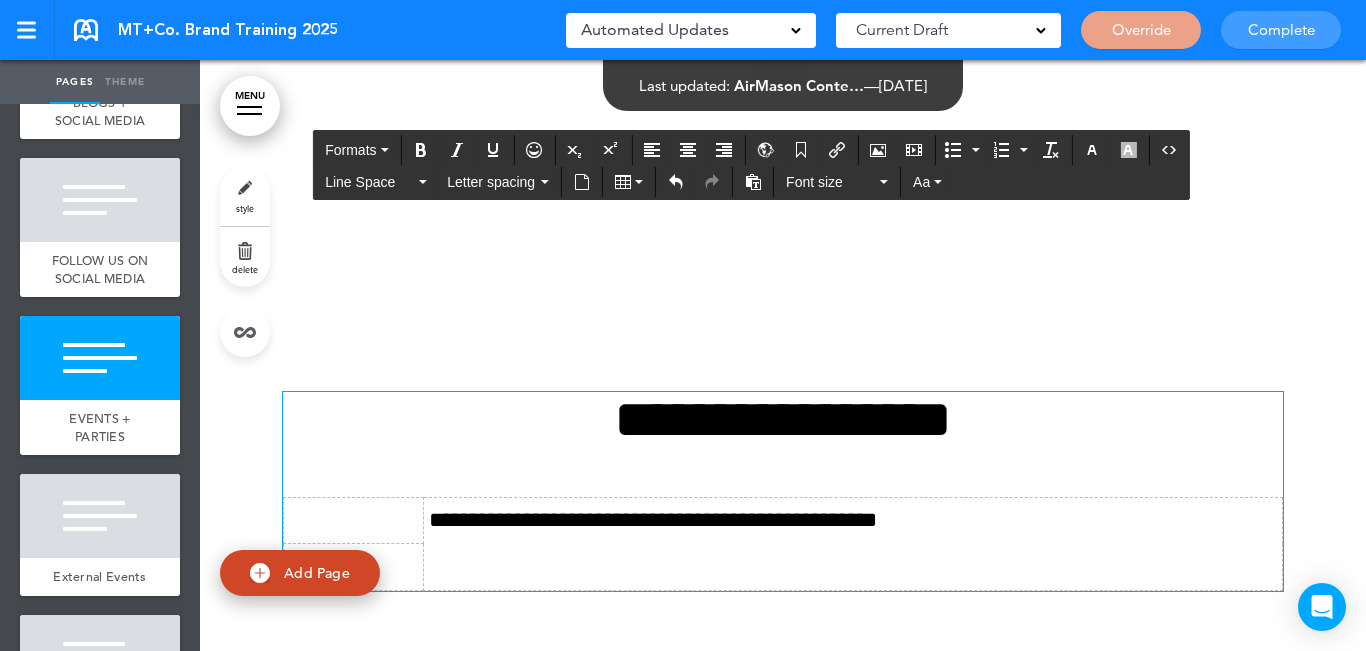 click at bounding box center (354, 567) 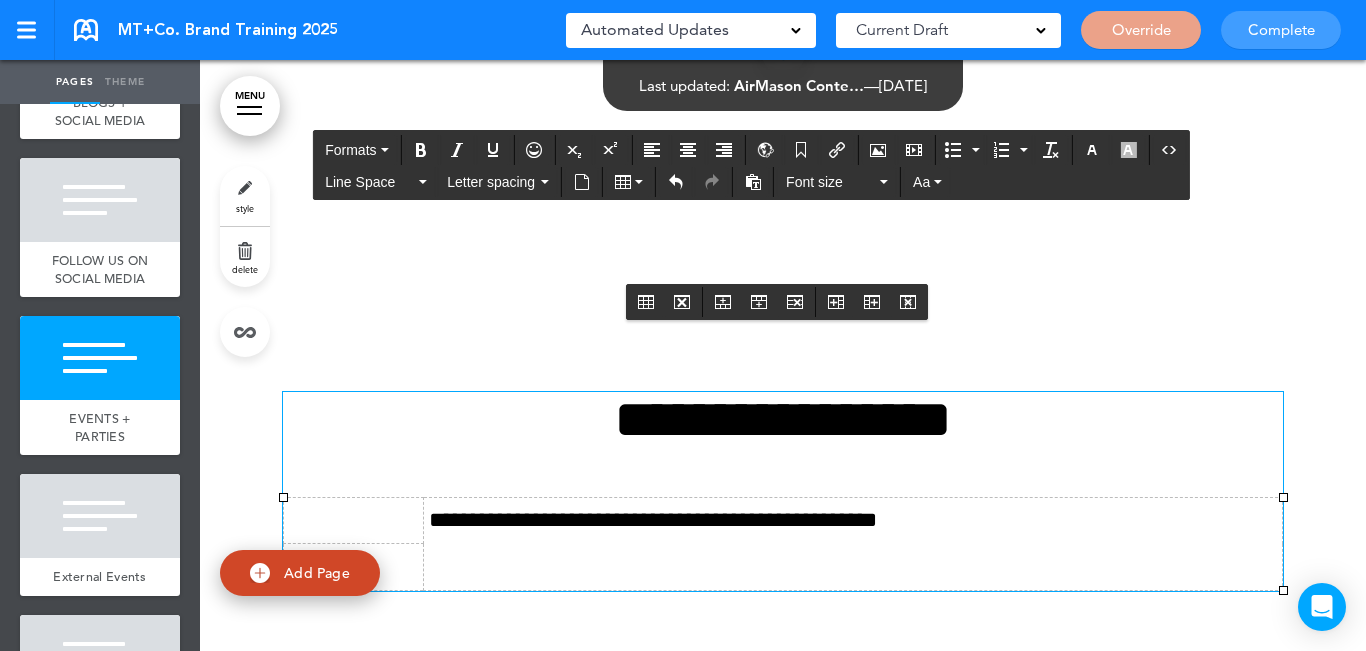 click at bounding box center [354, 521] 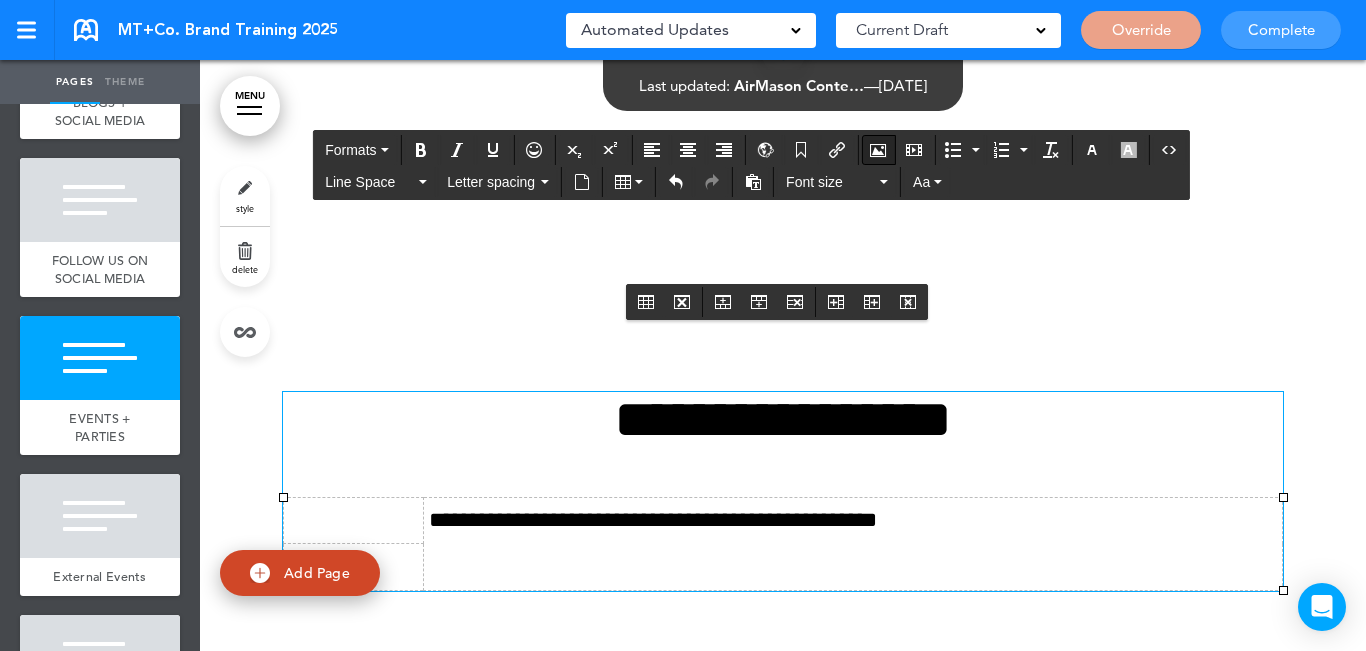 click at bounding box center (878, 150) 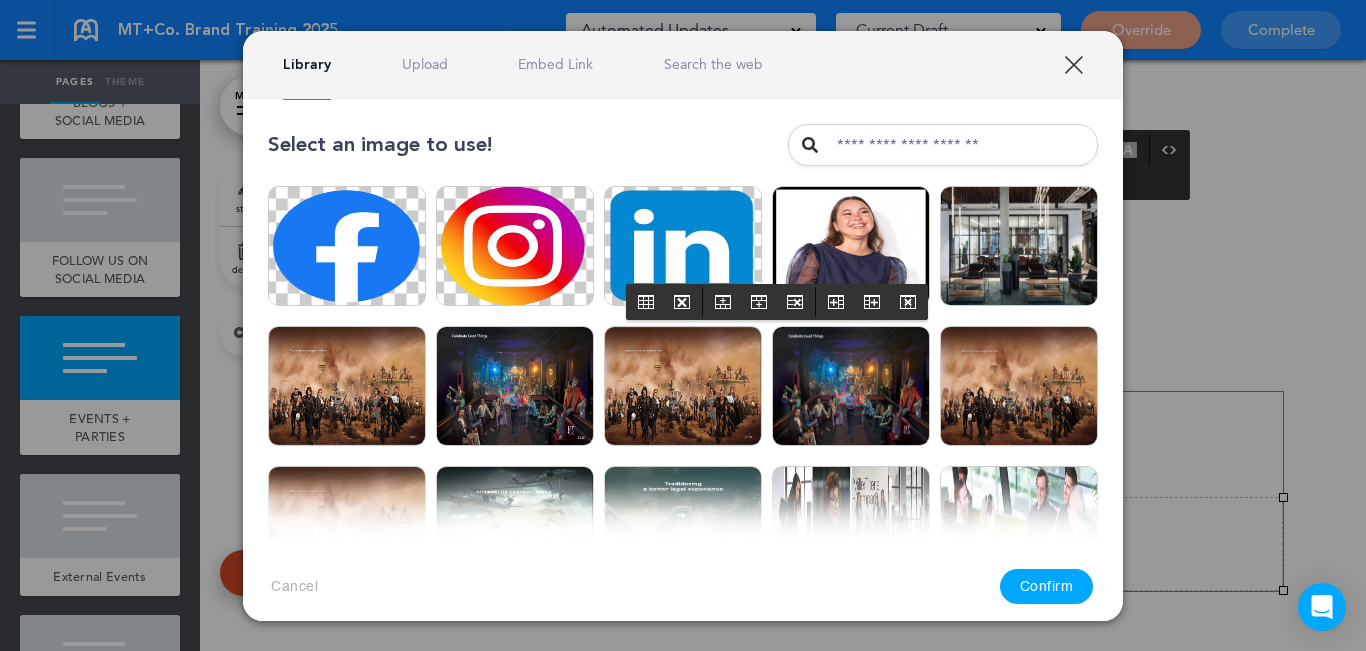 click on "Upload" at bounding box center [425, 64] 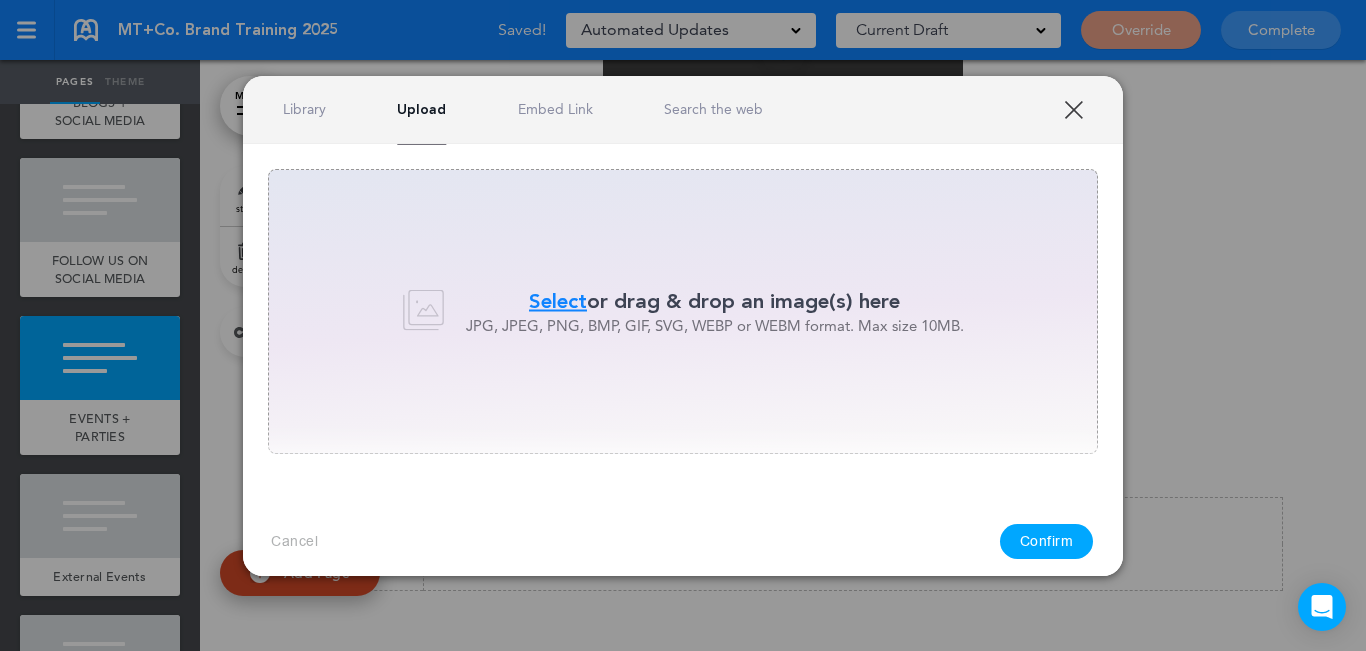click on "Select" at bounding box center (558, 301) 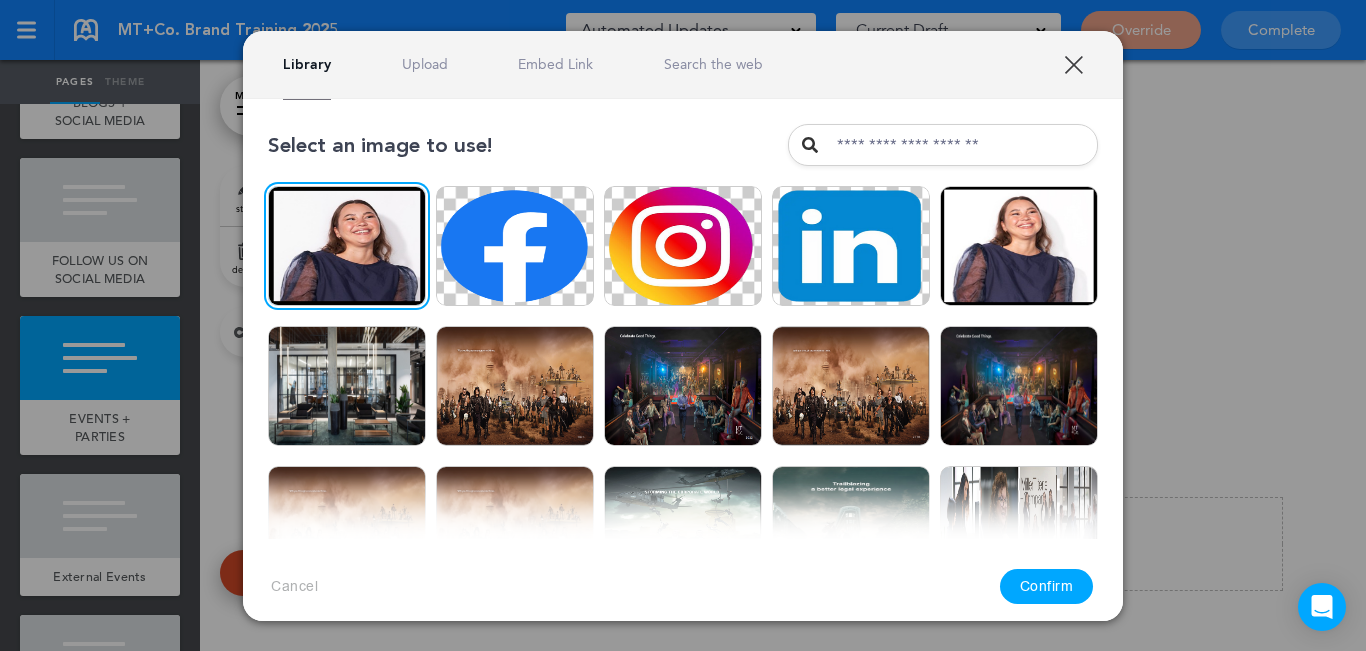 click on "Confirm" at bounding box center (1047, 586) 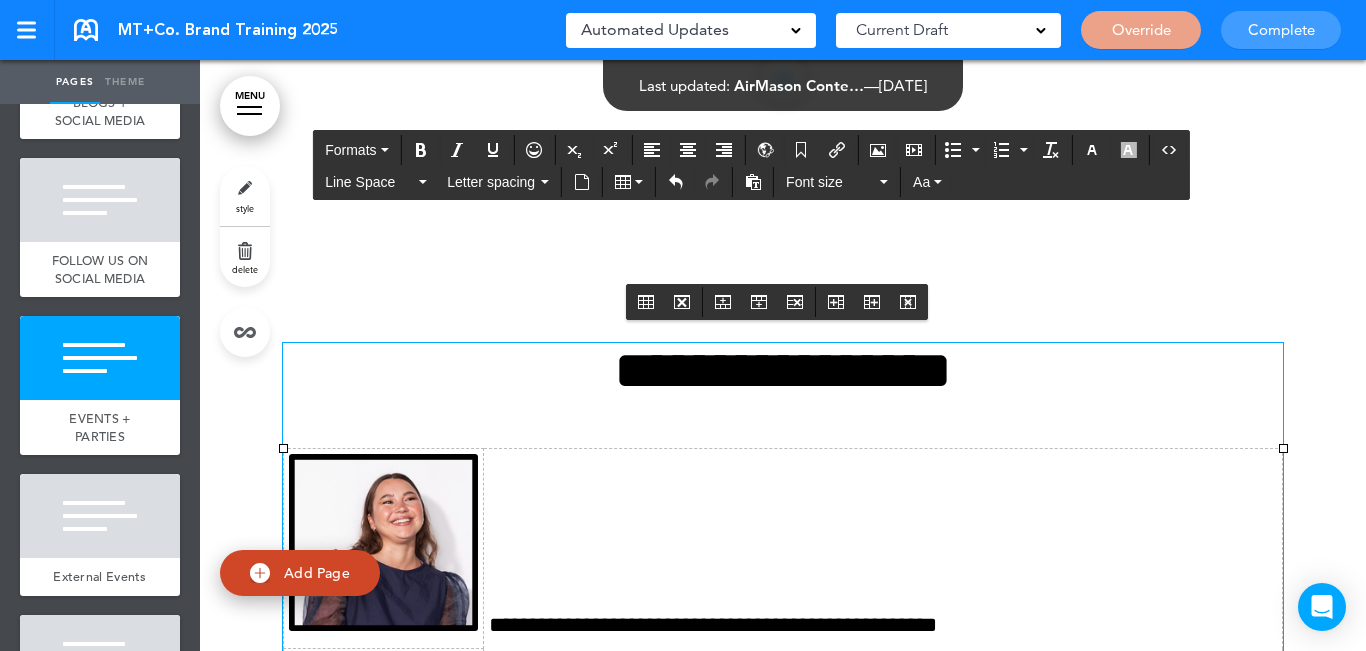 scroll, scrollTop: 10178, scrollLeft: 0, axis: vertical 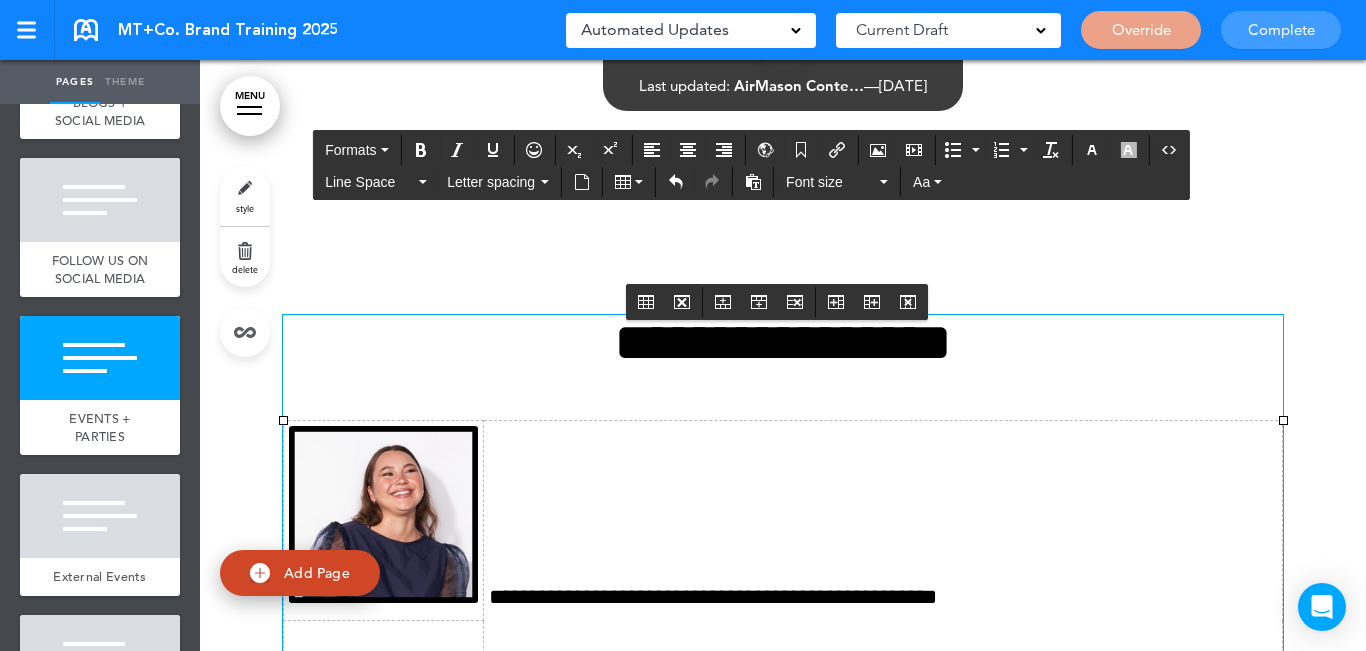 click at bounding box center (384, 644) 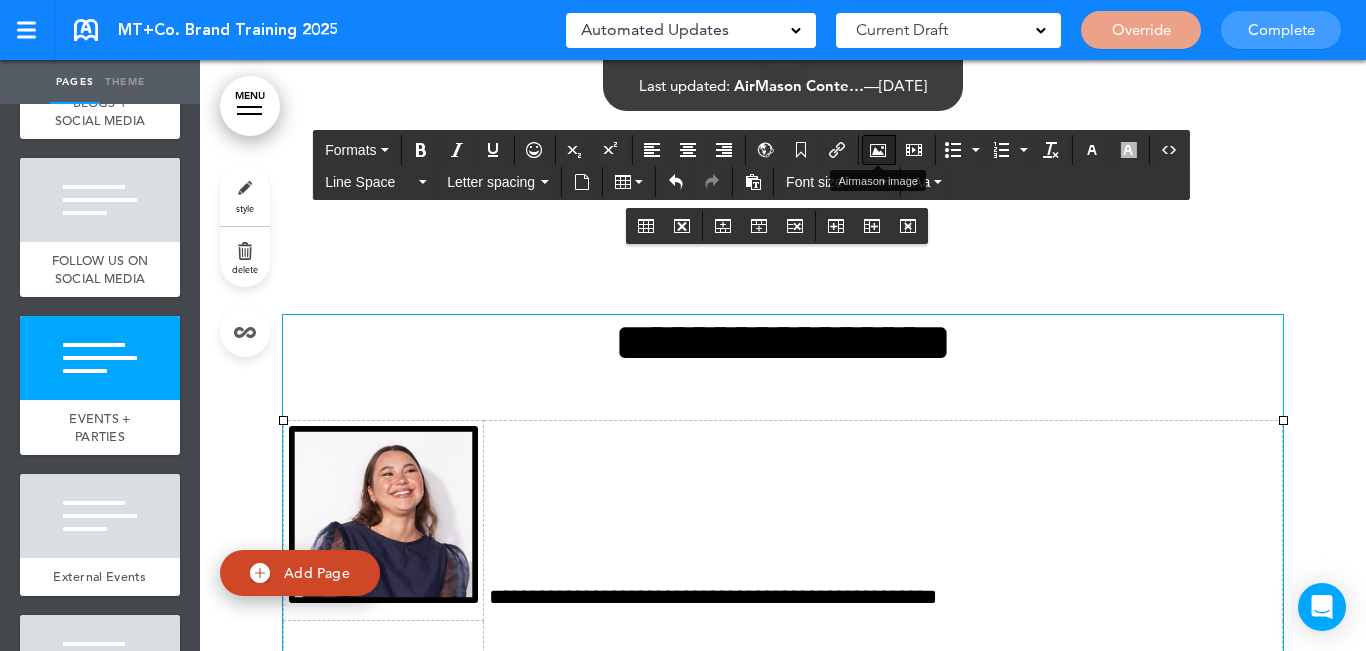 click at bounding box center (878, 150) 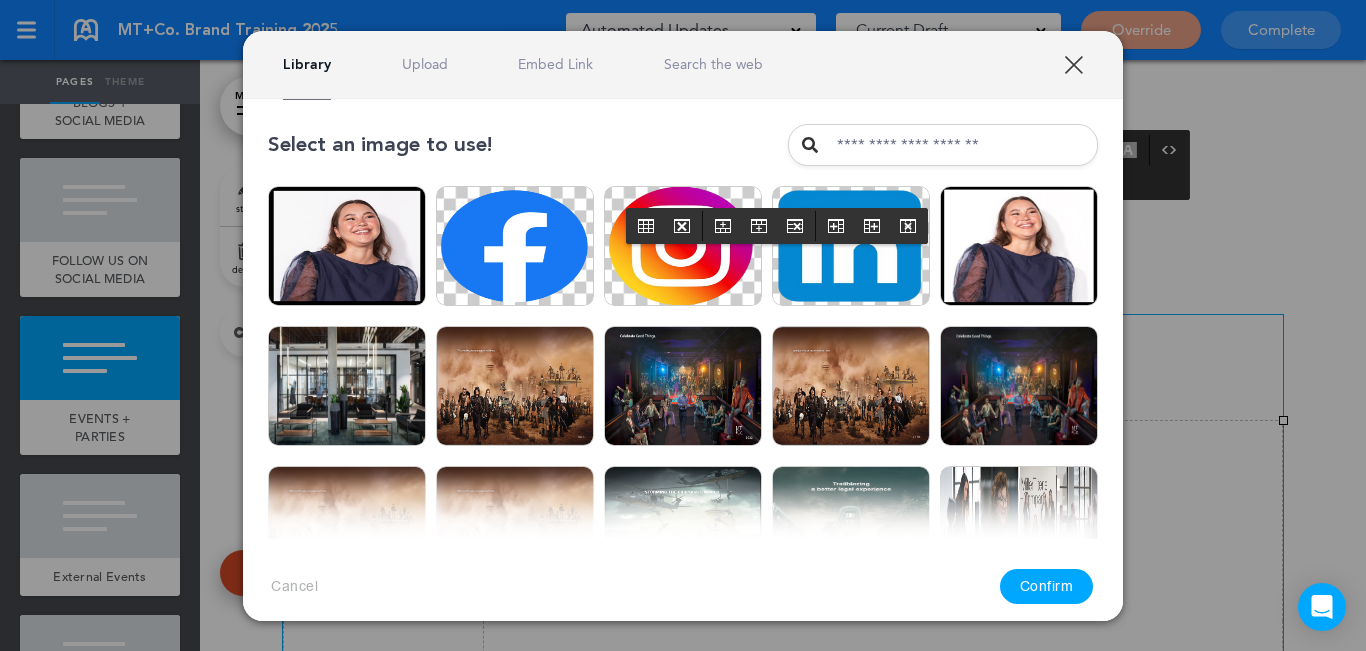 click on "Library
Upload
Embed Link
Search the web" at bounding box center (683, 65) 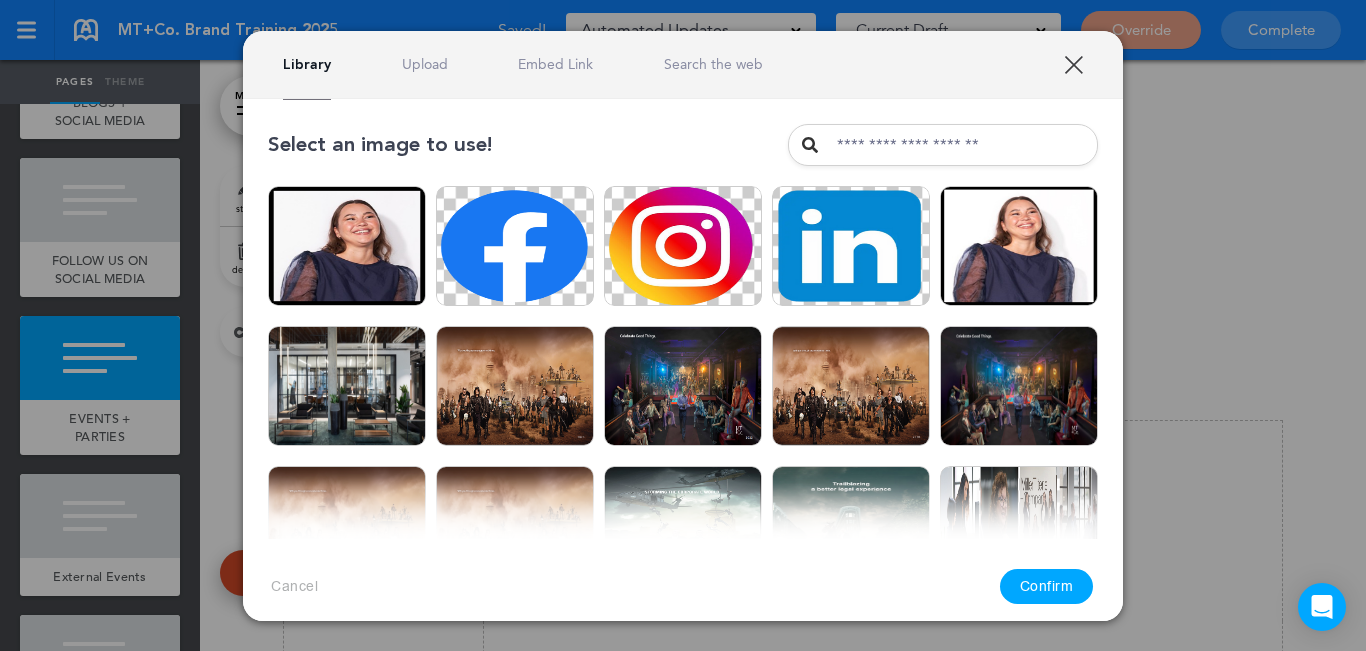 click on "Upload" at bounding box center [425, 64] 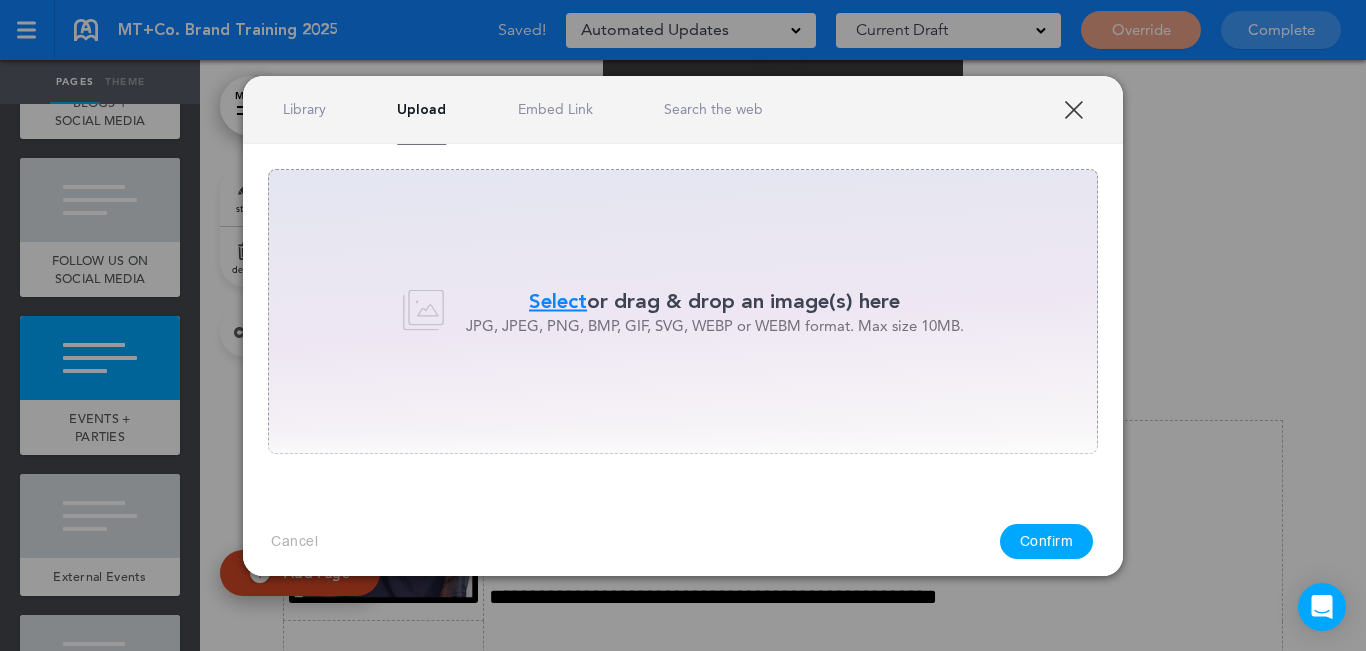 click on "Select" at bounding box center [558, 301] 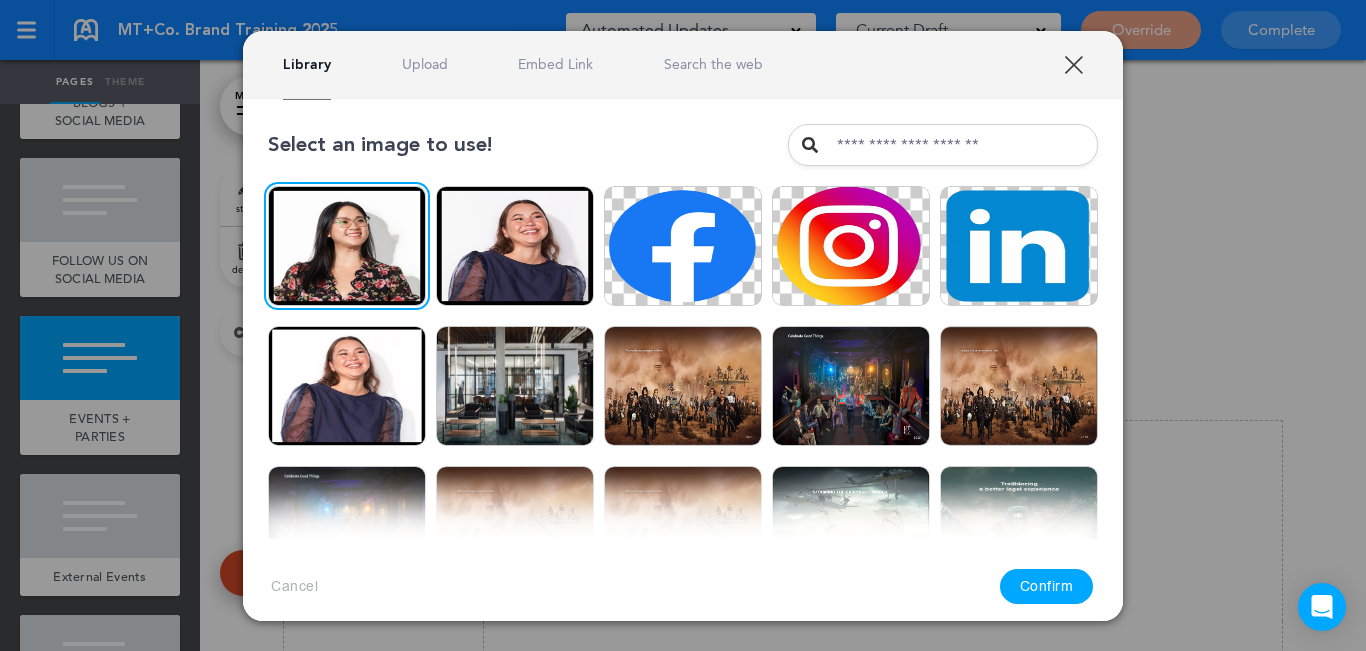 click on "Confirm" at bounding box center (1047, 586) 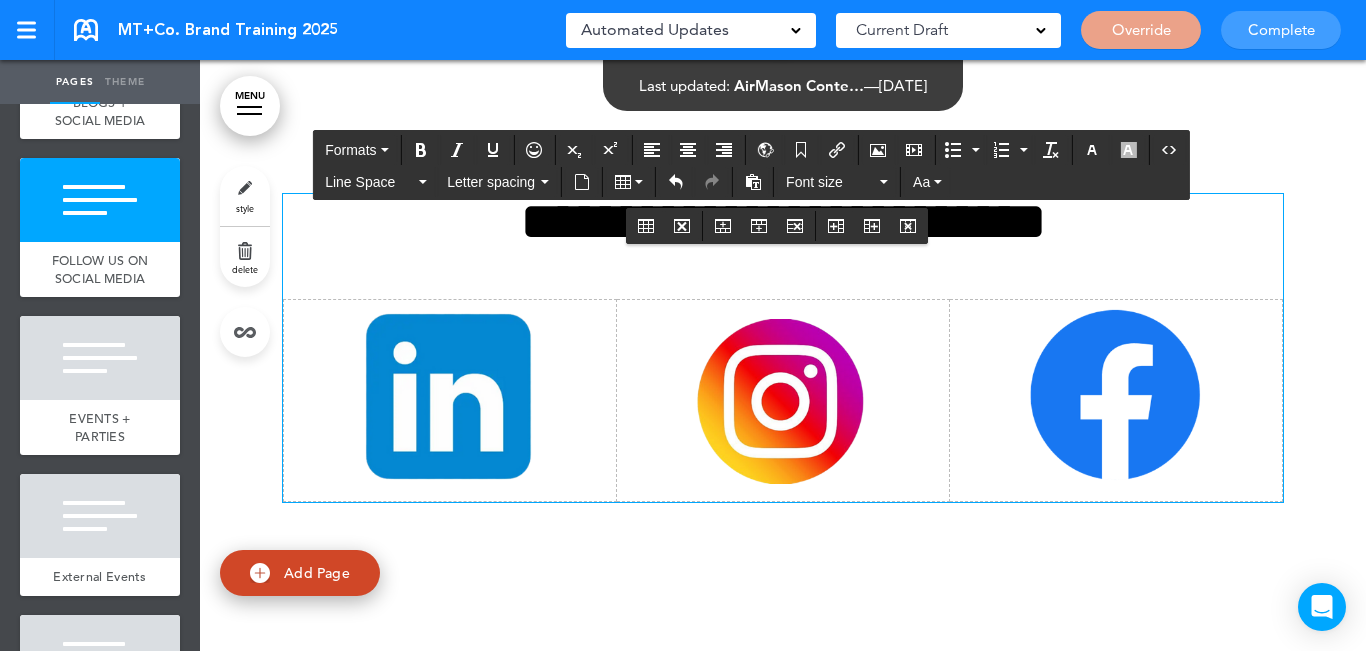 scroll, scrollTop: 8778, scrollLeft: 0, axis: vertical 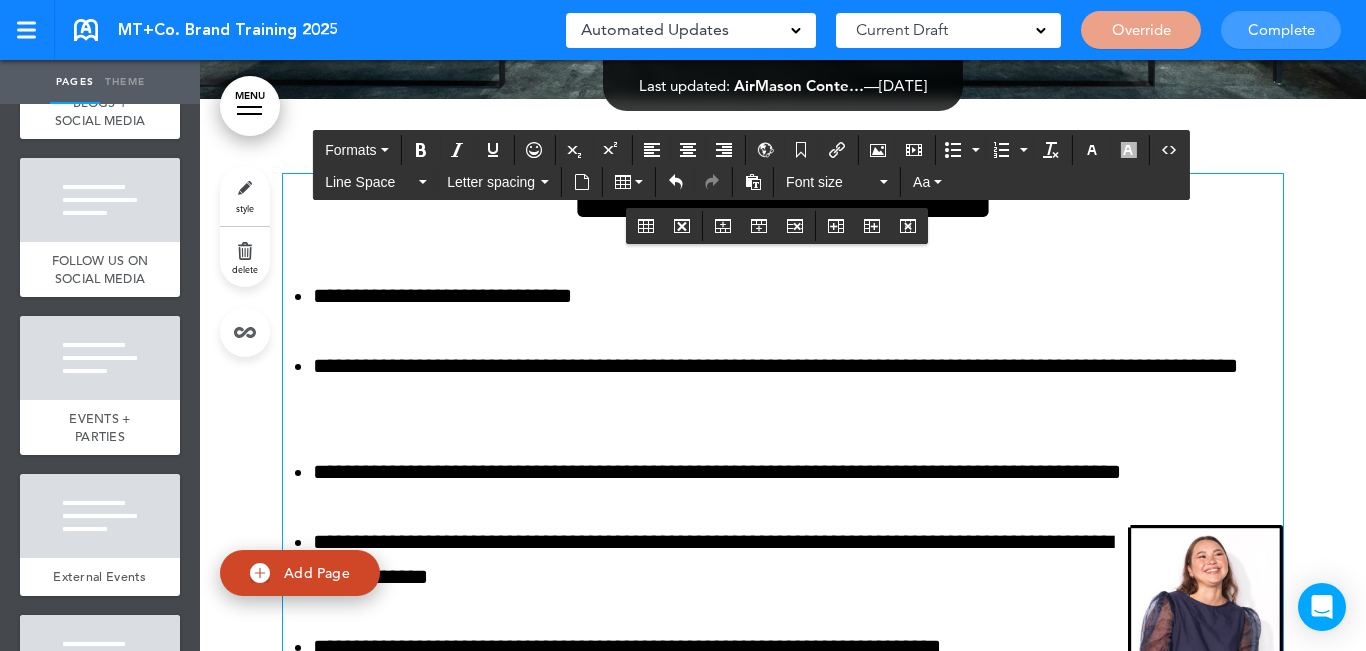 click at bounding box center [1205, 594] 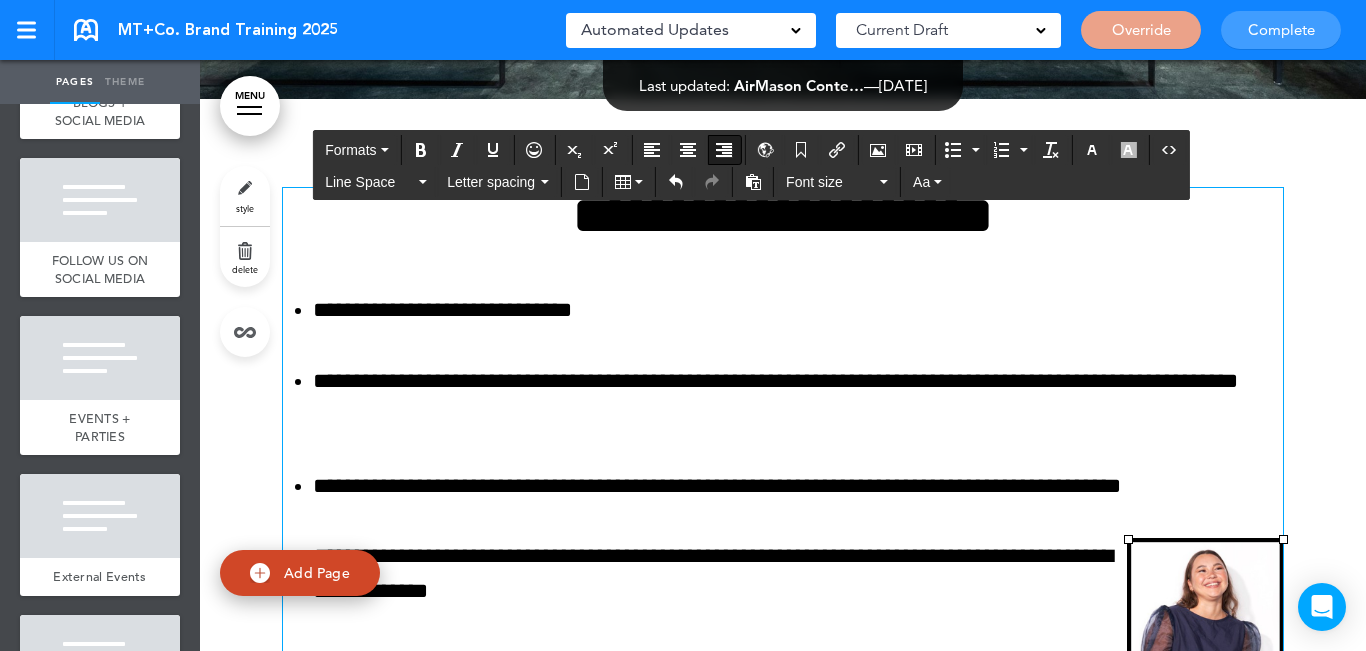 type 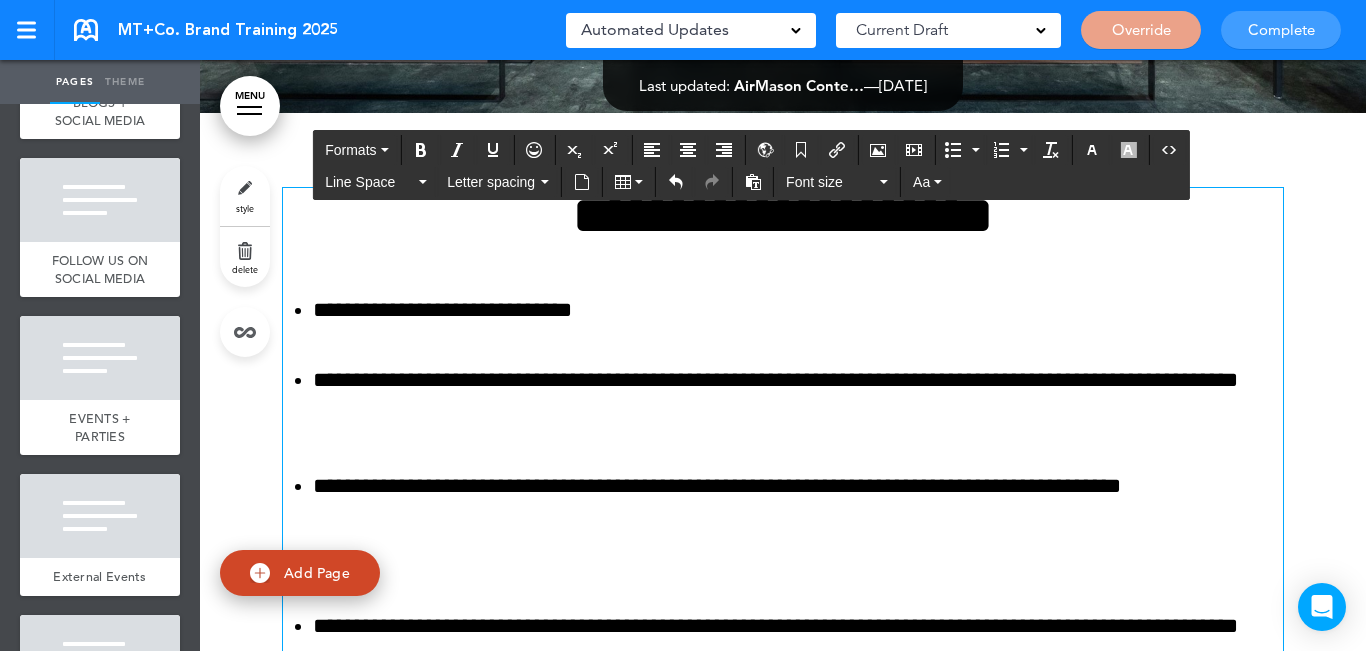 scroll, scrollTop: 8778, scrollLeft: 0, axis: vertical 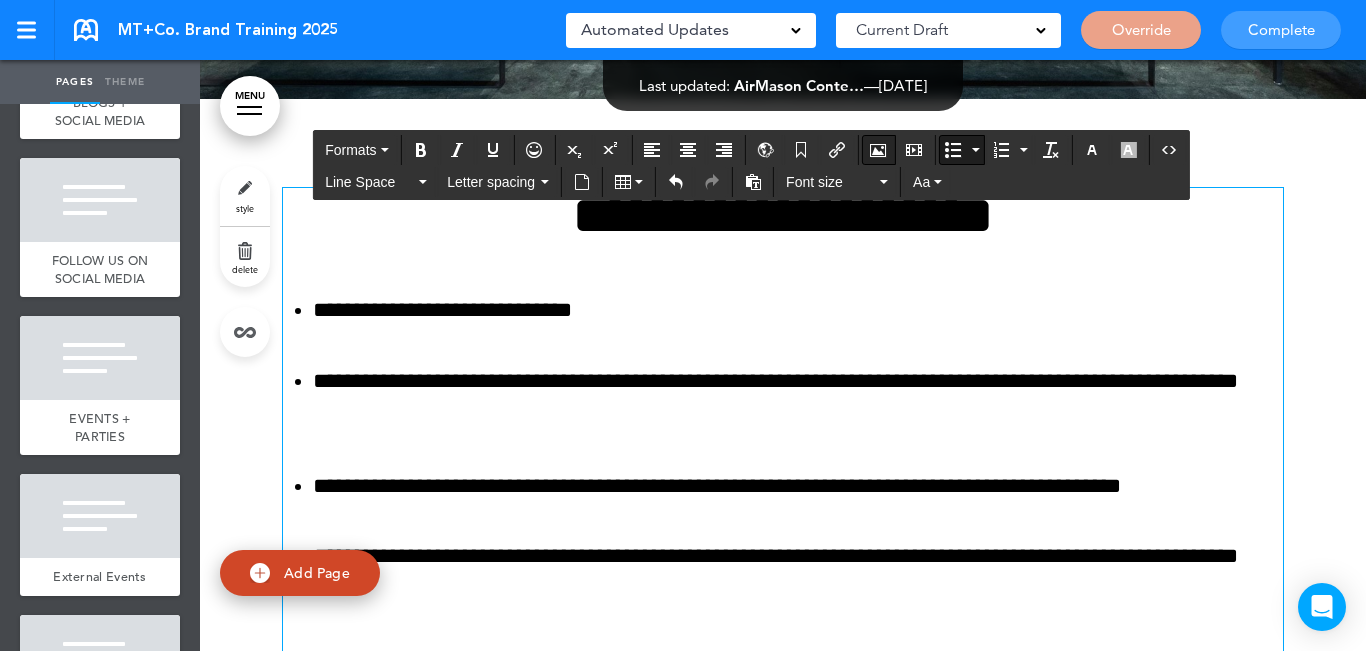 click at bounding box center (878, 150) 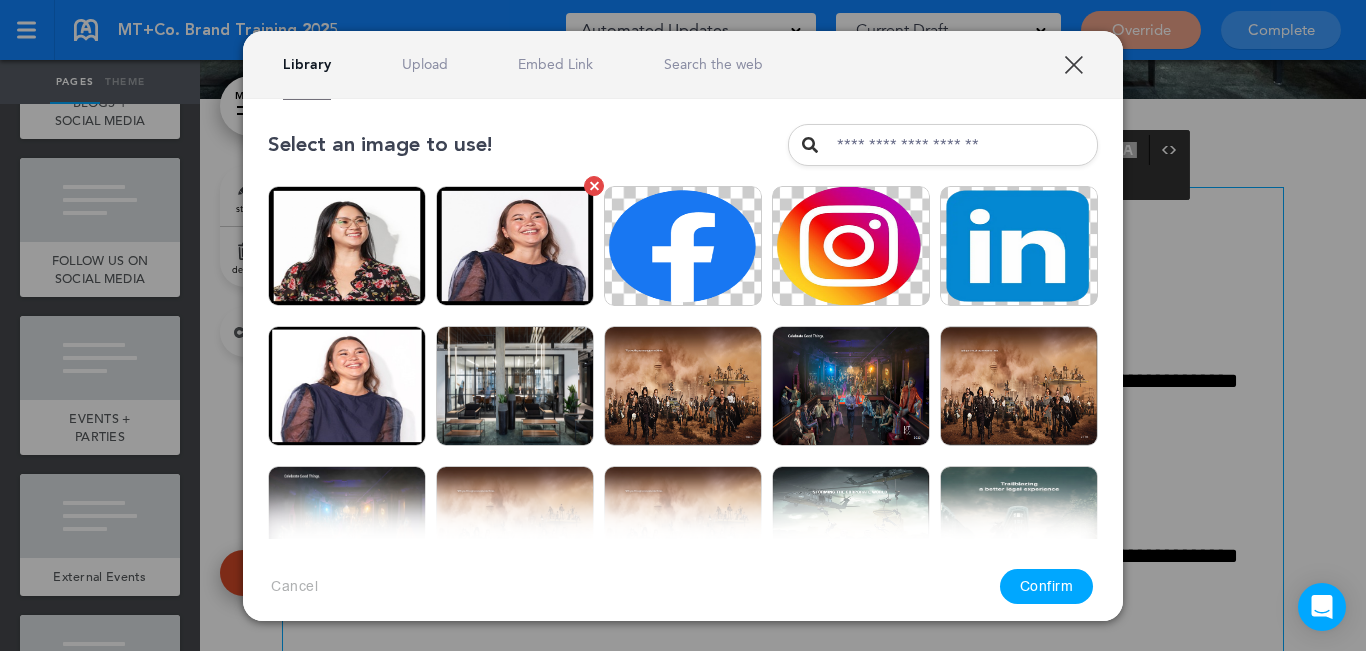 click at bounding box center (515, 246) 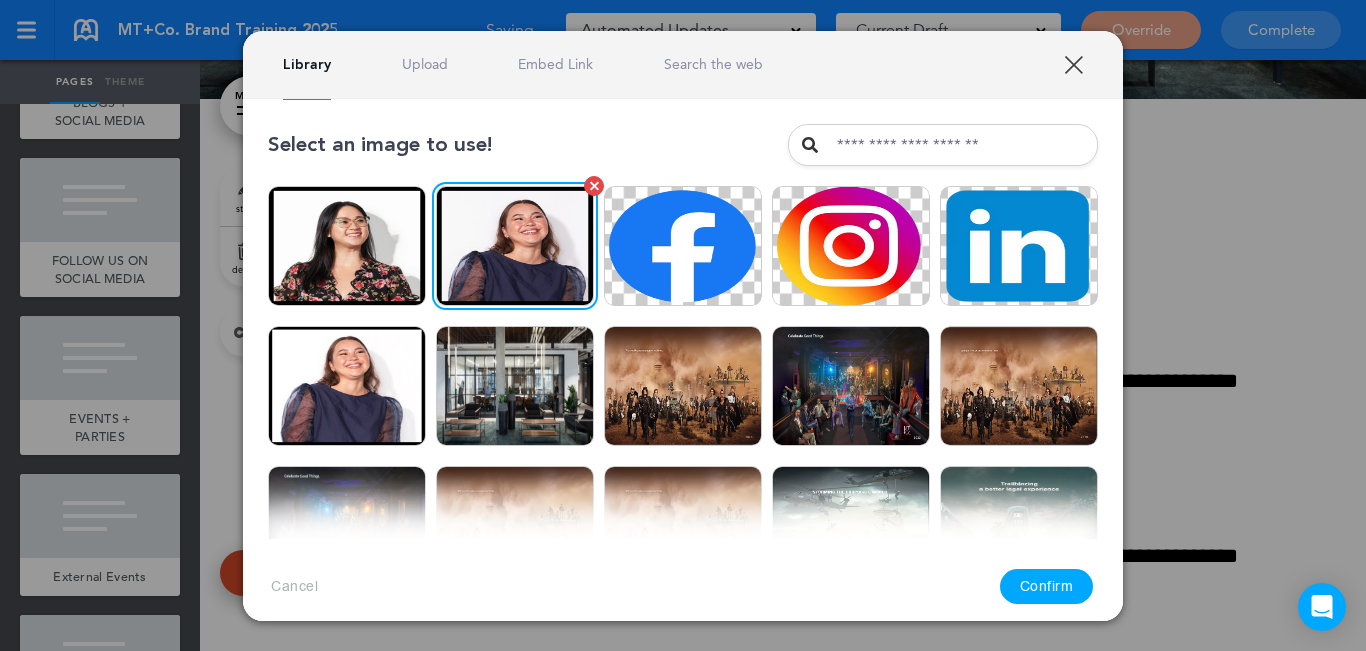 click at bounding box center (515, 246) 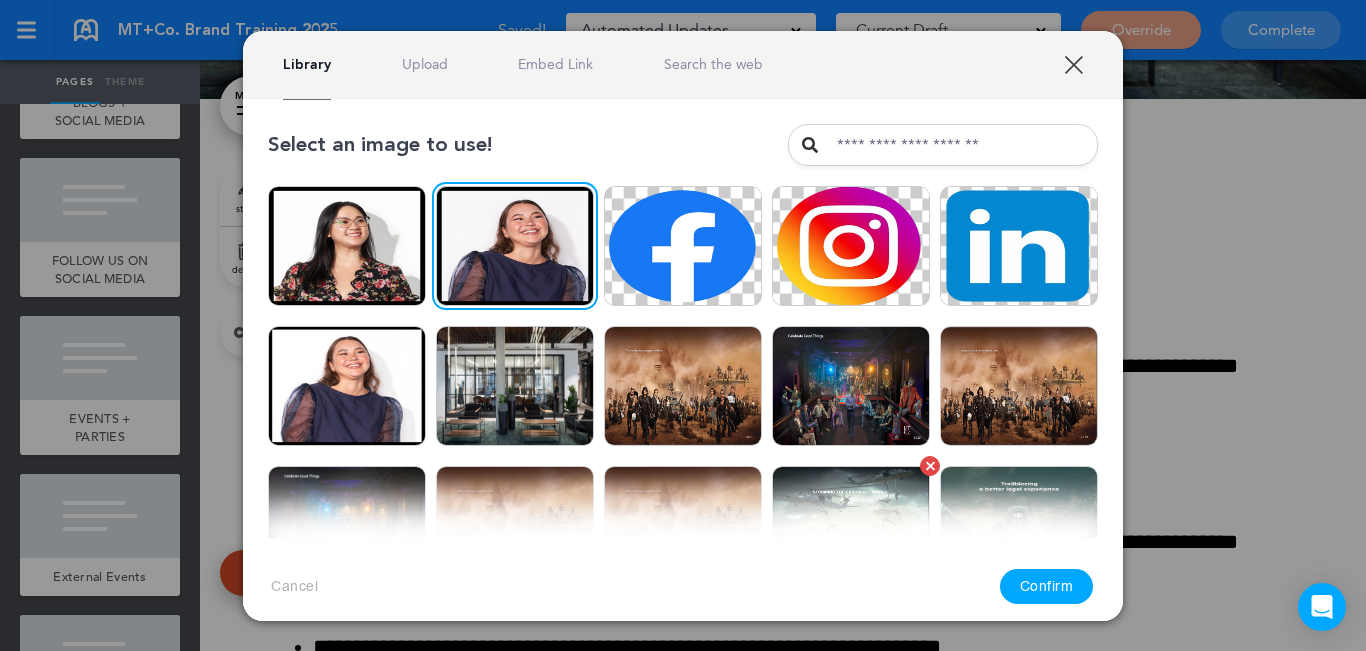 click on "Confirm" at bounding box center (1047, 586) 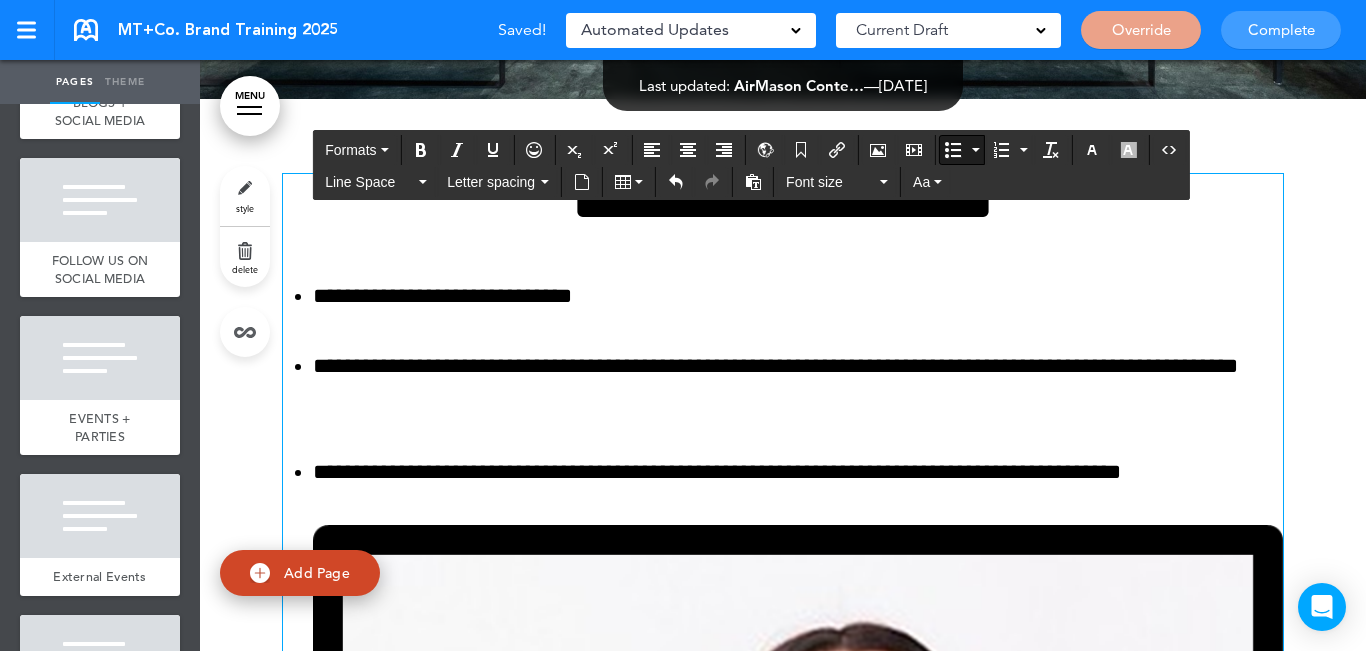 click 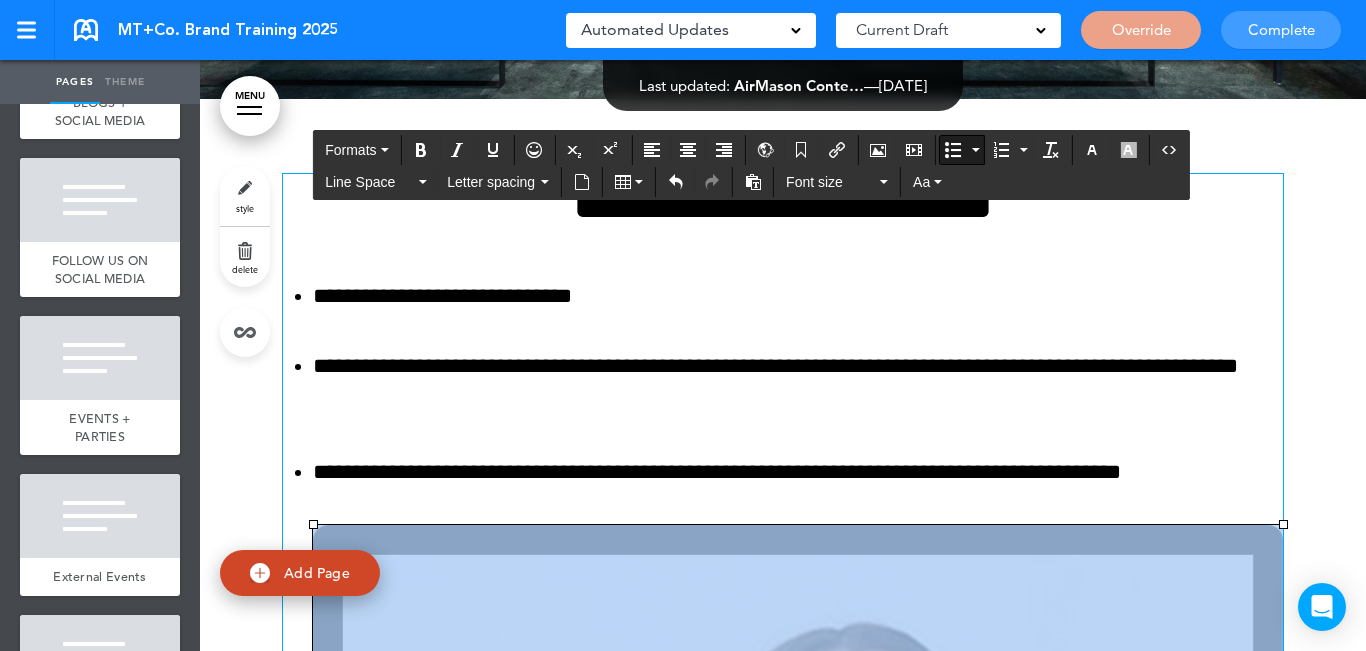 drag, startPoint x: 1274, startPoint y: 348, endPoint x: 577, endPoint y: 487, distance: 710.725 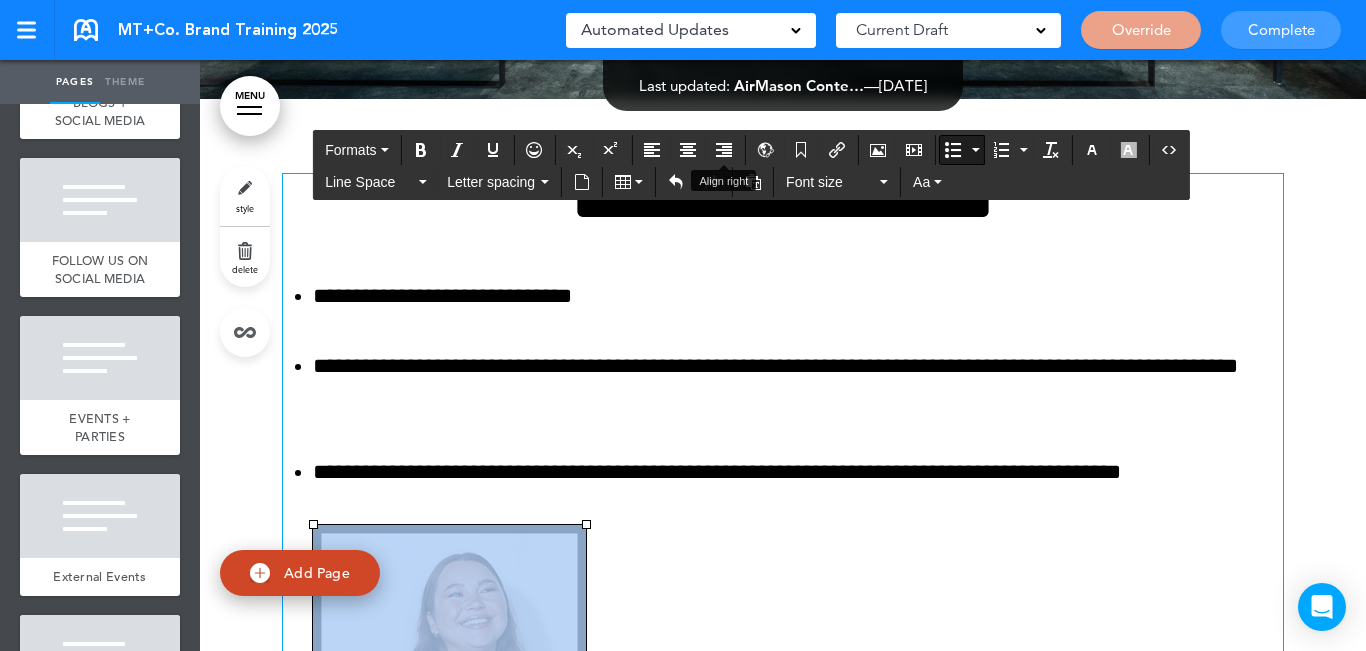 drag, startPoint x: 716, startPoint y: 149, endPoint x: 730, endPoint y: 218, distance: 70.40597 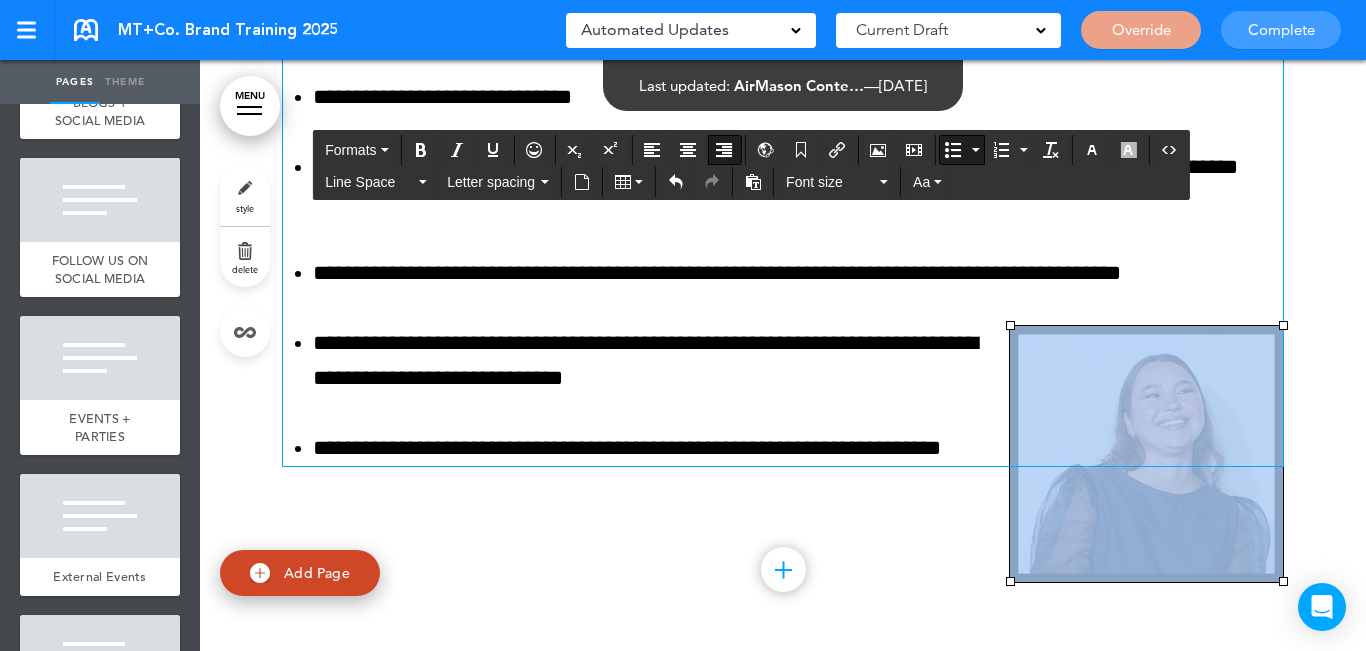 scroll, scrollTop: 8978, scrollLeft: 0, axis: vertical 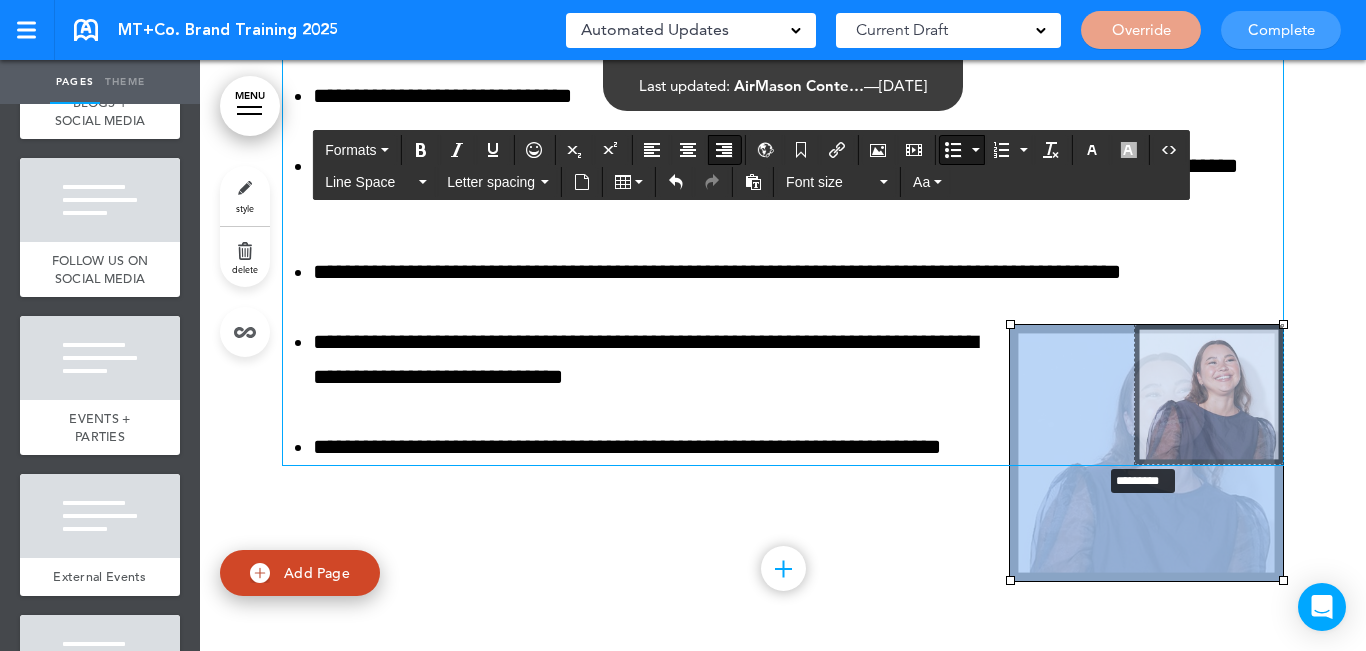 drag, startPoint x: 1002, startPoint y: 403, endPoint x: 1095, endPoint y: 283, distance: 151.81897 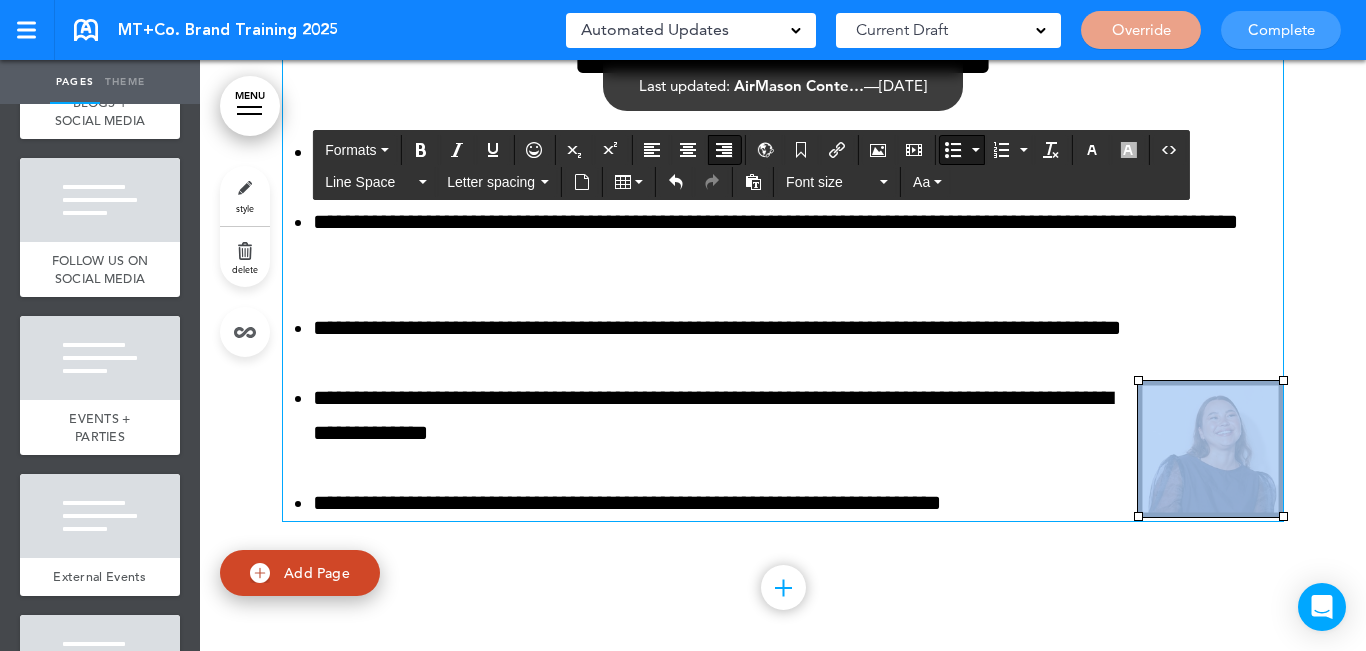 scroll, scrollTop: 8878, scrollLeft: 0, axis: vertical 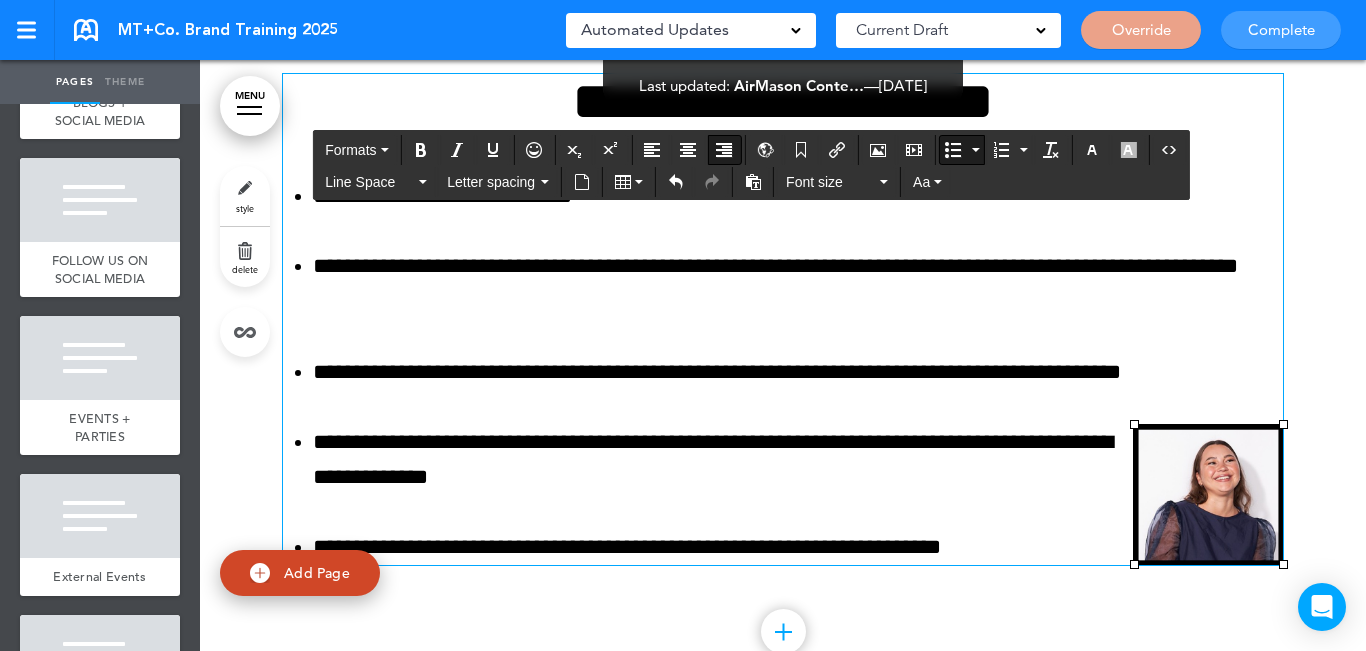 click on "**********" at bounding box center [783, 344] 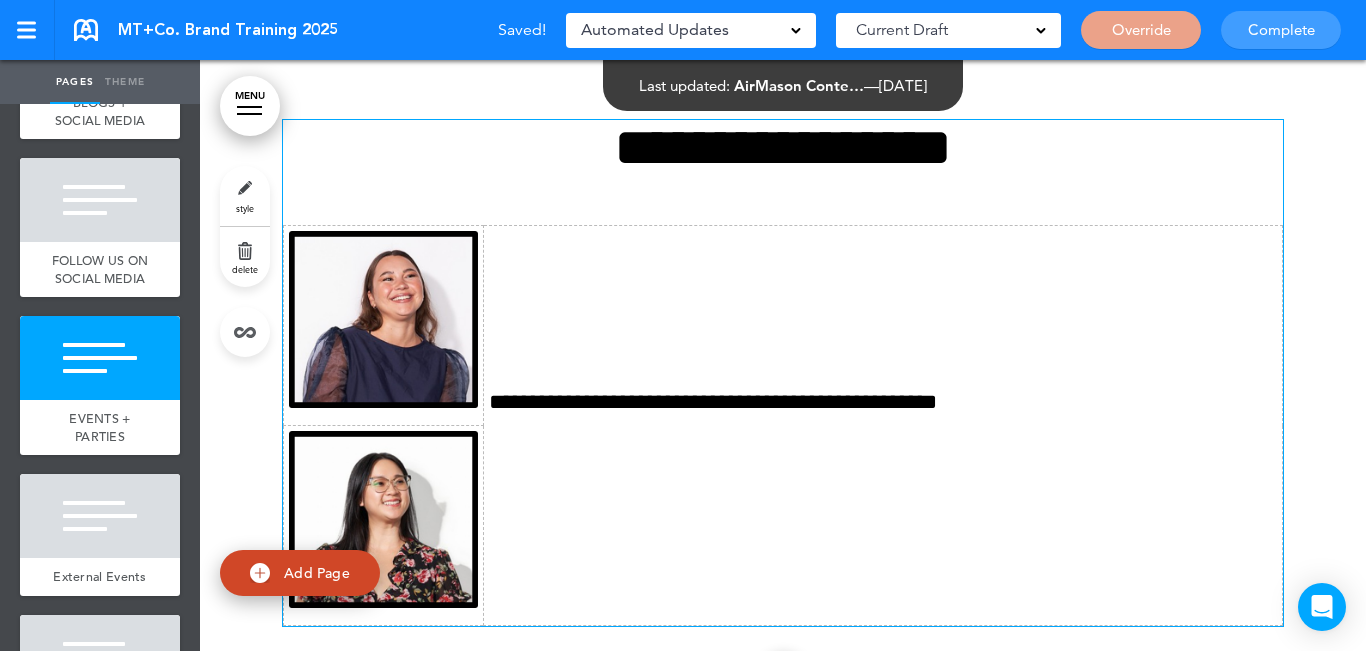 scroll, scrollTop: 10078, scrollLeft: 0, axis: vertical 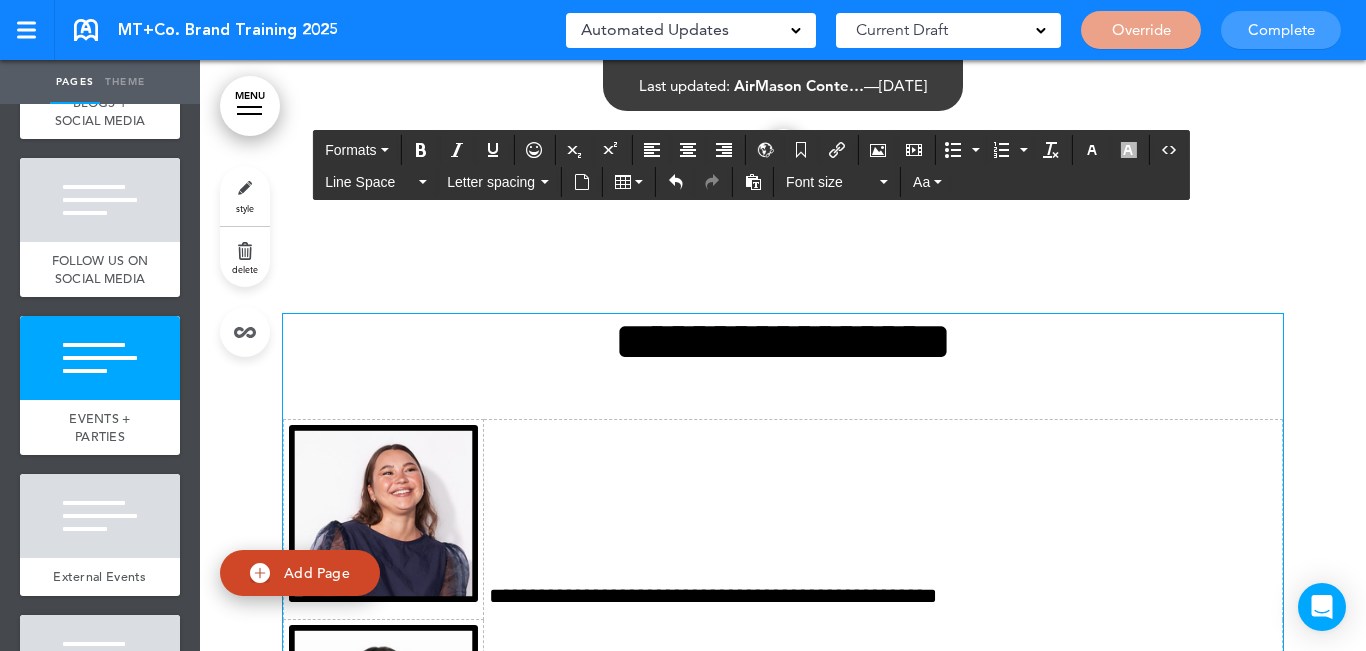 click at bounding box center [383, 513] 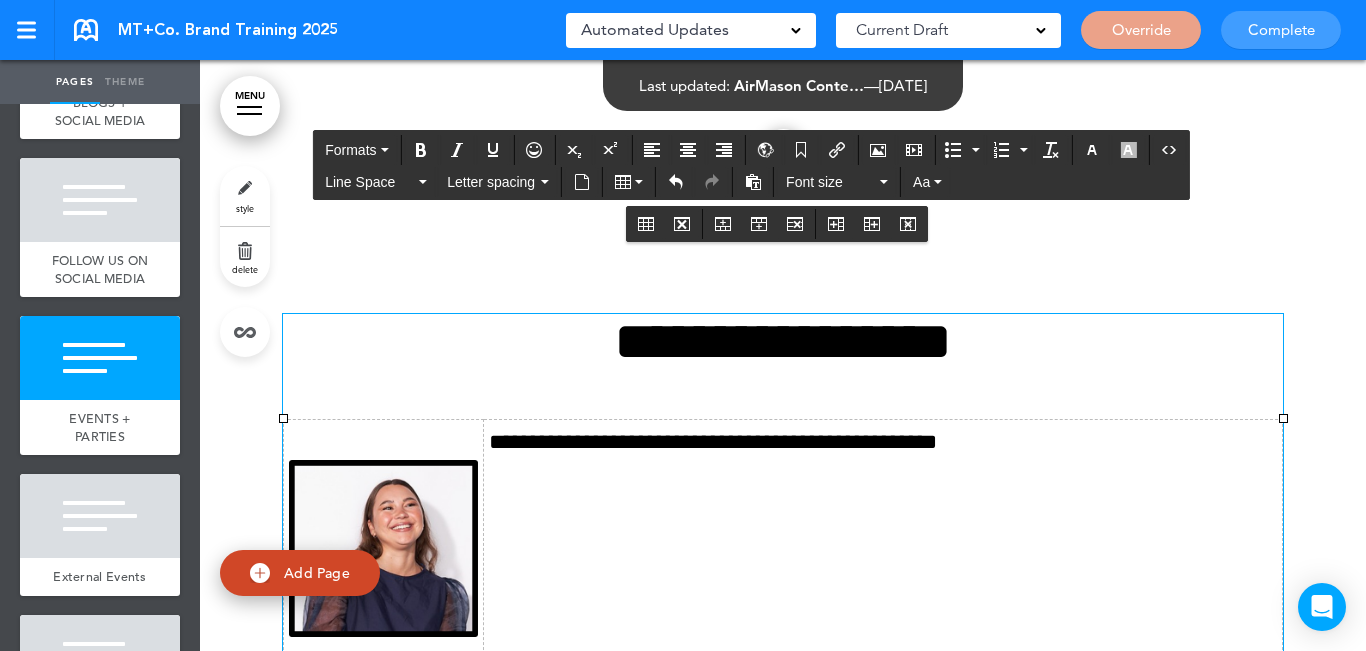 click on "**********" at bounding box center (882, 637) 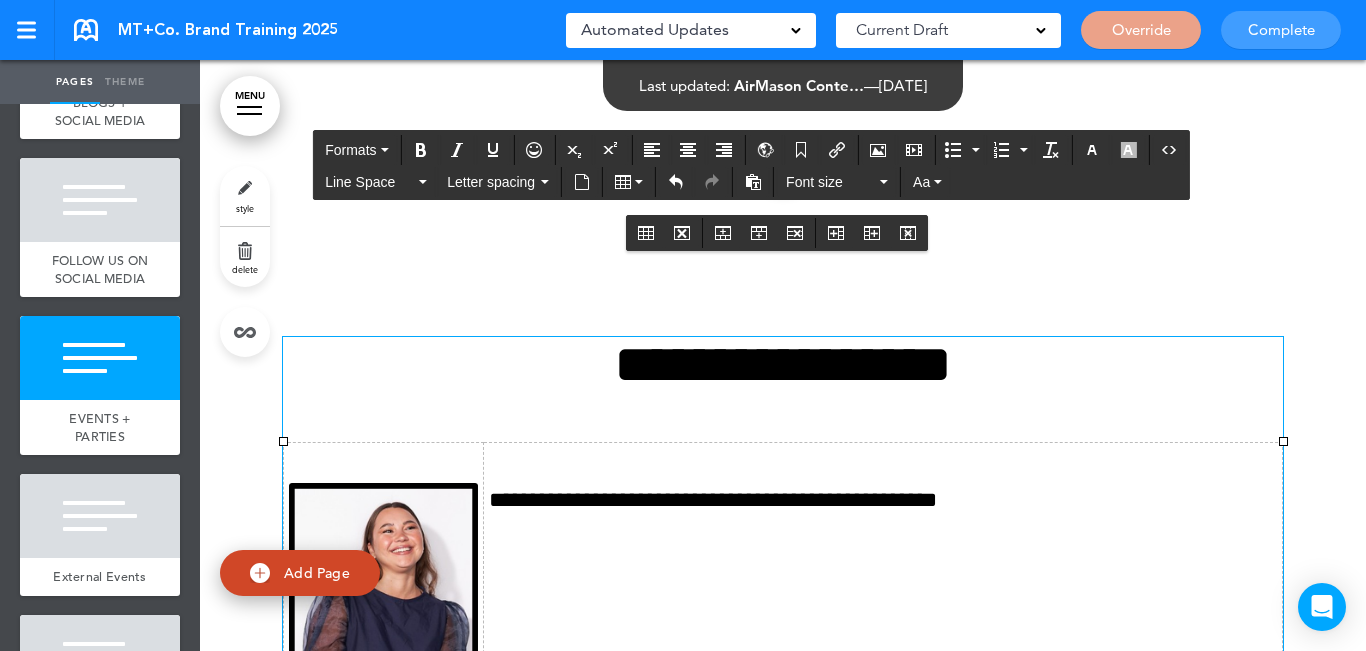 scroll, scrollTop: 10178, scrollLeft: 0, axis: vertical 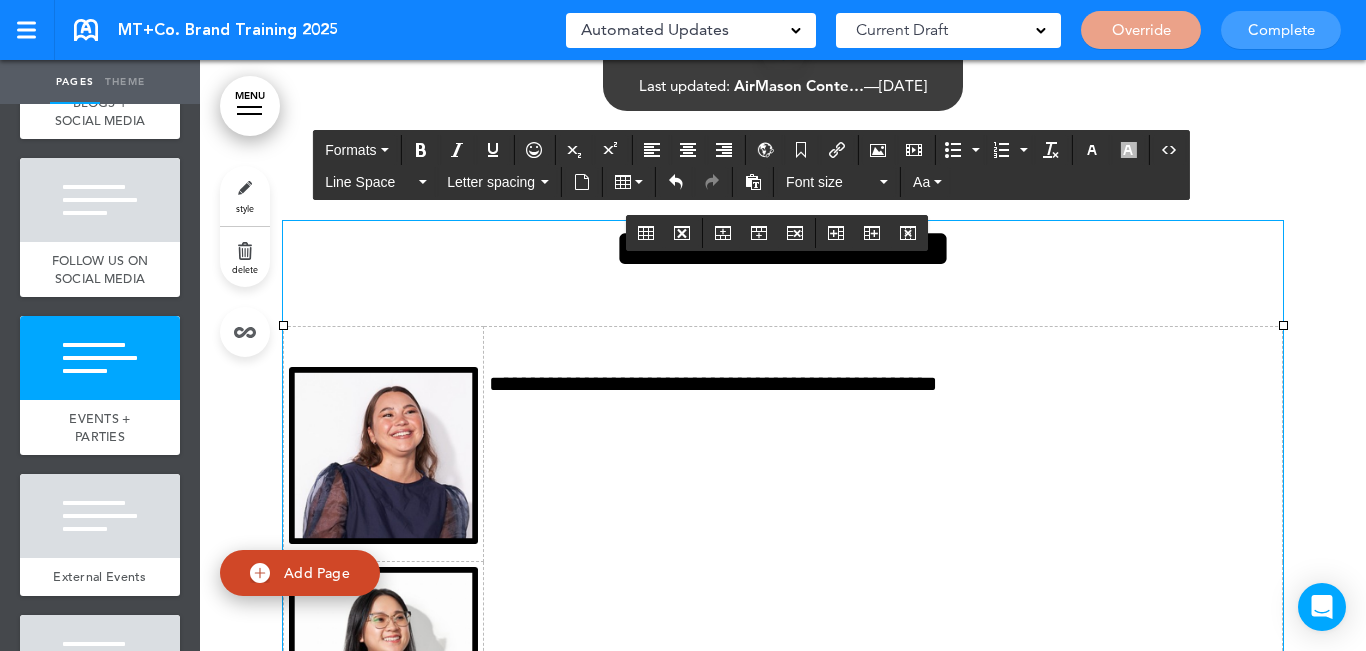 click on "**********" at bounding box center [882, 544] 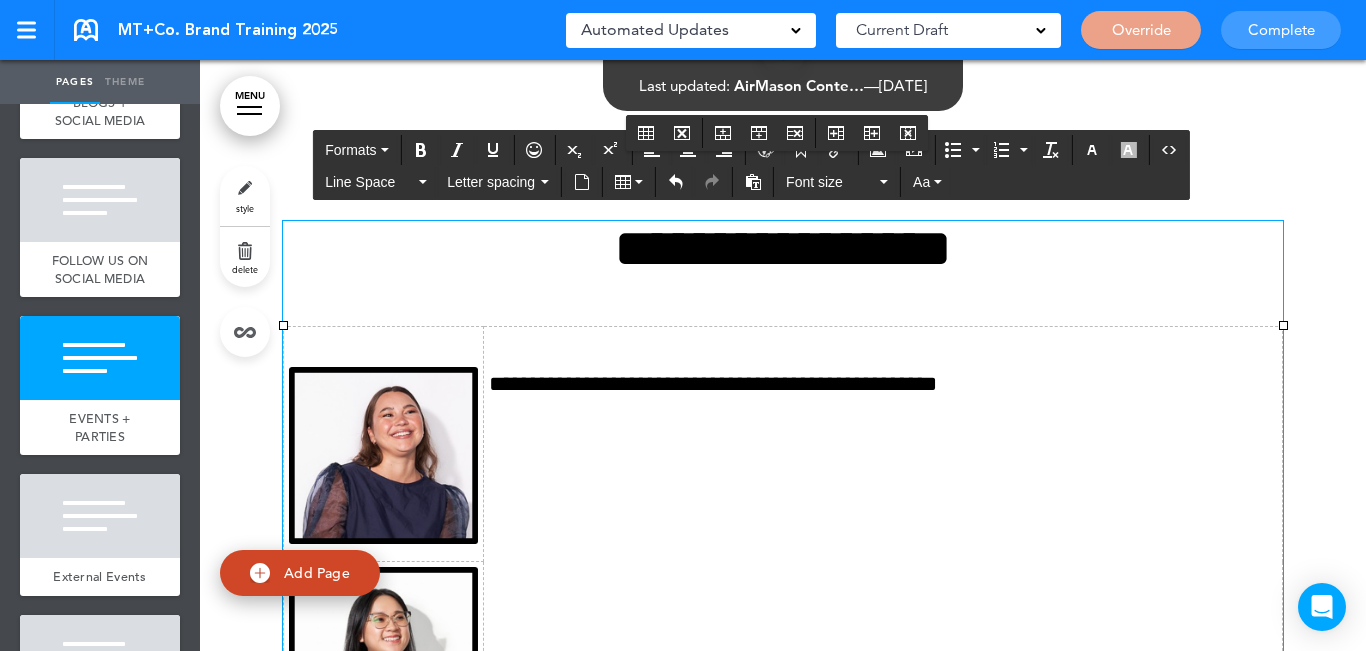 click on "**********" at bounding box center [882, 544] 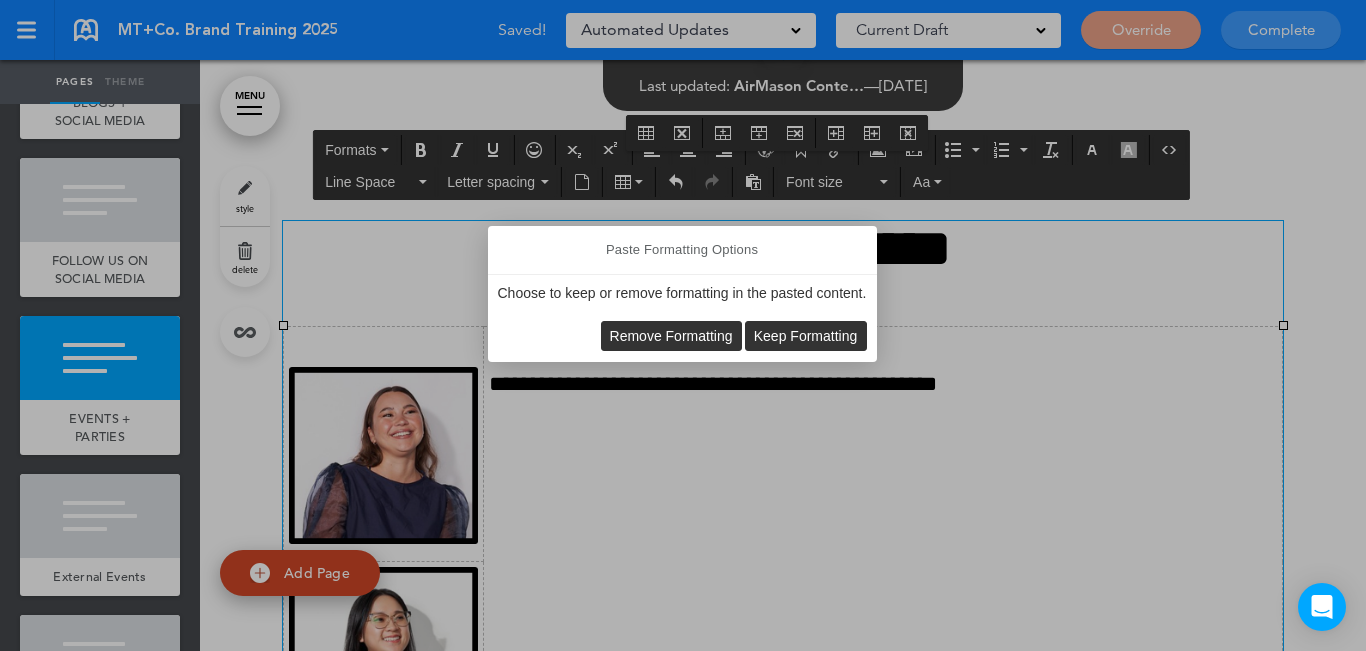 click on "Remove Formatting" at bounding box center [671, 336] 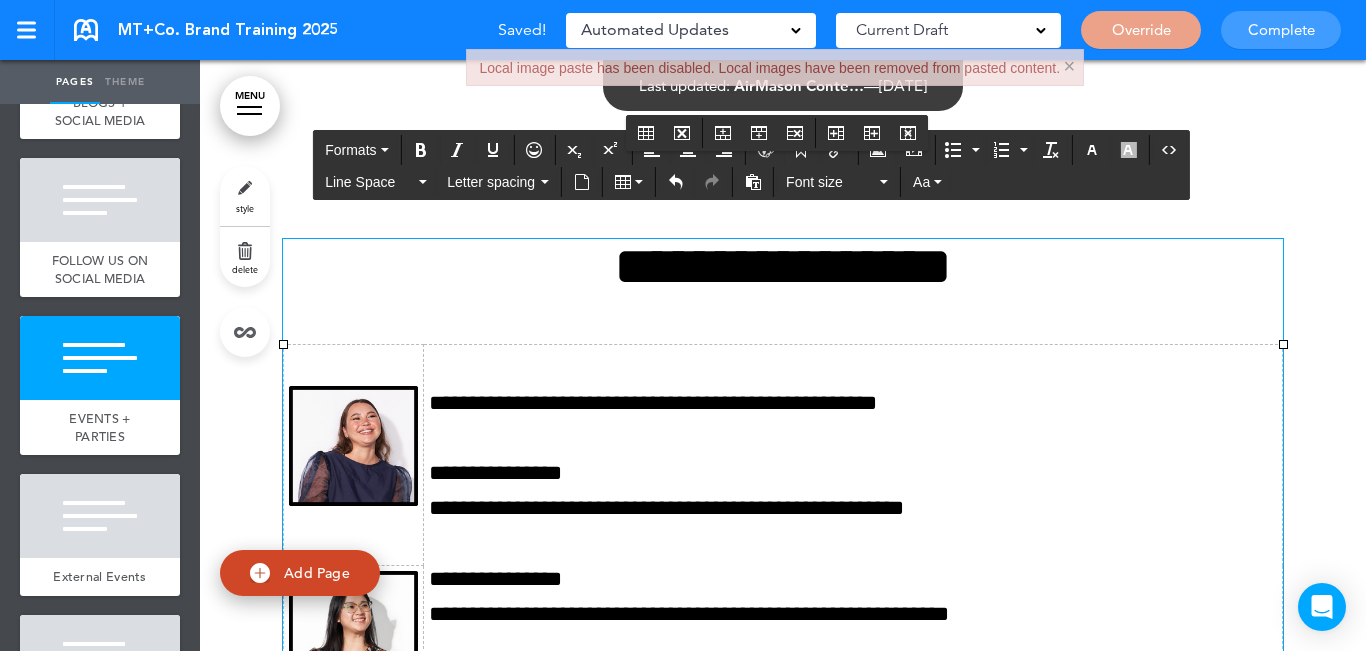 click on "×" at bounding box center [1069, 66] 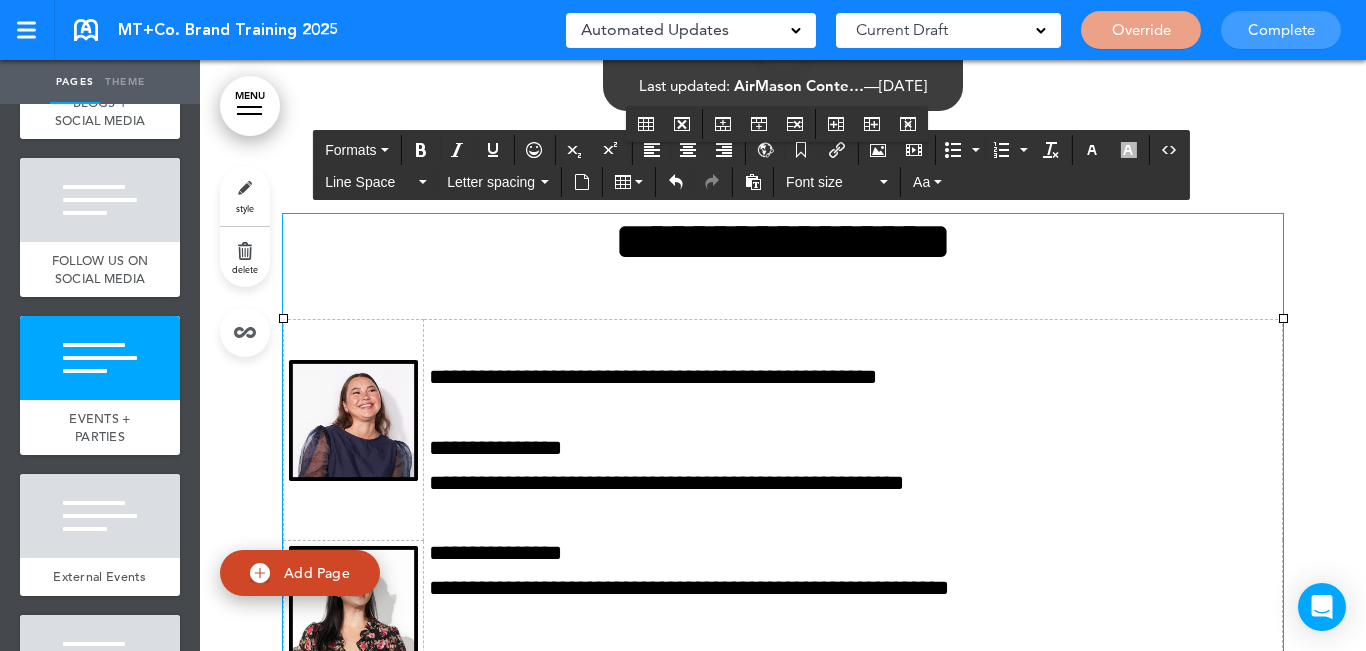 click on "**********" at bounding box center (823, 448) 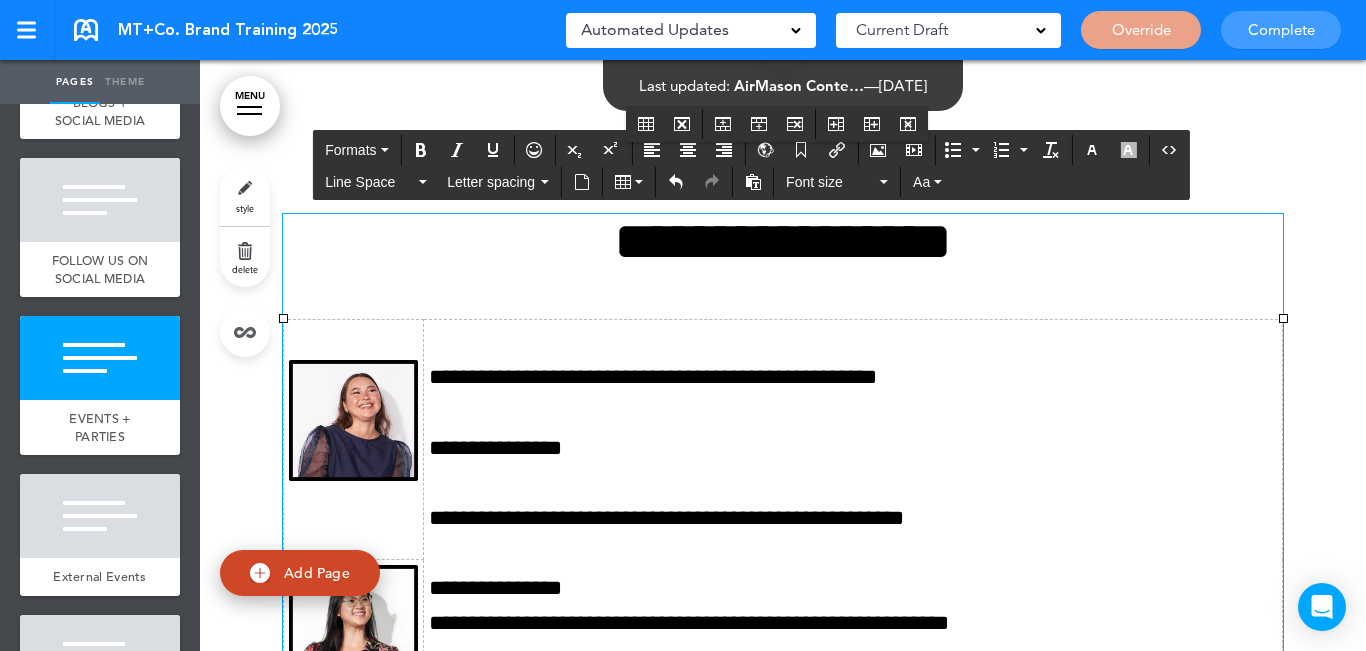 click on "**********" at bounding box center [823, 588] 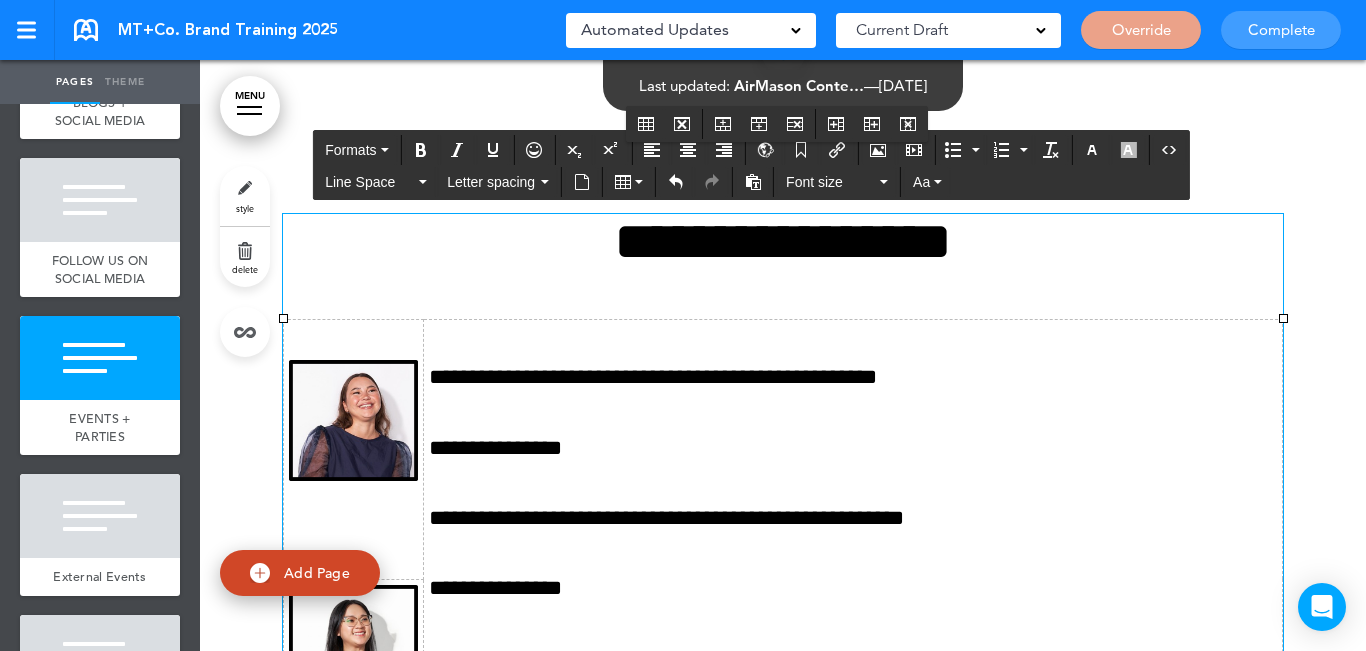 click on "**********" at bounding box center (823, 729) 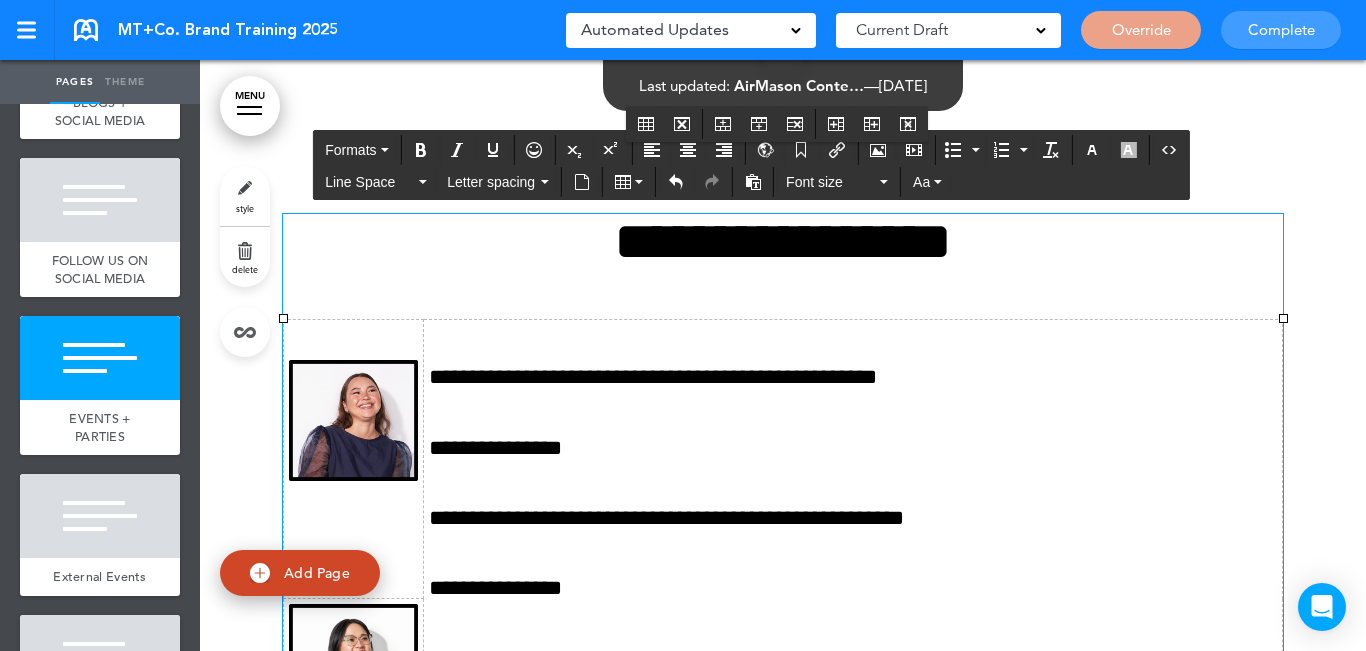 click on "**********" at bounding box center [823, 518] 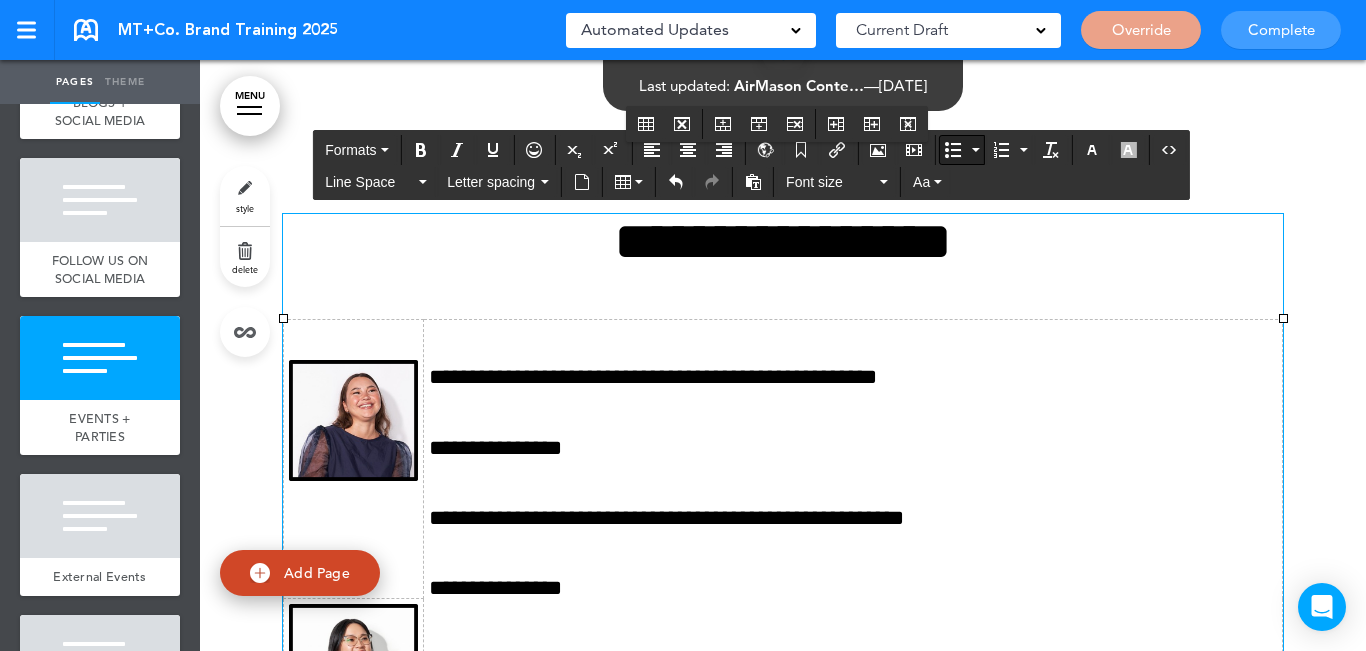 click at bounding box center [953, 150] 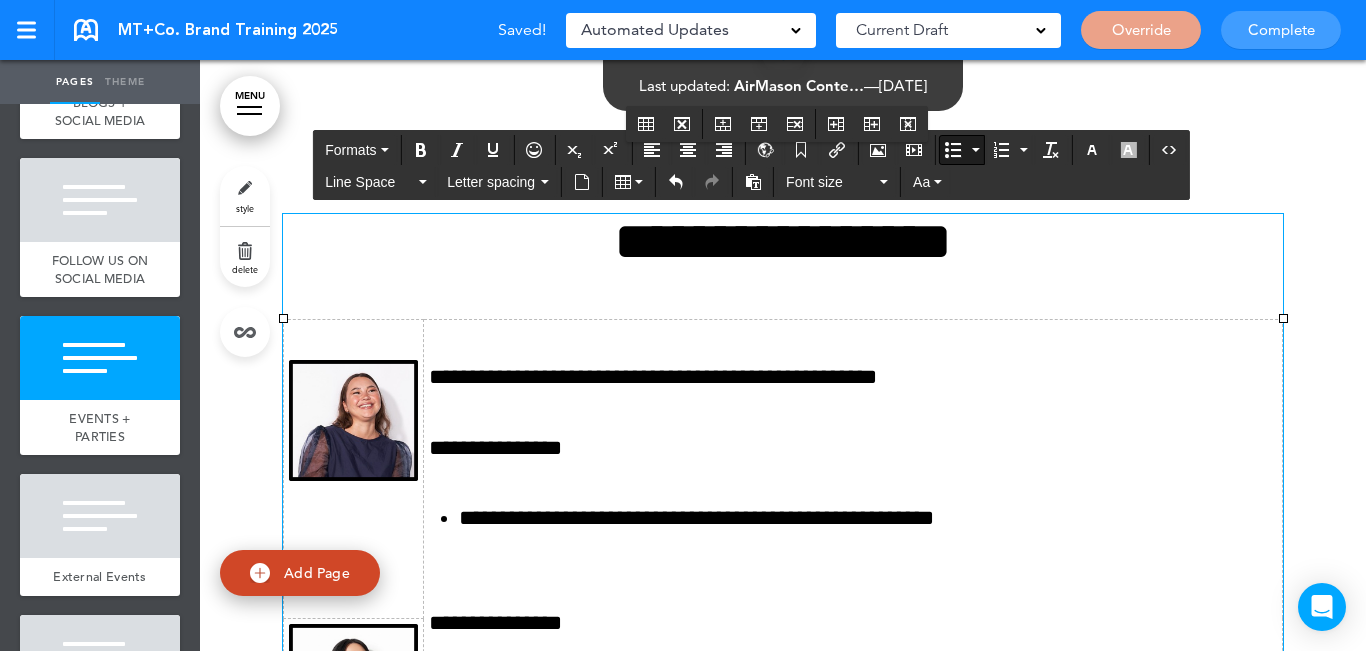 click on "**********" at bounding box center [838, 518] 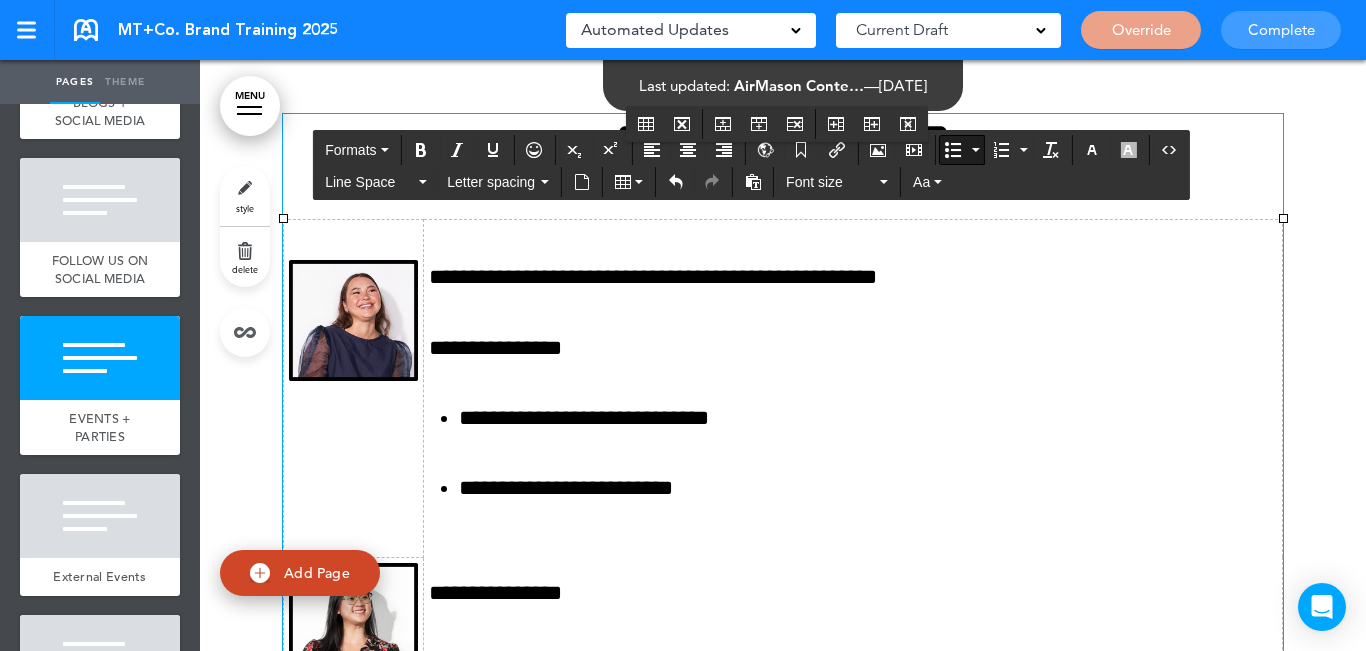 scroll, scrollTop: 10378, scrollLeft: 0, axis: vertical 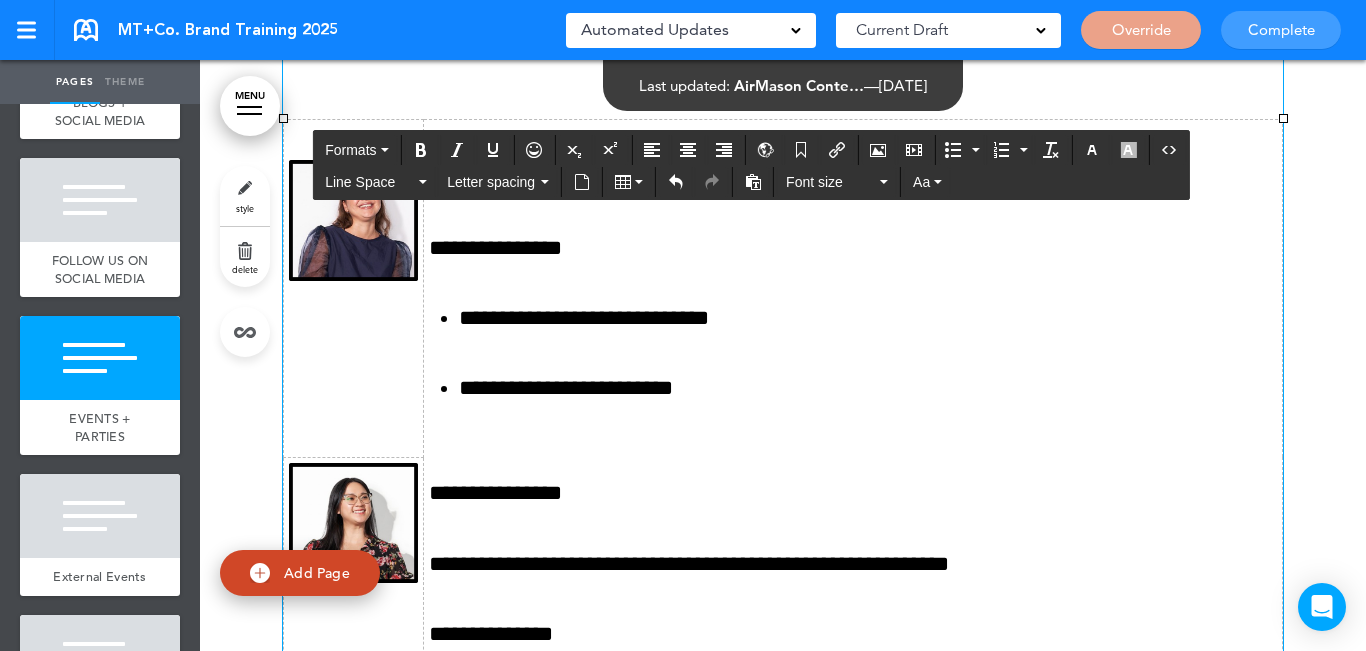 click on "**********" at bounding box center [823, 564] 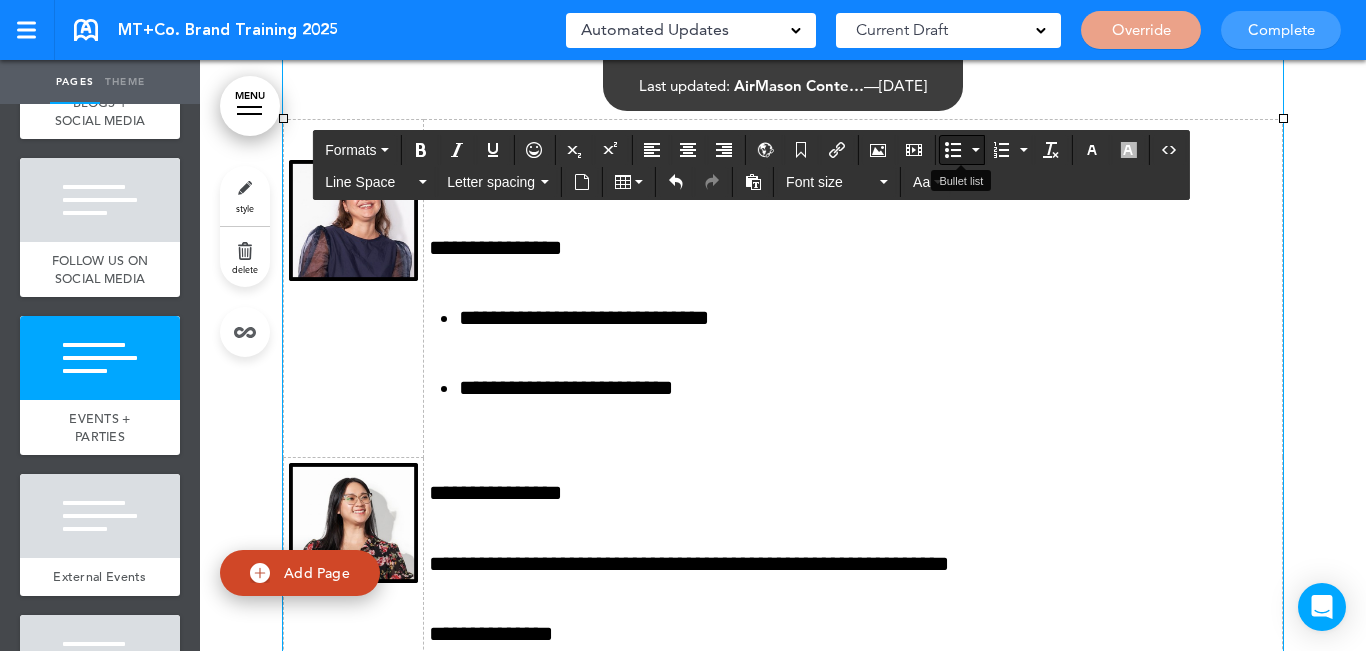 click at bounding box center (953, 150) 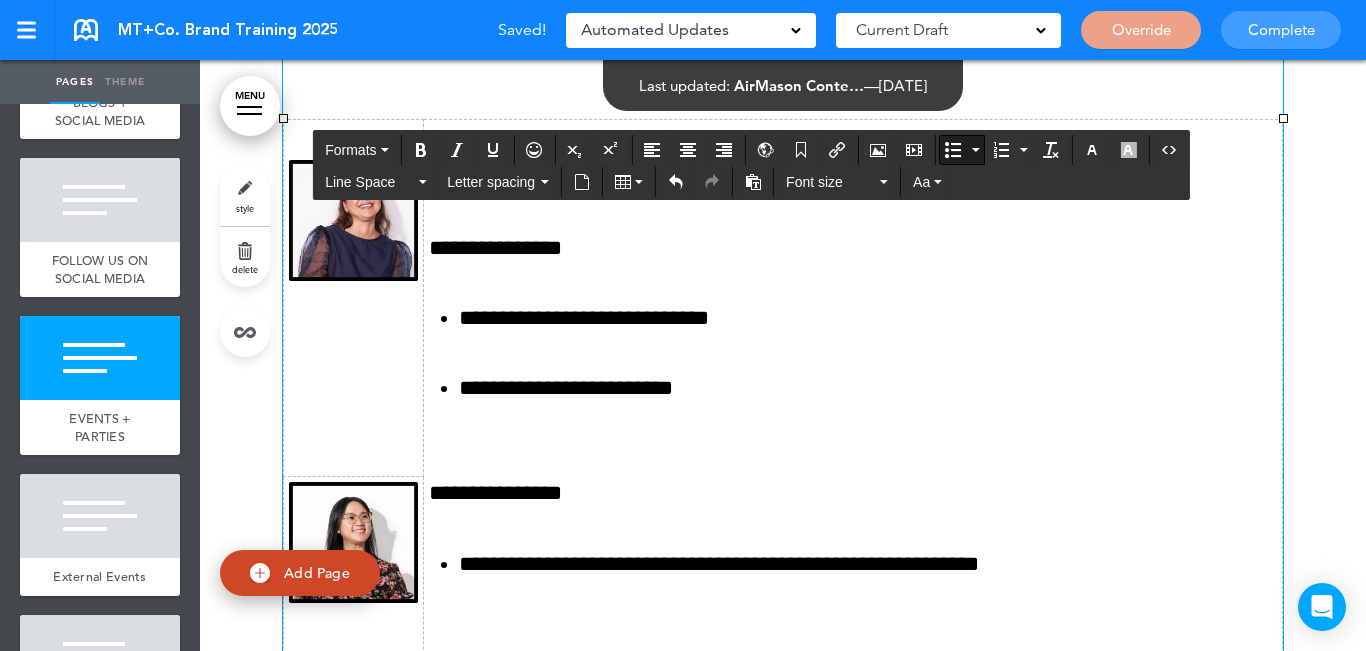 click on "**********" at bounding box center (838, 564) 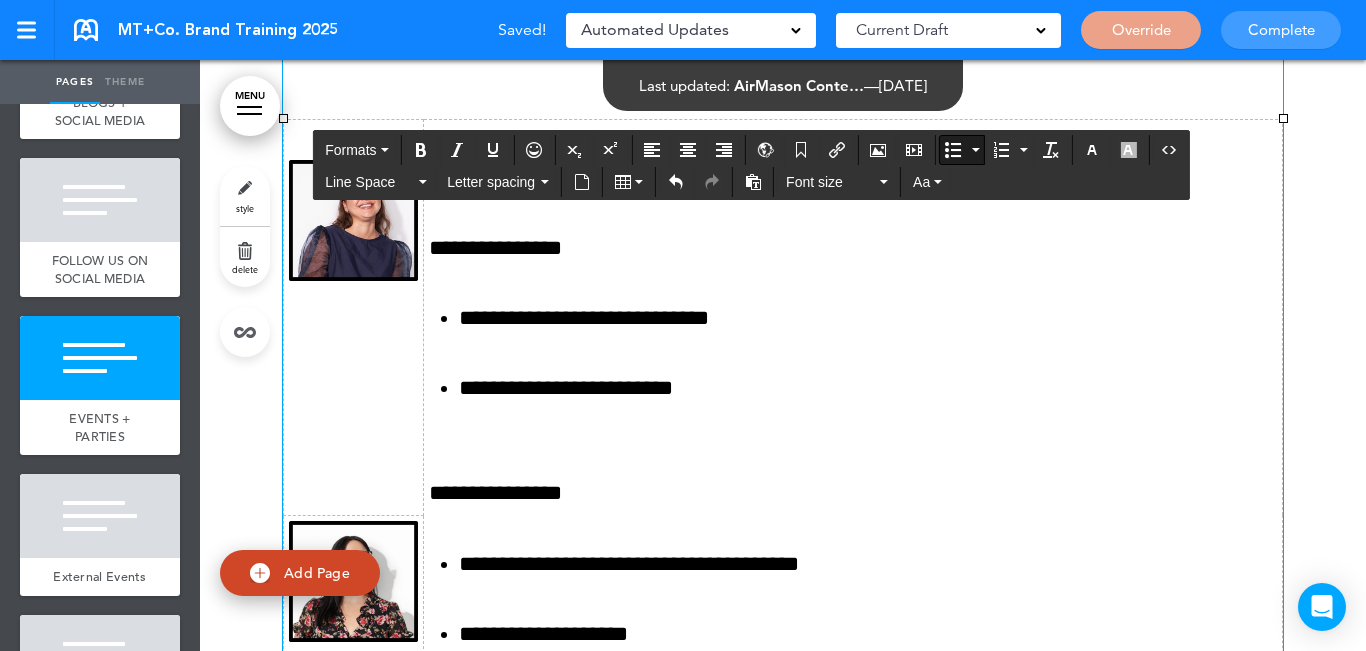scroll, scrollTop: 10478, scrollLeft: 0, axis: vertical 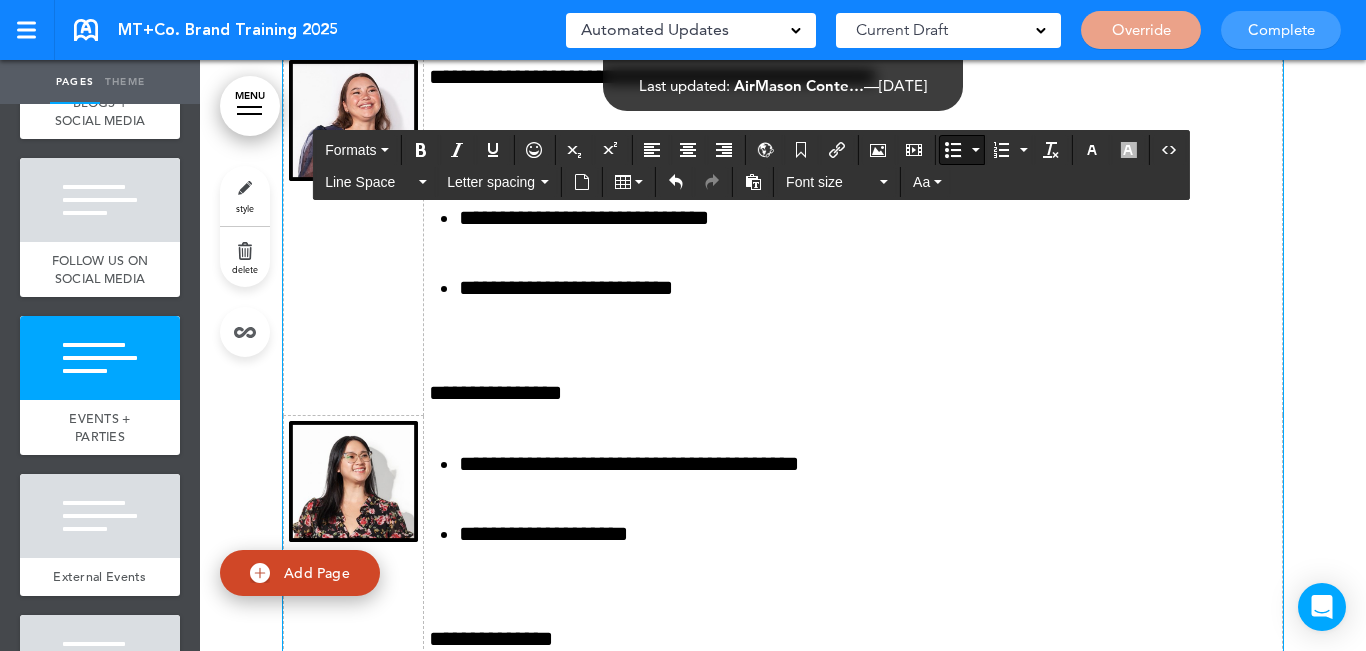 click on "**********" at bounding box center (823, 710) 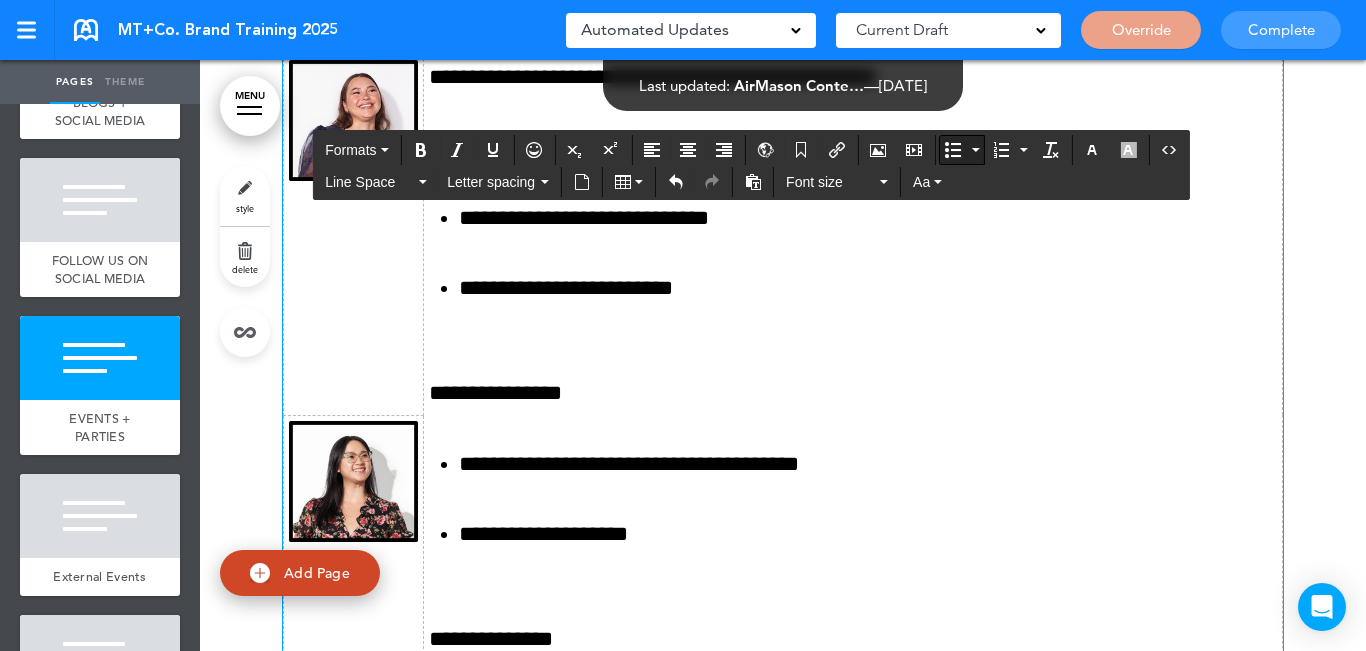 click at bounding box center (953, 150) 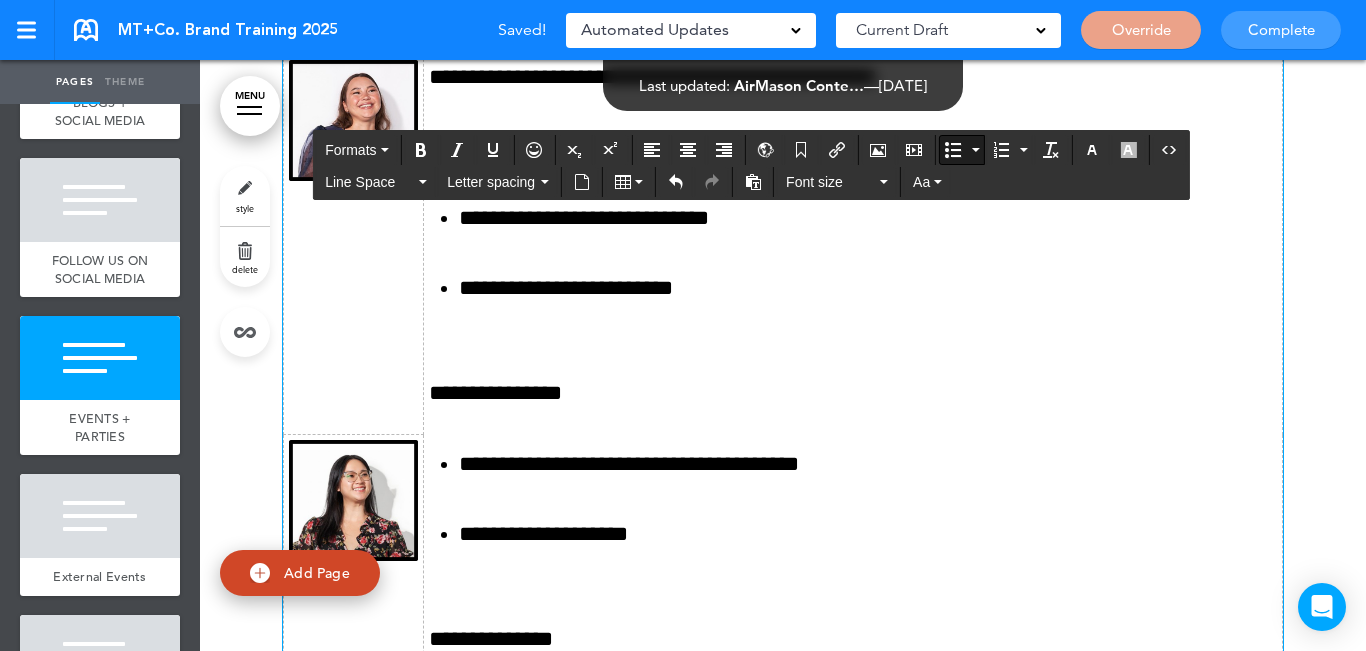 click on "**********" at bounding box center (838, 710) 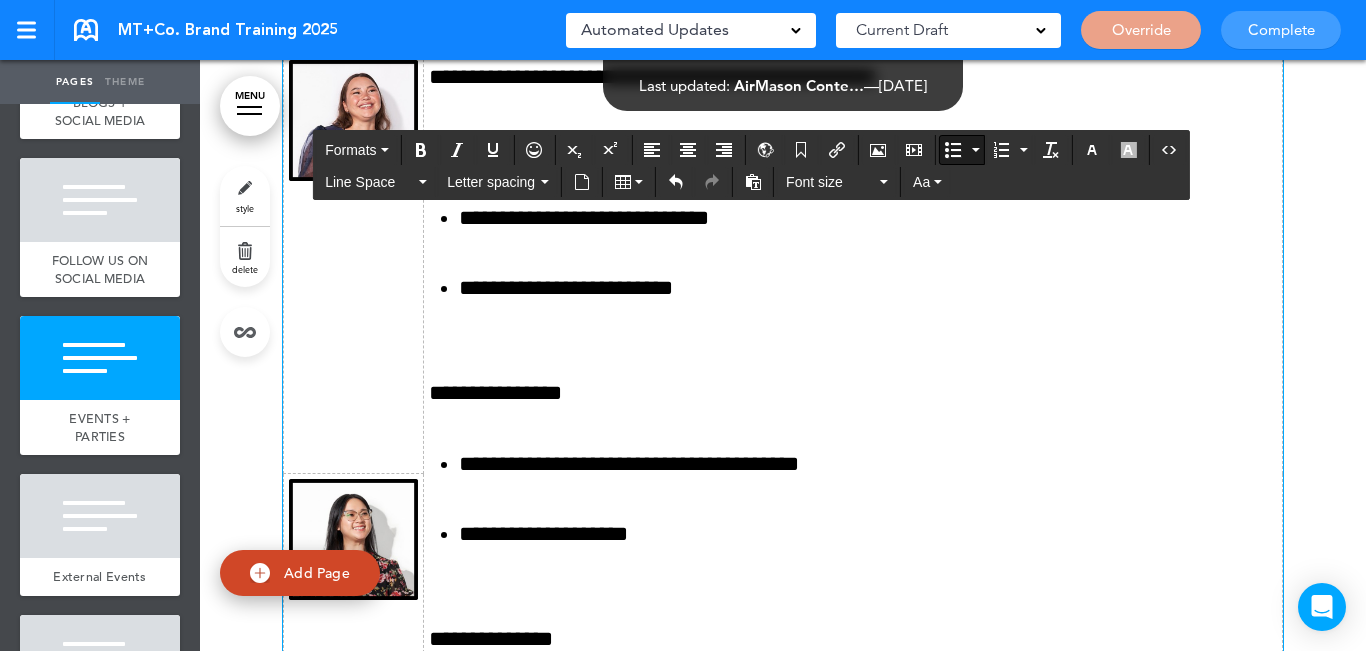 scroll, scrollTop: 10378, scrollLeft: 0, axis: vertical 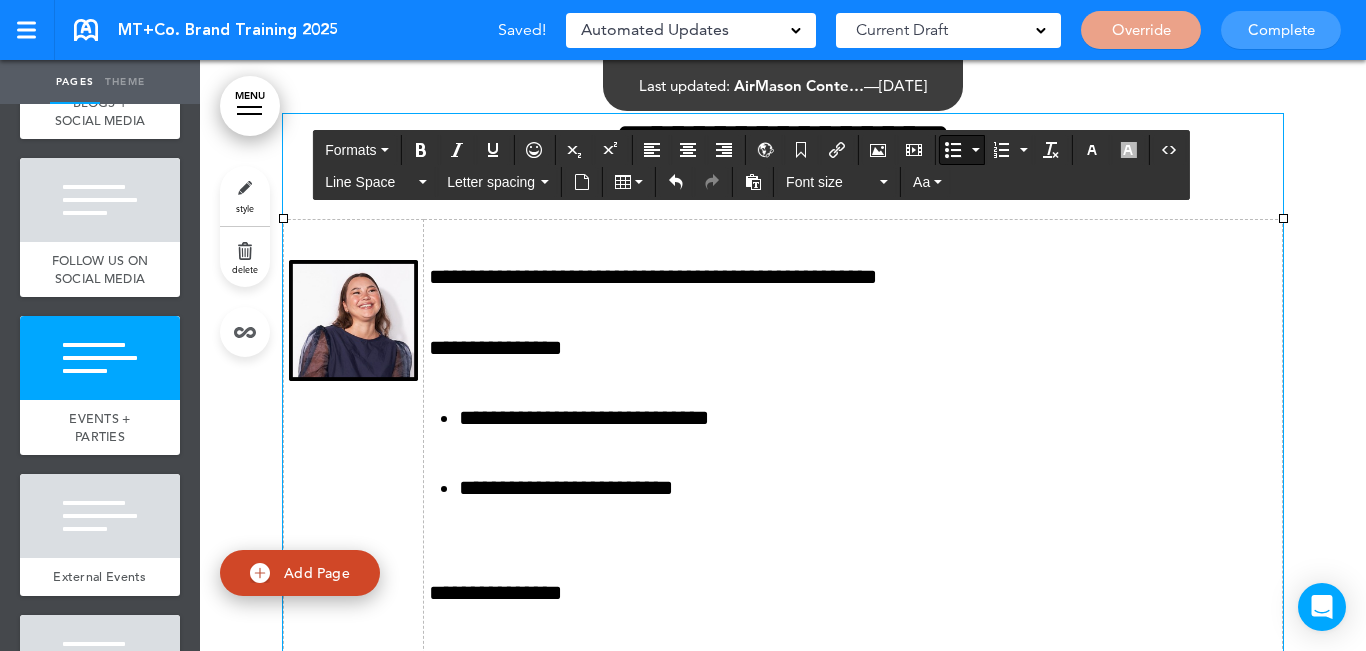 click on "**********" at bounding box center (852, 628) 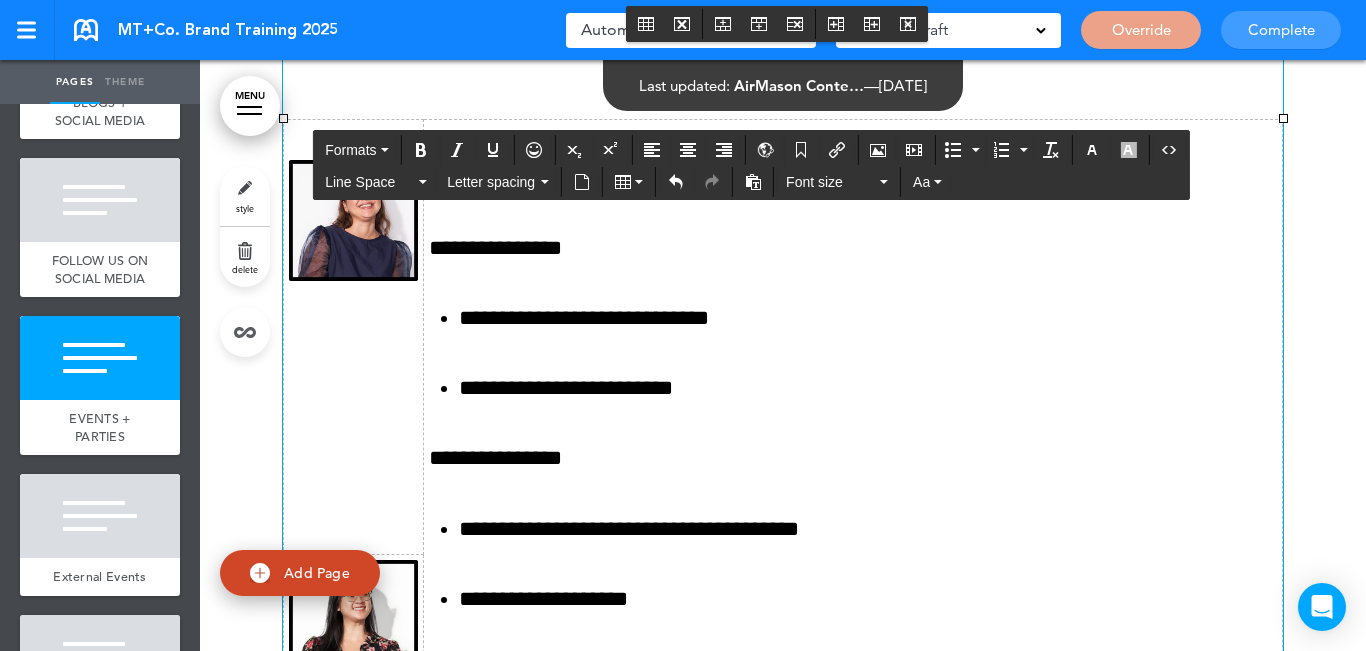 scroll, scrollTop: 10478, scrollLeft: 0, axis: vertical 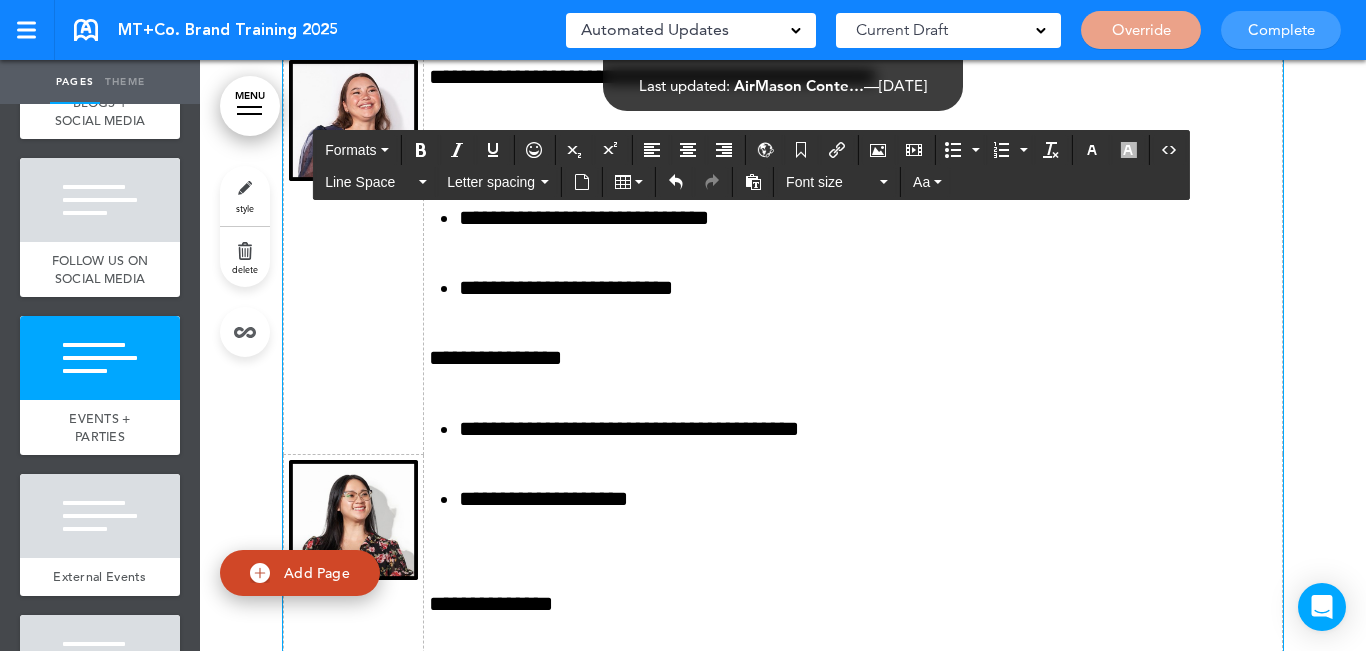 click on "**********" at bounding box center [852, 411] 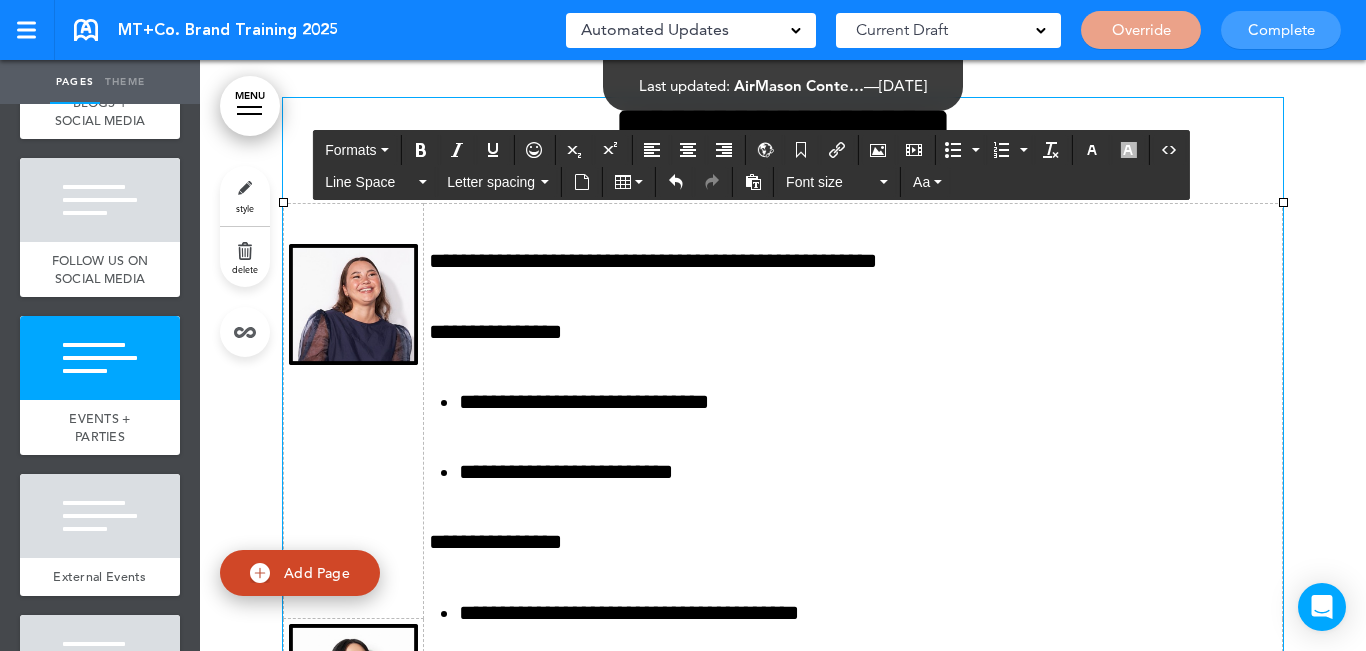 scroll, scrollTop: 10178, scrollLeft: 0, axis: vertical 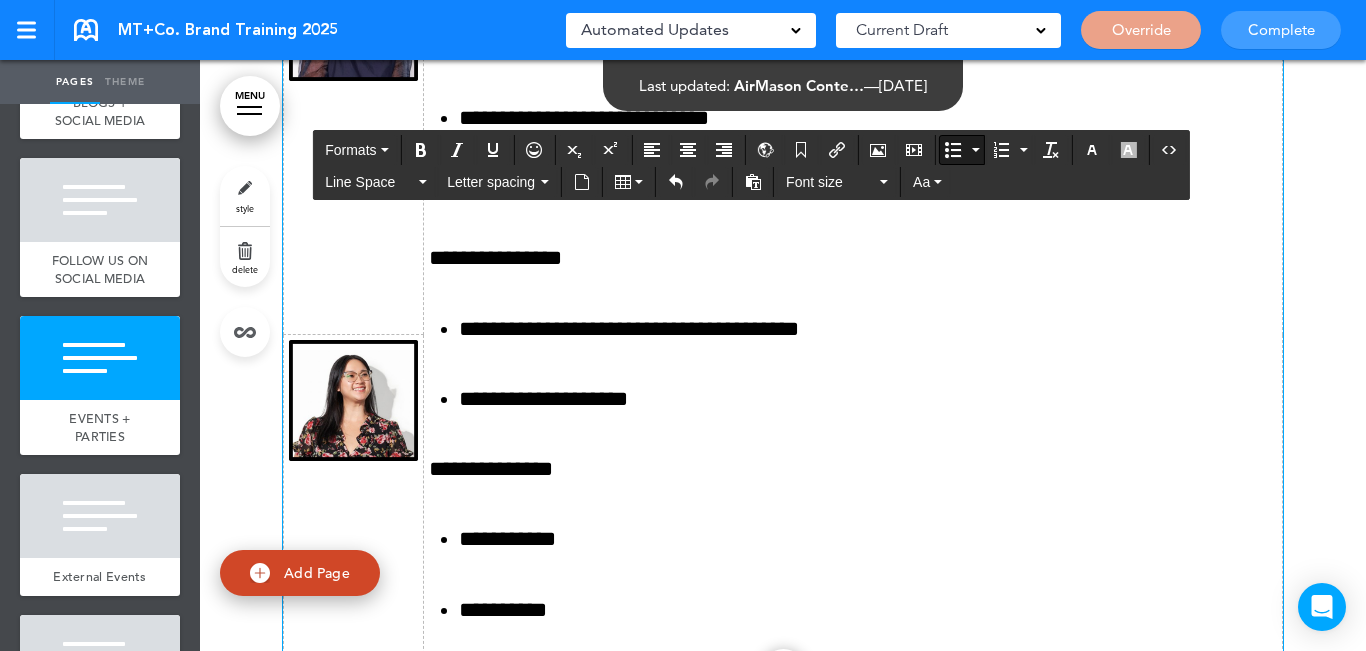 click on "**********" at bounding box center [838, 610] 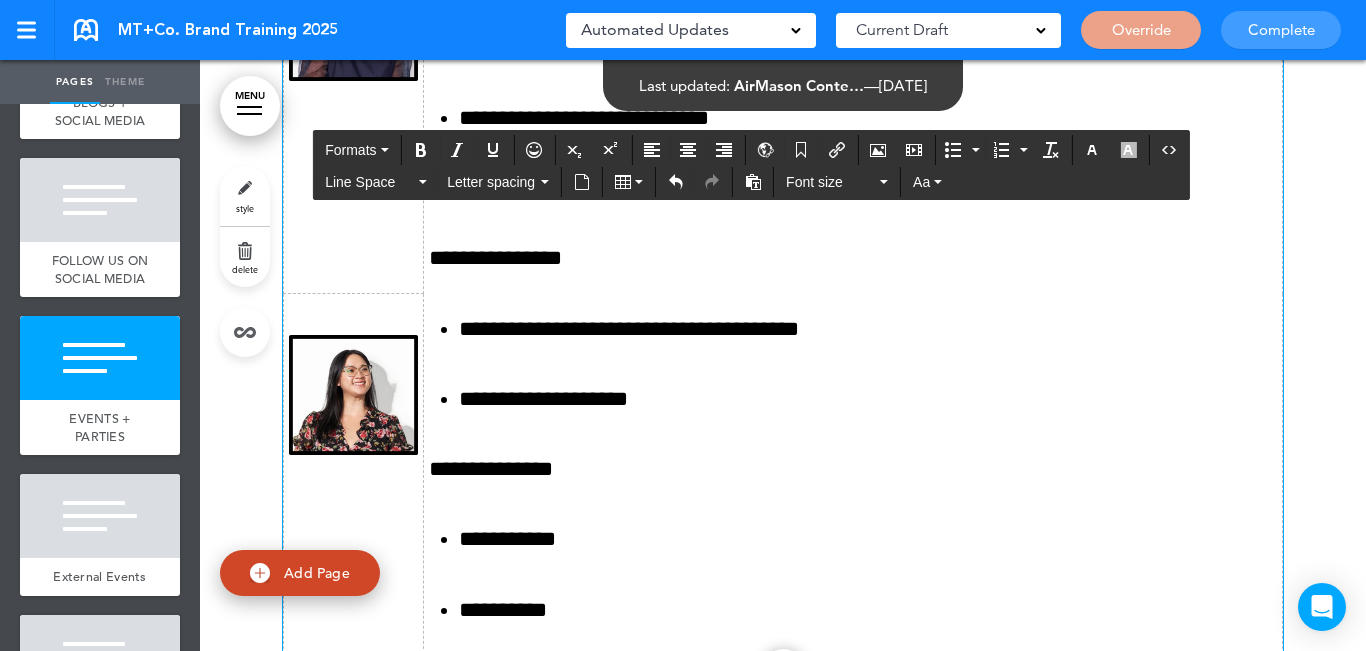 click on "**********" at bounding box center (853, 574) 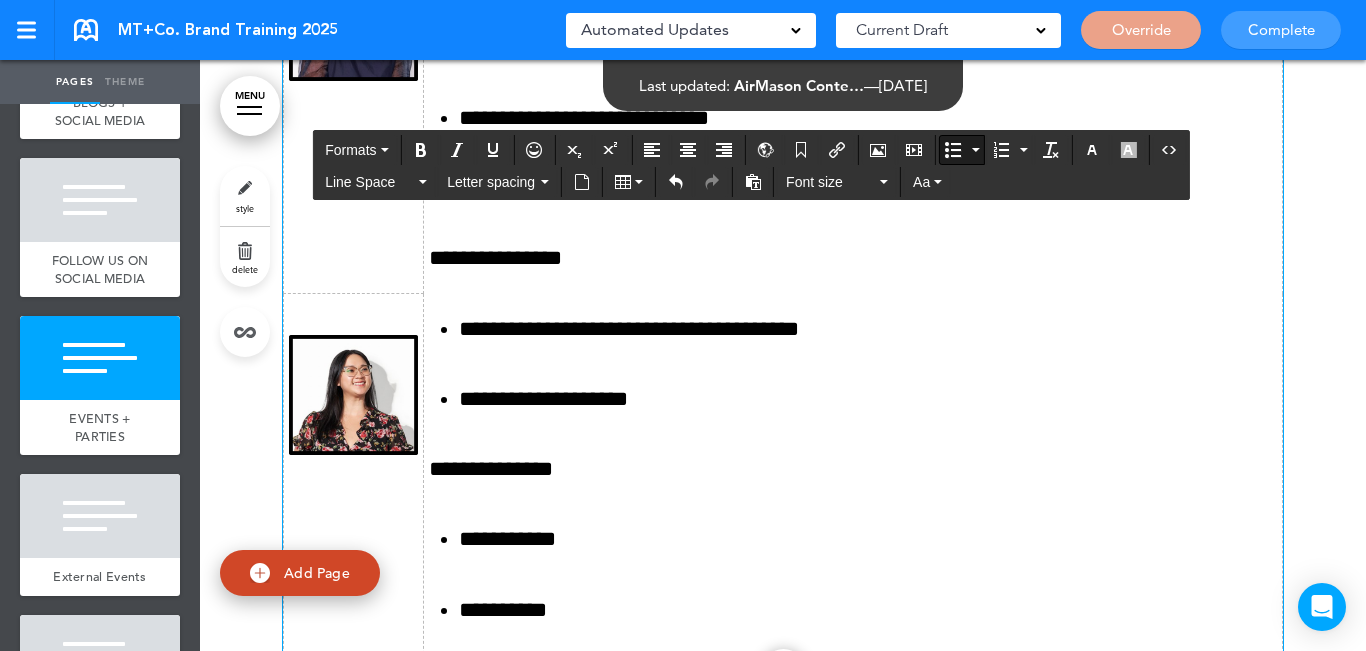 click on "**********" at bounding box center (838, 610) 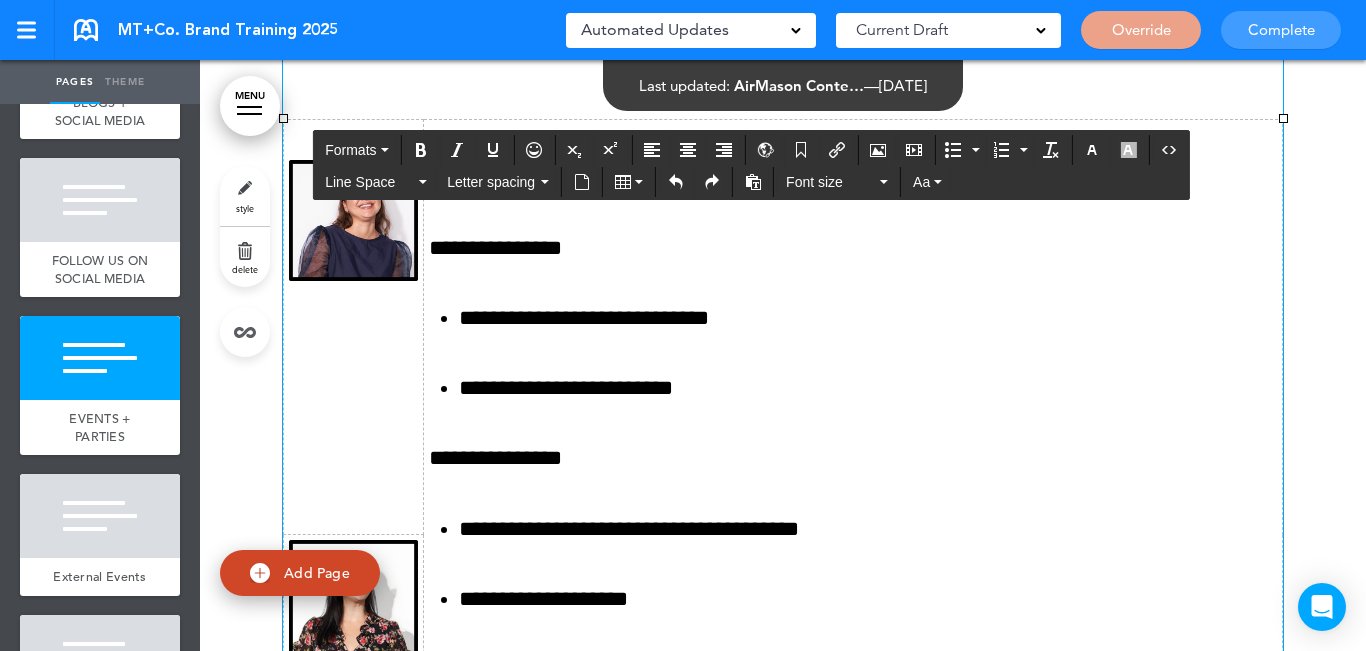 scroll, scrollTop: 10578, scrollLeft: 0, axis: vertical 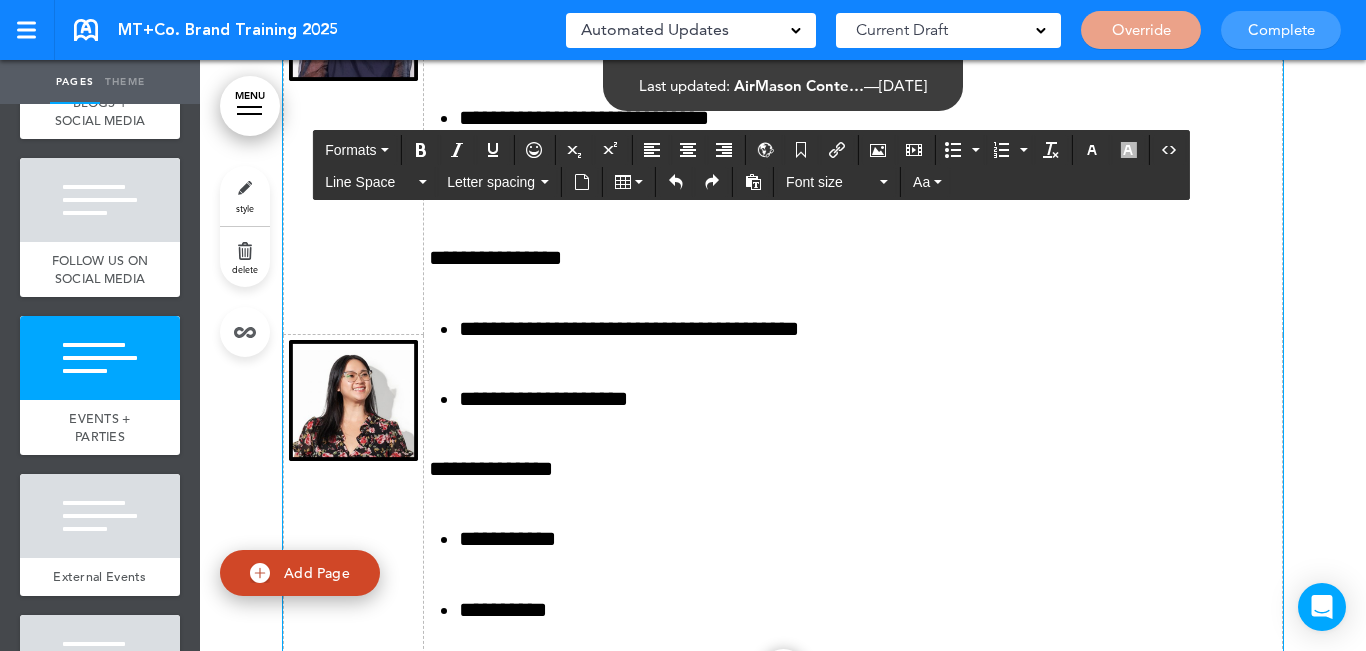 click on "**********" at bounding box center [838, 610] 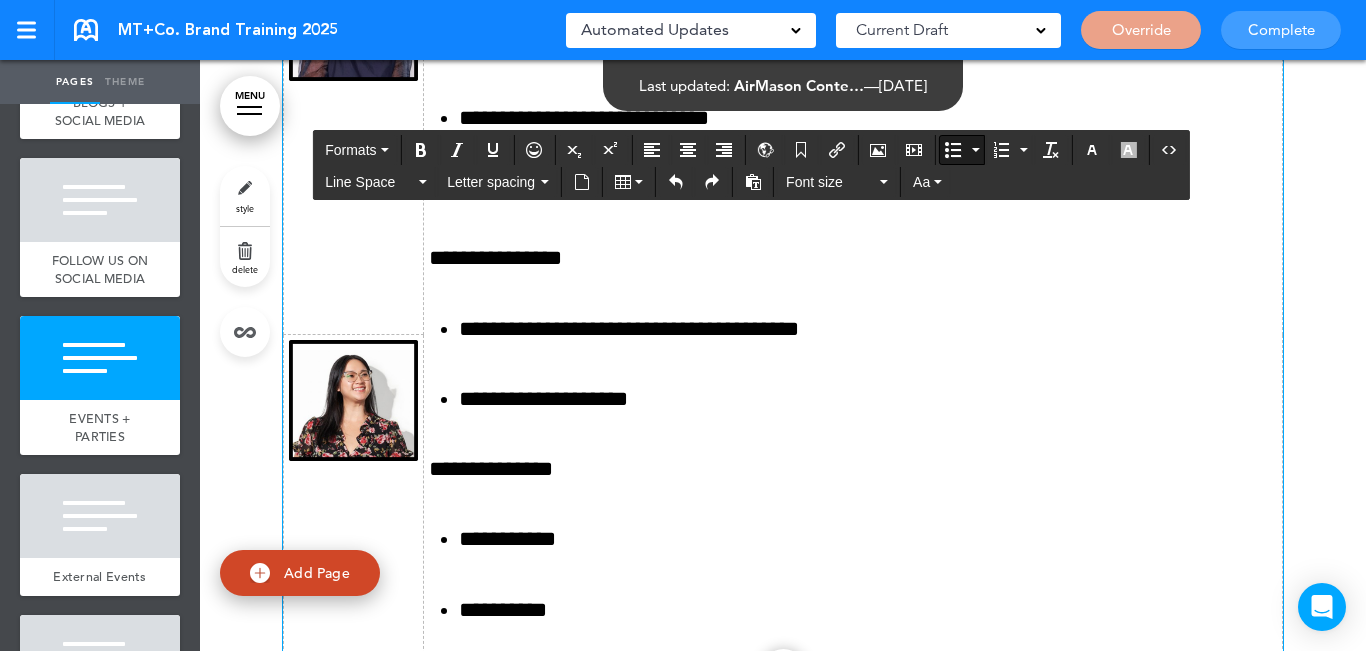 click on "**********" at bounding box center (852, 293) 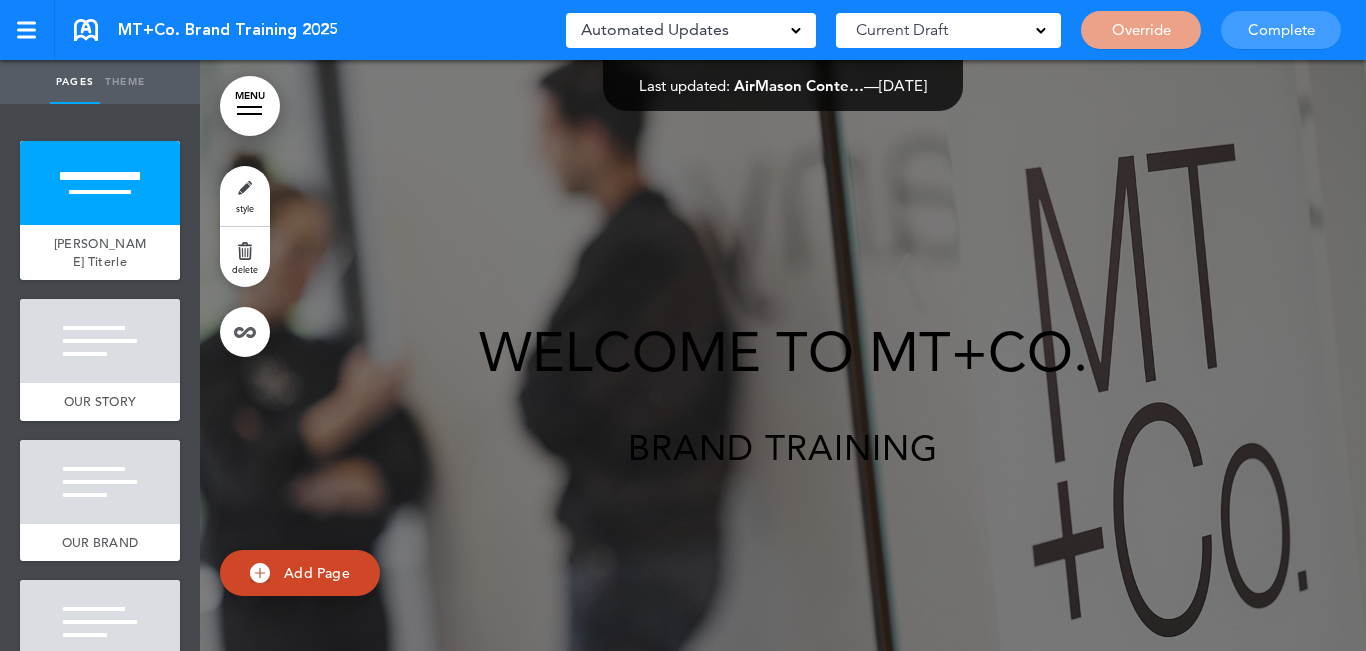 scroll, scrollTop: 0, scrollLeft: 0, axis: both 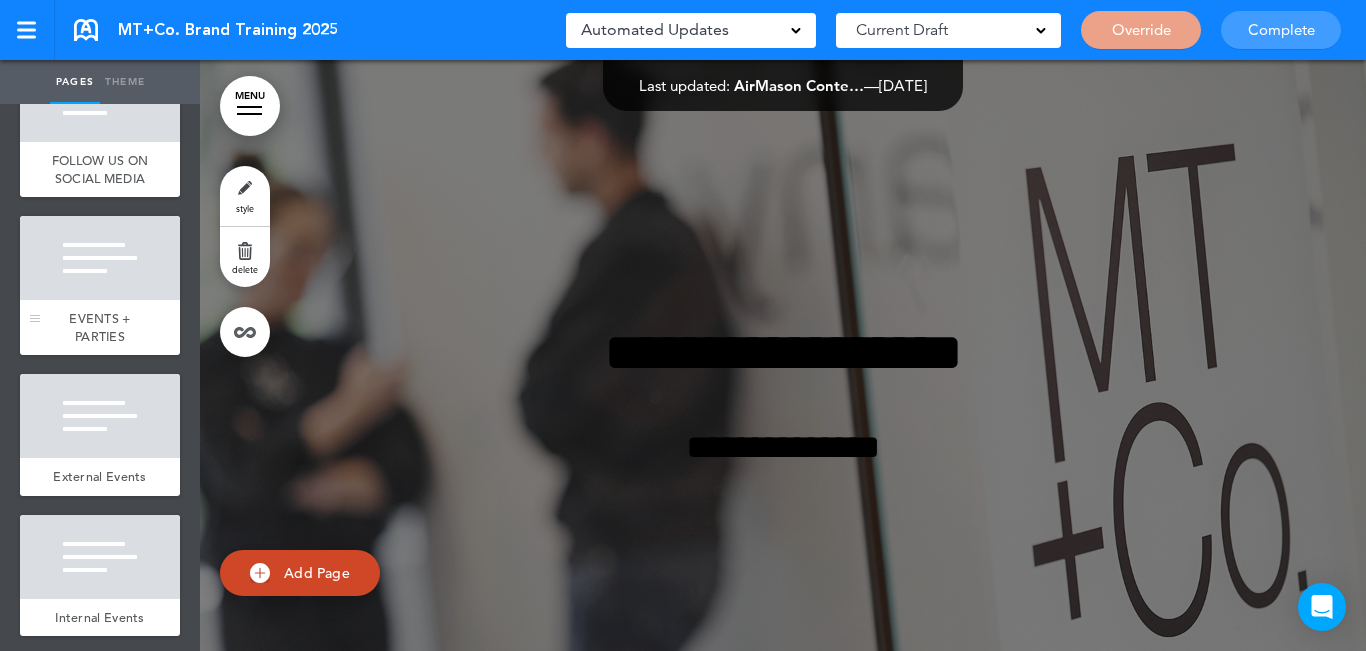 click at bounding box center (100, 258) 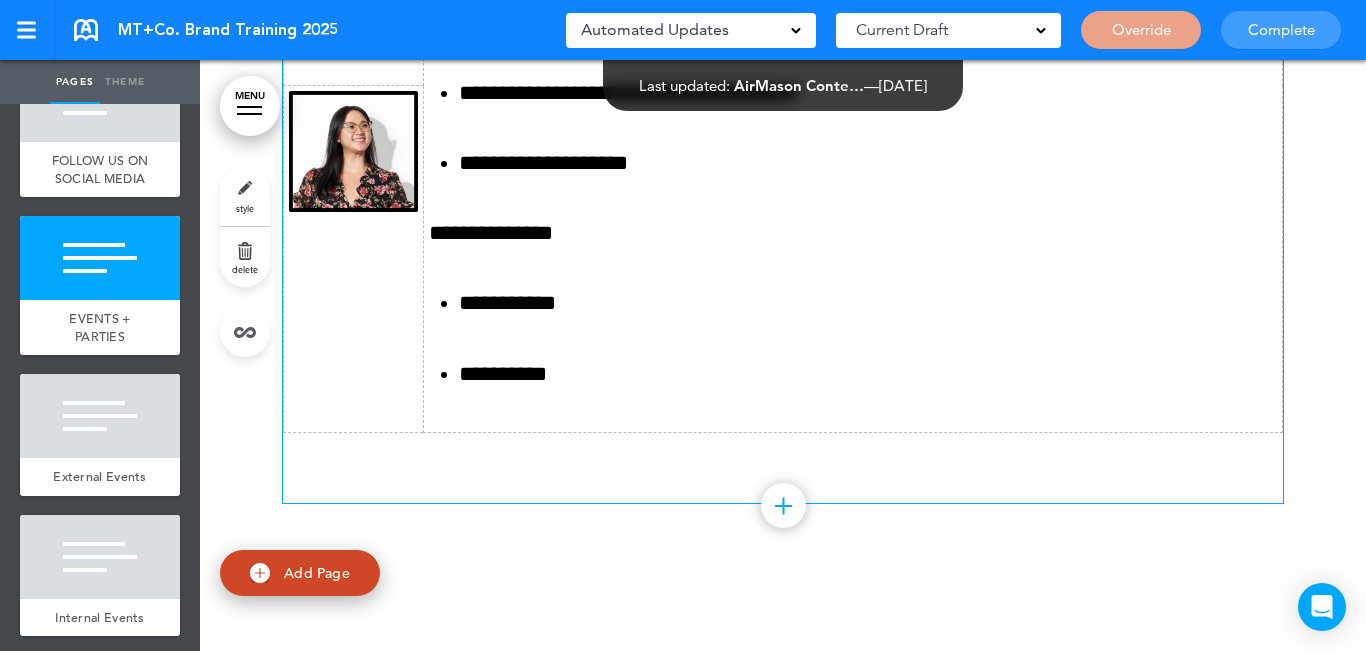 scroll, scrollTop: 10778, scrollLeft: 0, axis: vertical 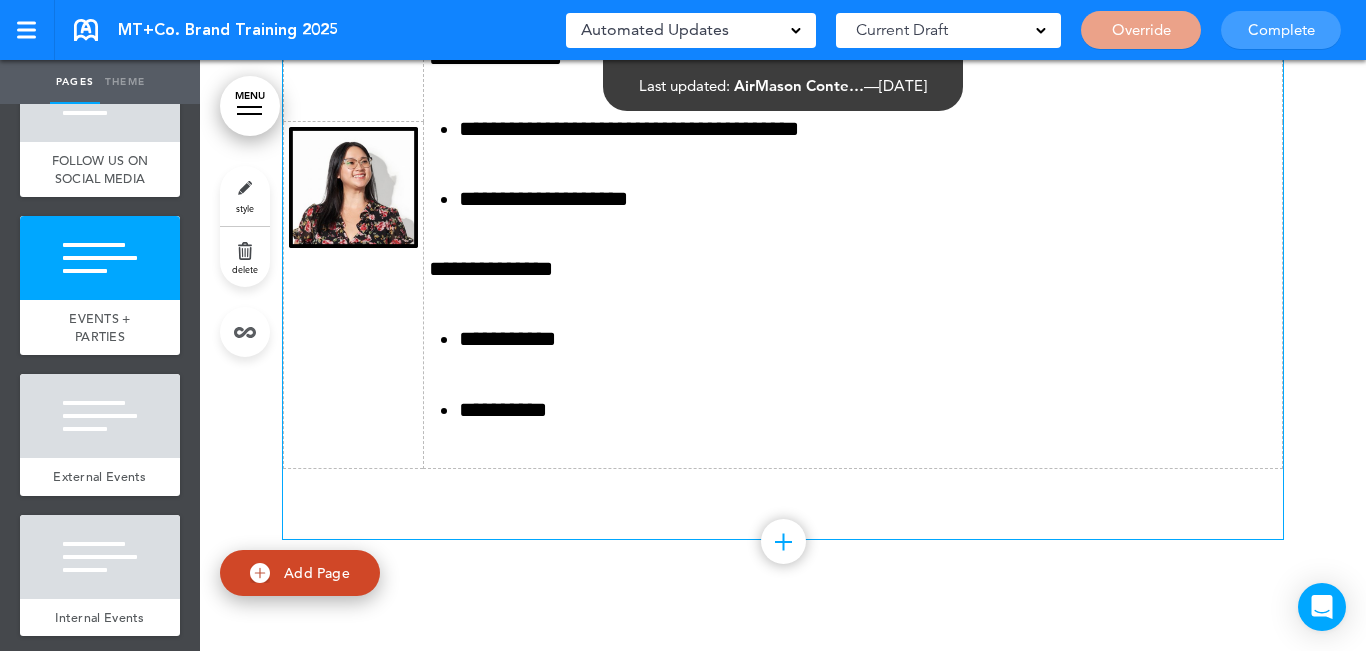 click at bounding box center [783, 486] 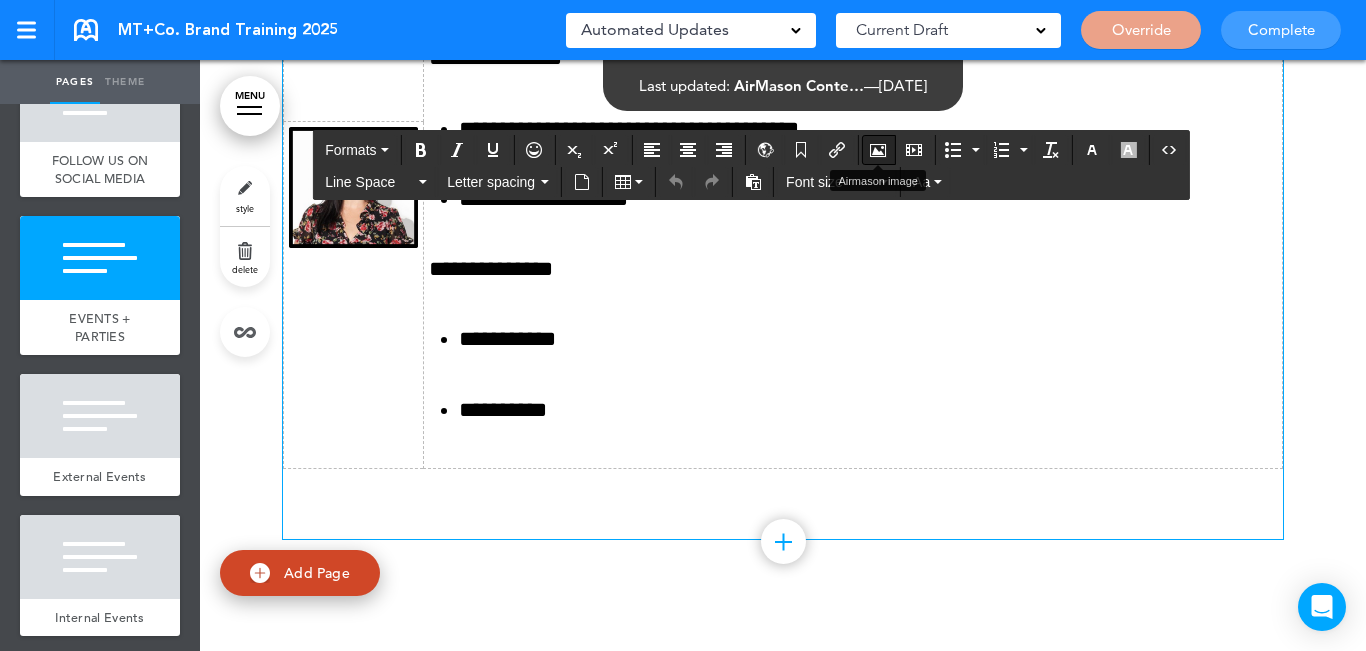 click at bounding box center [878, 150] 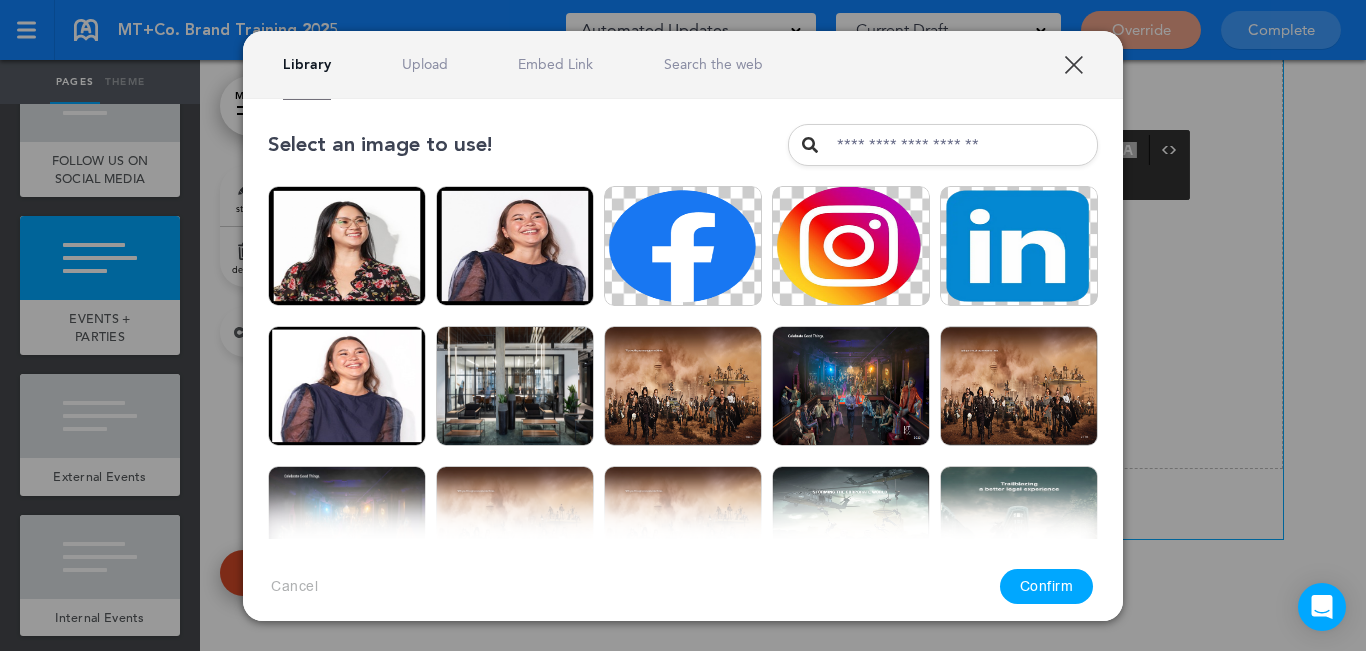 click on "Upload" at bounding box center [425, 64] 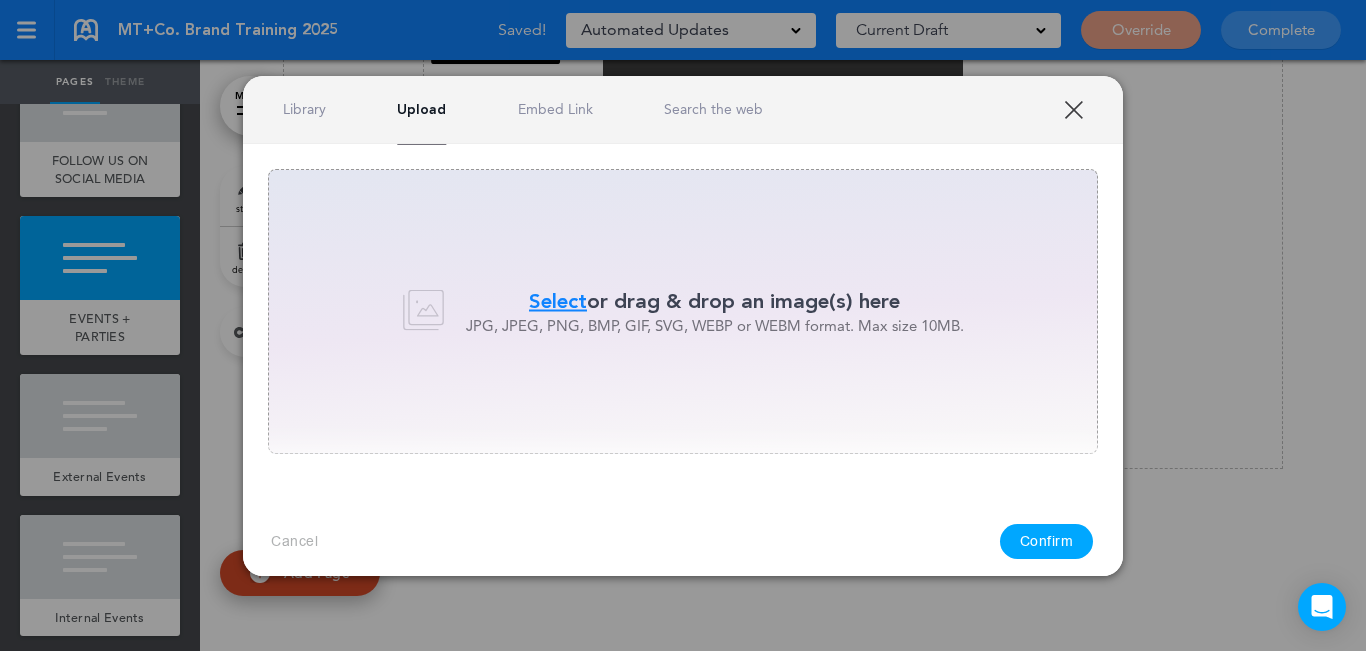 click on "Select" at bounding box center [558, 301] 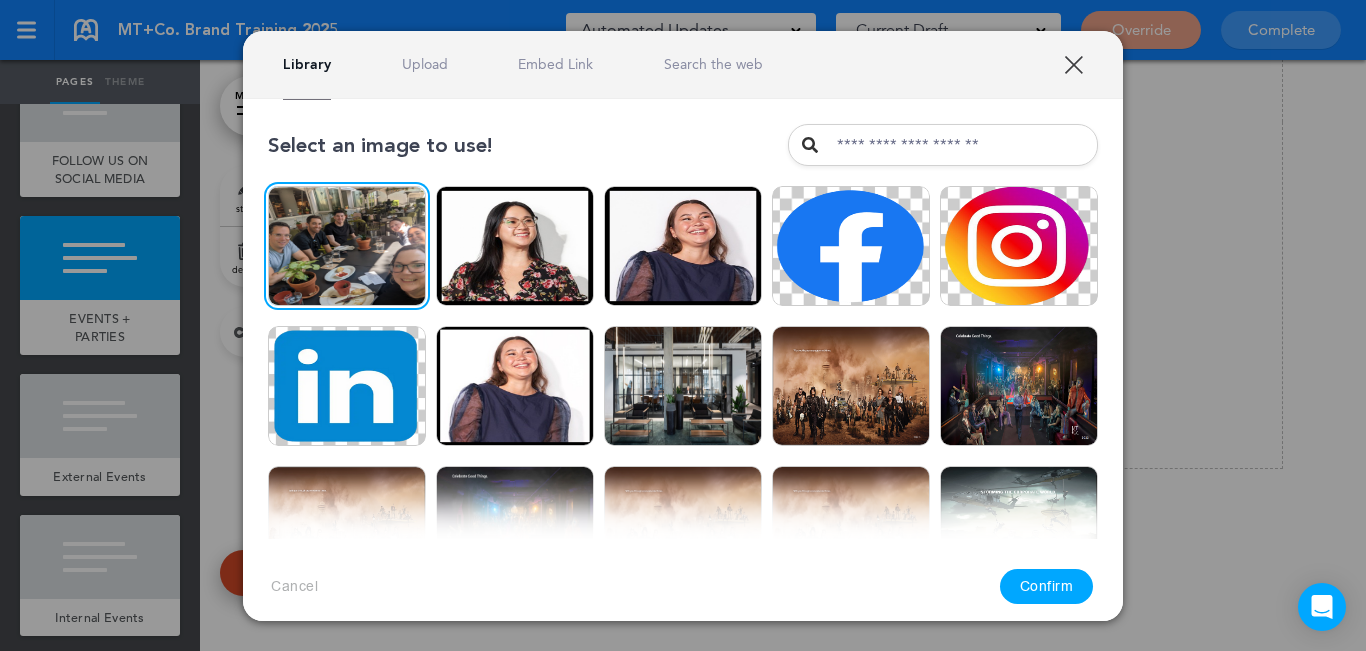 drag, startPoint x: 1070, startPoint y: 600, endPoint x: 999, endPoint y: 552, distance: 85.70297 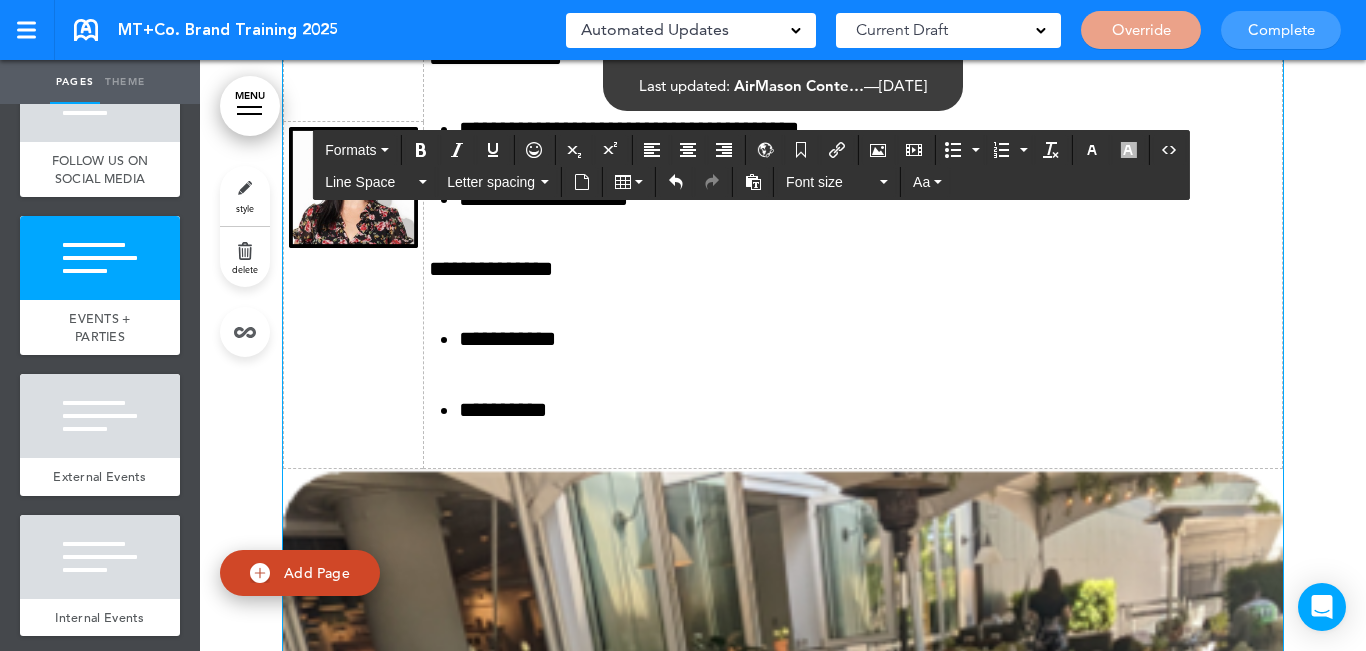 click at bounding box center (783, 969) 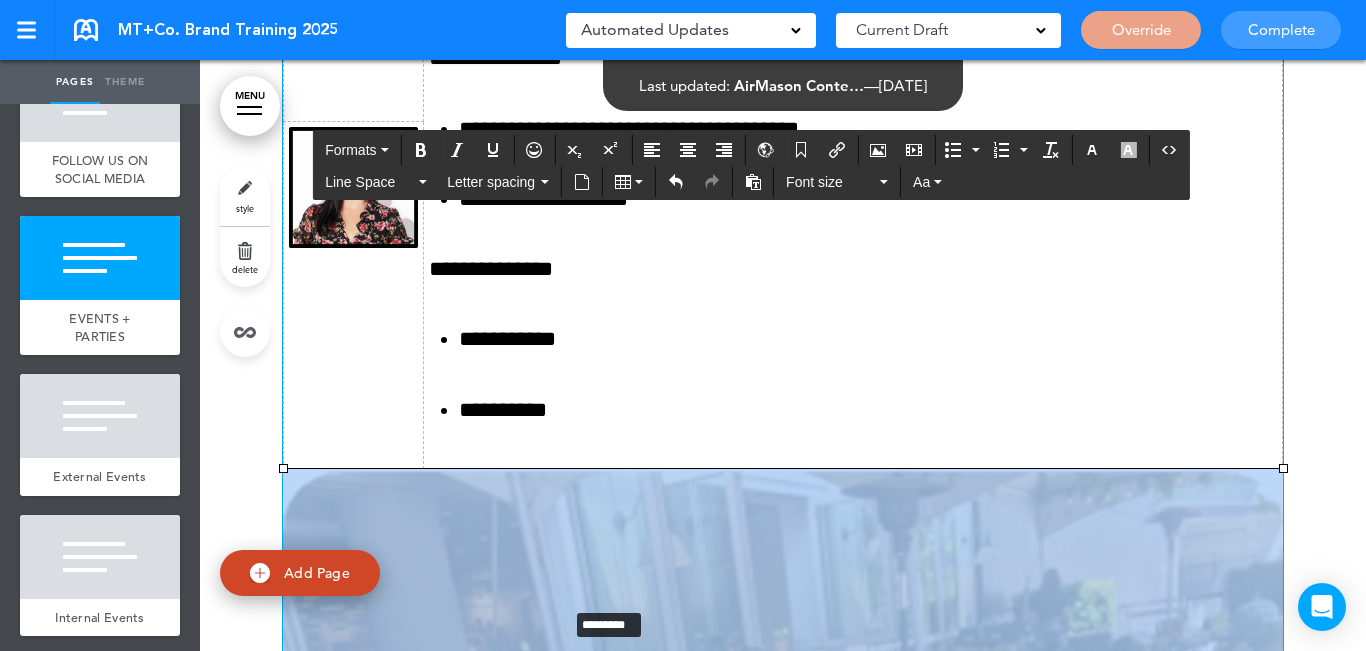 drag, startPoint x: 1272, startPoint y: 286, endPoint x: 546, endPoint y: 425, distance: 739.1867 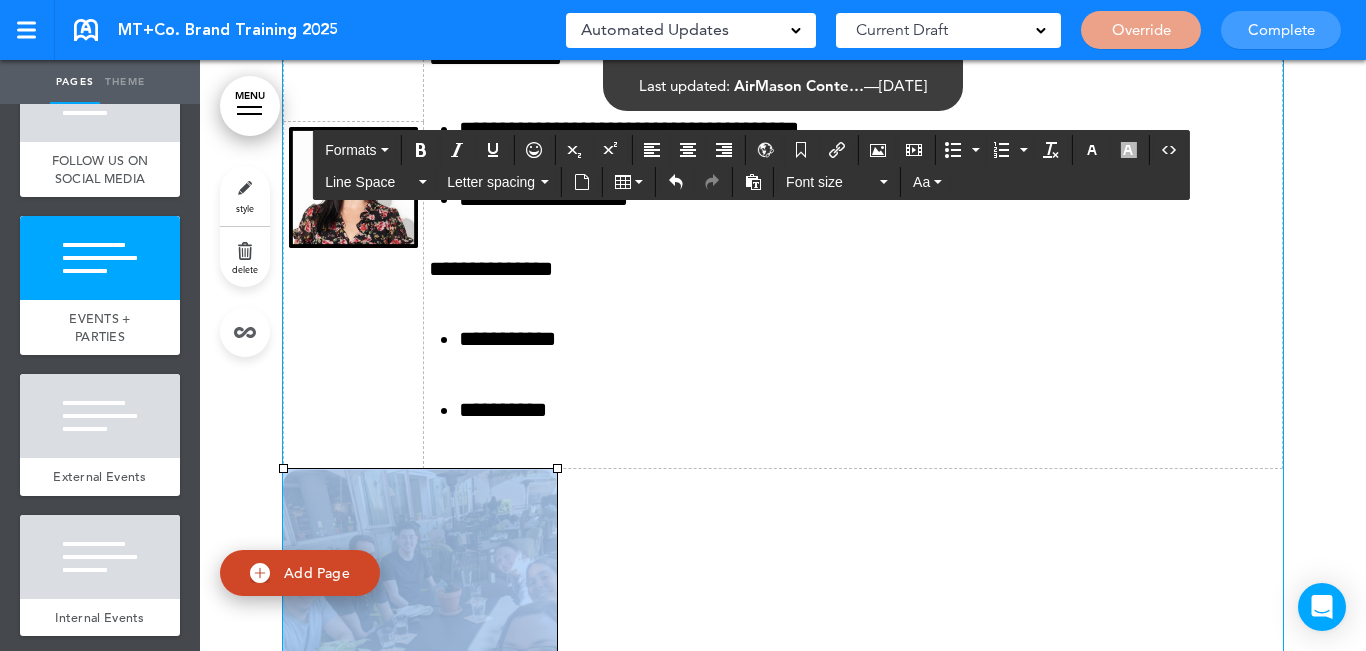 click at bounding box center (783, 611) 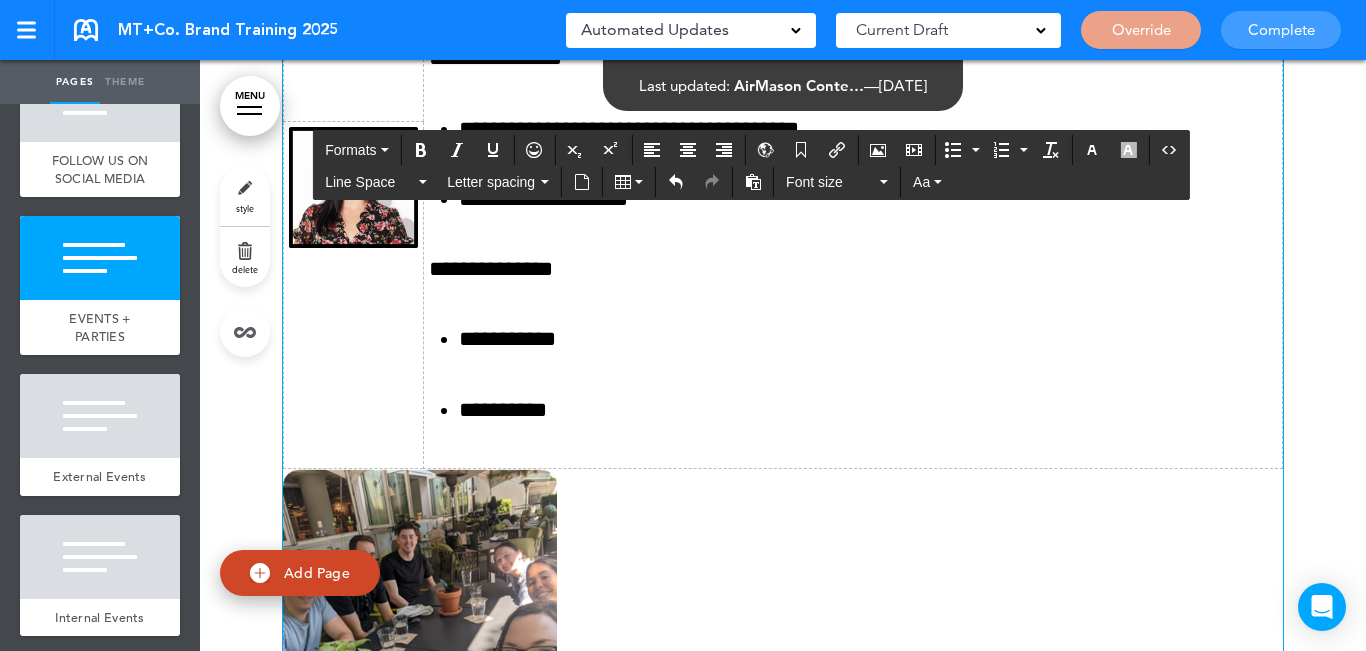 type 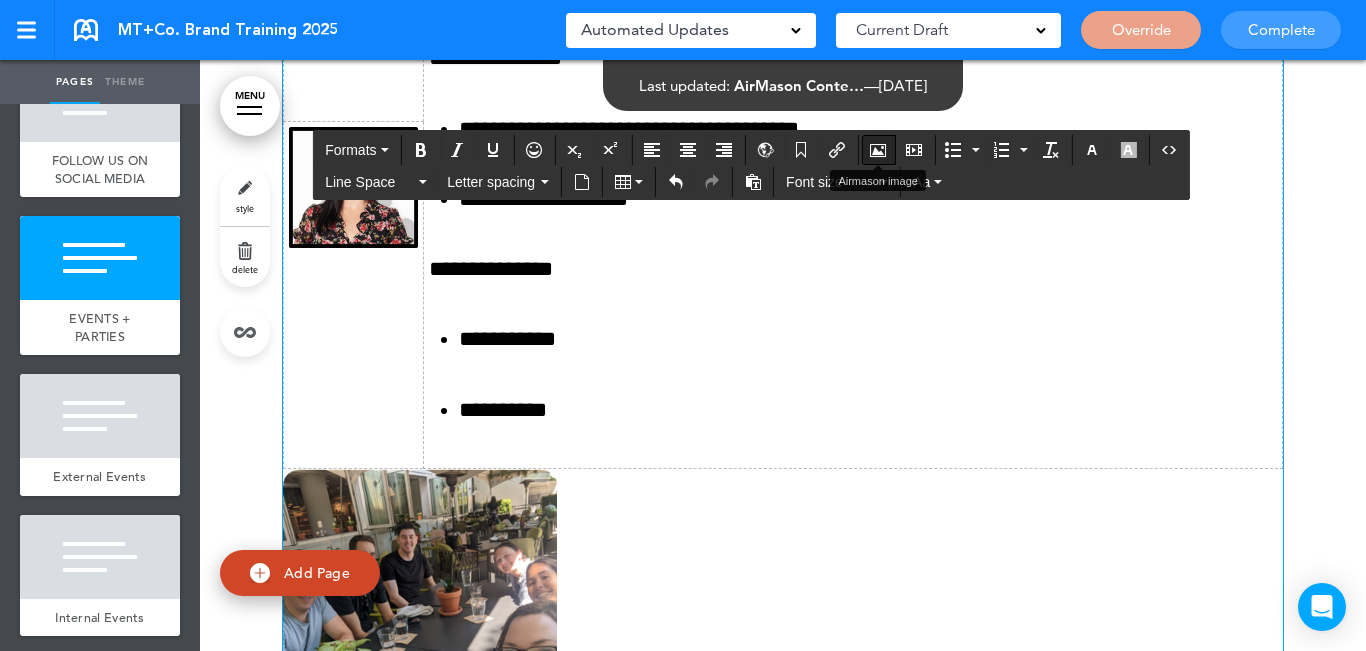 click at bounding box center (878, 150) 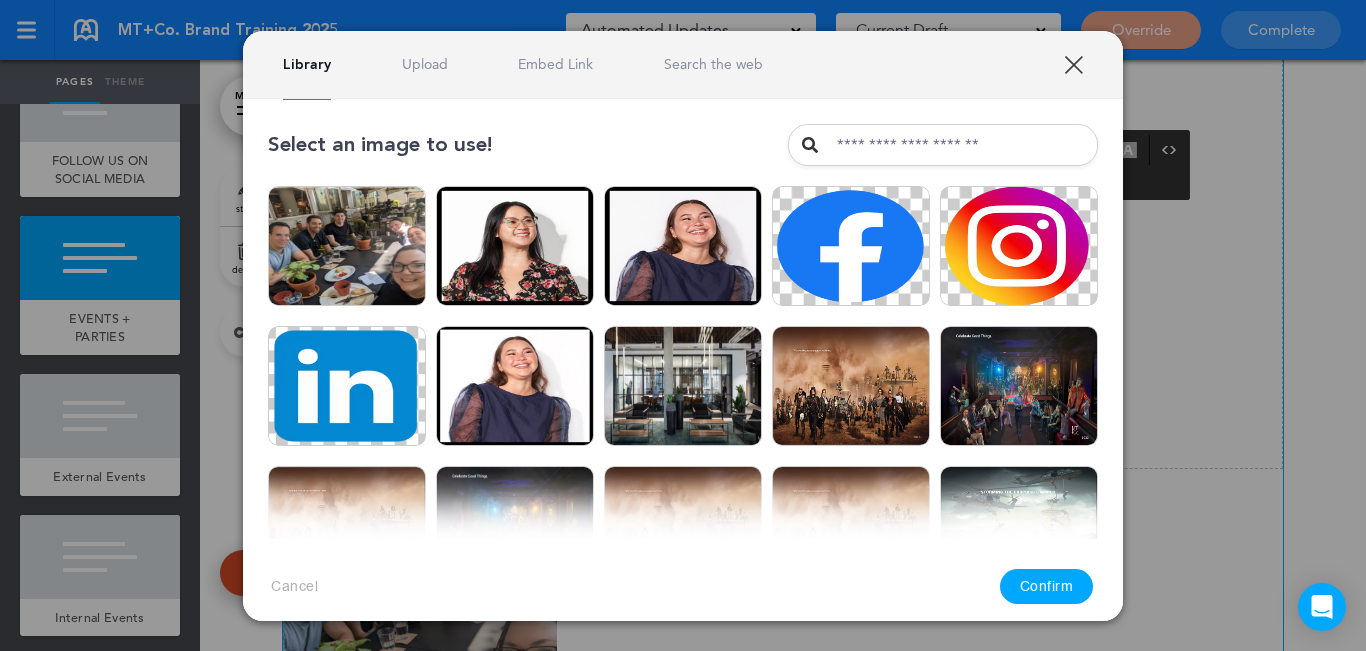 click on "Upload" at bounding box center (425, 64) 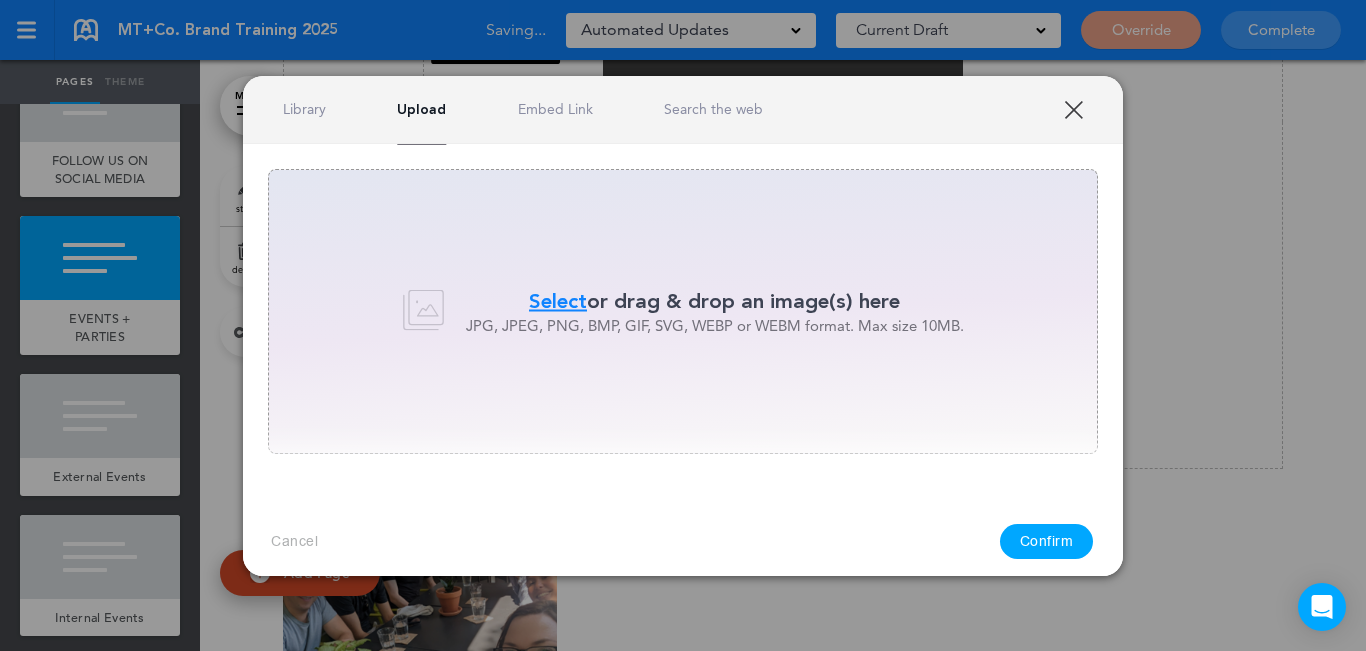 click on "Select" at bounding box center (558, 301) 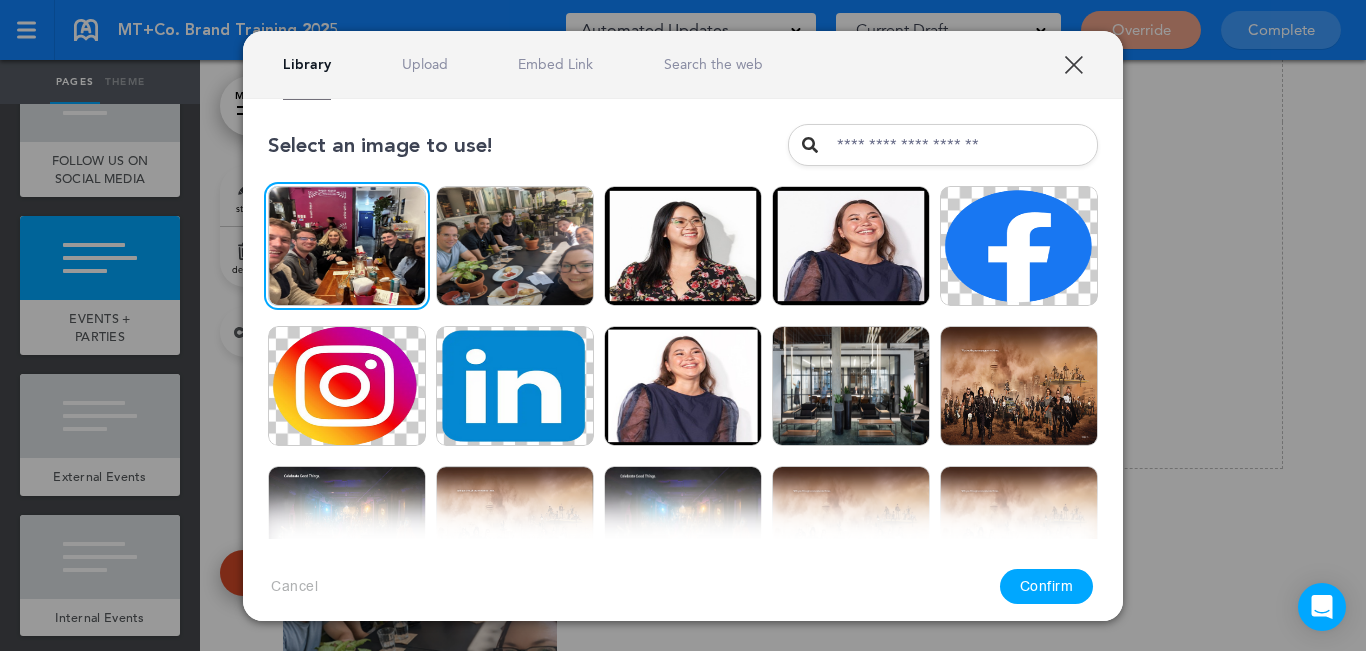 click on "Confirm" at bounding box center (1047, 586) 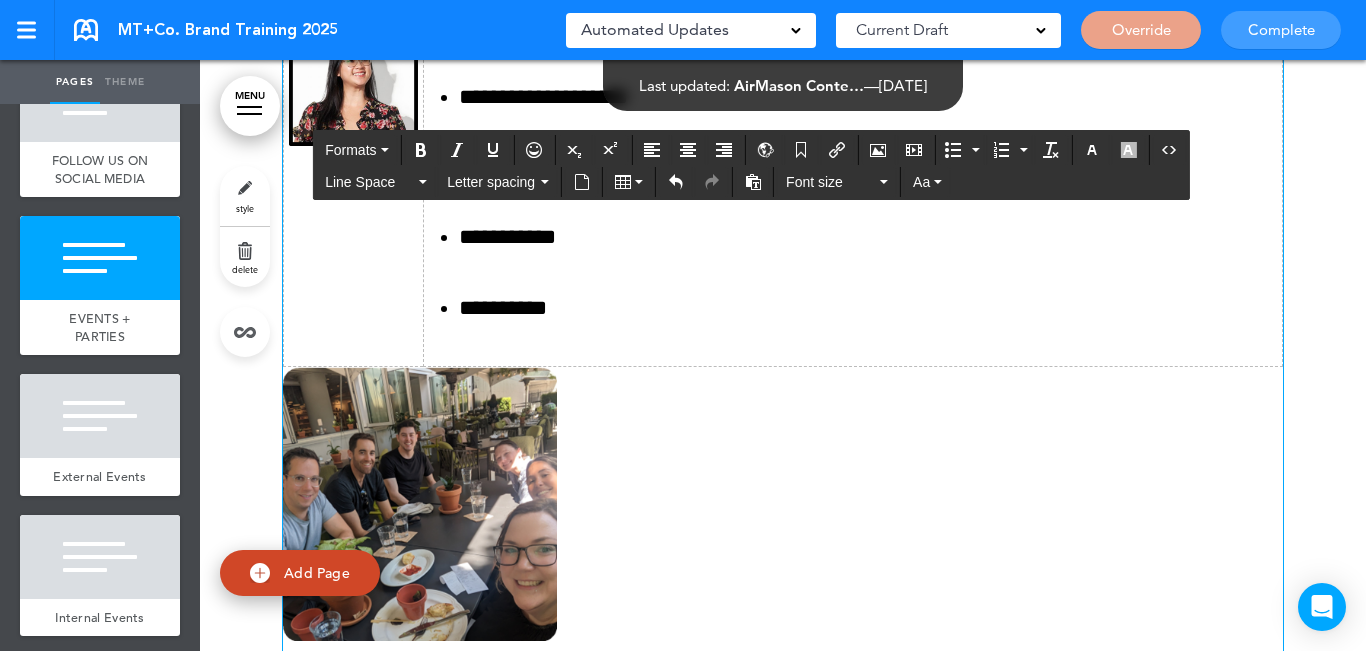 scroll, scrollTop: 10978, scrollLeft: 0, axis: vertical 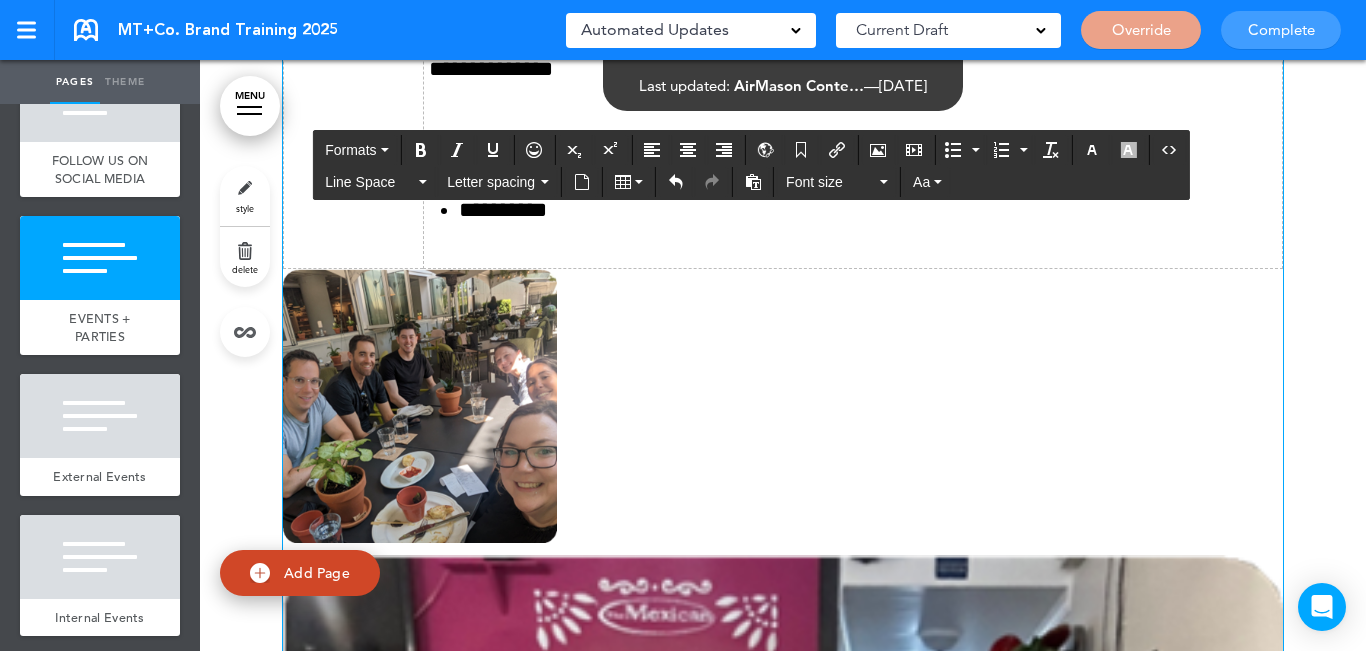 click at bounding box center (783, 1056) 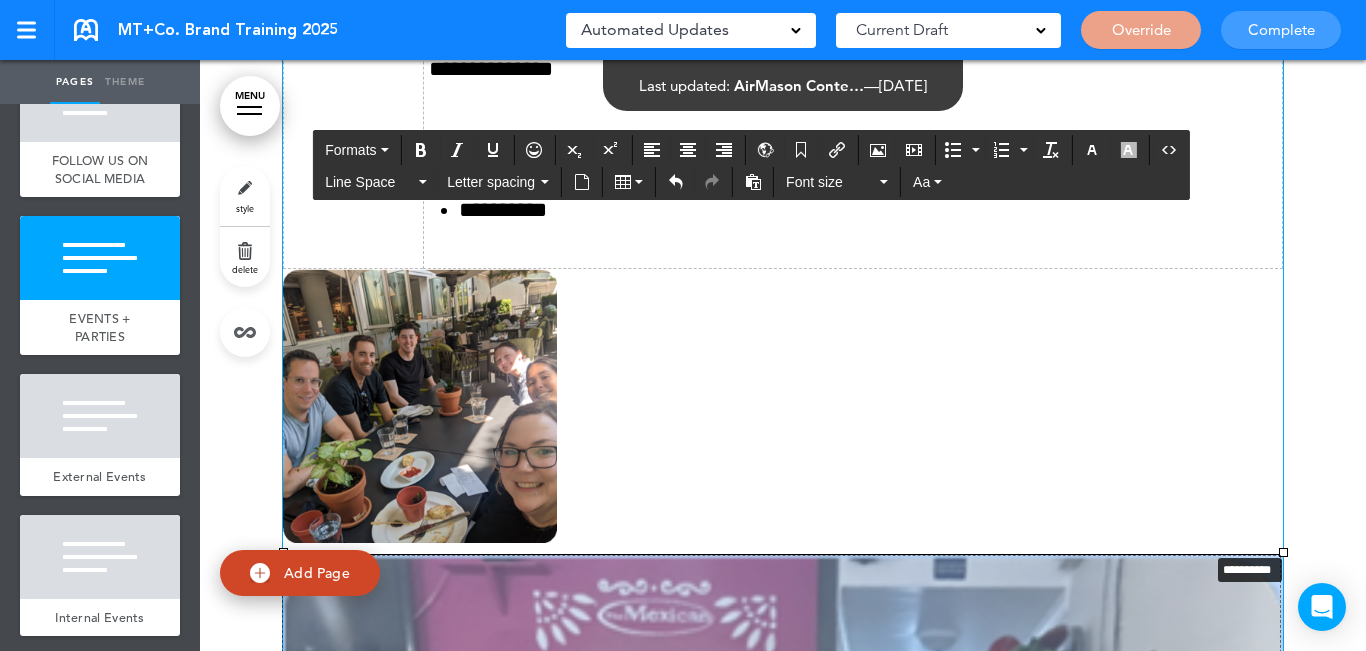 drag, startPoint x: 1276, startPoint y: 377, endPoint x: 640, endPoint y: 466, distance: 642.197 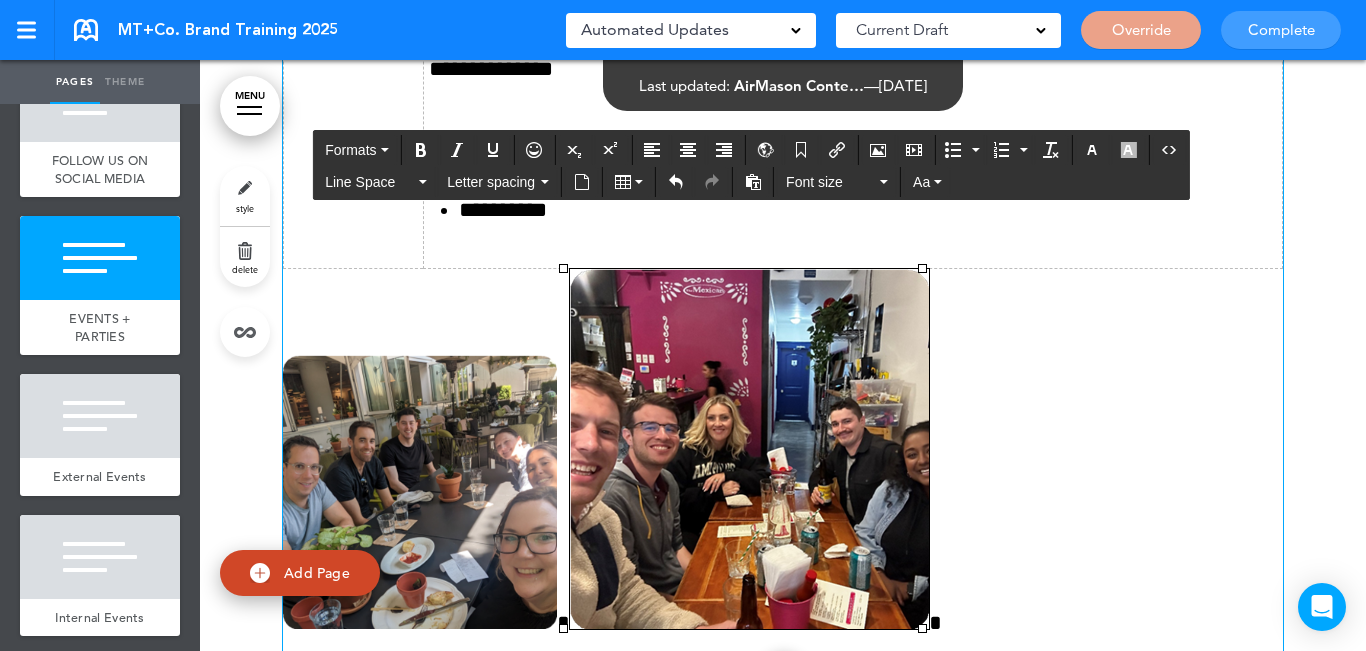 click at bounding box center (783, 454) 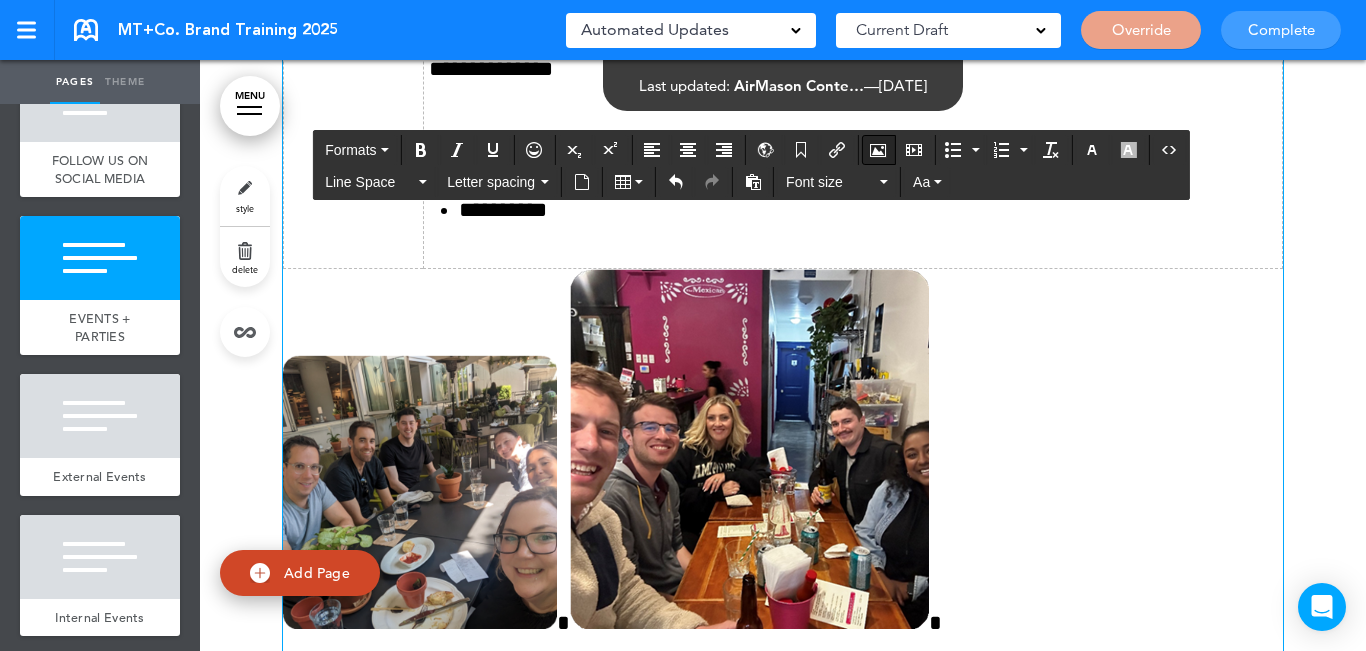 click at bounding box center (878, 150) 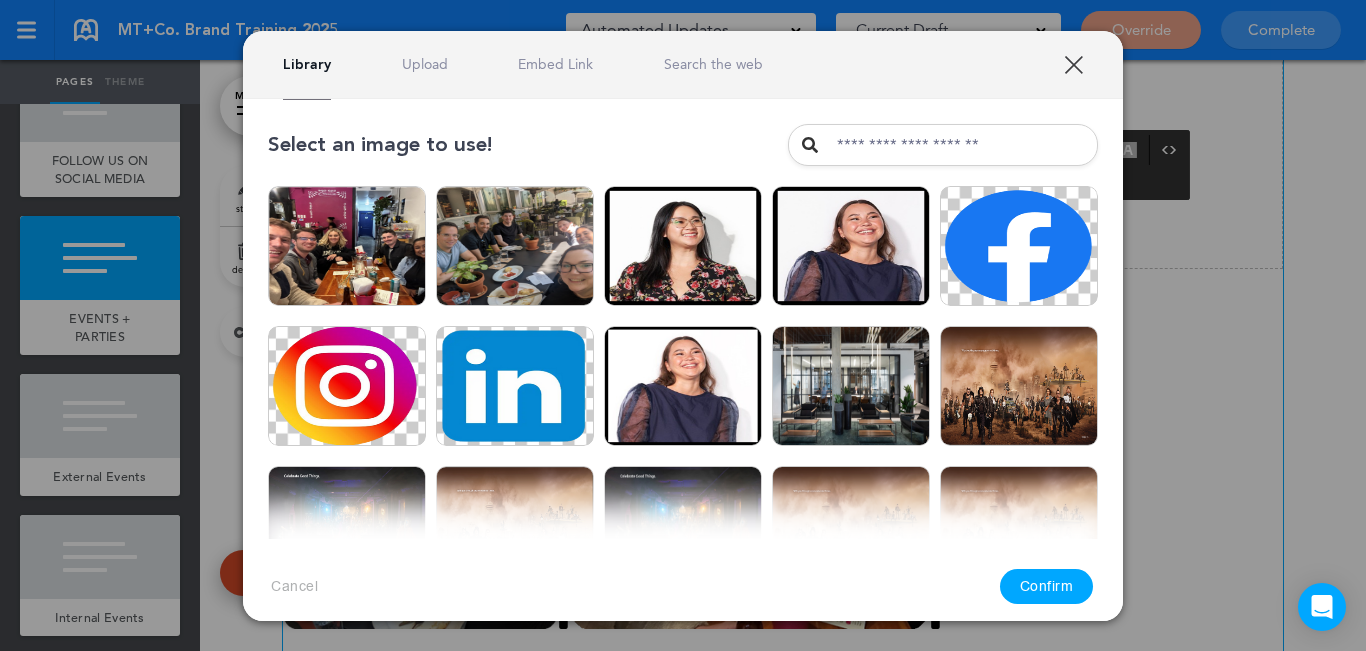 click on "Upload" at bounding box center (425, 64) 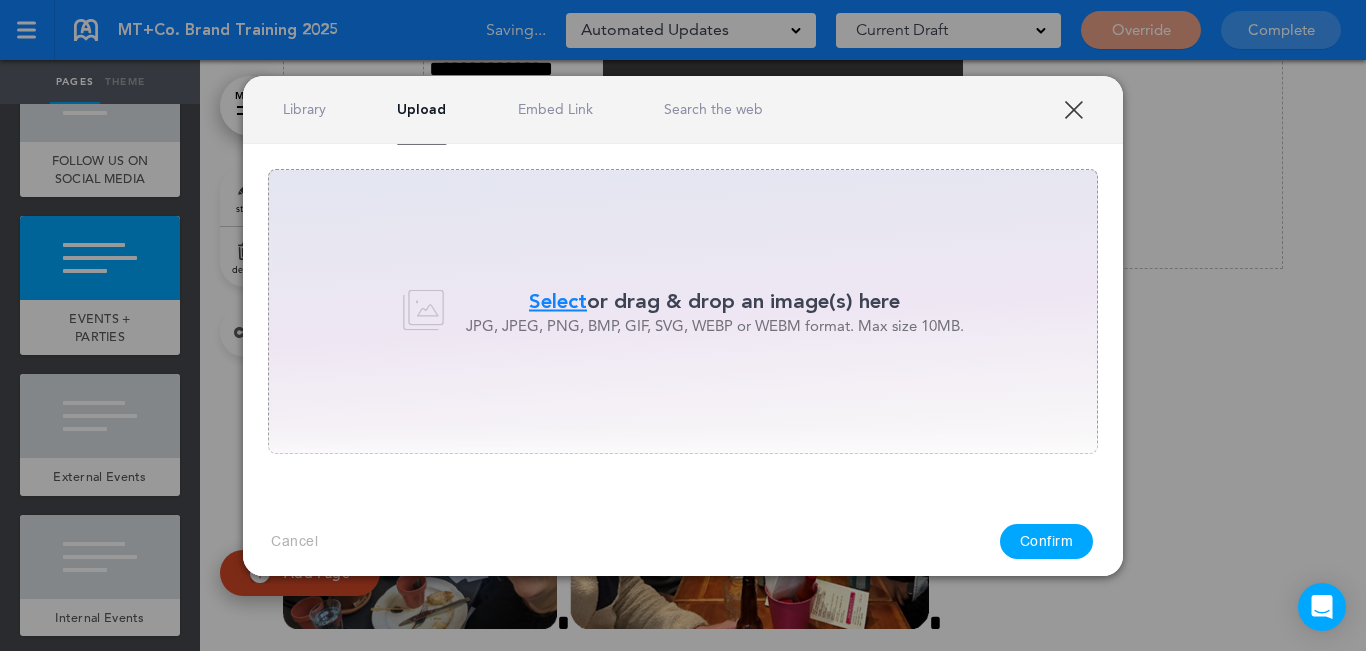 click on "Select" at bounding box center (558, 301) 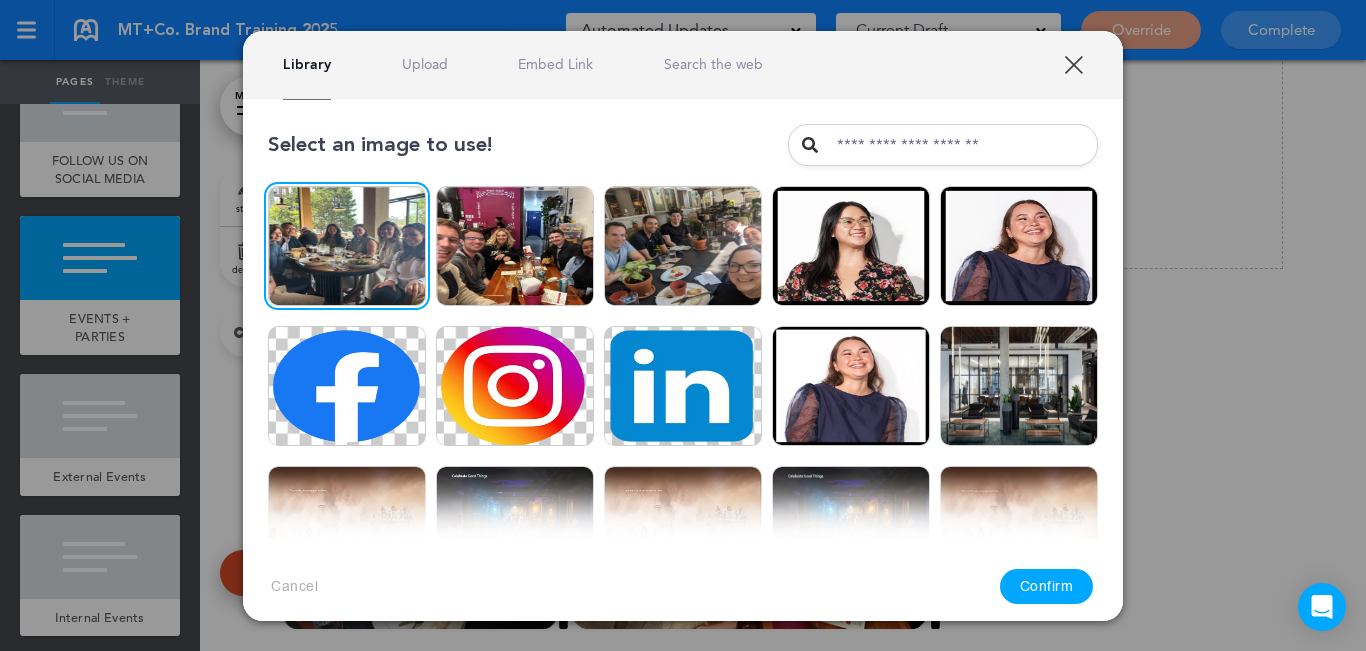 click on "Confirm" at bounding box center (1047, 586) 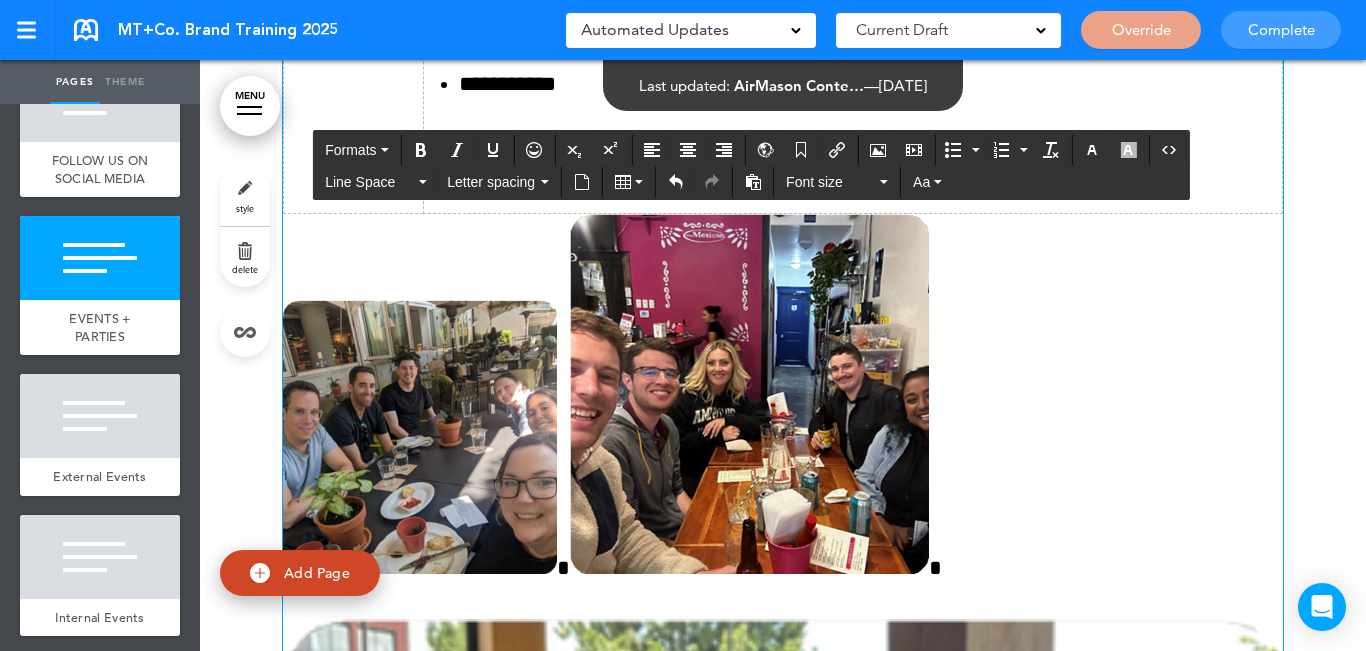 scroll, scrollTop: 11078, scrollLeft: 0, axis: vertical 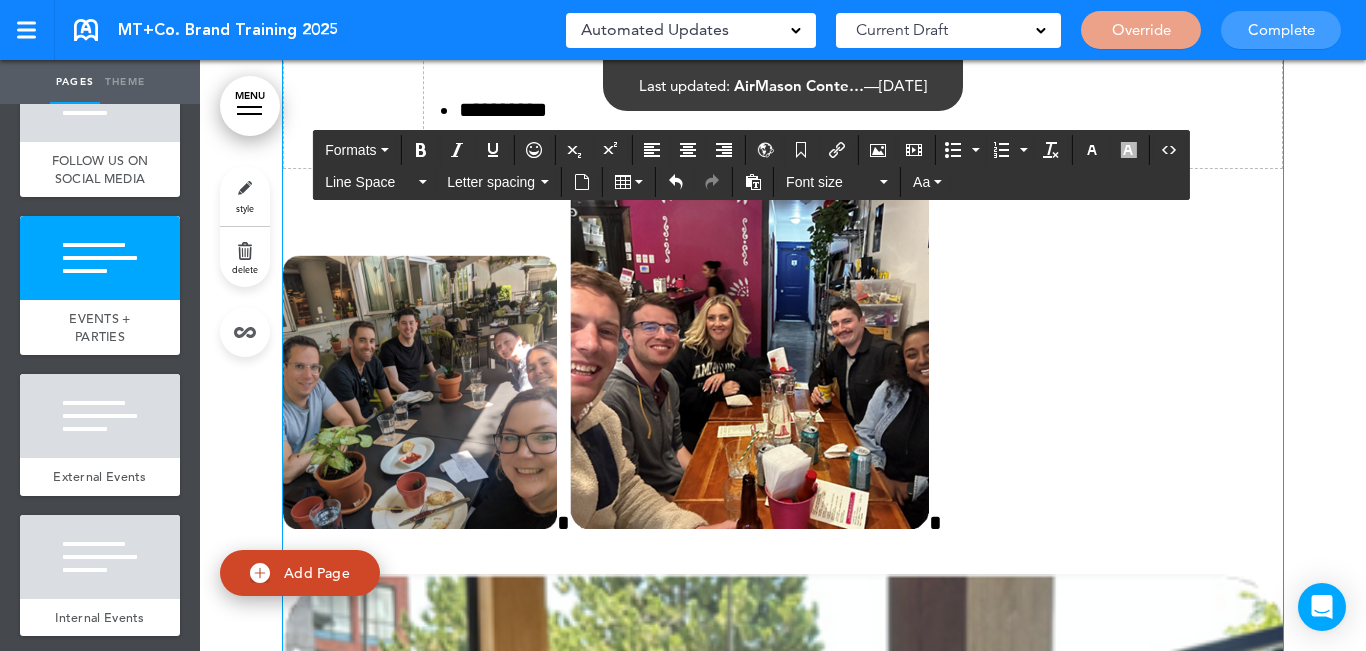 click at bounding box center [783, 1074] 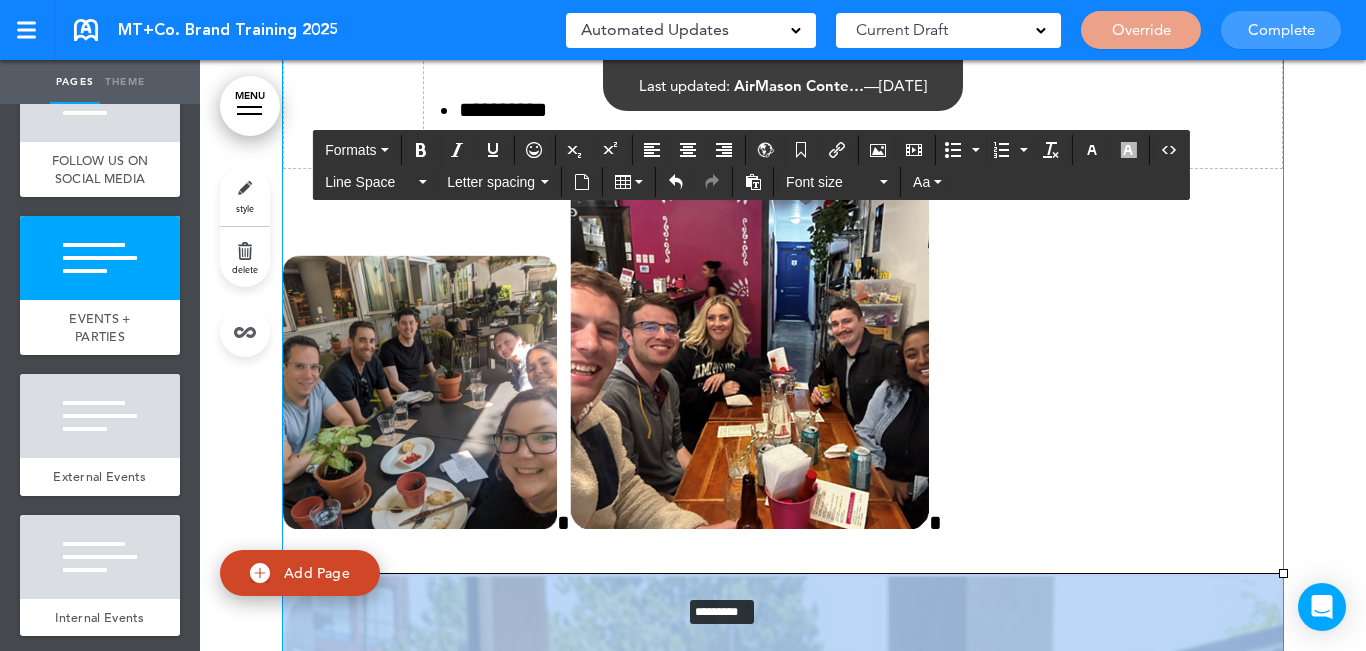 drag, startPoint x: 1274, startPoint y: 393, endPoint x: 671, endPoint y: 414, distance: 603.36554 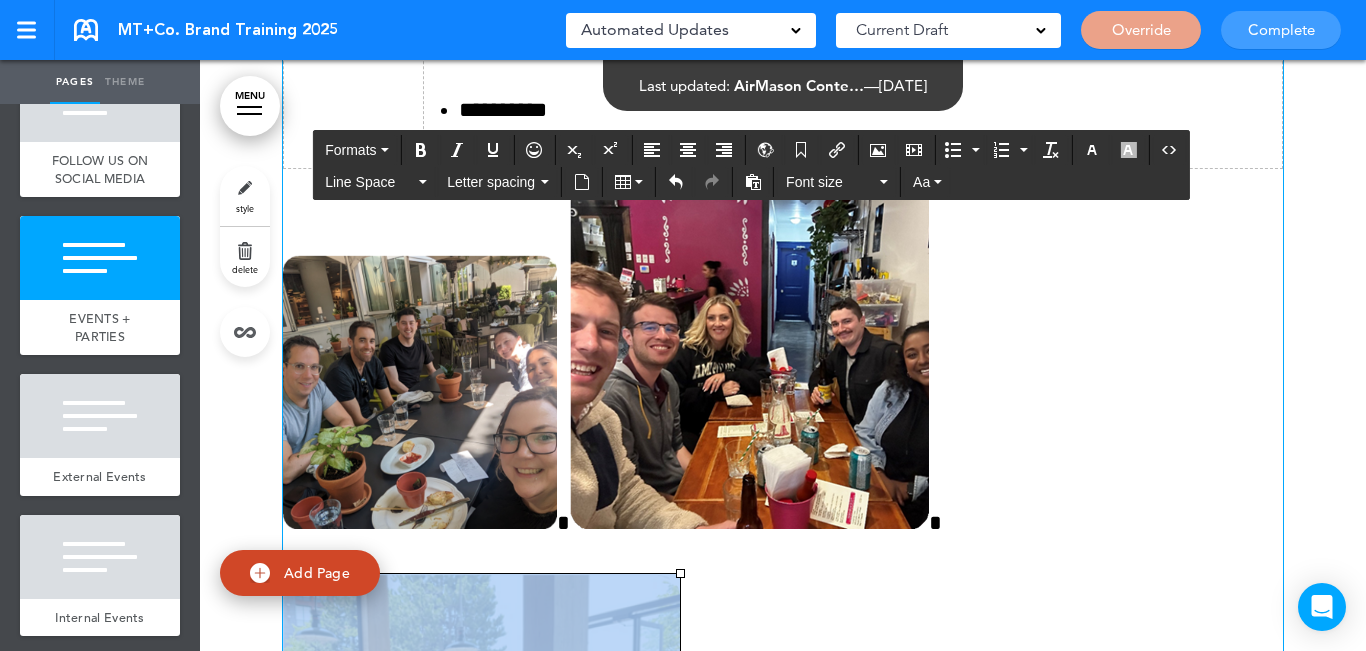 click at bounding box center [783, 777] 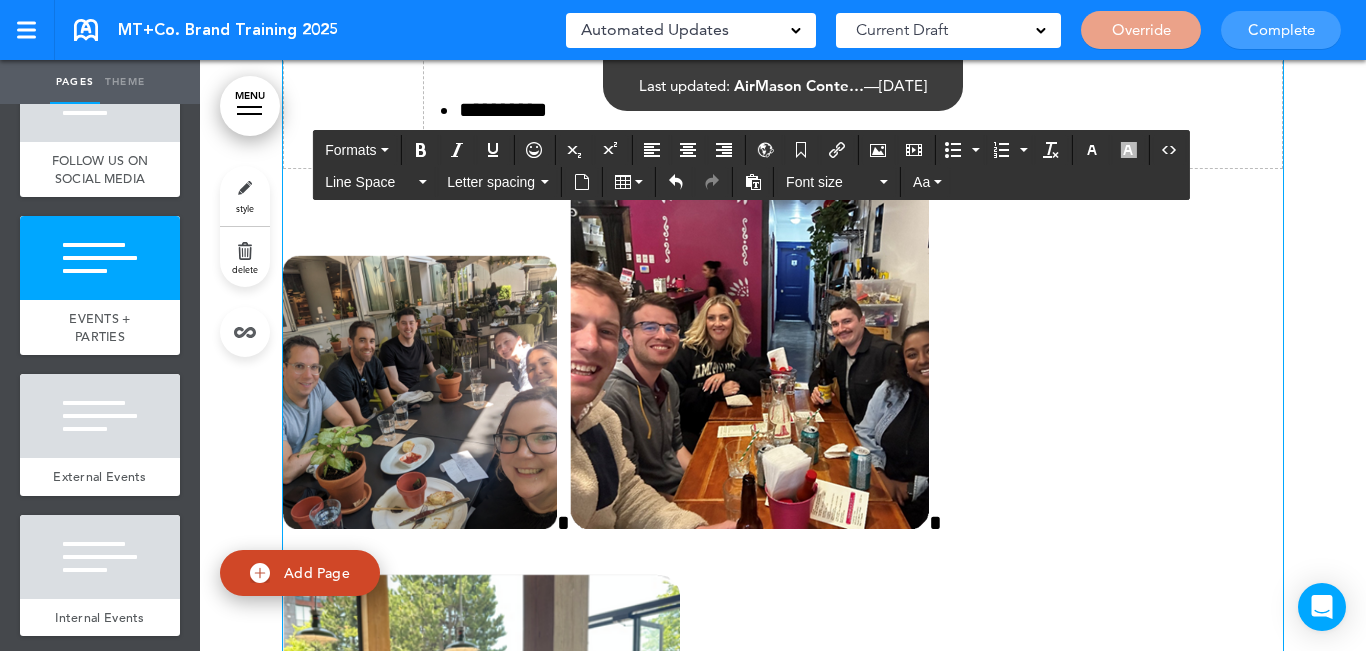 scroll, scrollTop: 11225, scrollLeft: 0, axis: vertical 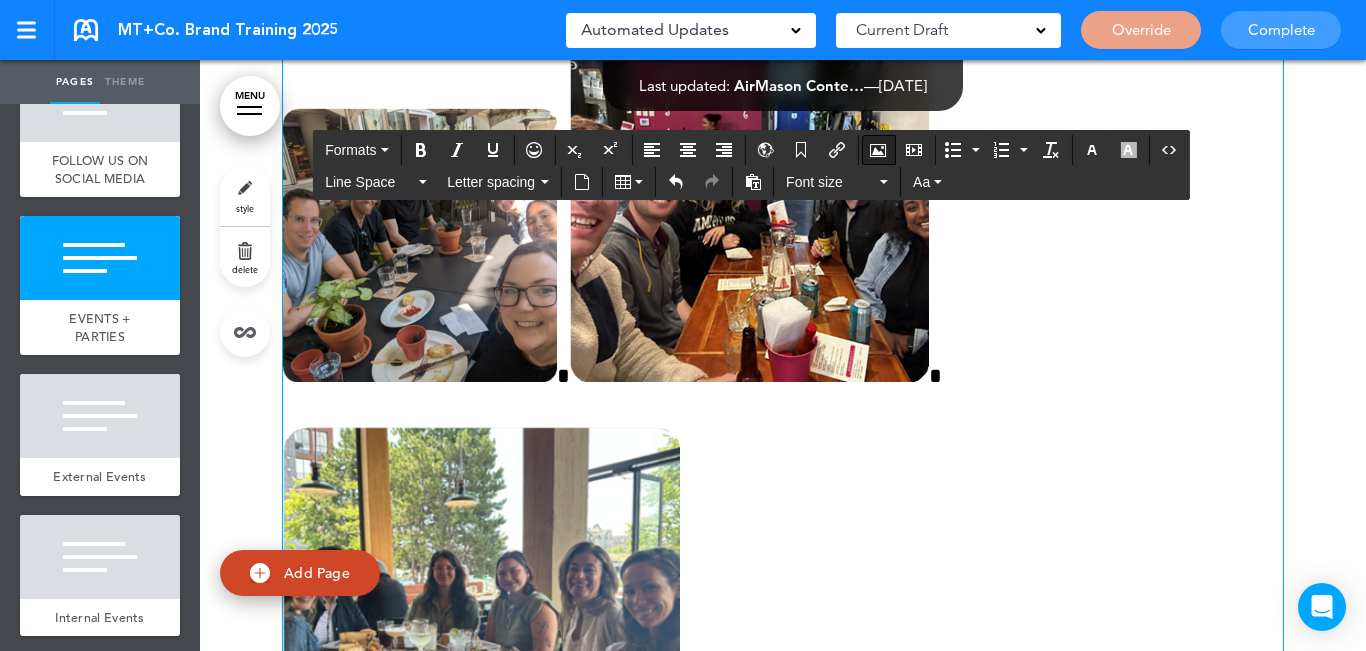 click at bounding box center (878, 150) 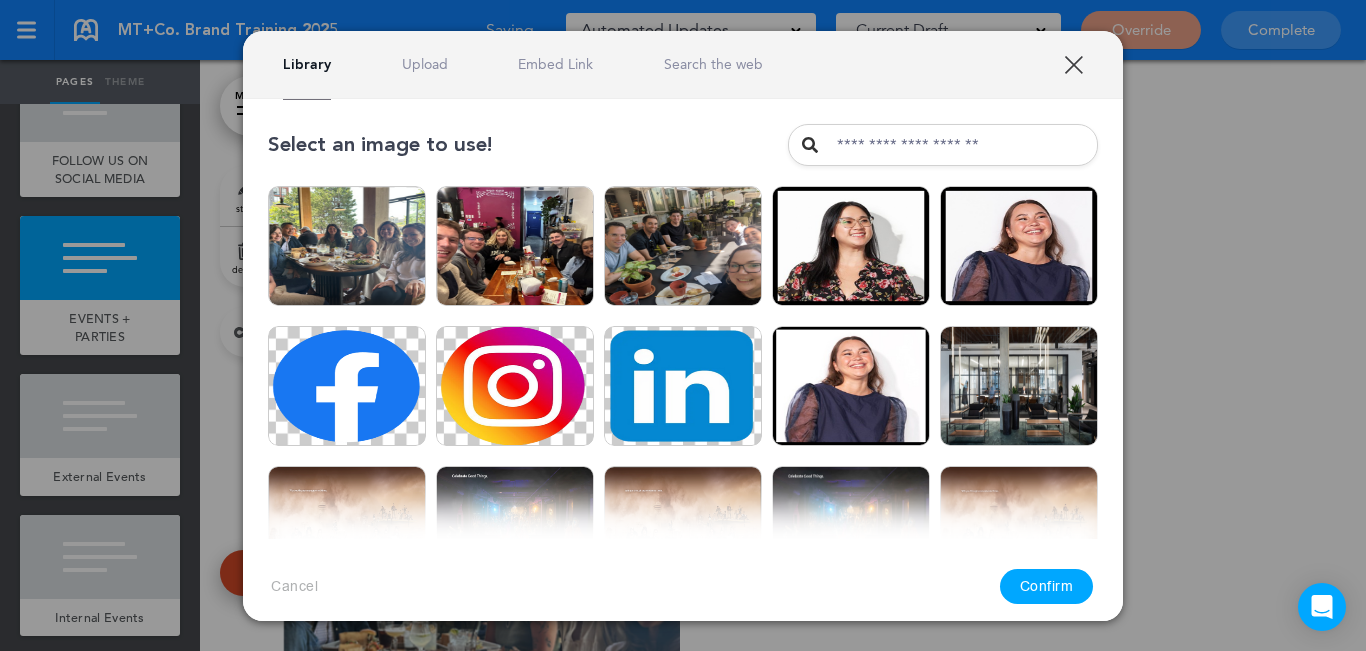 click on "Upload" at bounding box center [425, 64] 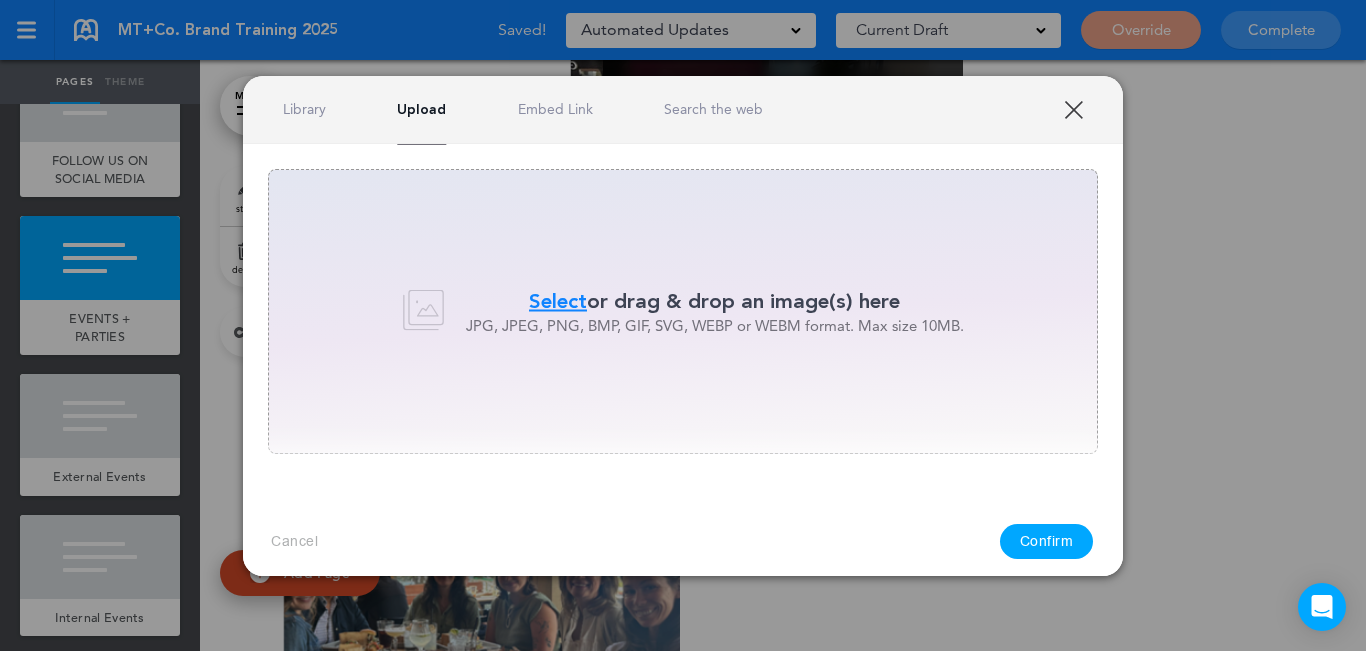 click on "Select" at bounding box center (558, 301) 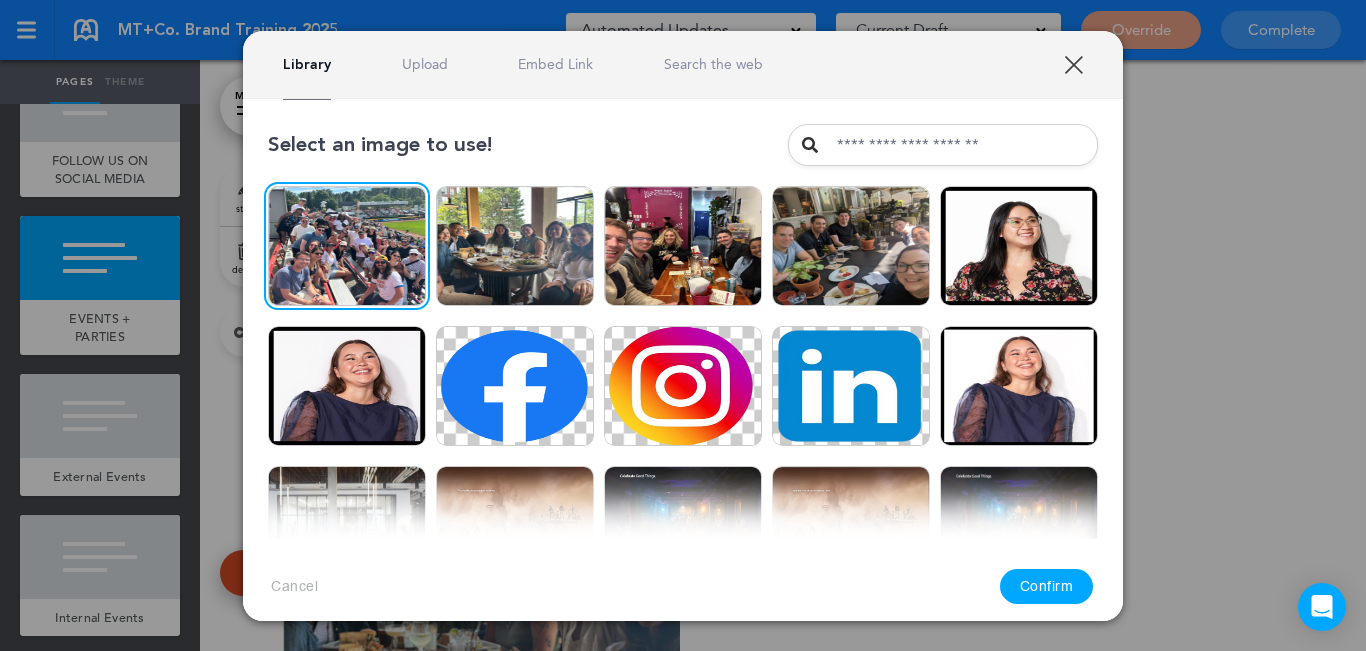 drag, startPoint x: 1055, startPoint y: 585, endPoint x: 1077, endPoint y: 567, distance: 28.42534 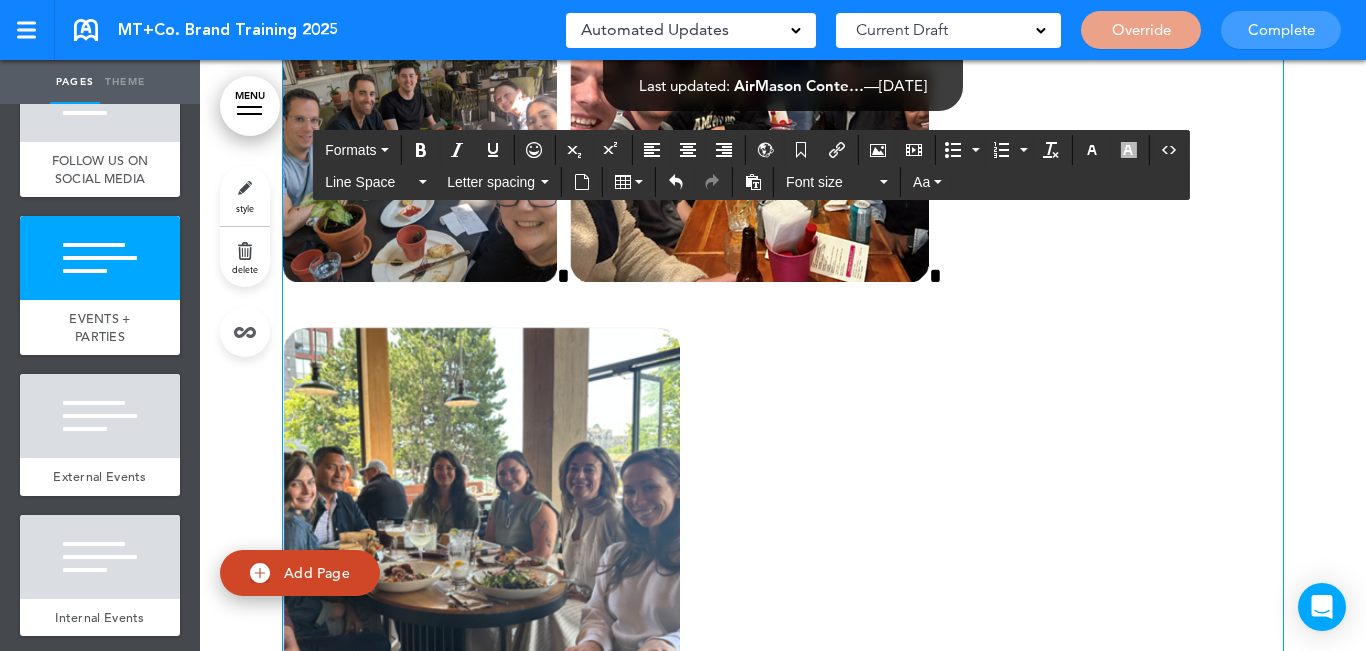 scroll, scrollTop: 11425, scrollLeft: 0, axis: vertical 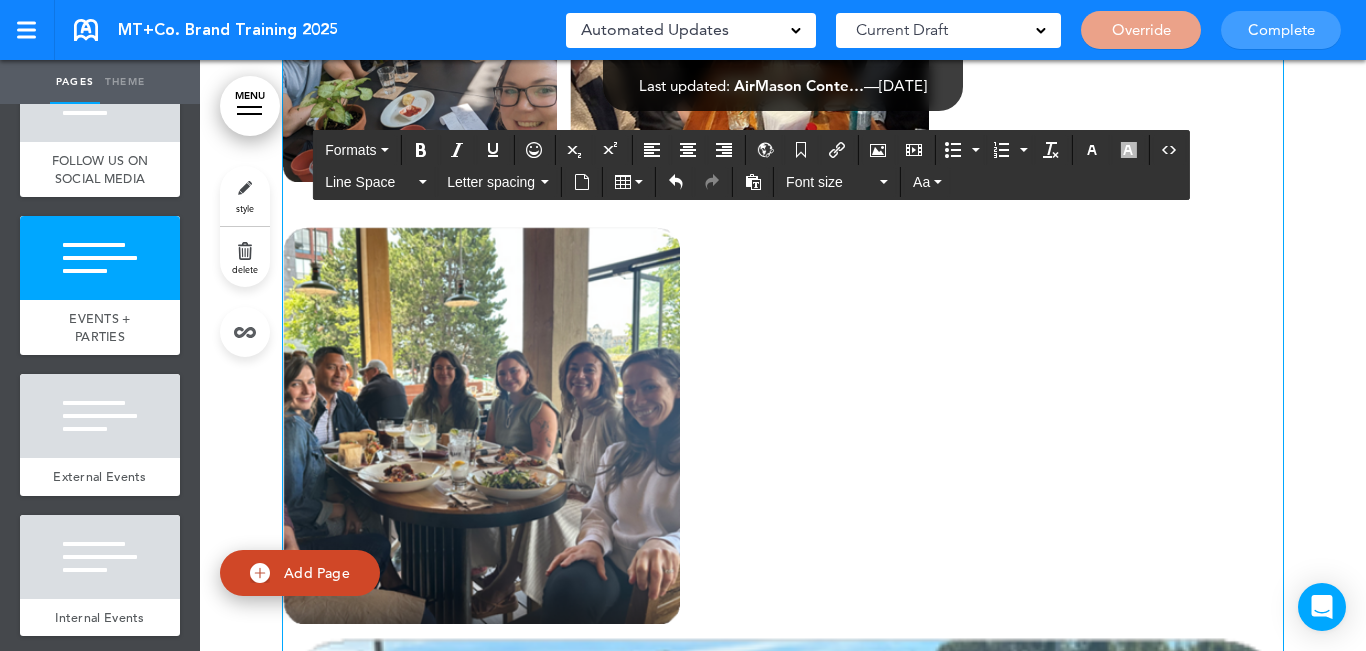 drag, startPoint x: 1106, startPoint y: 525, endPoint x: 1126, endPoint y: 515, distance: 22.36068 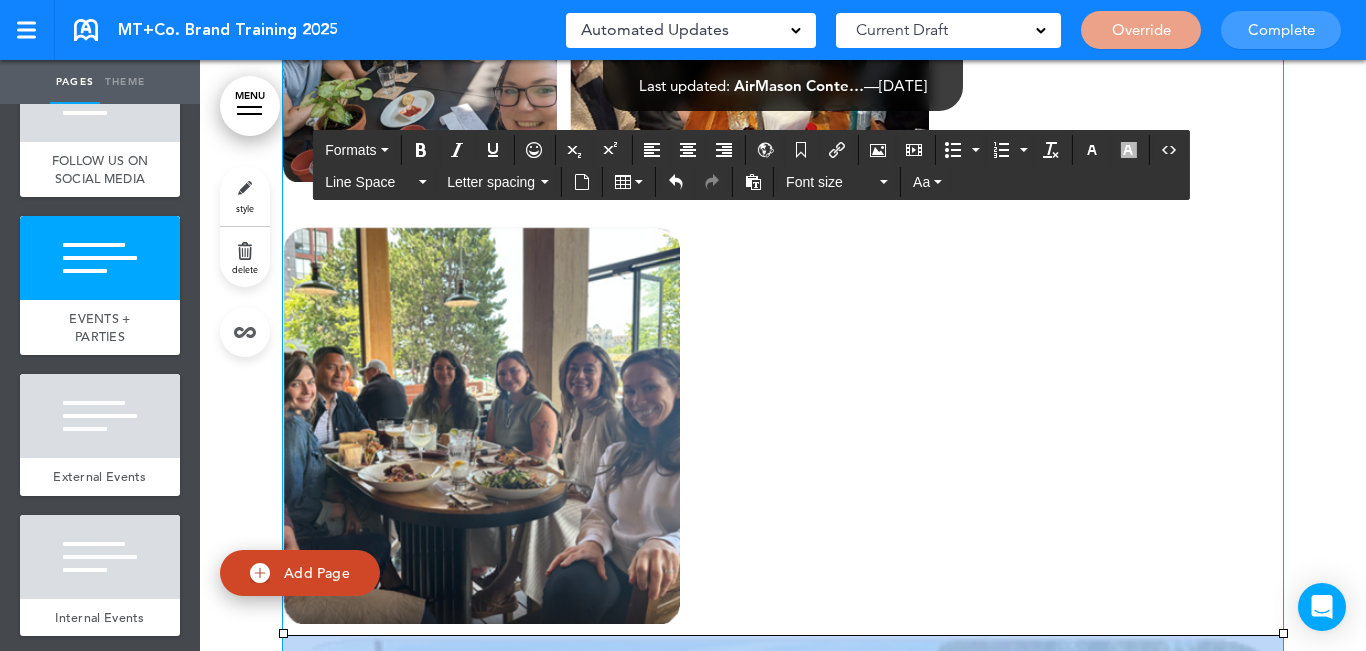 drag, startPoint x: 1276, startPoint y: 456, endPoint x: 720, endPoint y: 534, distance: 561.4446 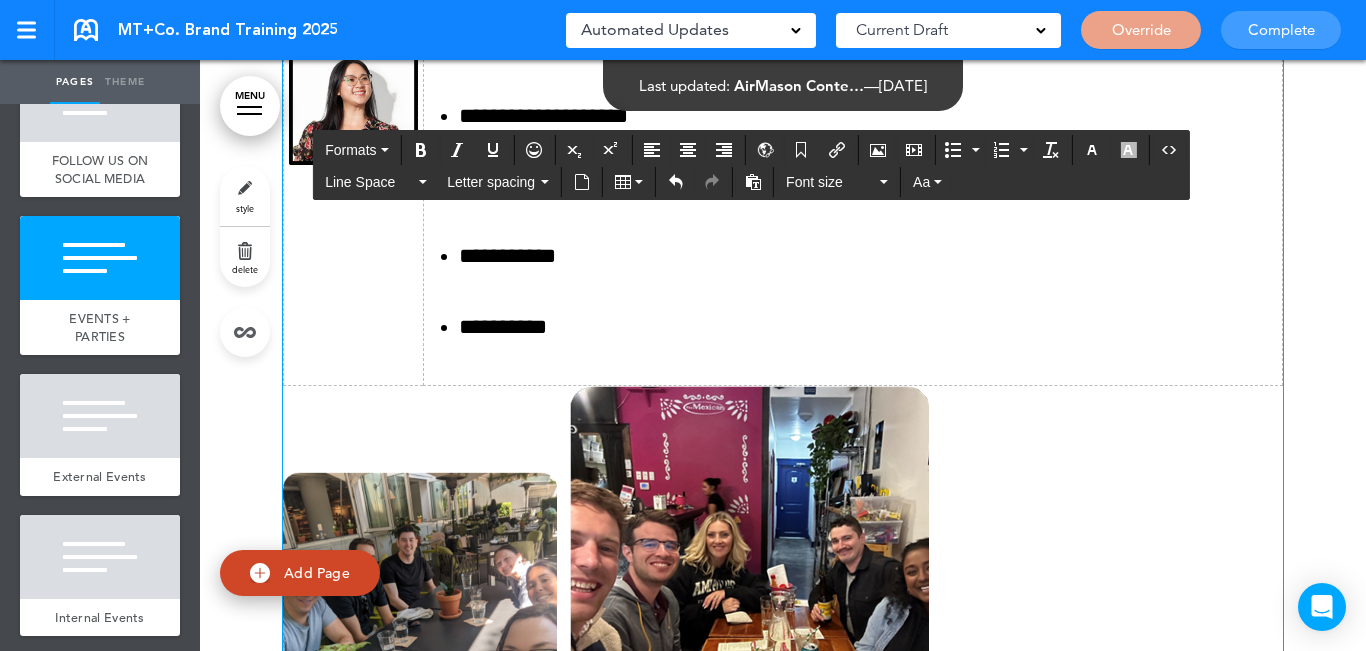 scroll, scrollTop: 10825, scrollLeft: 0, axis: vertical 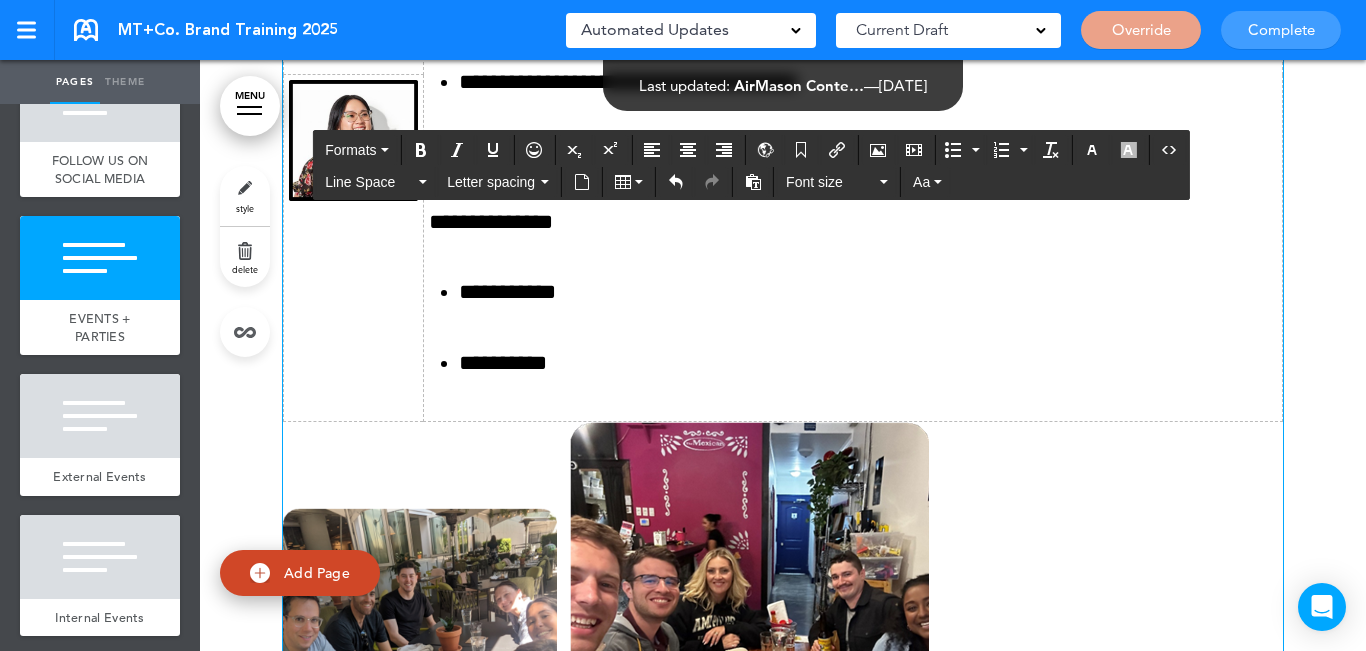 click at bounding box center (420, 645) 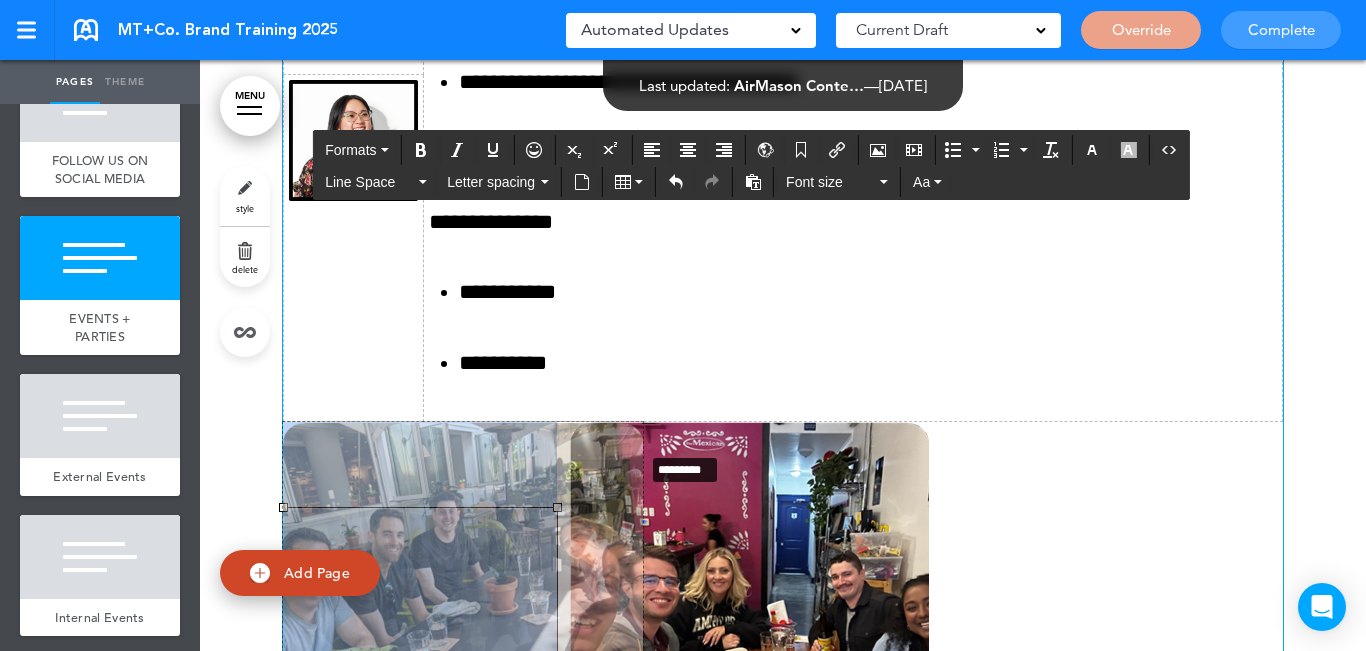 drag, startPoint x: 548, startPoint y: 328, endPoint x: 634, endPoint y: 273, distance: 102.0833 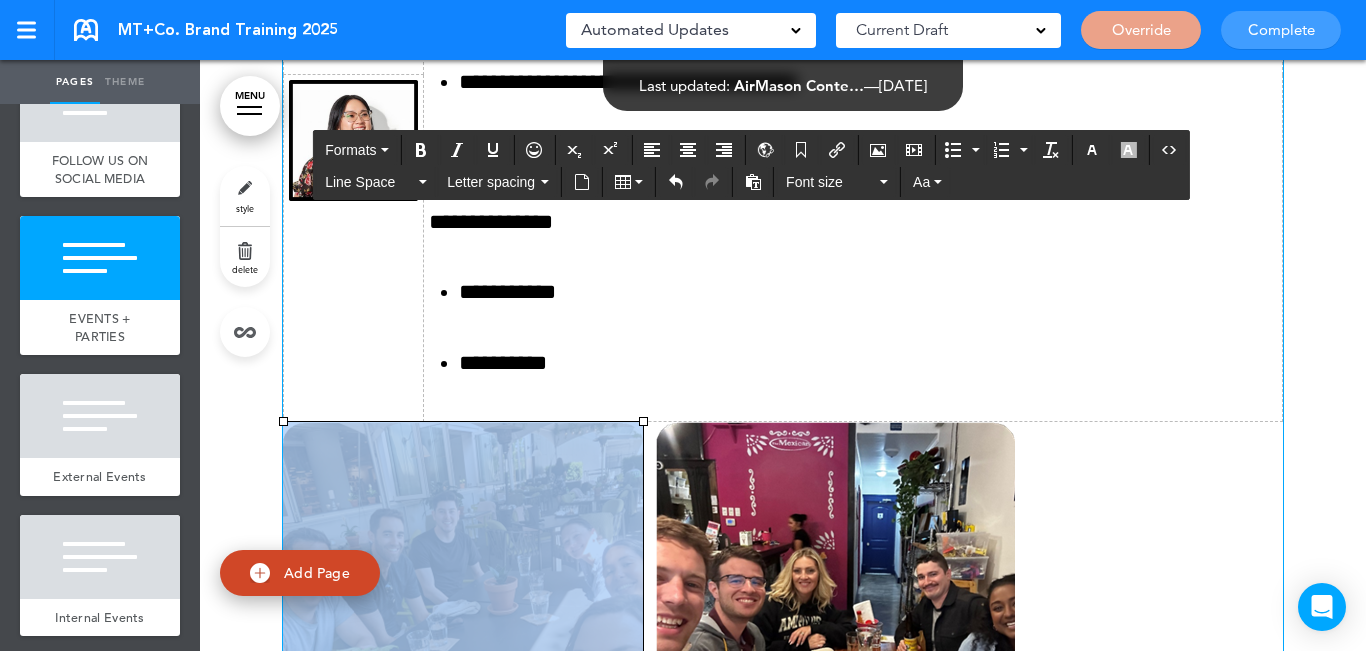 click at bounding box center (835, 602) 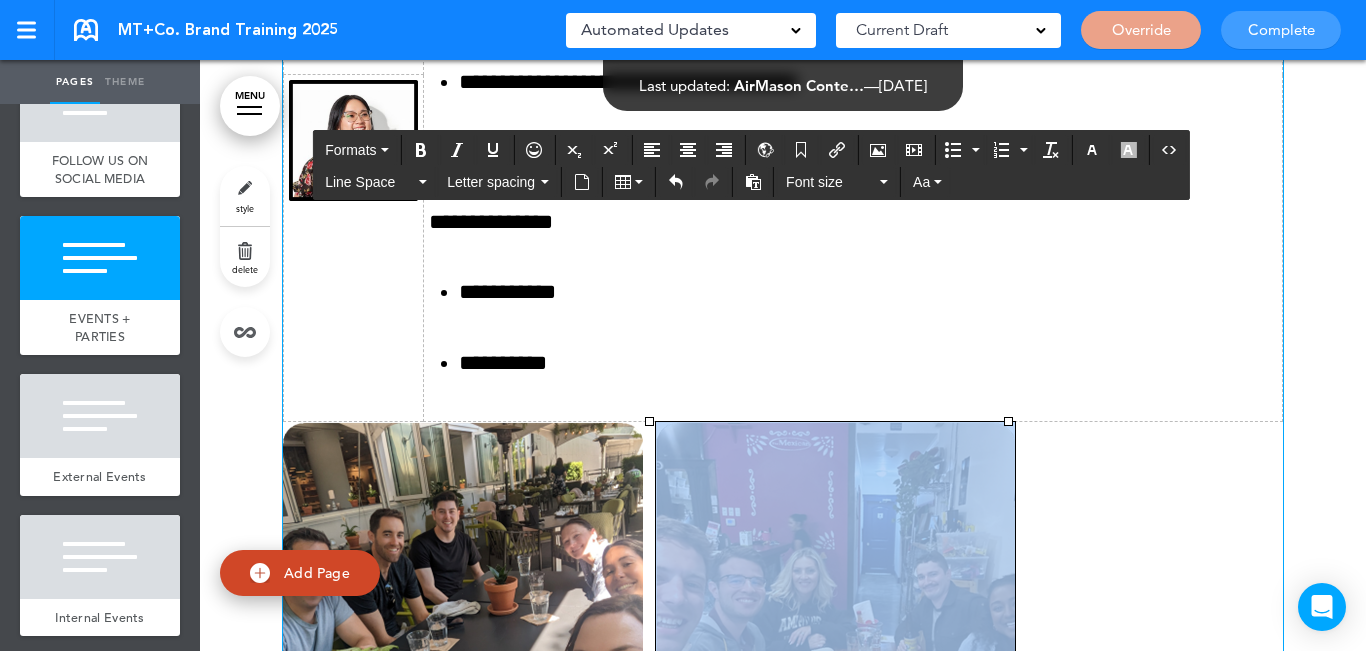 click at bounding box center [463, 602] 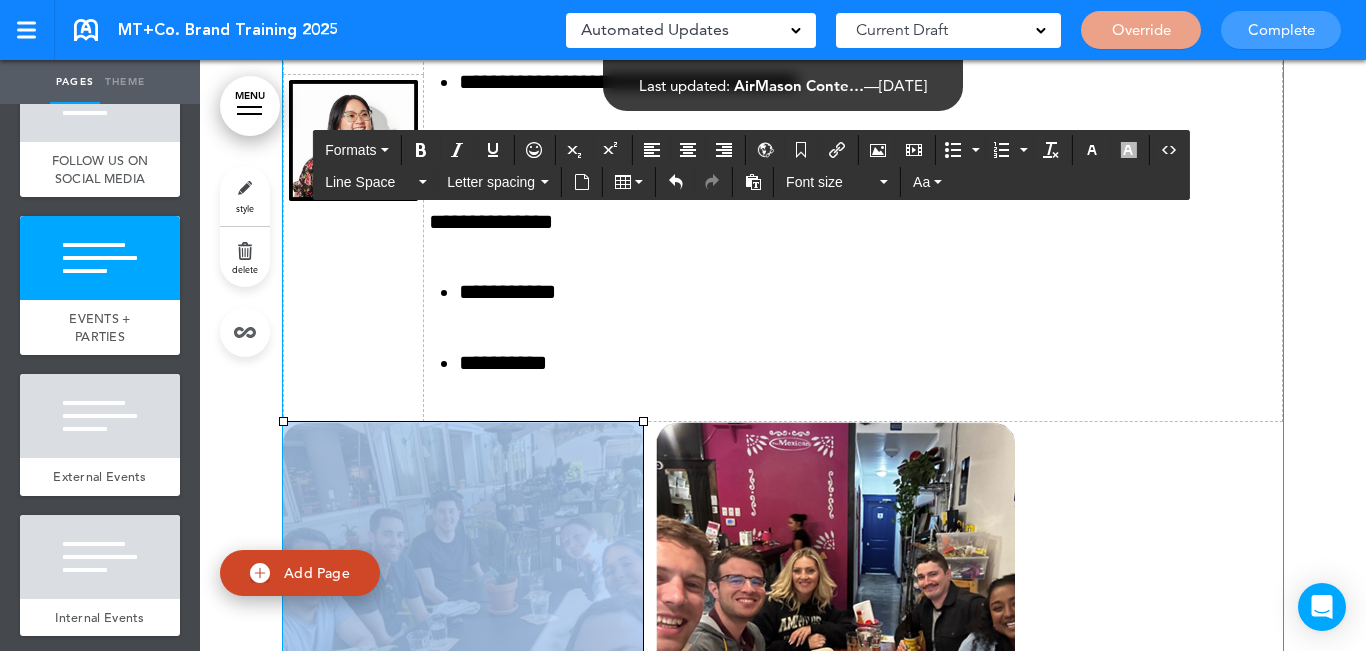click at bounding box center [835, 602] 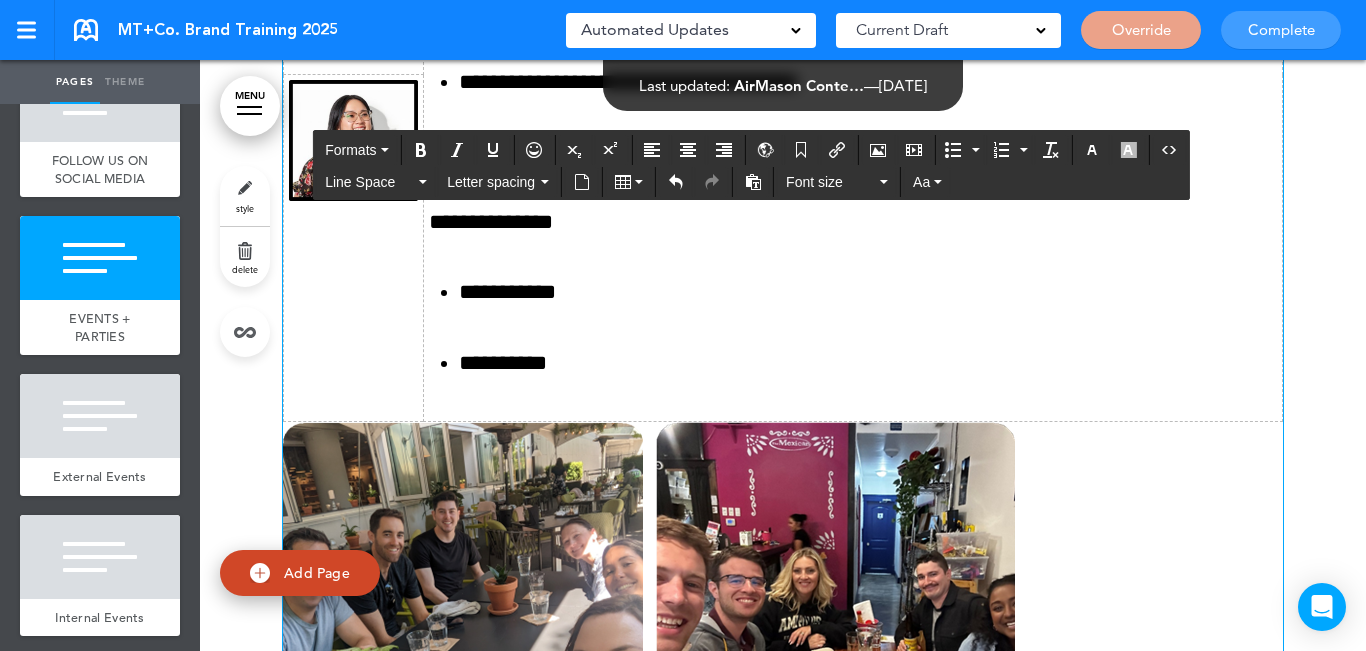 click at bounding box center [783, 607] 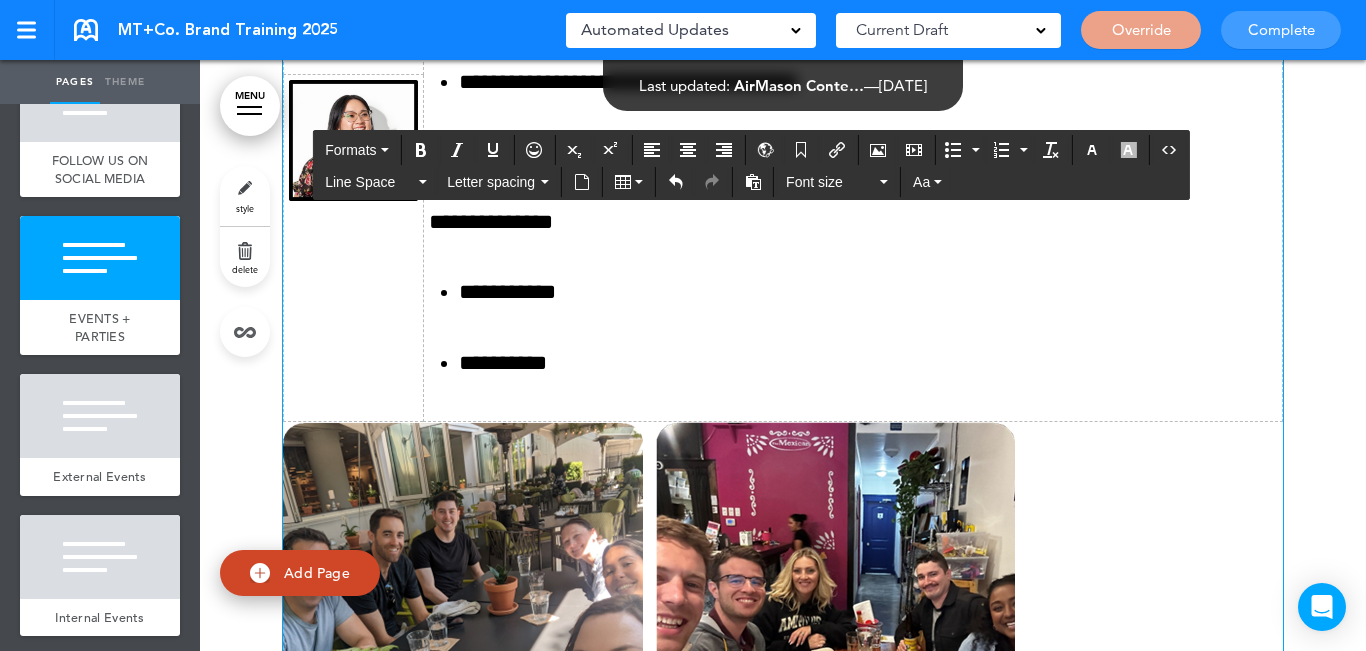 click on "**********" at bounding box center [783, 493] 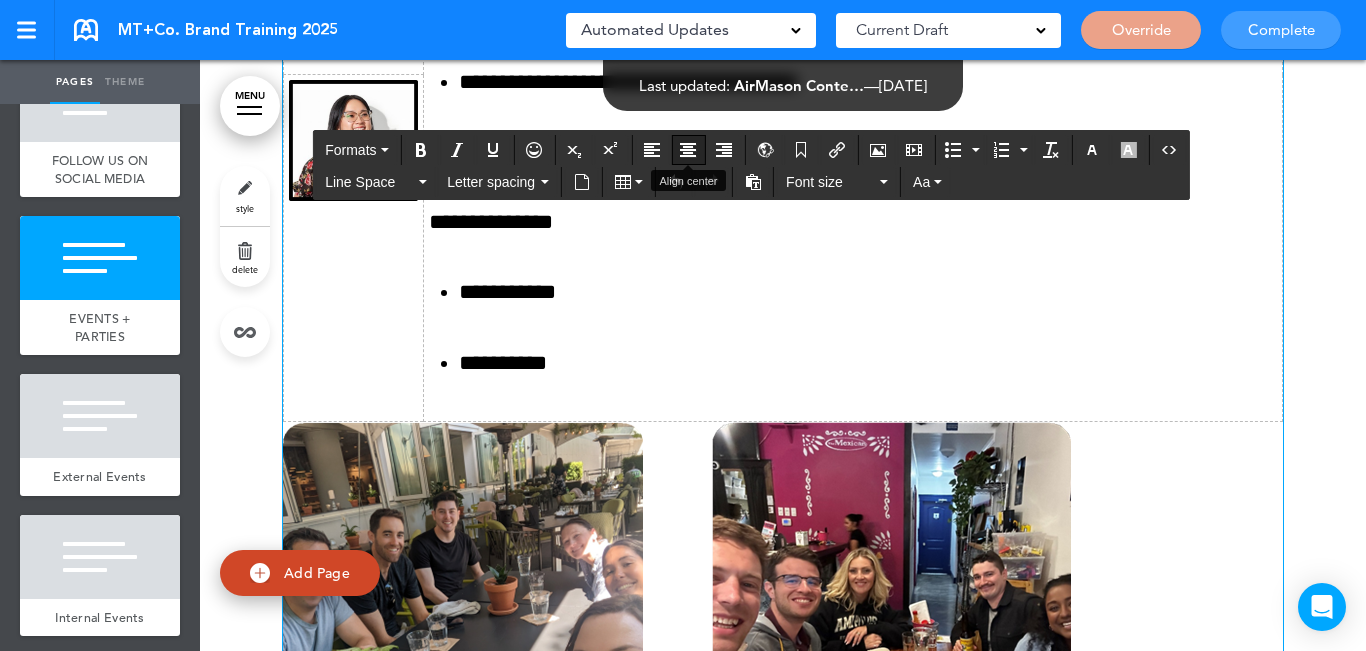 click at bounding box center [688, 150] 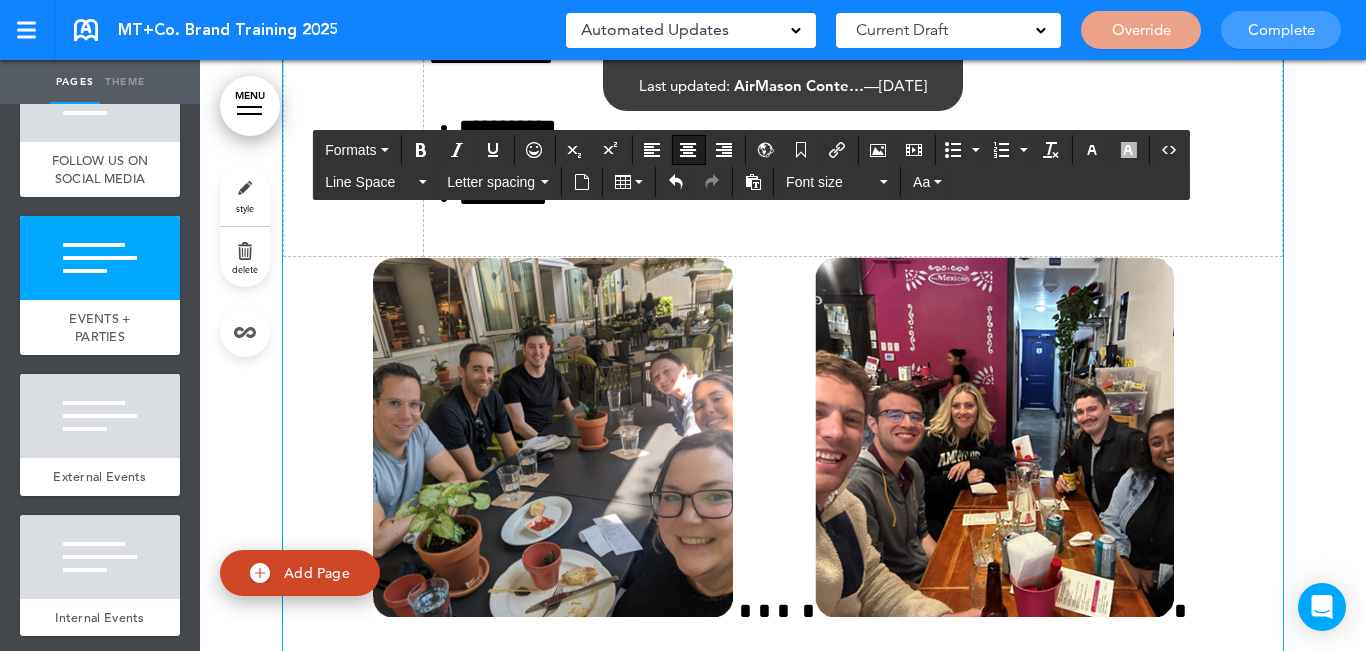 scroll, scrollTop: 11025, scrollLeft: 0, axis: vertical 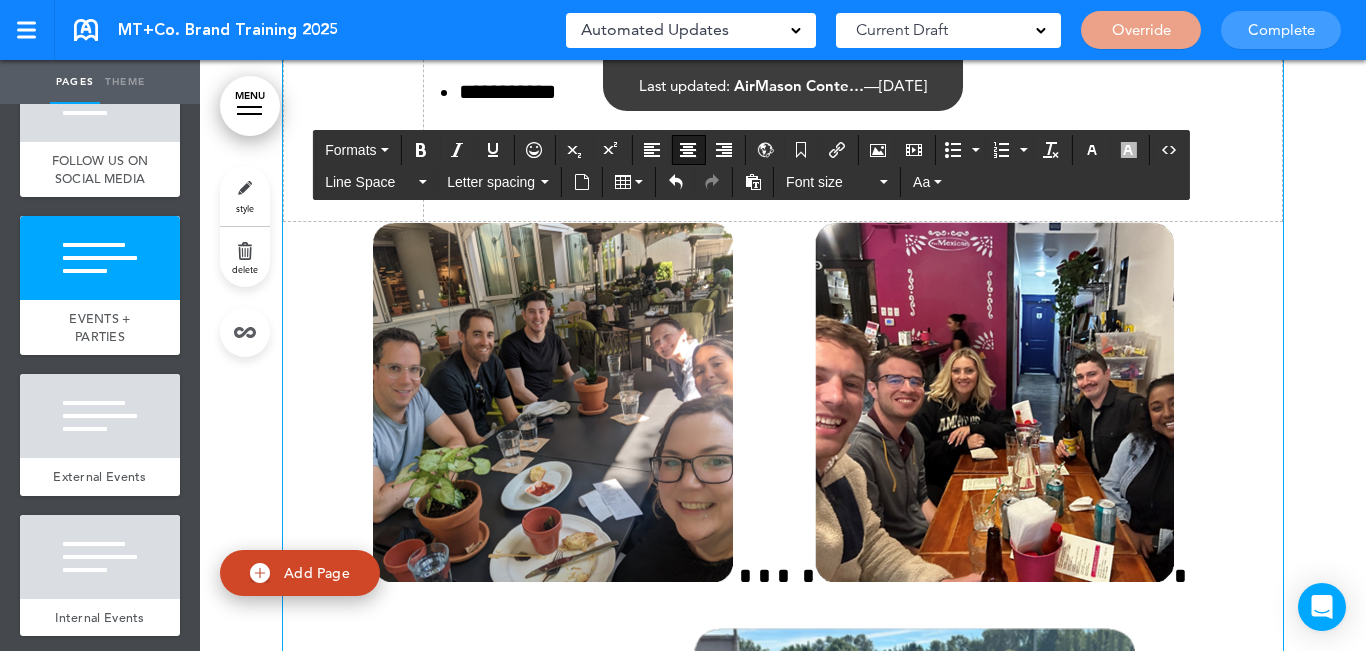 drag, startPoint x: 968, startPoint y: 506, endPoint x: 1012, endPoint y: 487, distance: 47.92703 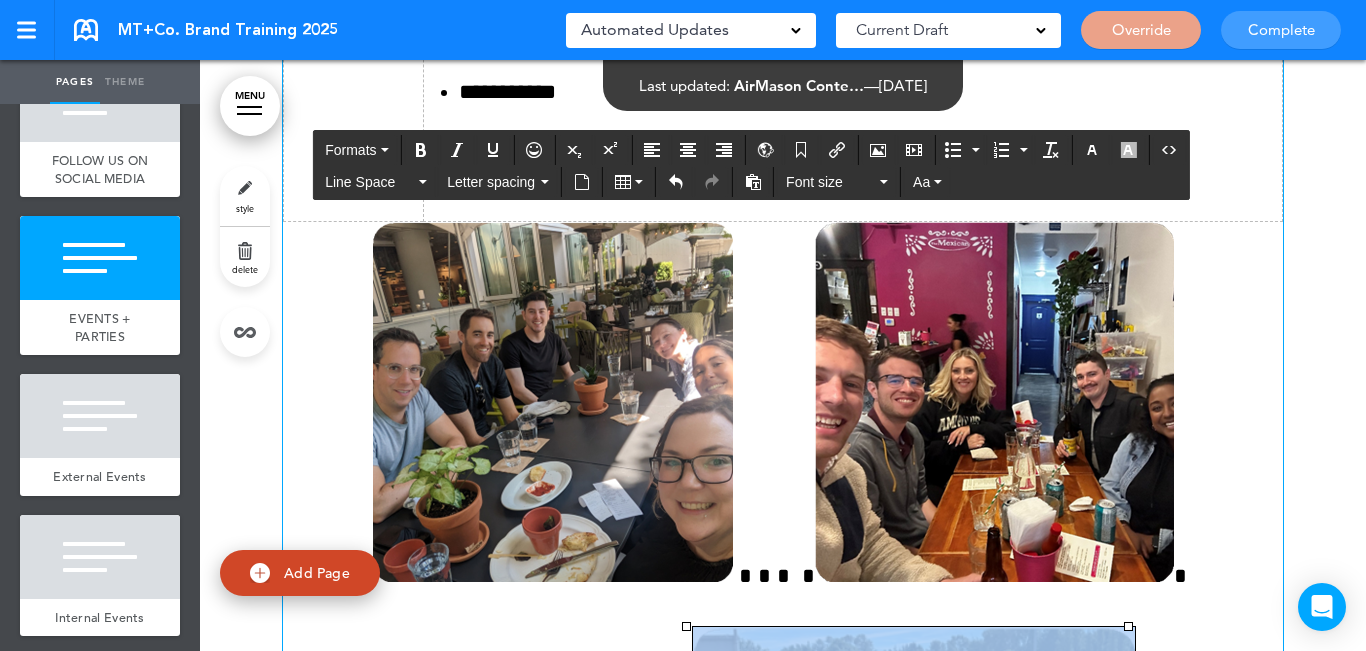 click at bounding box center [994, 402] 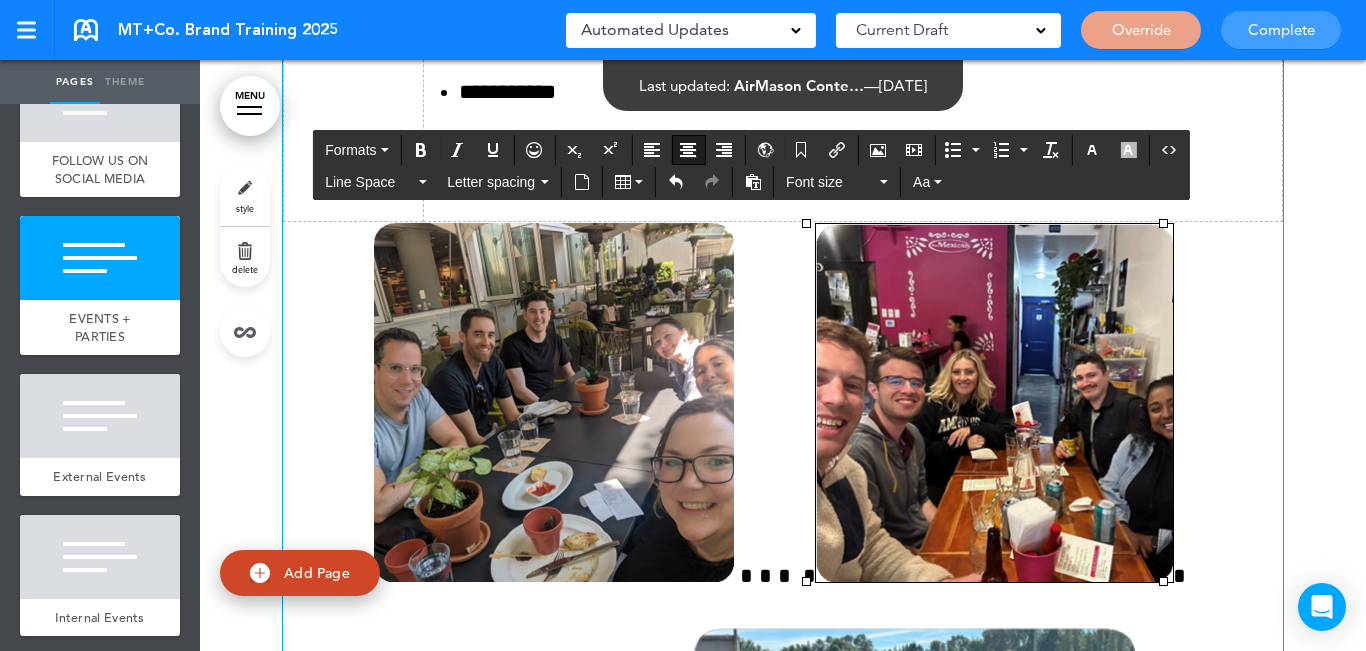 click at bounding box center (783, 407) 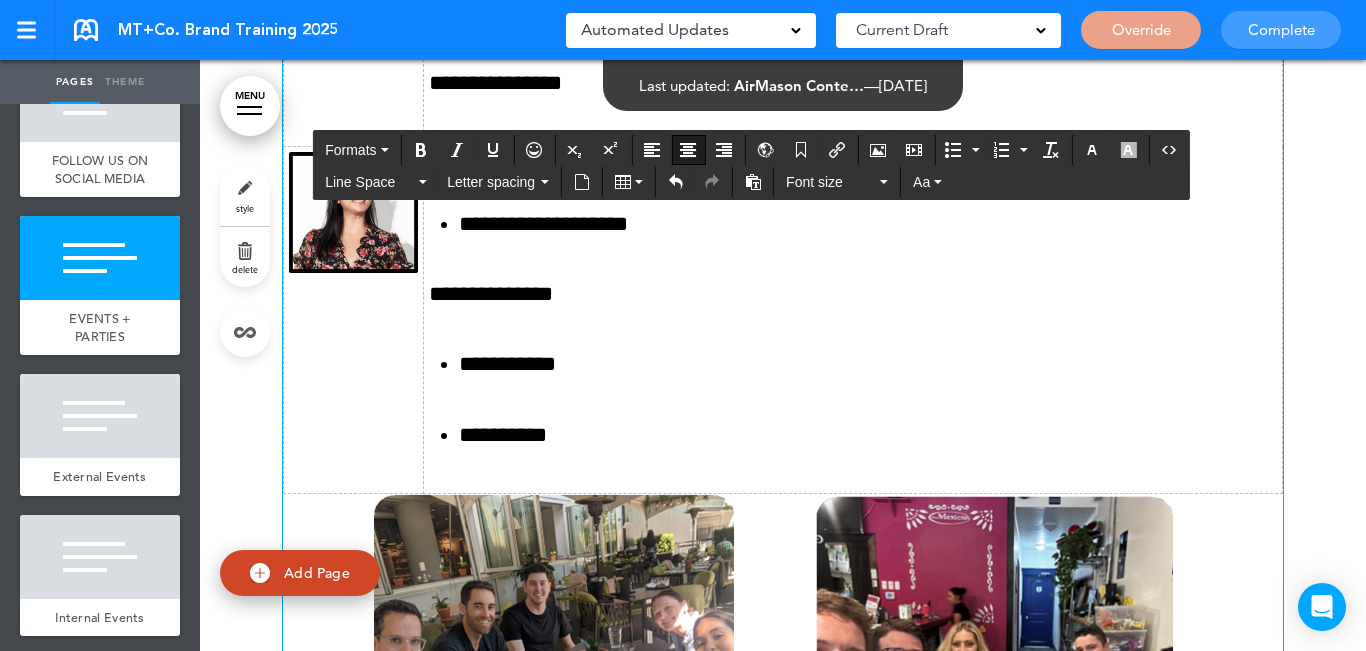 scroll, scrollTop: 10725, scrollLeft: 0, axis: vertical 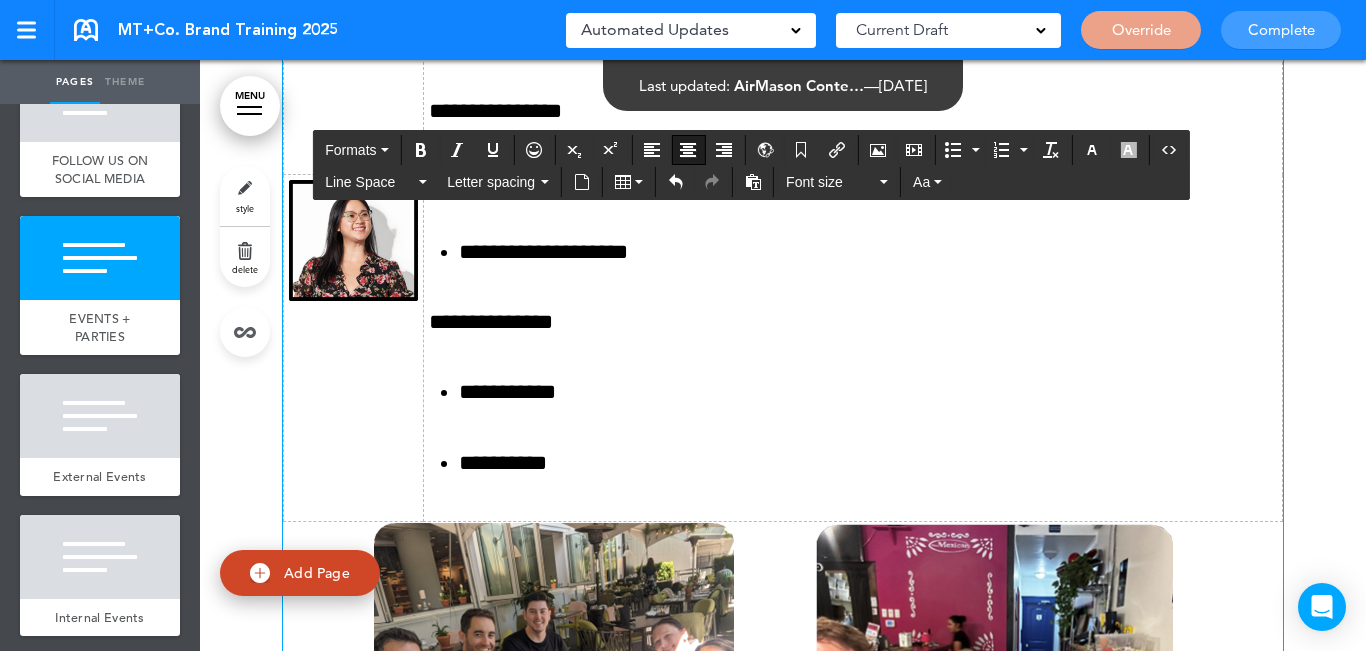 click at bounding box center (994, 703) 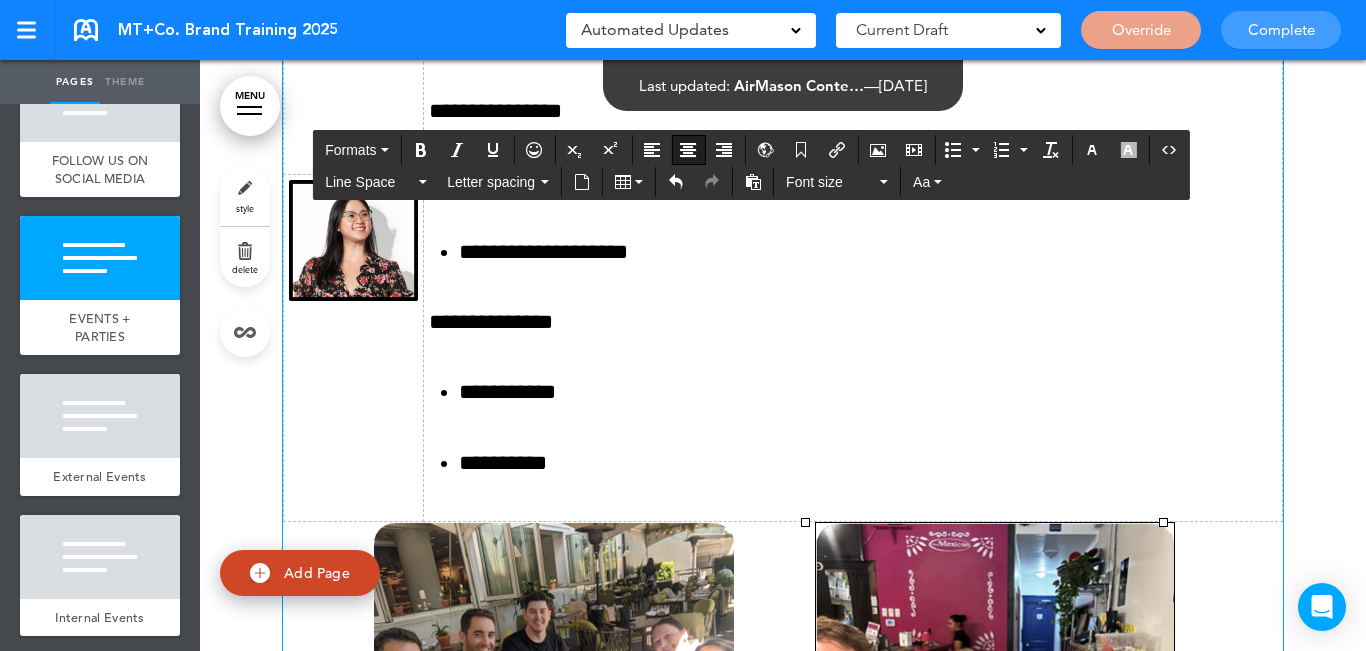 click at bounding box center [783, 707] 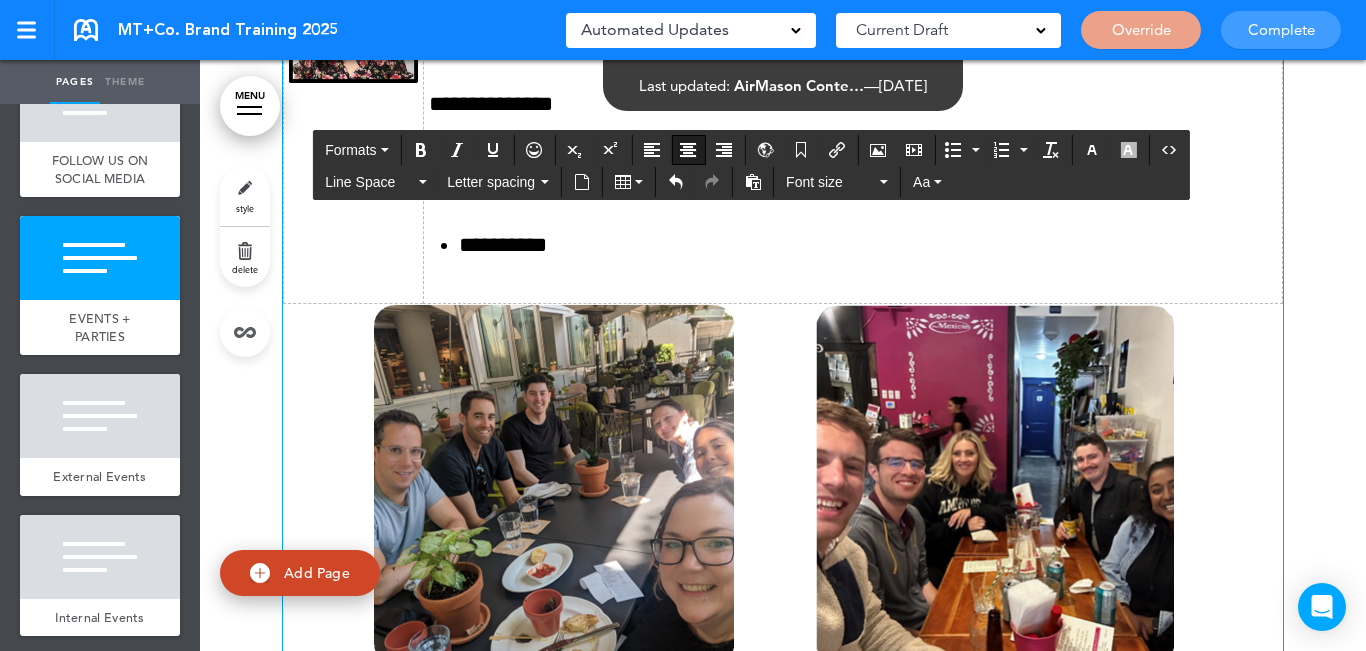 scroll, scrollTop: 11225, scrollLeft: 0, axis: vertical 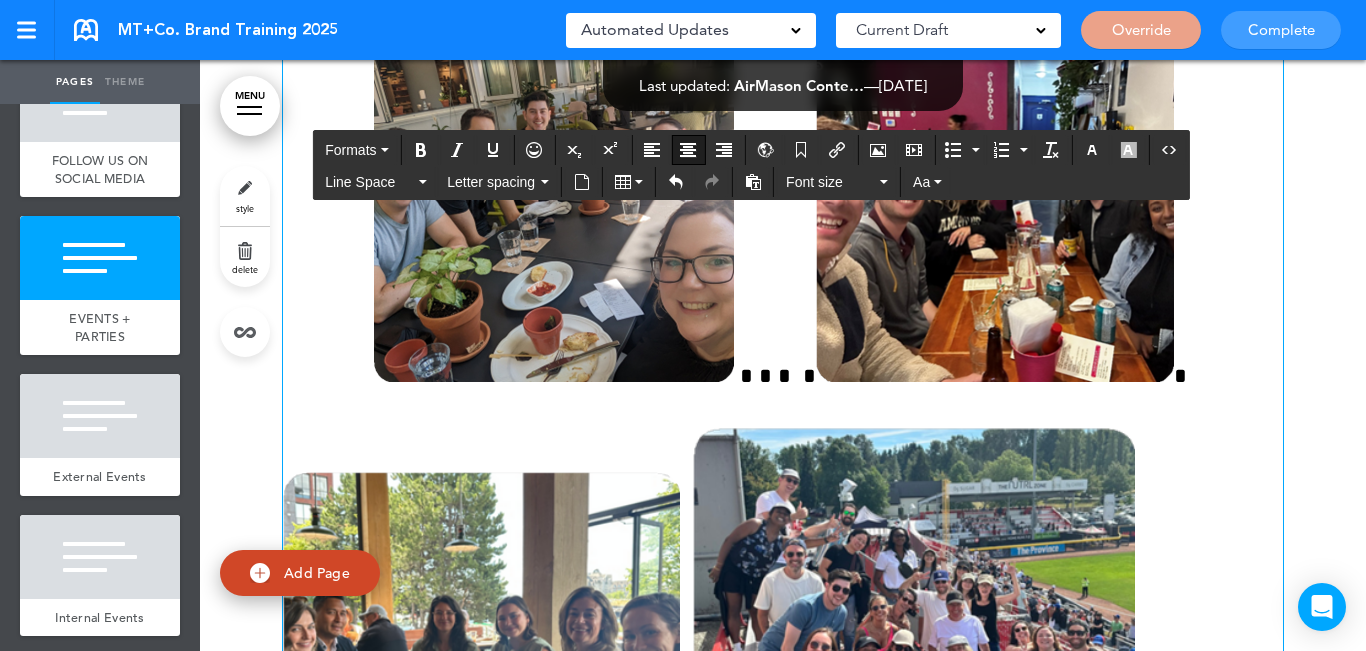click at bounding box center [481, 670] 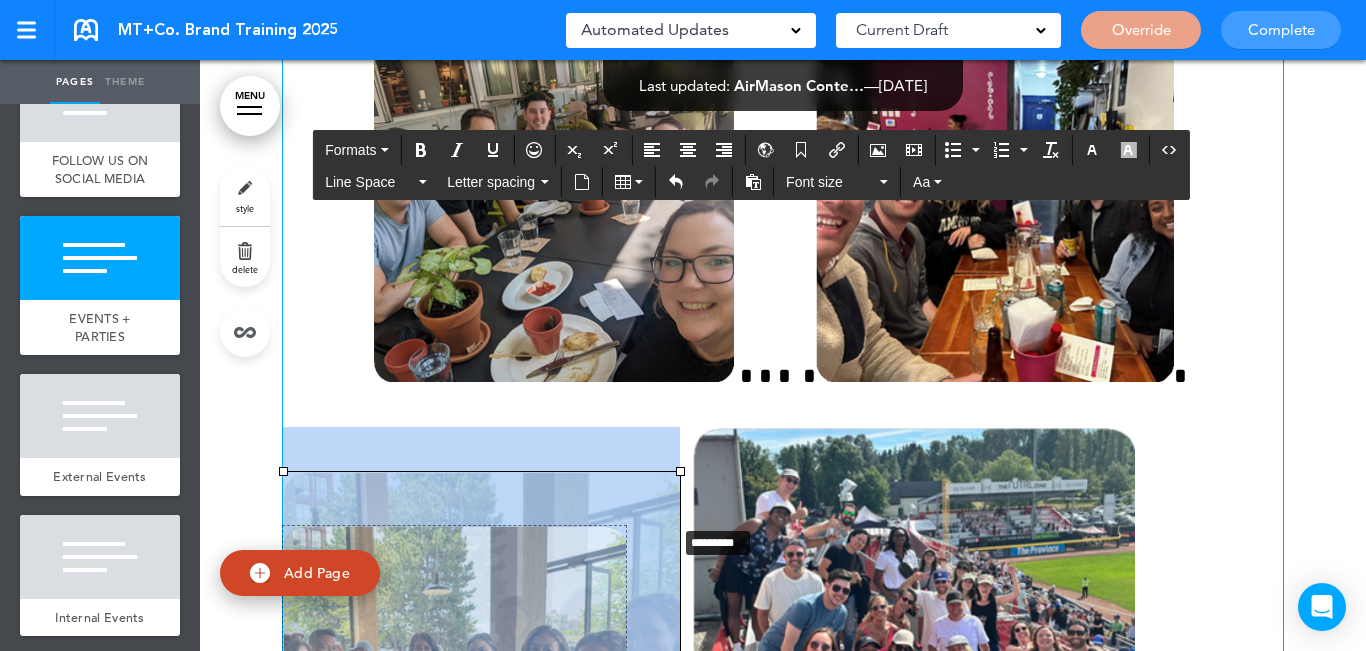 drag, startPoint x: 674, startPoint y: 291, endPoint x: 670, endPoint y: 345, distance: 54.147945 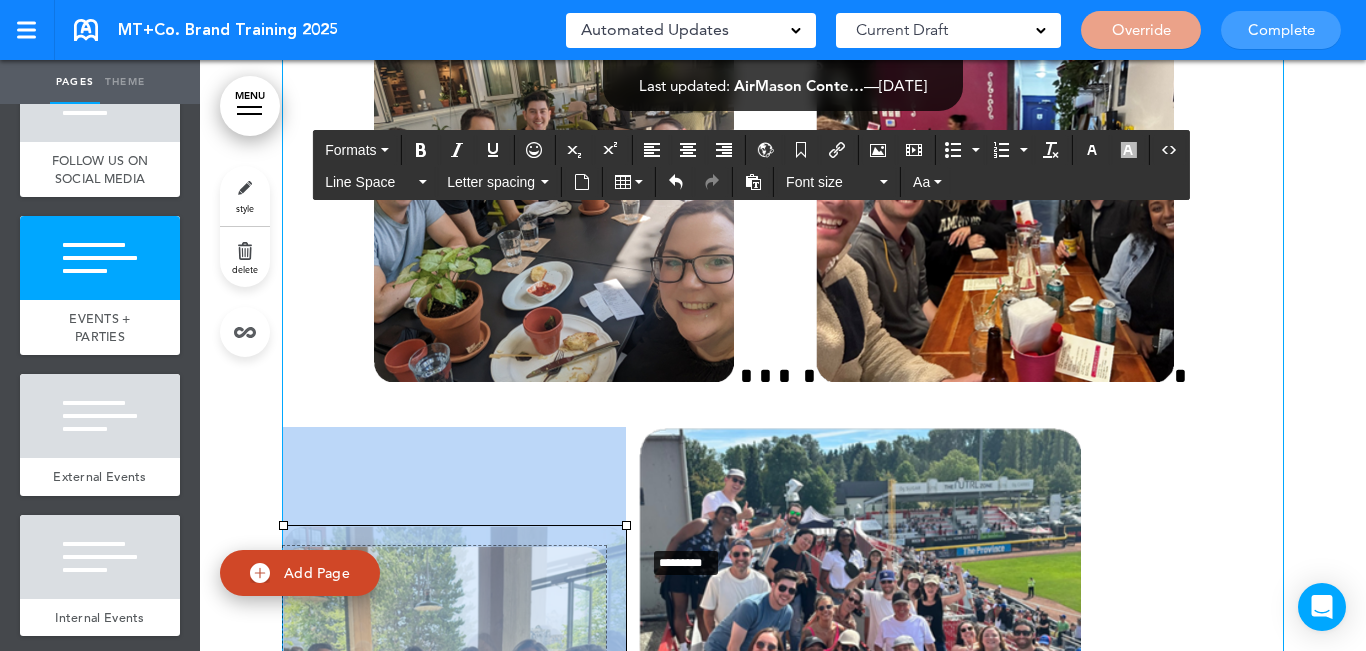drag, startPoint x: 619, startPoint y: 343, endPoint x: 637, endPoint y: 363, distance: 26.907248 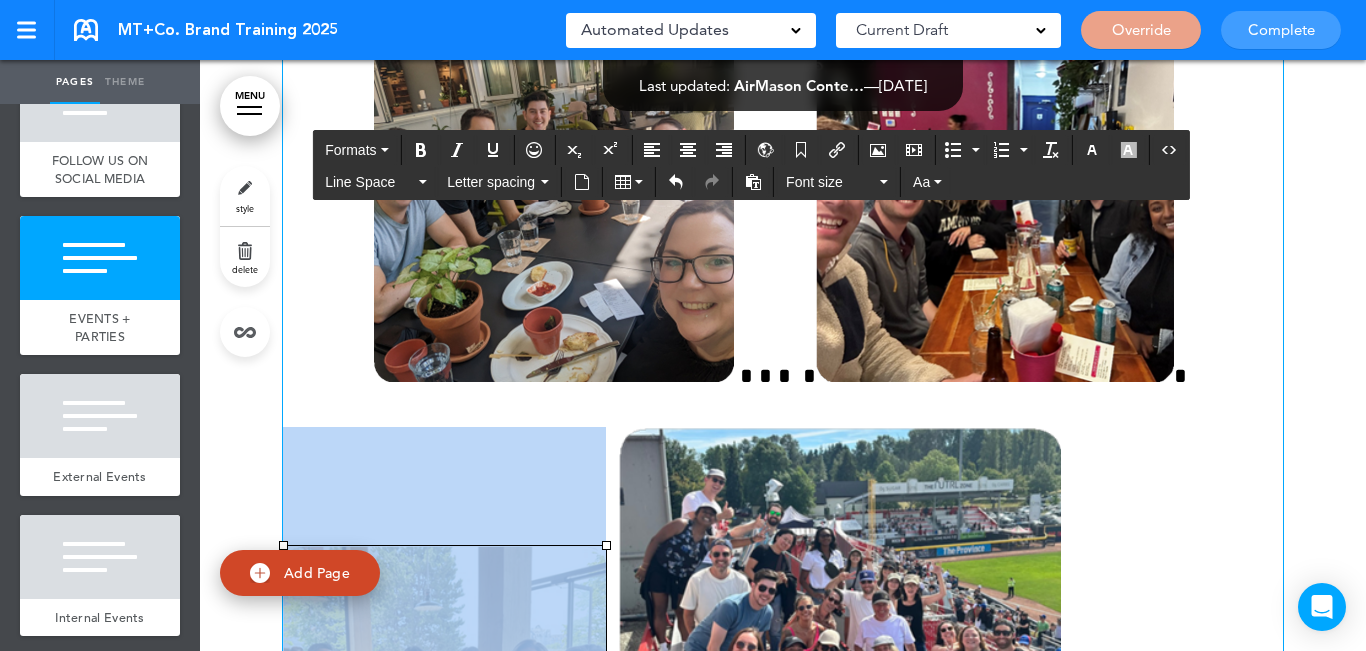 drag, startPoint x: 849, startPoint y: 368, endPoint x: 901, endPoint y: 360, distance: 52.611786 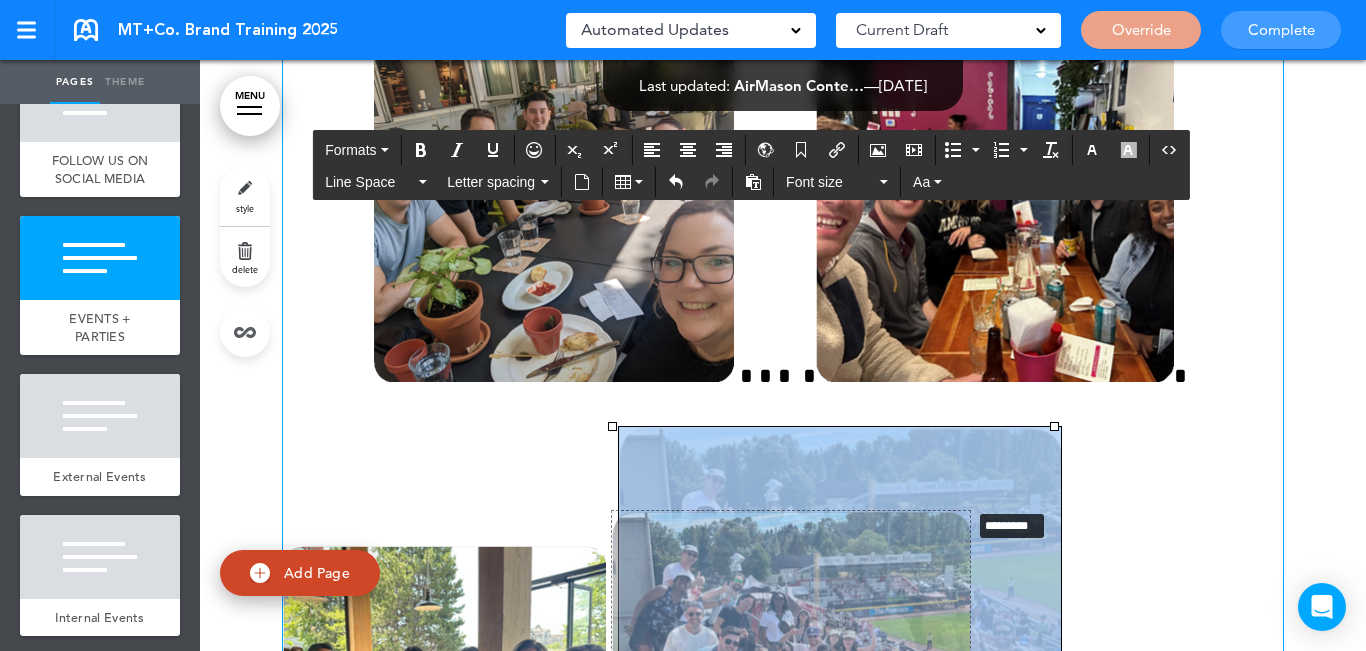 drag, startPoint x: 1046, startPoint y: 248, endPoint x: 962, endPoint y: 330, distance: 117.388245 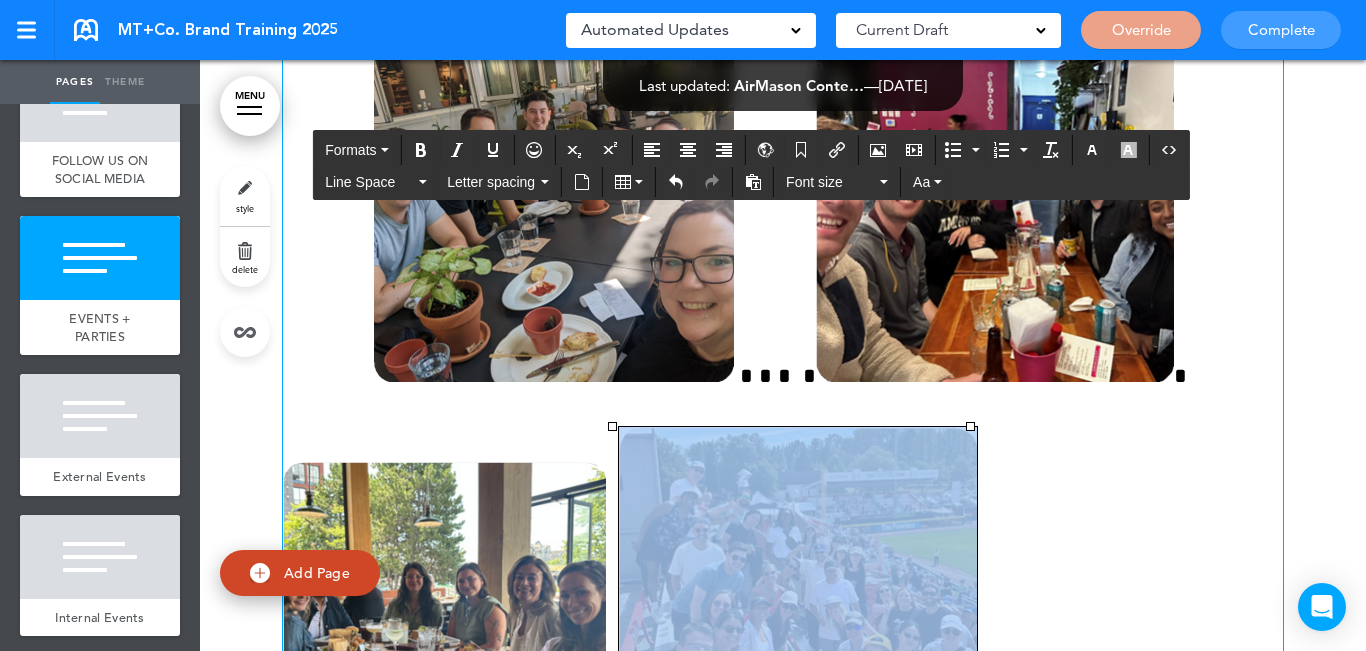 click at bounding box center [444, 623] 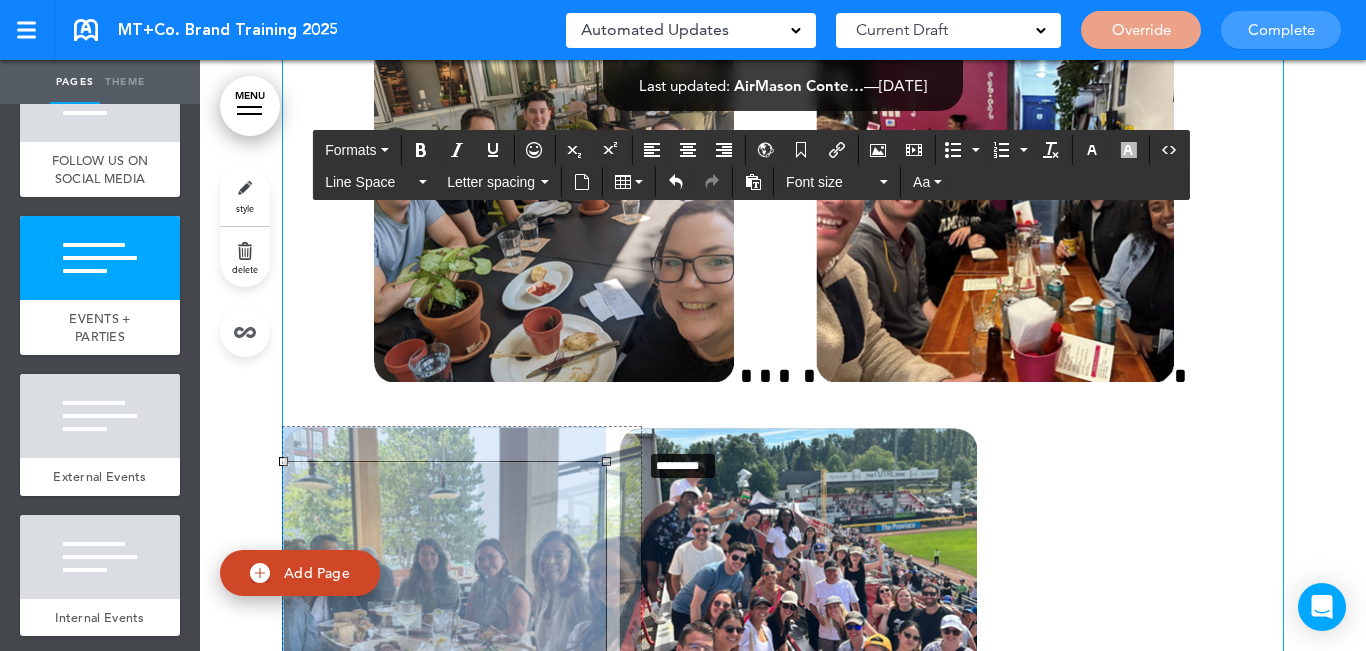drag, startPoint x: 596, startPoint y: 282, endPoint x: 631, endPoint y: 269, distance: 37.336308 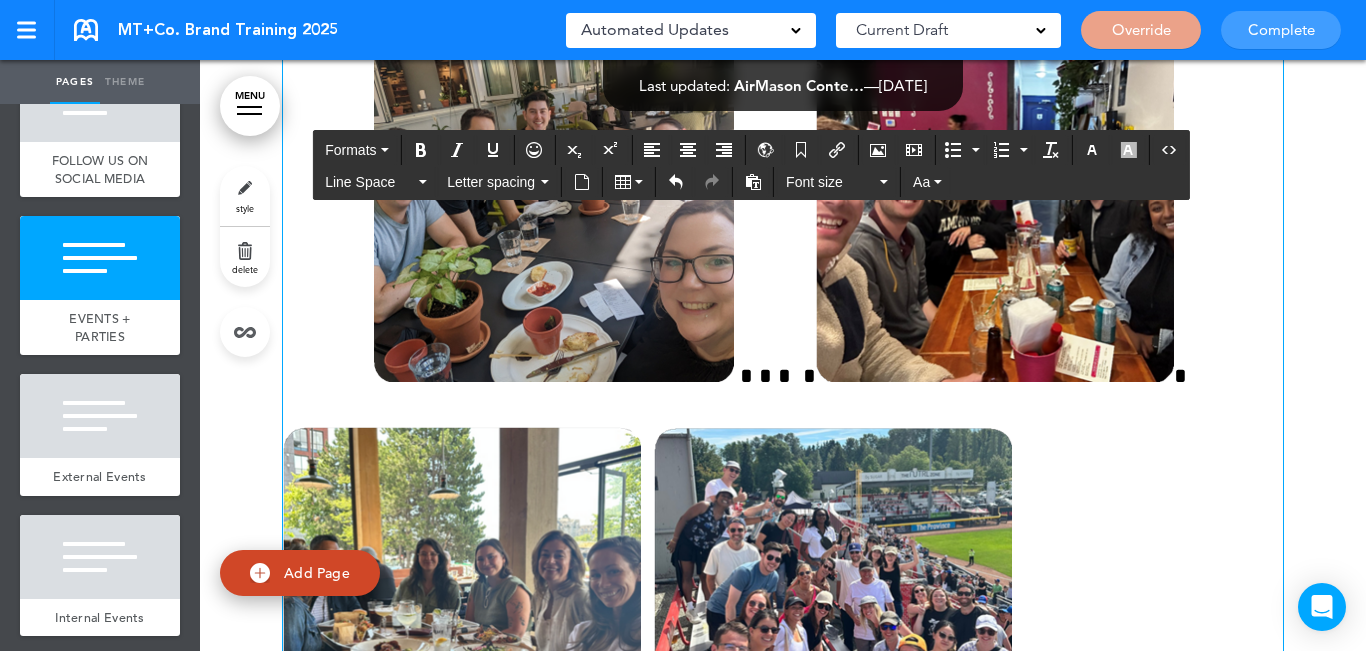 click at bounding box center [783, 611] 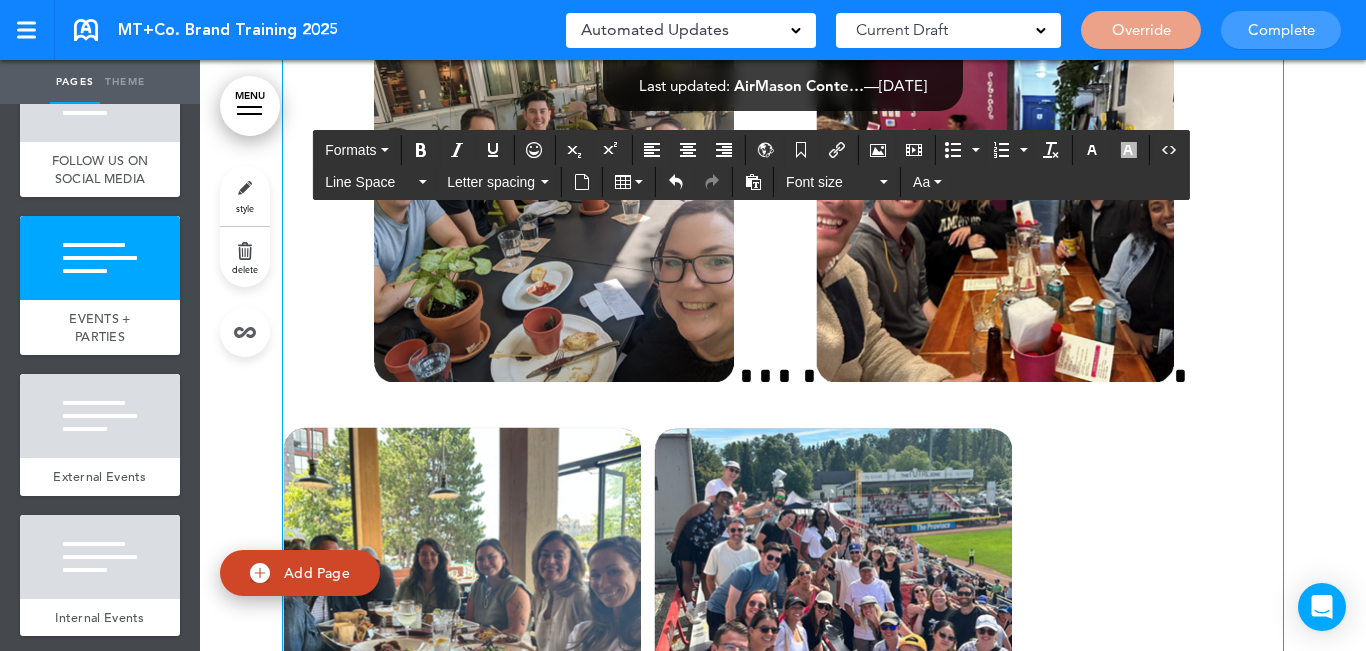 click at bounding box center [783, 611] 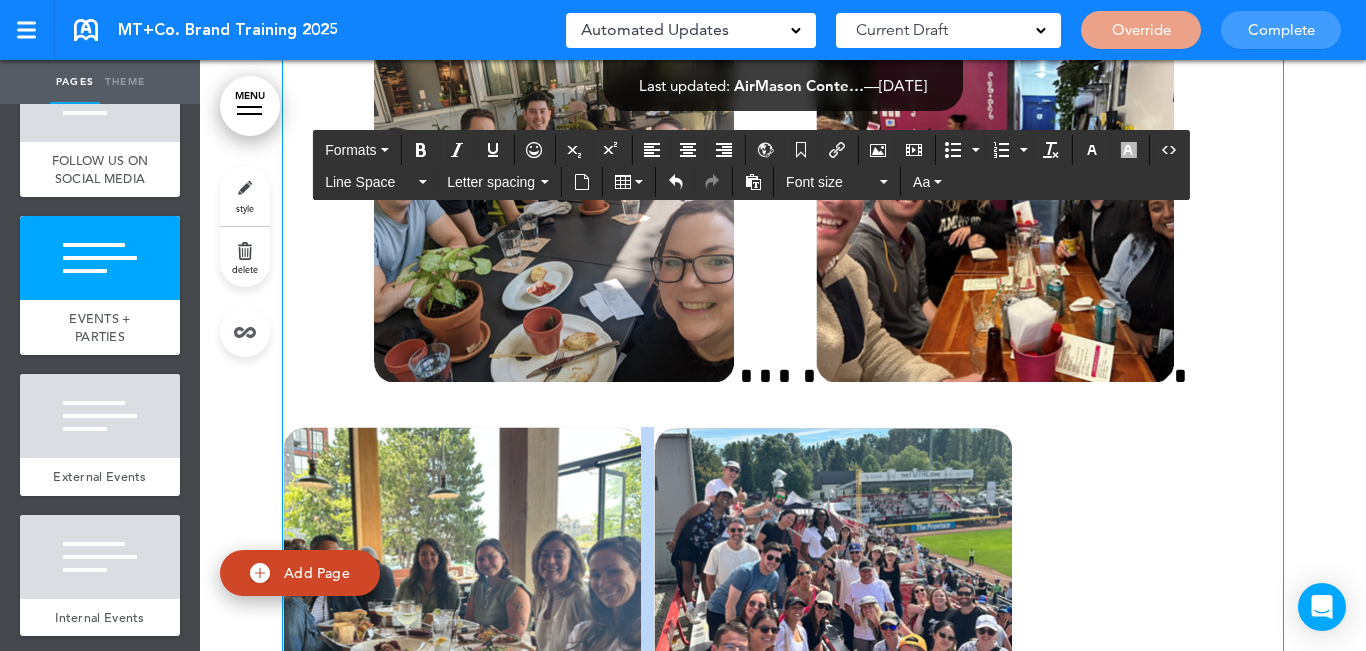 click at bounding box center (783, 611) 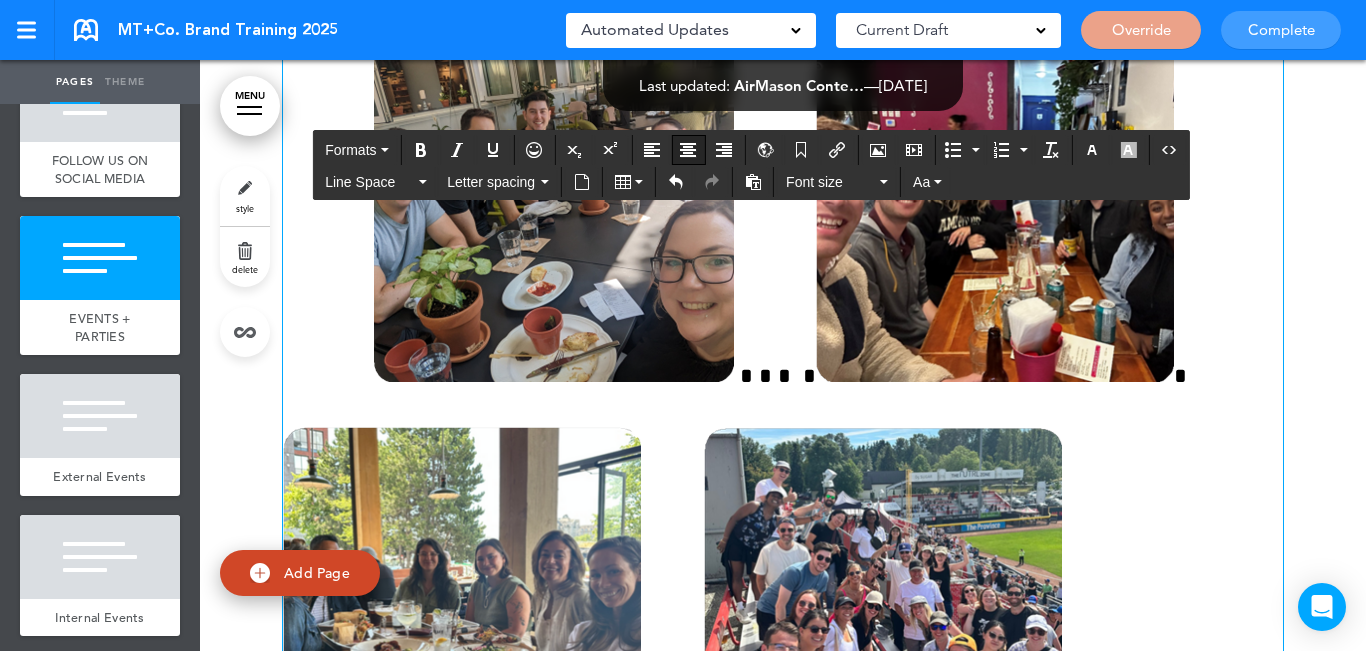 click at bounding box center (688, 150) 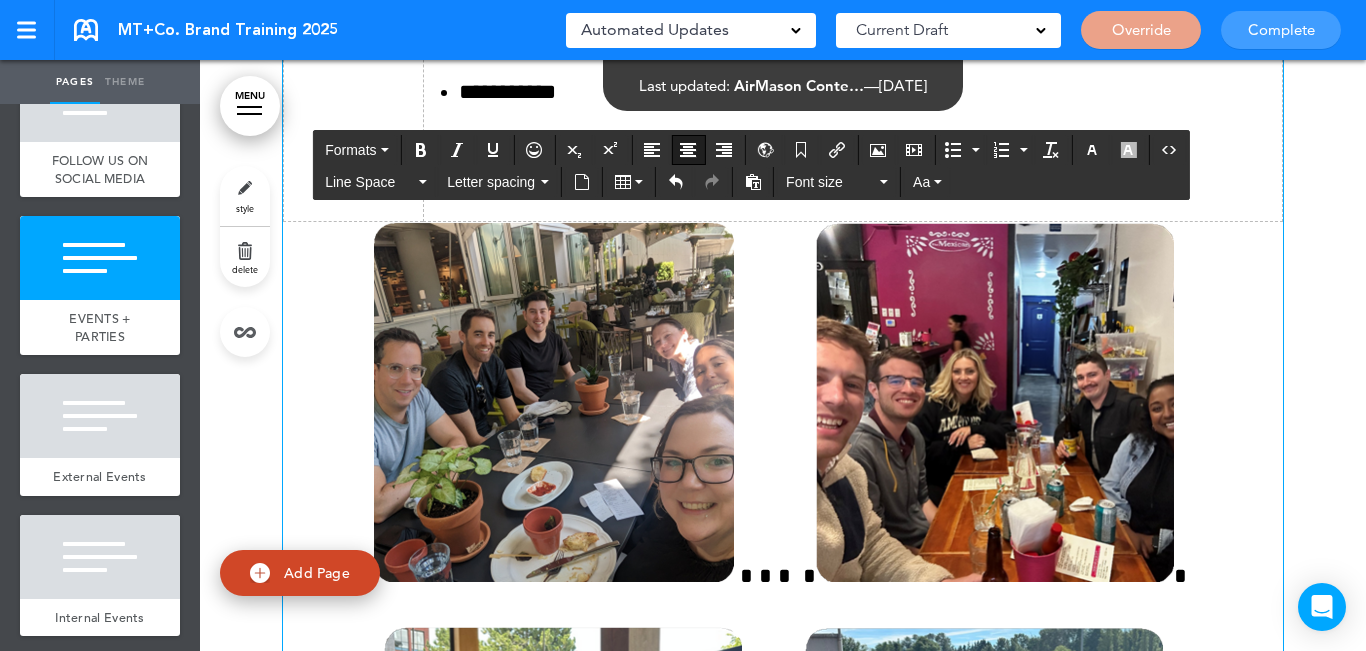 scroll, scrollTop: 11186, scrollLeft: 0, axis: vertical 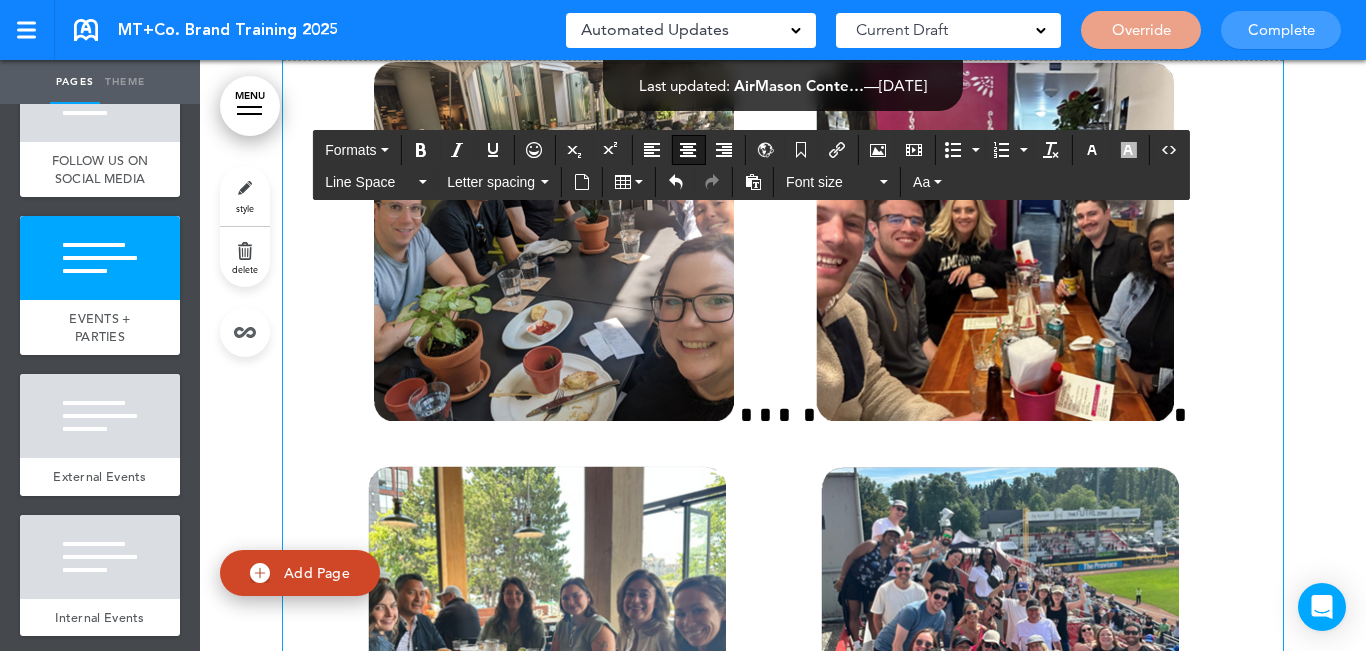 click at bounding box center [783, 650] 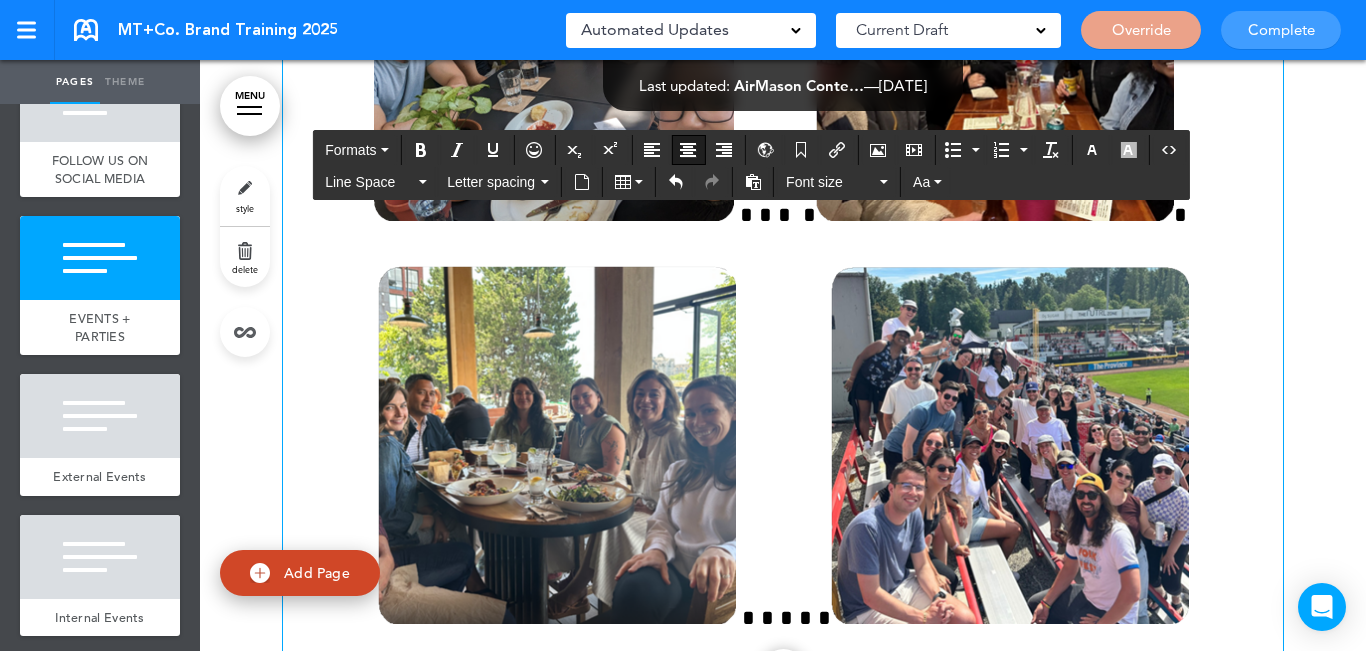scroll, scrollTop: 11186, scrollLeft: 0, axis: vertical 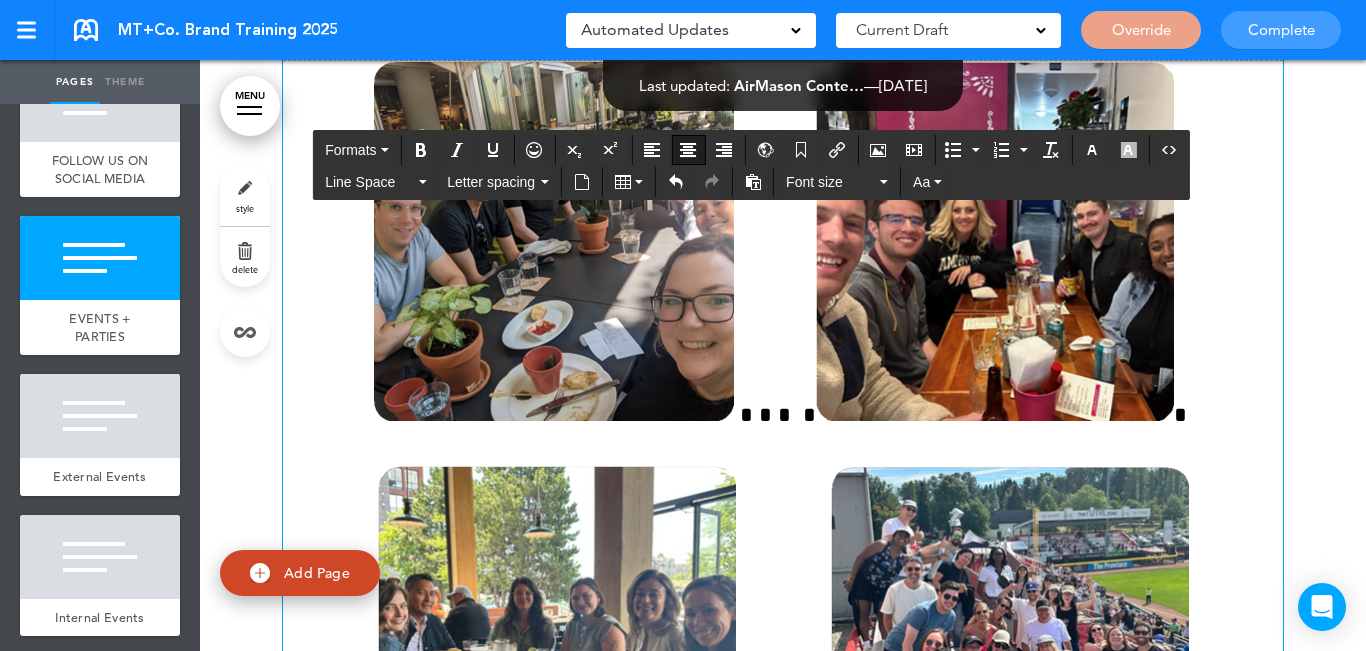 click at bounding box center [783, 650] 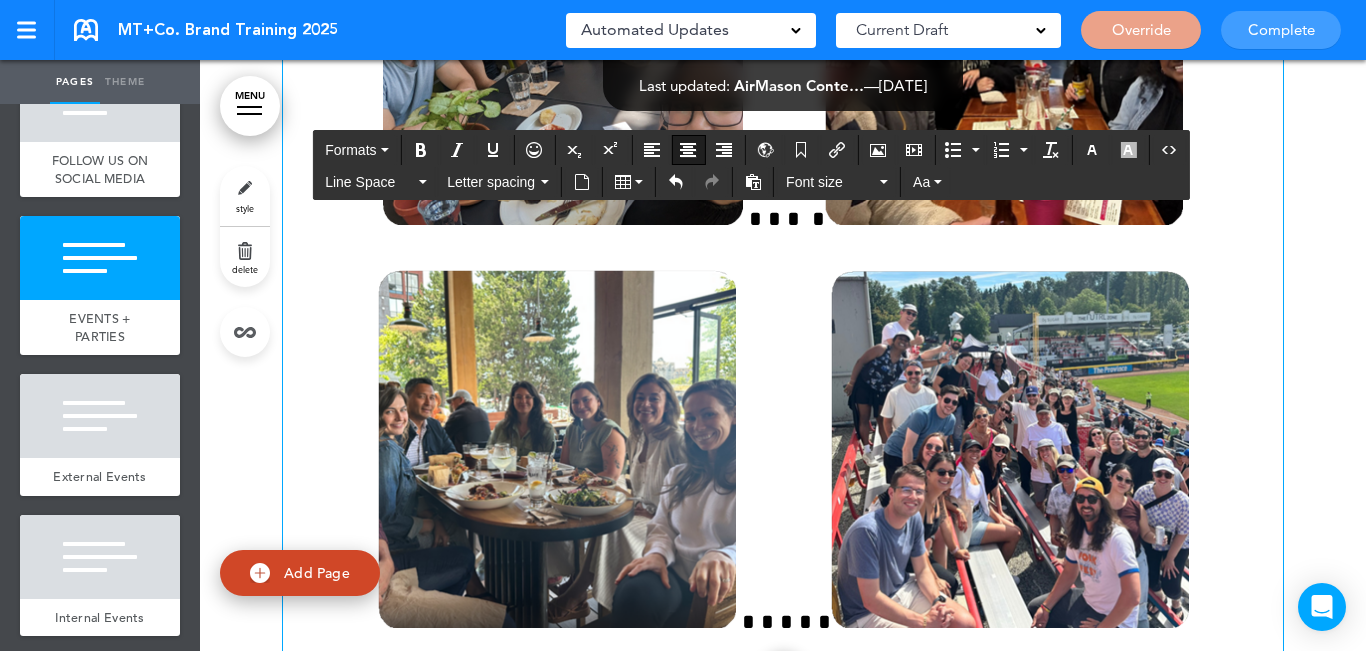 scroll, scrollTop: 11407, scrollLeft: 0, axis: vertical 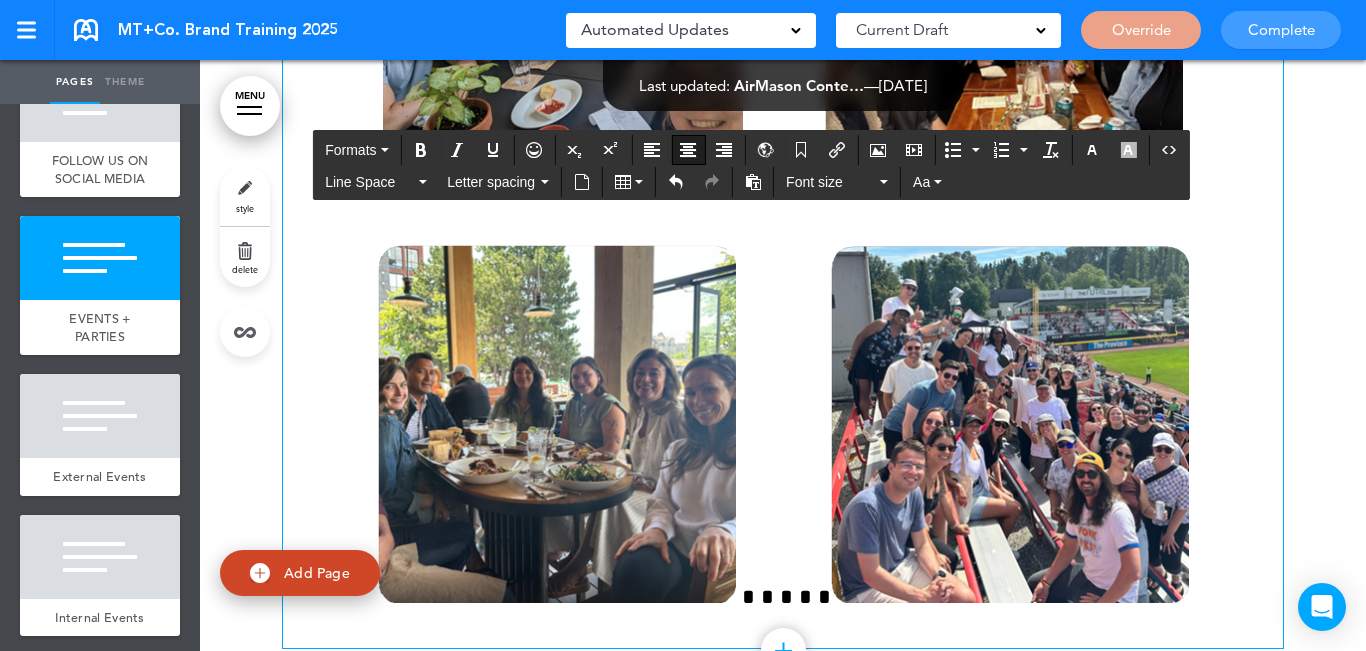 click at bounding box center (783, 429) 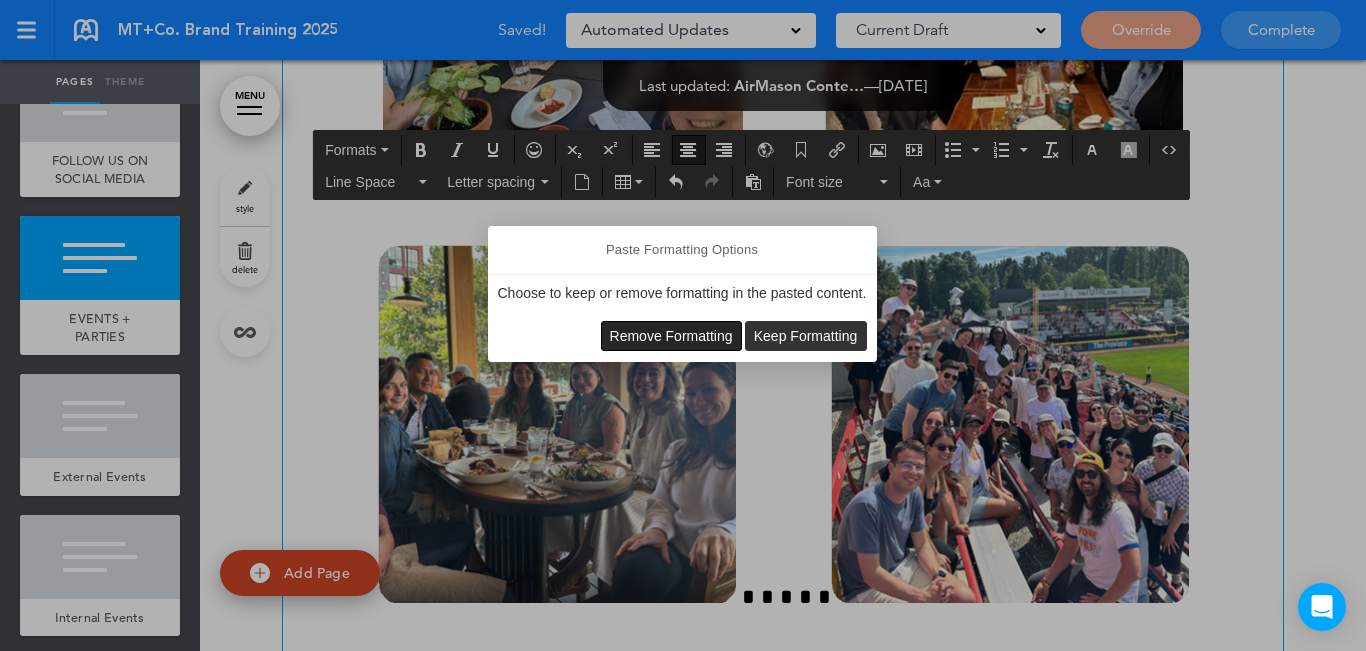 click on "Remove Formatting" at bounding box center [671, 336] 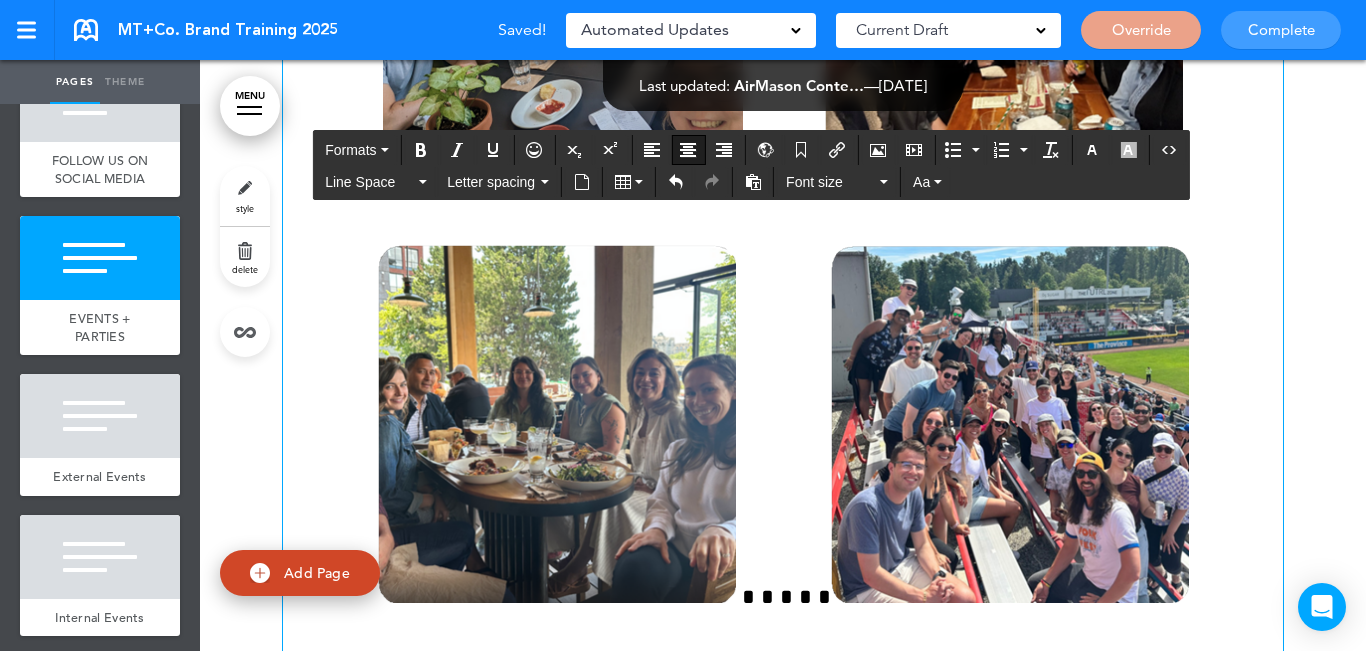 click at bounding box center [783, 720] 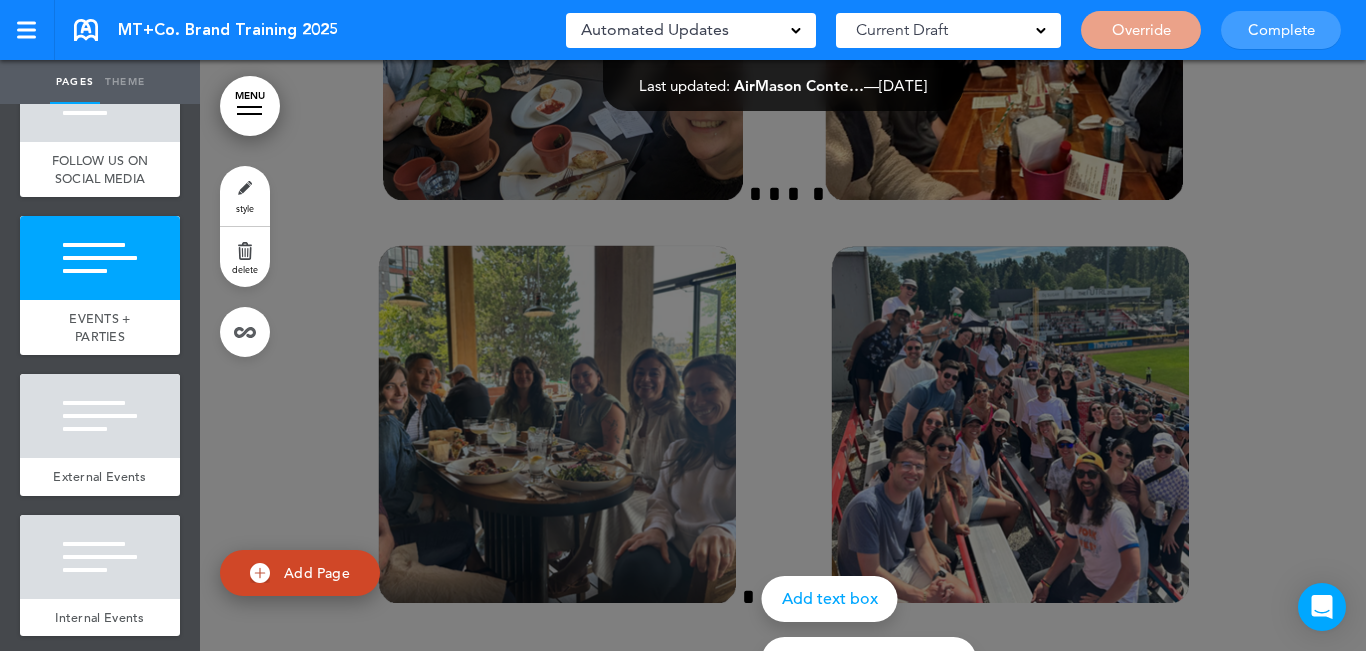 click at bounding box center [883, 325] 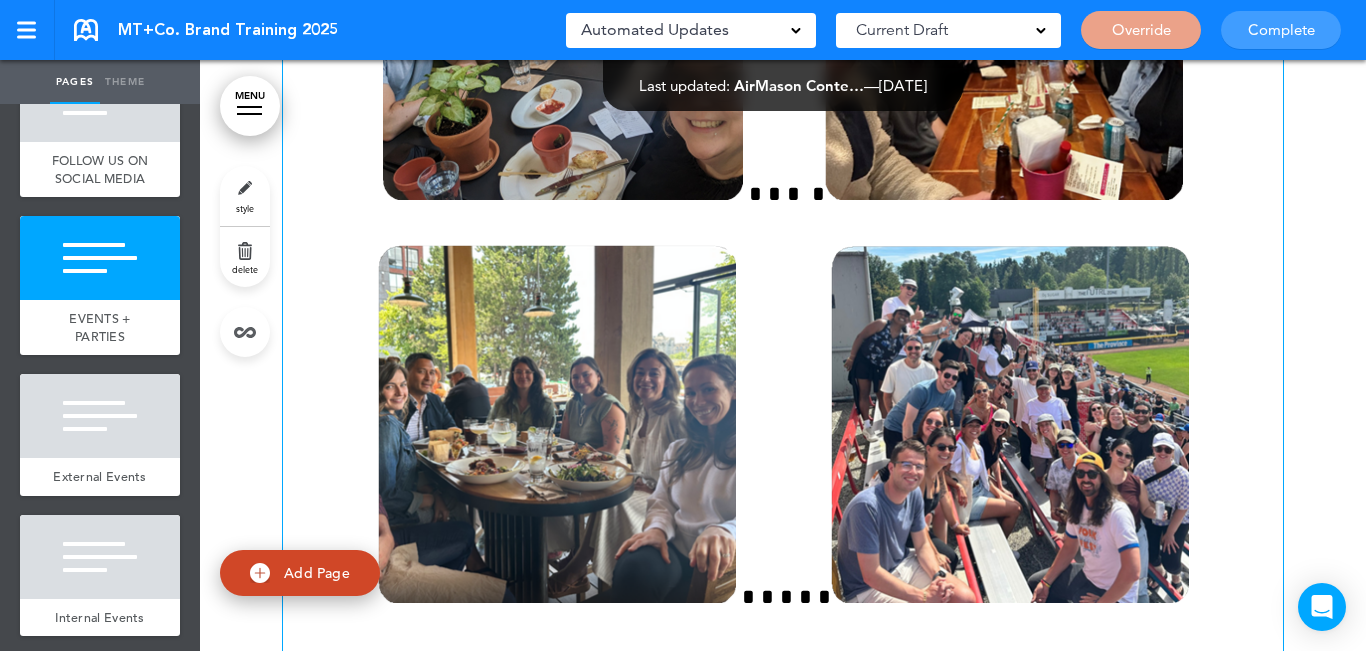 click on "**********" at bounding box center [783, 665] 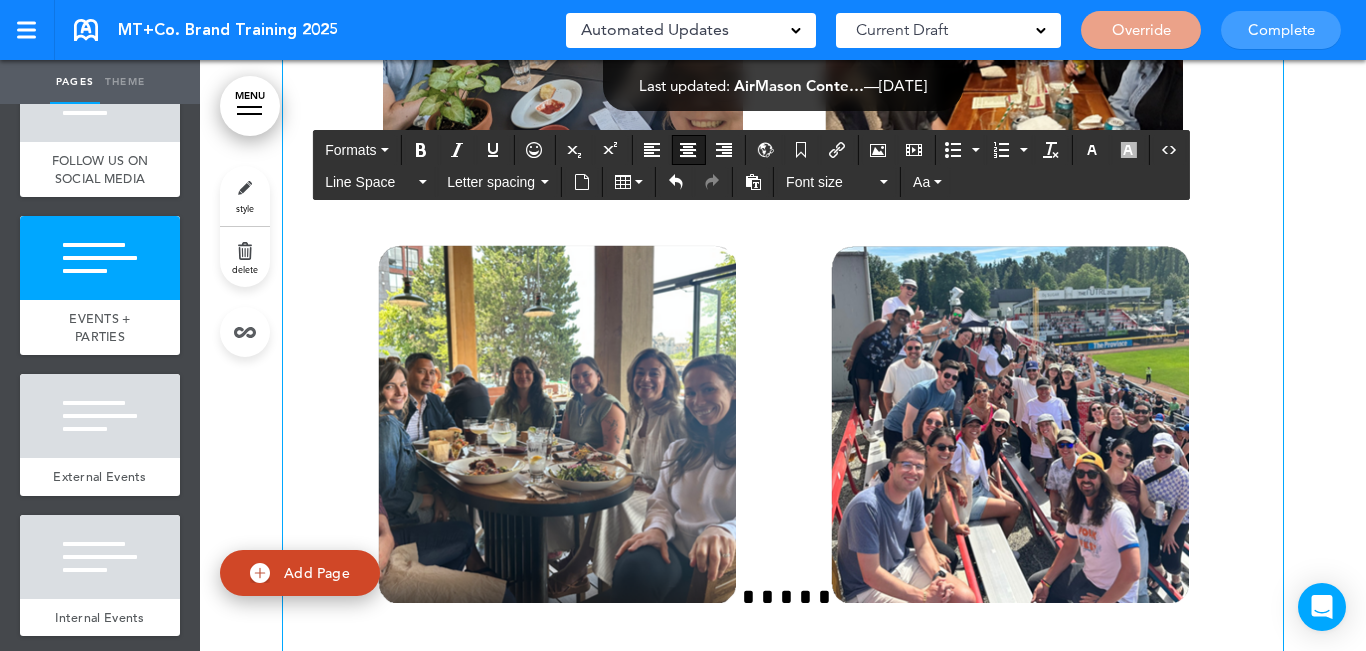 click at bounding box center [688, 150] 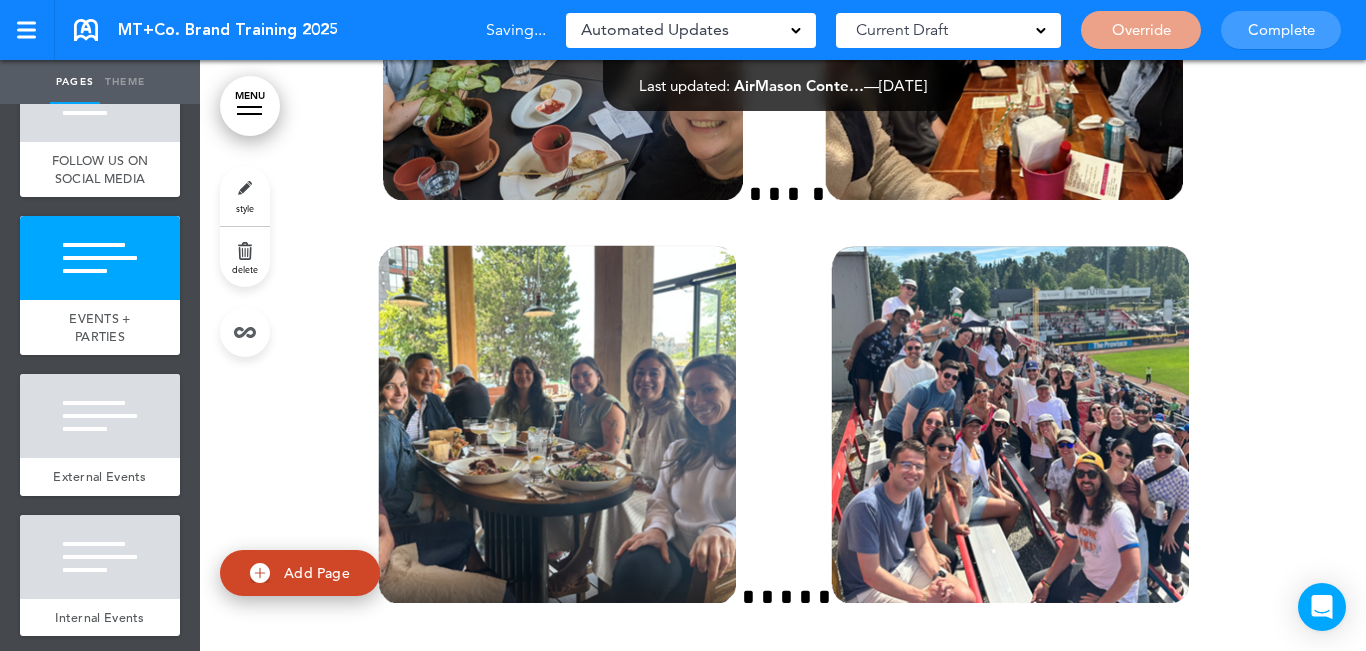 click on "**********" at bounding box center (783, -141) 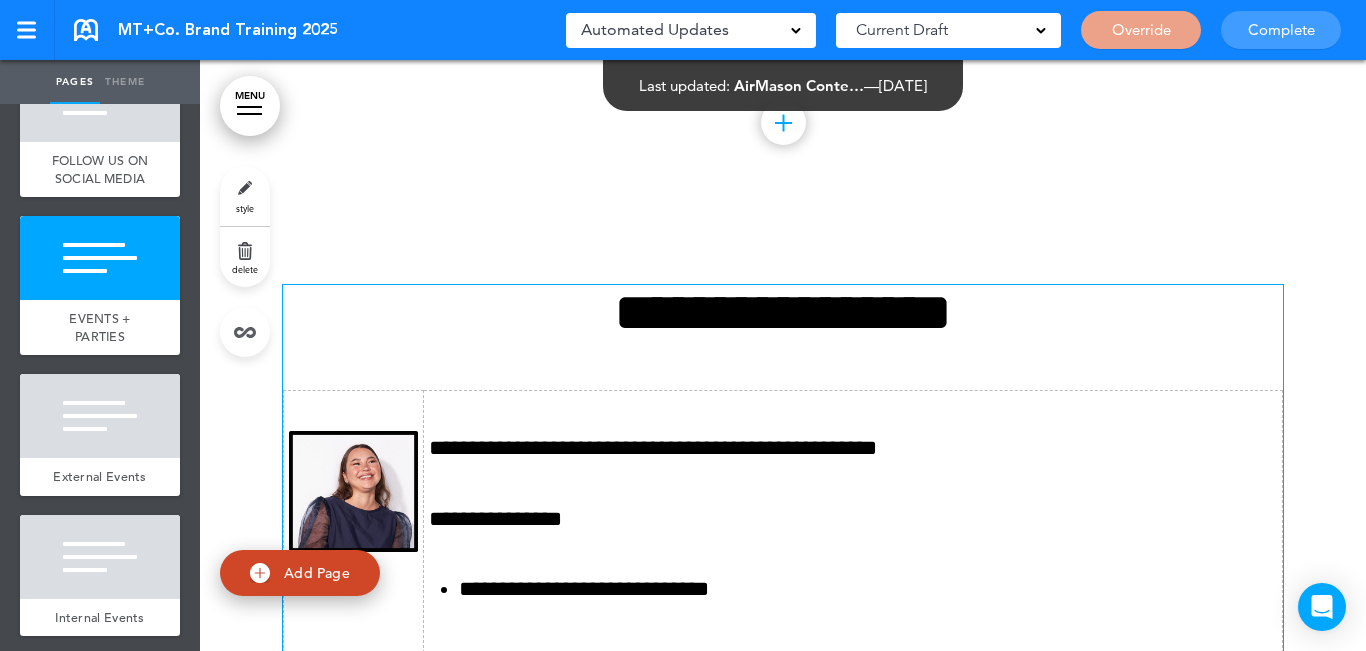 scroll, scrollTop: 10807, scrollLeft: 0, axis: vertical 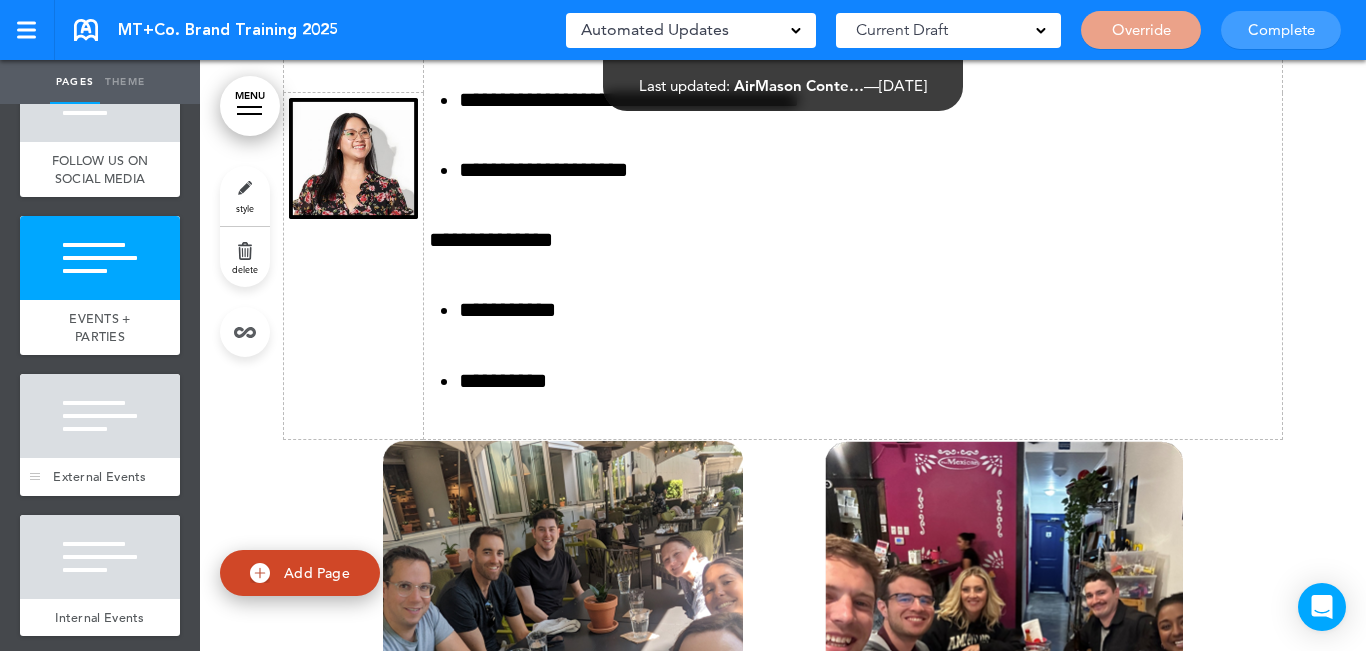 click at bounding box center [100, 416] 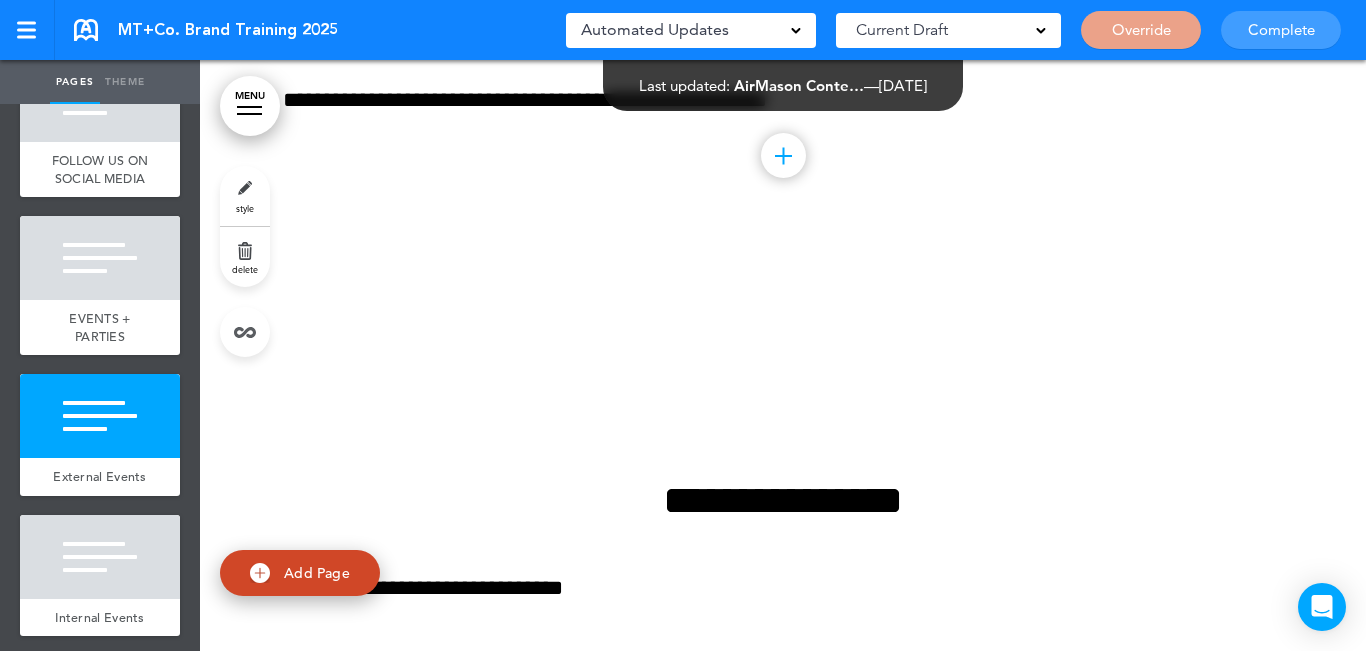 scroll, scrollTop: 11976, scrollLeft: 0, axis: vertical 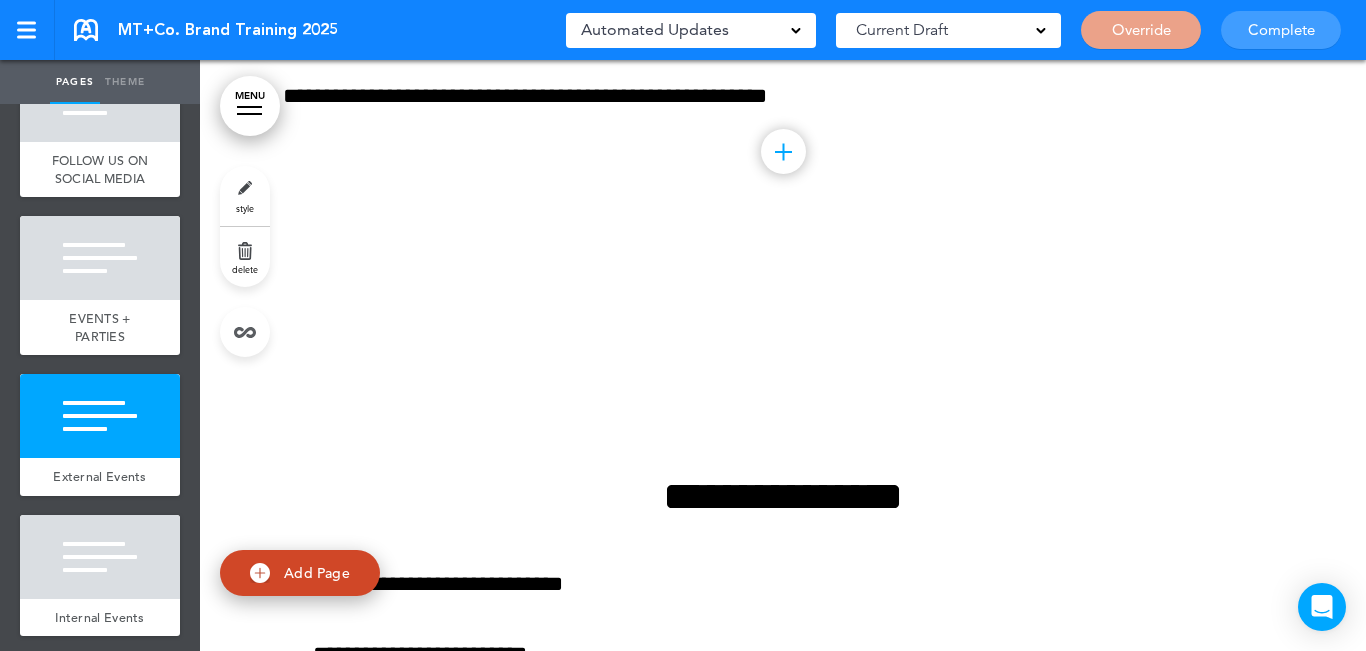click on "delete" at bounding box center [245, 257] 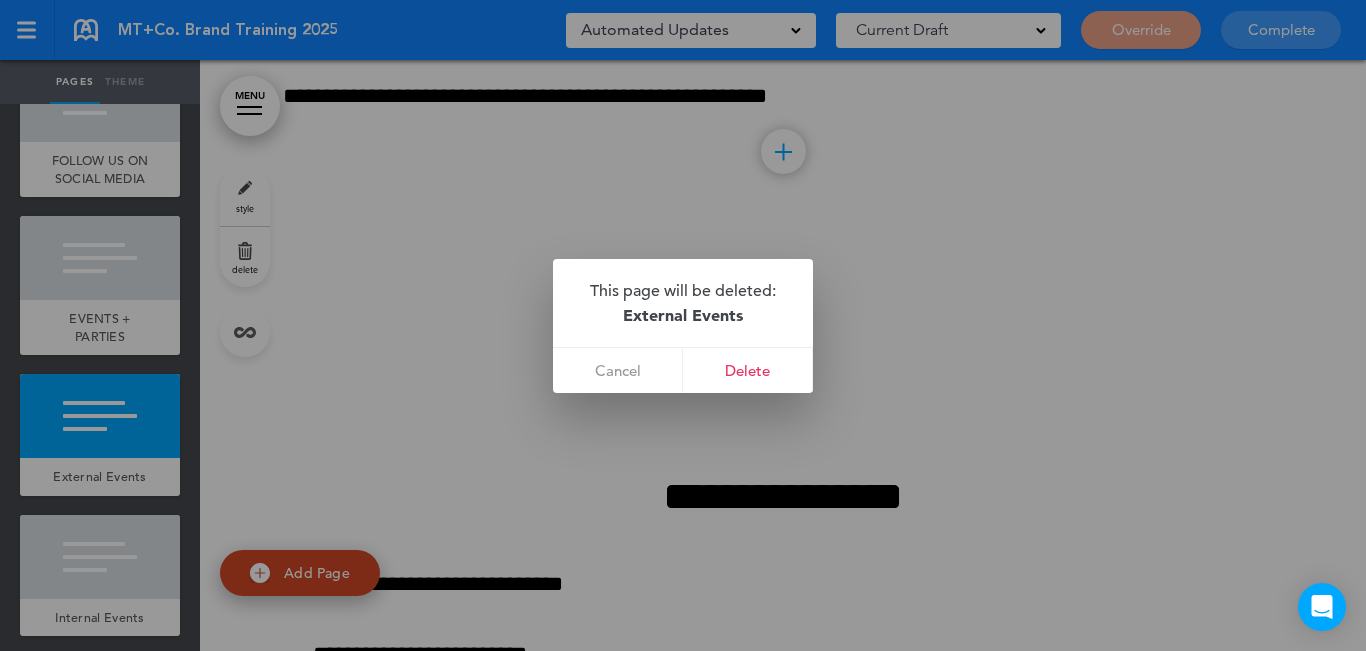 click on "Delete" at bounding box center [748, 370] 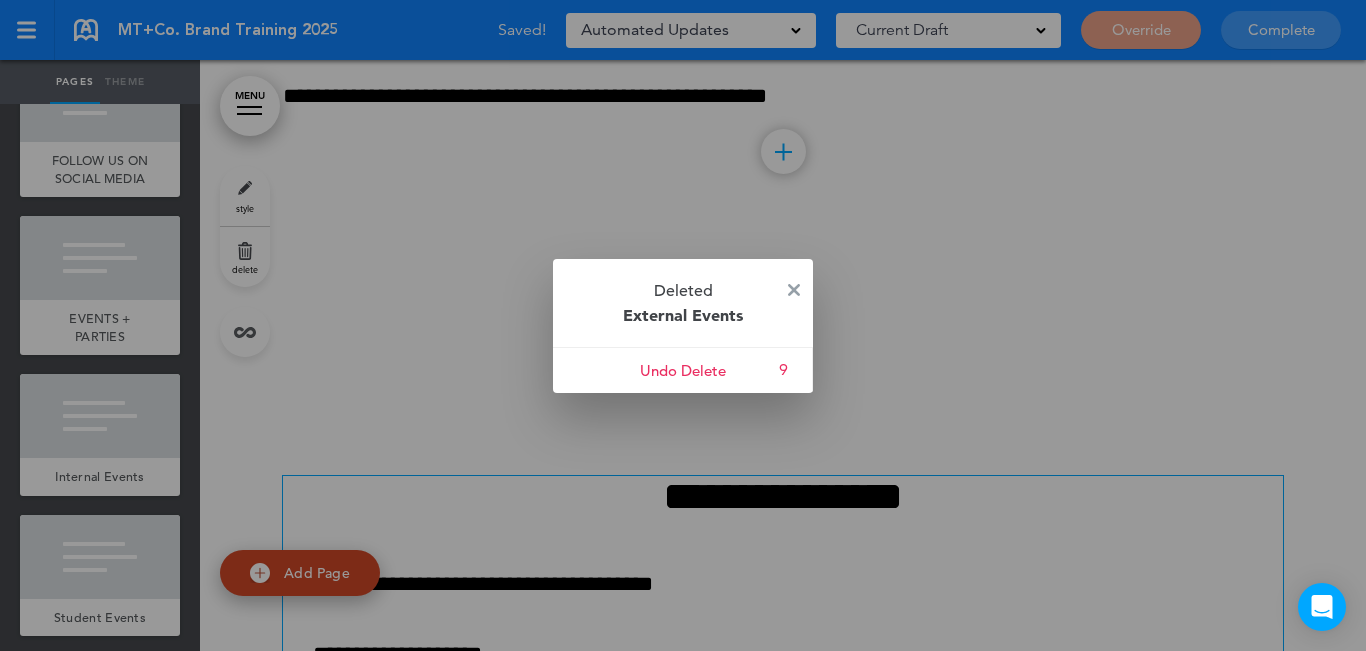 drag, startPoint x: 797, startPoint y: 287, endPoint x: 777, endPoint y: 294, distance: 21.189621 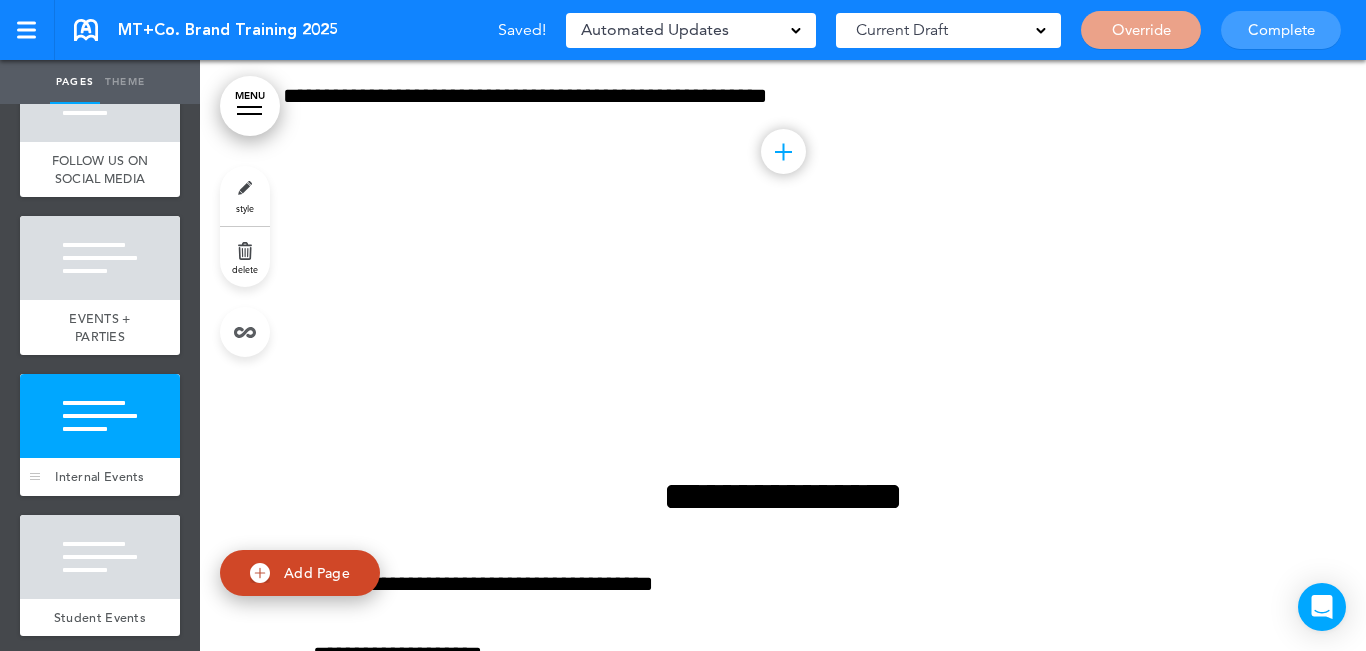 click at bounding box center [100, 416] 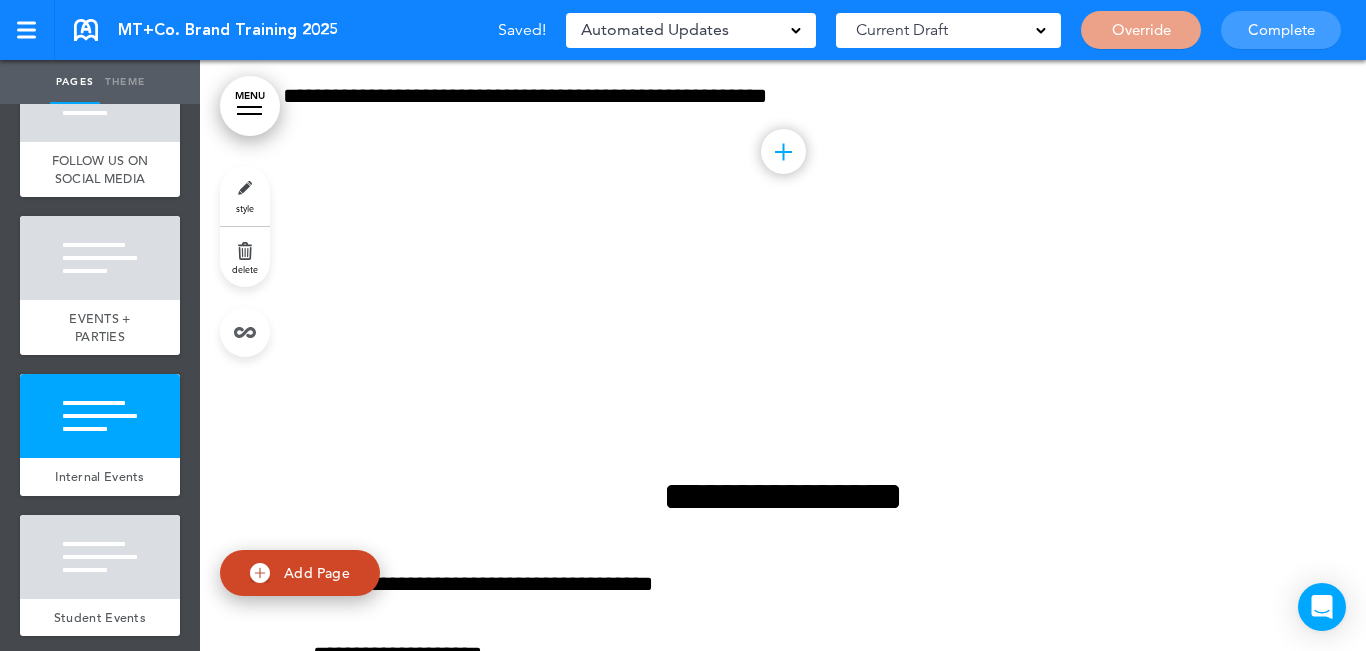 click on "delete" at bounding box center (245, 257) 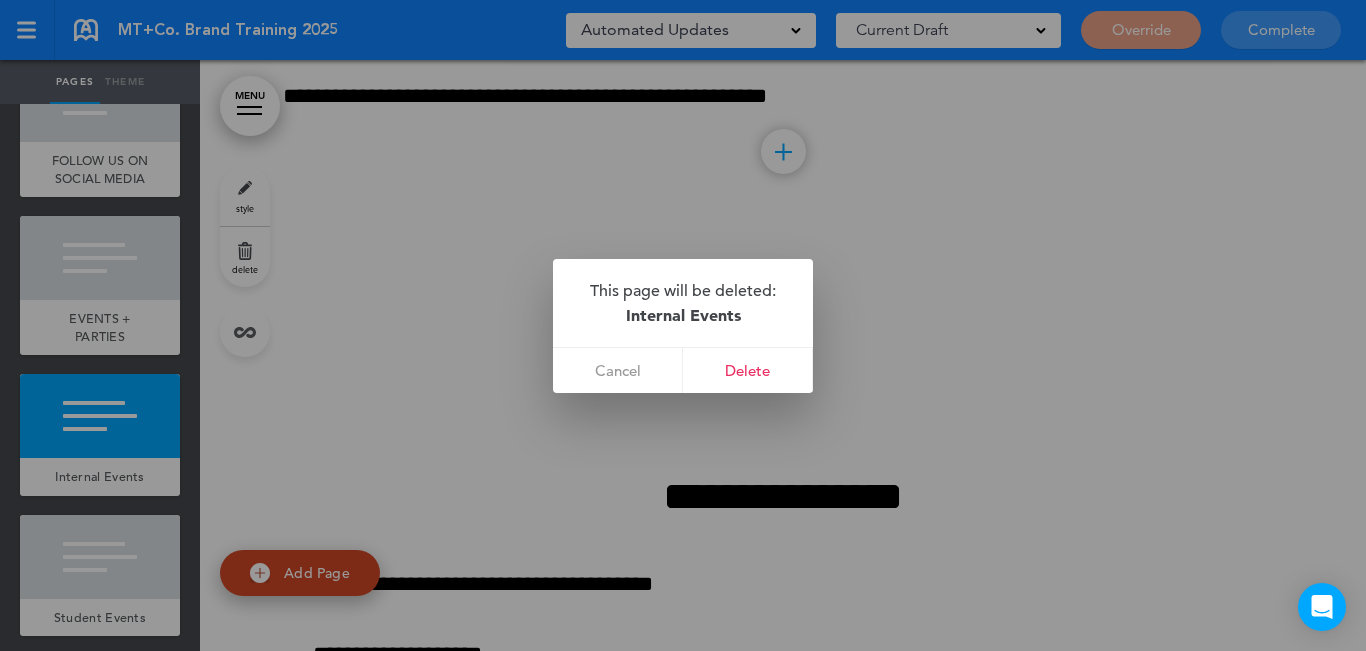 click on "Delete" at bounding box center [748, 370] 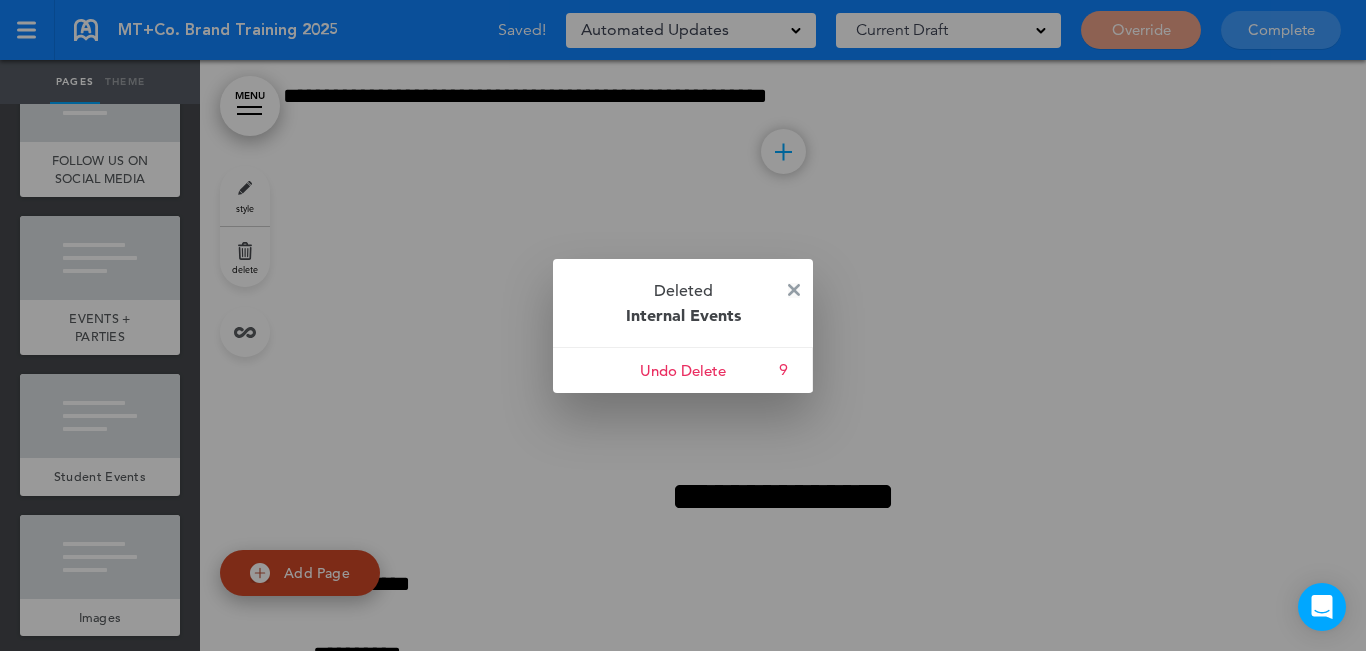 click at bounding box center (794, 290) 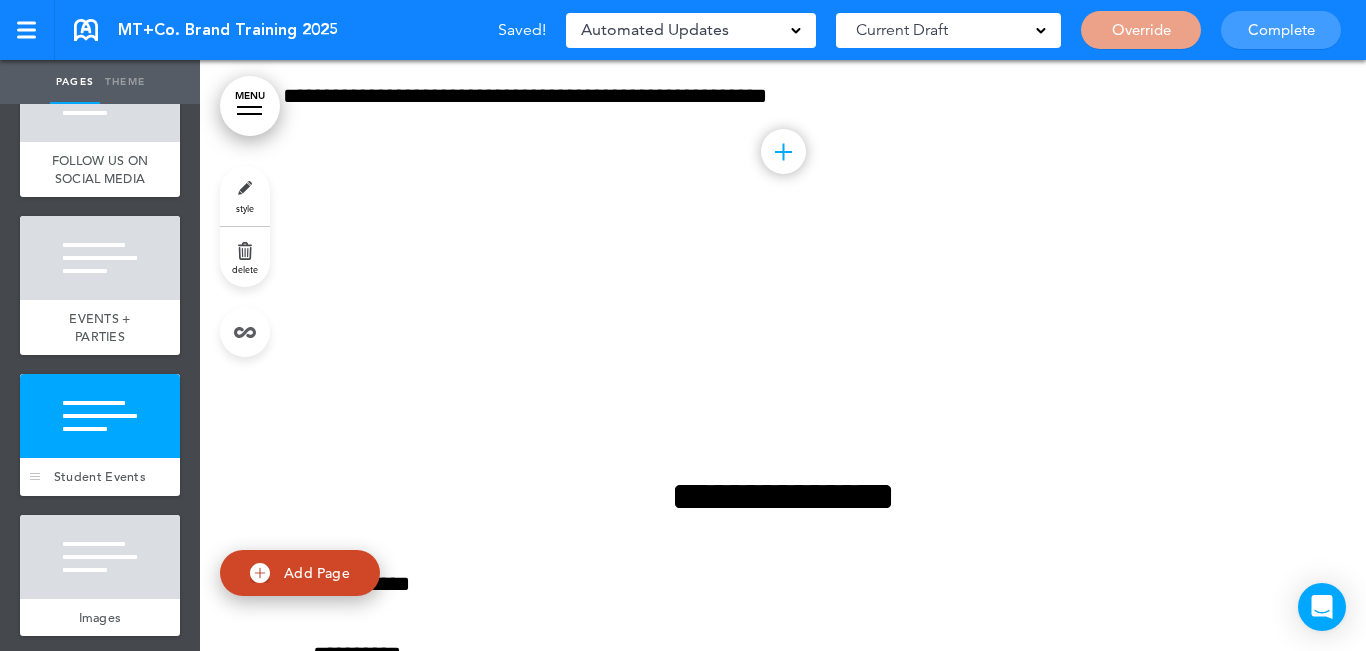 click at bounding box center [100, 416] 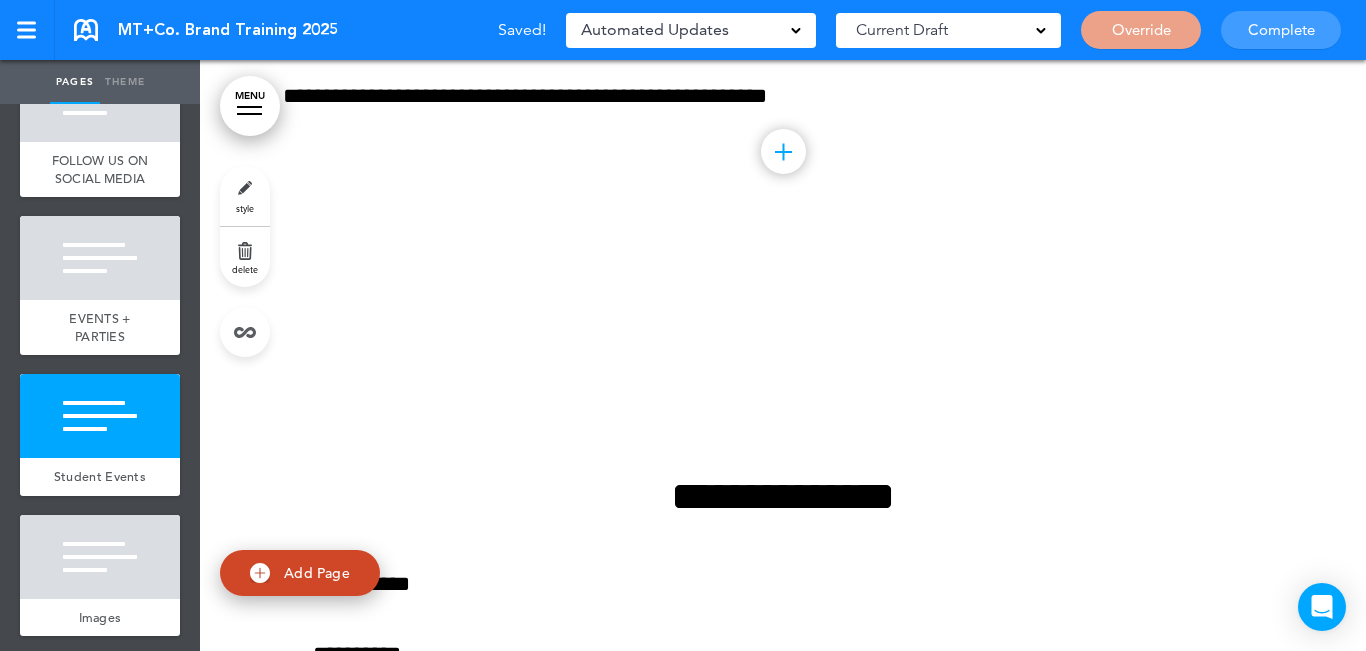 click on "delete" at bounding box center [245, 257] 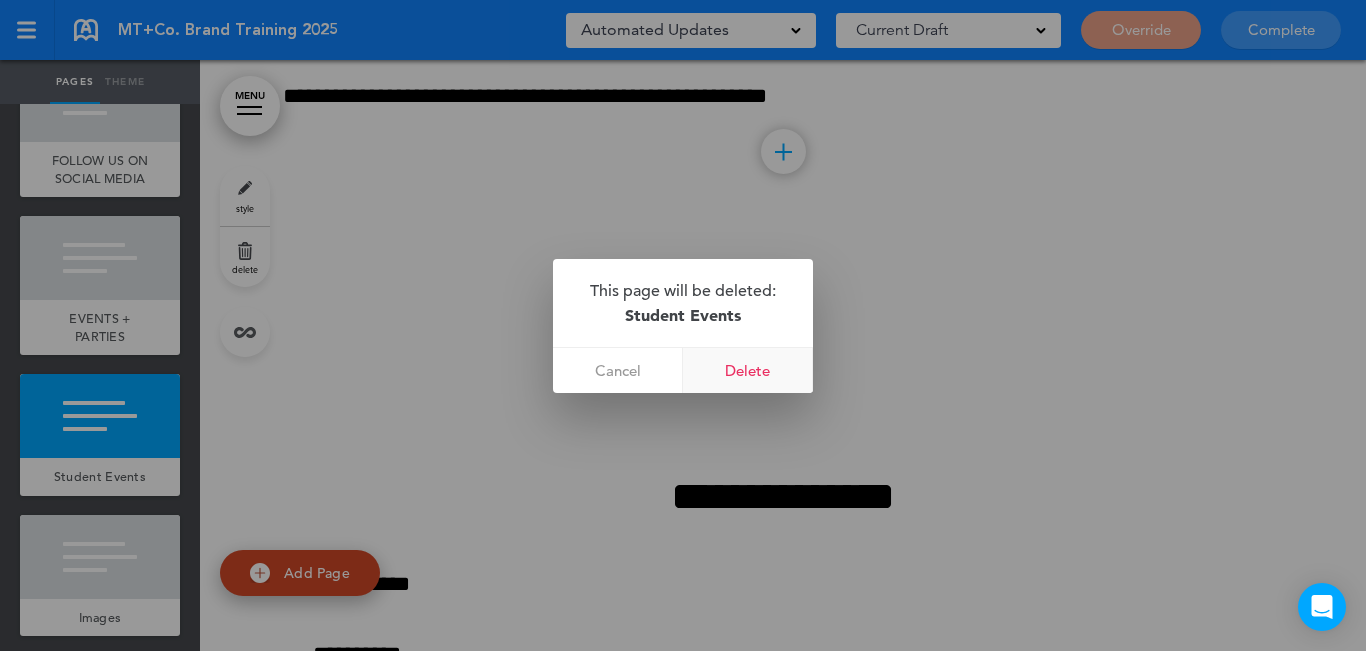 click on "Delete" at bounding box center (748, 370) 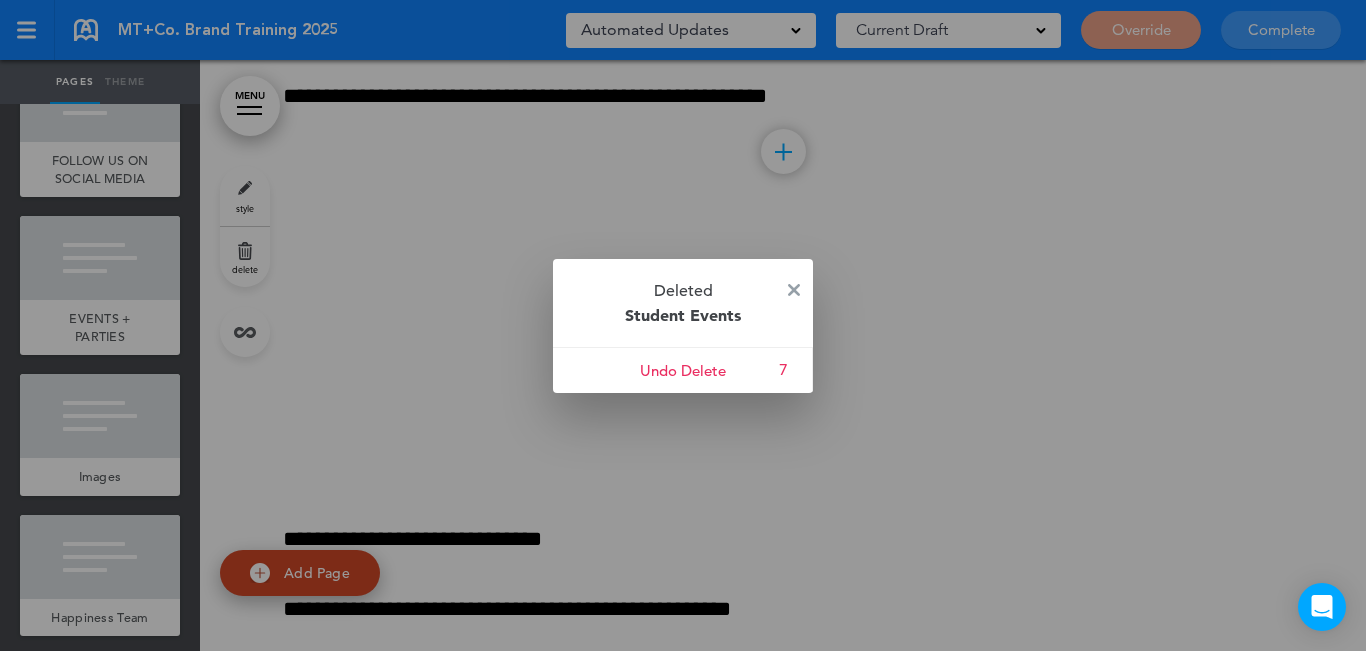click on "Deleted  Student Events" at bounding box center (683, 303) 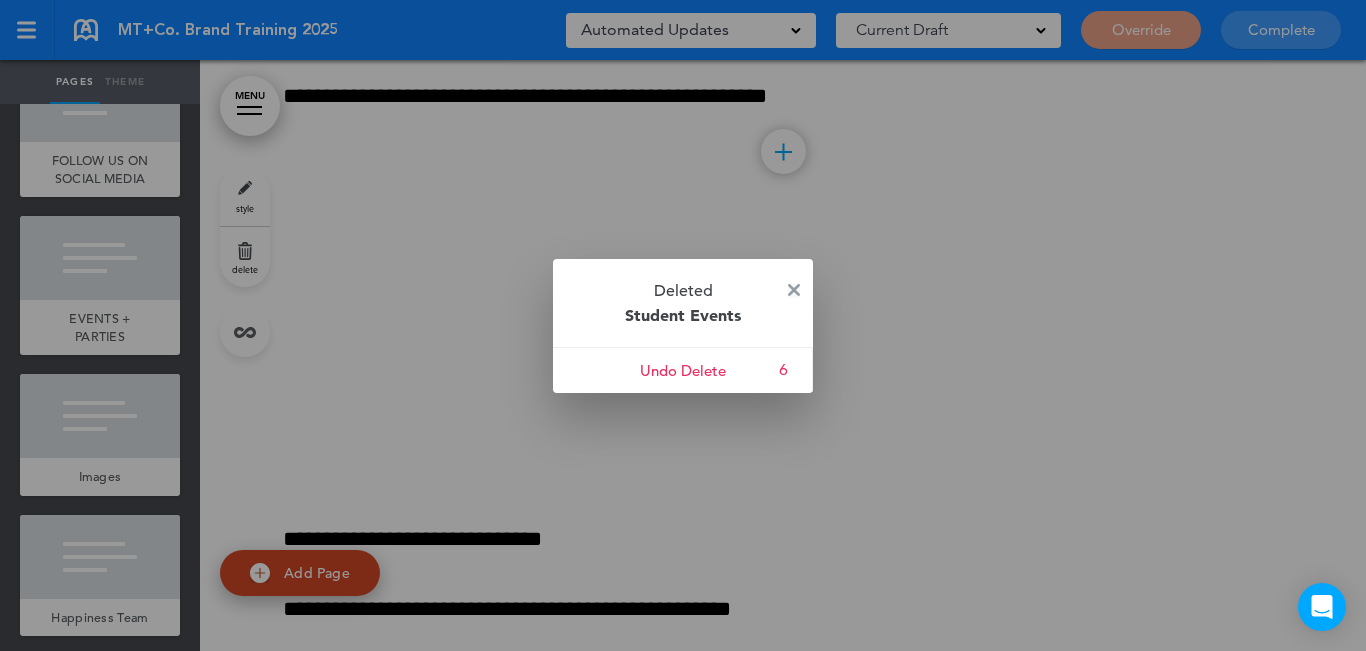 click at bounding box center [794, 290] 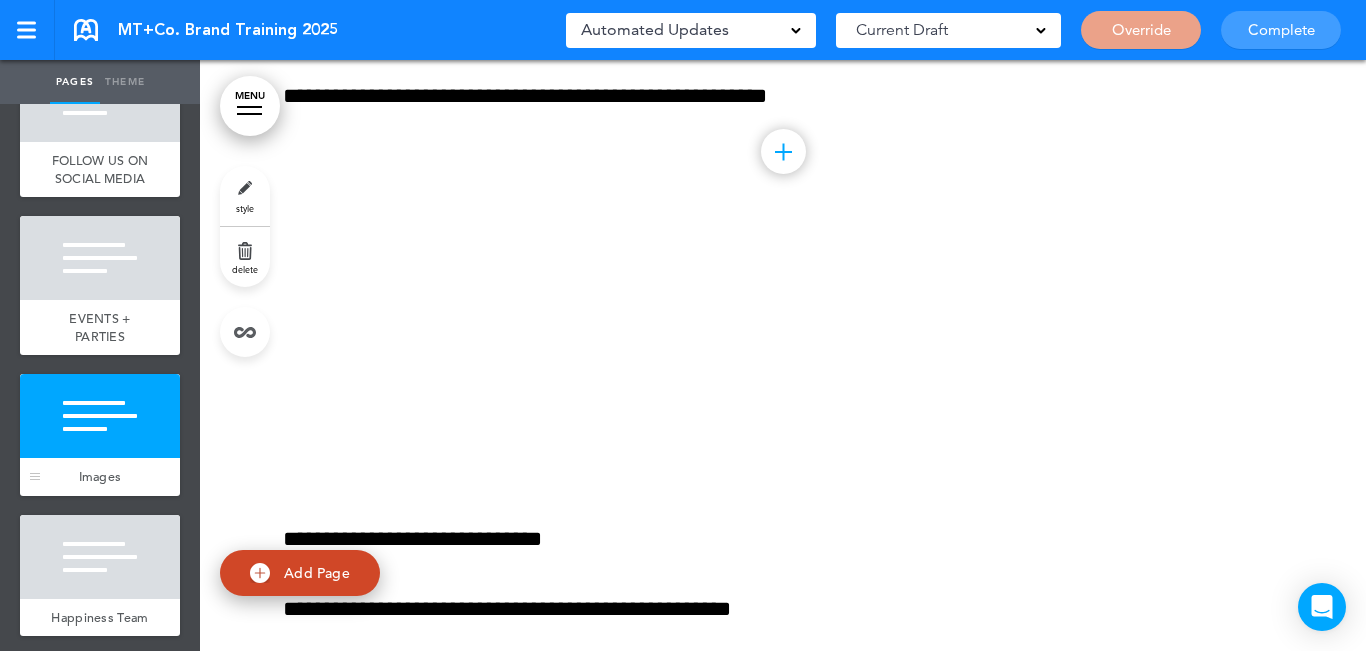 click at bounding box center (100, 416) 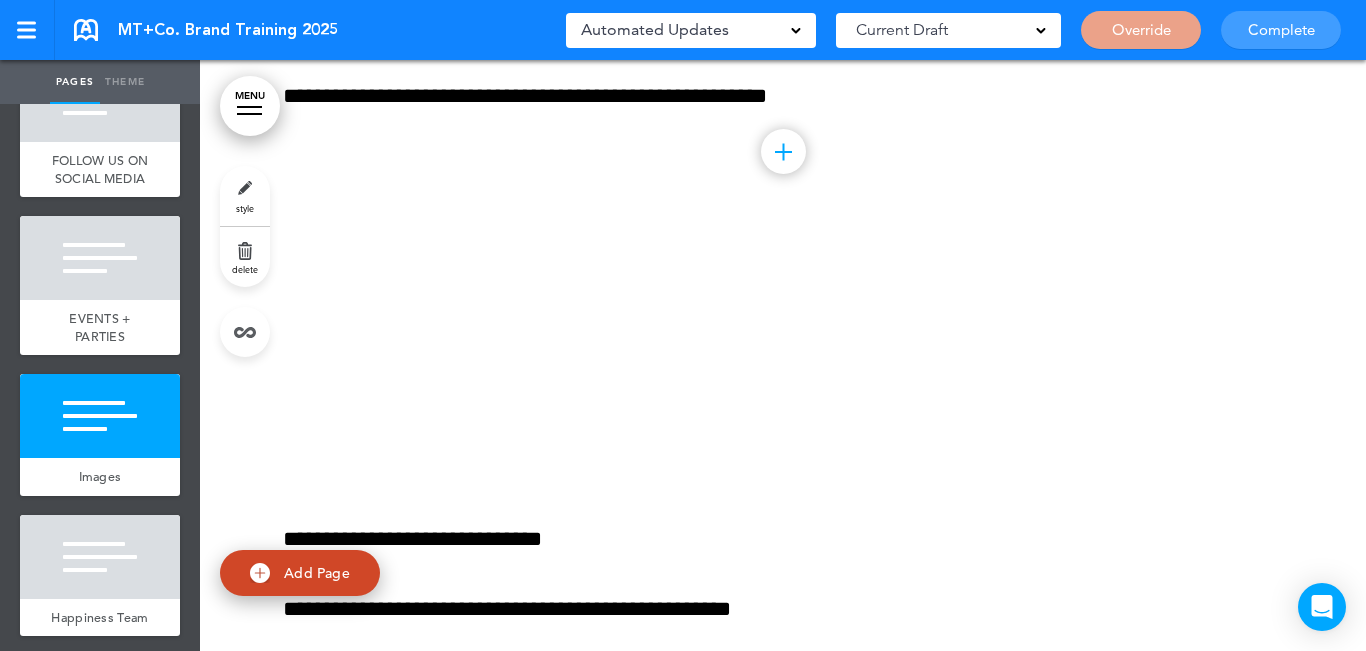 click on "delete" at bounding box center (245, 257) 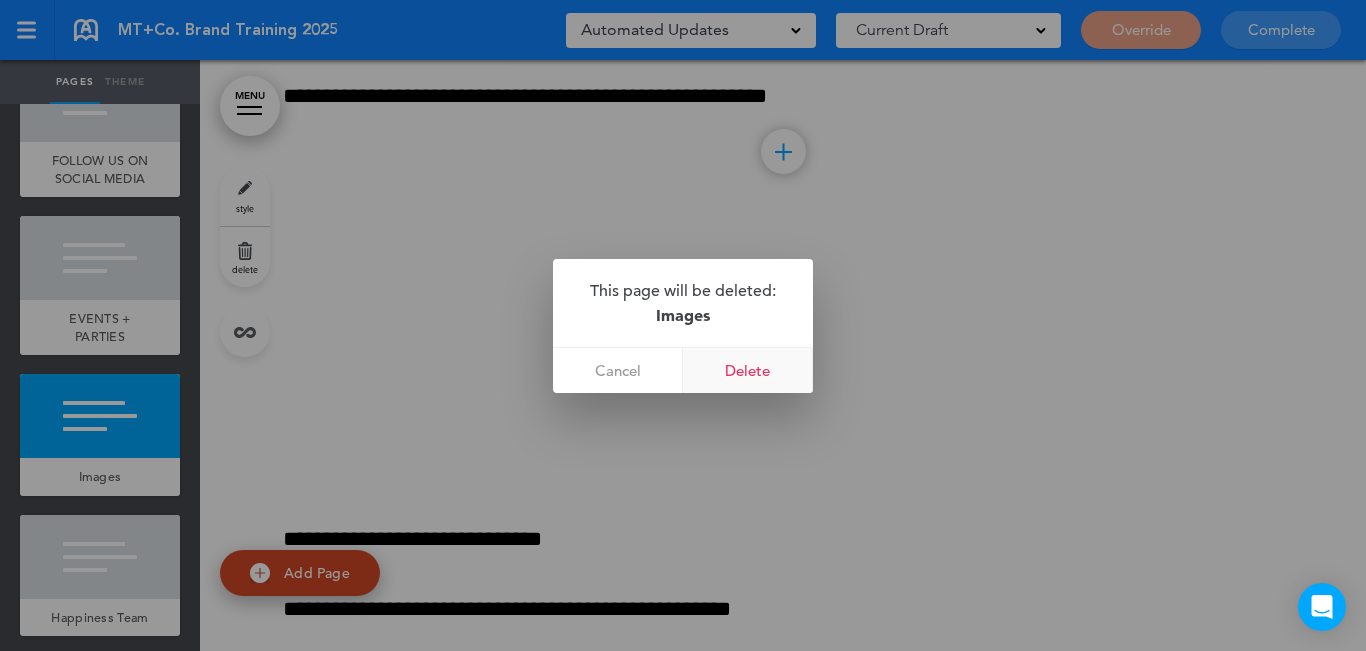 click on "Delete" at bounding box center [748, 370] 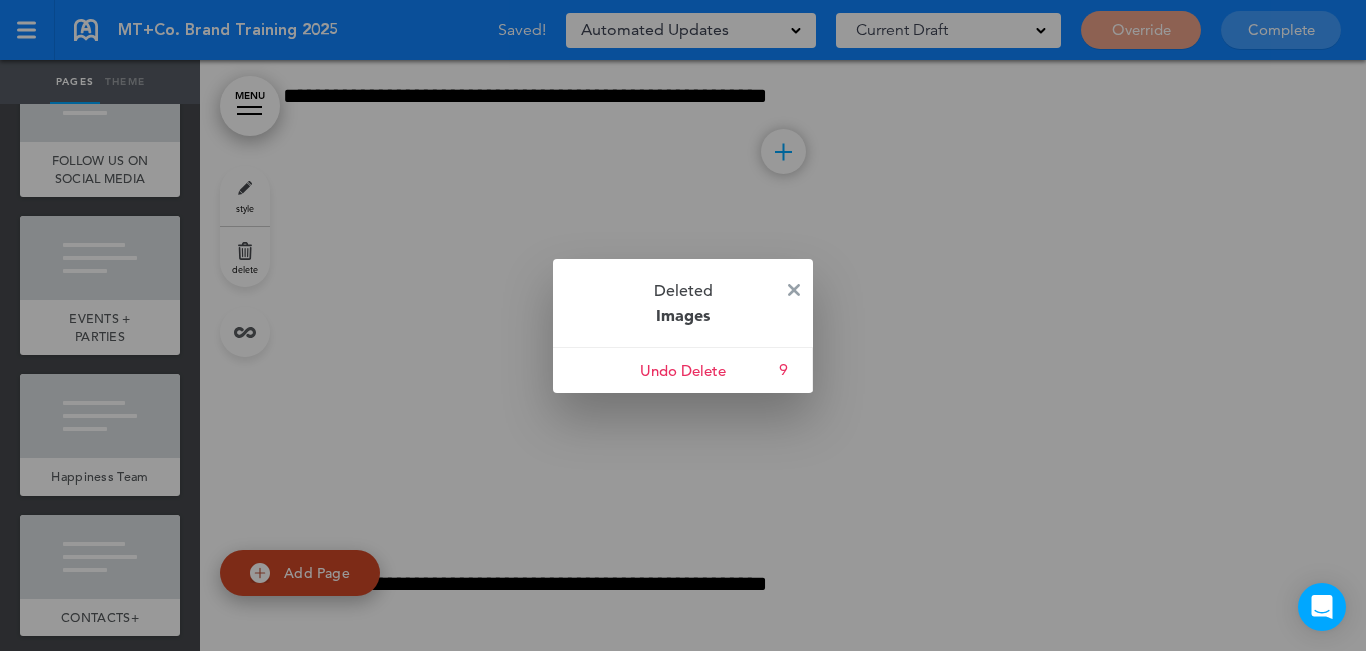 click at bounding box center [683, 325] 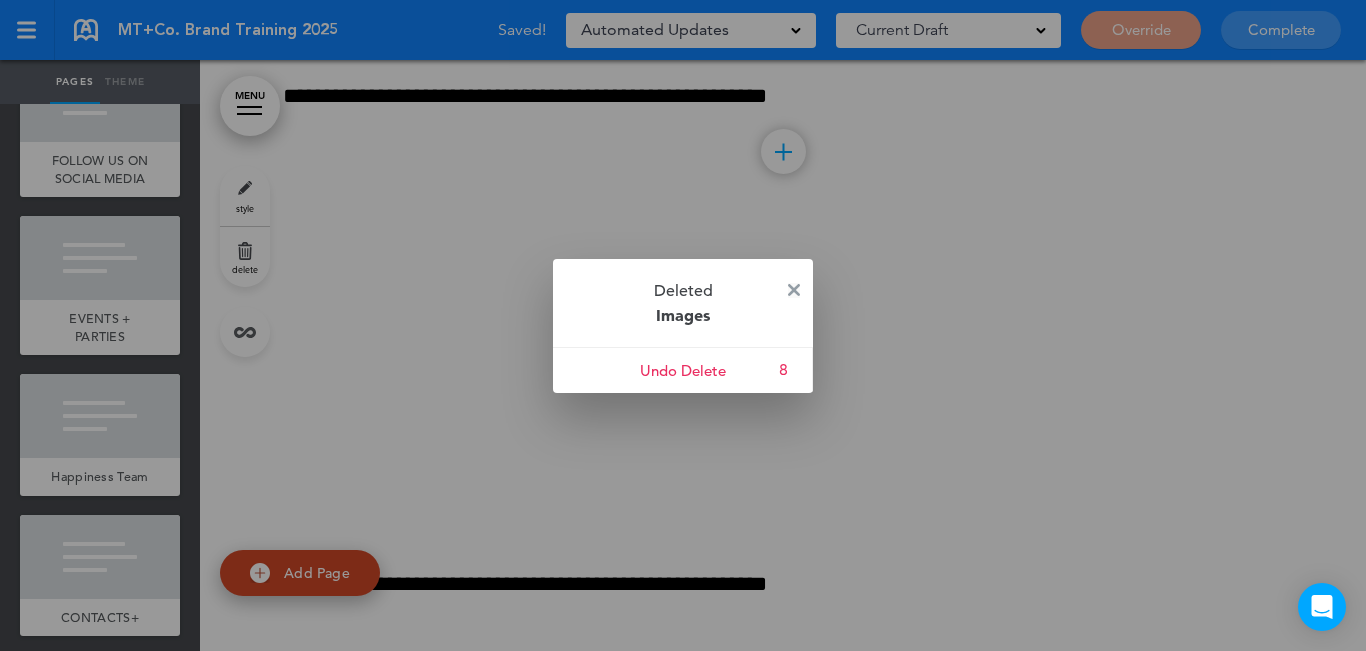 click at bounding box center [794, 290] 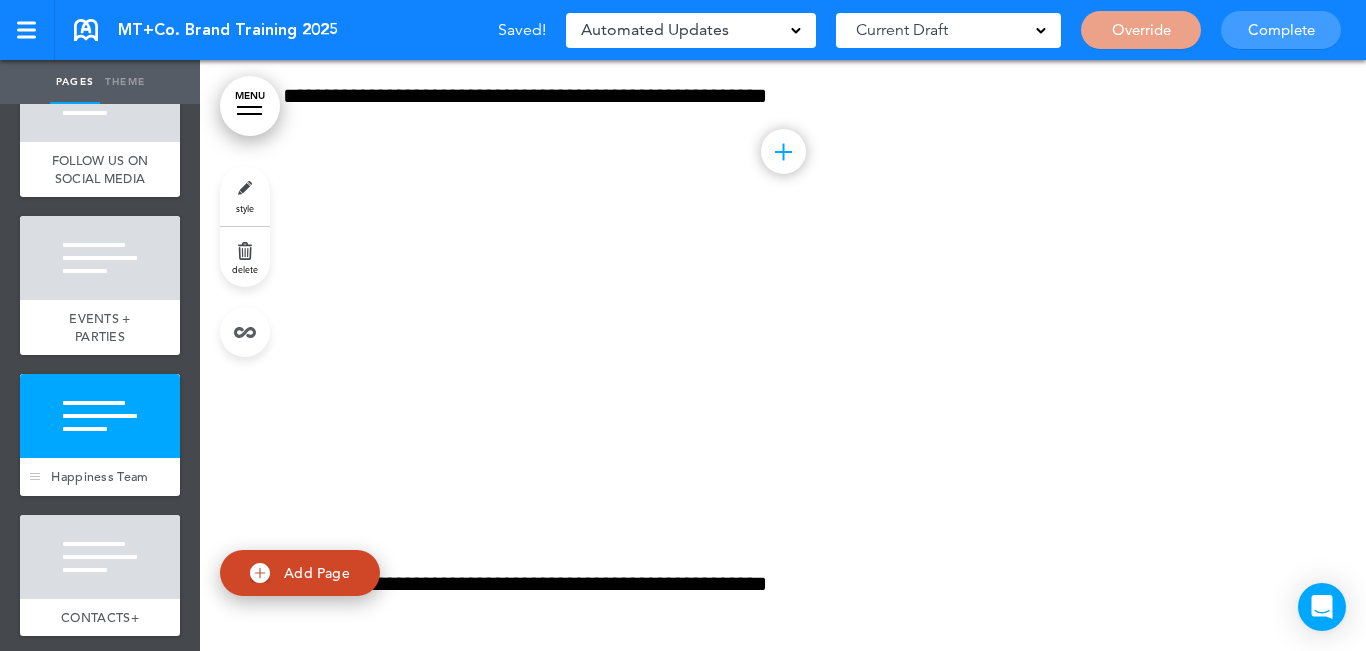 click at bounding box center [100, 416] 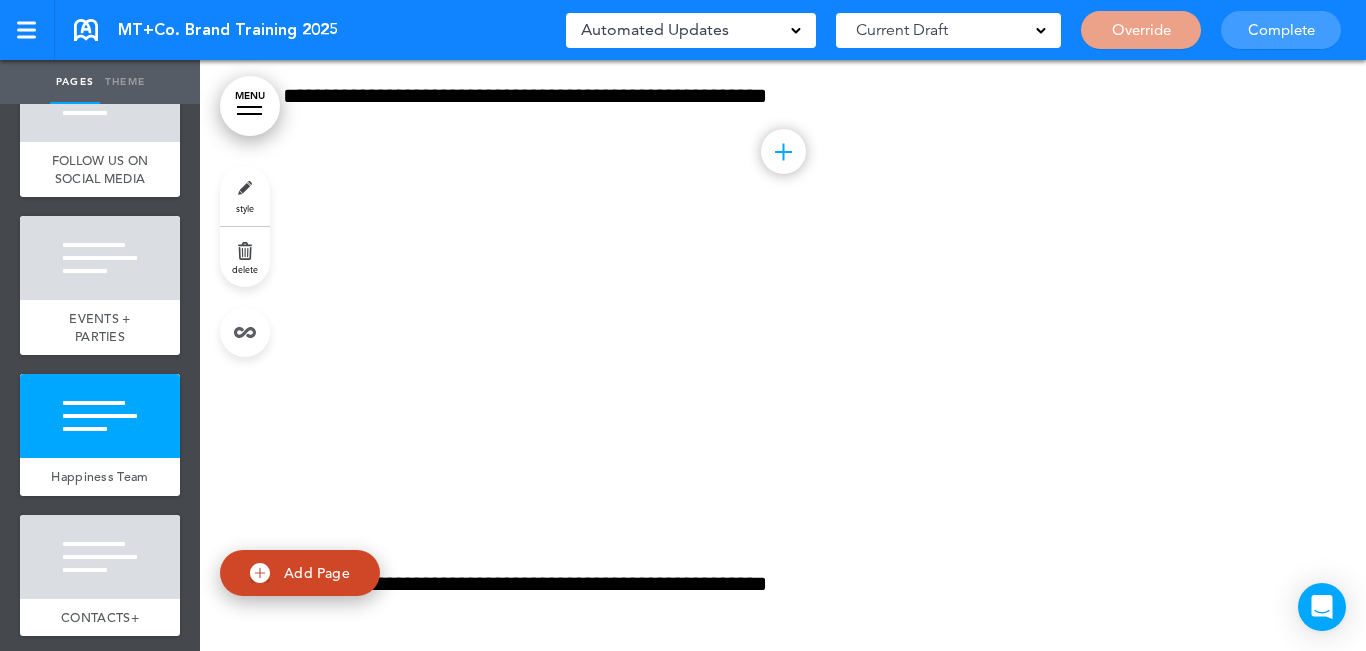 click on "delete" at bounding box center (245, 269) 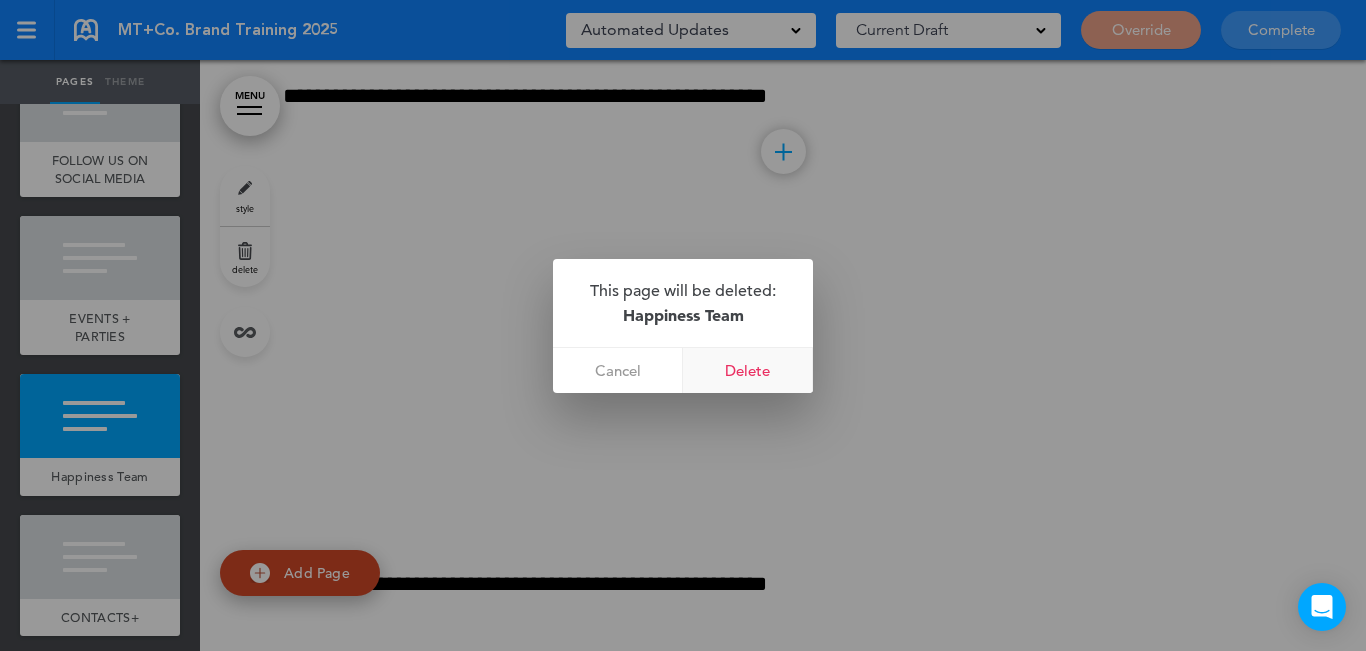 drag, startPoint x: 790, startPoint y: 359, endPoint x: 748, endPoint y: 364, distance: 42.296574 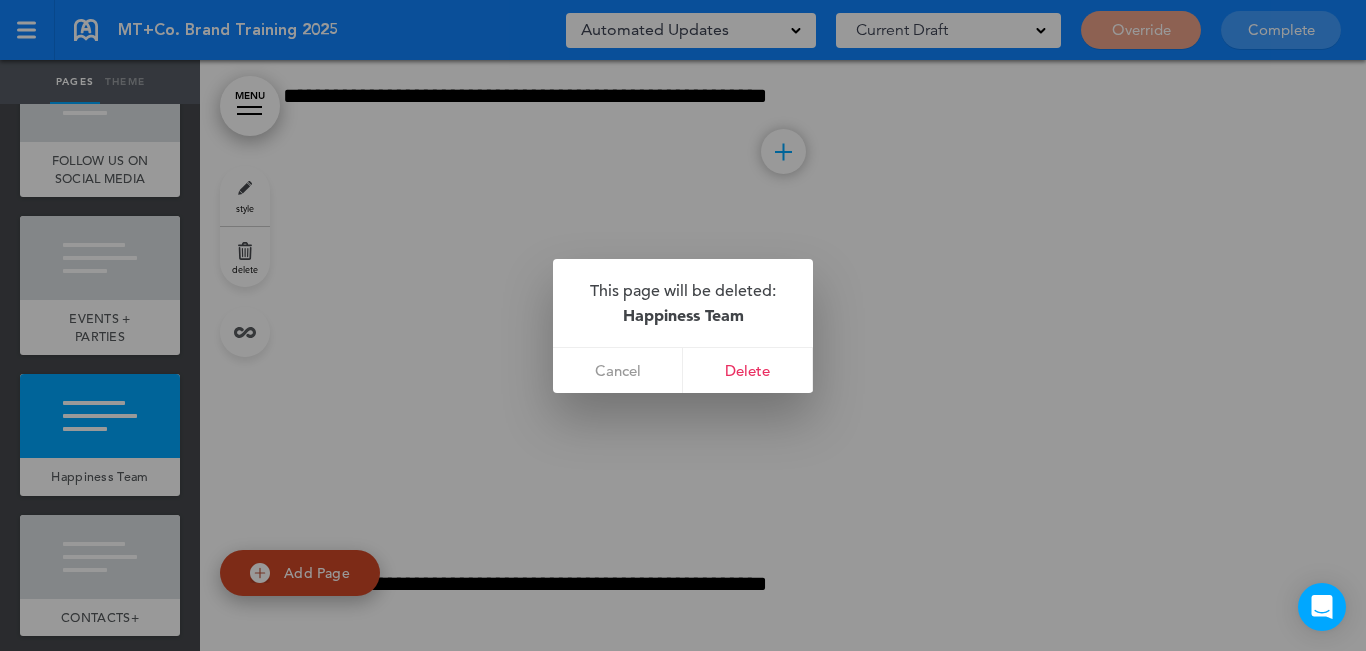 click on "Delete" at bounding box center [748, 370] 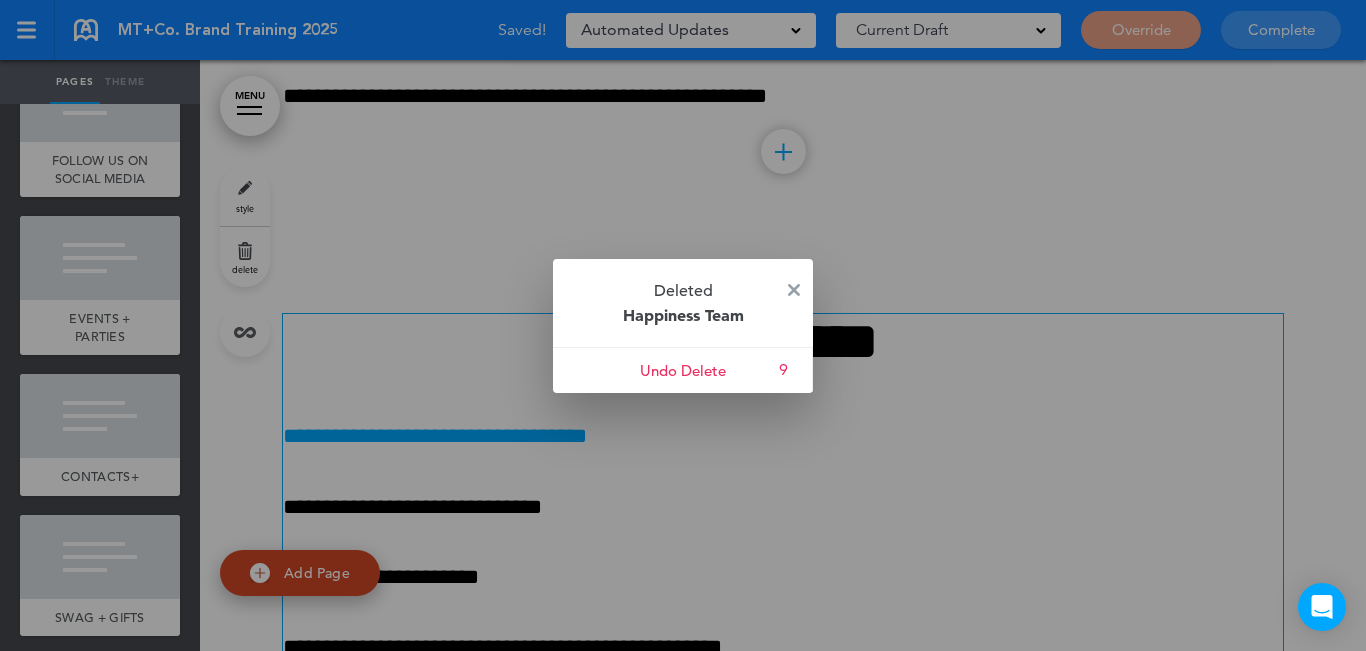 drag, startPoint x: 795, startPoint y: 282, endPoint x: 785, endPoint y: 284, distance: 10.198039 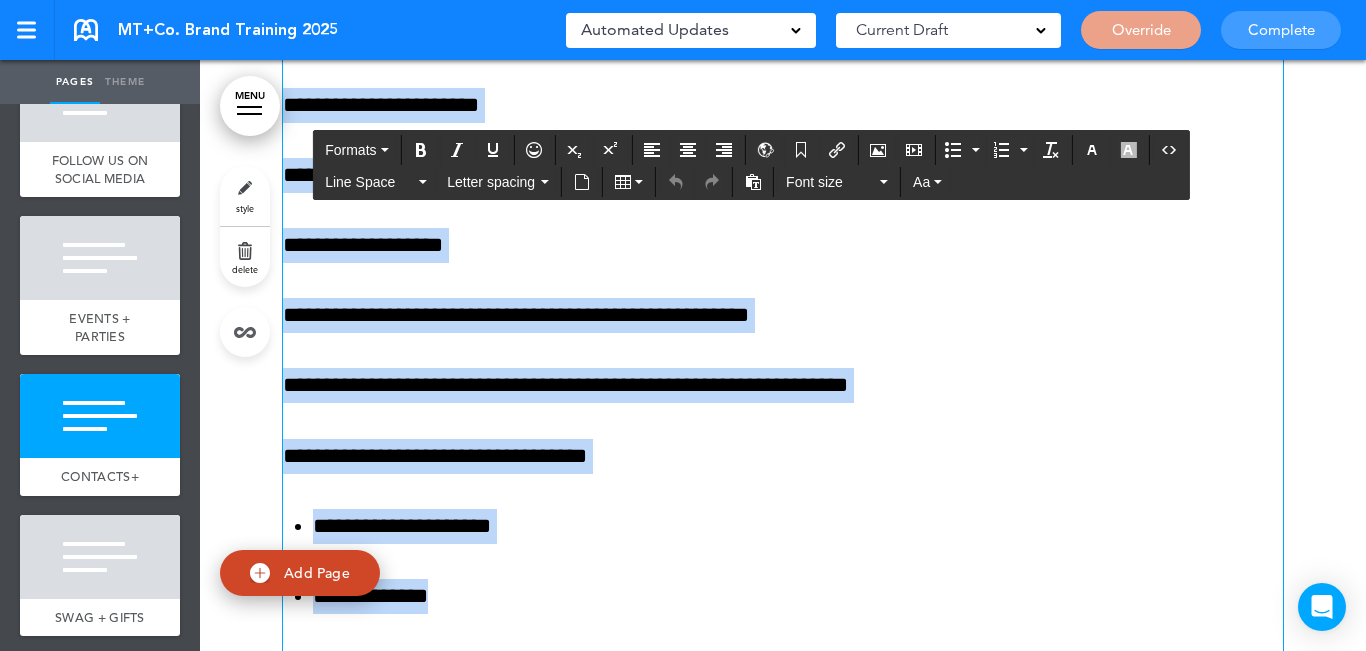 scroll, scrollTop: 12476, scrollLeft: 0, axis: vertical 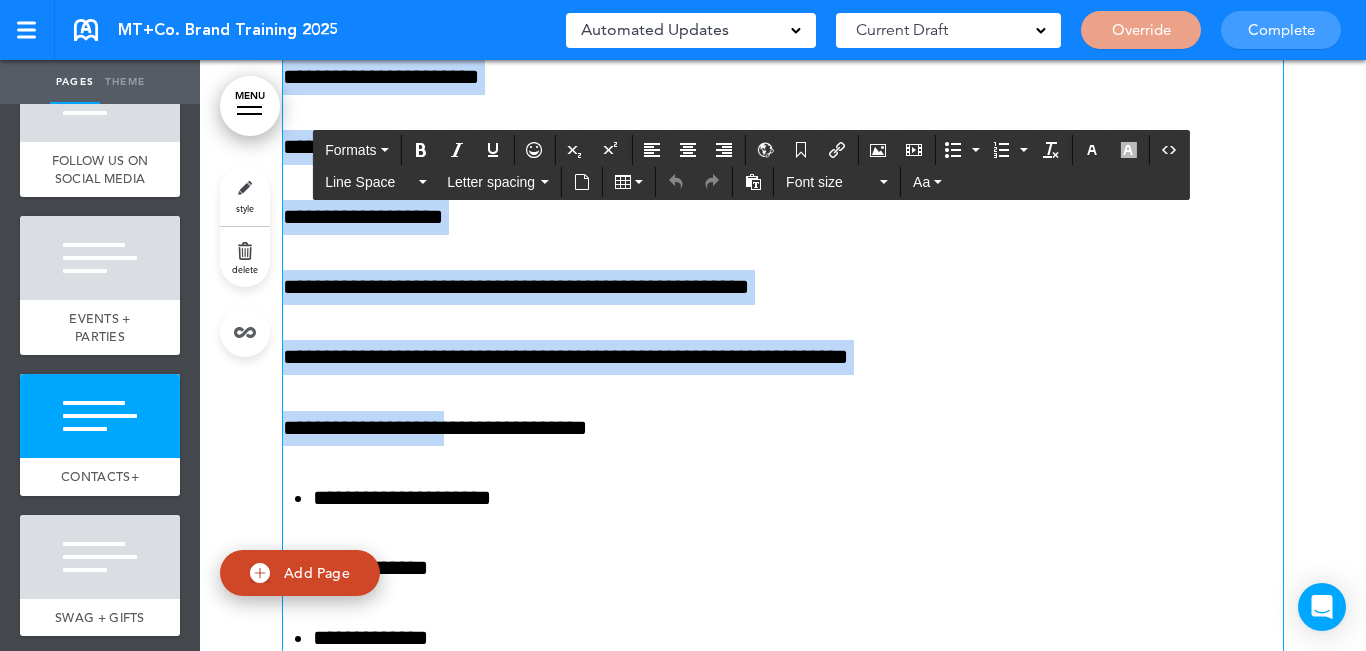 drag, startPoint x: 329, startPoint y: 246, endPoint x: 458, endPoint y: 240, distance: 129.13947 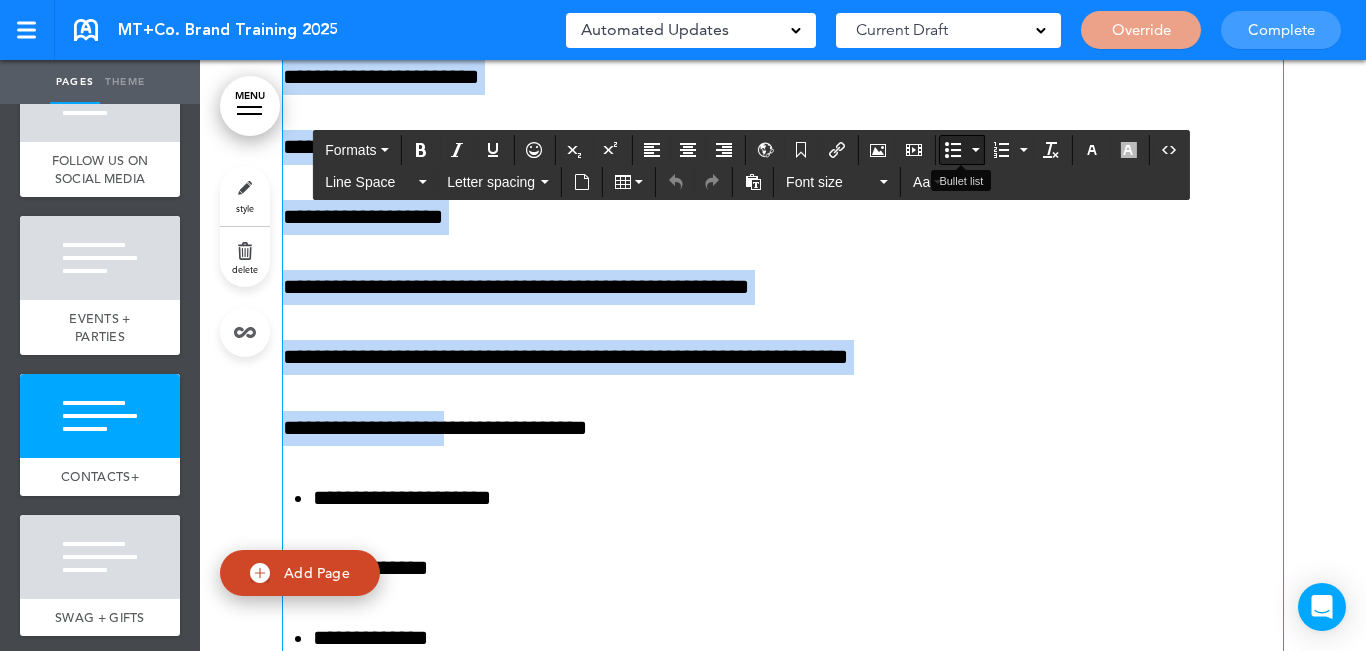 click at bounding box center (953, 150) 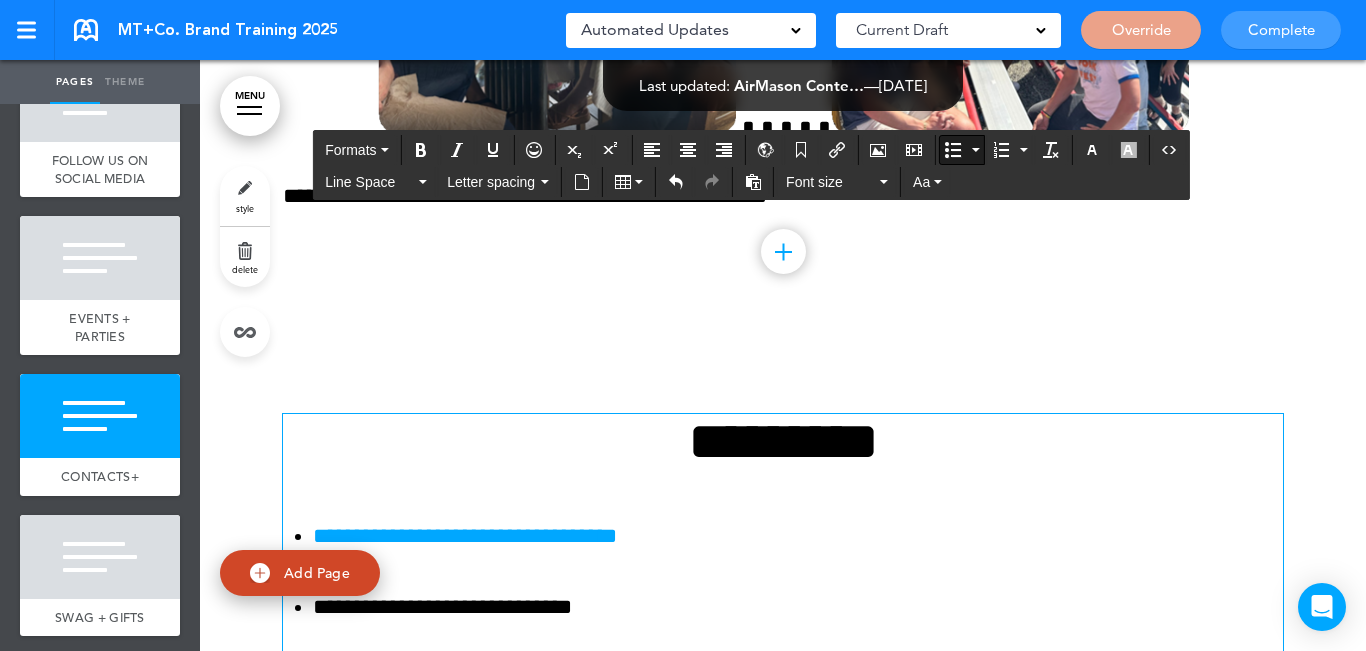 scroll, scrollTop: 11776, scrollLeft: 0, axis: vertical 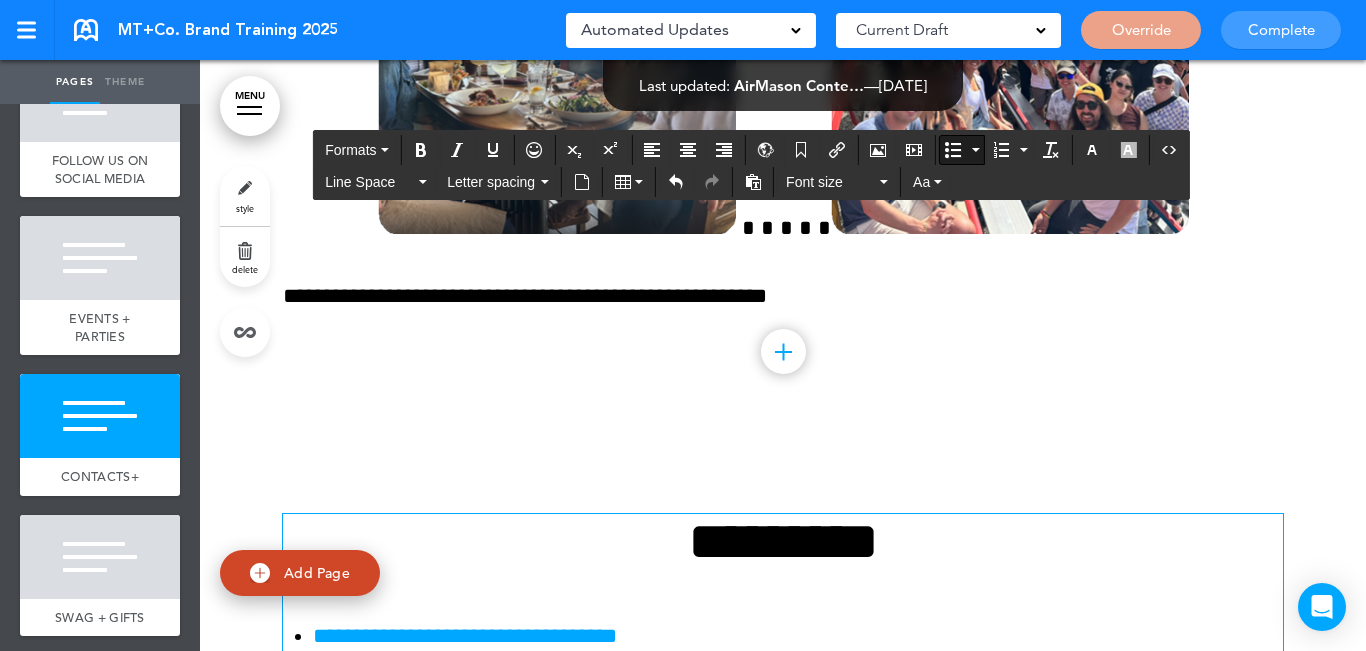 click on "**********" at bounding box center (798, 636) 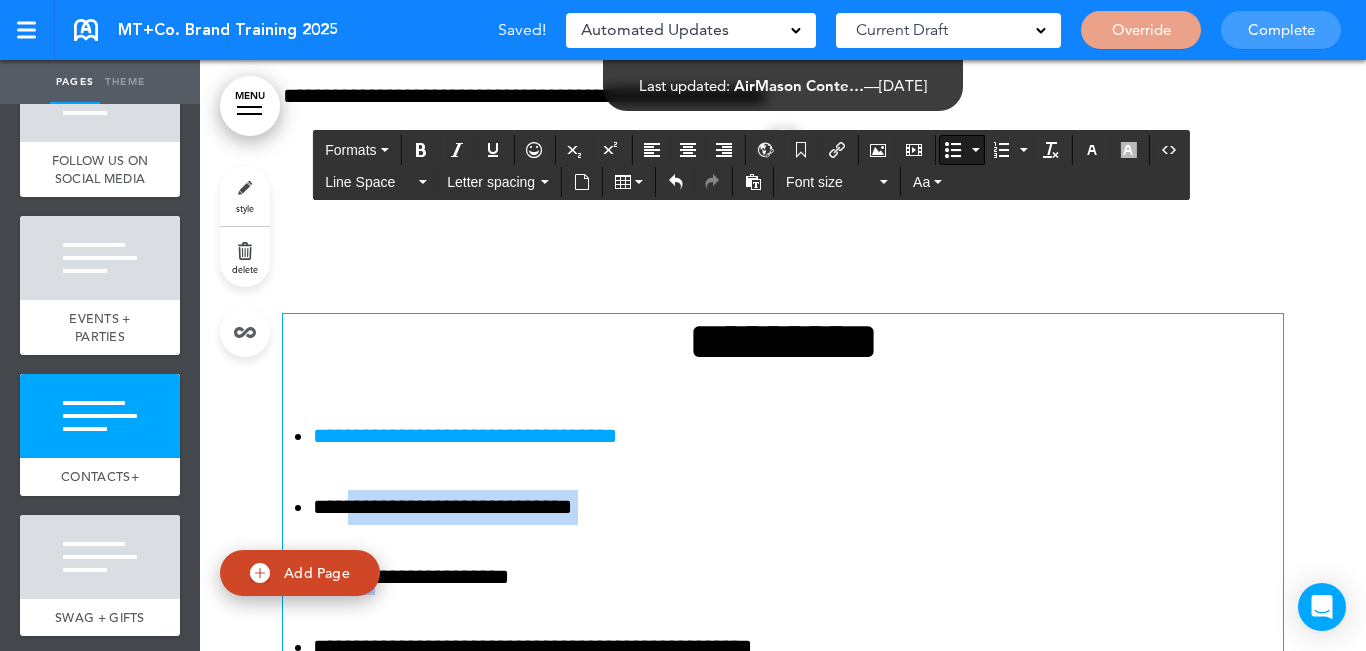 drag, startPoint x: 356, startPoint y: 337, endPoint x: 380, endPoint y: 384, distance: 52.773098 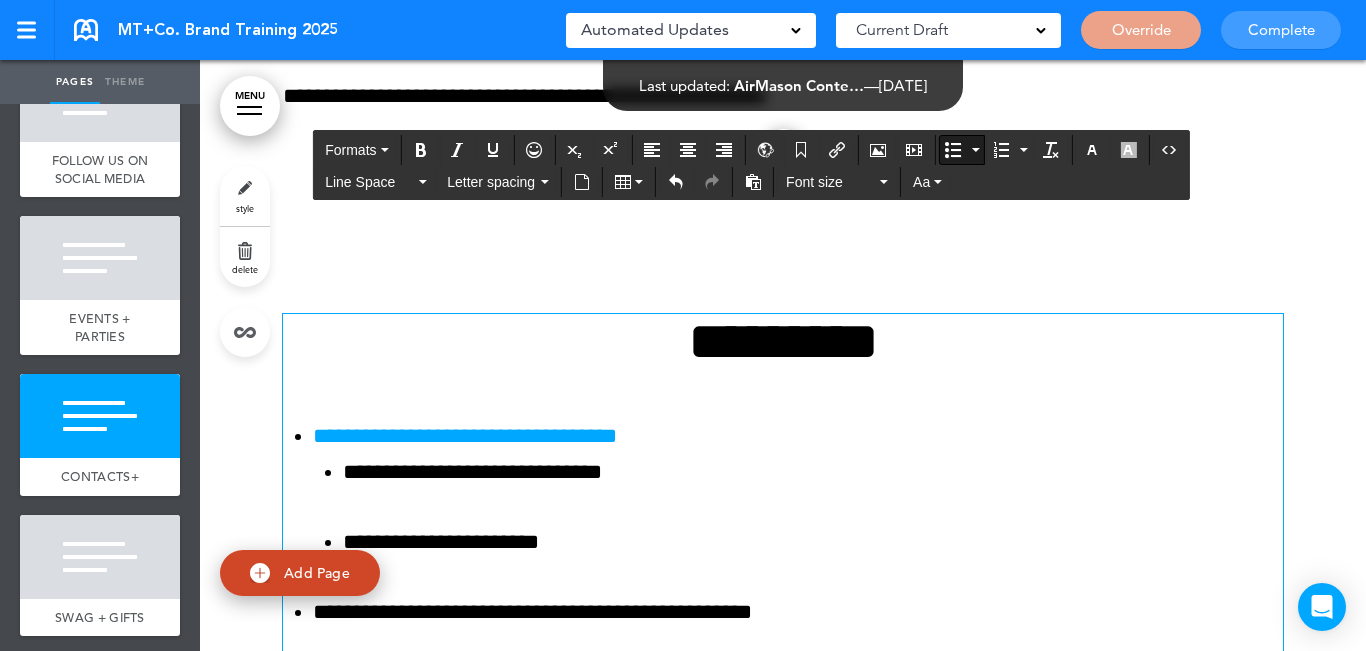drag, startPoint x: 977, startPoint y: 149, endPoint x: 981, endPoint y: 162, distance: 13.601471 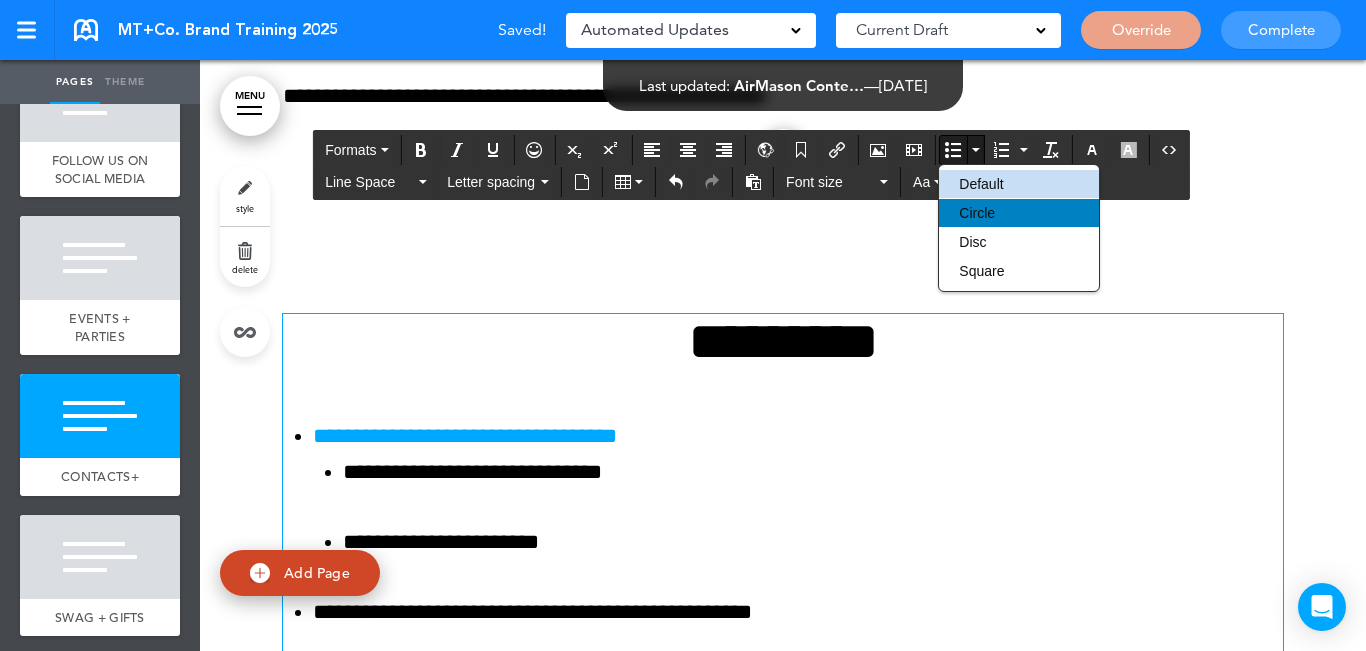 click on "Circle" at bounding box center [1019, 213] 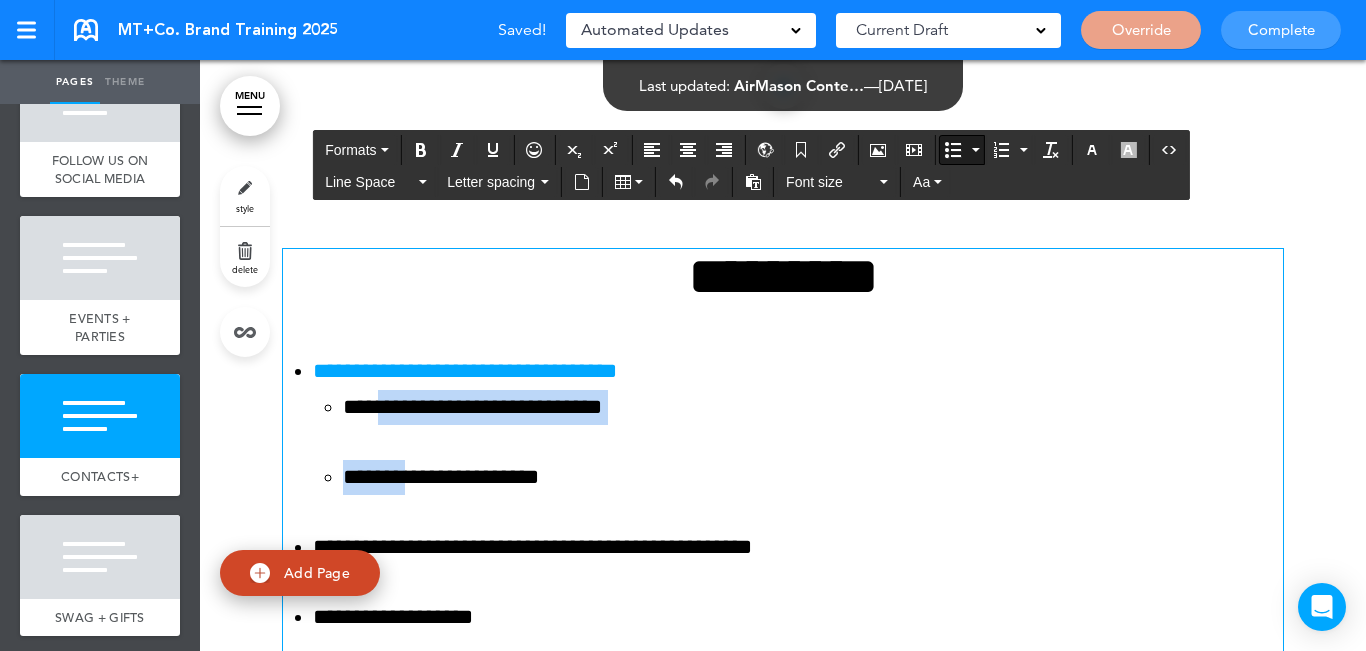 scroll, scrollTop: 12076, scrollLeft: 0, axis: vertical 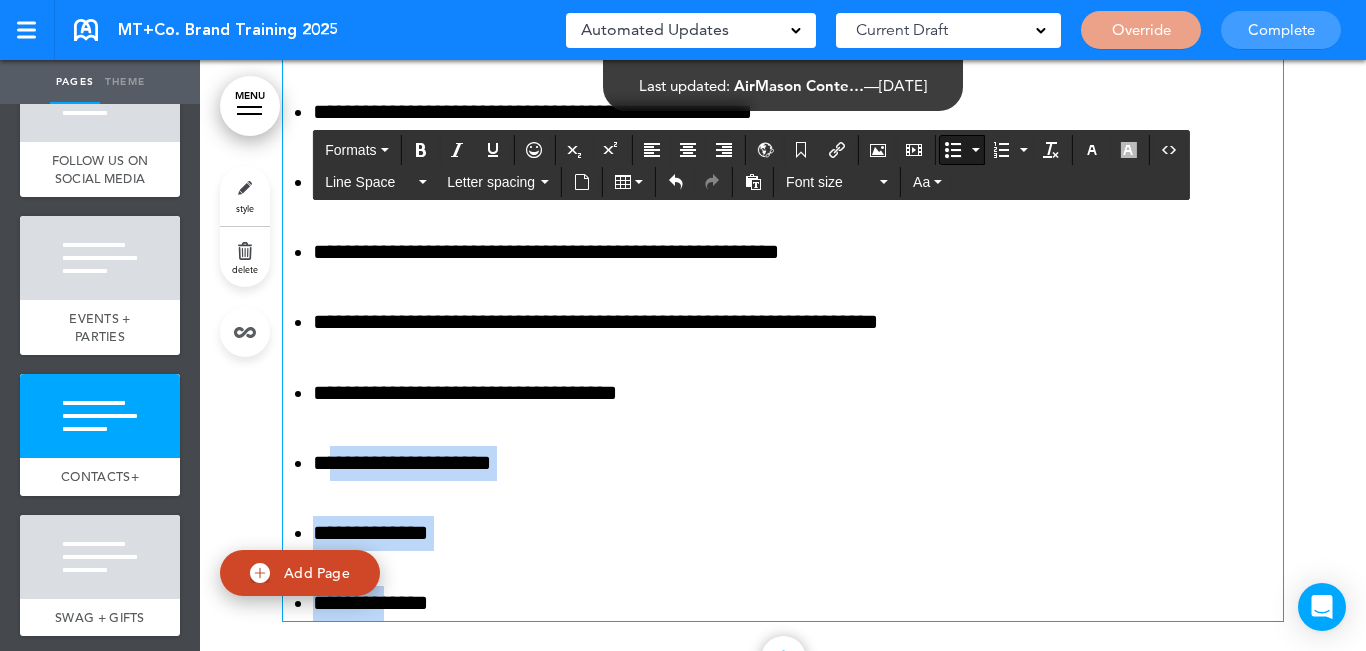 click on "**********" at bounding box center (783, 270) 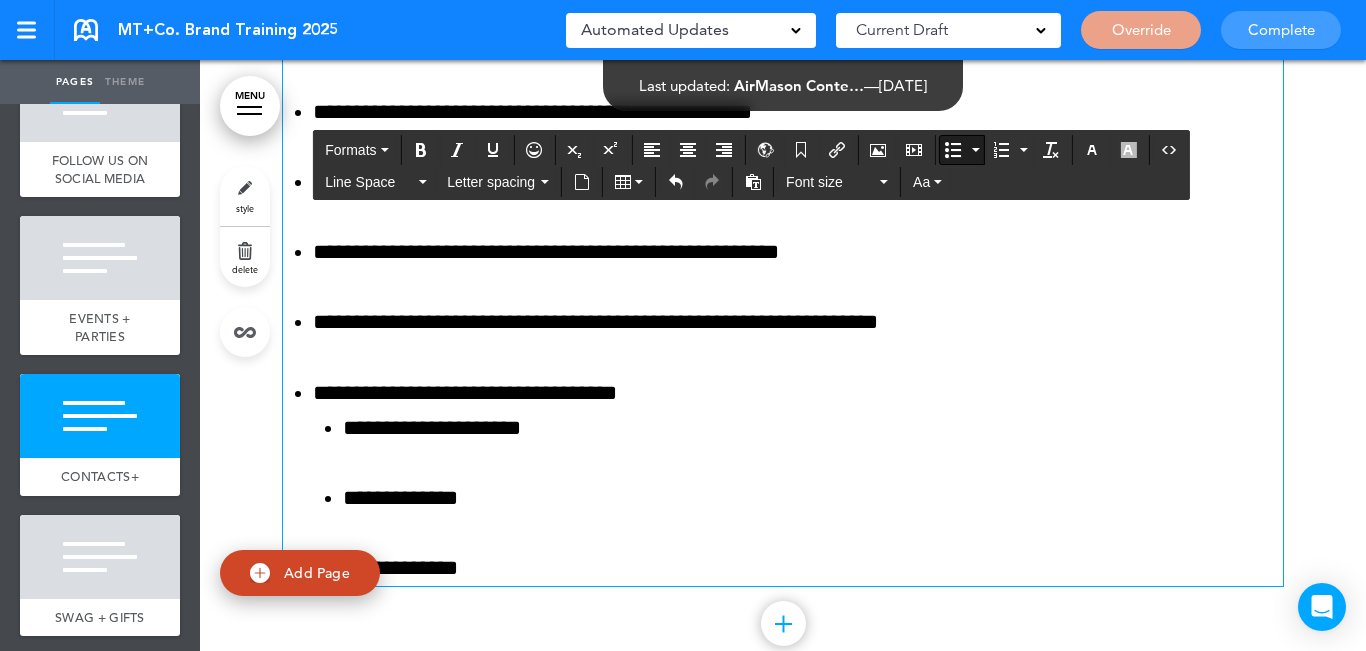 drag, startPoint x: 977, startPoint y: 151, endPoint x: 999, endPoint y: 188, distance: 43.046486 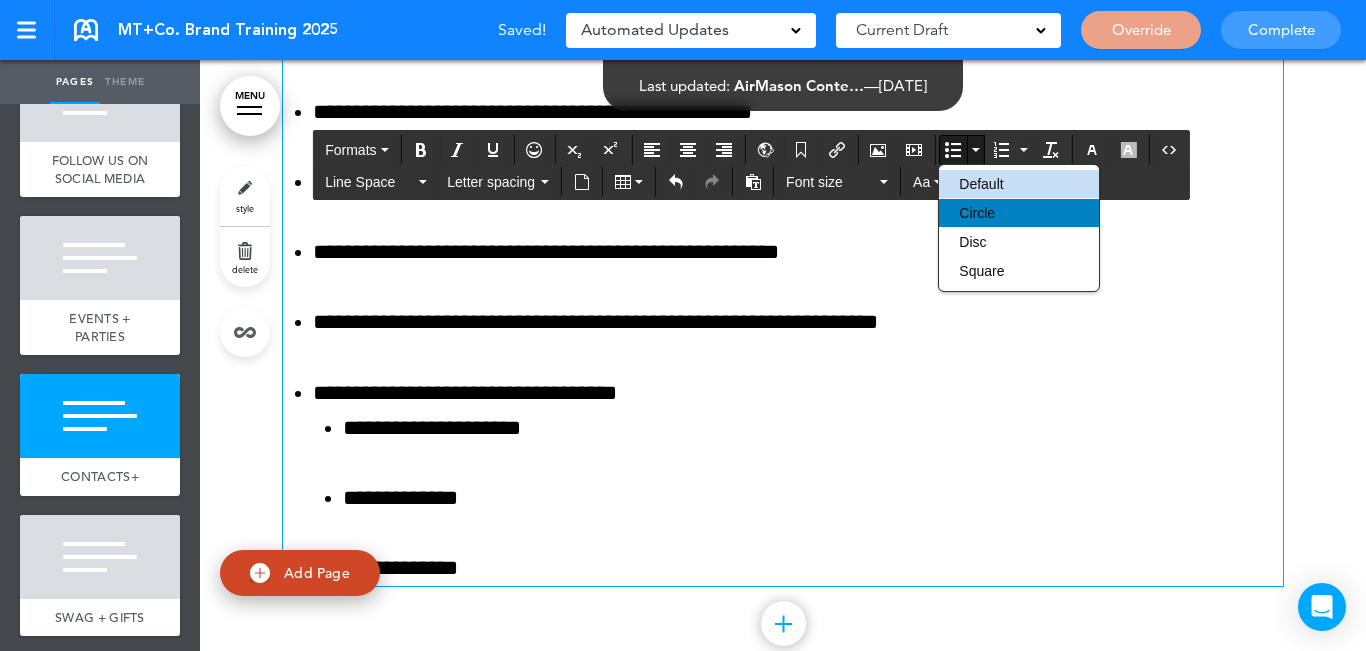 click on "Circle" at bounding box center [1019, 213] 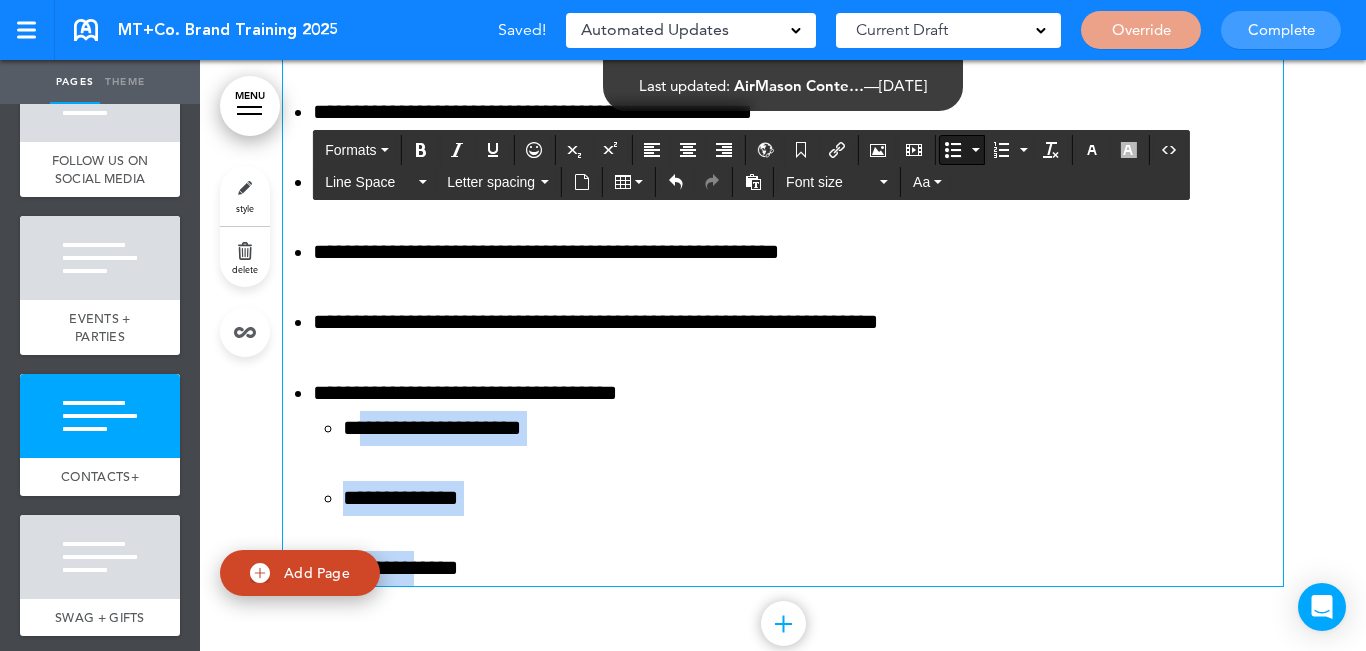 click on "**********" at bounding box center (783, 225) 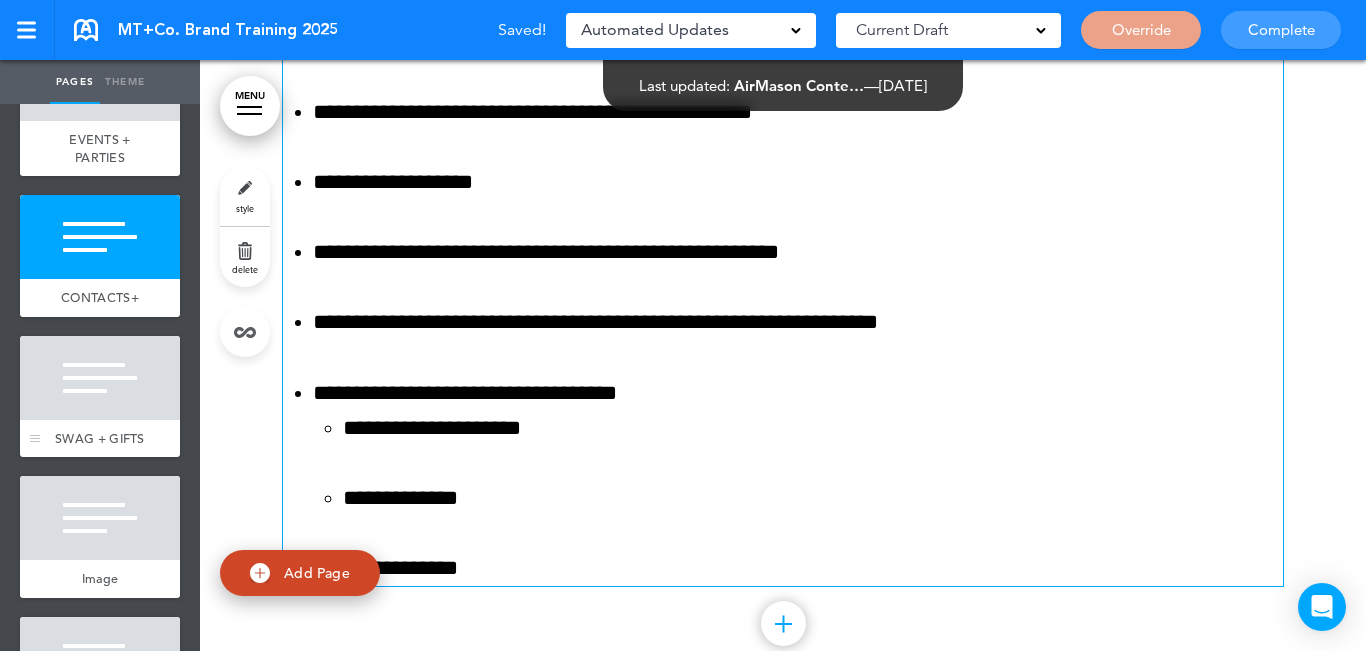 scroll, scrollTop: 1600, scrollLeft: 0, axis: vertical 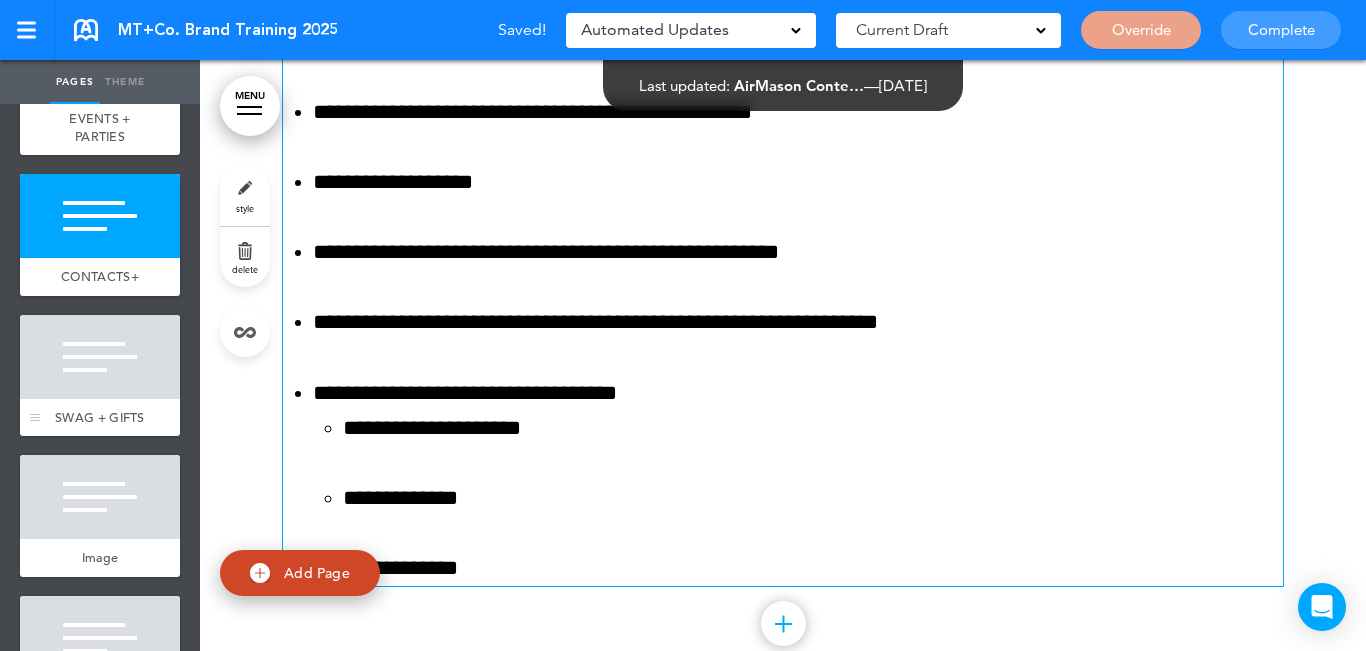 click at bounding box center [100, 357] 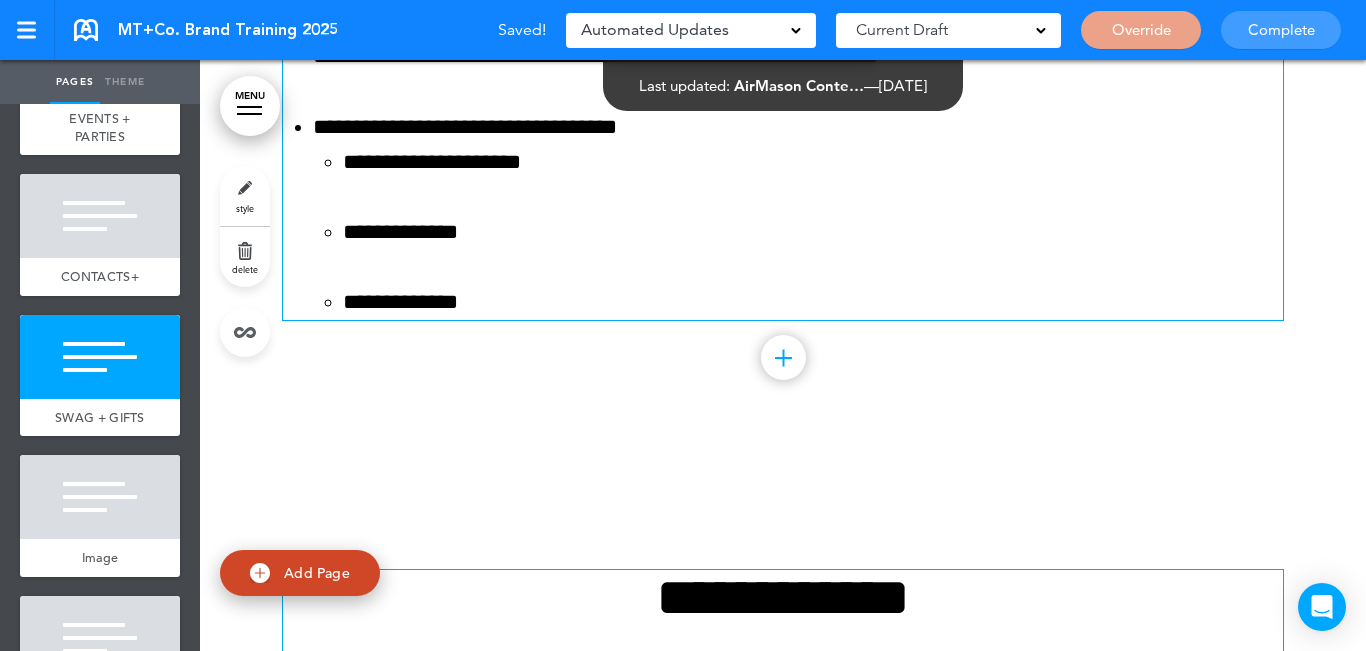 scroll, scrollTop: 12948, scrollLeft: 0, axis: vertical 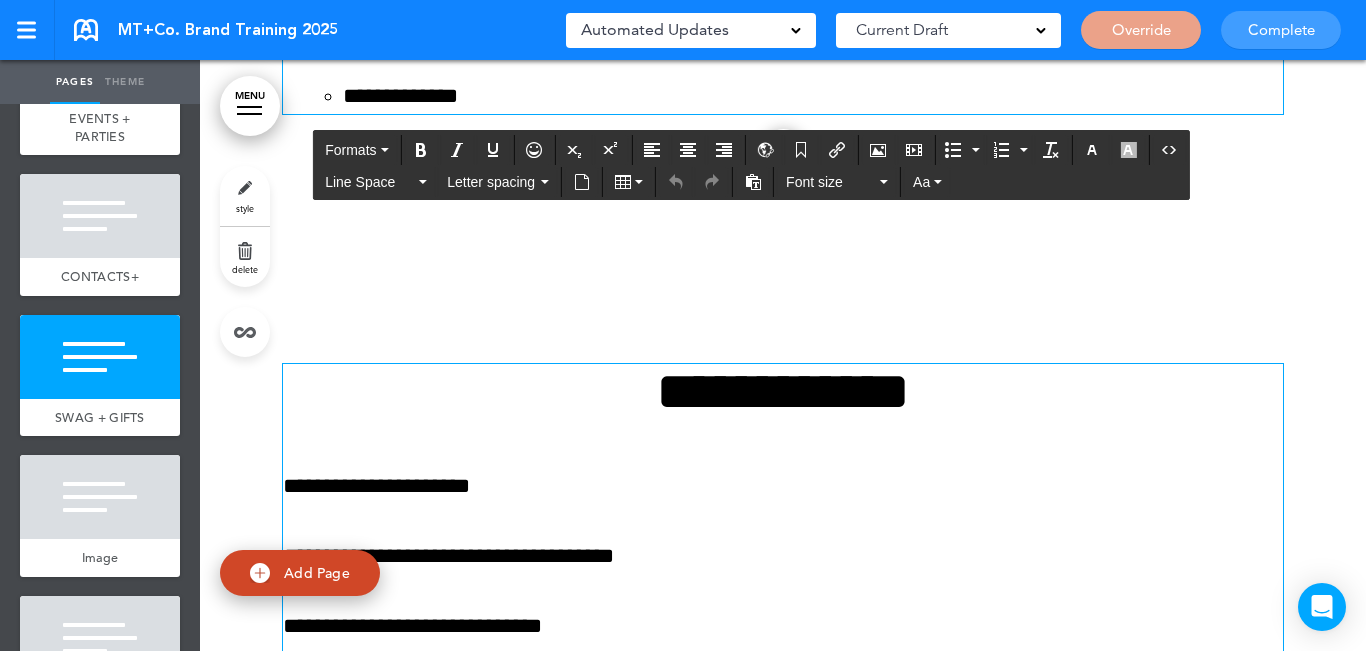 click on "**********" at bounding box center (783, 391) 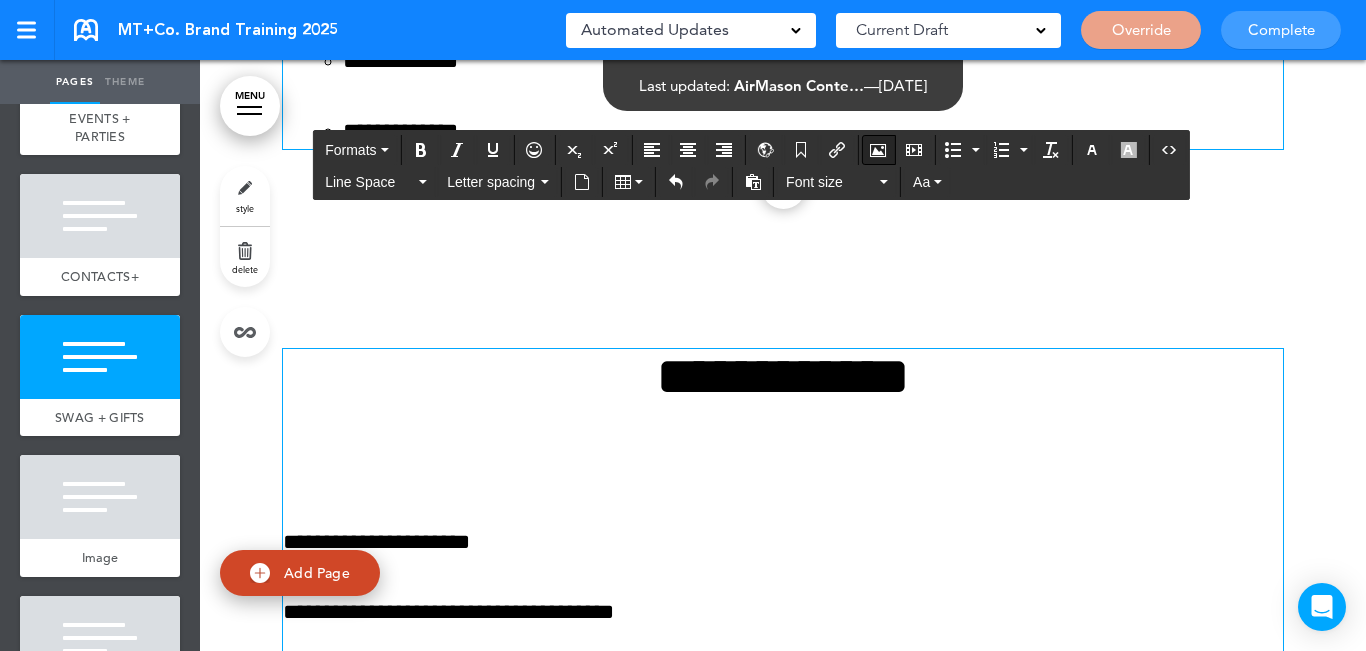 click at bounding box center (878, 150) 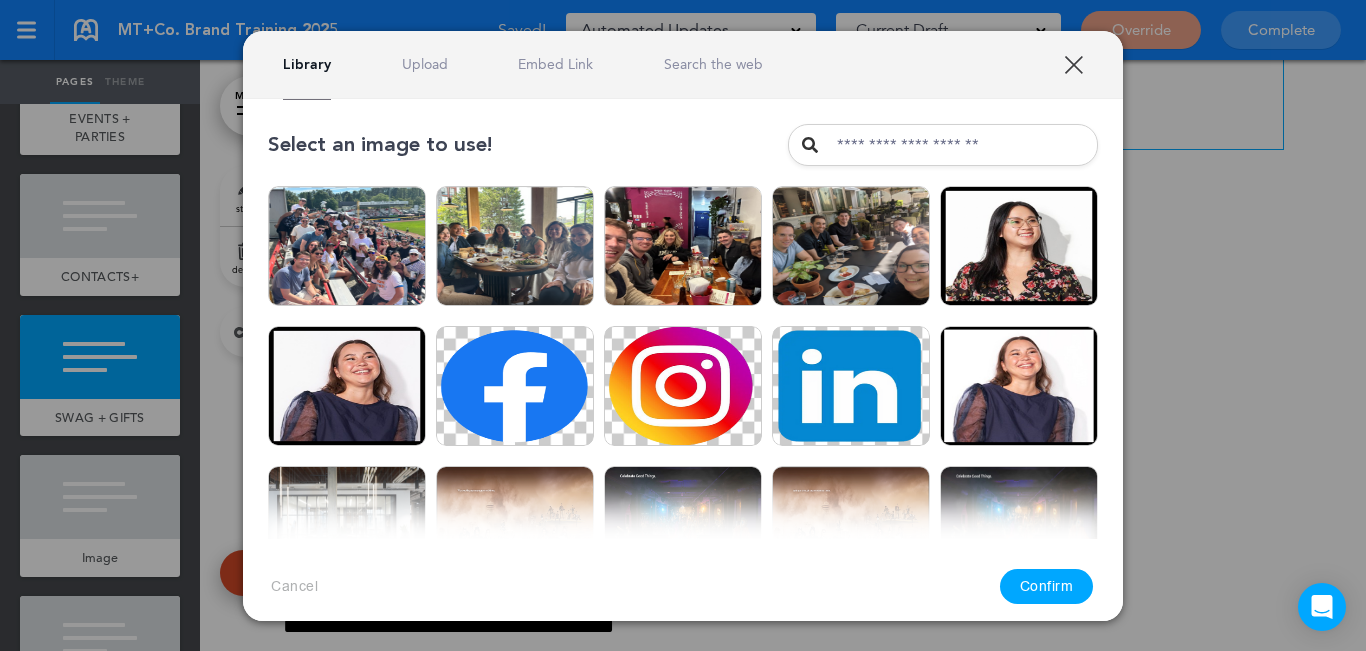 click on "Upload" at bounding box center [425, 64] 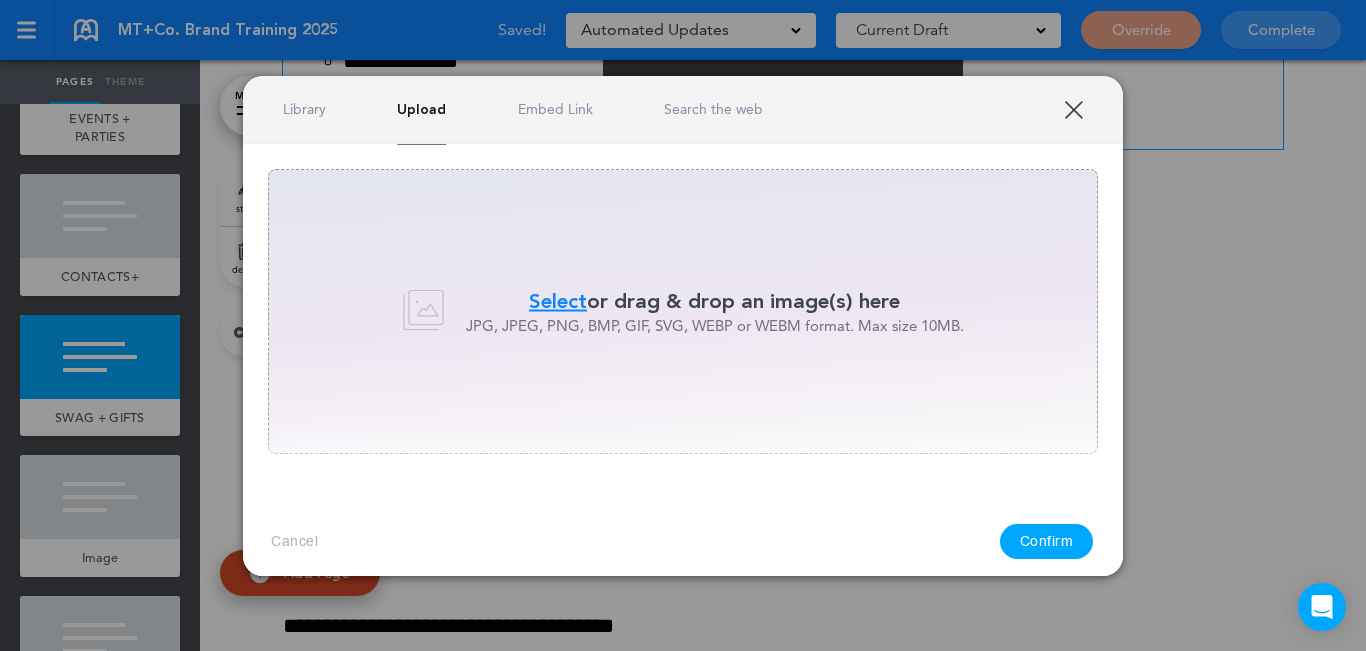 click on "Select  or drag & drop an image(s) here
JPG, JPEG, PNG, BMP, GIF, SVG, WEBP or WEBM format. Max size 10MB." at bounding box center [683, 311] 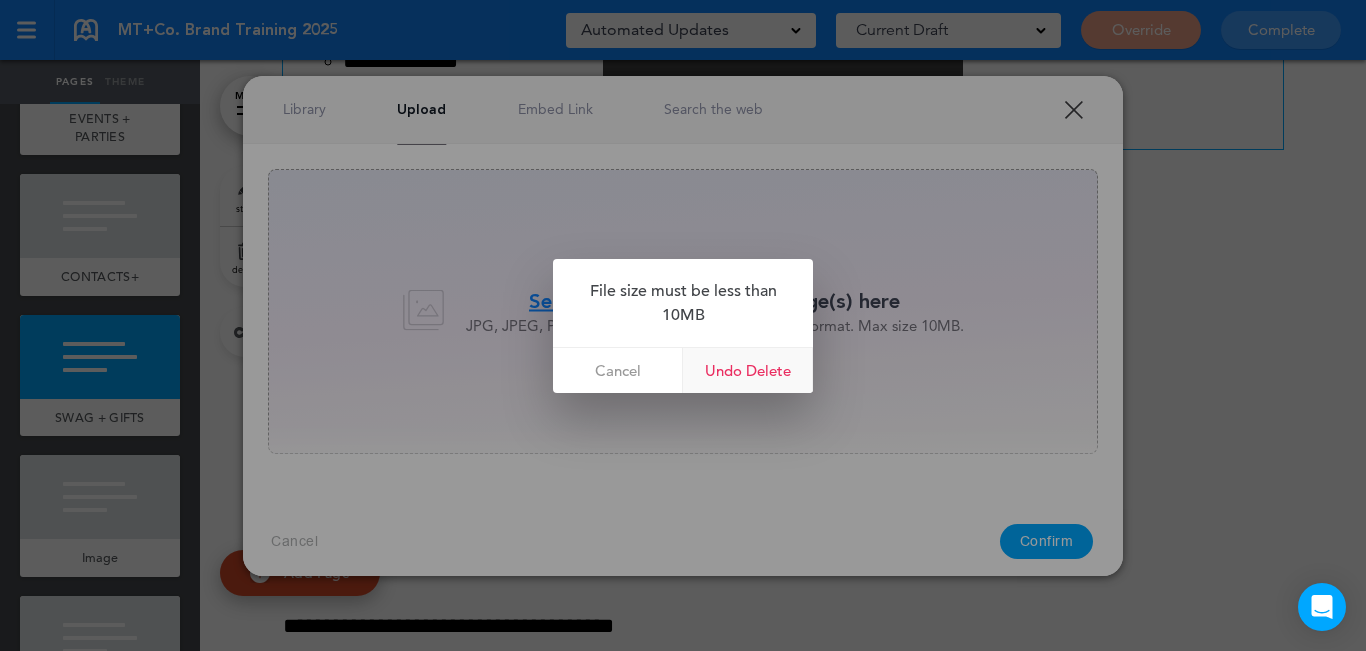 click on "Undo Delete" at bounding box center [748, 370] 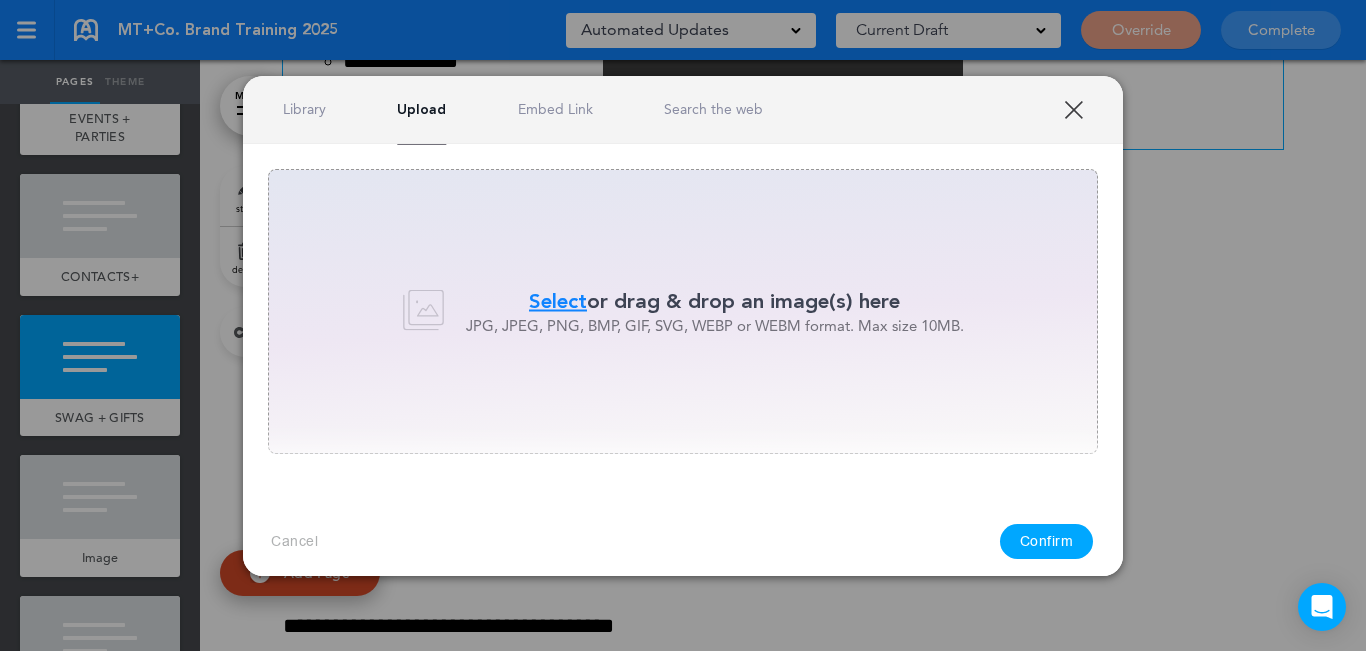 click on "XXX" at bounding box center [1073, 109] 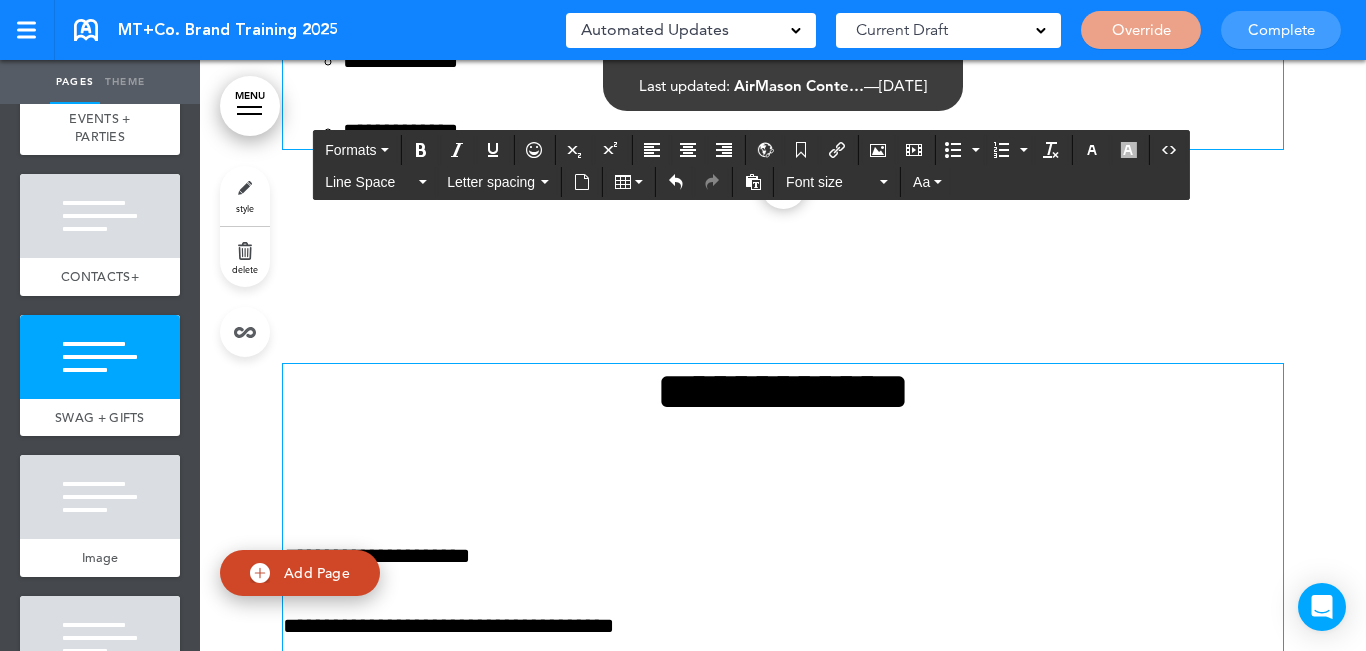 click on "**********" at bounding box center [783, 609] 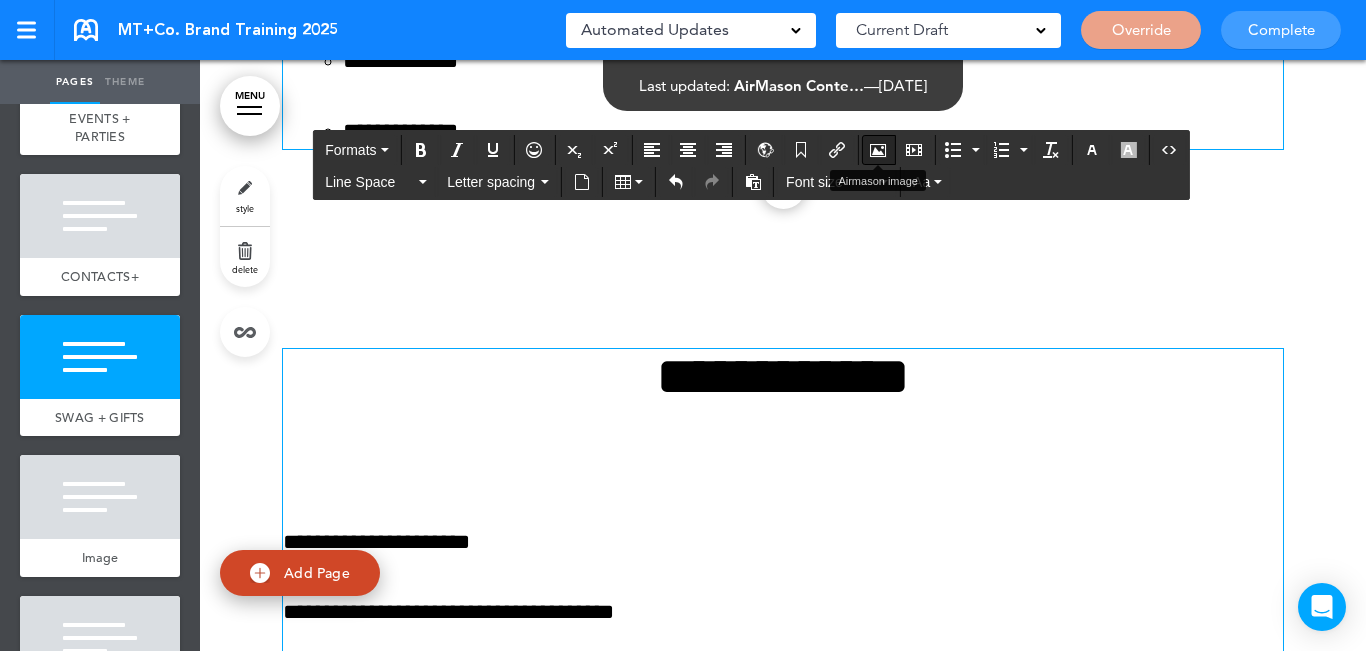 click at bounding box center (878, 150) 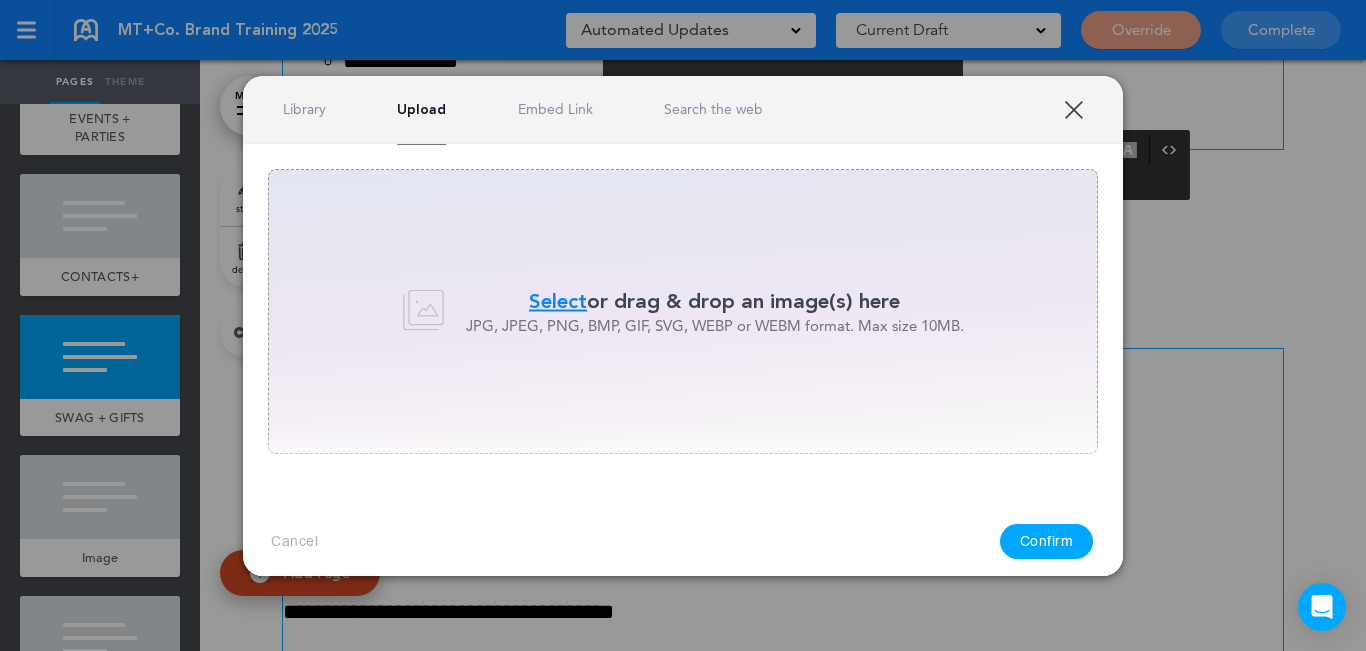 click on "Upload" at bounding box center (421, 109) 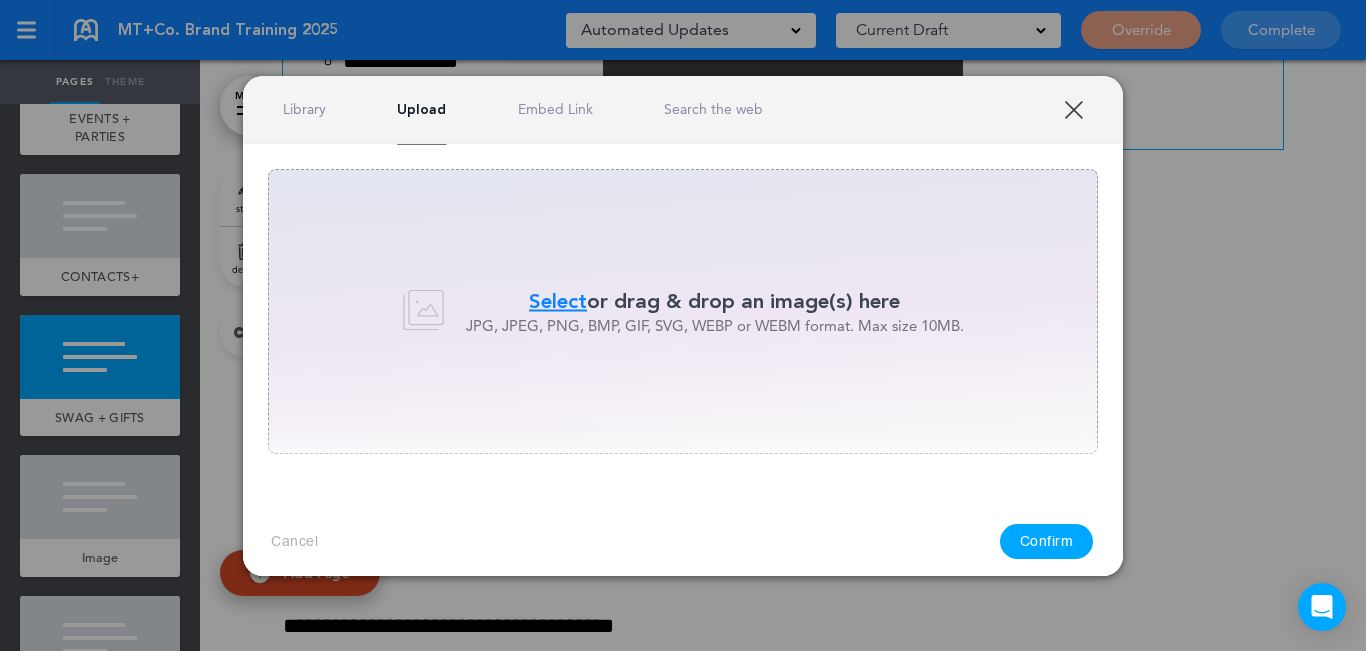 click on "XXX" at bounding box center [1073, 109] 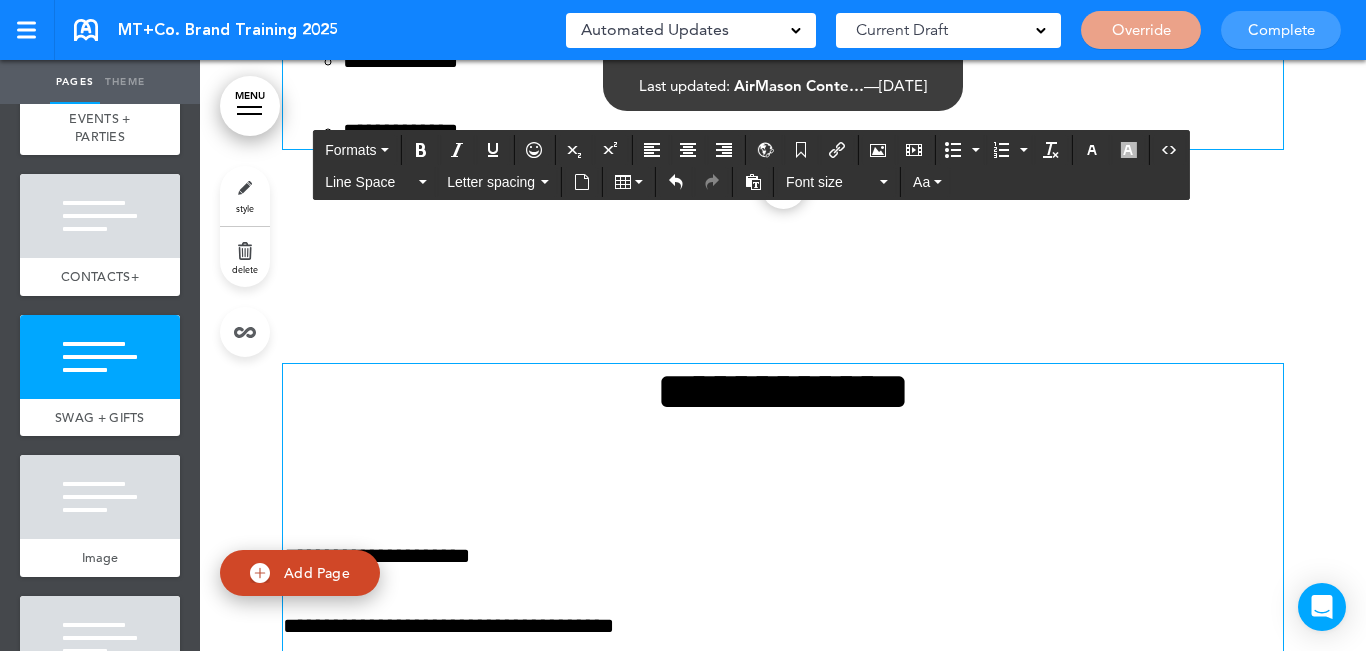 drag, startPoint x: 1076, startPoint y: 227, endPoint x: 1070, endPoint y: 218, distance: 10.816654 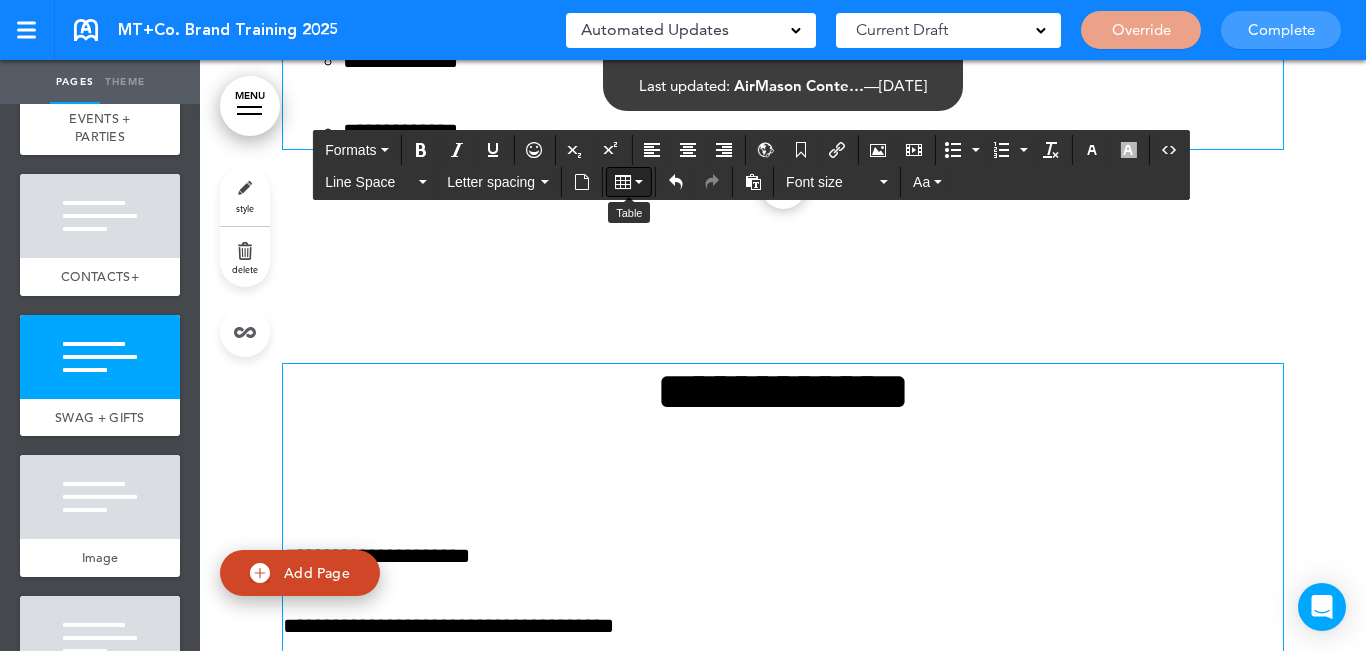 click at bounding box center [629, 182] 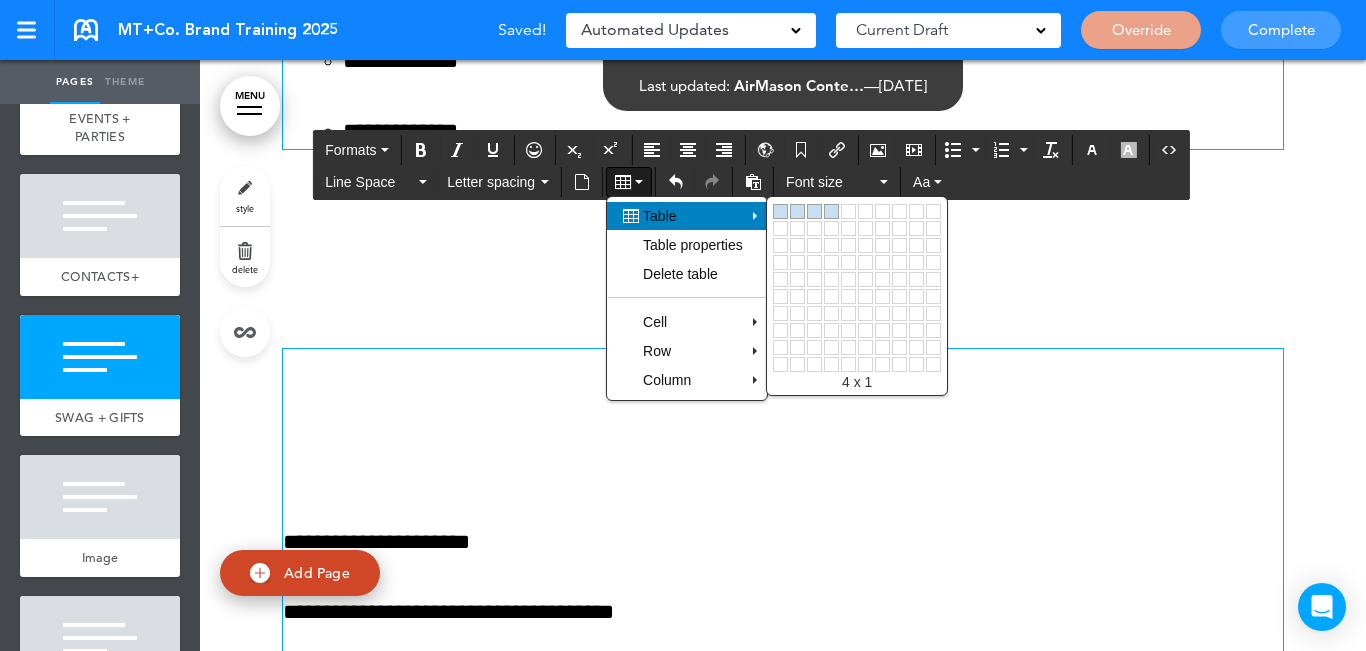 click at bounding box center (831, 211) 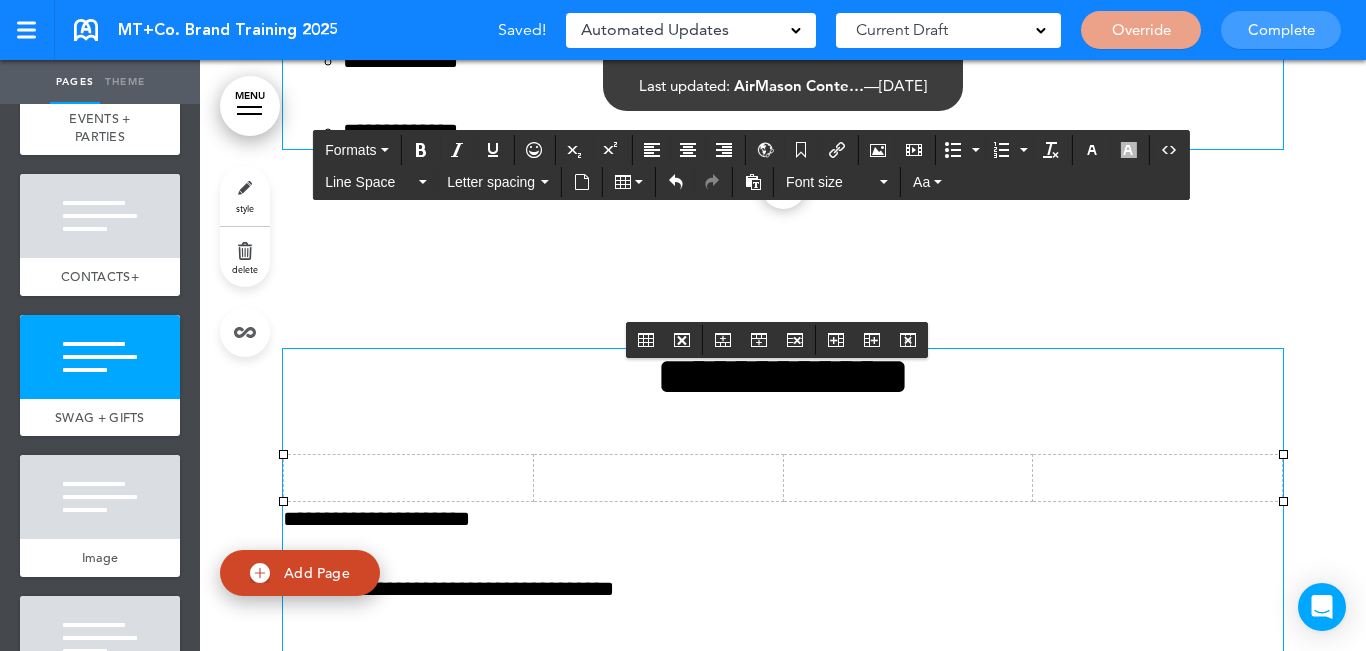 scroll, scrollTop: 12913, scrollLeft: 0, axis: vertical 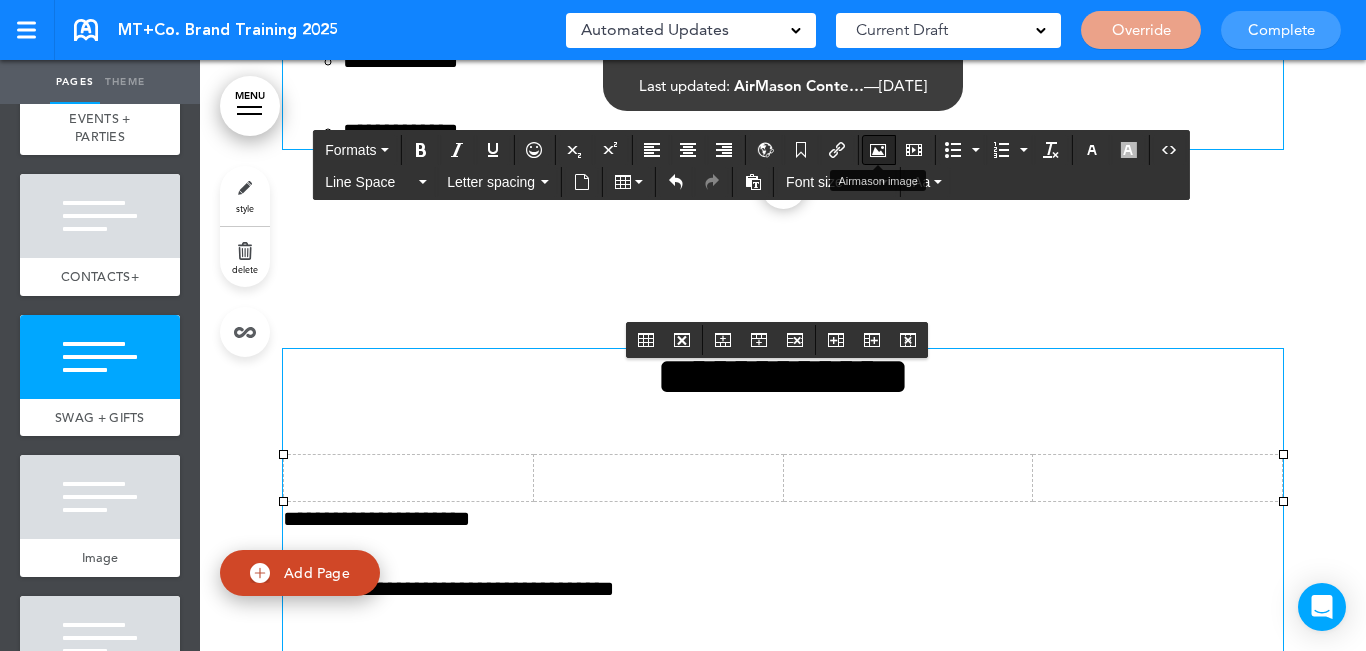 click at bounding box center [878, 150] 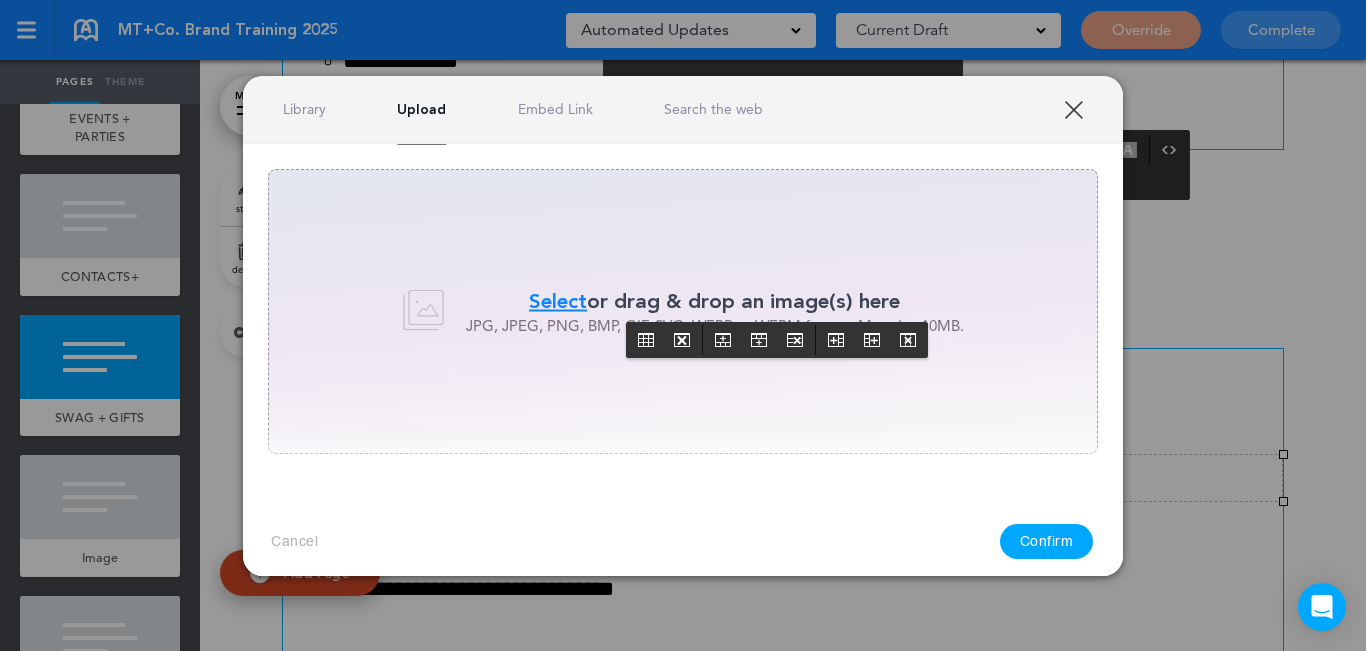 click on "Select" at bounding box center (558, 301) 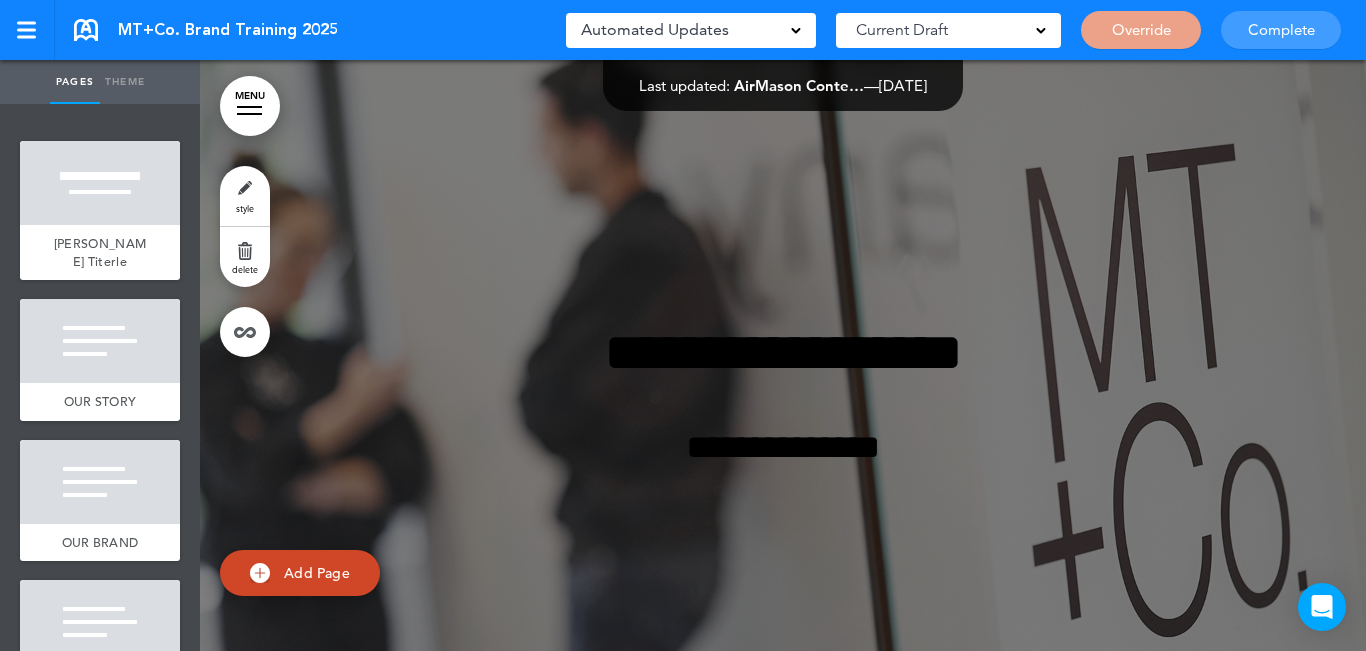 click at bounding box center (409, 13392) 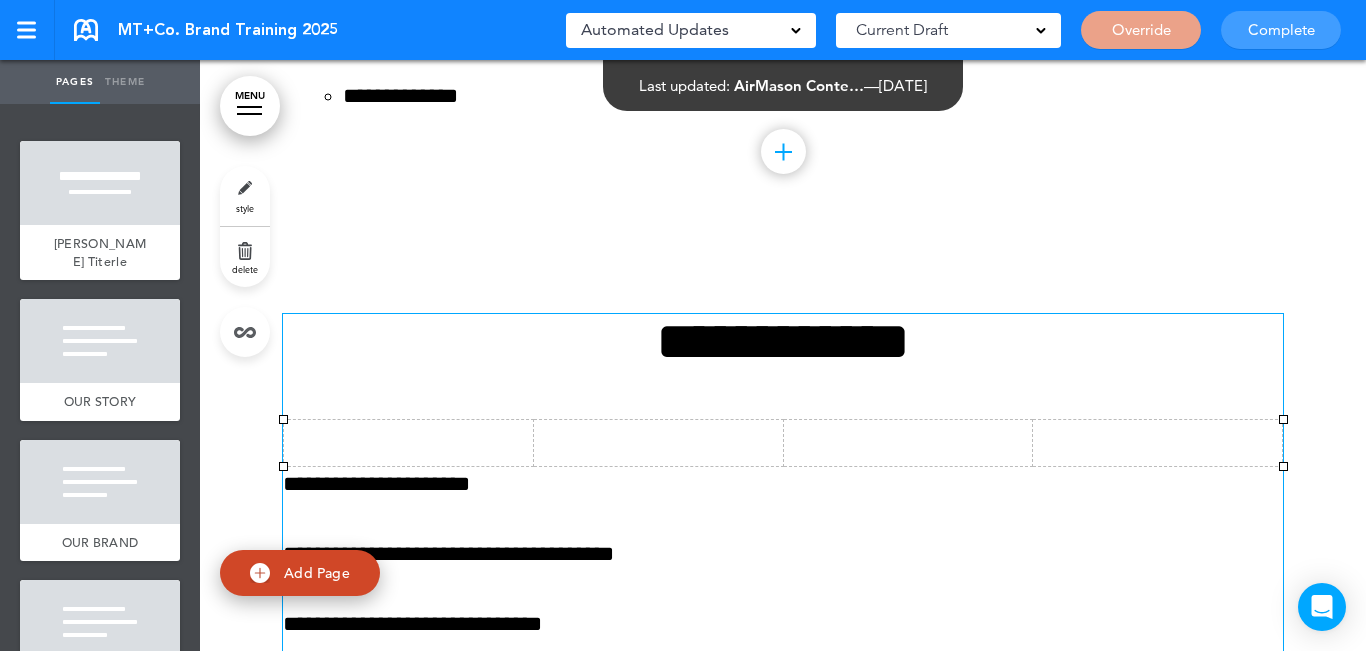 scroll, scrollTop: 0, scrollLeft: 0, axis: both 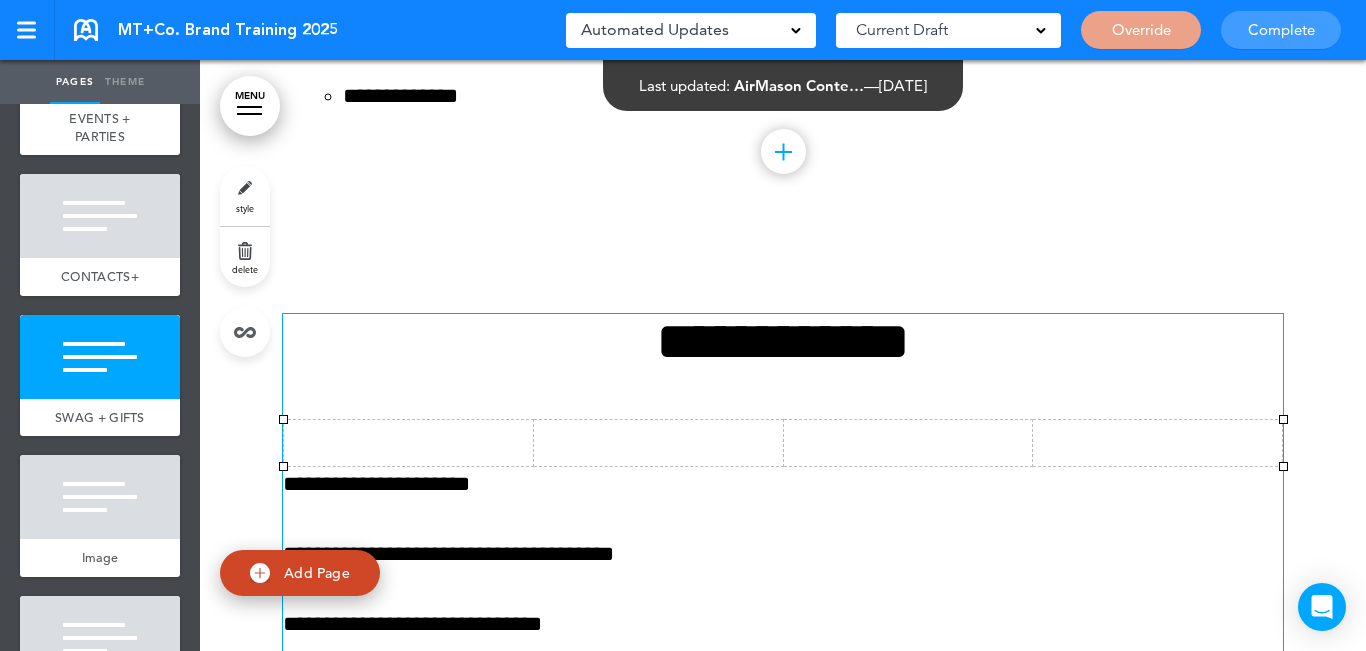 click at bounding box center [409, 443] 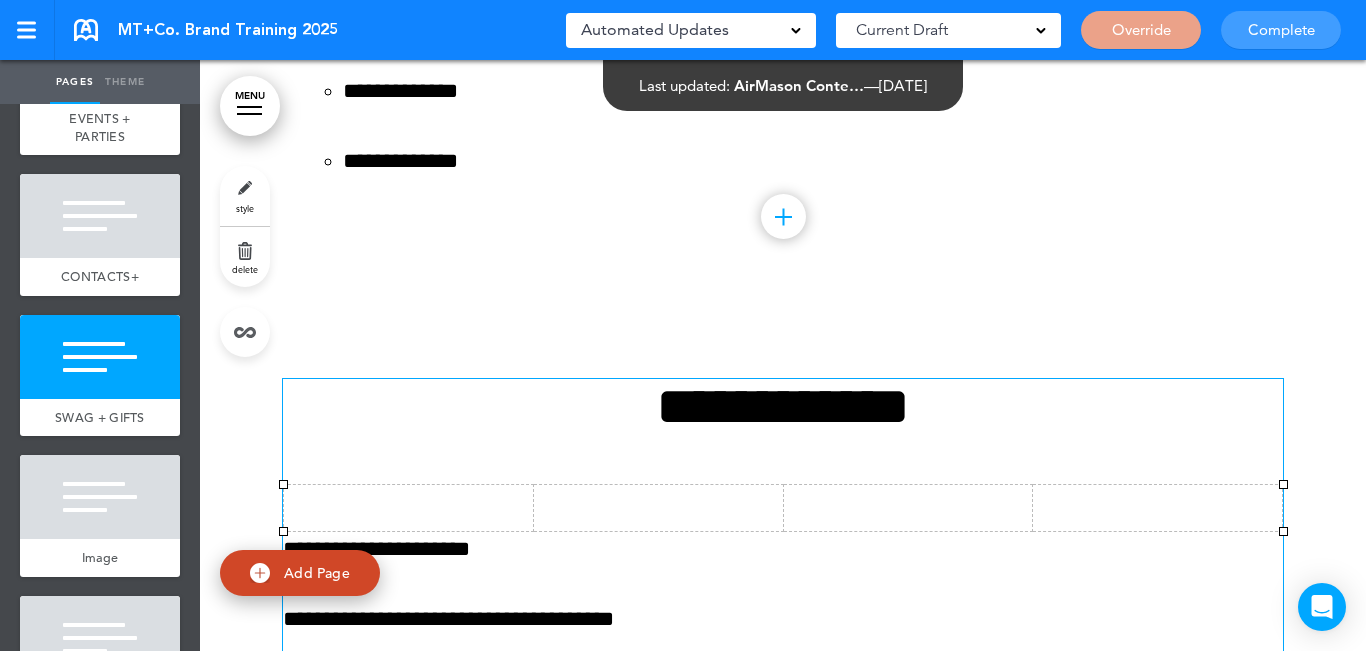 scroll, scrollTop: 12848, scrollLeft: 0, axis: vertical 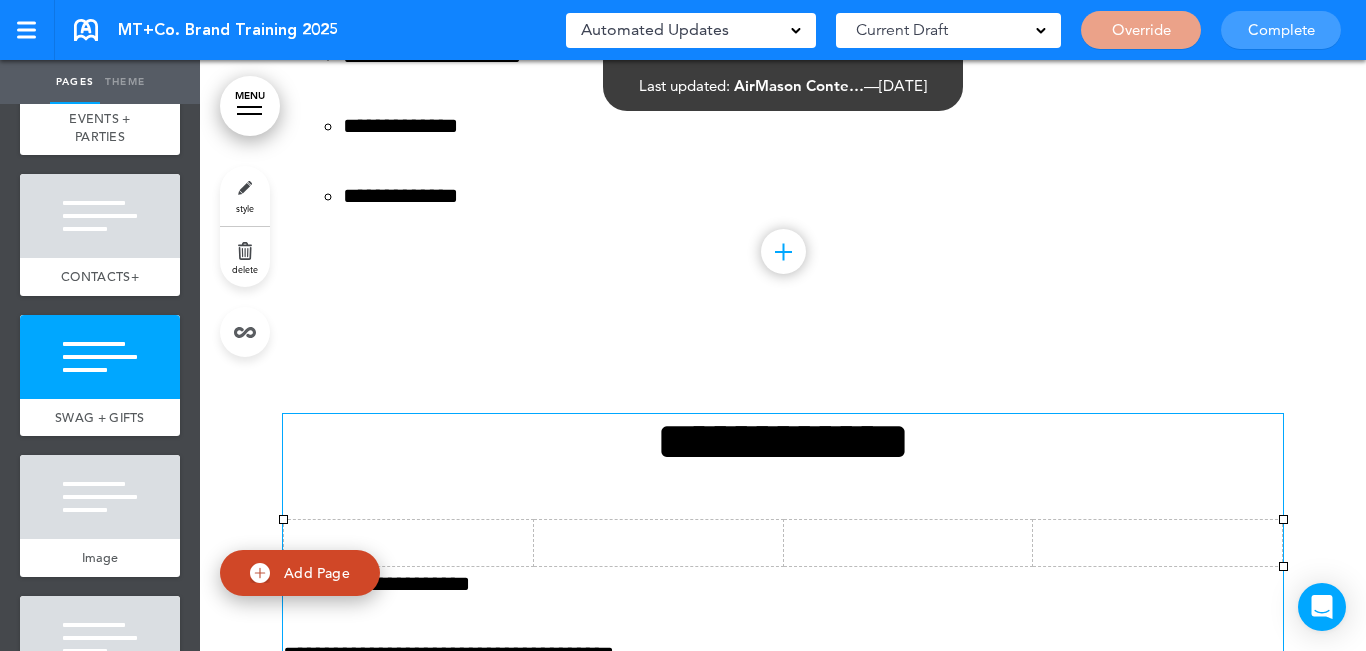 click at bounding box center [409, 543] 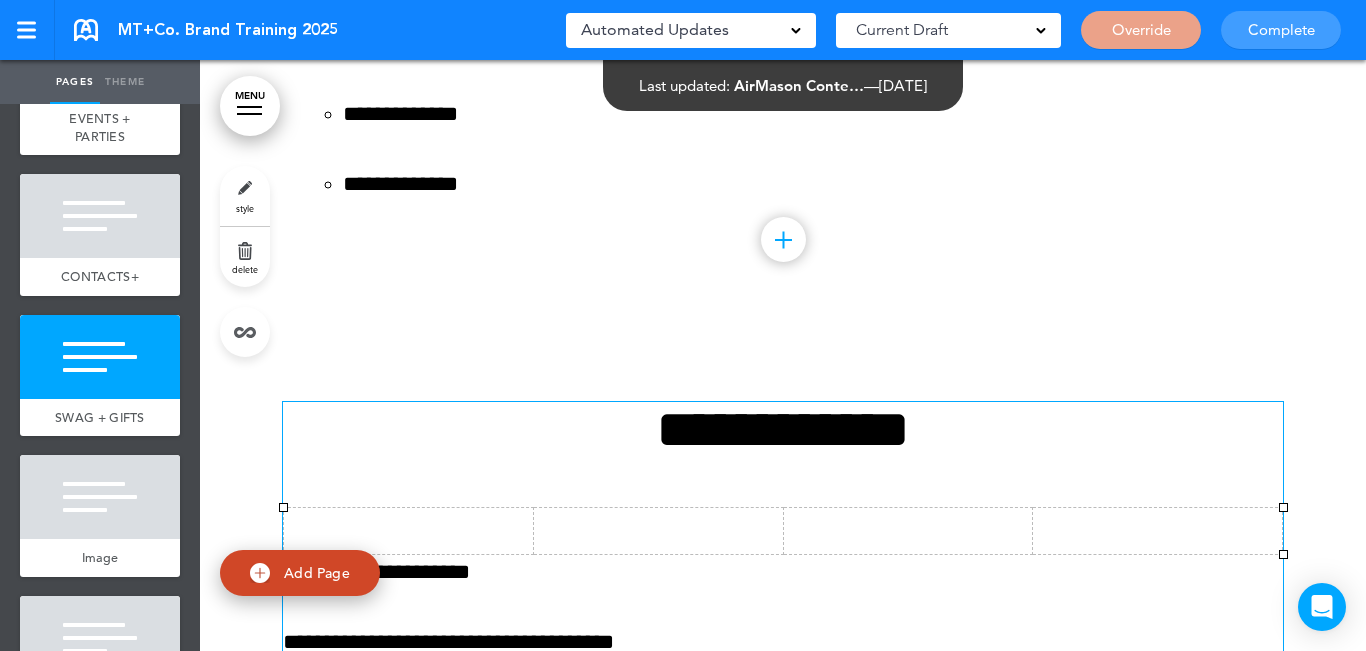 scroll, scrollTop: 12948, scrollLeft: 0, axis: vertical 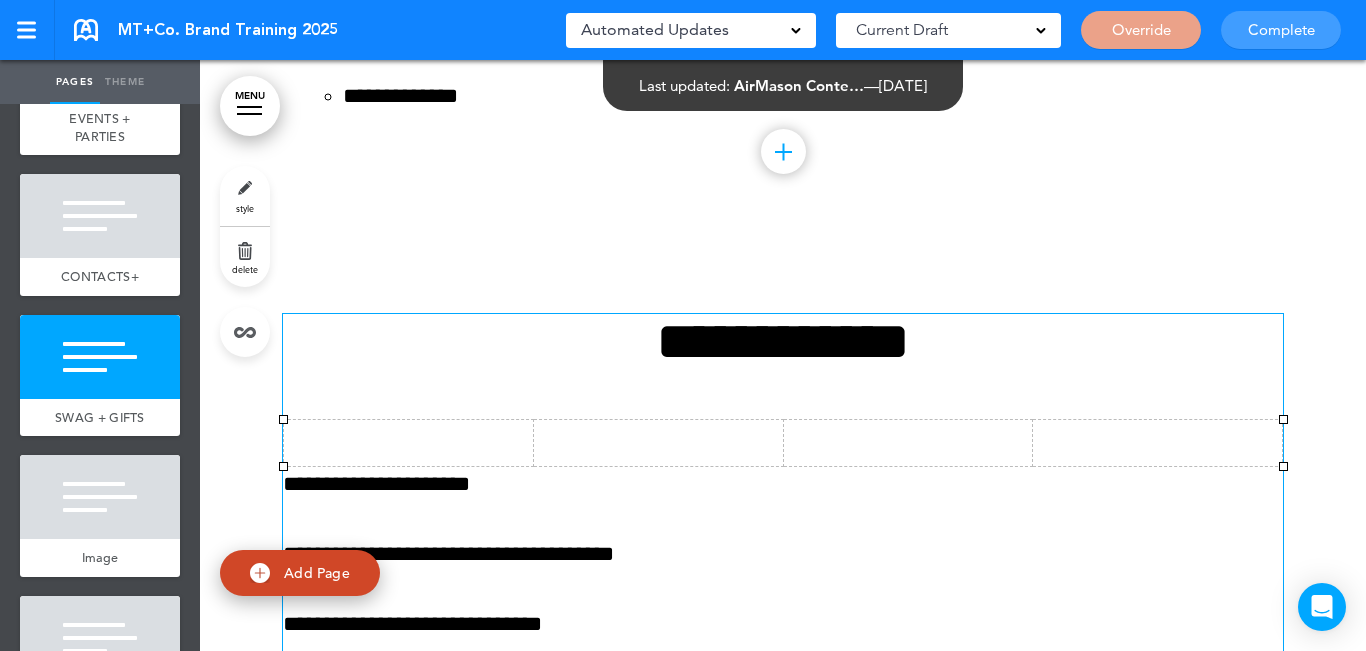click at bounding box center [409, 443] 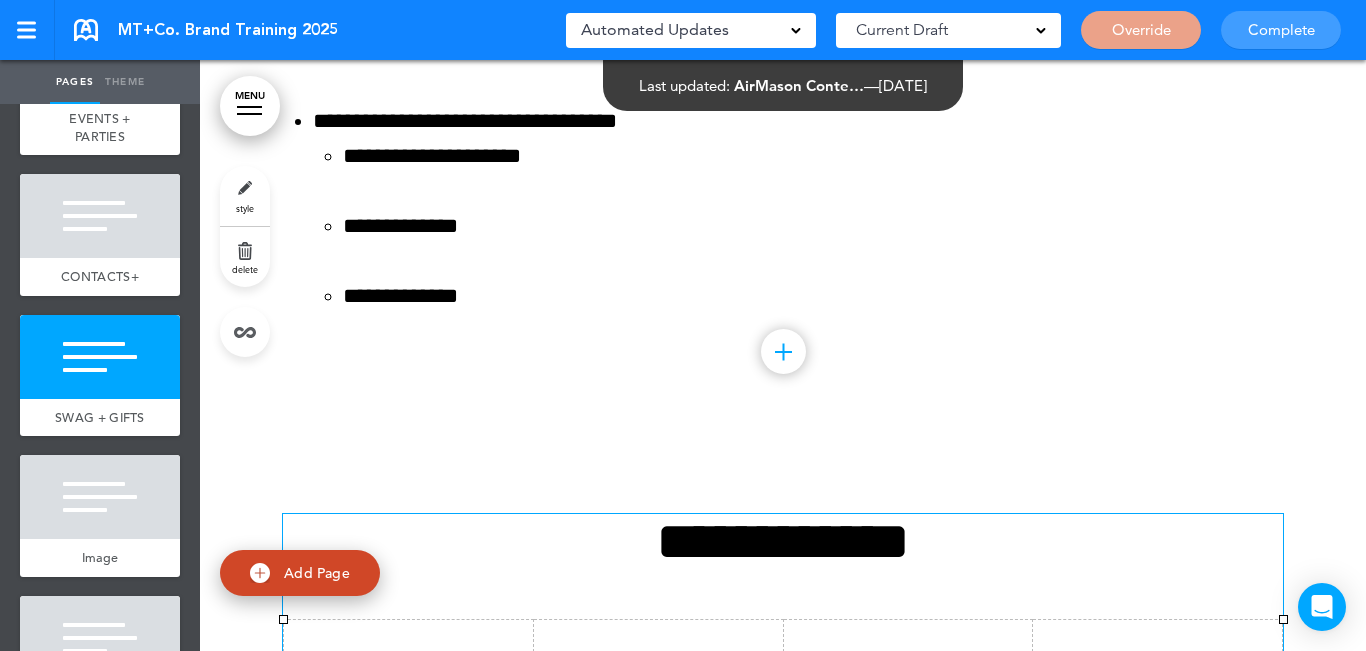 scroll, scrollTop: 12948, scrollLeft: 0, axis: vertical 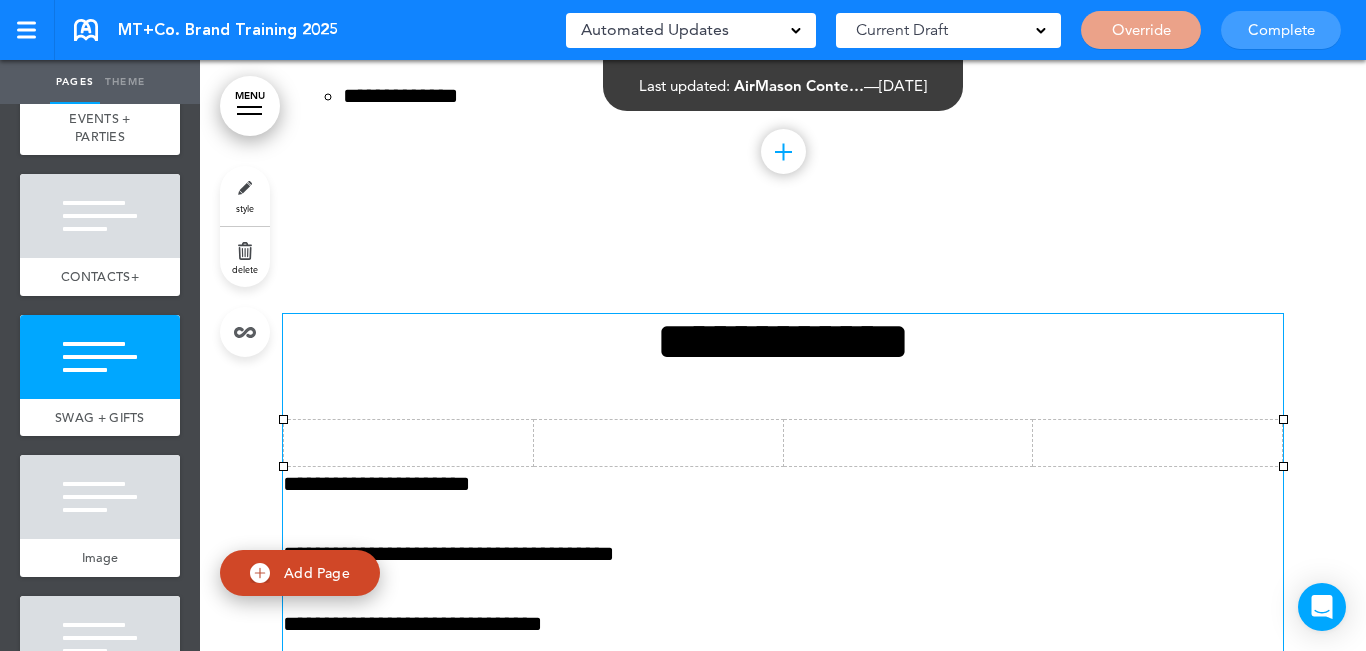 click at bounding box center [658, 443] 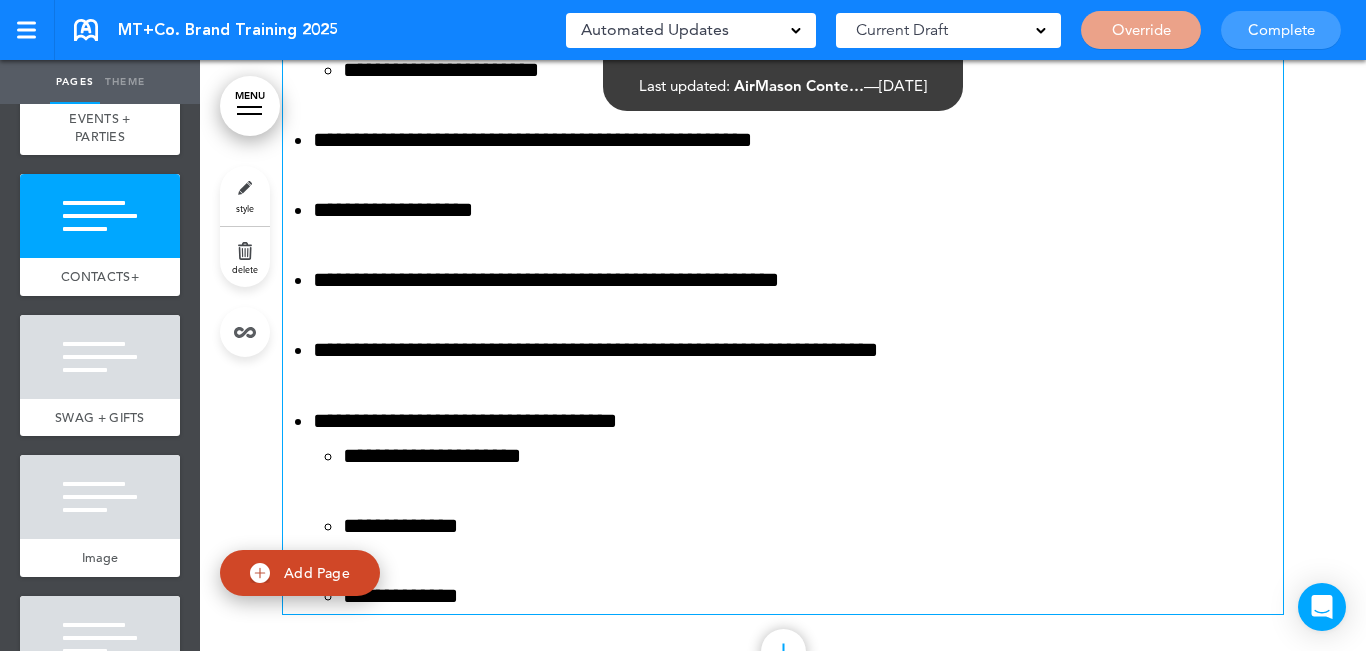click on "**********" at bounding box center [813, 526] 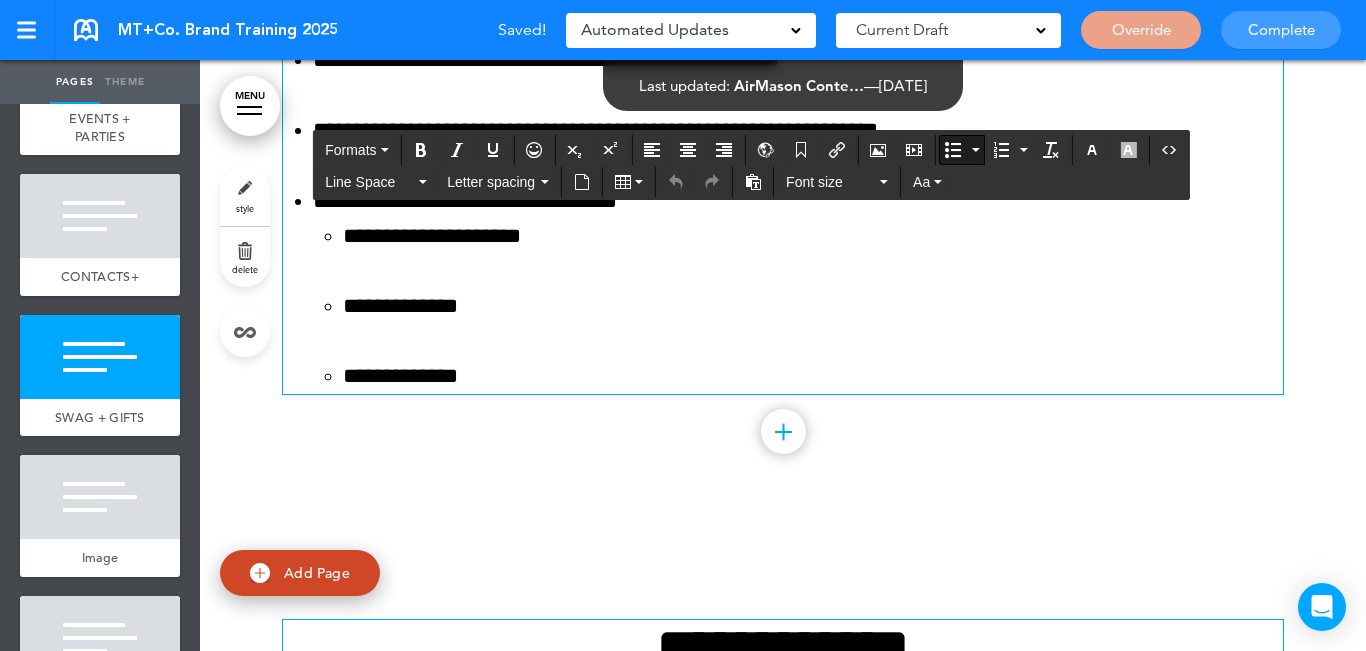 scroll, scrollTop: 12848, scrollLeft: 0, axis: vertical 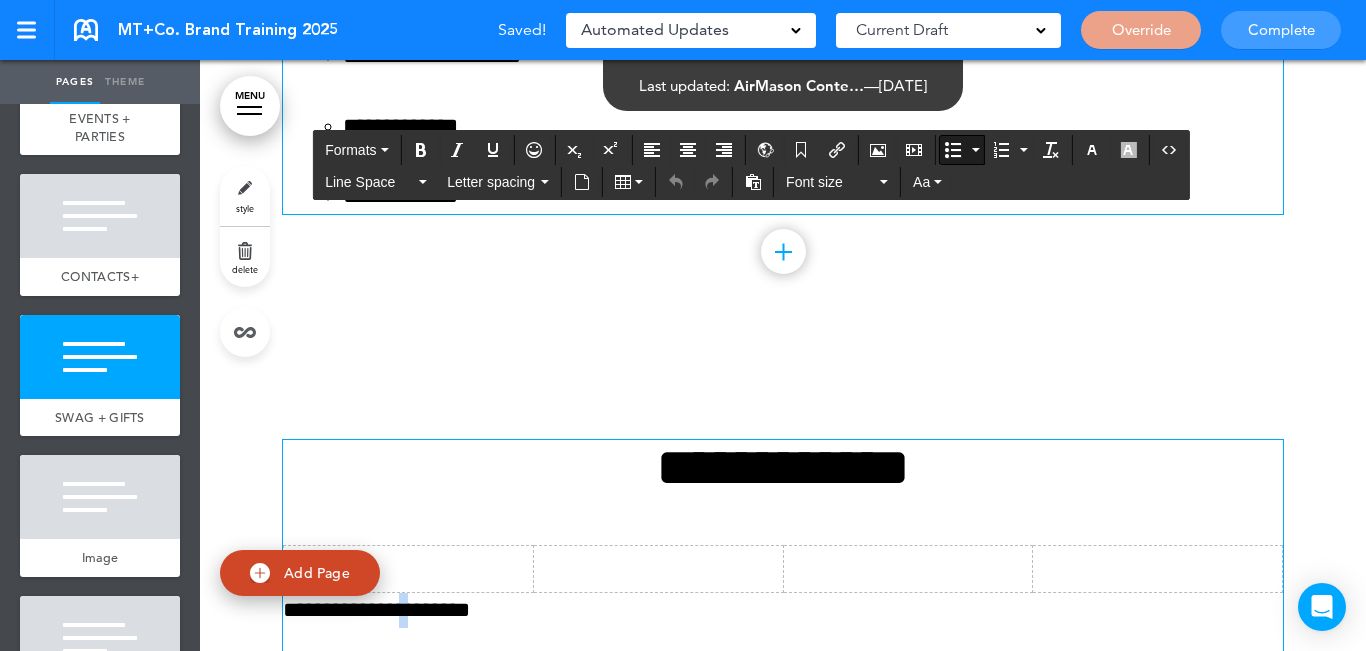 click on "**********" at bounding box center (783, 610) 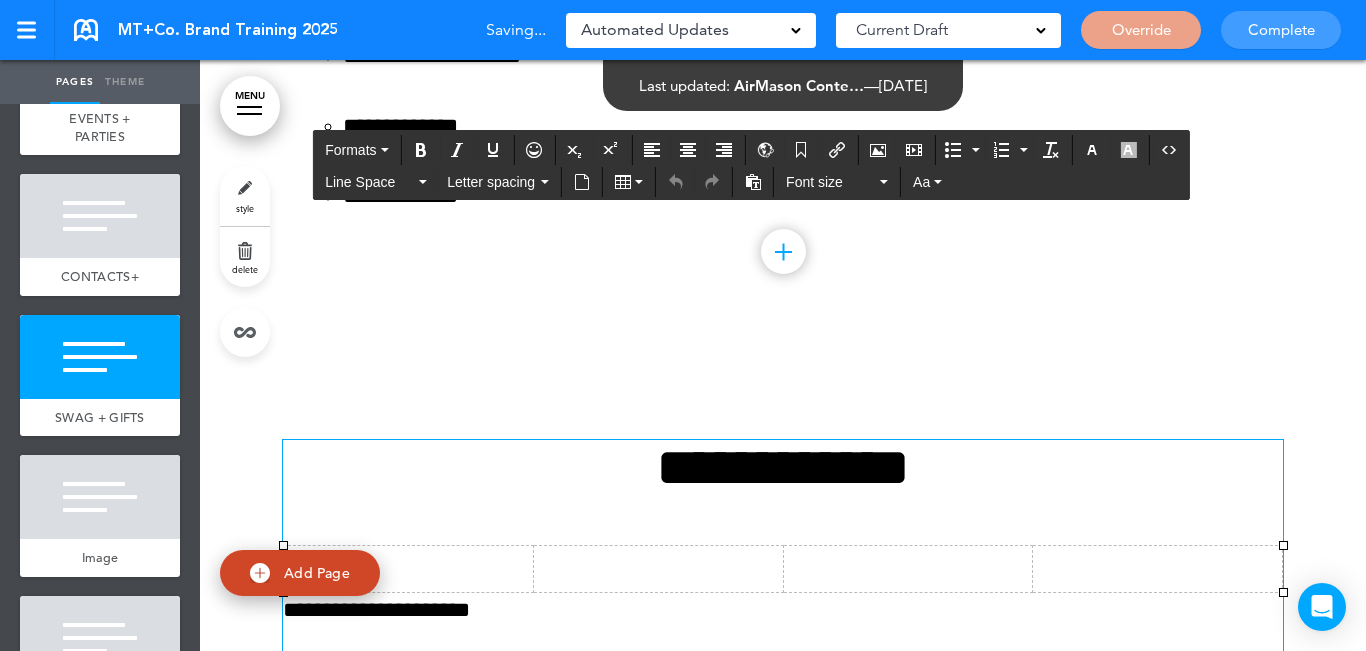click at bounding box center [409, 569] 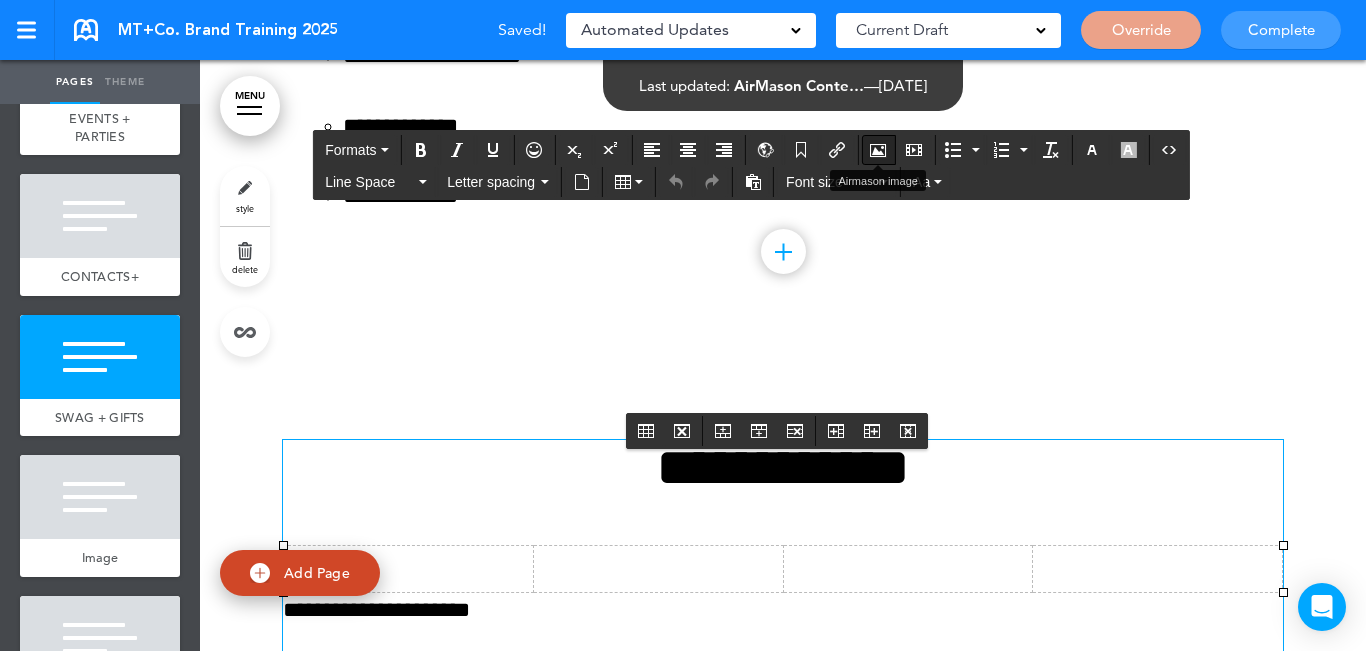 click at bounding box center (878, 150) 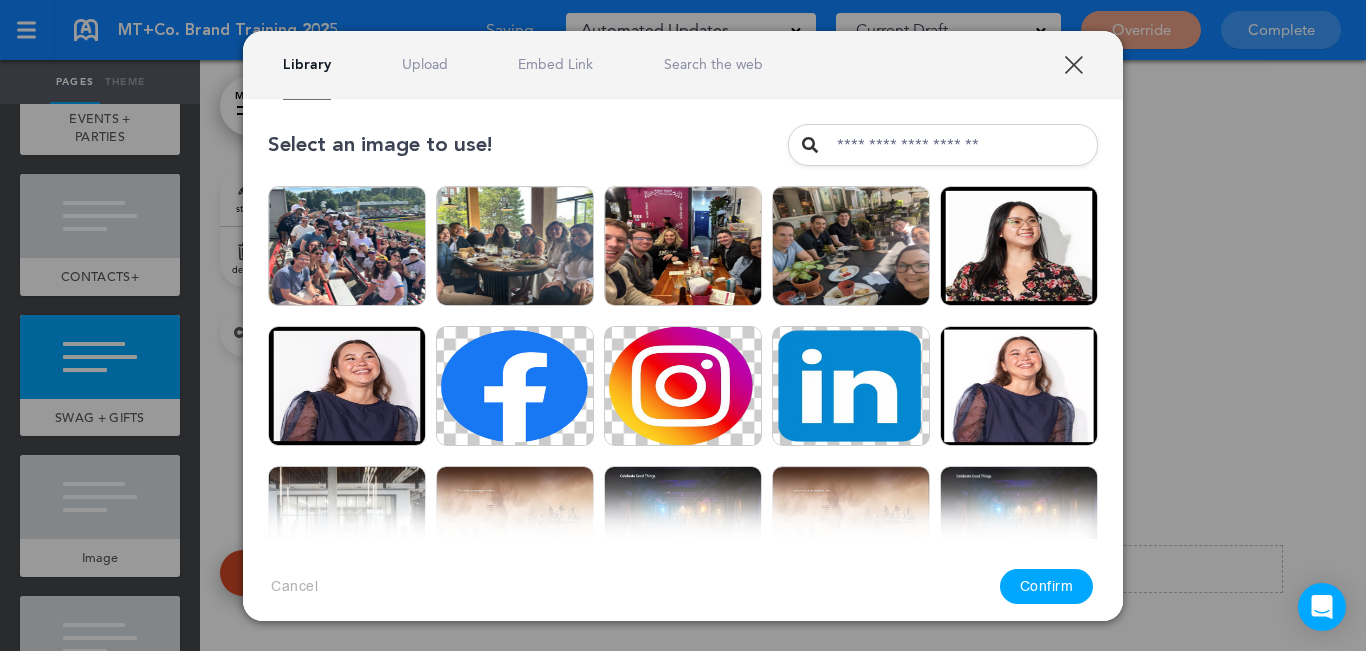 drag, startPoint x: 419, startPoint y: 61, endPoint x: 426, endPoint y: 77, distance: 17.464249 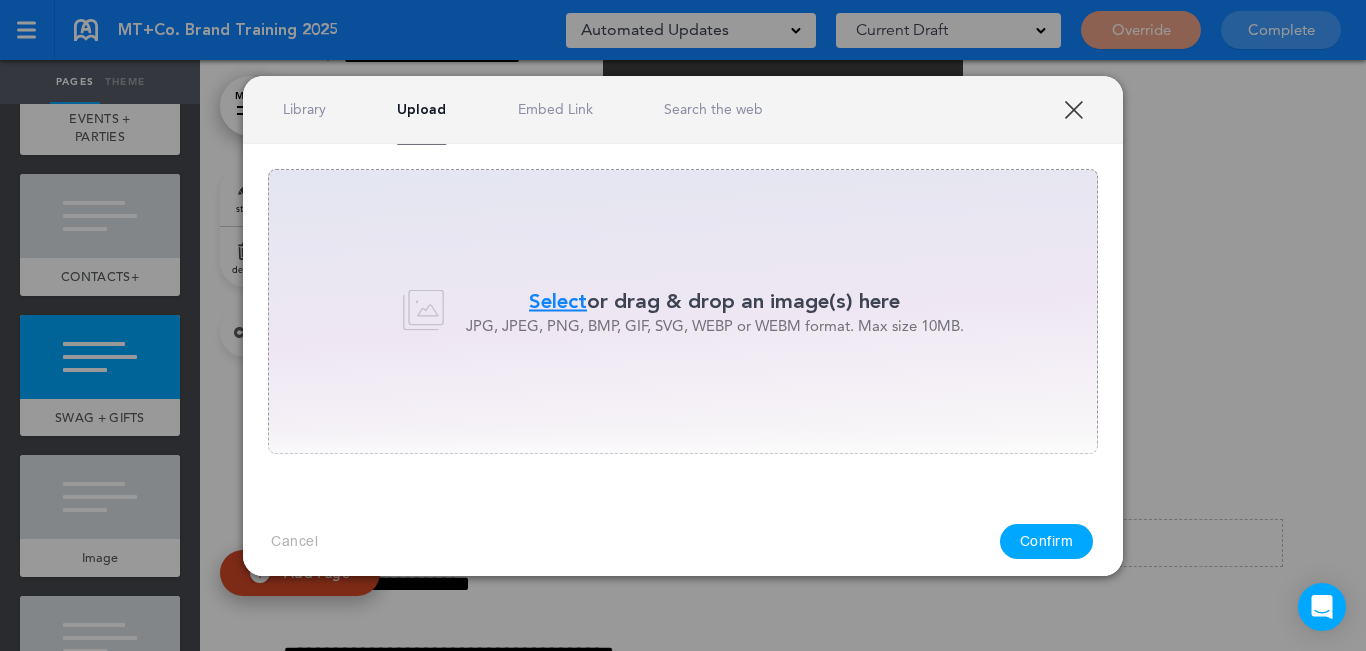 click on "Select" at bounding box center [558, 301] 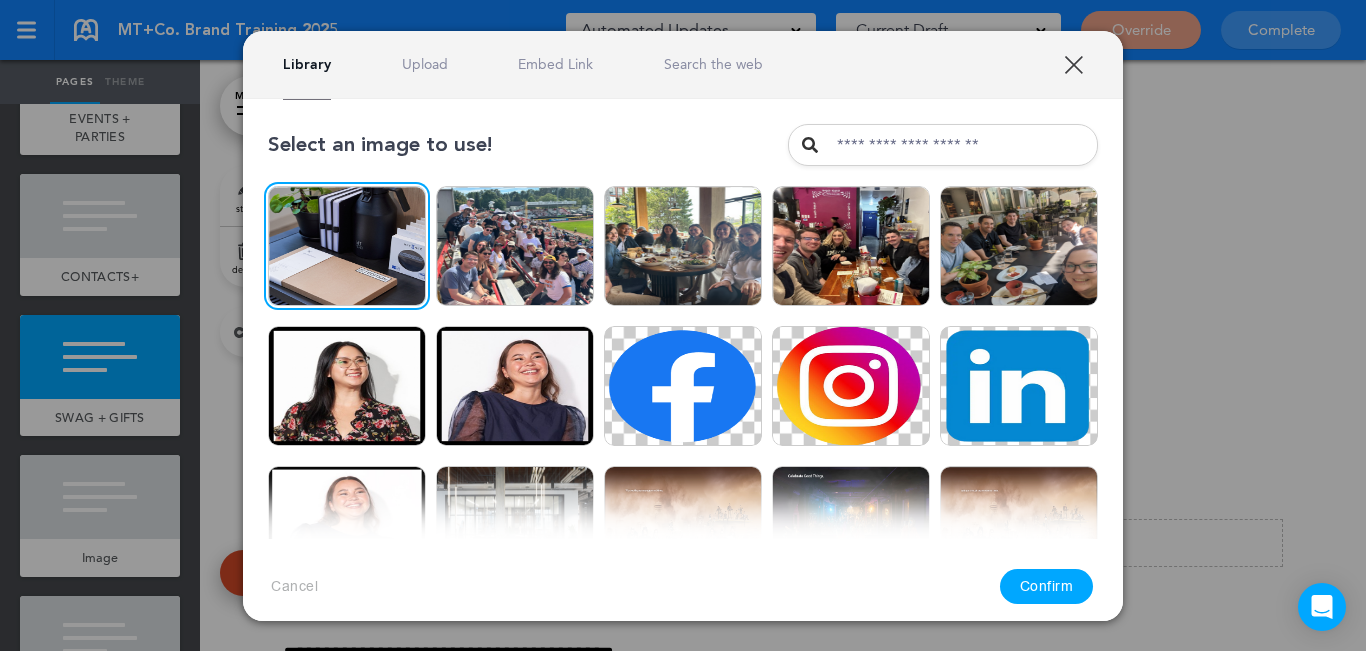 click on "Confirm" at bounding box center [1047, 586] 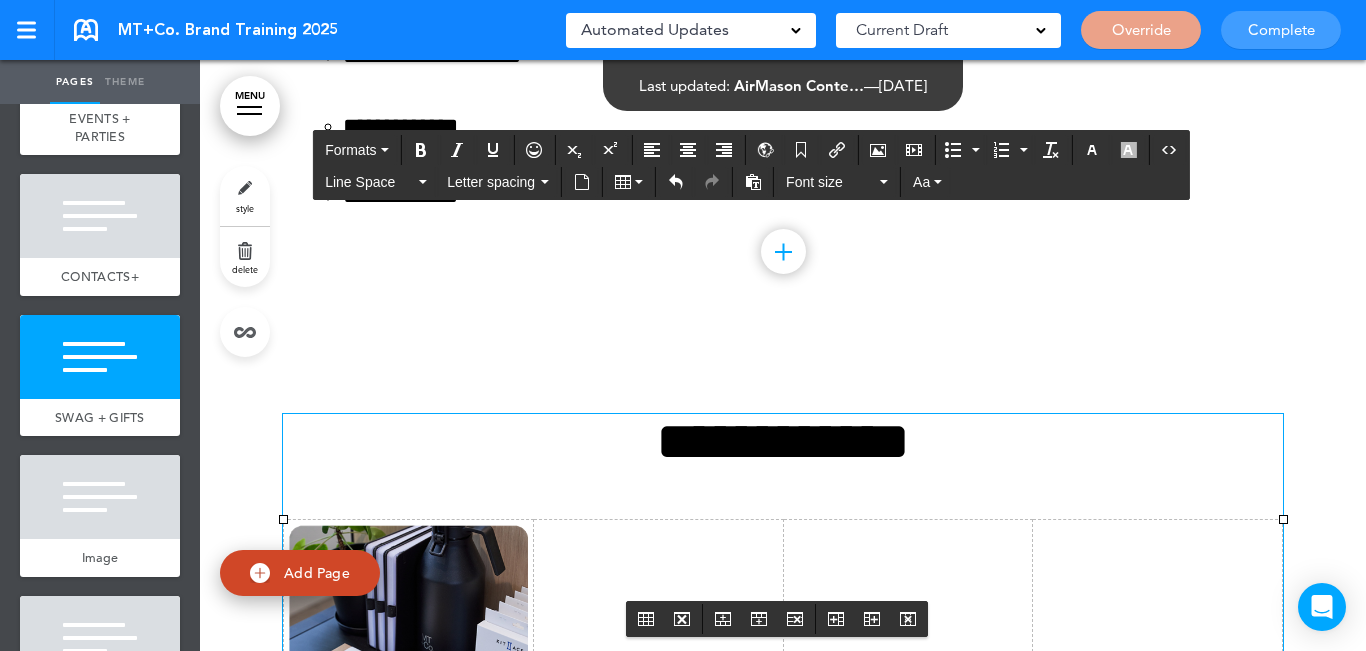 click at bounding box center [658, 651] 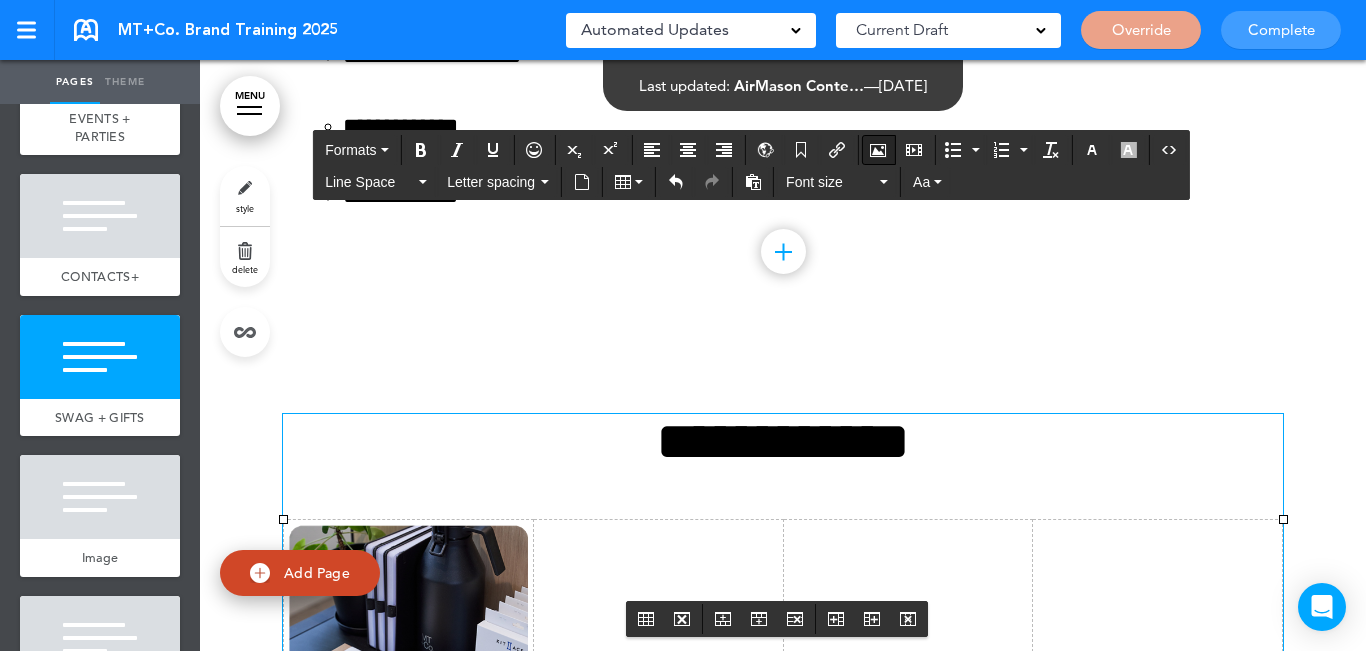 click at bounding box center [878, 150] 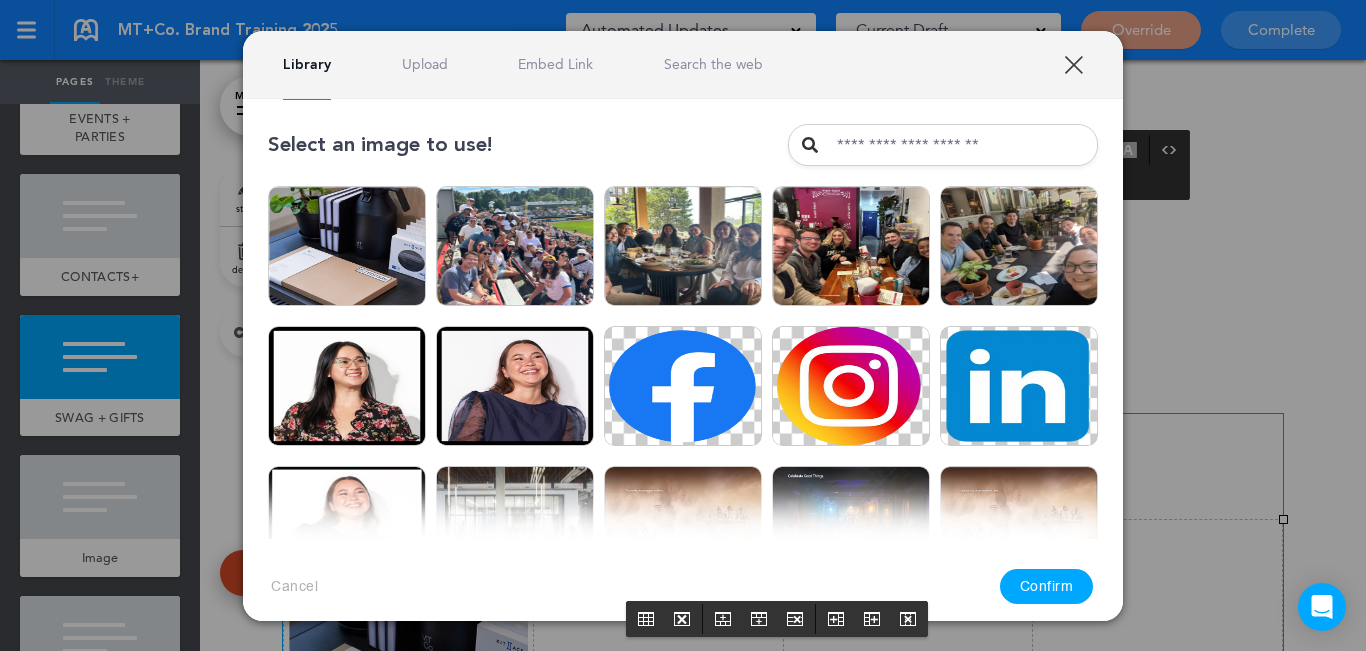 click on "Upload" at bounding box center (425, 64) 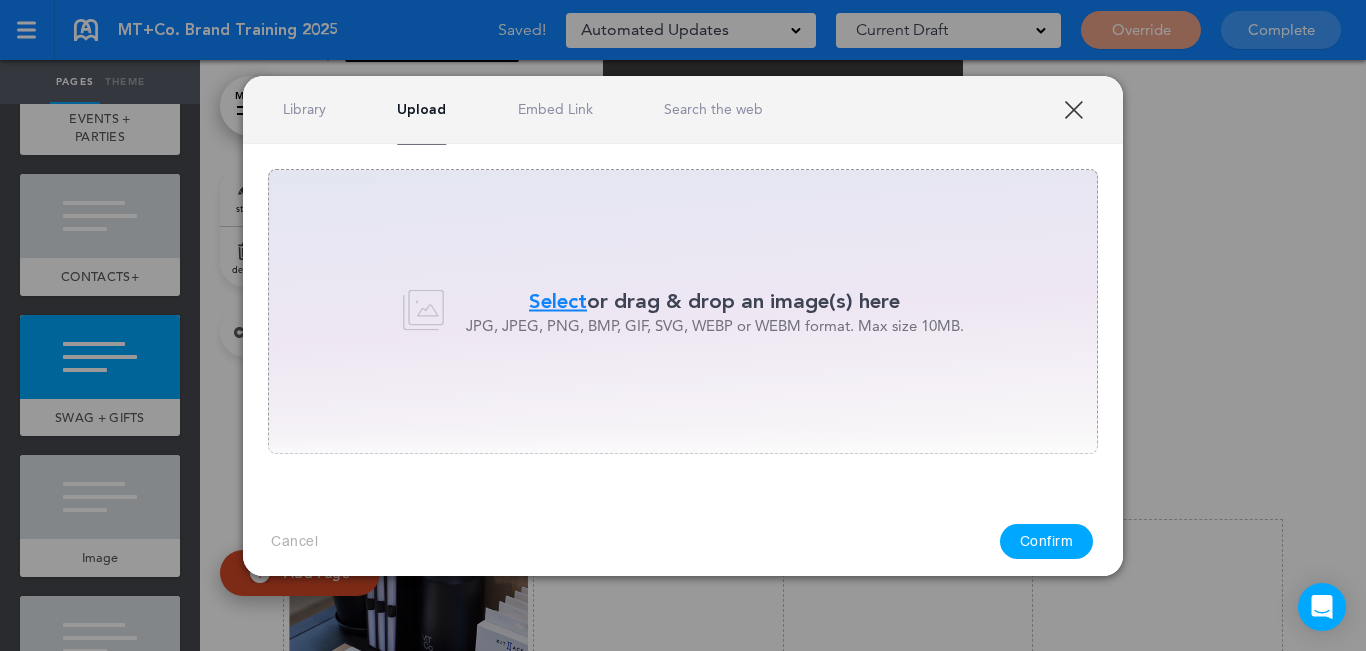 click on "Select" at bounding box center [558, 301] 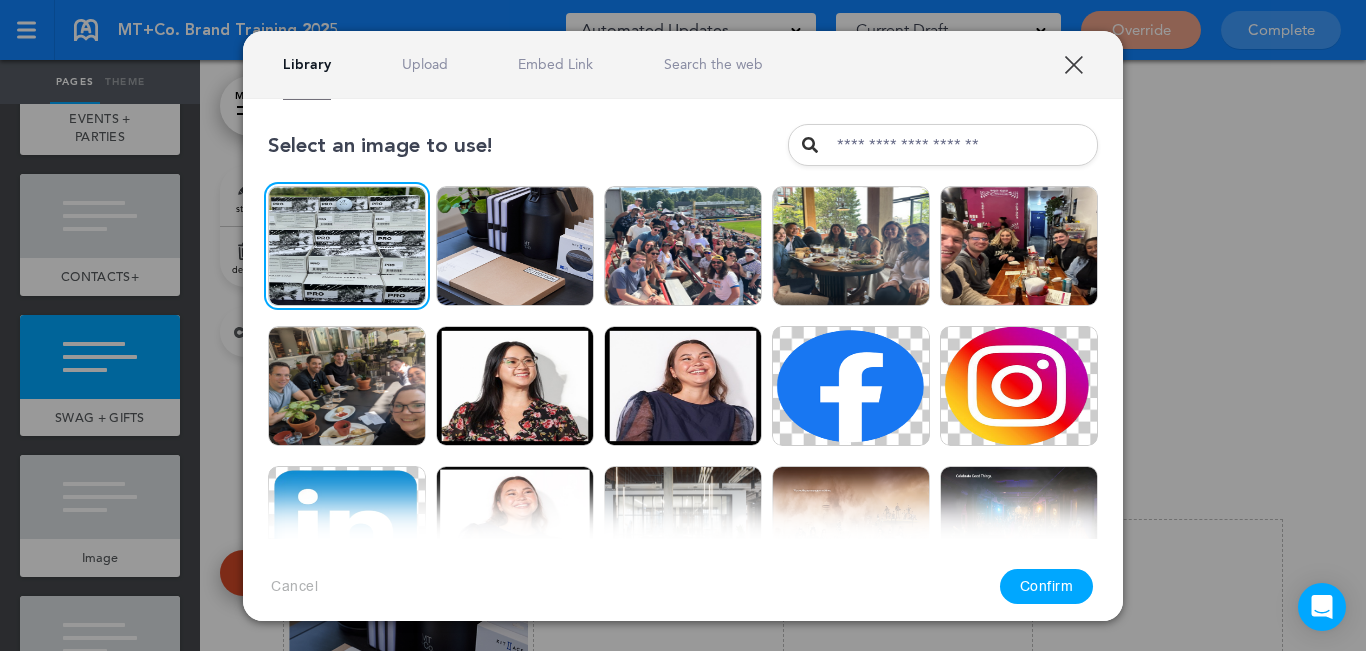 drag, startPoint x: 1056, startPoint y: 593, endPoint x: 990, endPoint y: 566, distance: 71.30919 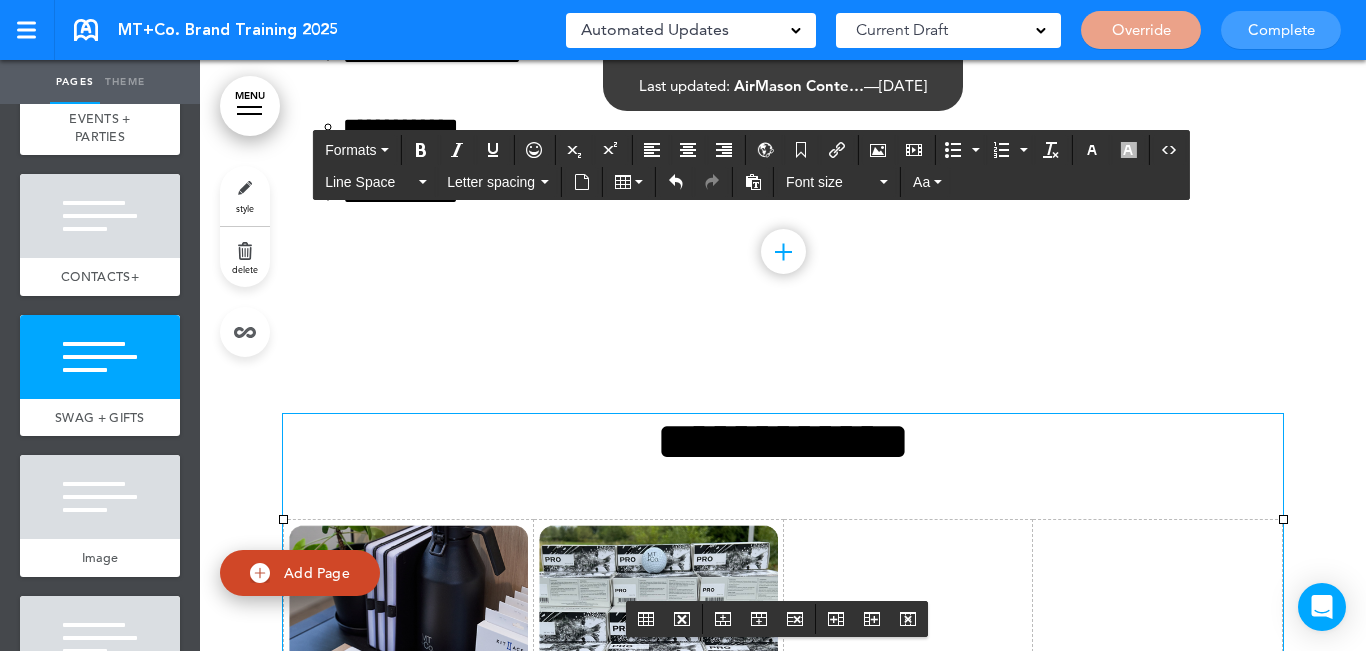 click at bounding box center (908, 651) 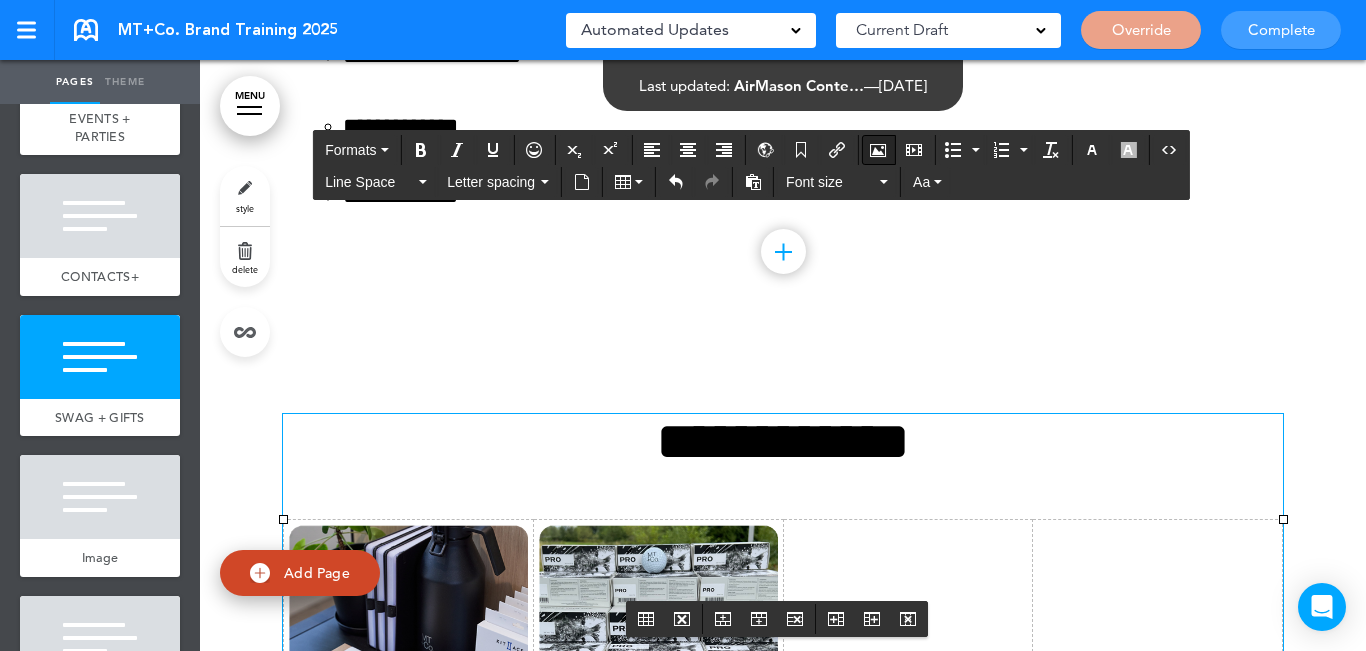drag, startPoint x: 873, startPoint y: 147, endPoint x: 846, endPoint y: 209, distance: 67.62396 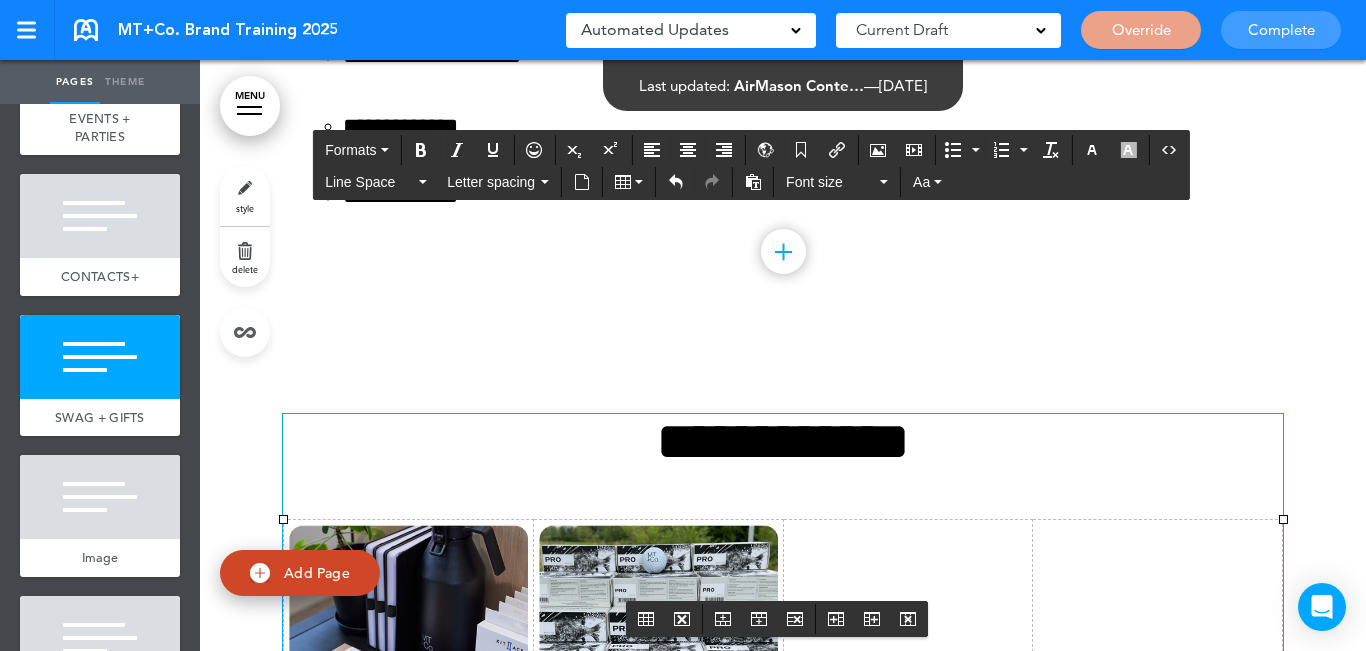 click at bounding box center (878, 150) 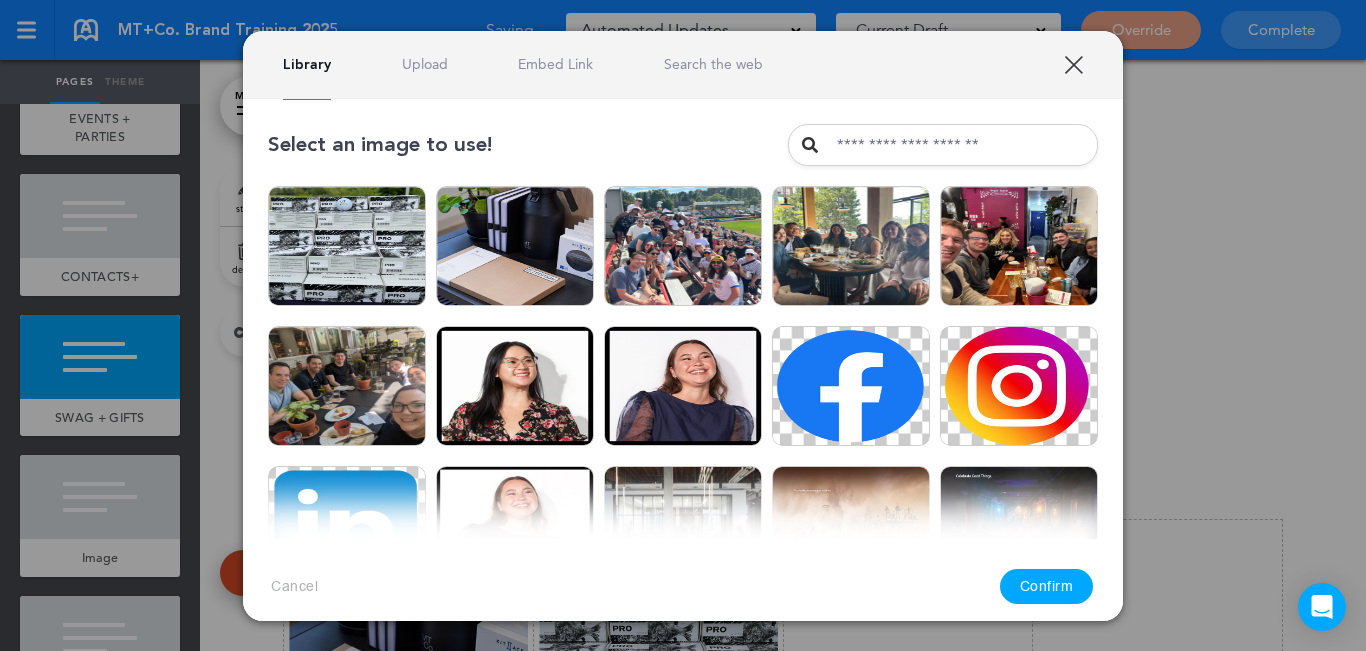 click on "Upload" at bounding box center (425, 64) 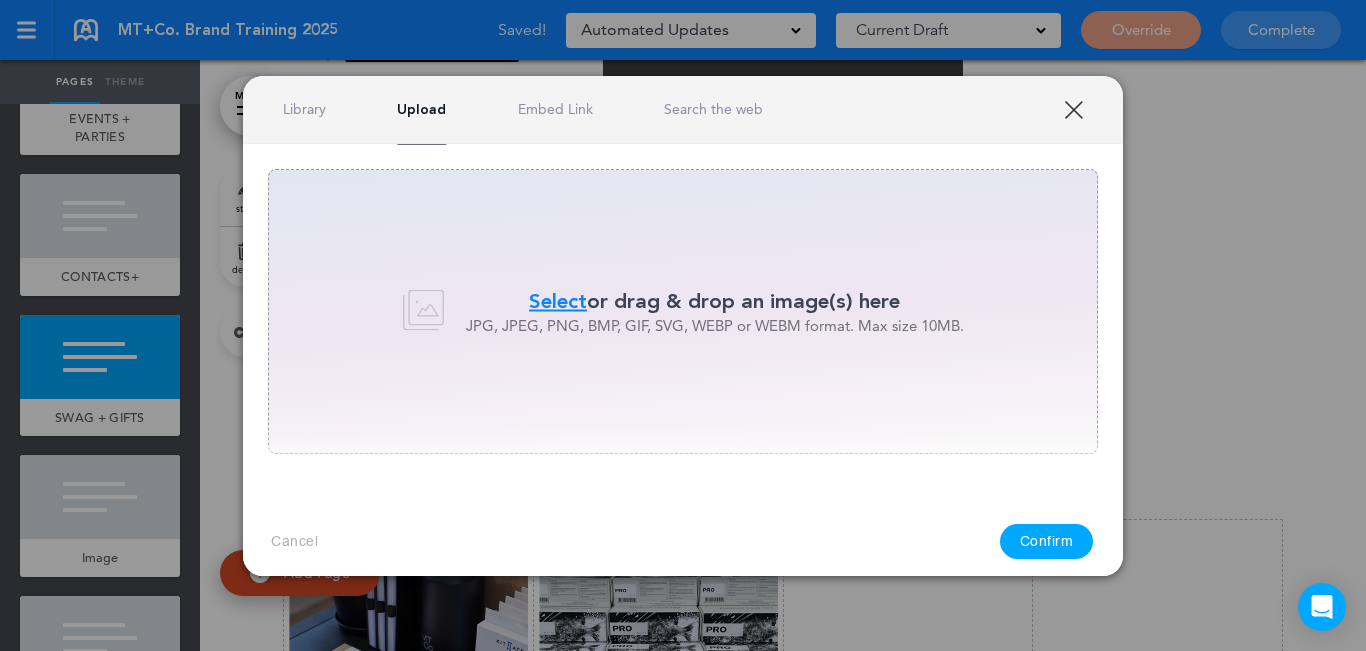 click on "JPG, JPEG, PNG, BMP, GIF, SVG, WEBP or WEBM format. Max size 10MB." at bounding box center (715, 326) 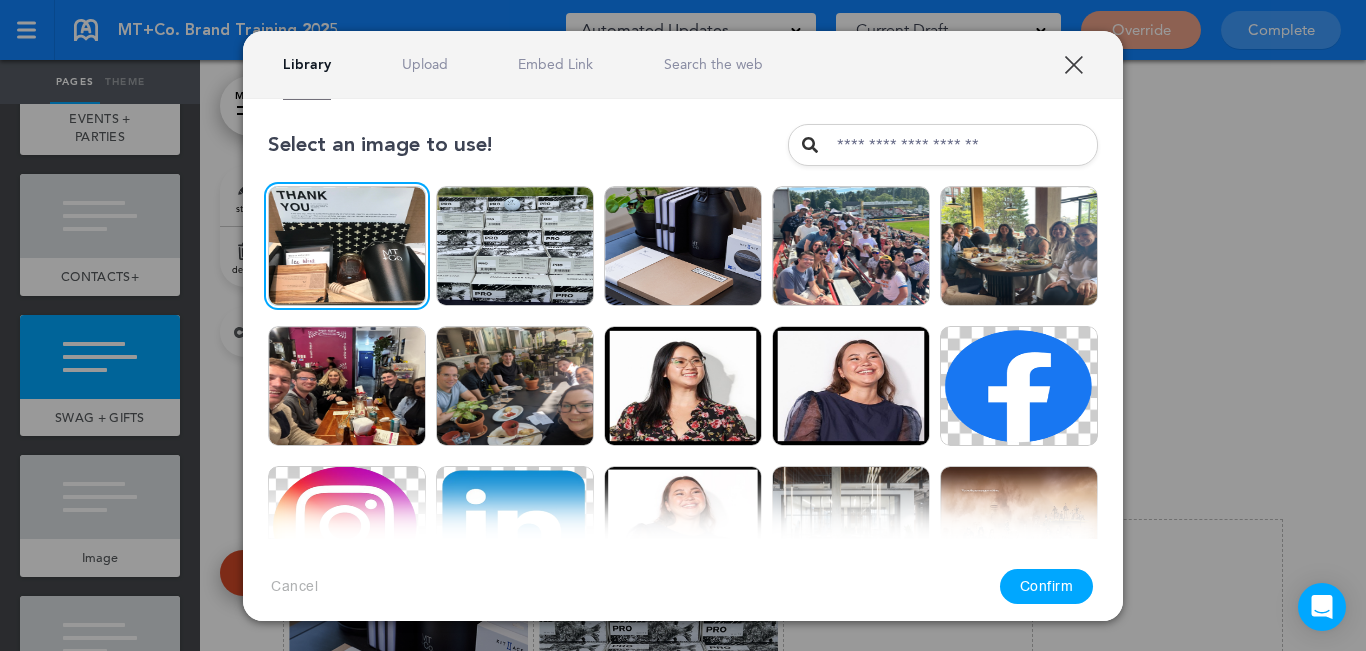 click on "Confirm" at bounding box center [1047, 586] 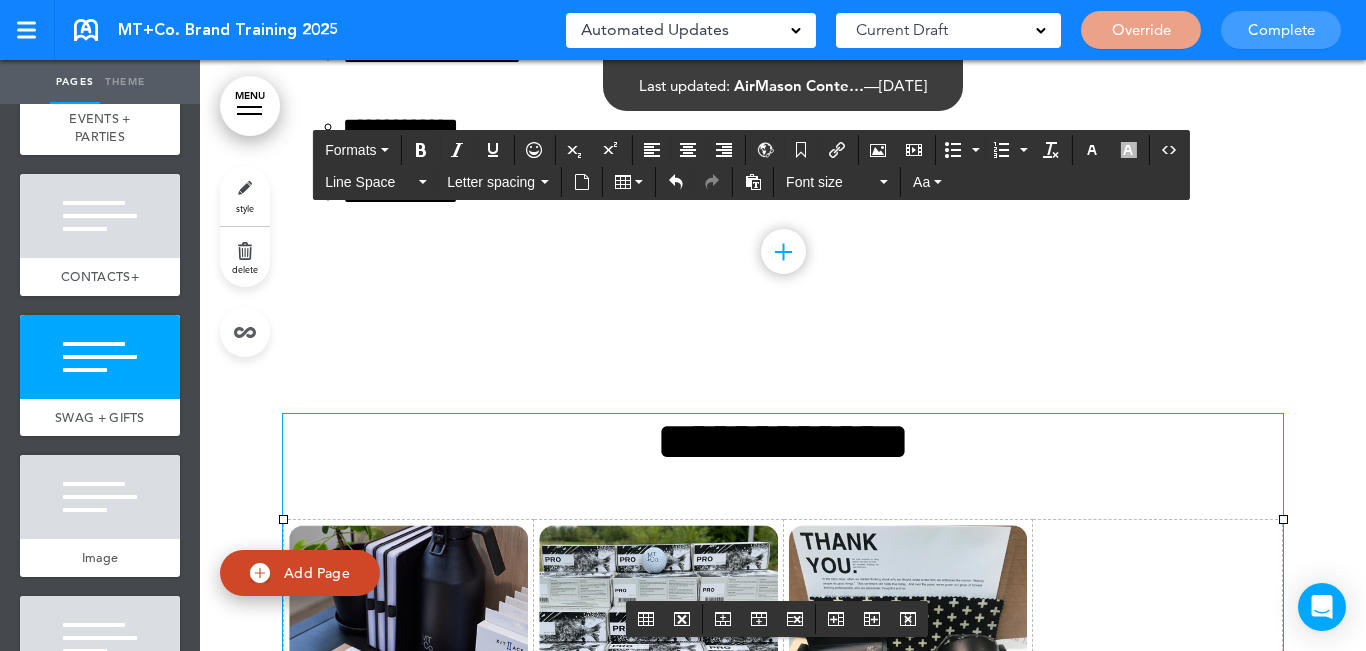 click at bounding box center (1158, 651) 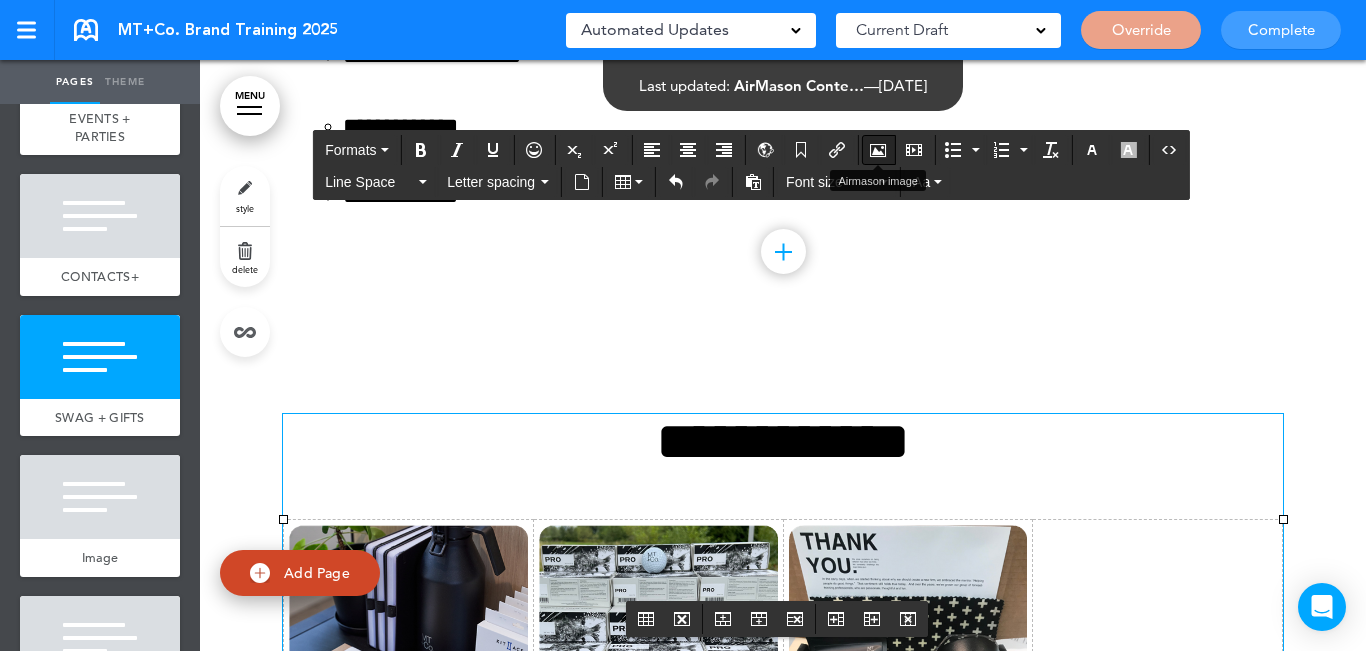 click at bounding box center (878, 150) 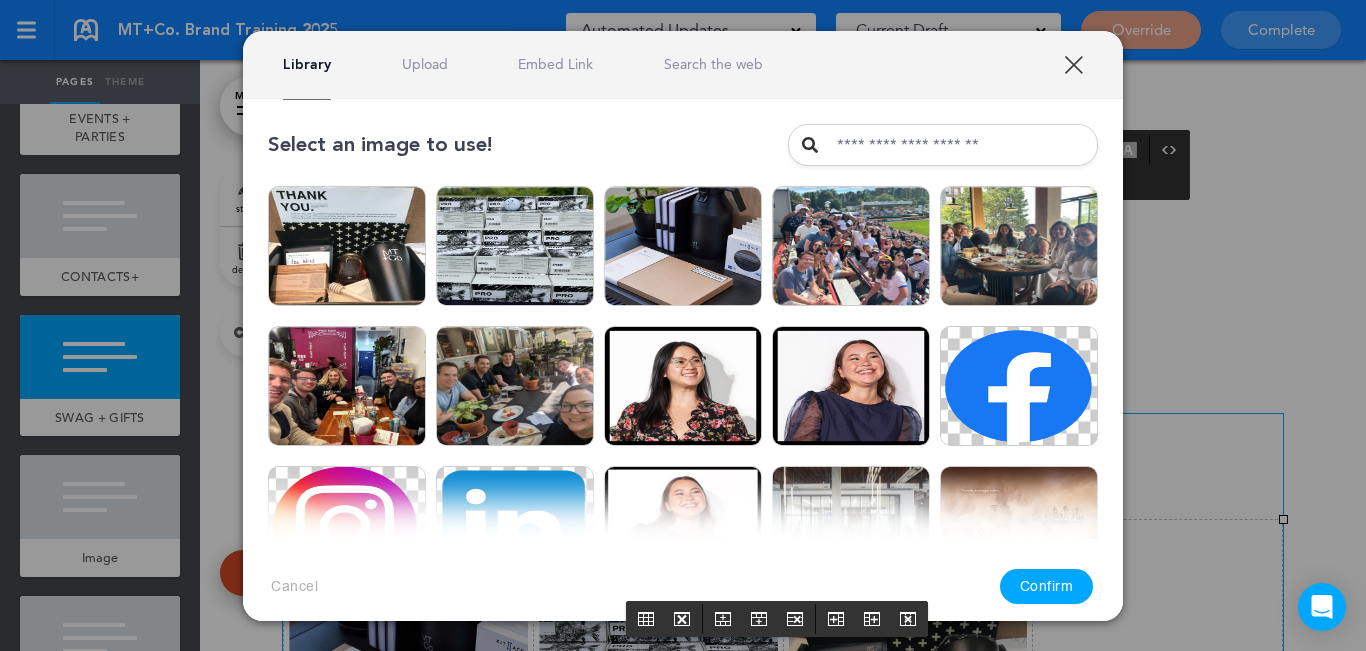 click on "Library
Upload
Embed Link
Search the web" at bounding box center [683, 65] 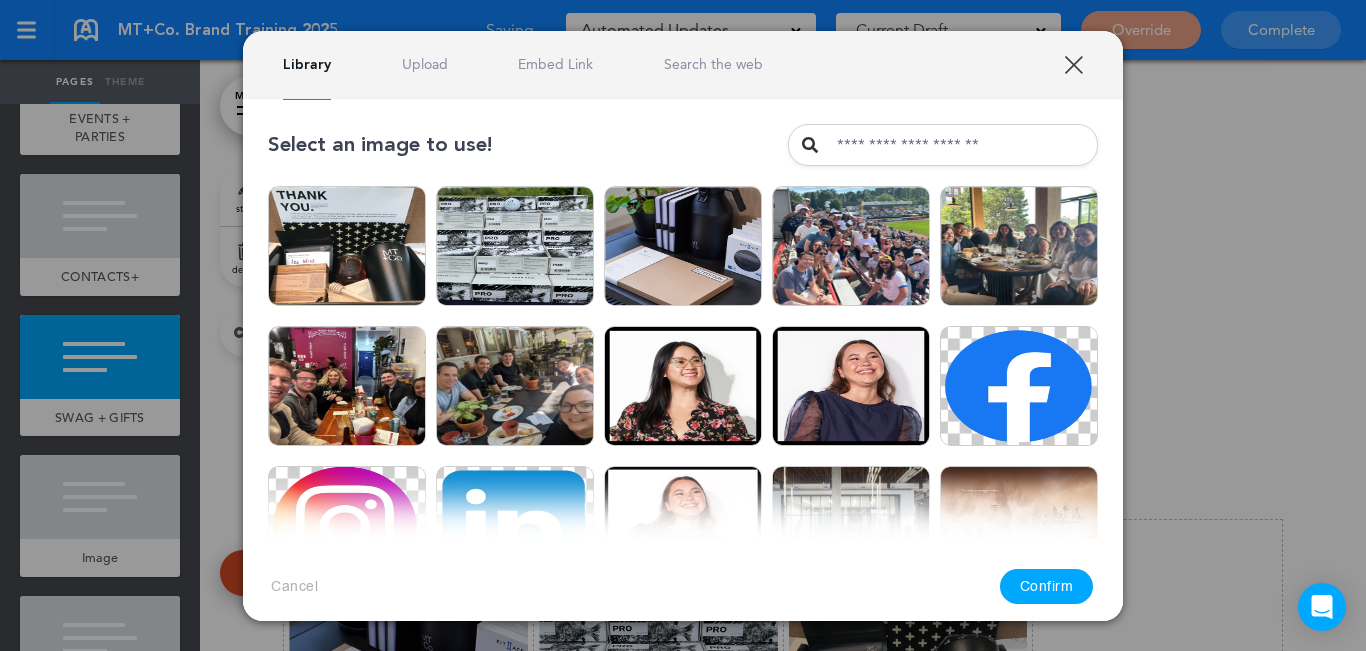click on "Upload" at bounding box center (425, 64) 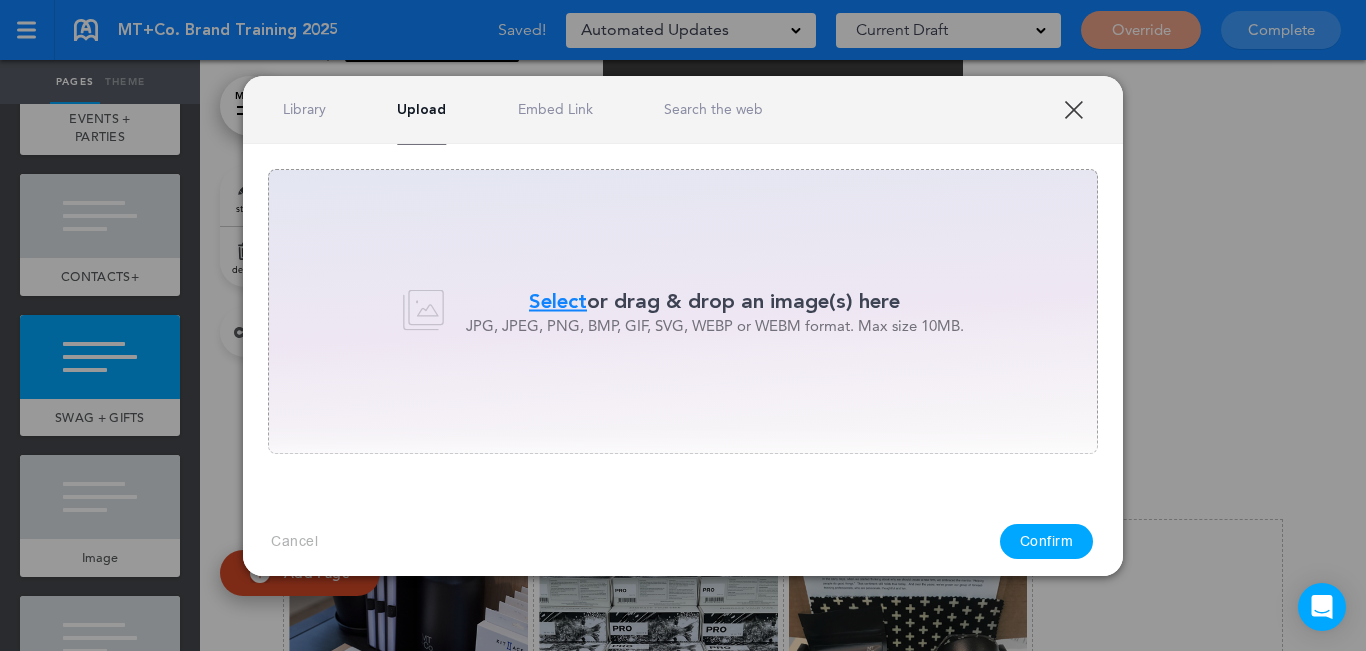 click on "Select" at bounding box center (558, 301) 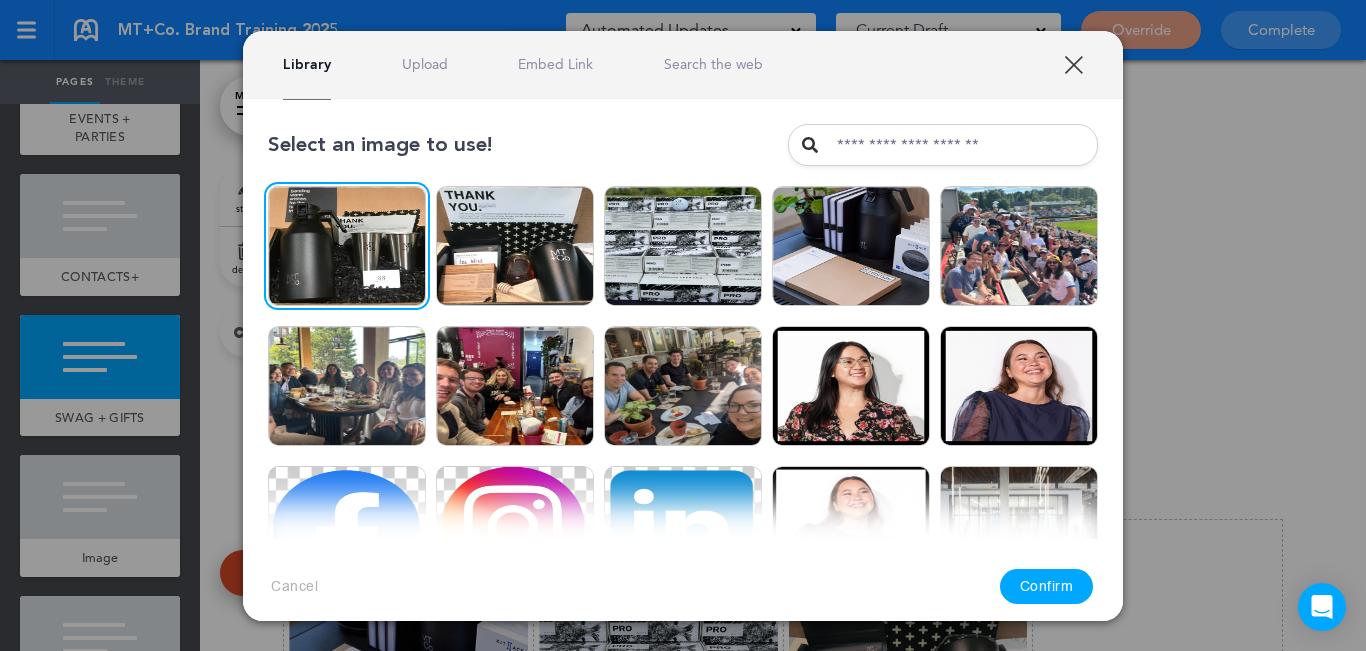 click on "Confirm" at bounding box center (1047, 586) 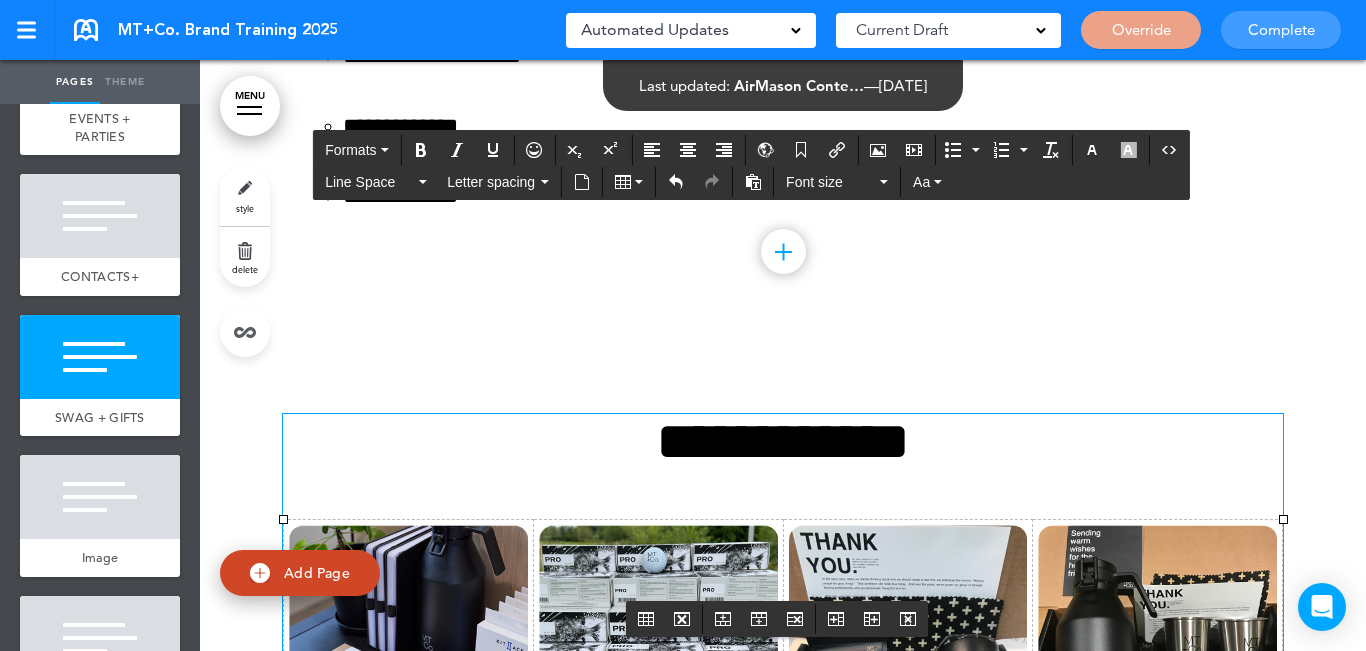 drag, startPoint x: 1117, startPoint y: 479, endPoint x: 1019, endPoint y: 455, distance: 100.89599 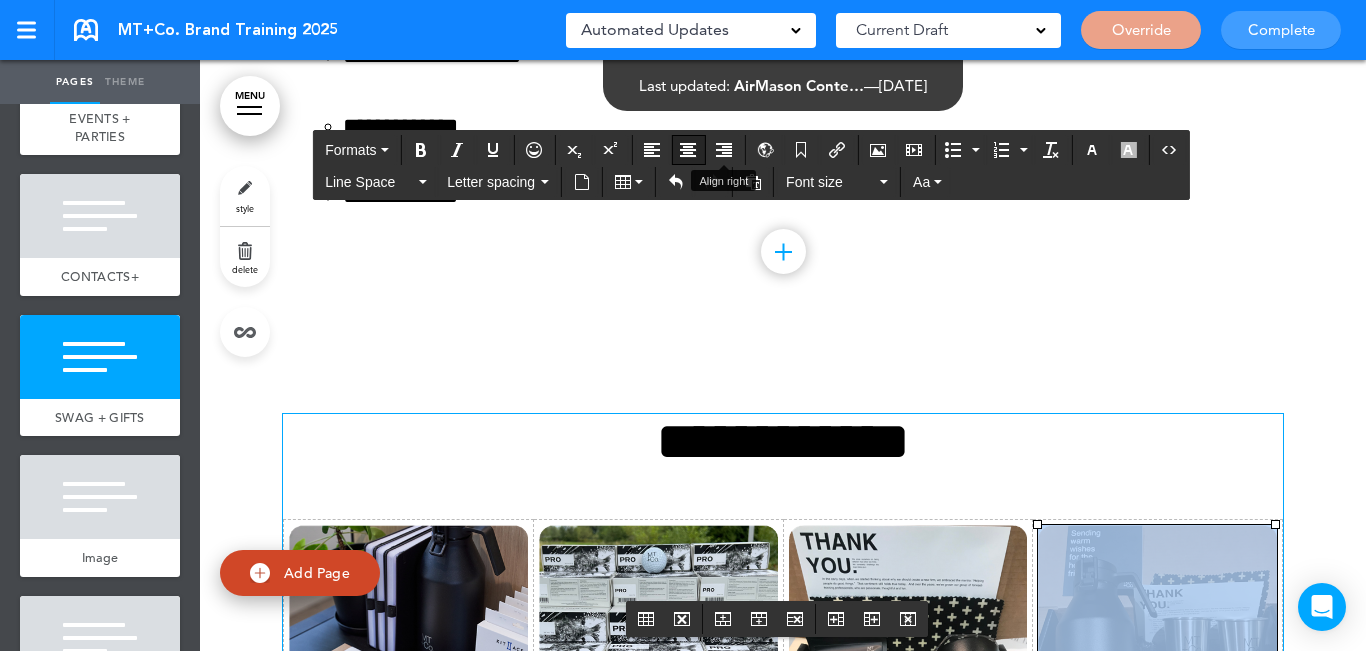 drag, startPoint x: 706, startPoint y: 144, endPoint x: 697, endPoint y: 153, distance: 12.727922 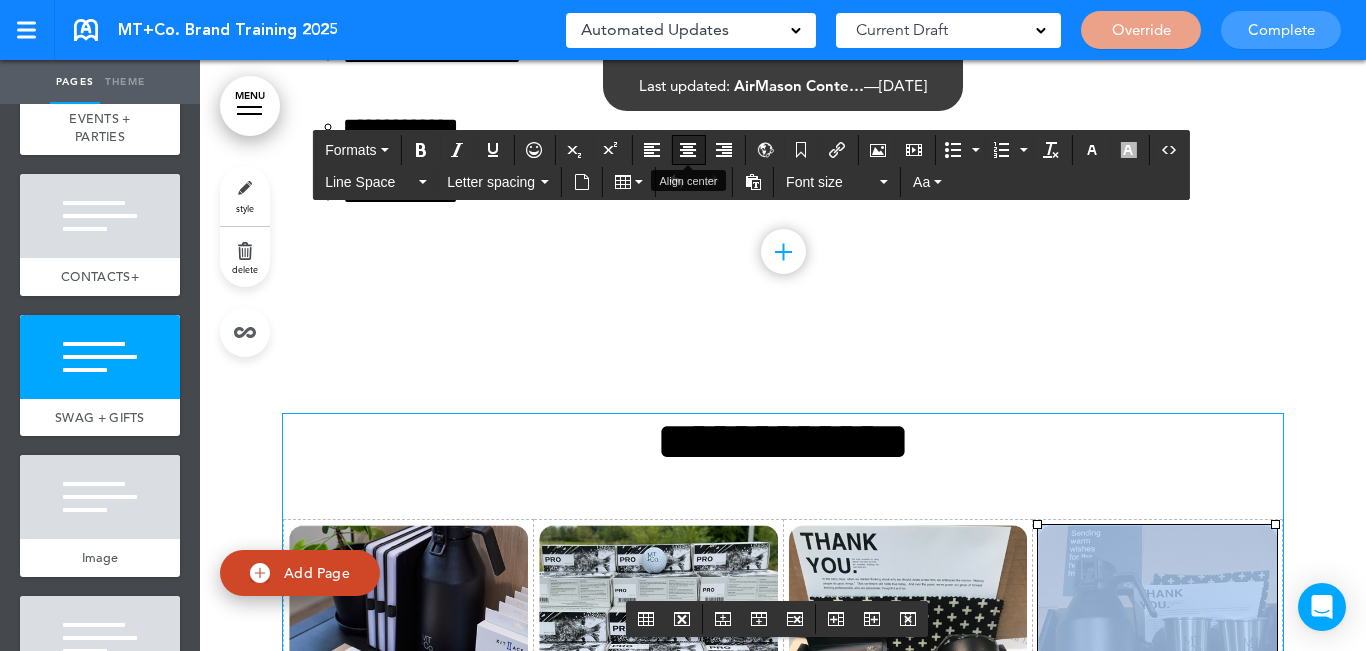 click at bounding box center [688, 150] 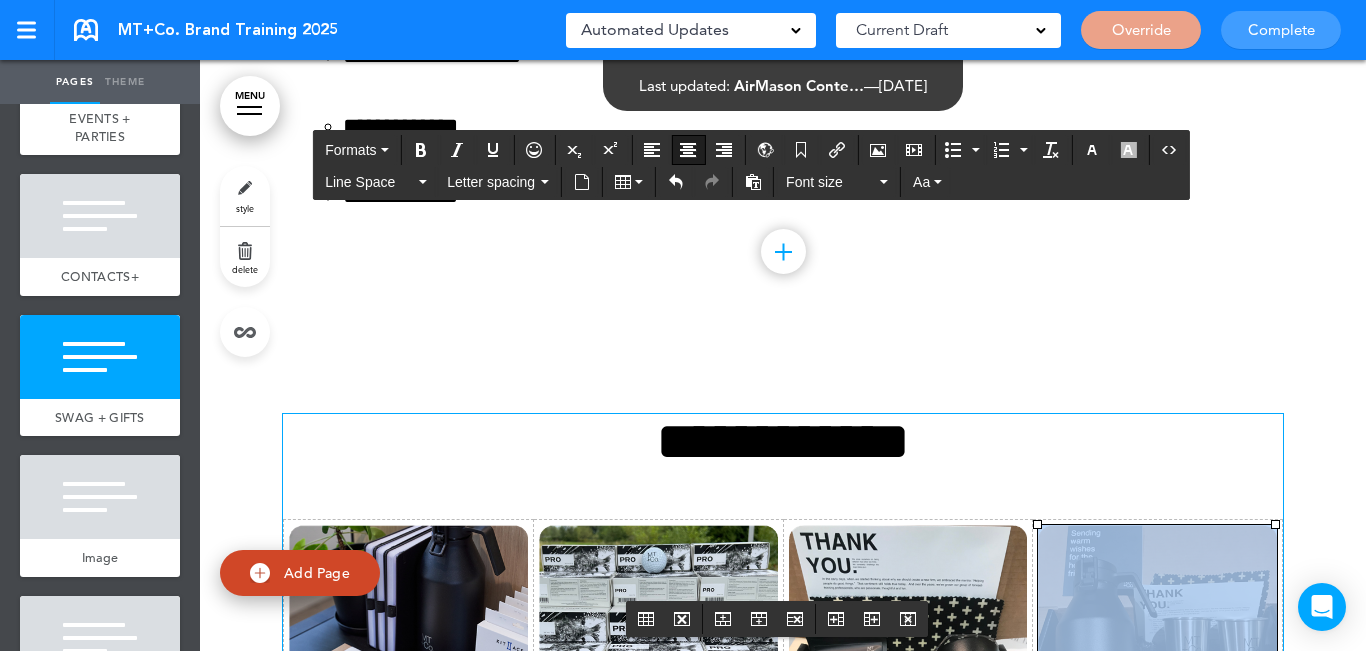 click at bounding box center [908, 644] 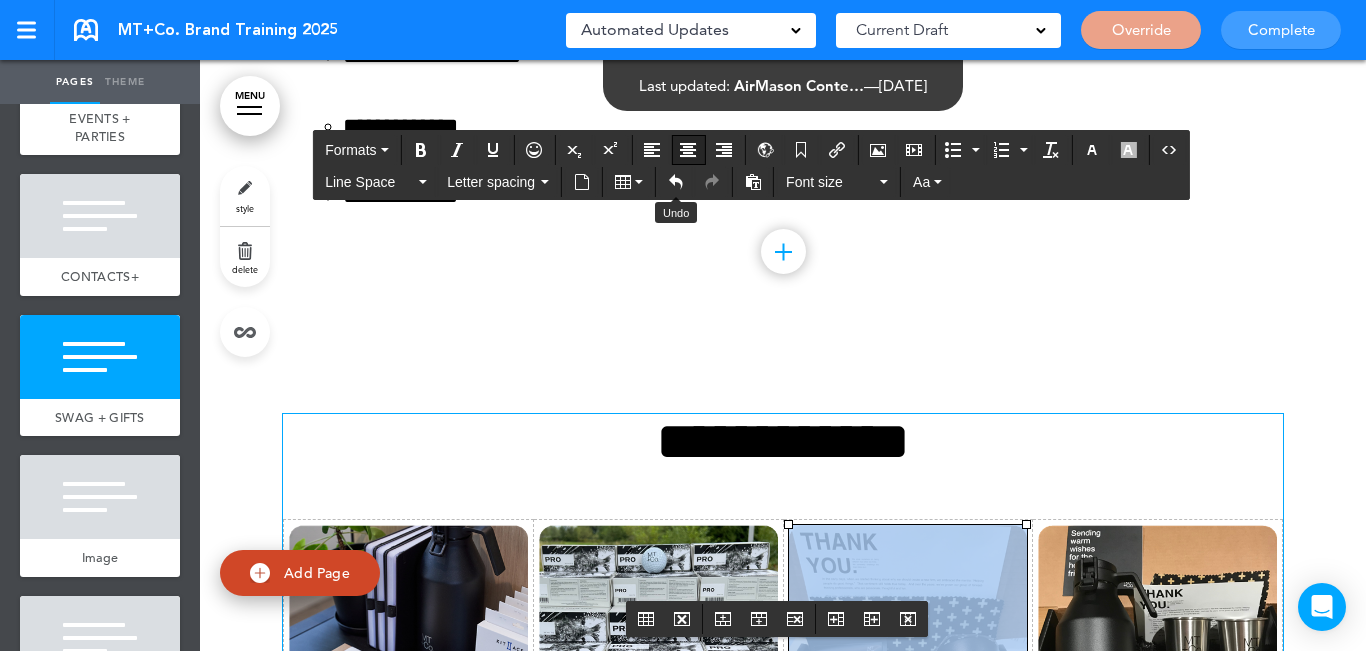 drag, startPoint x: 689, startPoint y: 144, endPoint x: 687, endPoint y: 156, distance: 12.165525 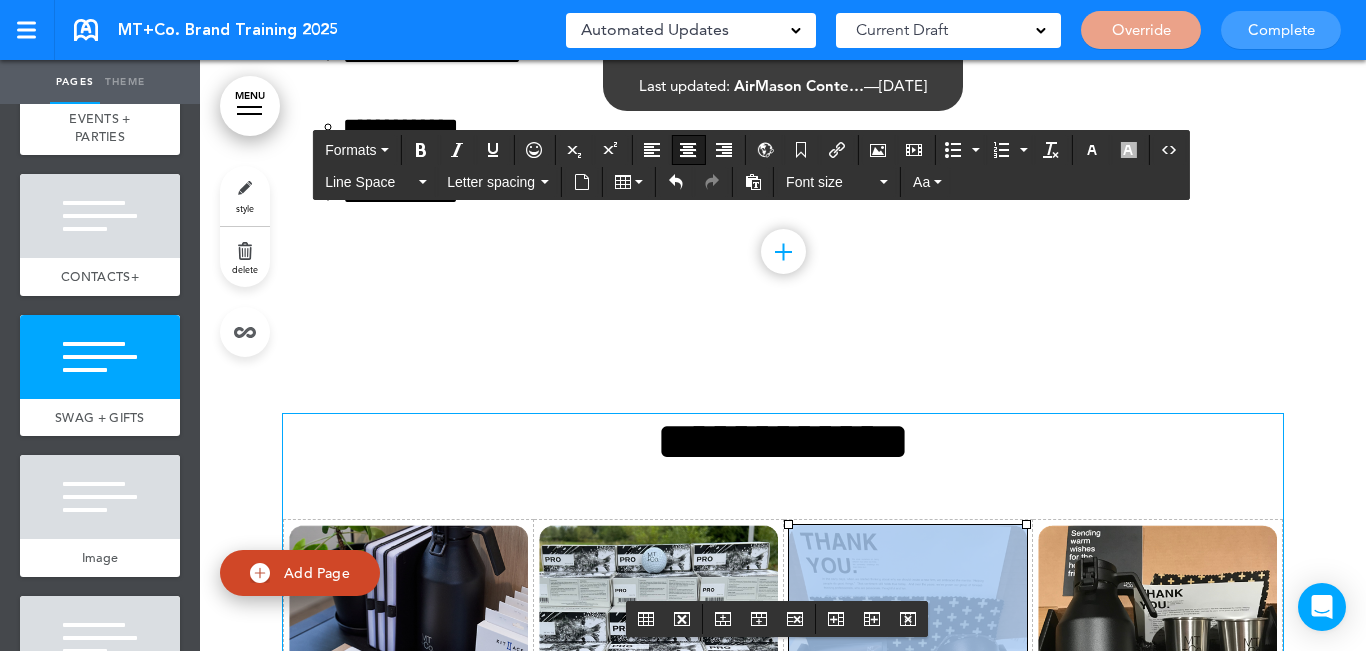 click at bounding box center [658, 644] 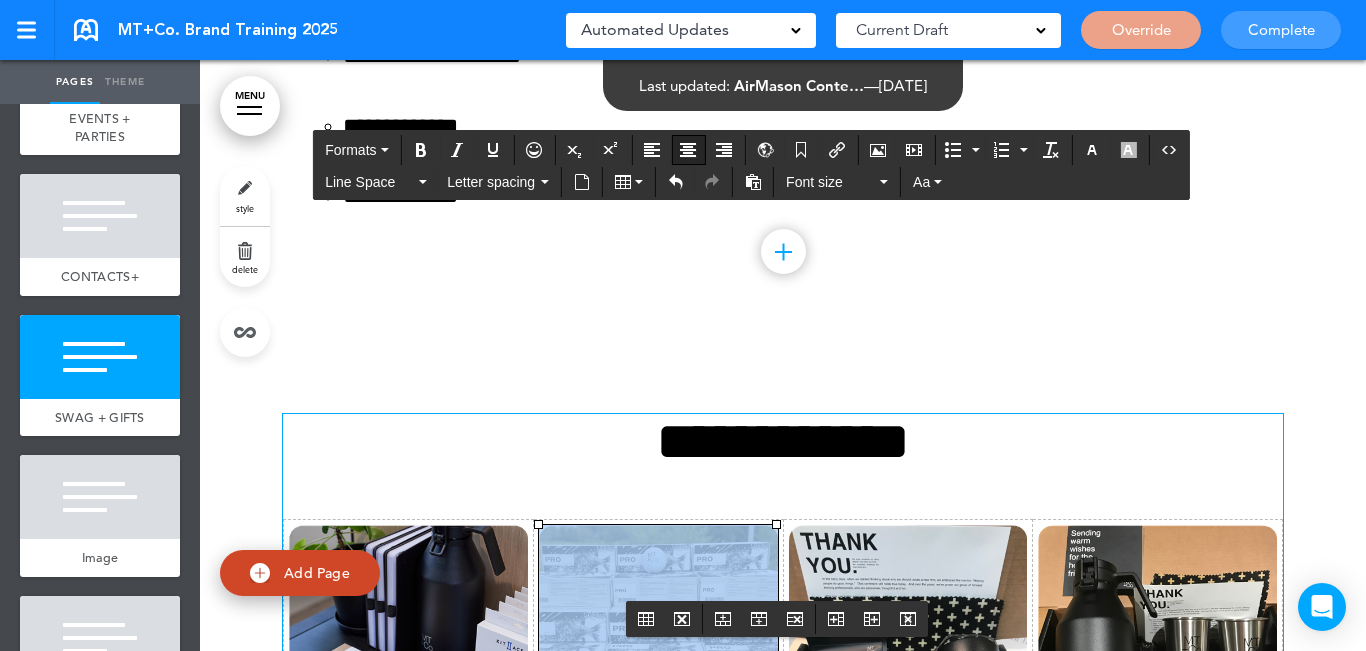 click at bounding box center (688, 150) 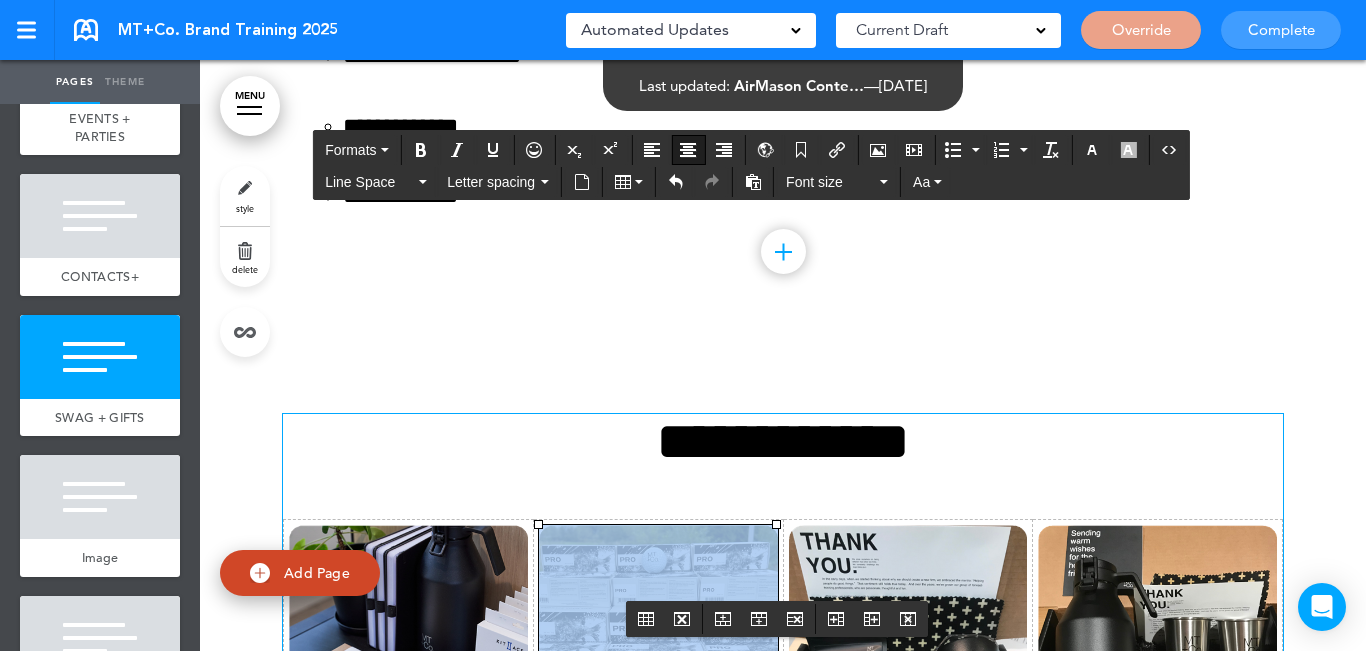 click at bounding box center [408, 644] 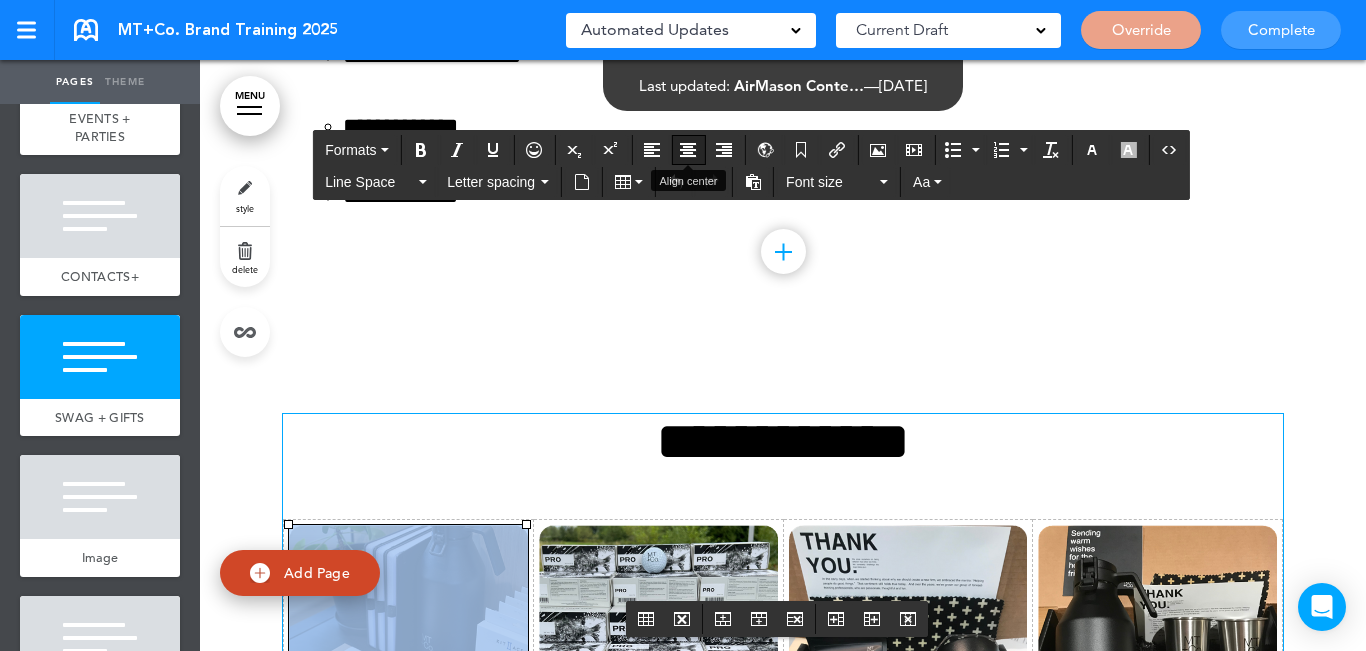 click at bounding box center (688, 150) 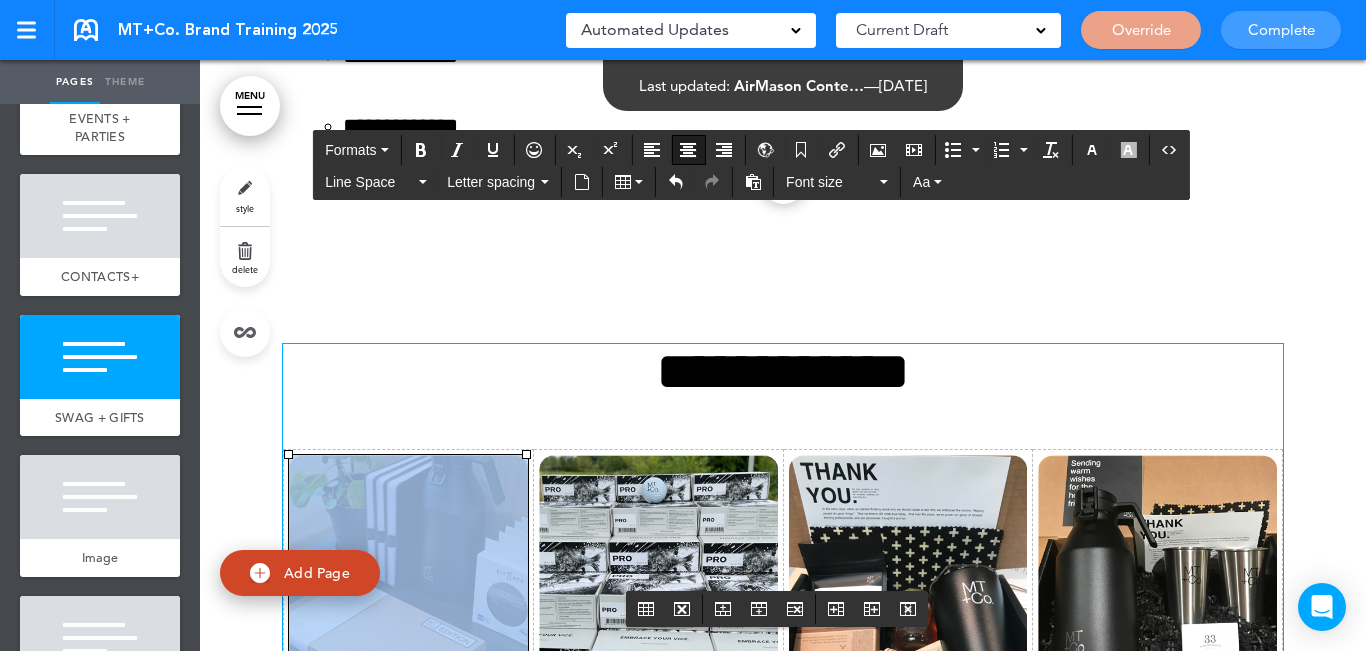 scroll, scrollTop: 13048, scrollLeft: 0, axis: vertical 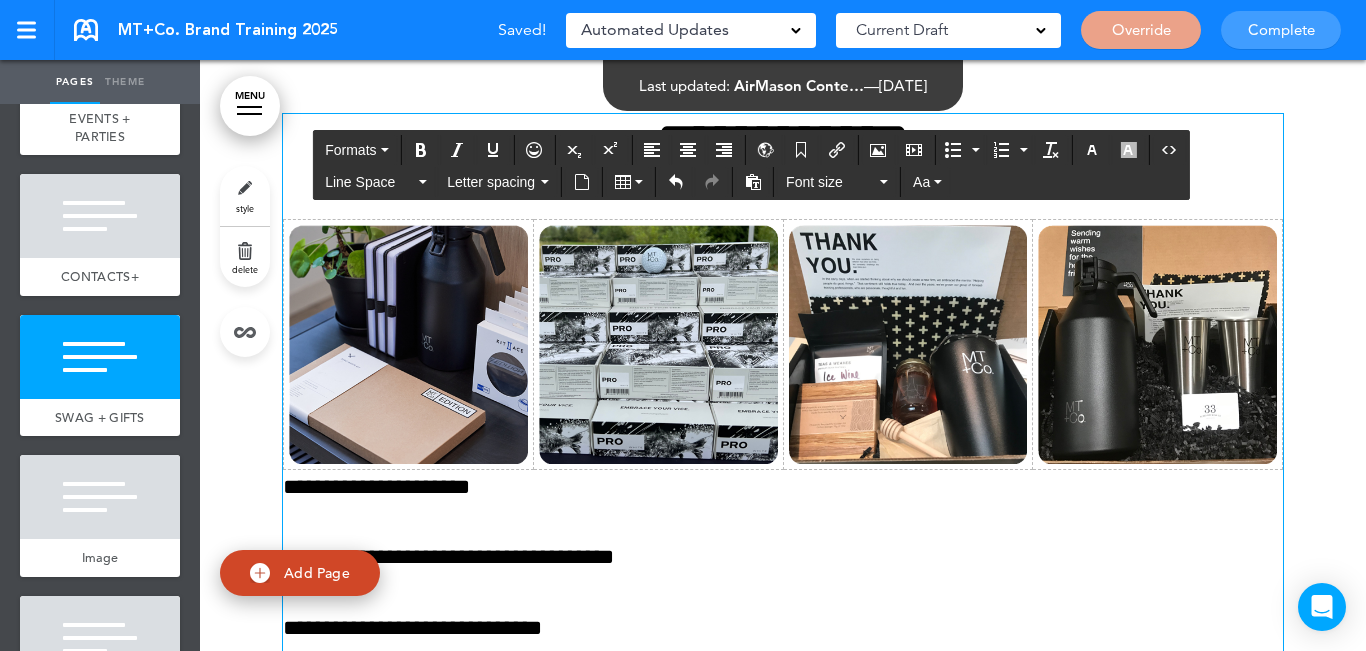 click on "**********" at bounding box center [783, 557] 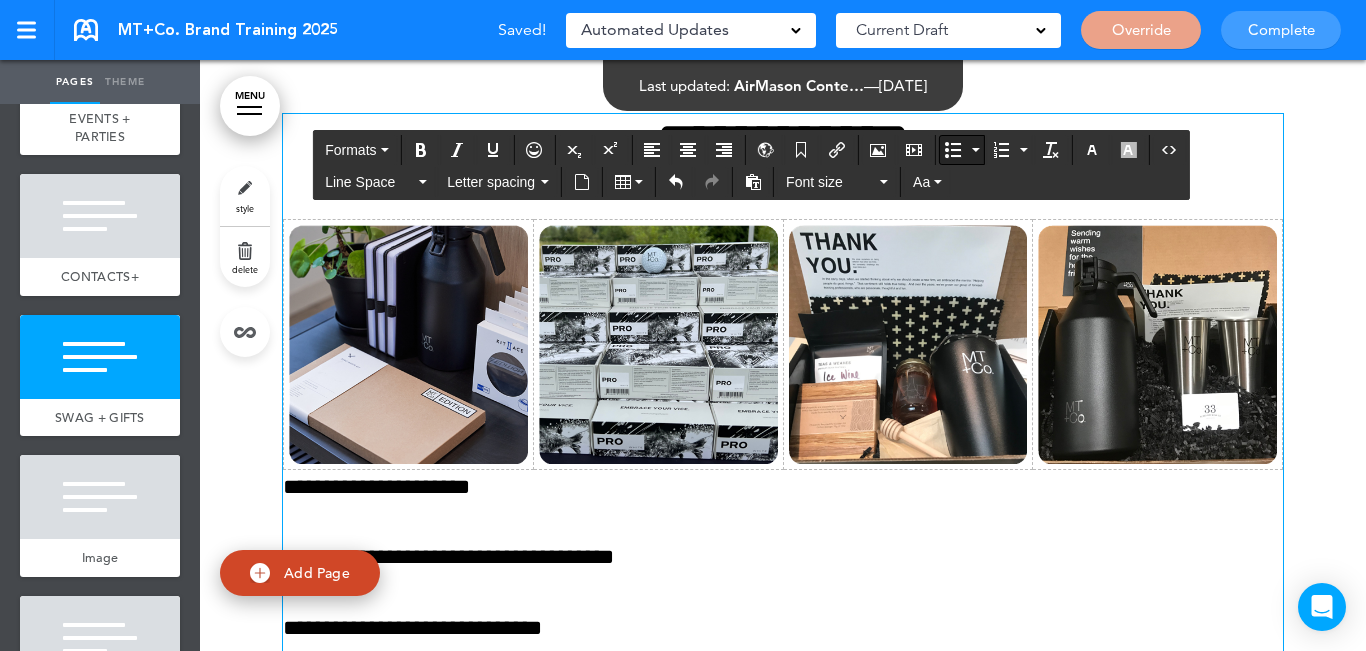 click at bounding box center (953, 150) 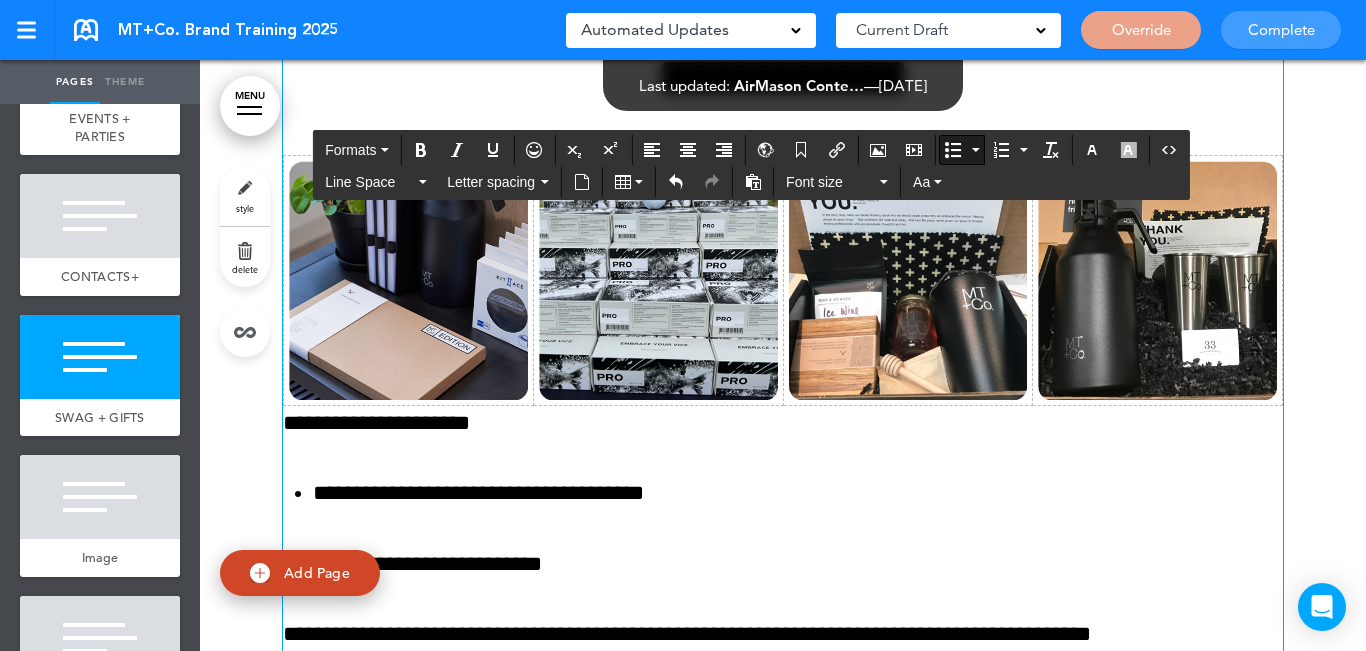 scroll, scrollTop: 13248, scrollLeft: 0, axis: vertical 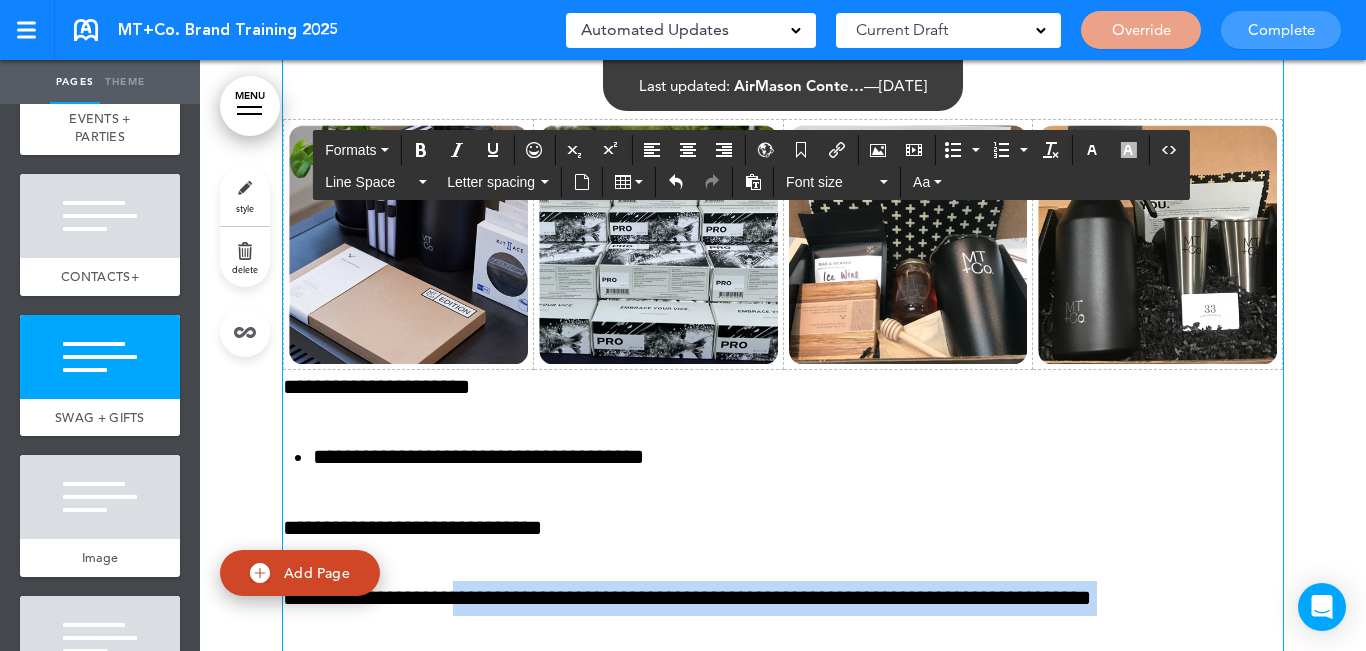 drag, startPoint x: 466, startPoint y: 404, endPoint x: 496, endPoint y: 471, distance: 73.409805 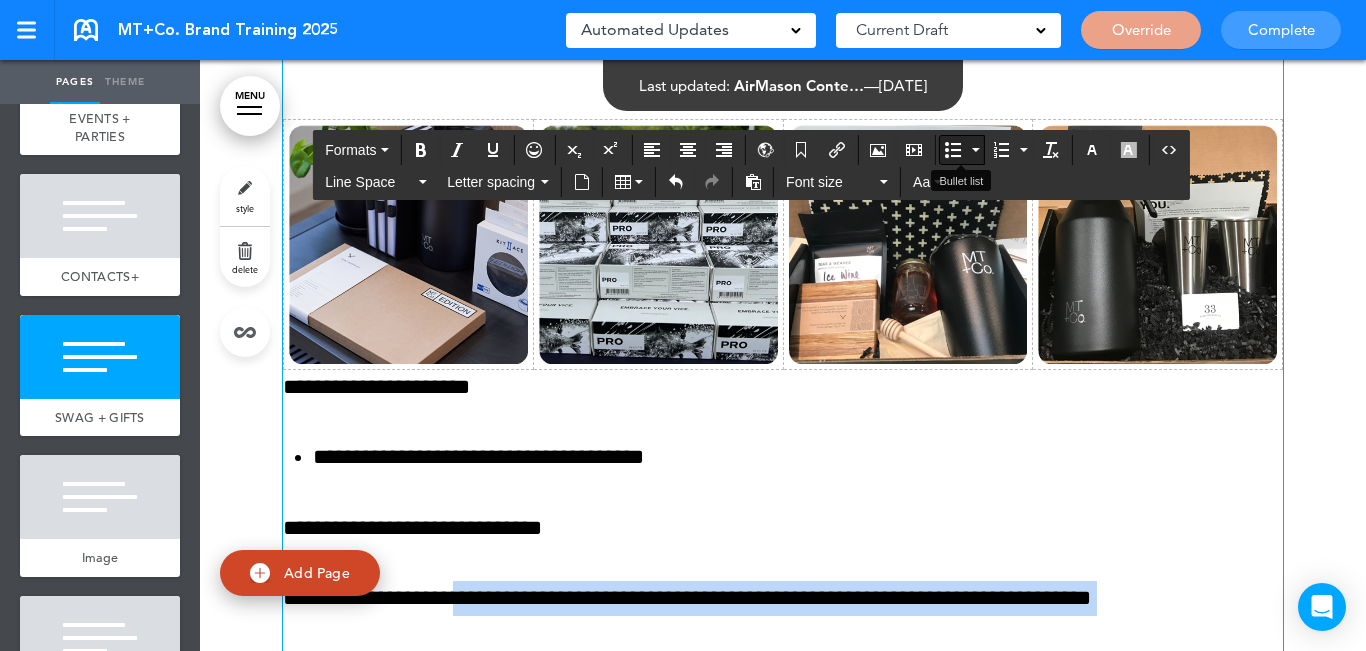 click at bounding box center [953, 150] 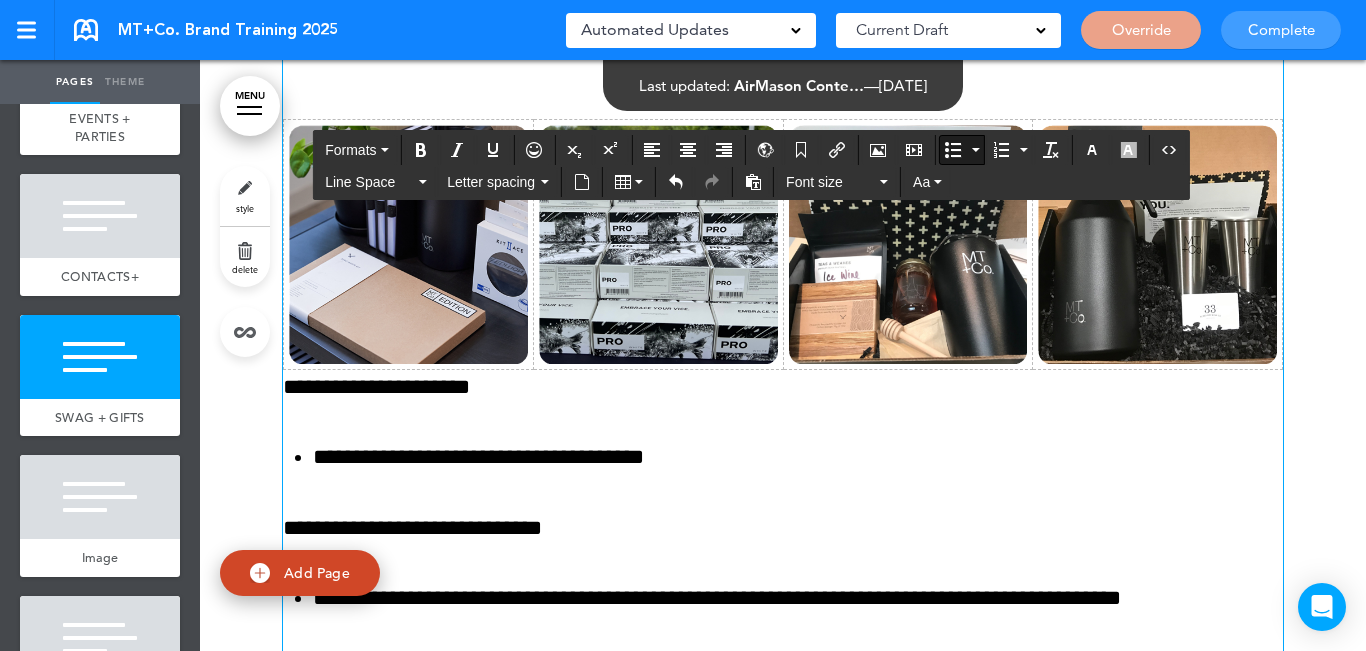 click at bounding box center (783, 375) 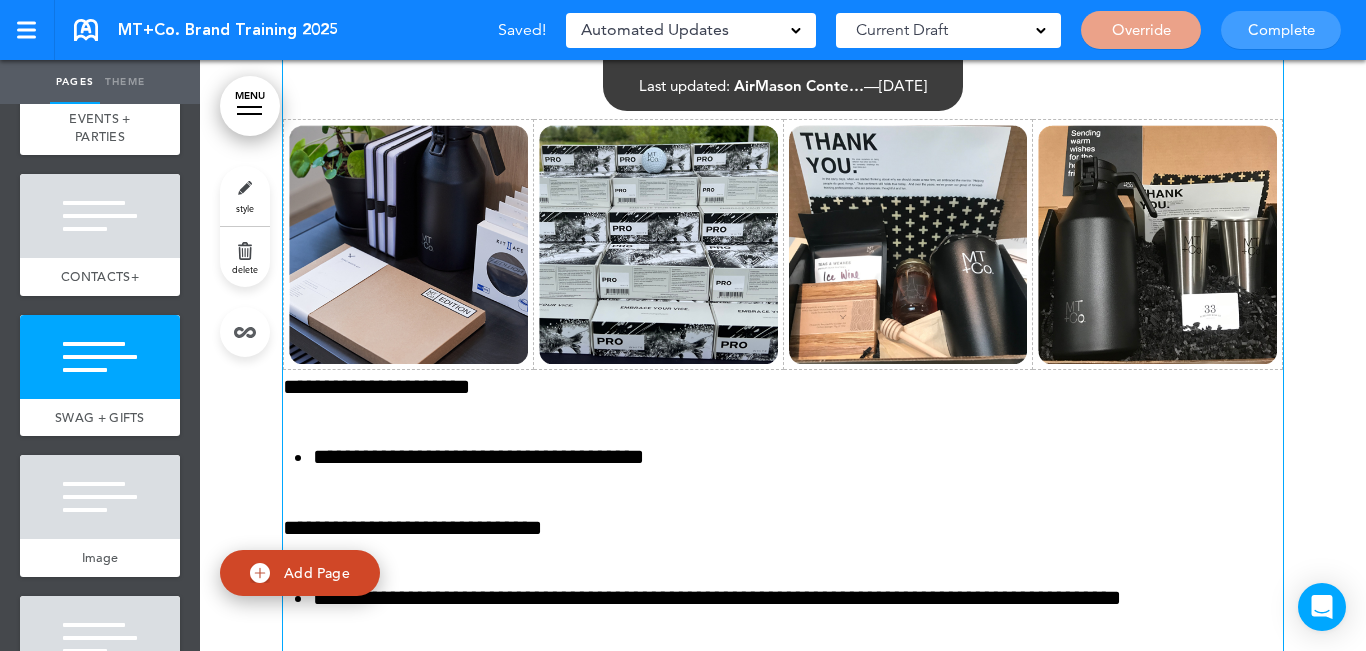 click on "**********" at bounding box center (783, 387) 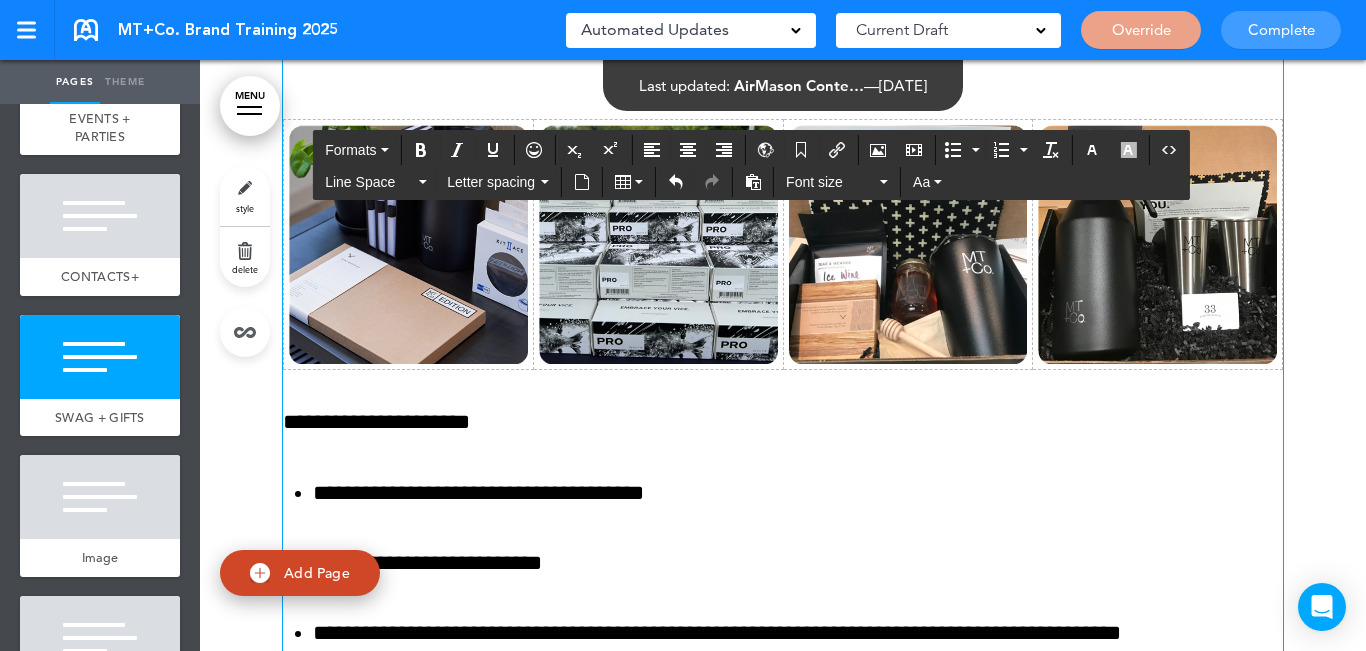click on "**********" at bounding box center [783, 563] 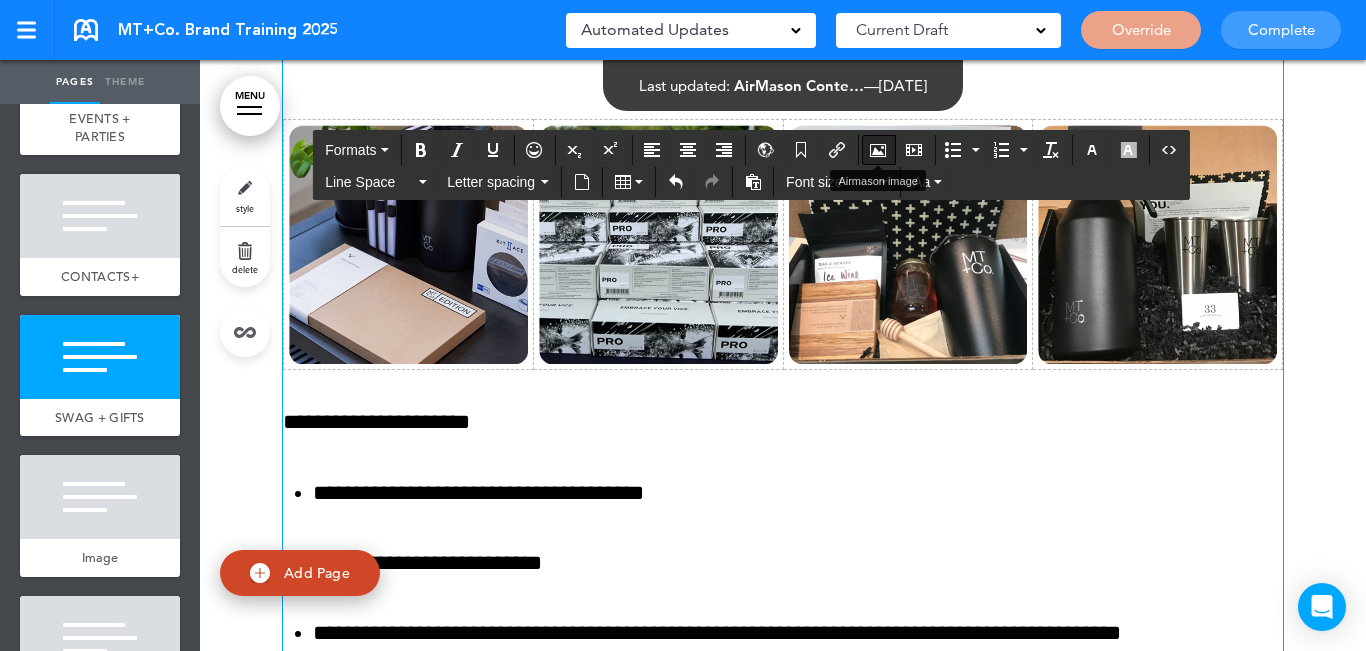 click at bounding box center [878, 150] 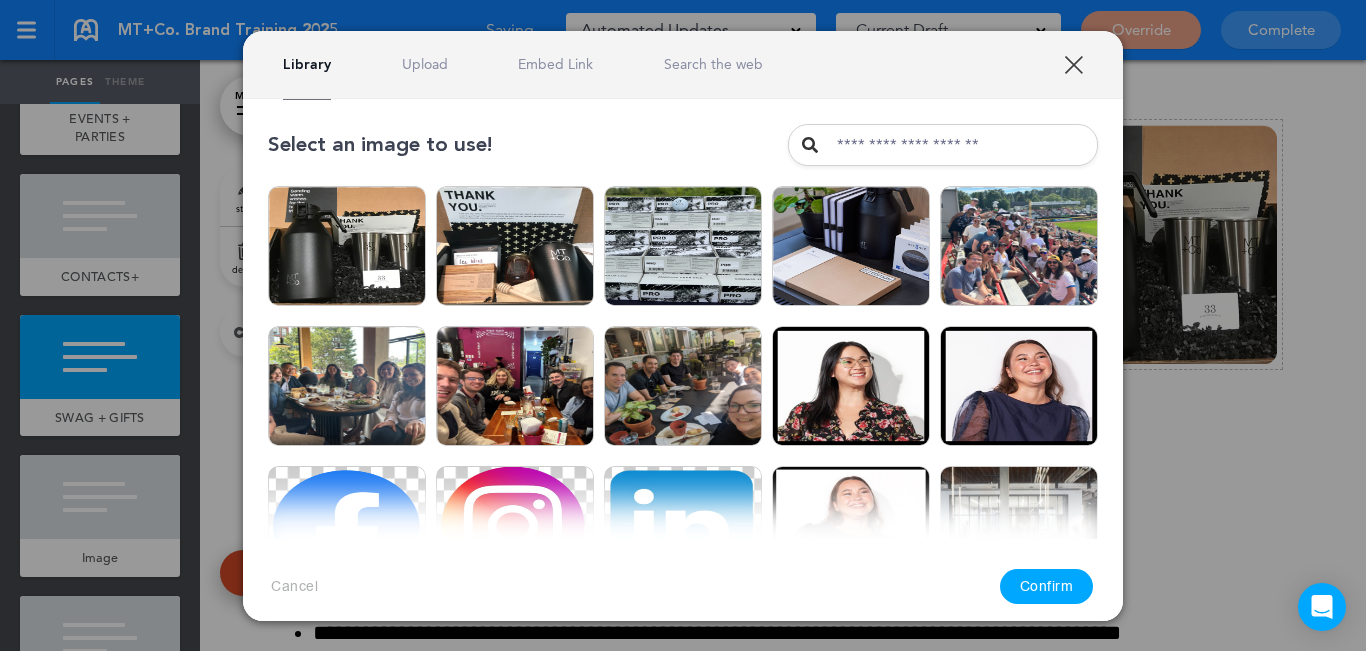 click on "Upload" at bounding box center (425, 64) 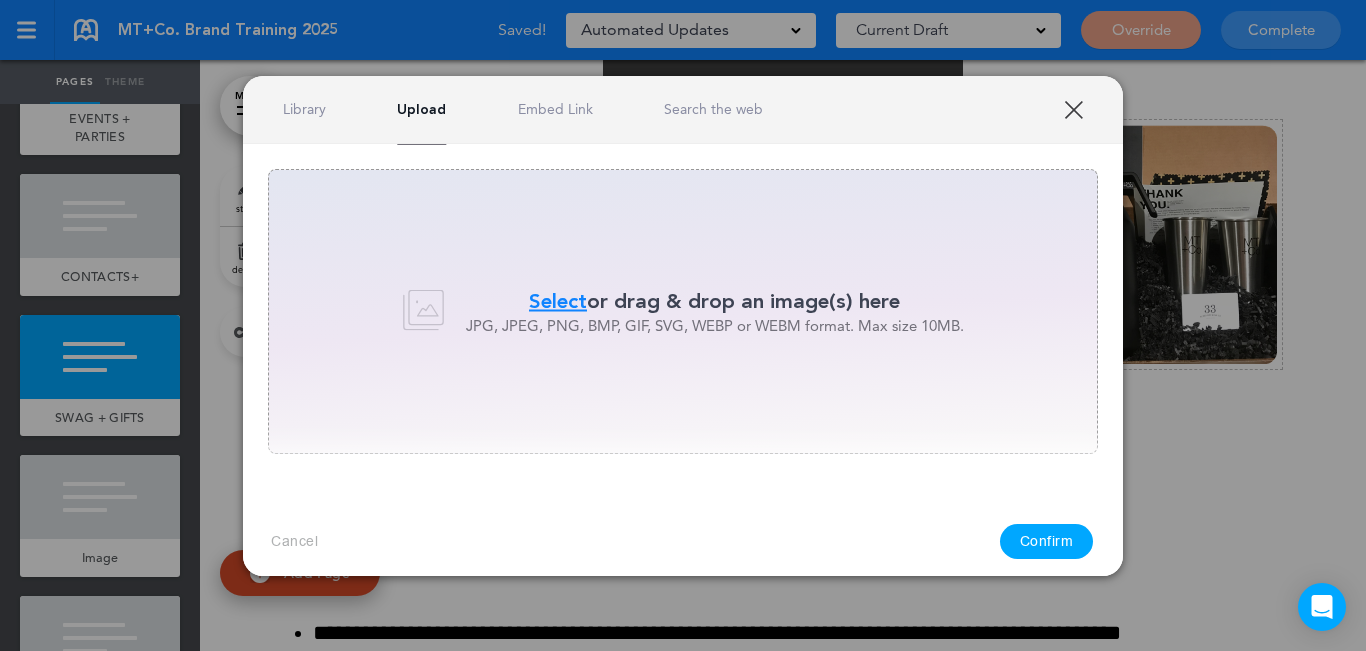 click on "Select" at bounding box center [558, 301] 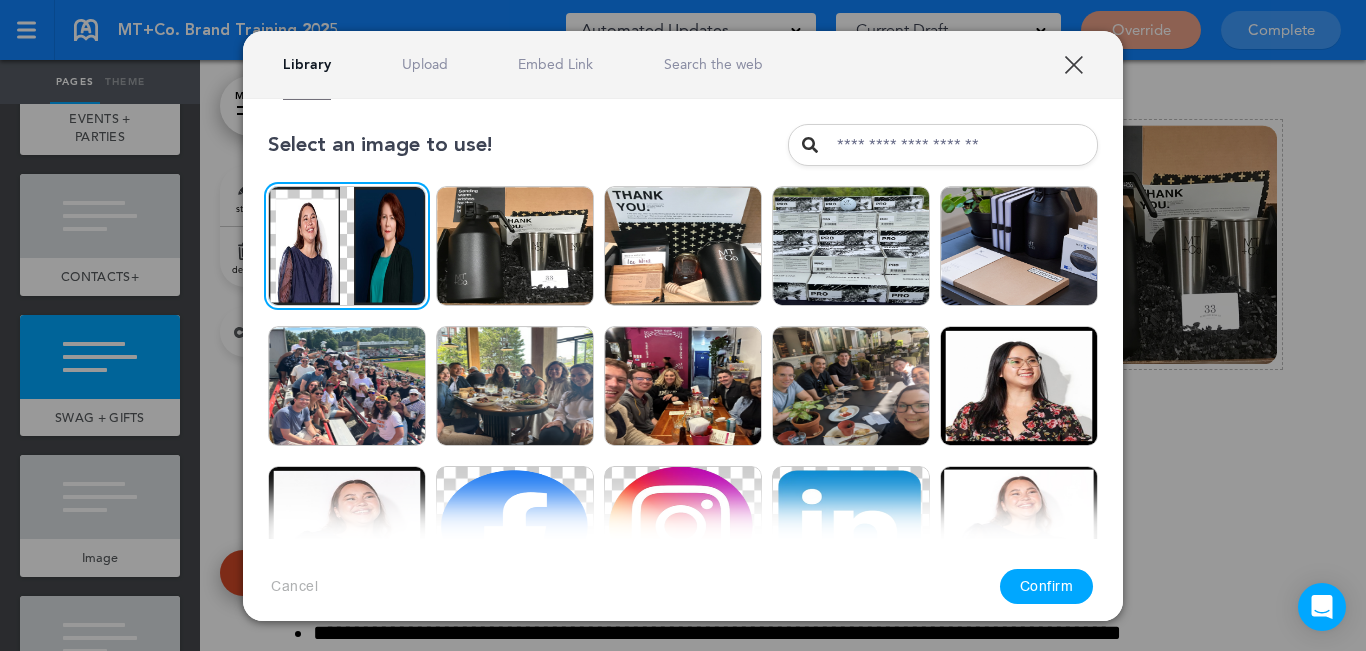click on "Confirm" at bounding box center [1047, 586] 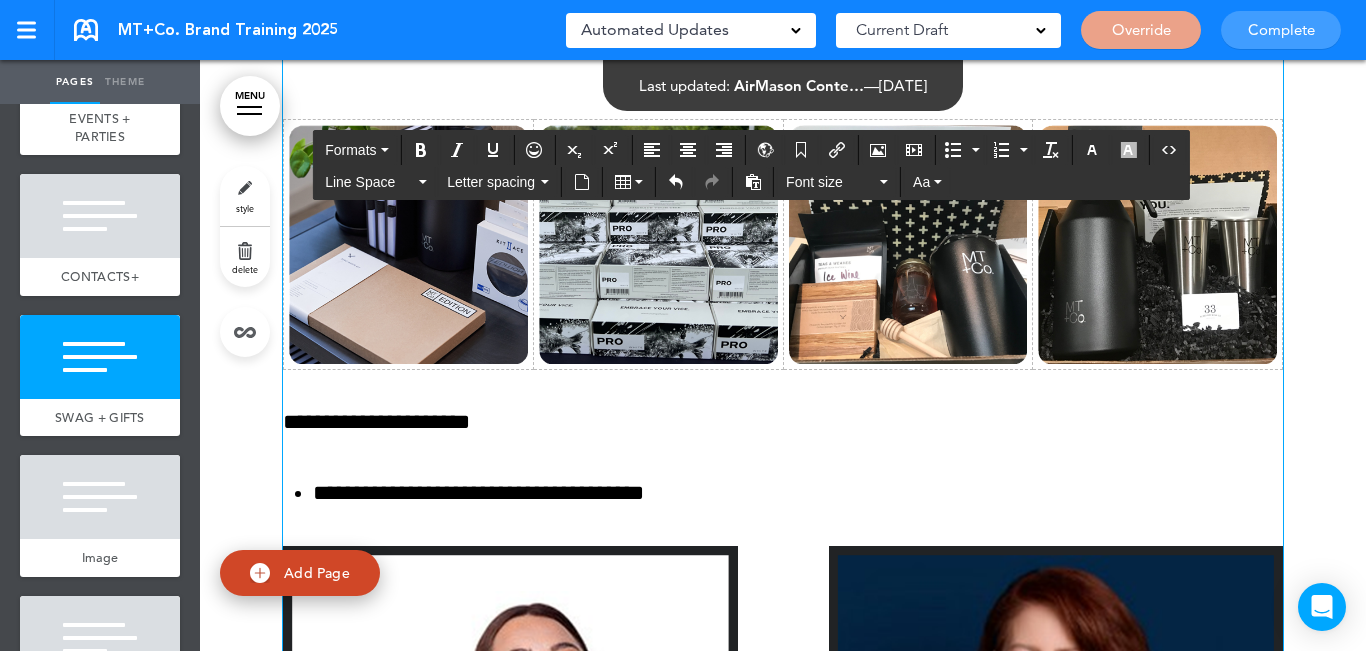 click 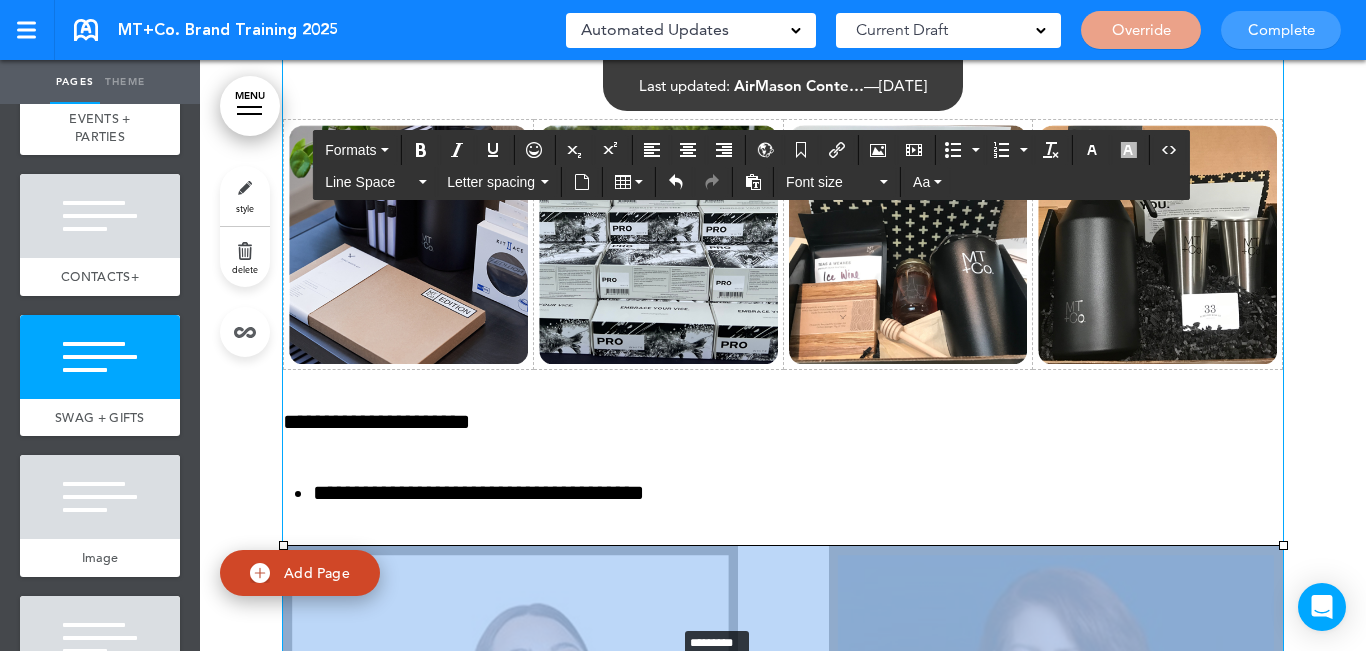 drag, startPoint x: 920, startPoint y: 441, endPoint x: 667, endPoint y: 446, distance: 253.04941 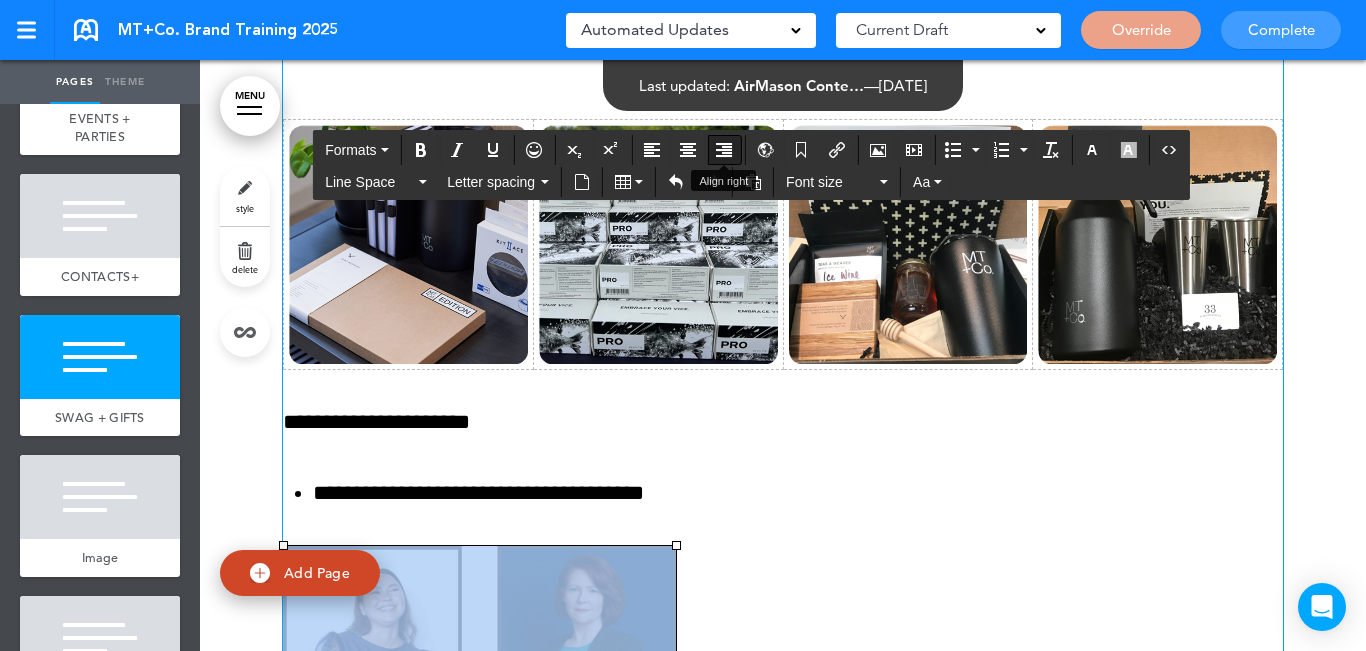 click at bounding box center [724, 150] 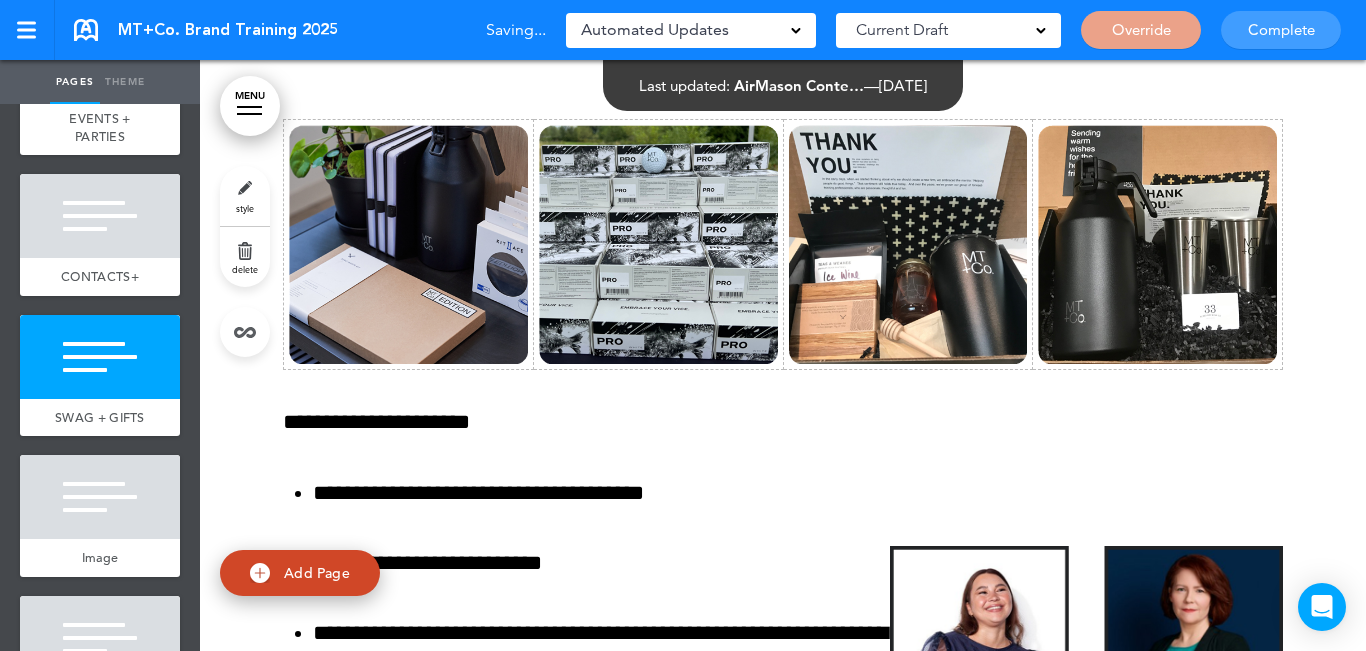 click on "**********" at bounding box center [783, 410] 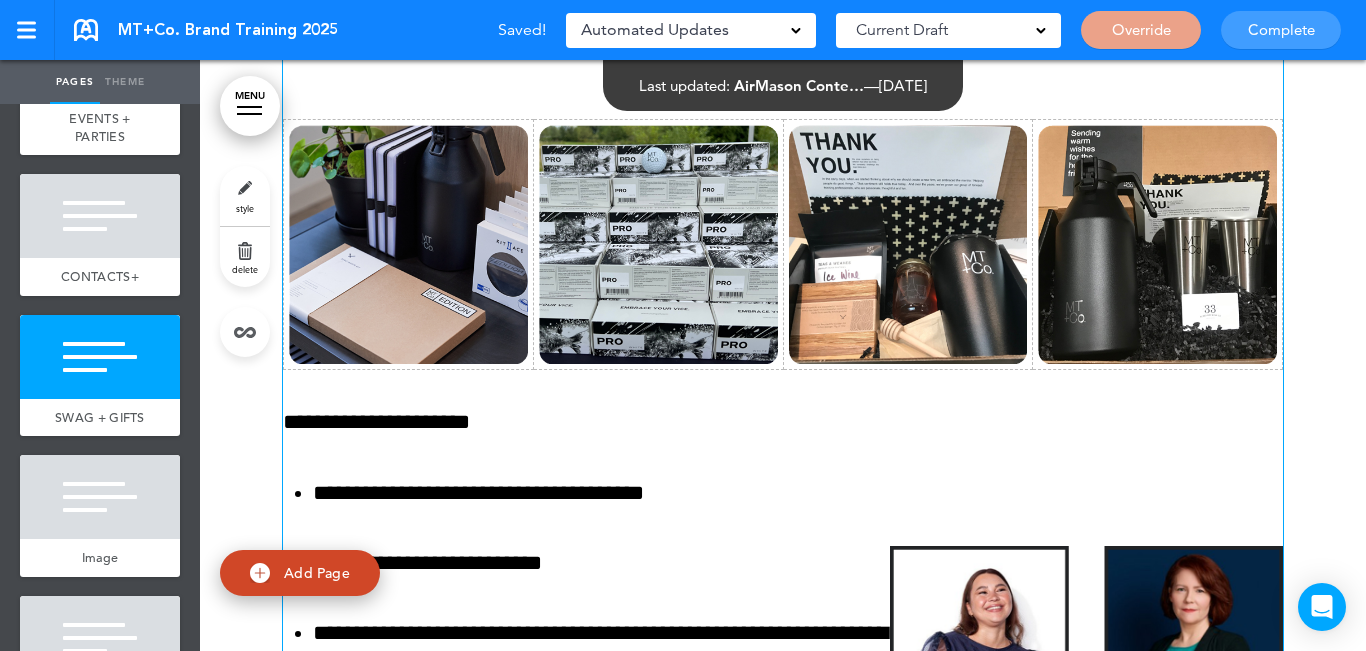 click 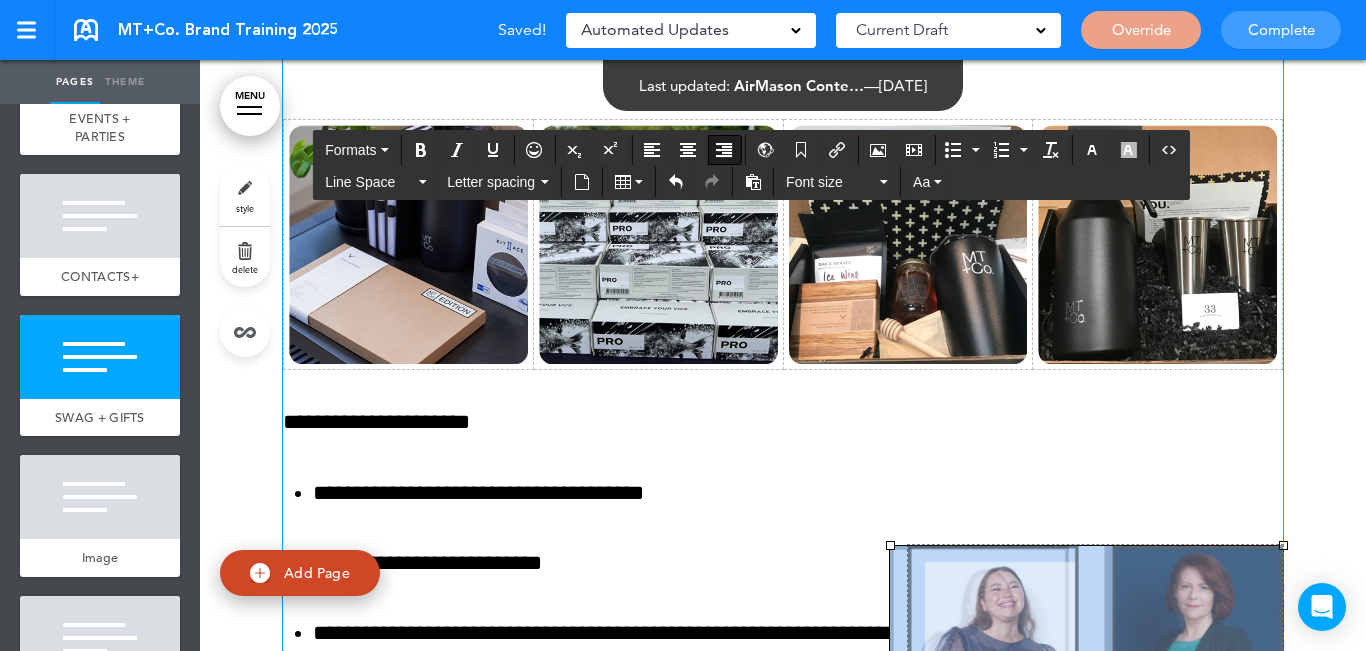 drag, startPoint x: 880, startPoint y: 539, endPoint x: 904, endPoint y: 536, distance: 24.186773 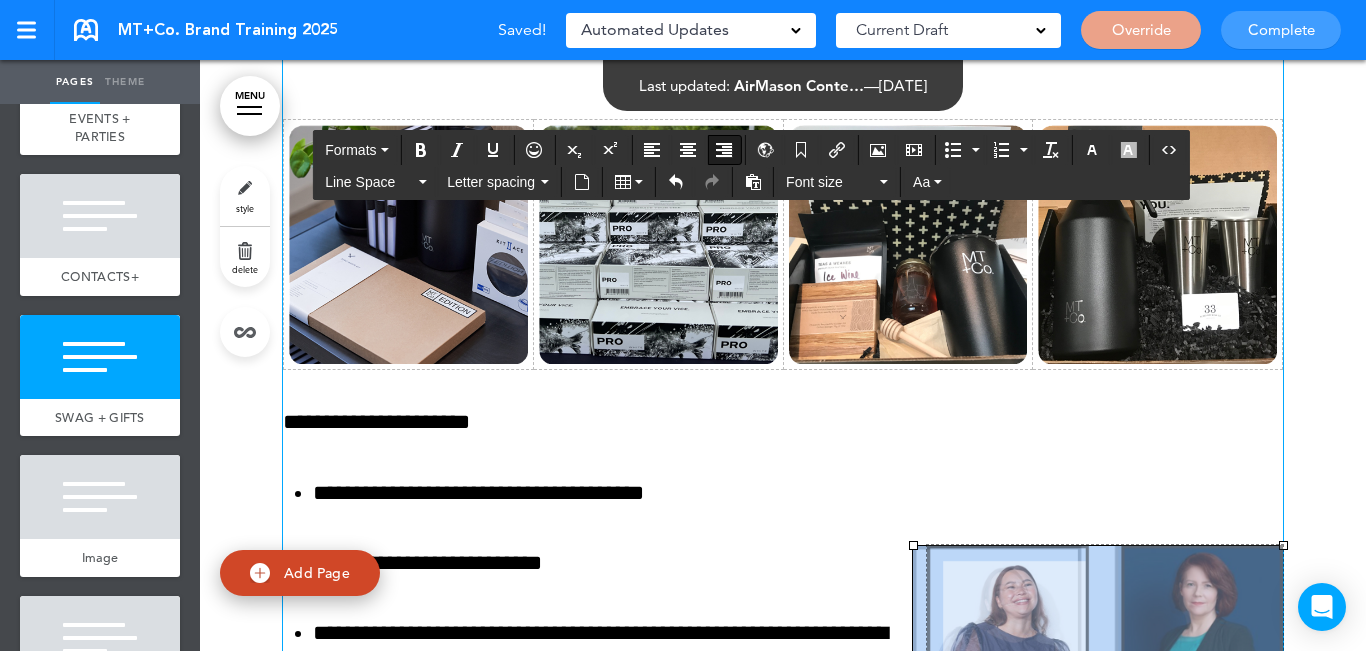 drag, startPoint x: 906, startPoint y: 527, endPoint x: 920, endPoint y: 522, distance: 14.866069 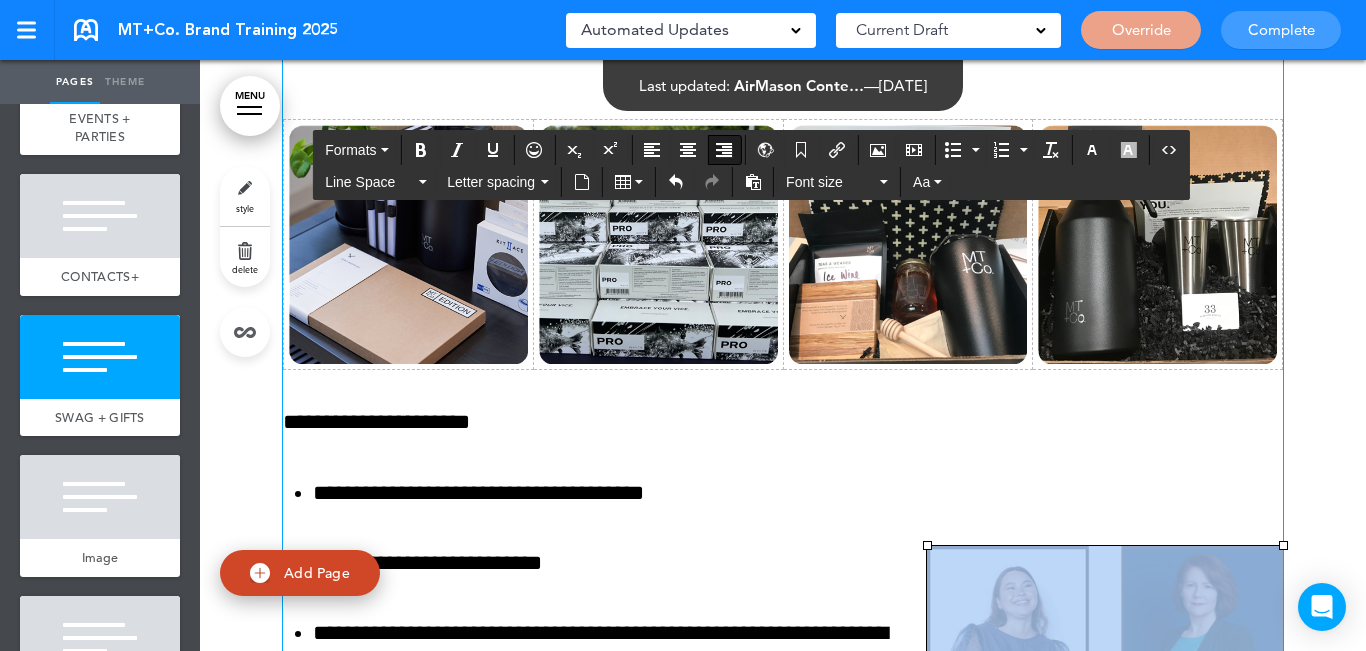 drag, startPoint x: 921, startPoint y: 522, endPoint x: 941, endPoint y: 516, distance: 20.880613 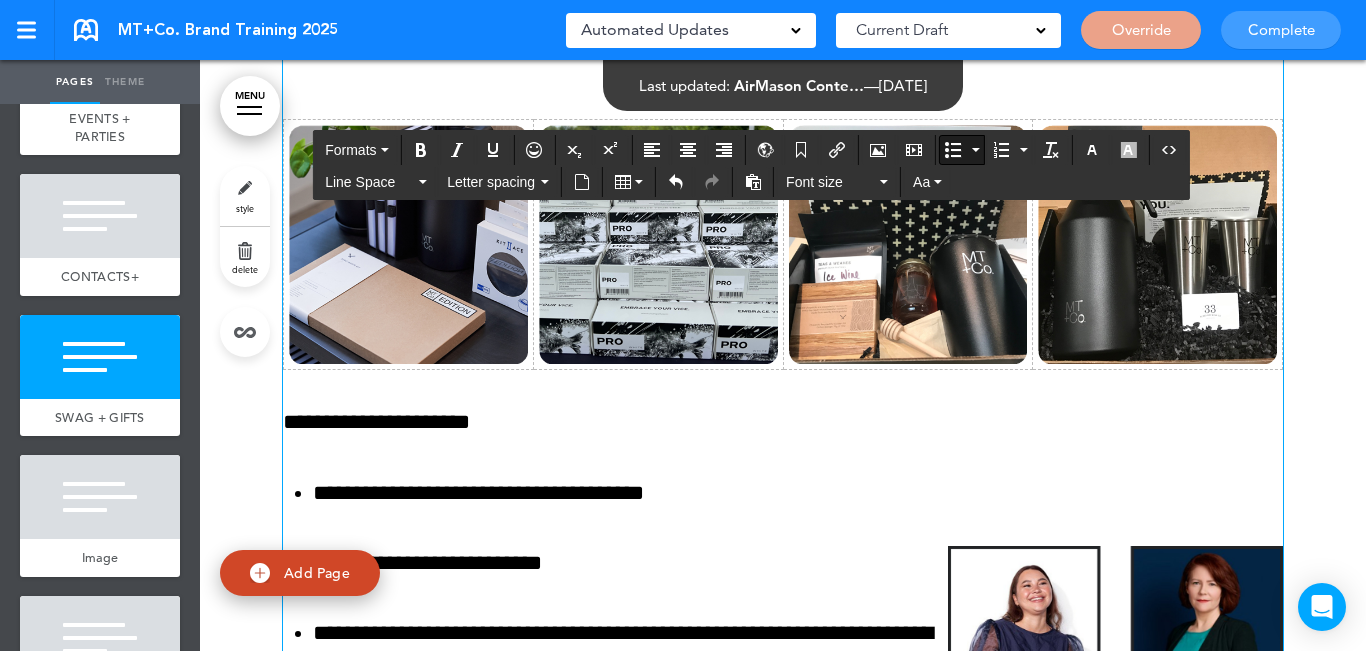 click on "**********" at bounding box center [798, 738] 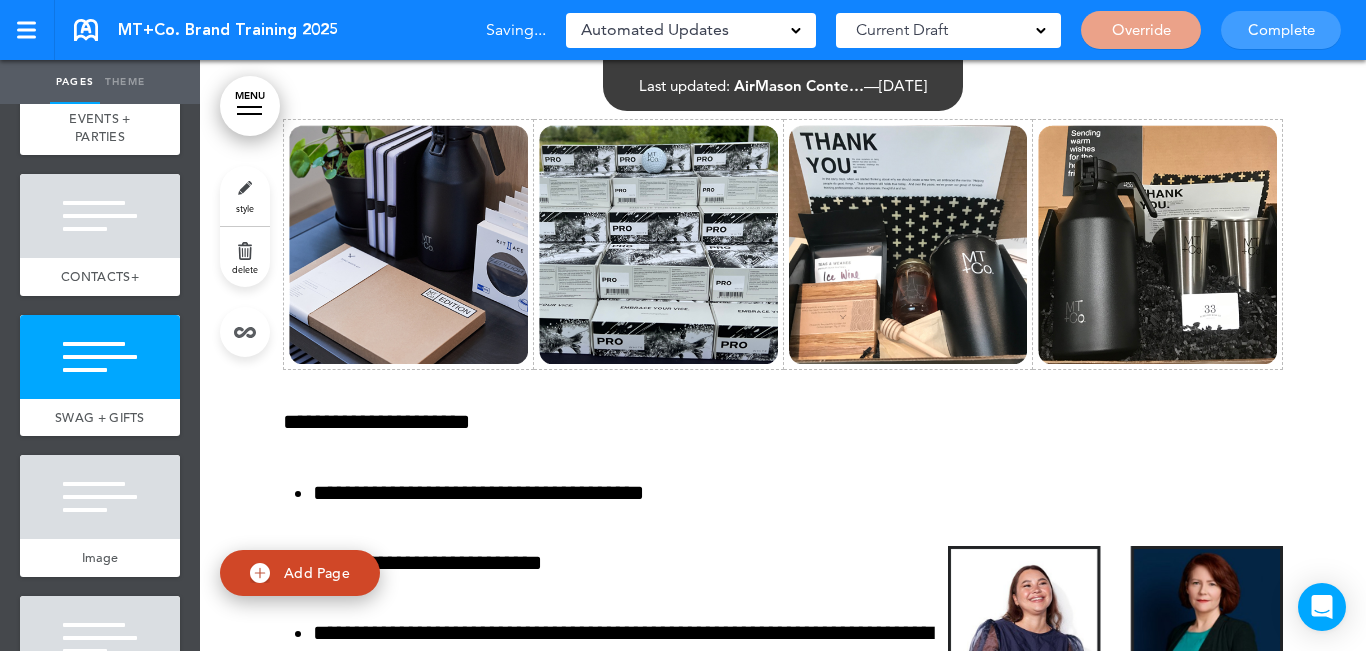 click on "**********" at bounding box center [783, 410] 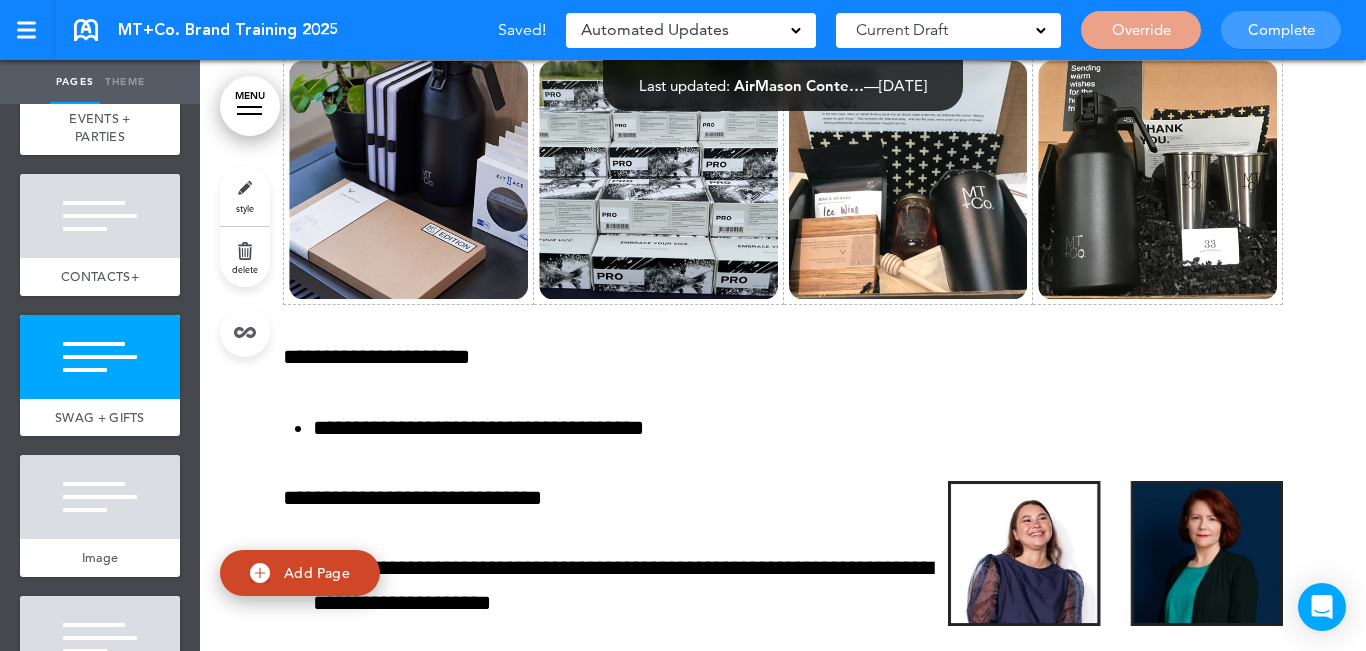 scroll, scrollTop: 13348, scrollLeft: 0, axis: vertical 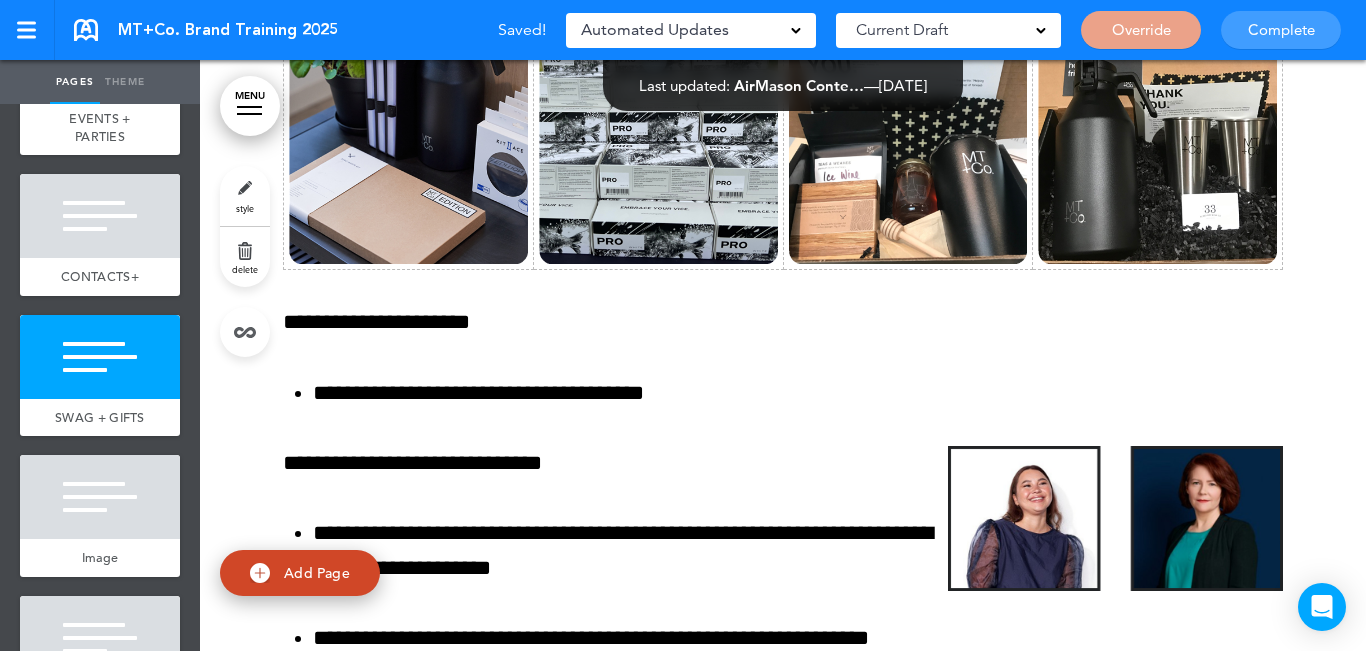 click on "**********" at bounding box center [783, 310] 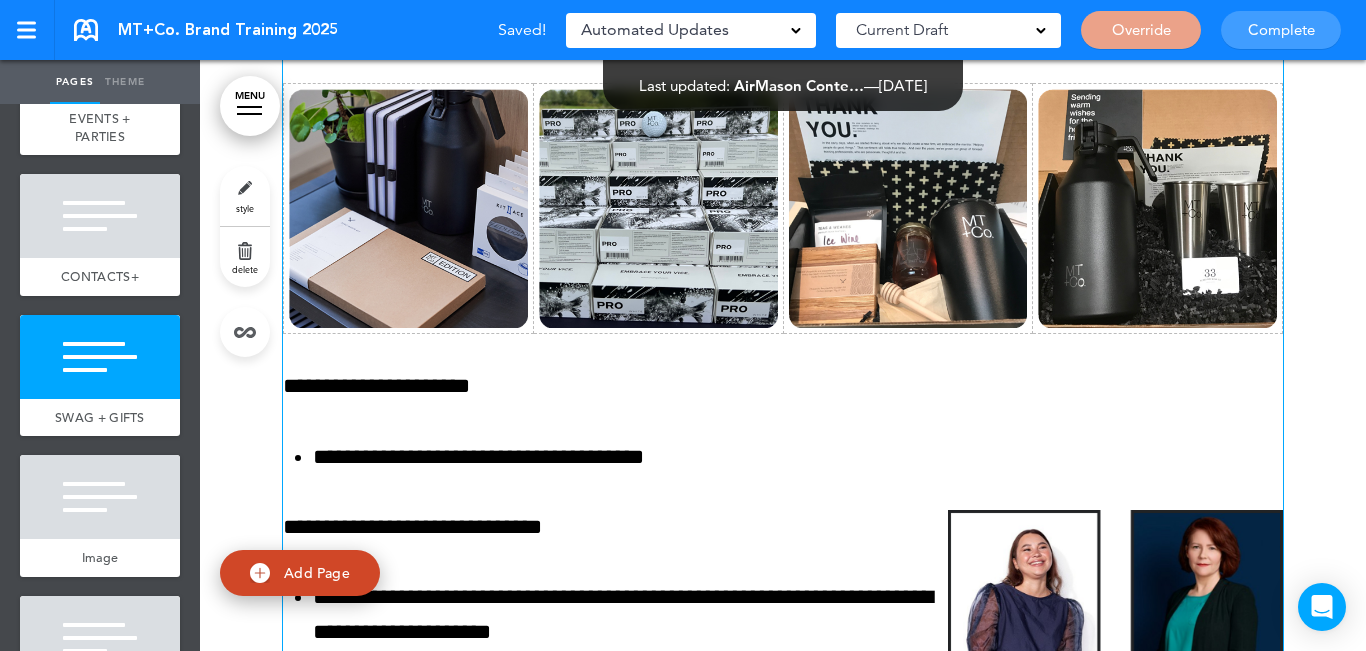 scroll, scrollTop: 13248, scrollLeft: 0, axis: vertical 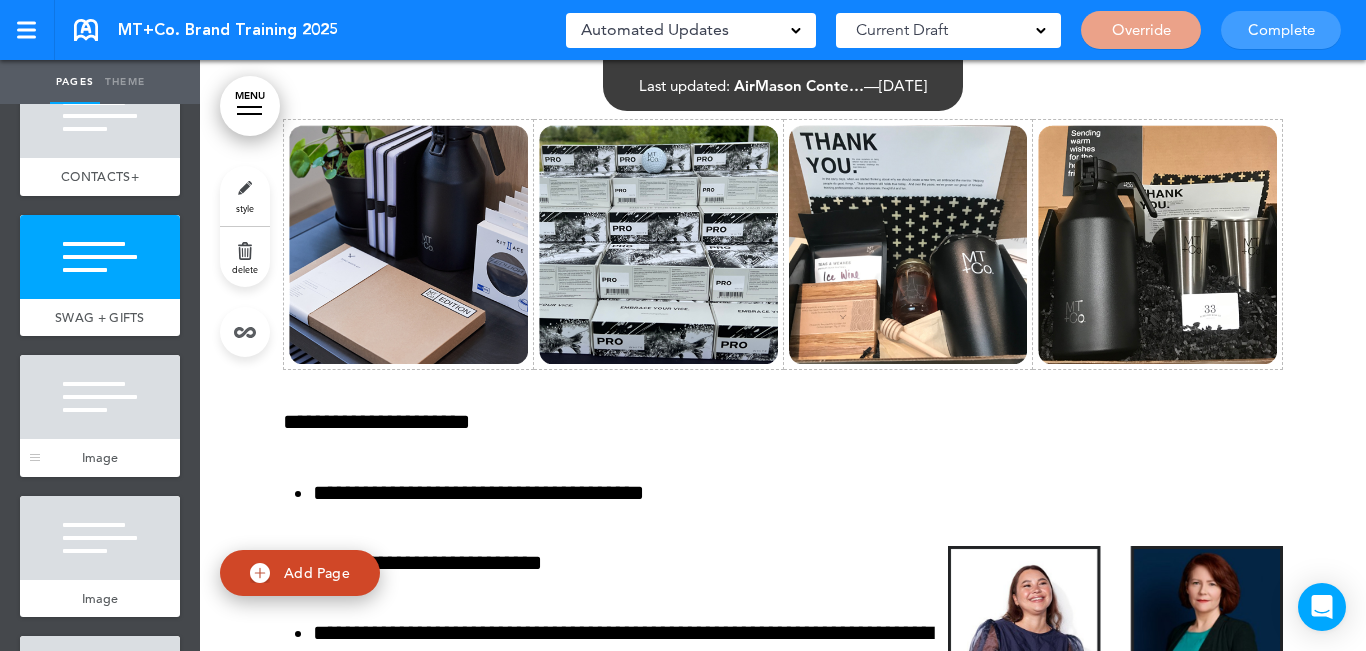 click at bounding box center (100, 397) 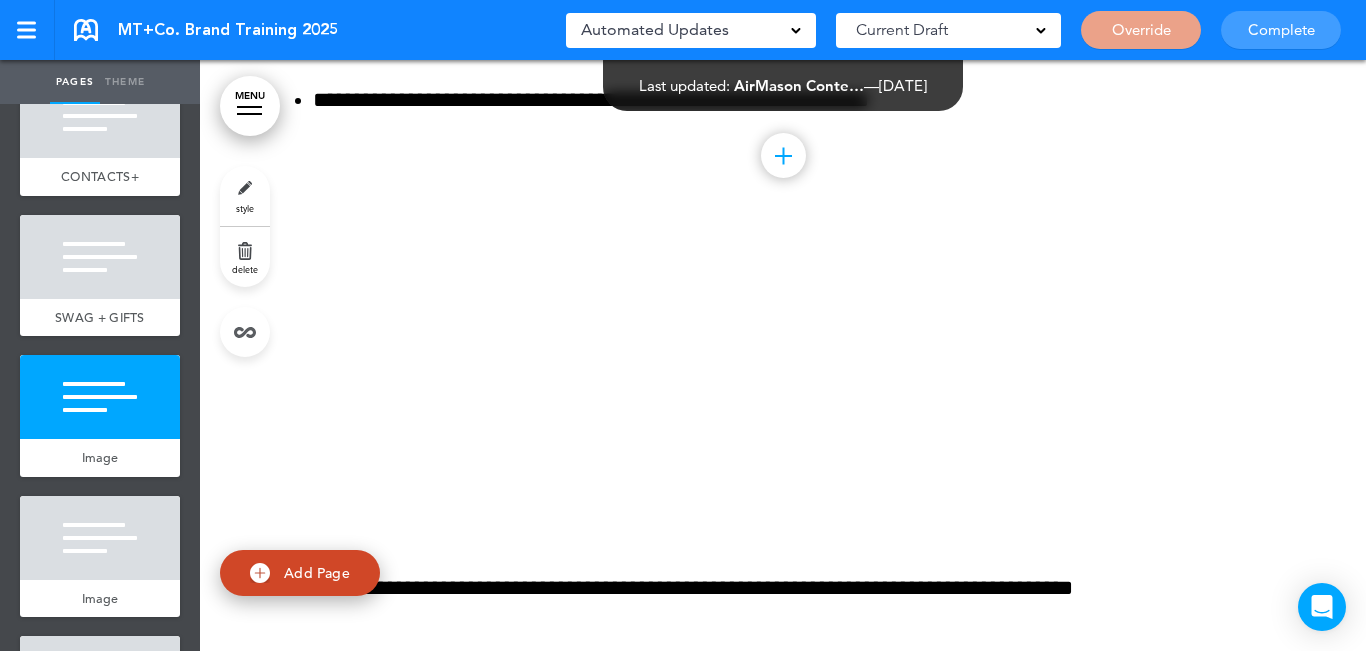 scroll, scrollTop: 13890, scrollLeft: 0, axis: vertical 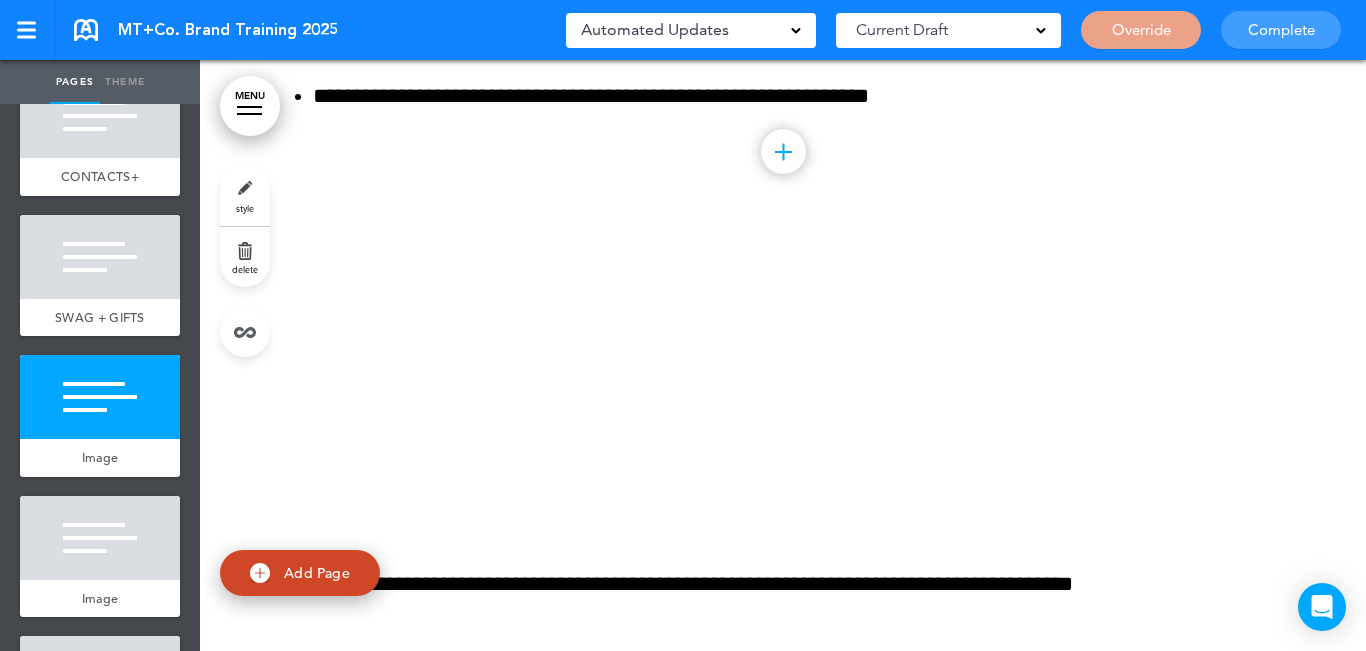 click on "style
delete" at bounding box center (245, 261) 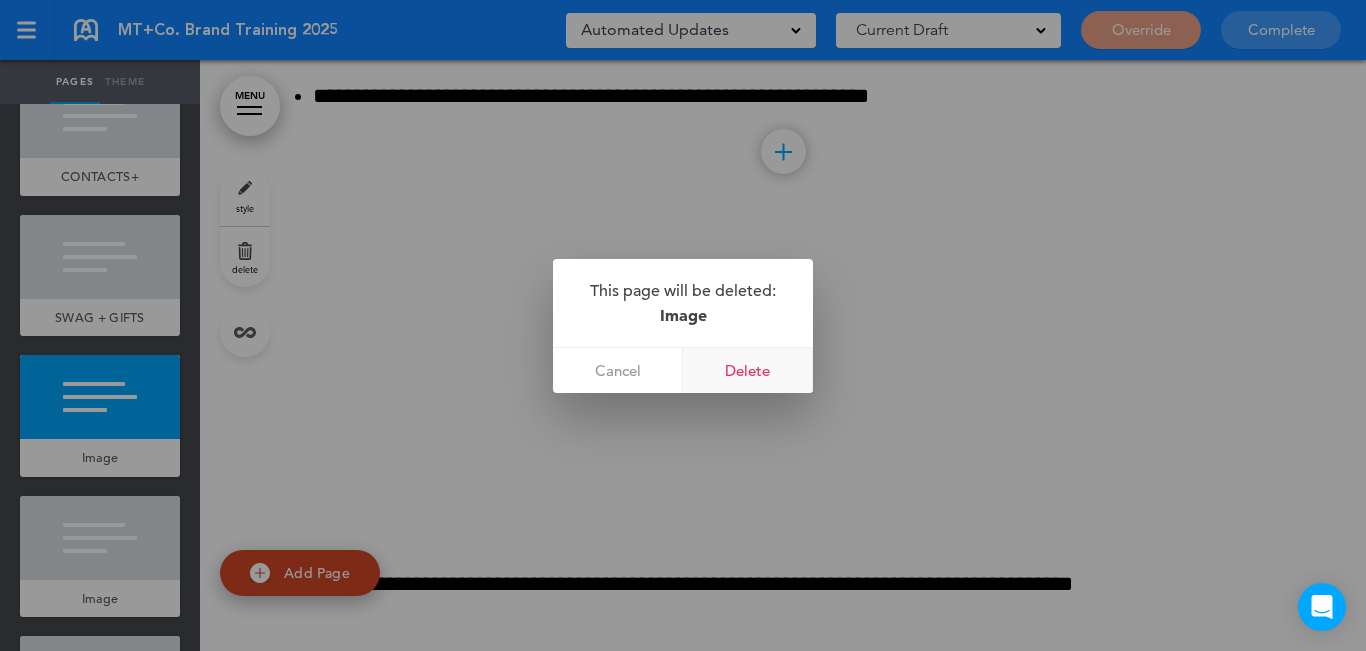 click on "Delete" at bounding box center [748, 370] 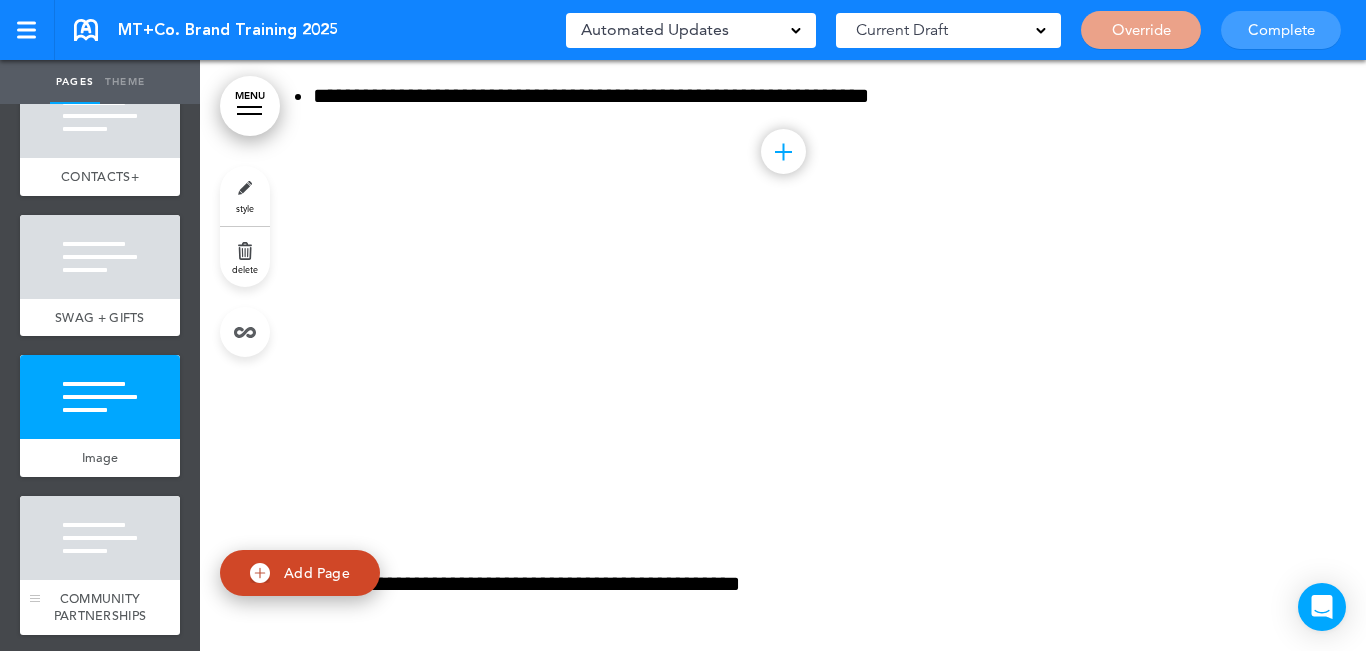 scroll, scrollTop: 1900, scrollLeft: 0, axis: vertical 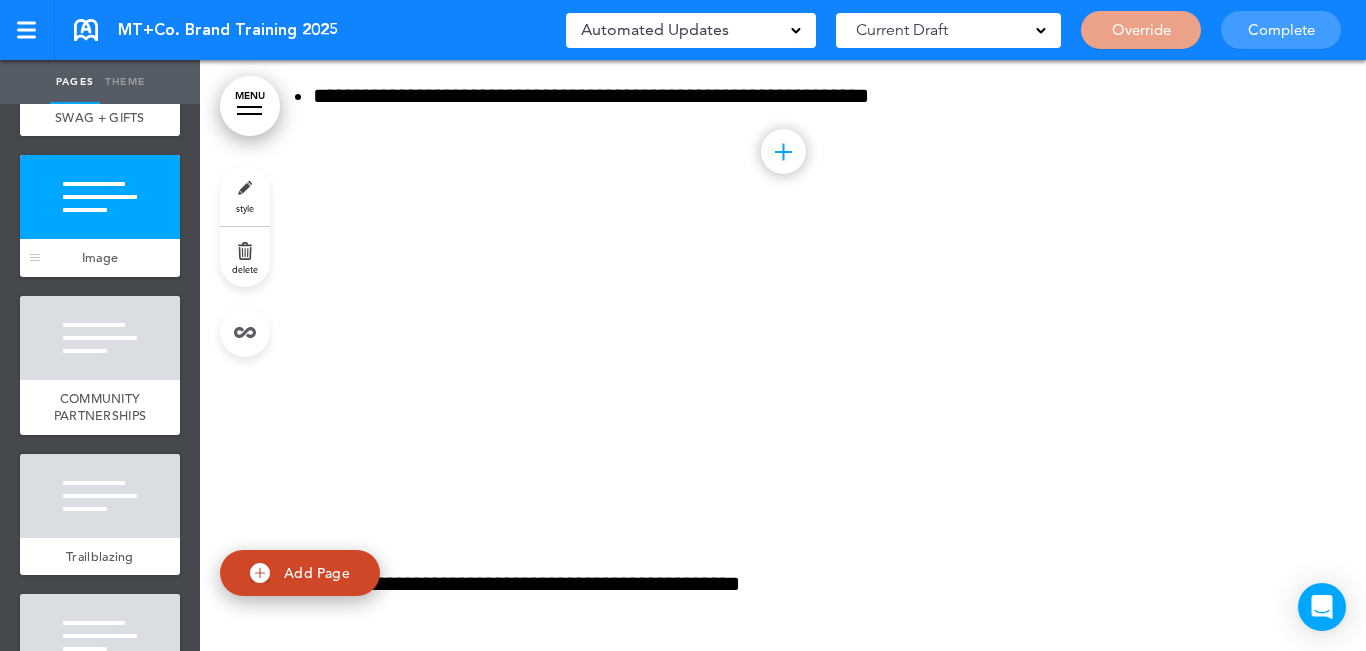 click at bounding box center (100, 197) 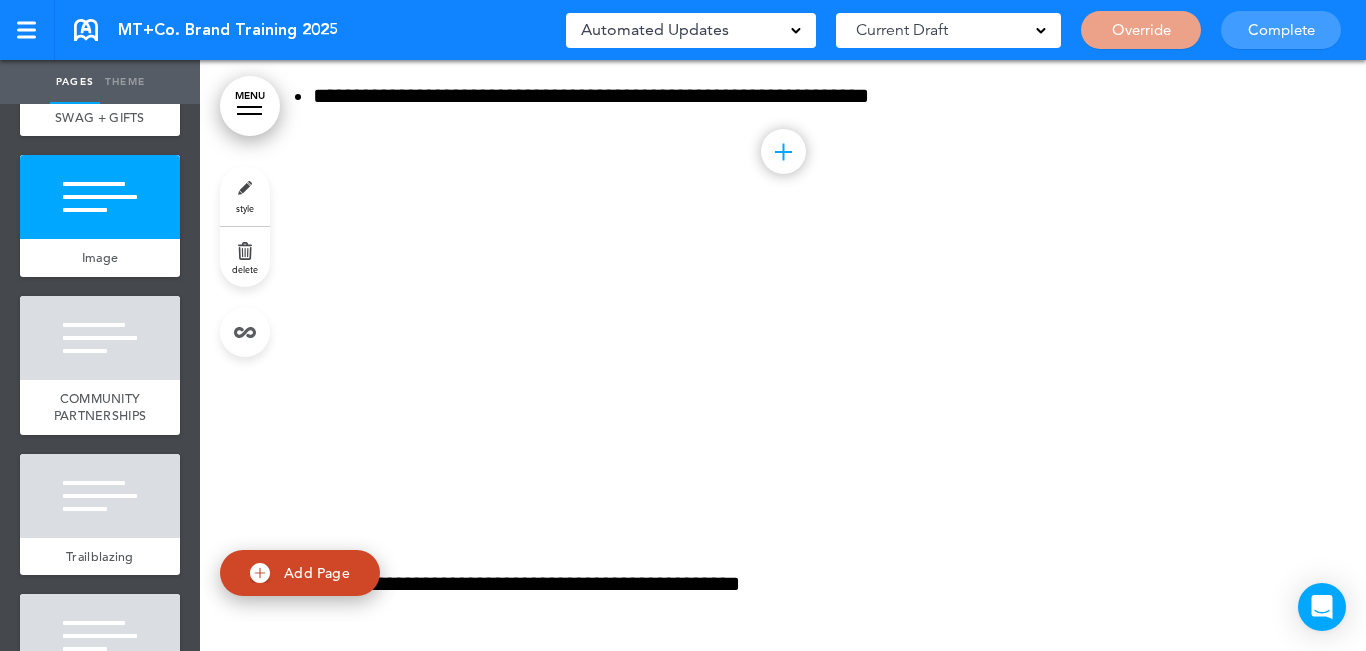 click on "delete" at bounding box center [245, 257] 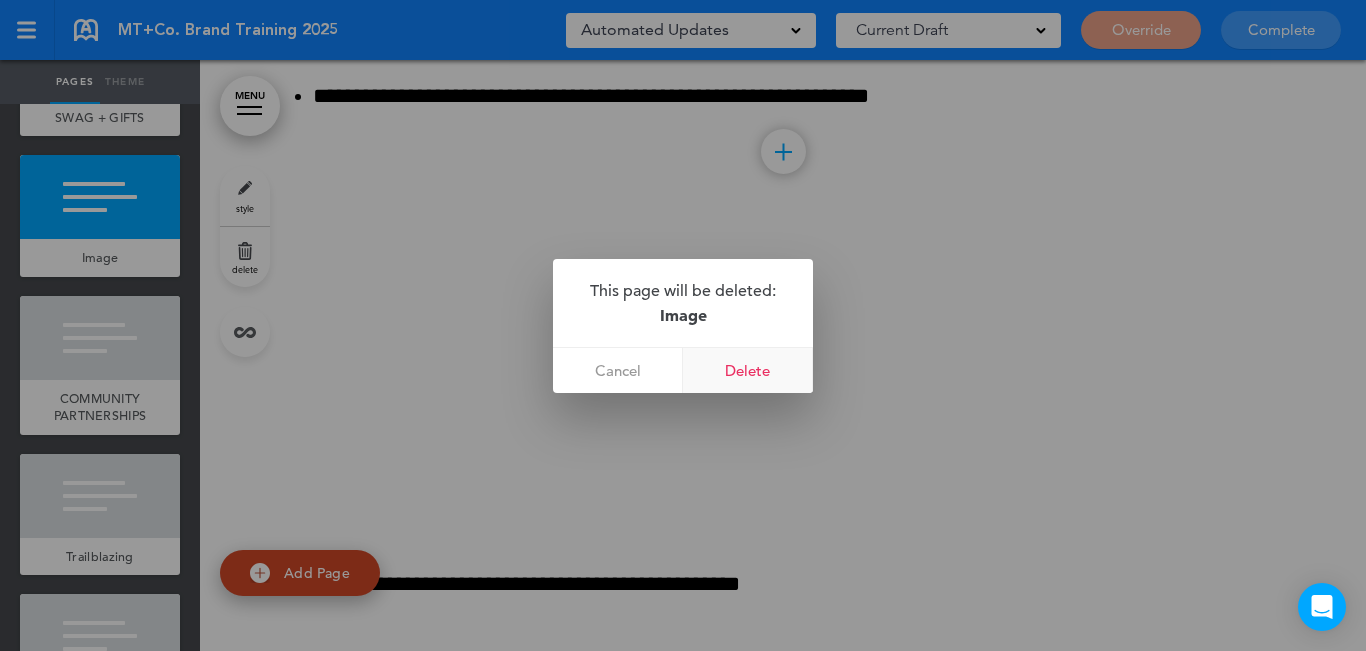 click on "Delete" at bounding box center (748, 370) 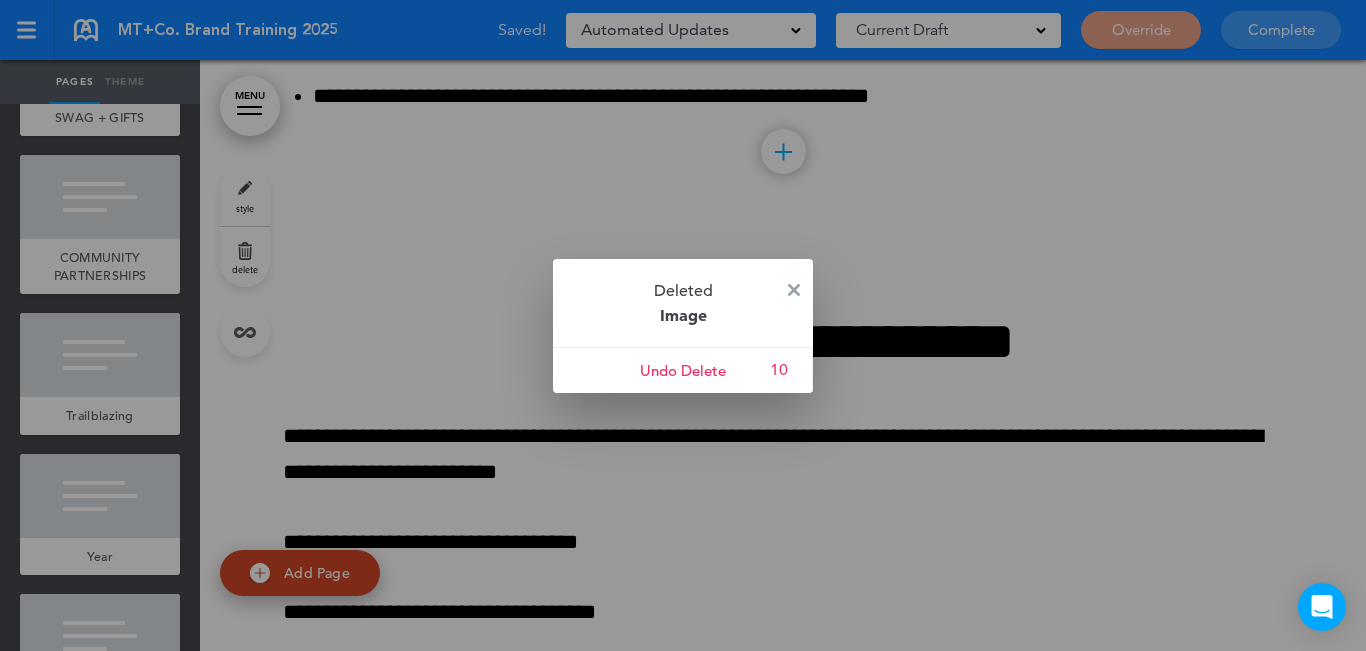 click at bounding box center (683, 325) 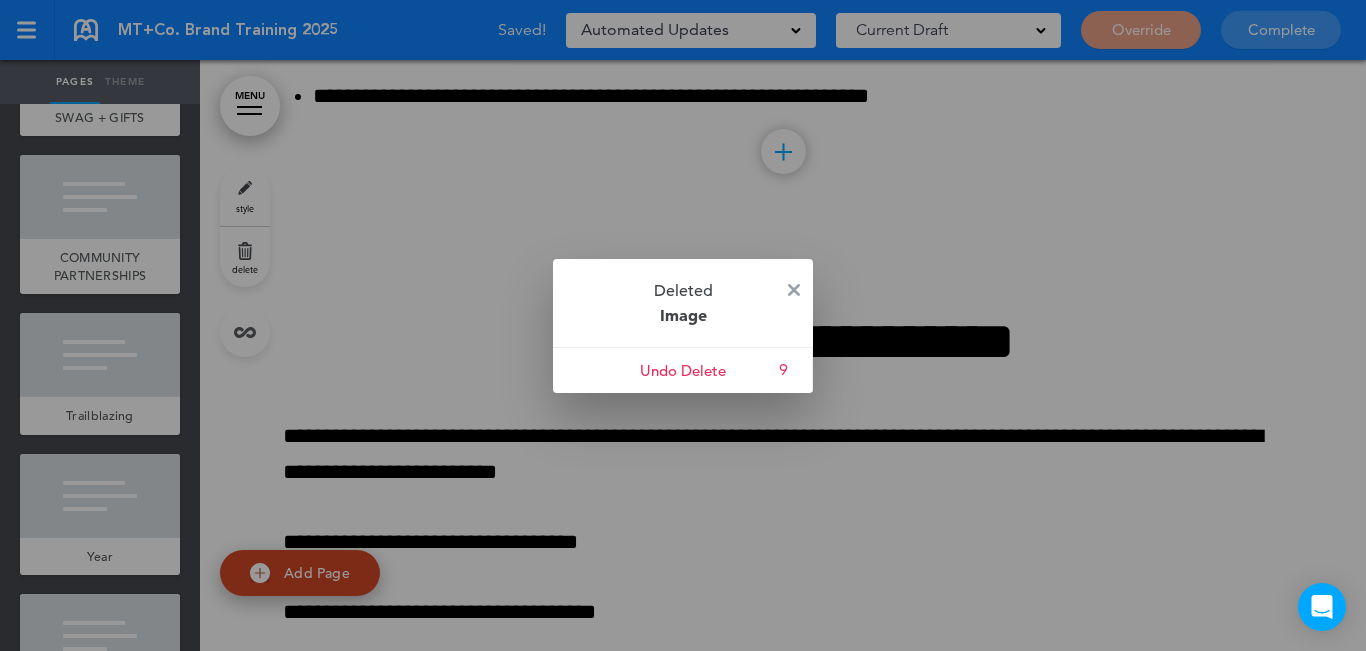 click on "Deleted  Image" at bounding box center [683, 303] 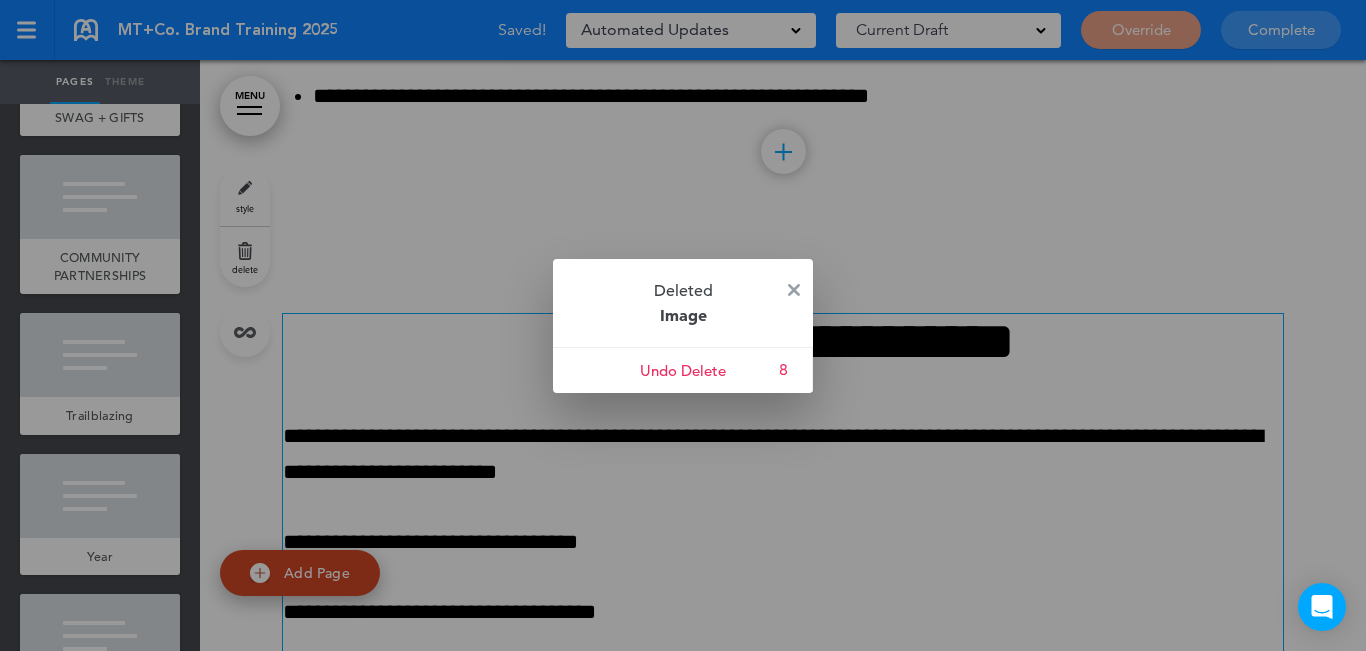 click at bounding box center (794, 290) 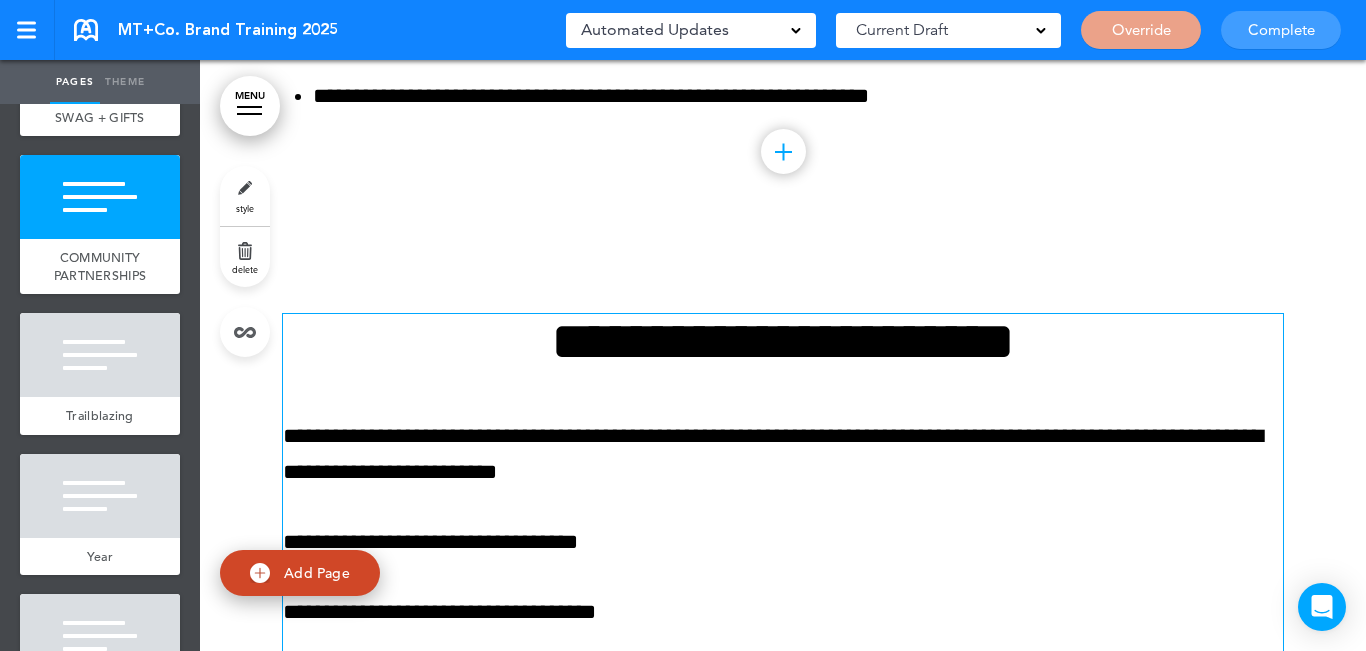 click on "**********" at bounding box center [783, 454] 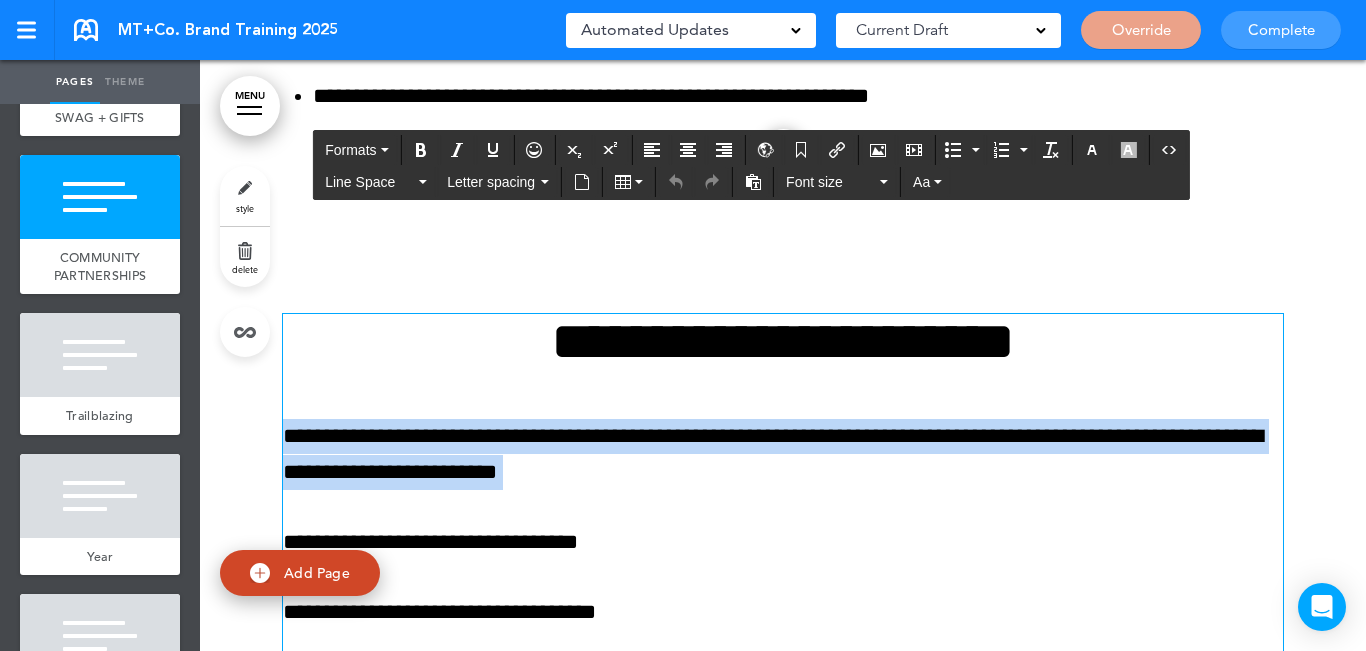 click on "**********" at bounding box center [783, 454] 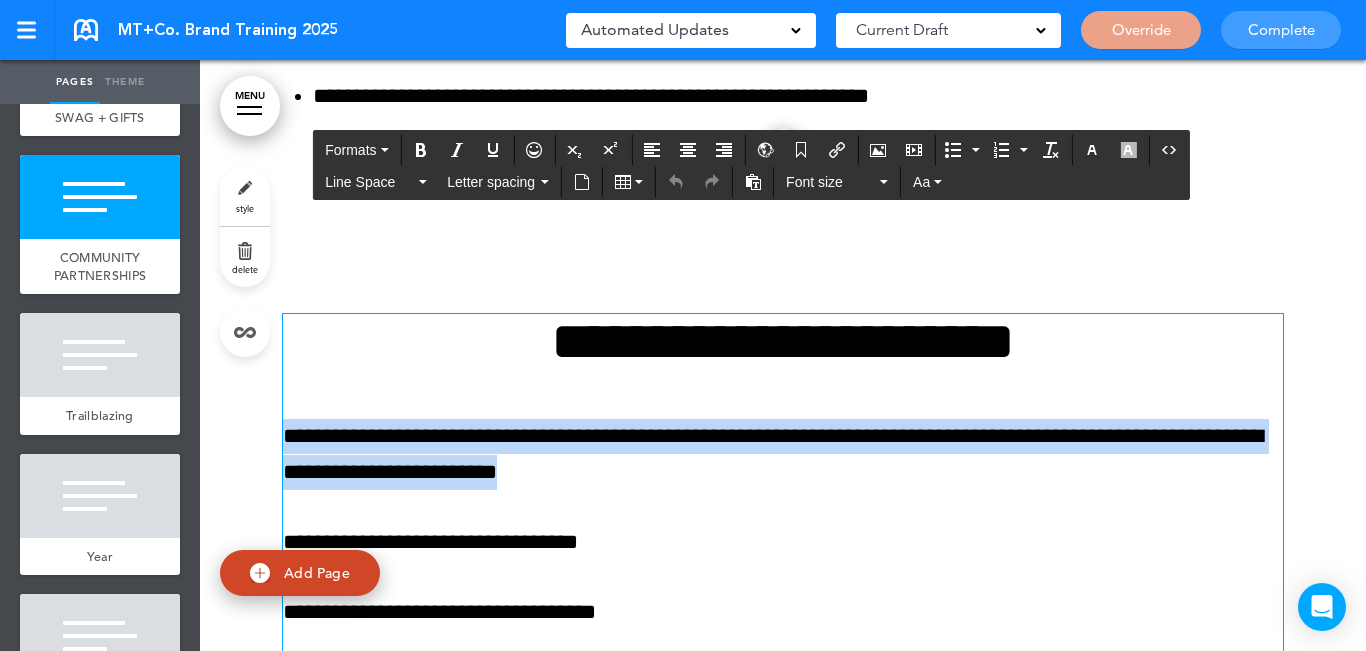 type 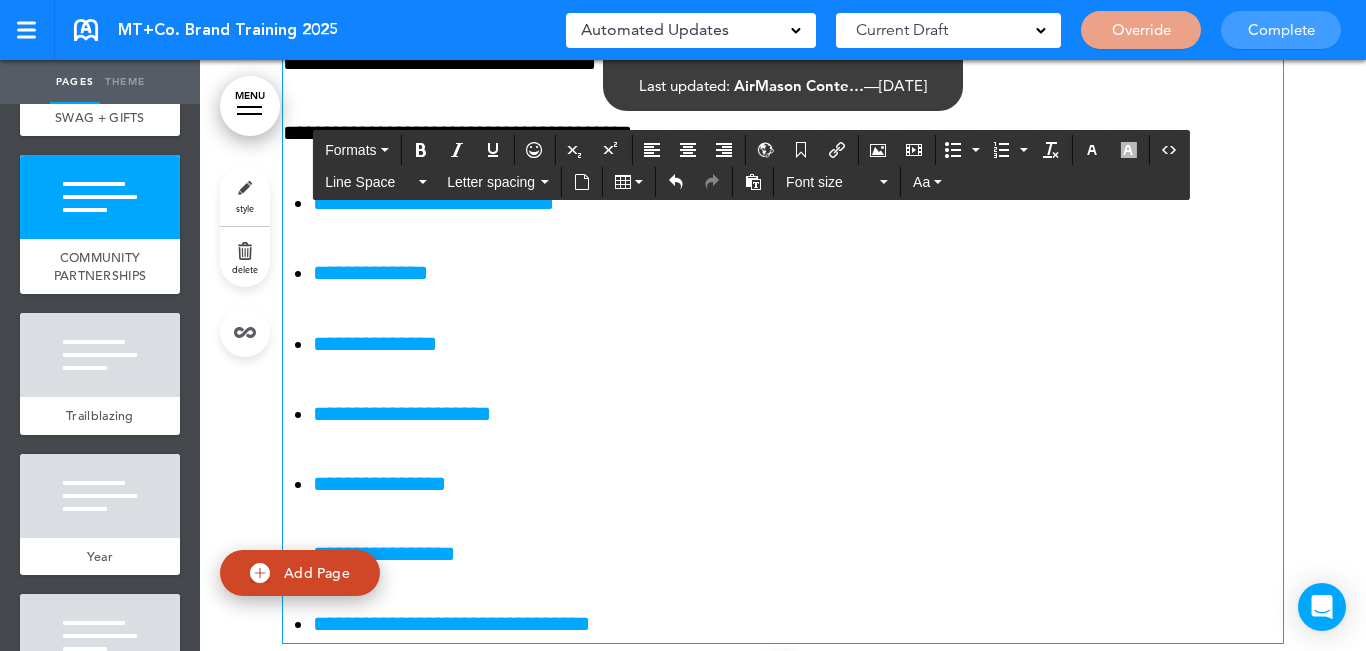 scroll, scrollTop: 14490, scrollLeft: 0, axis: vertical 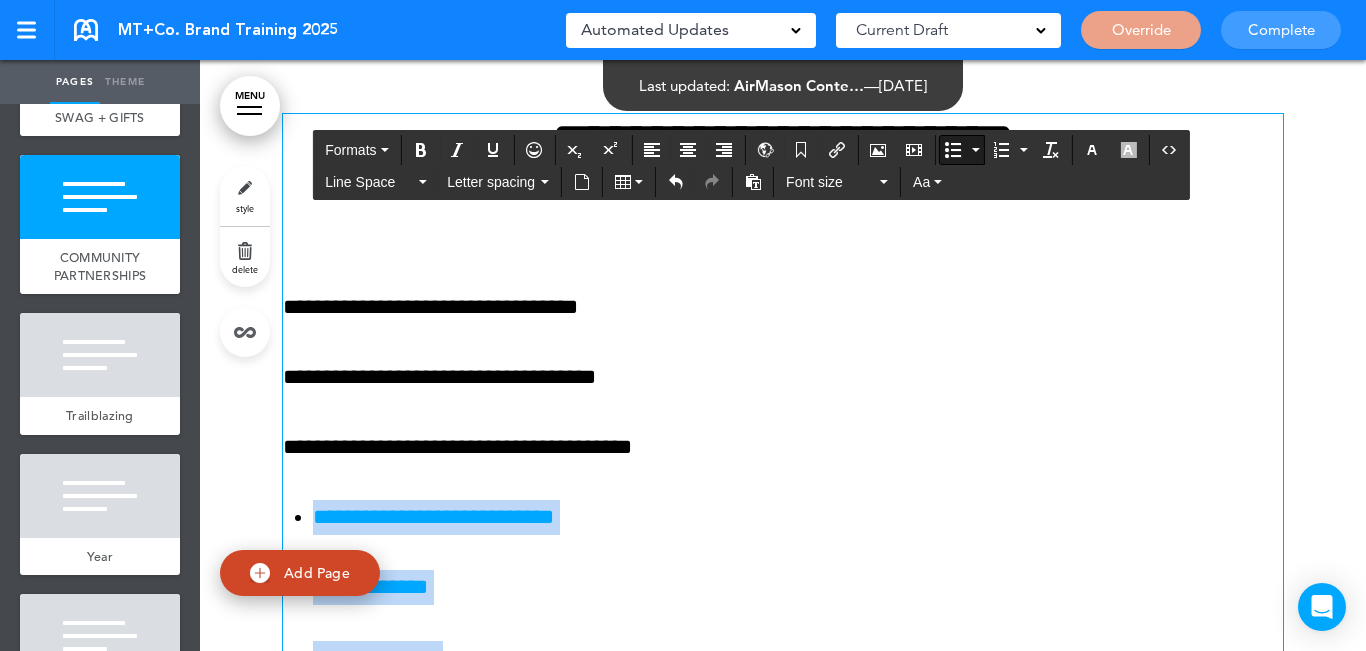 drag, startPoint x: 680, startPoint y: 454, endPoint x: 303, endPoint y: 338, distance: 394.44266 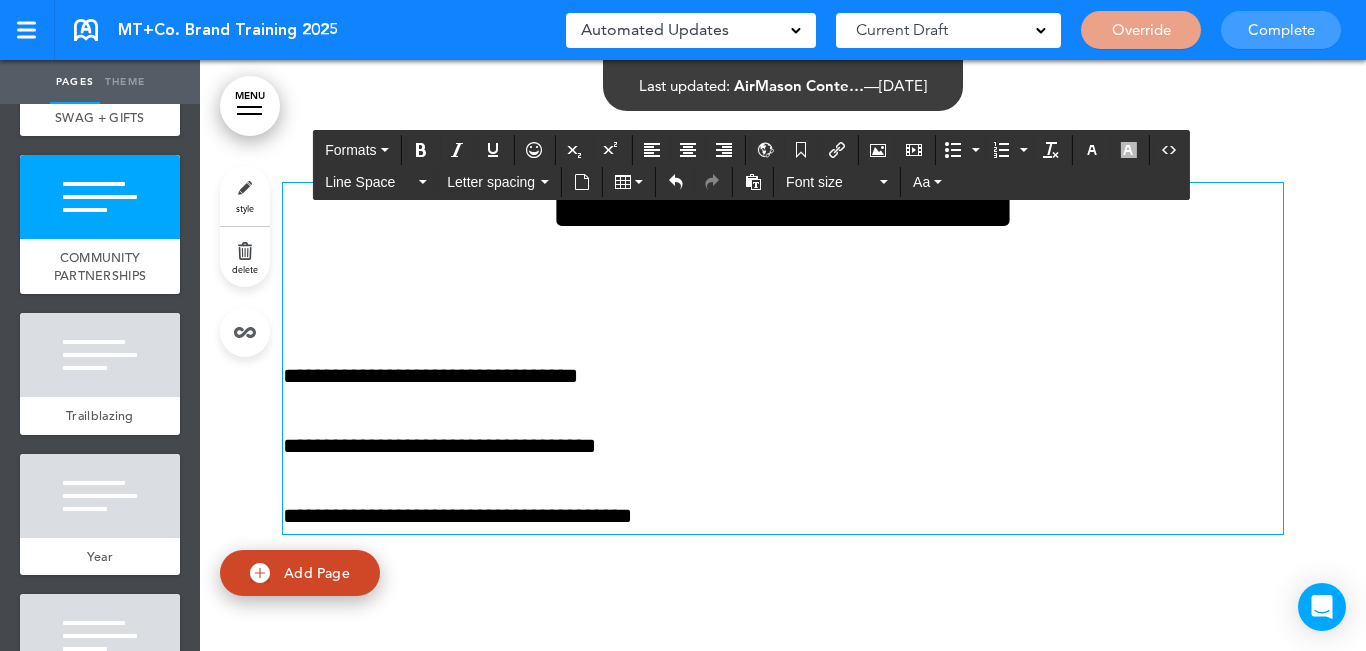 scroll, scrollTop: 13990, scrollLeft: 0, axis: vertical 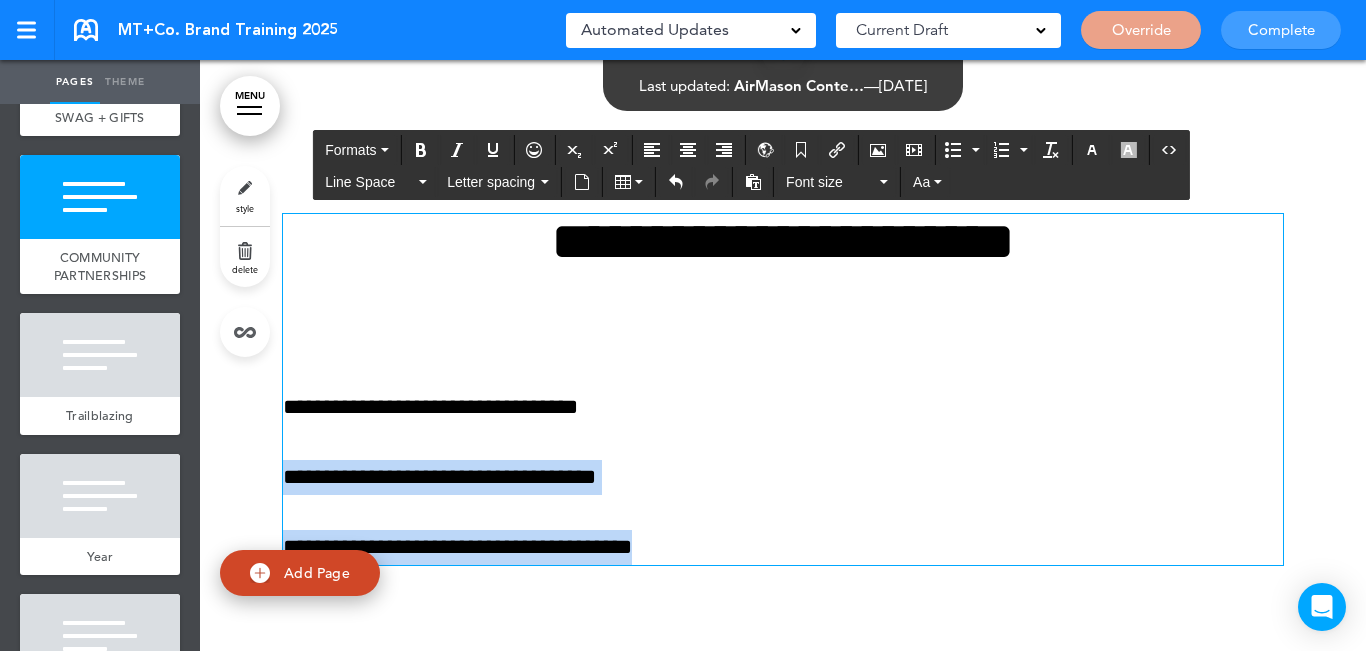 drag, startPoint x: 741, startPoint y: 366, endPoint x: 229, endPoint y: 306, distance: 515.50366 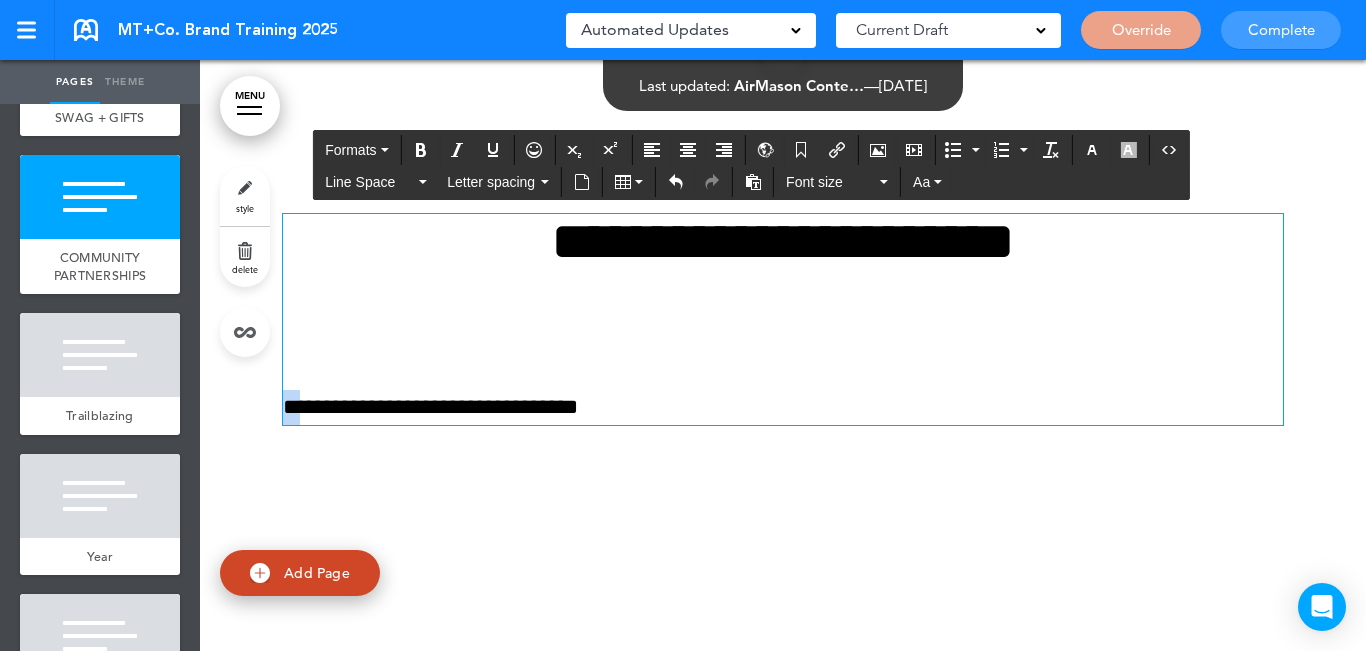drag, startPoint x: 291, startPoint y: 226, endPoint x: 258, endPoint y: 232, distance: 33.54102 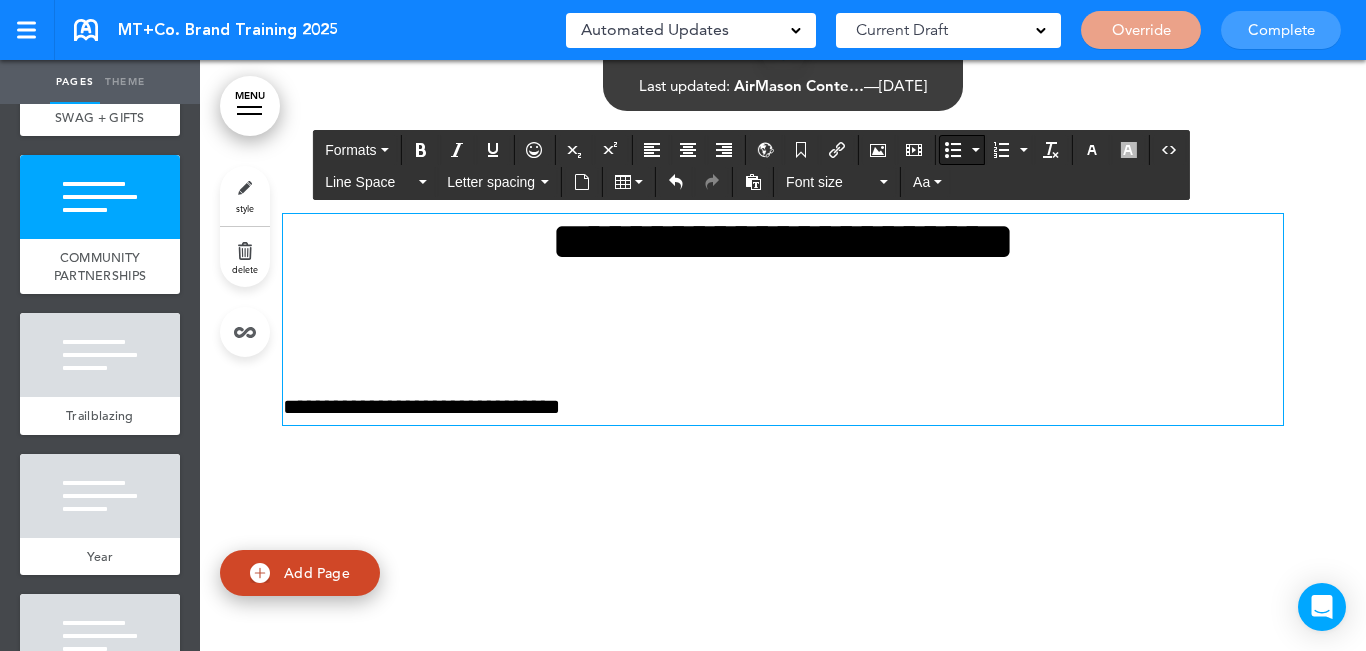 click at bounding box center [953, 150] 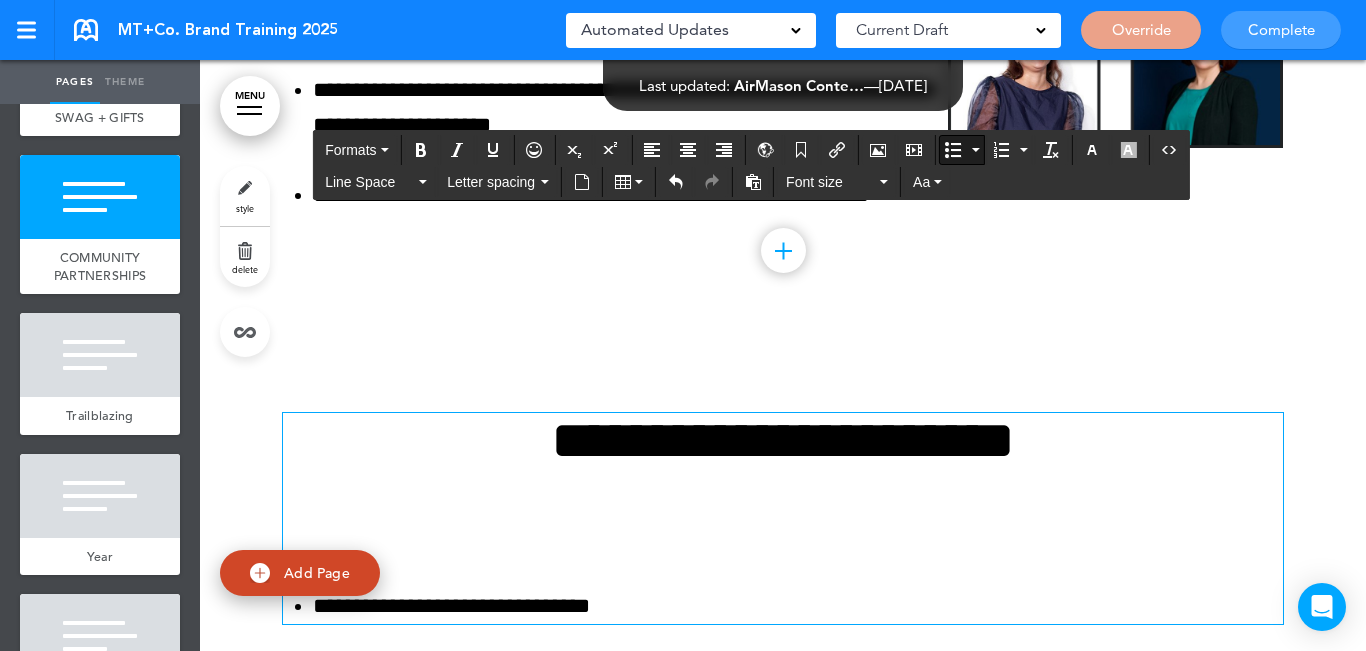 scroll, scrollTop: 13790, scrollLeft: 0, axis: vertical 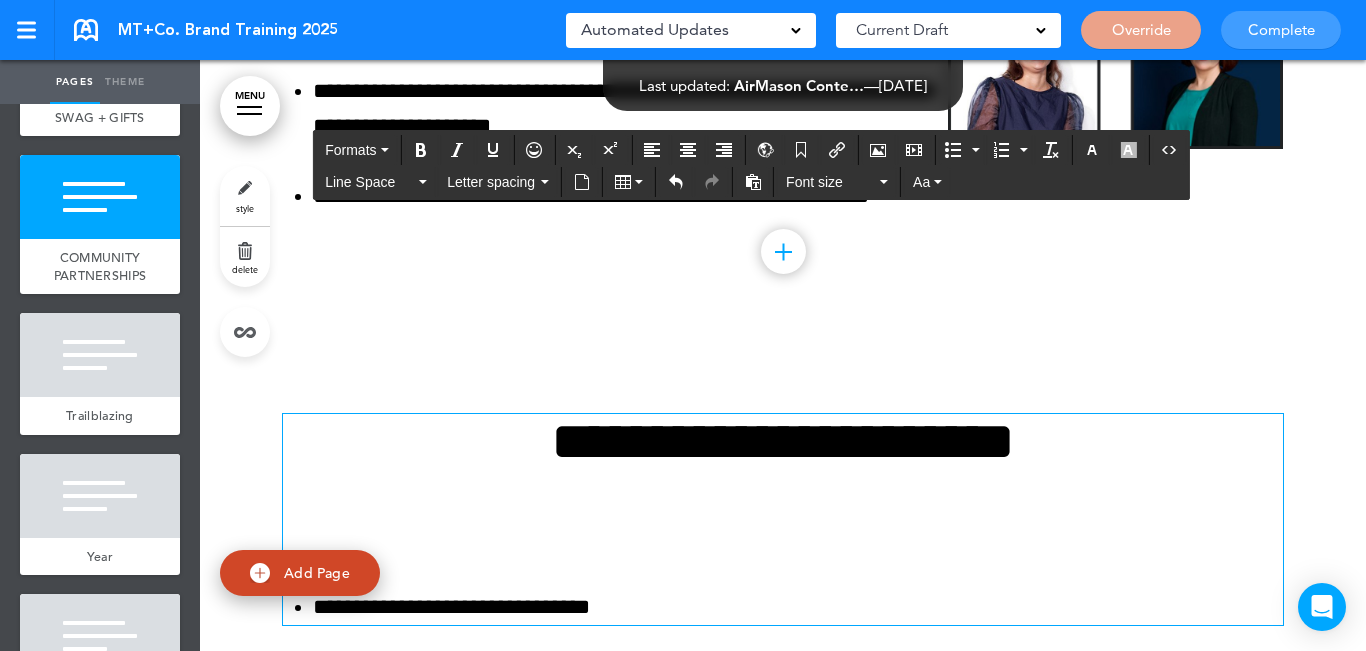 click on "**********" at bounding box center [783, 519] 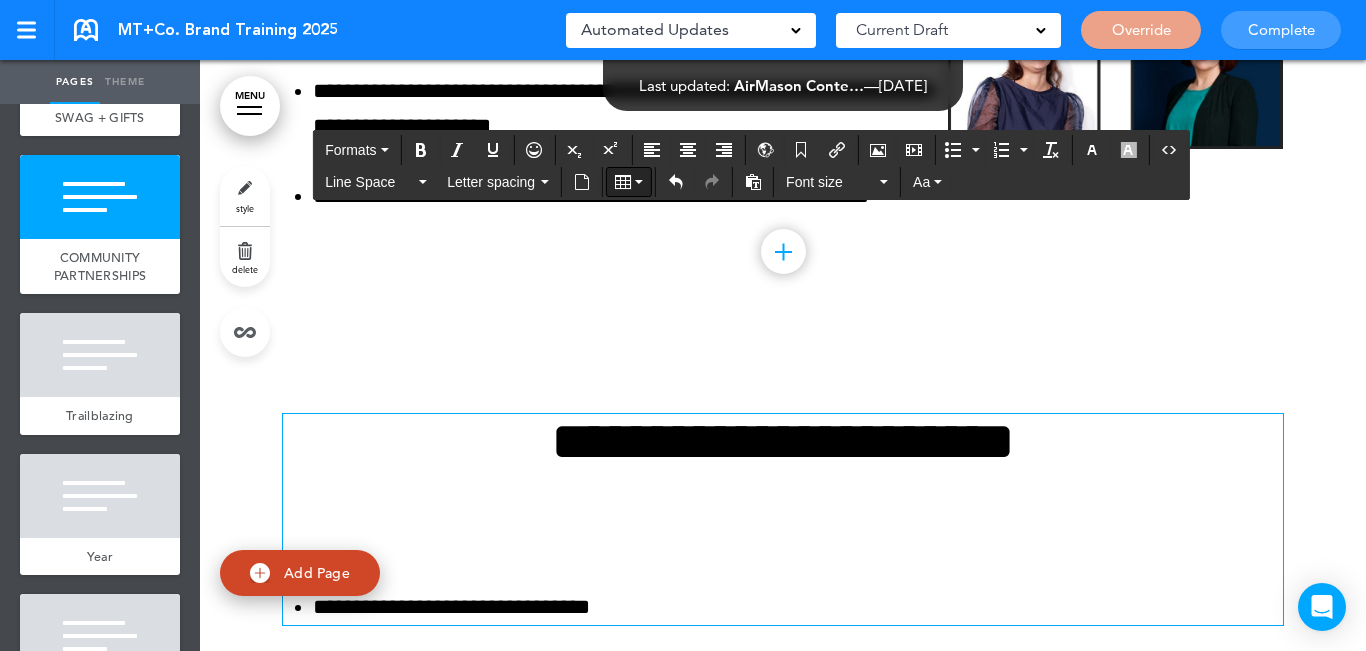 drag, startPoint x: 635, startPoint y: 178, endPoint x: 651, endPoint y: 192, distance: 21.260292 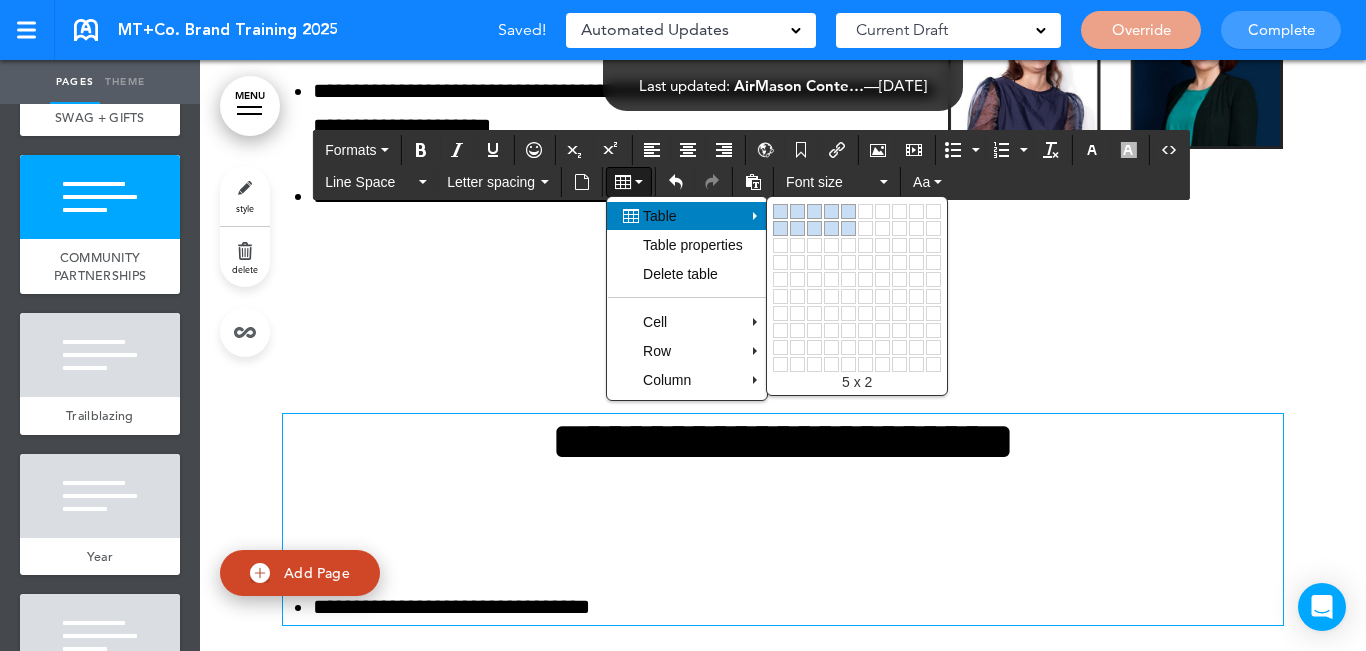 click at bounding box center (848, 228) 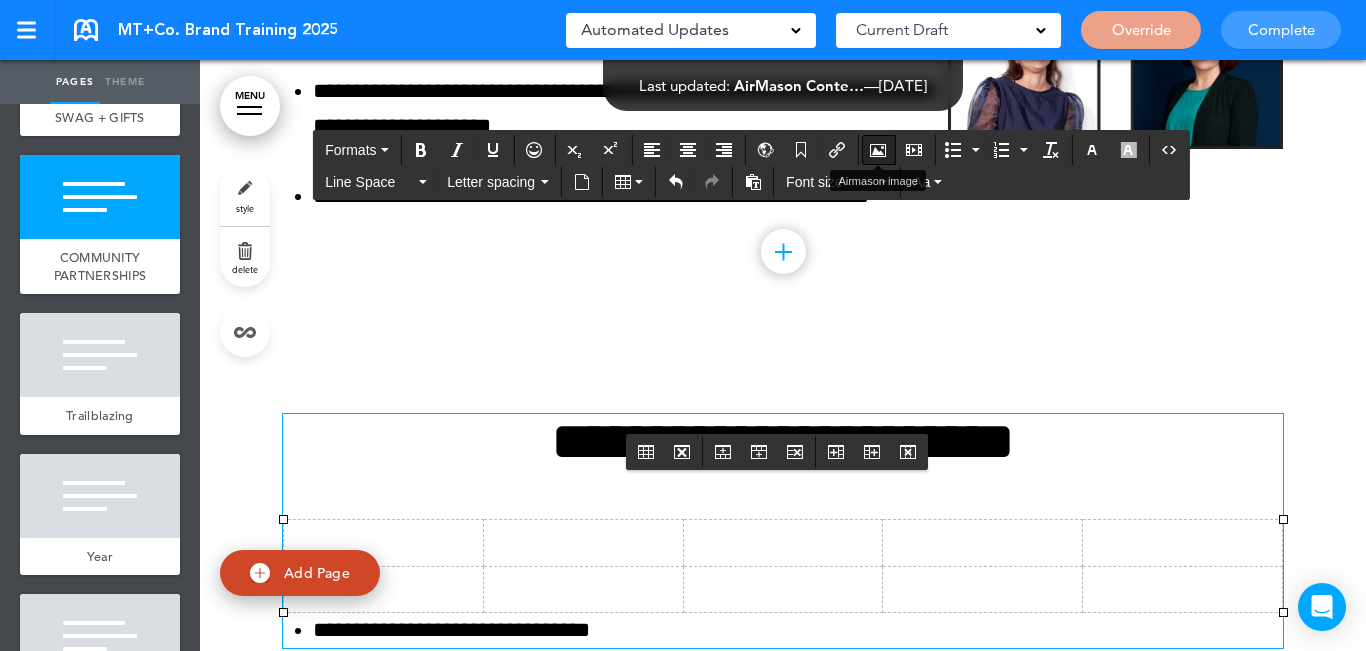 click at bounding box center [878, 150] 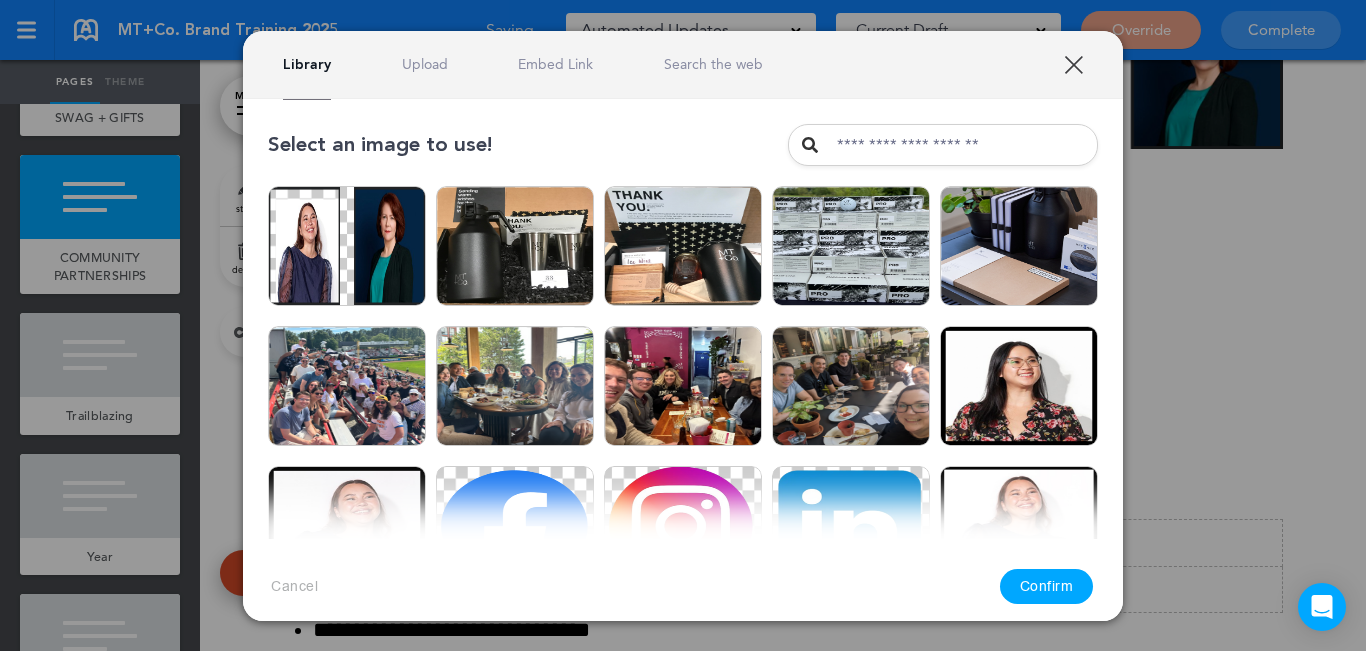 click on "Upload" at bounding box center [425, 64] 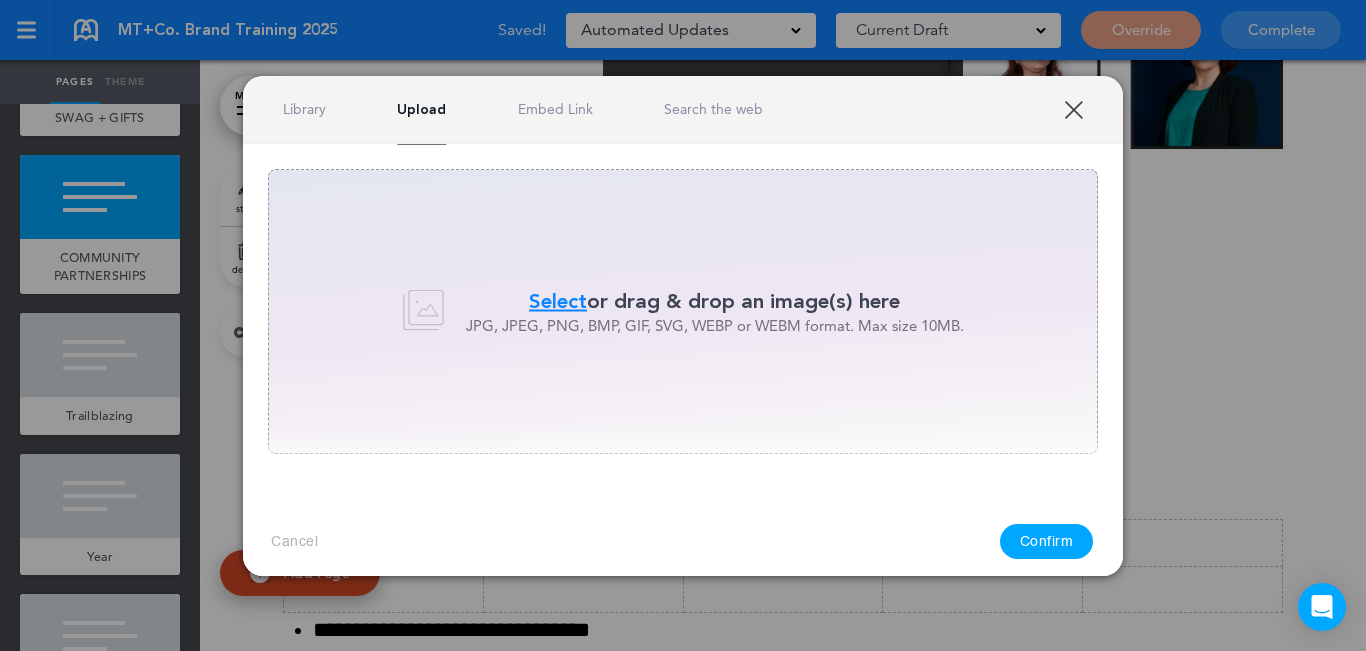 click on "Select" at bounding box center (558, 301) 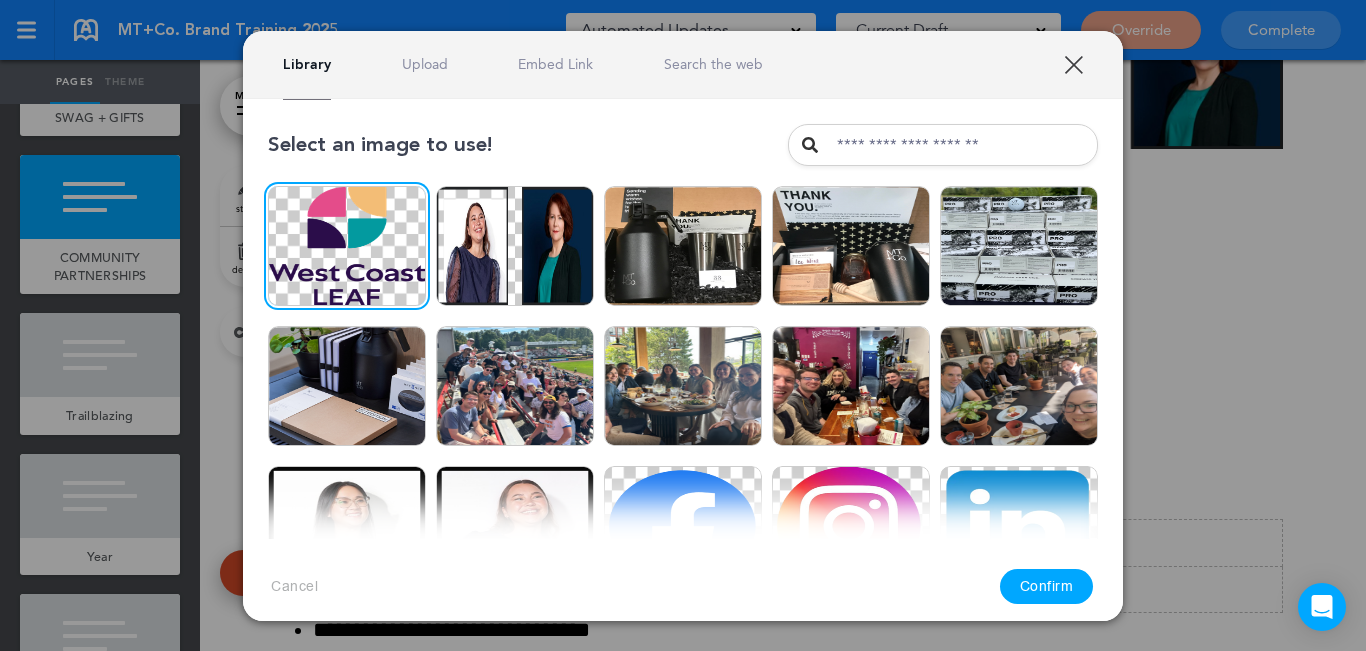 drag, startPoint x: 1063, startPoint y: 587, endPoint x: 1031, endPoint y: 589, distance: 32.06244 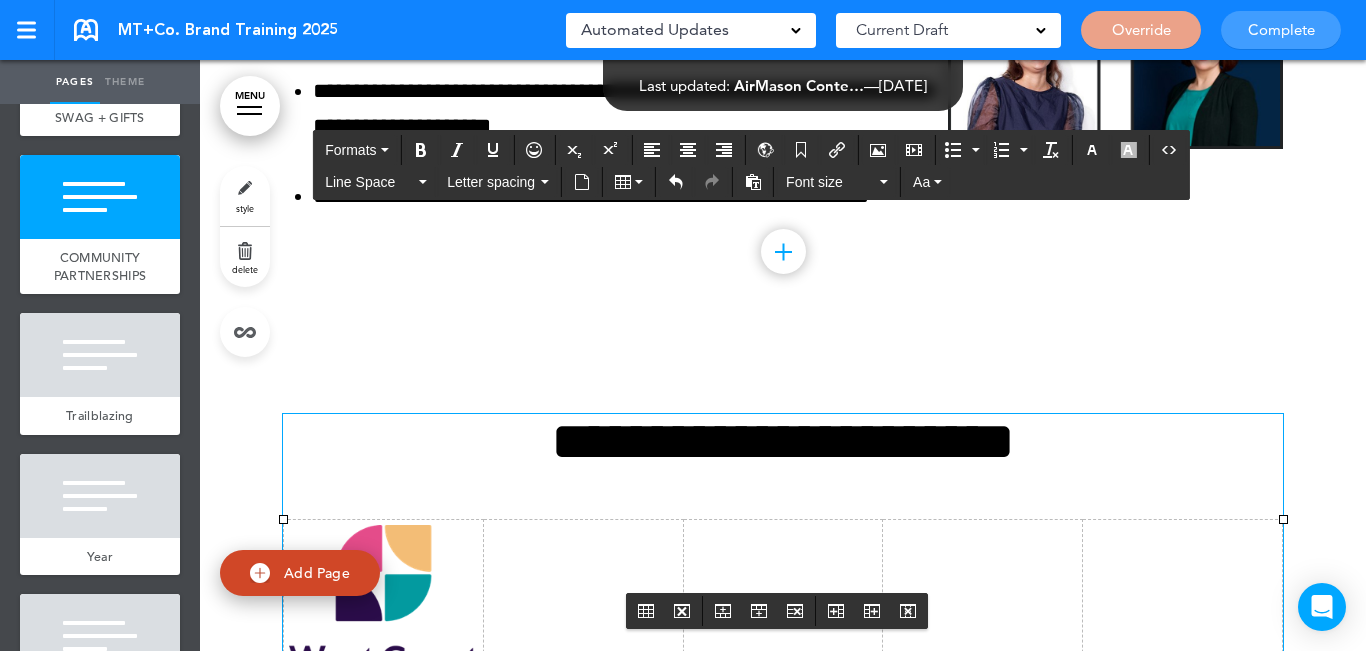 click at bounding box center (1183, 623) 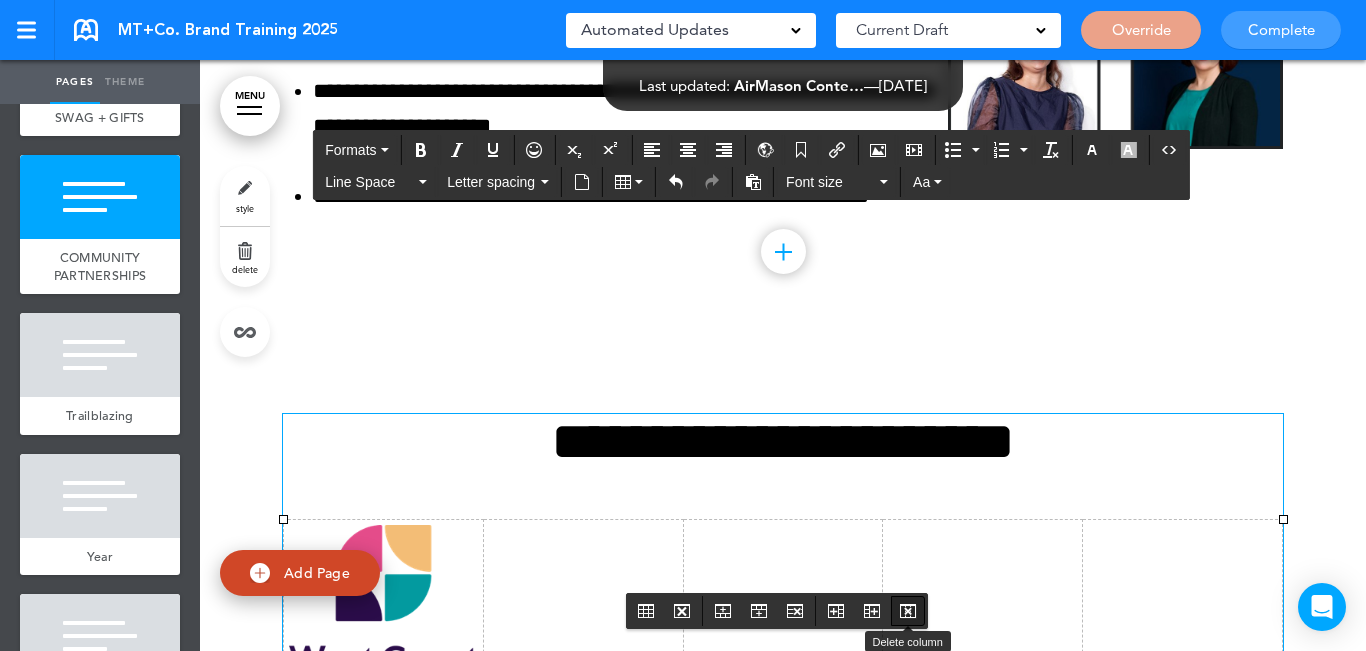 click at bounding box center [908, 611] 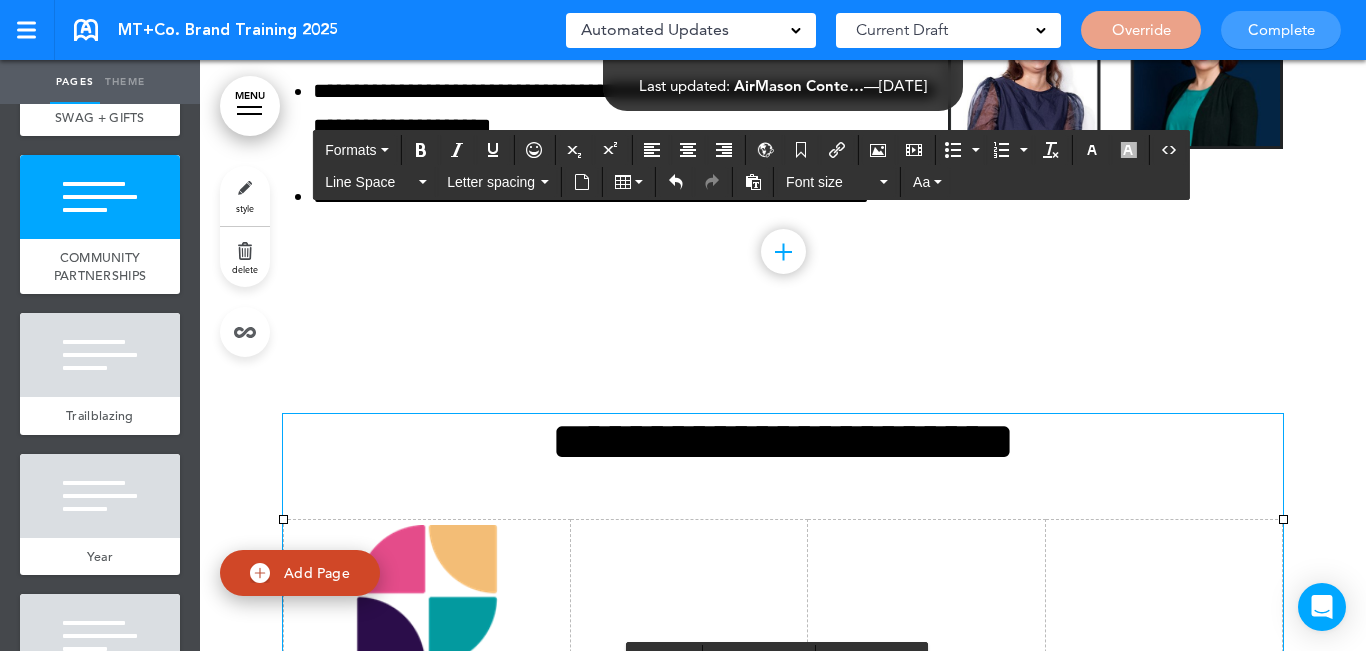 click at bounding box center (689, 666) 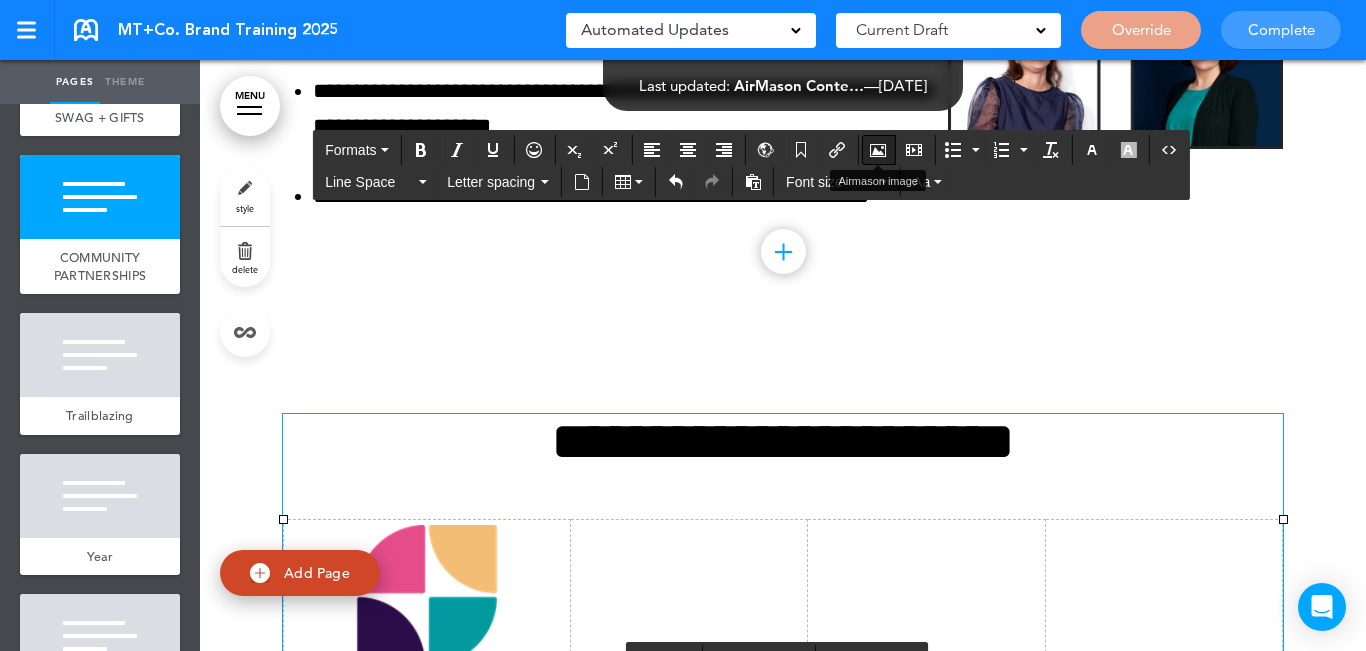 click at bounding box center (878, 150) 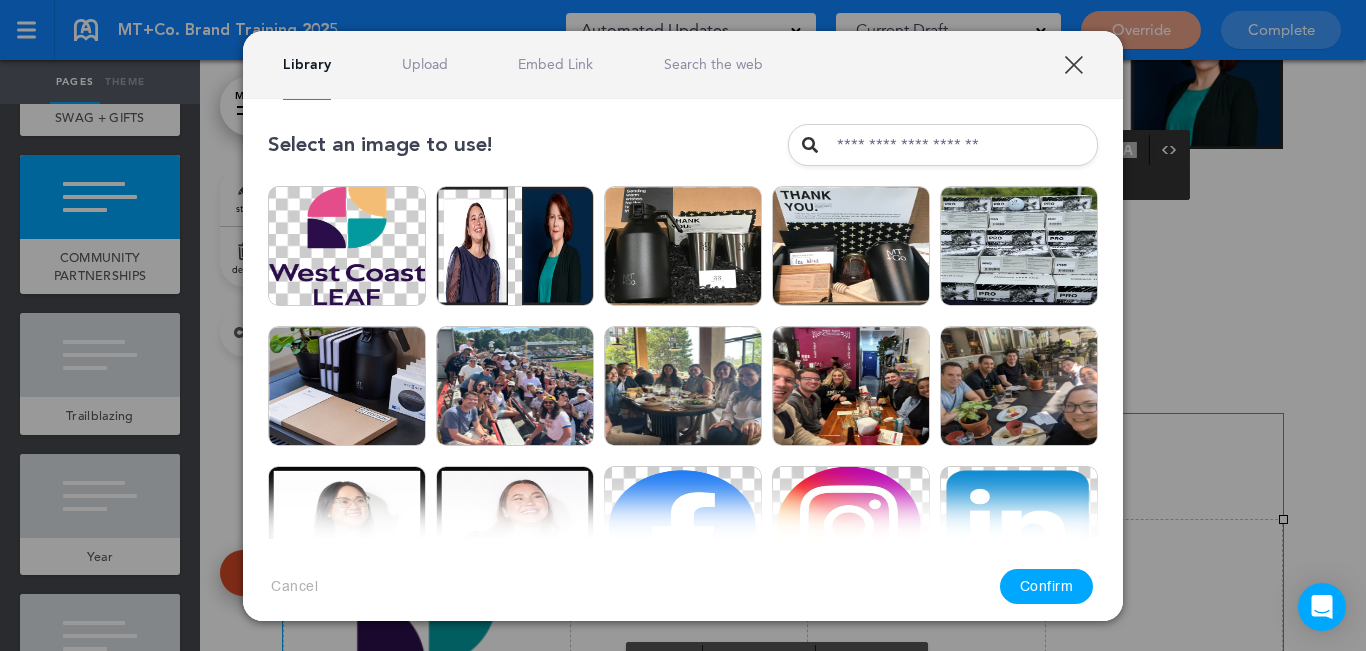 click on "Upload" at bounding box center (425, 64) 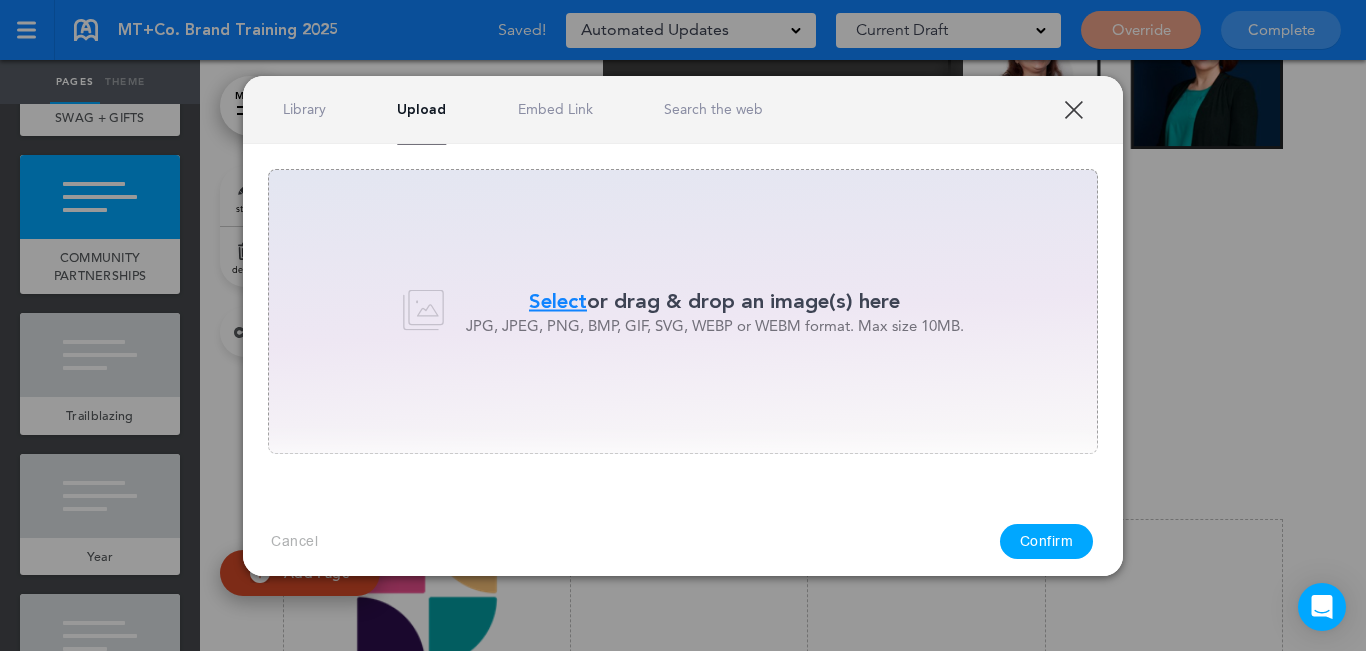 click on "Select" at bounding box center [558, 301] 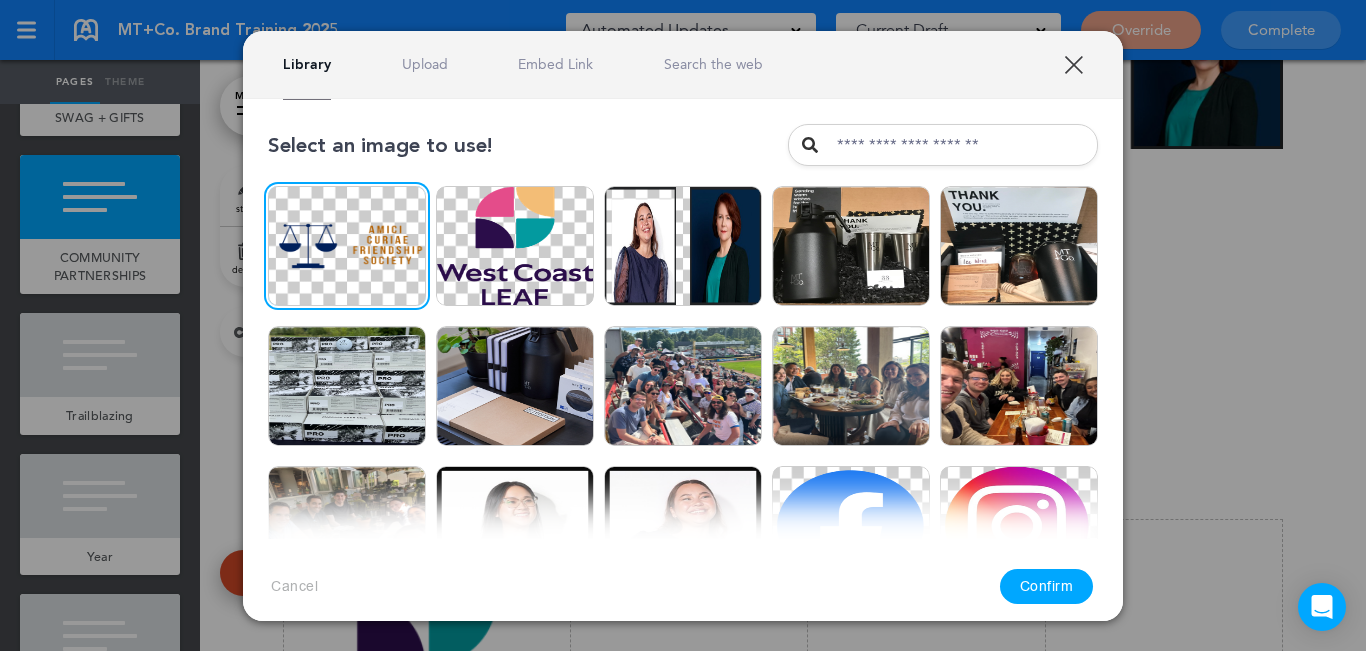 click on "Confirm" at bounding box center [1047, 586] 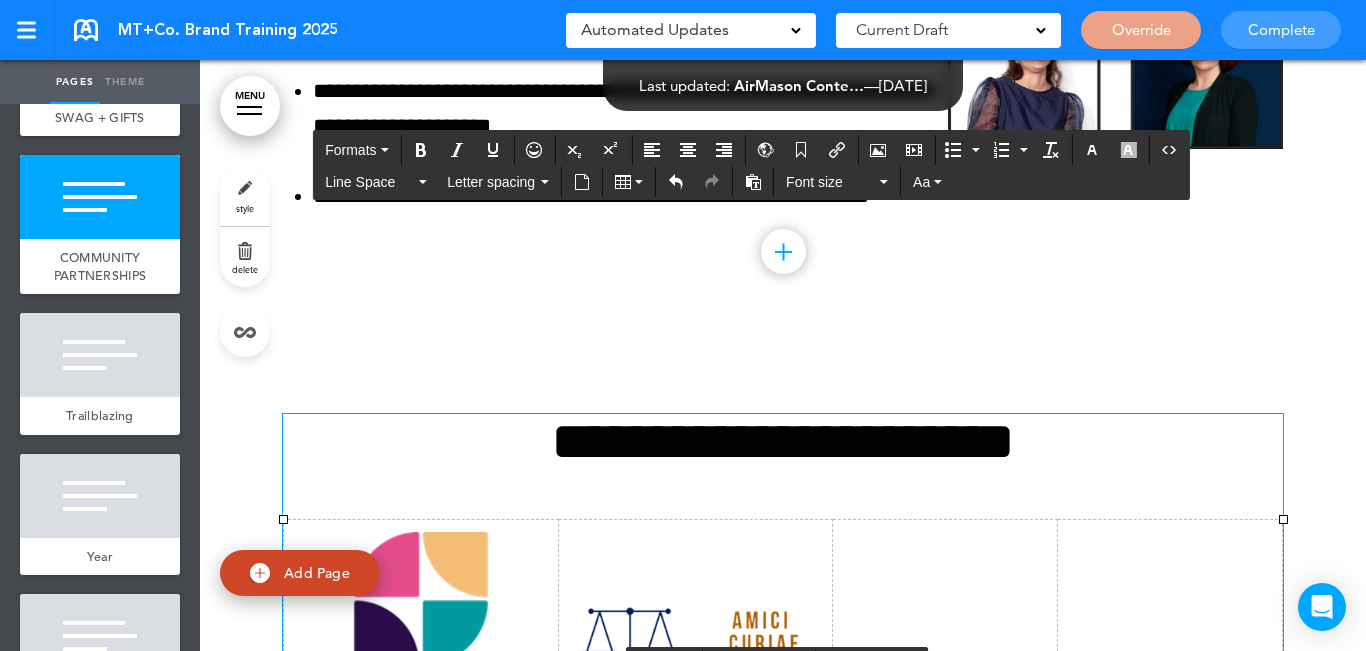 click at bounding box center (945, 663) 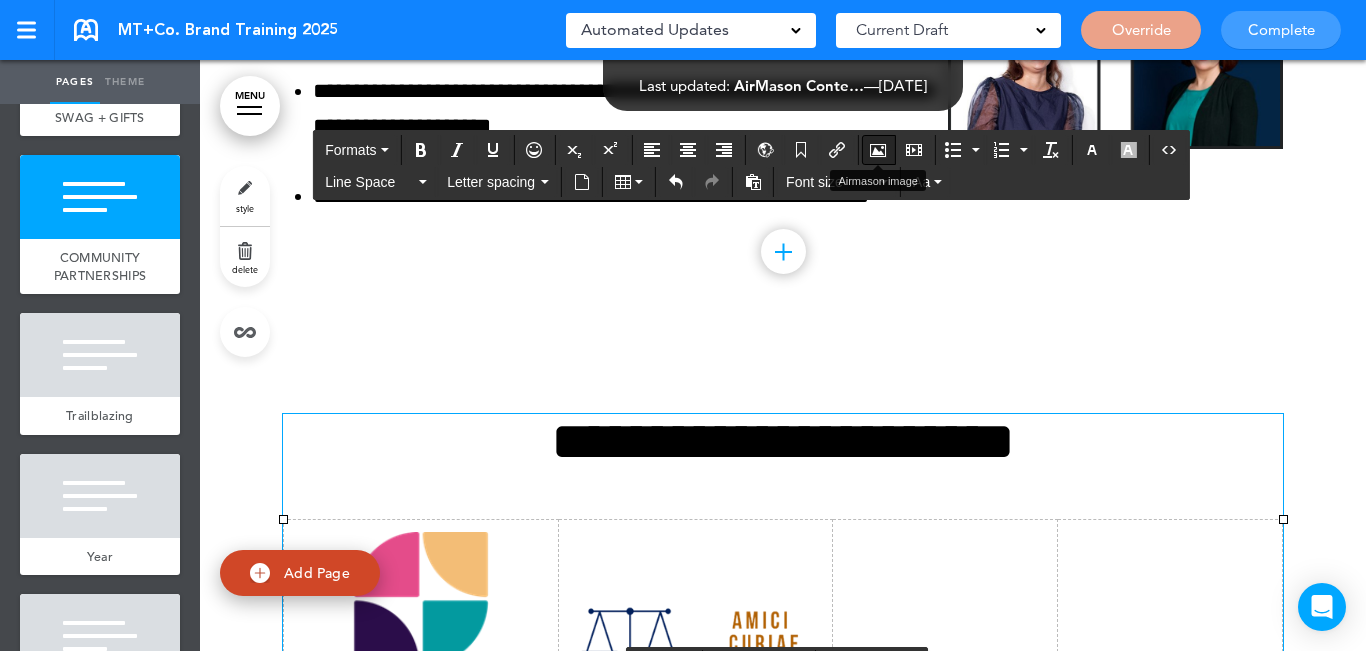 click at bounding box center (878, 150) 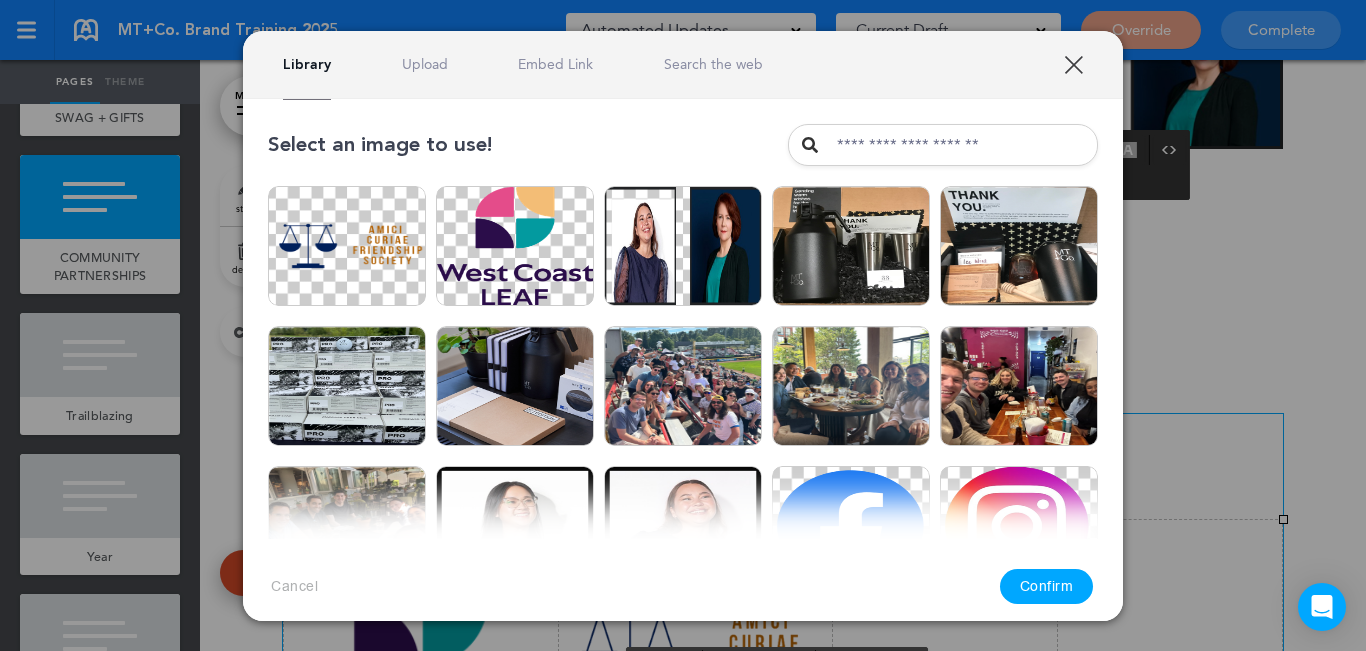 click on "Upload" at bounding box center (425, 64) 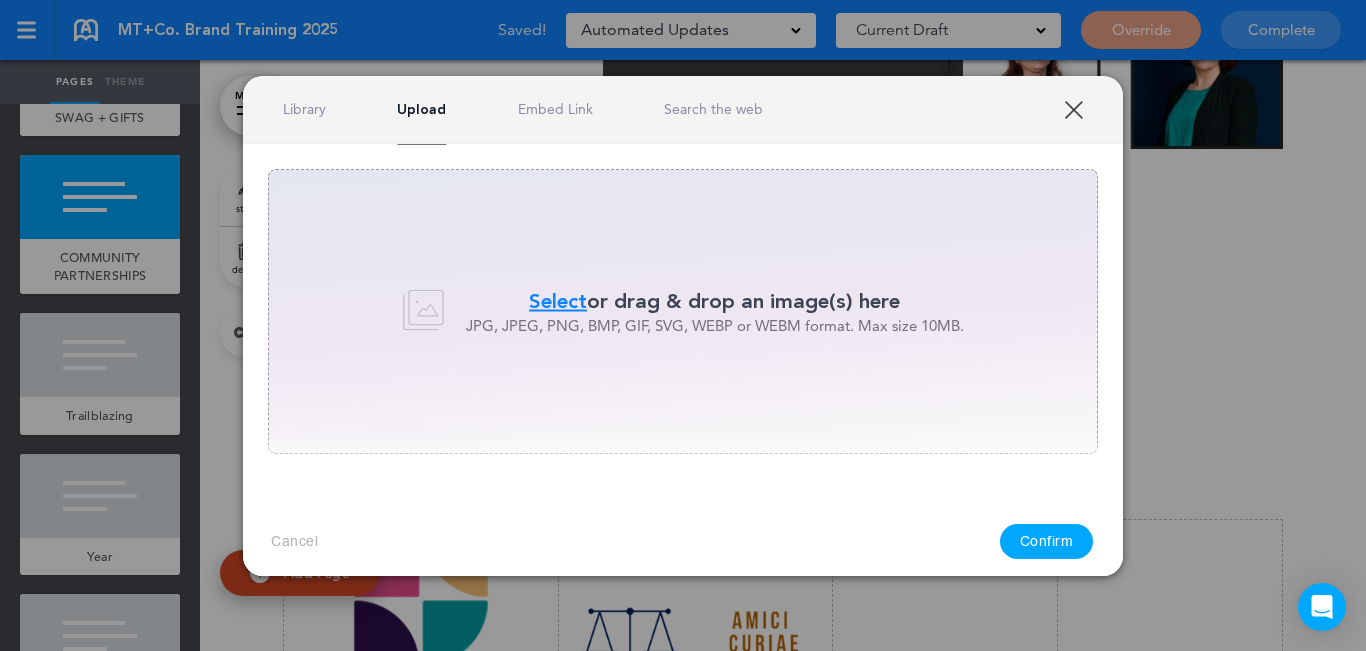 click on "Select" at bounding box center (558, 301) 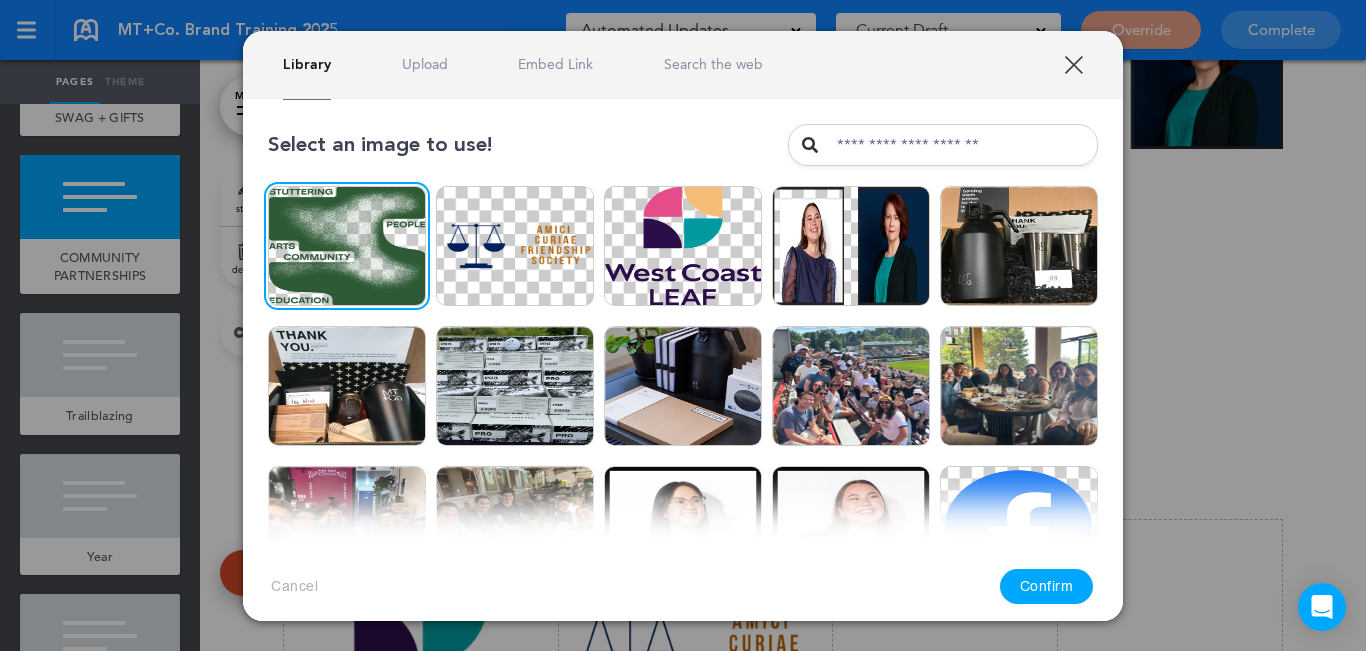 click on "Confirm" at bounding box center [1047, 586] 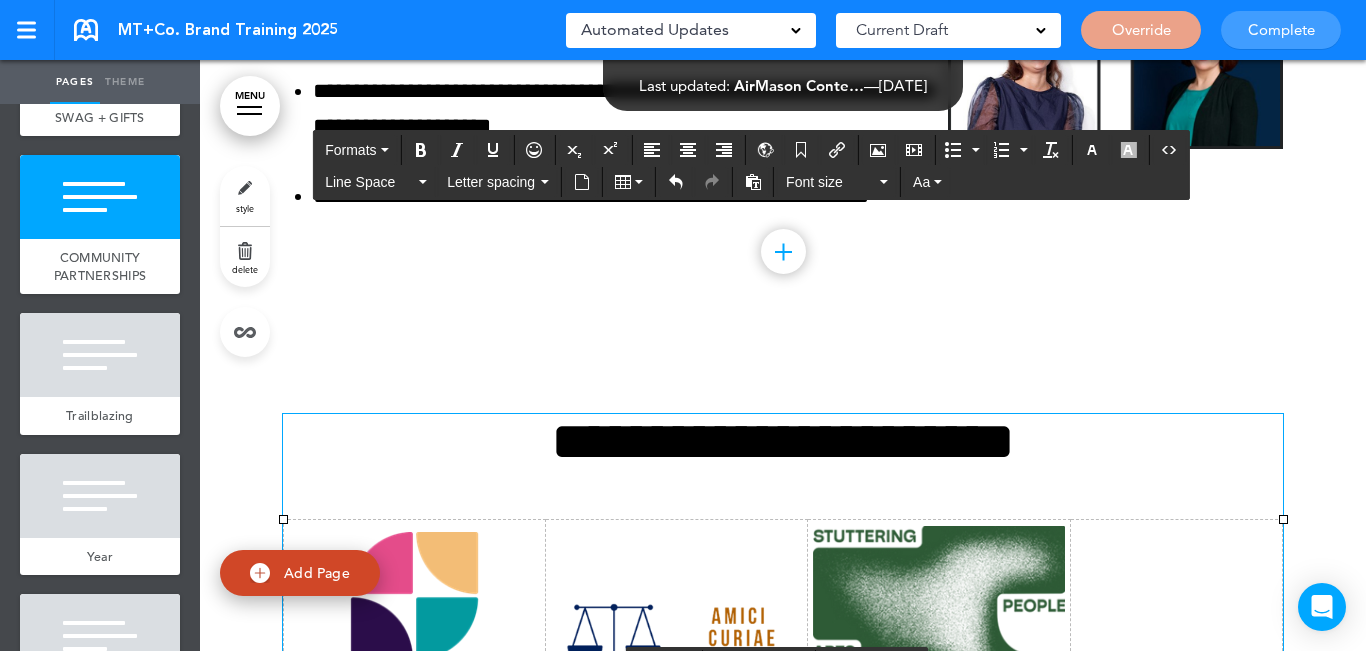 click at bounding box center [1176, 657] 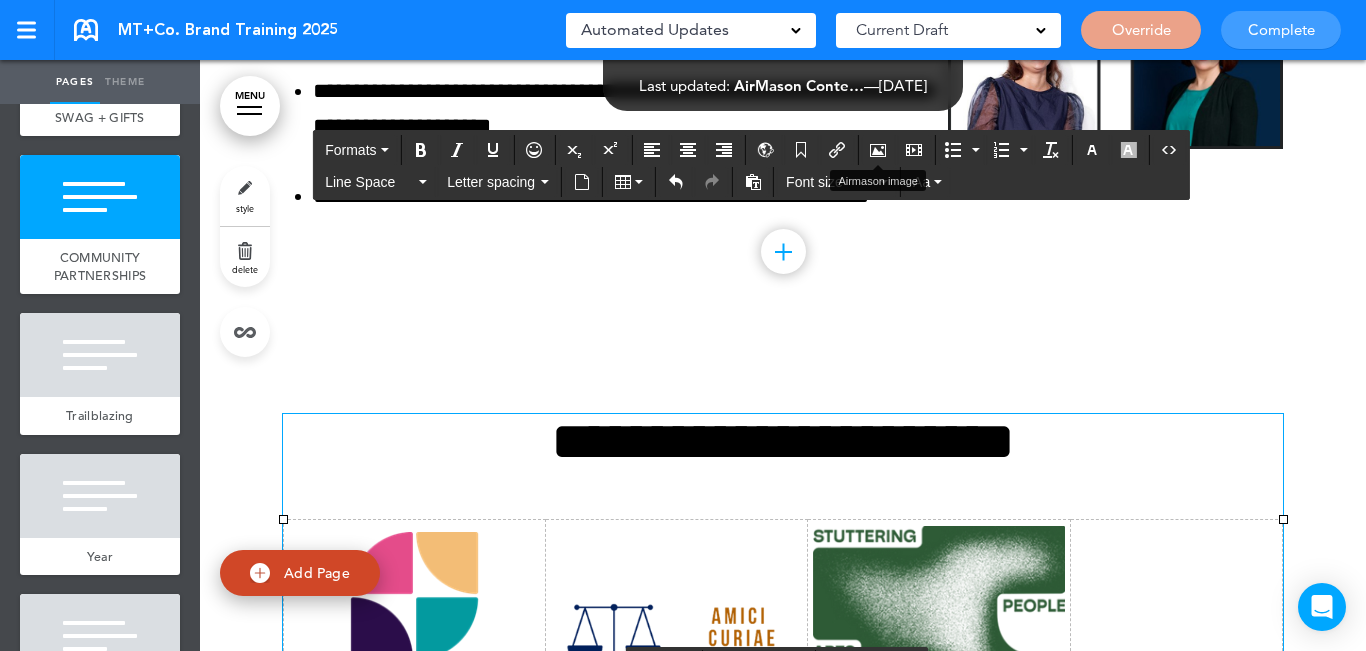 click at bounding box center (878, 150) 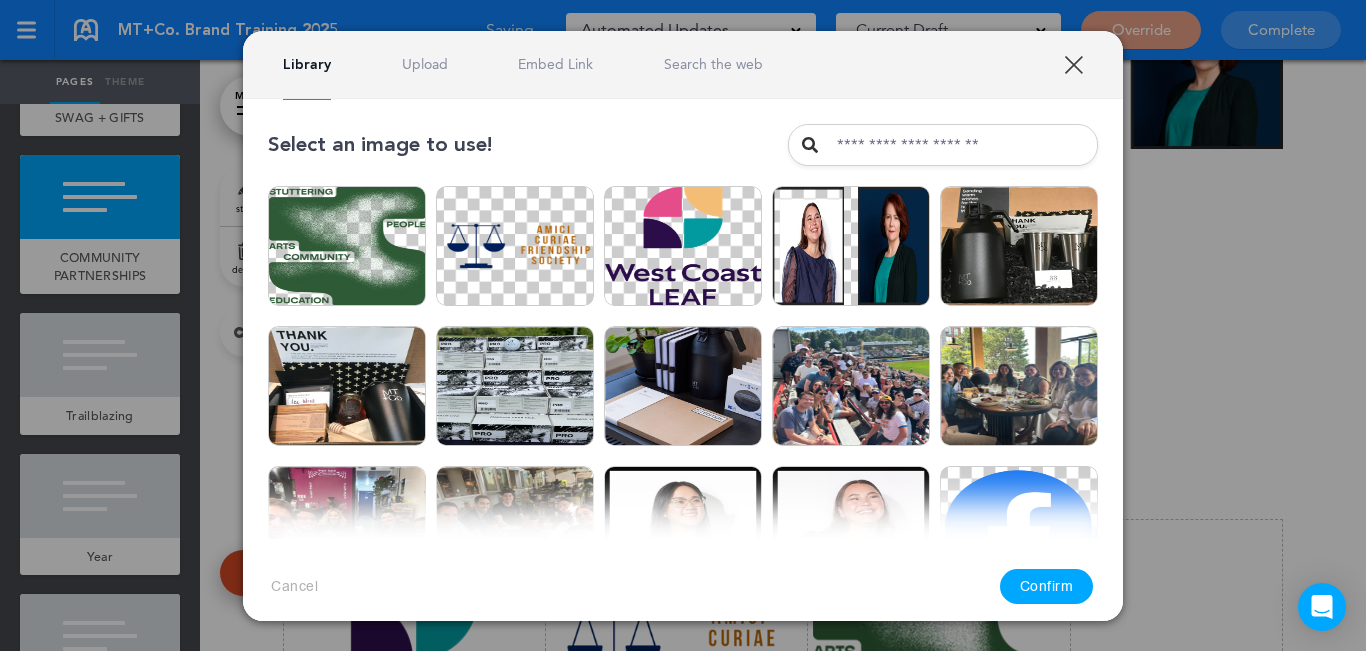 click on "Upload" at bounding box center [425, 64] 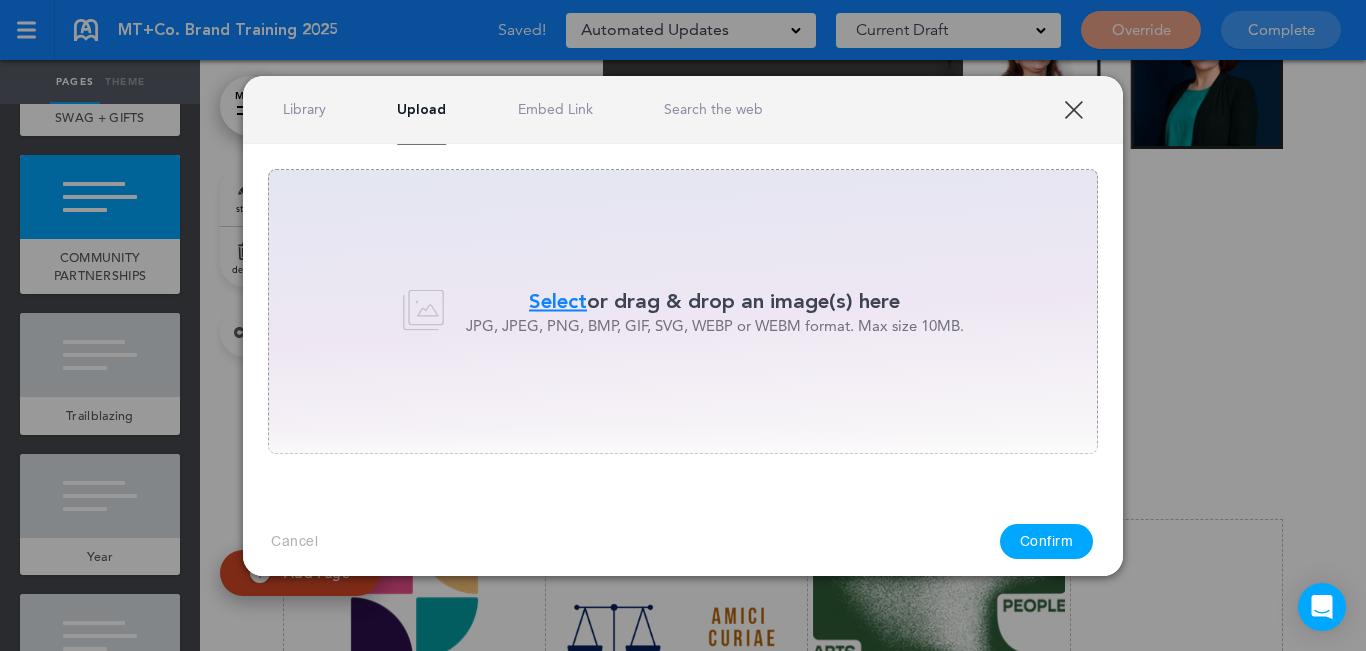 click on "Select" at bounding box center [558, 301] 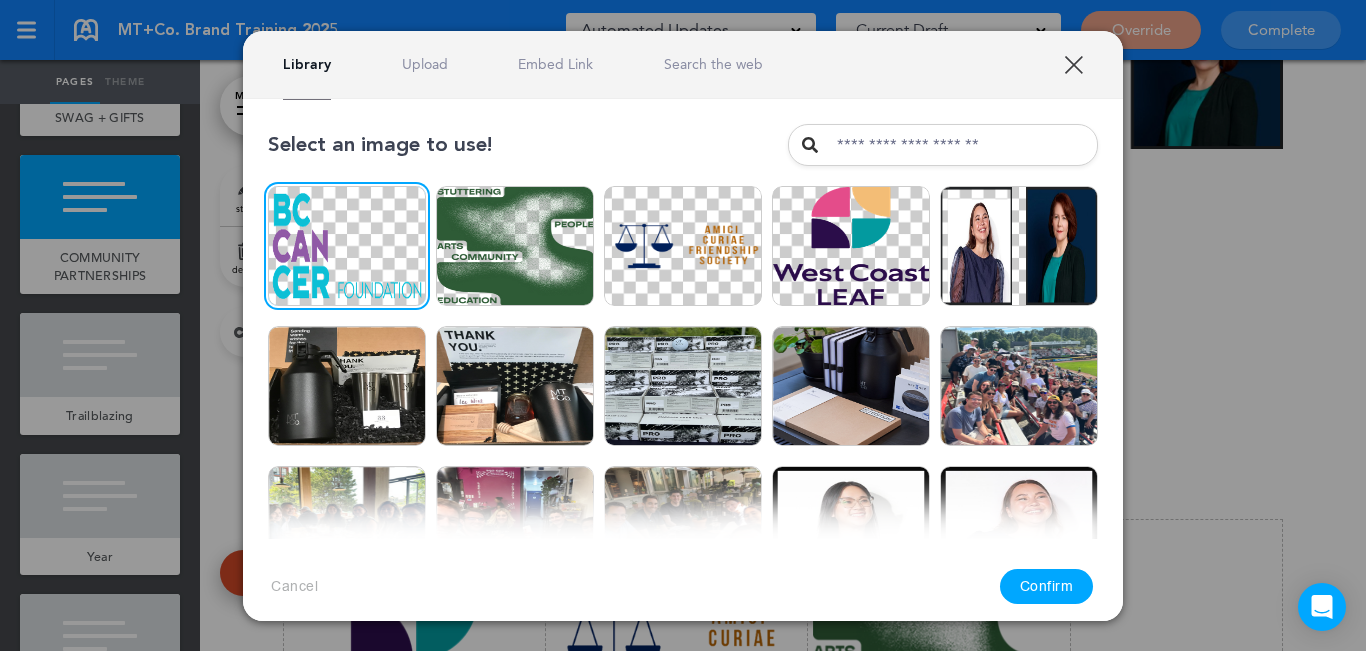 click on "Confirm" at bounding box center [1047, 586] 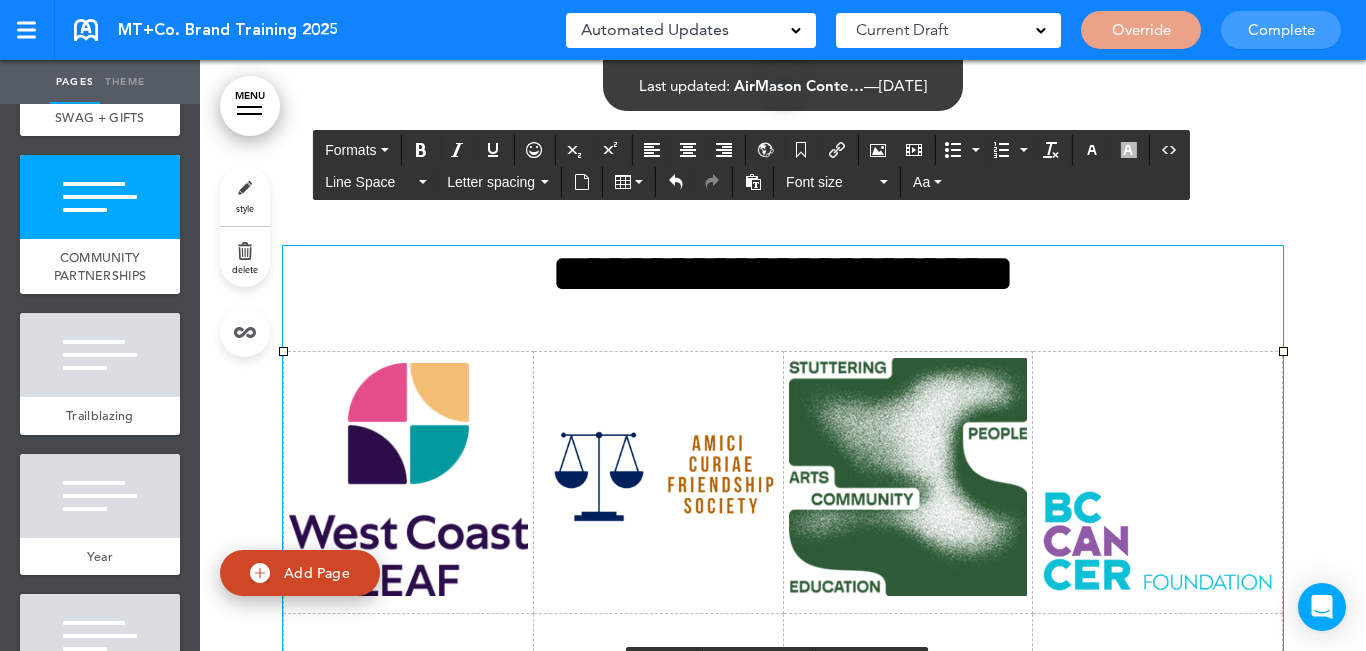 scroll, scrollTop: 13990, scrollLeft: 0, axis: vertical 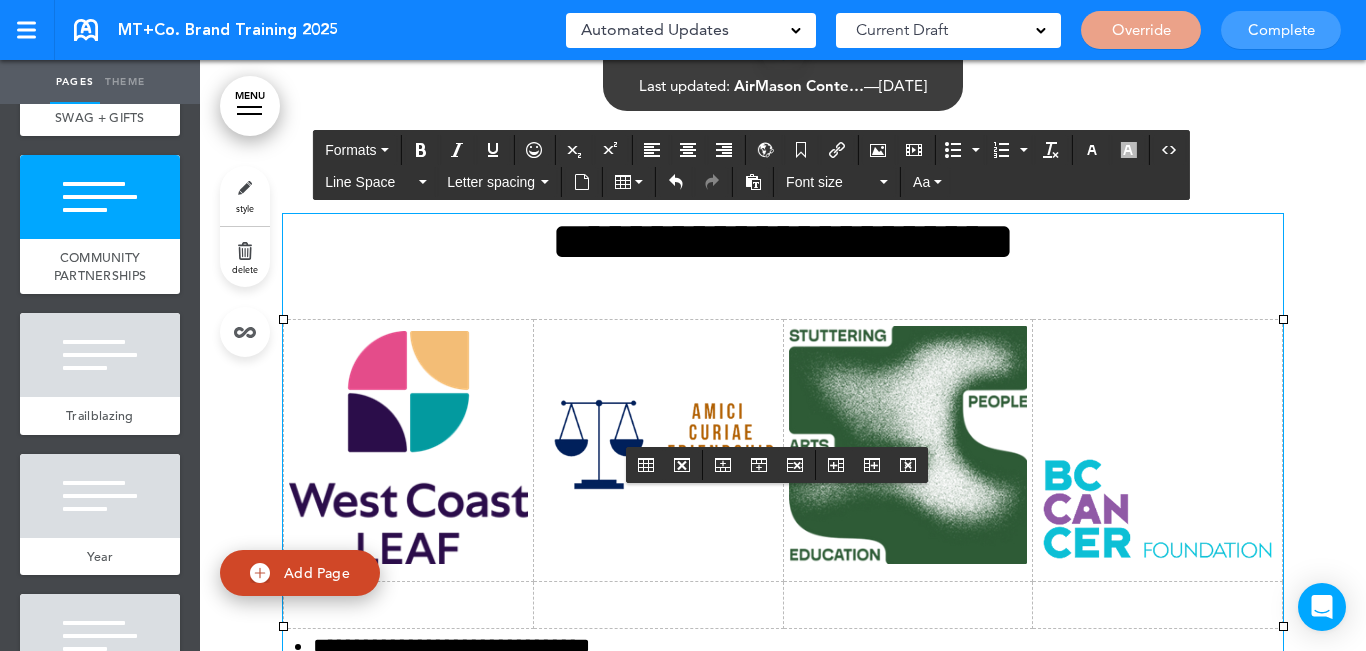 click at bounding box center (409, 605) 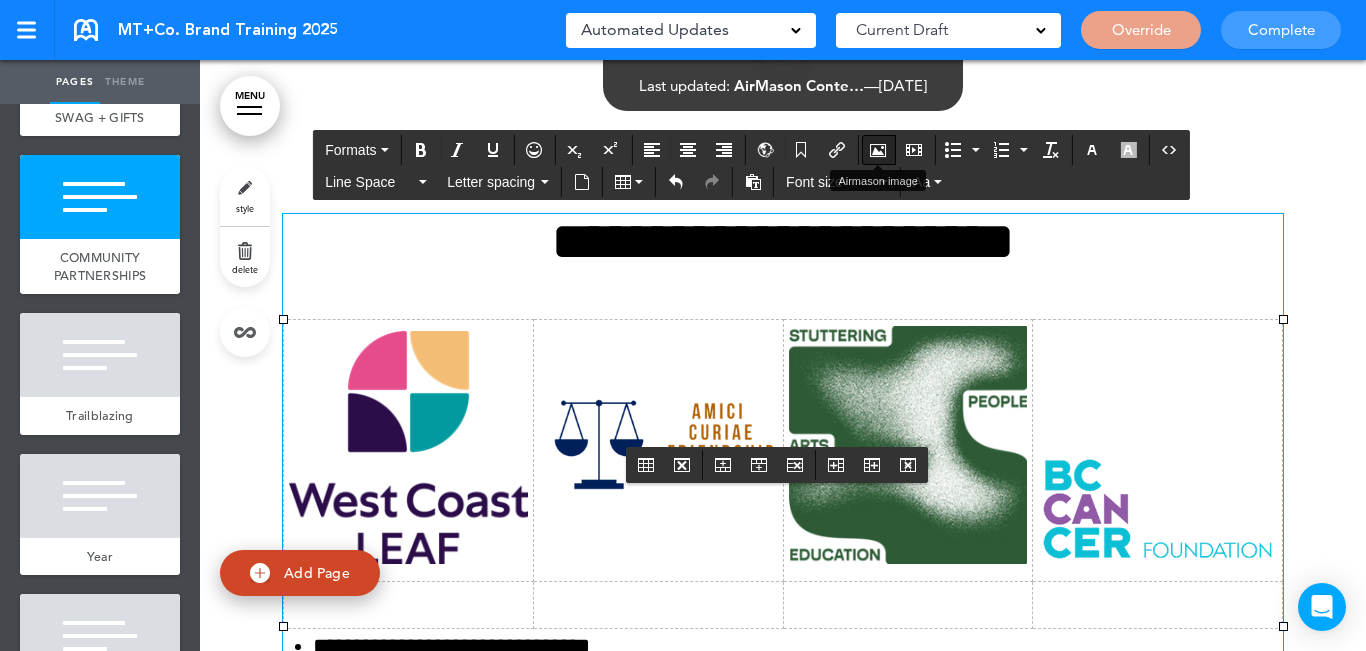 click at bounding box center [878, 150] 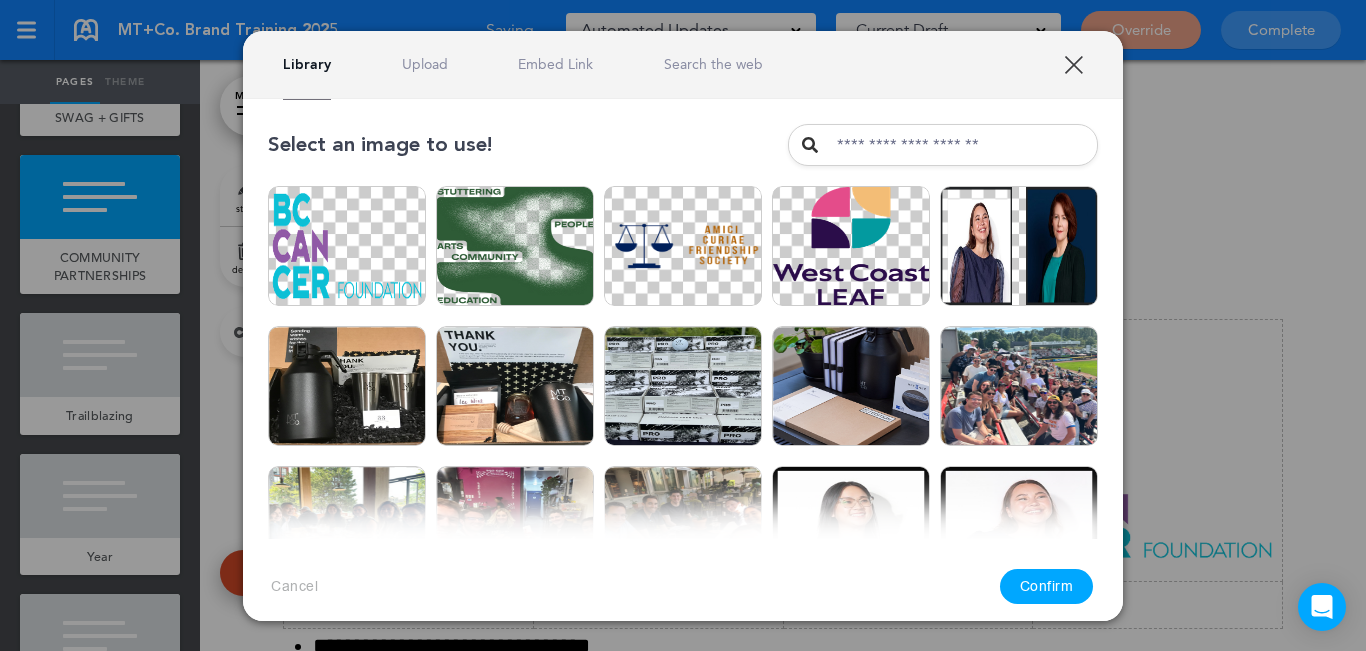 click on "Library" at bounding box center [307, 64] 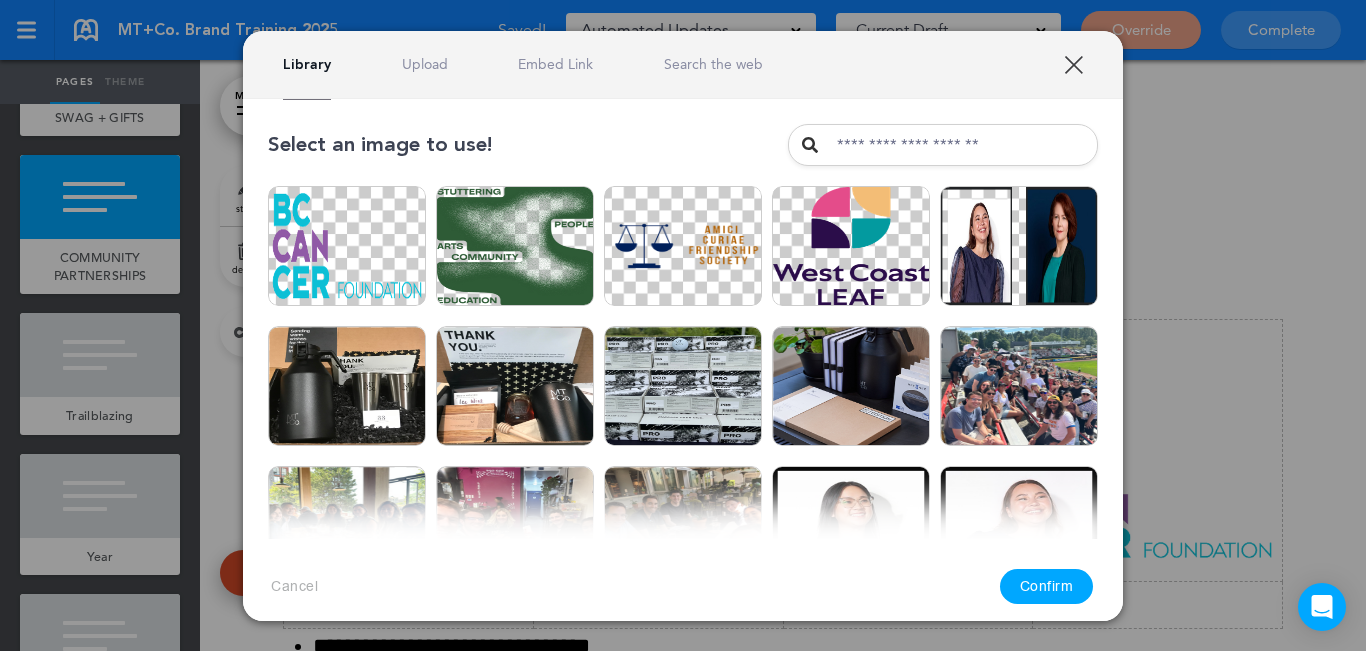 click on "Upload" at bounding box center (425, 64) 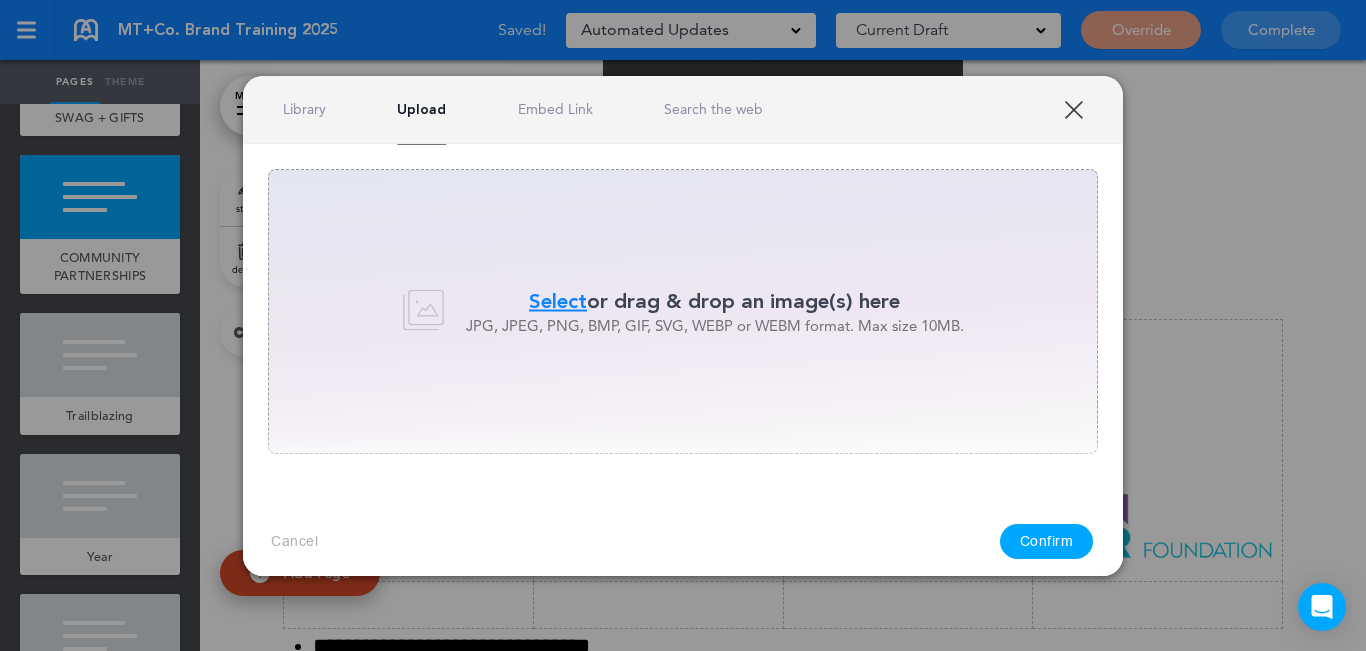 click on "Select" at bounding box center [558, 301] 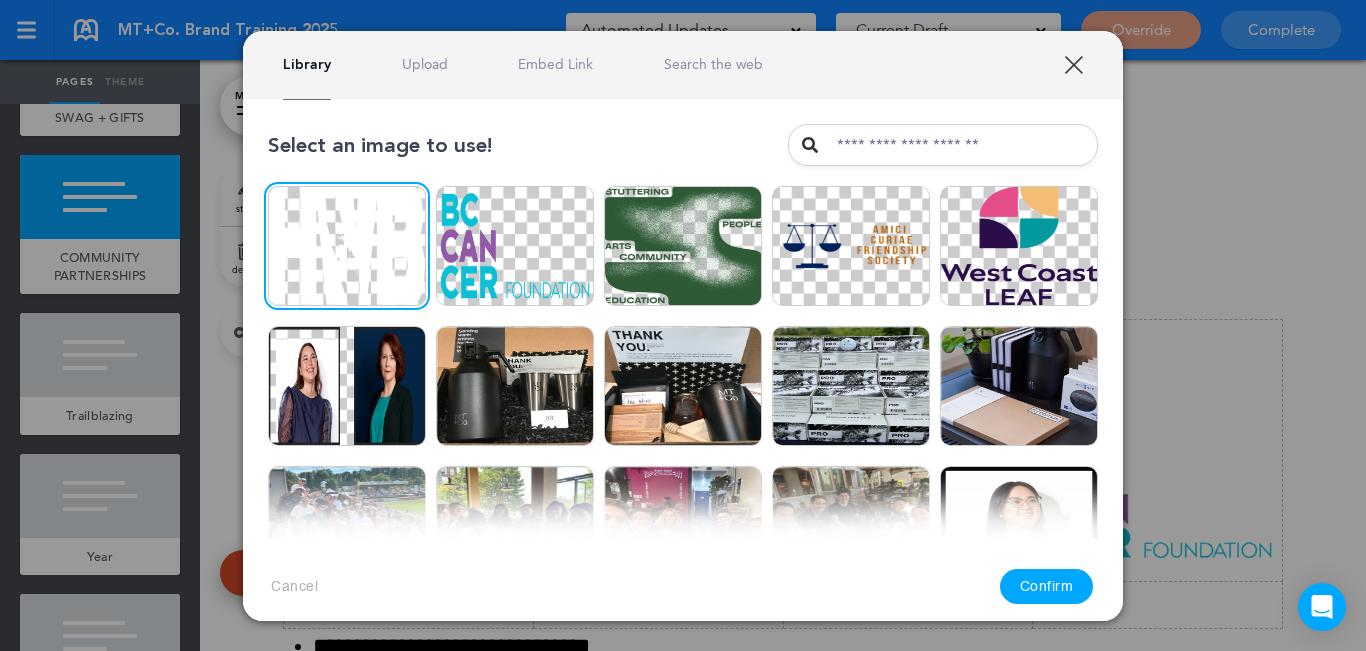 click on "Confirm" at bounding box center [1047, 586] 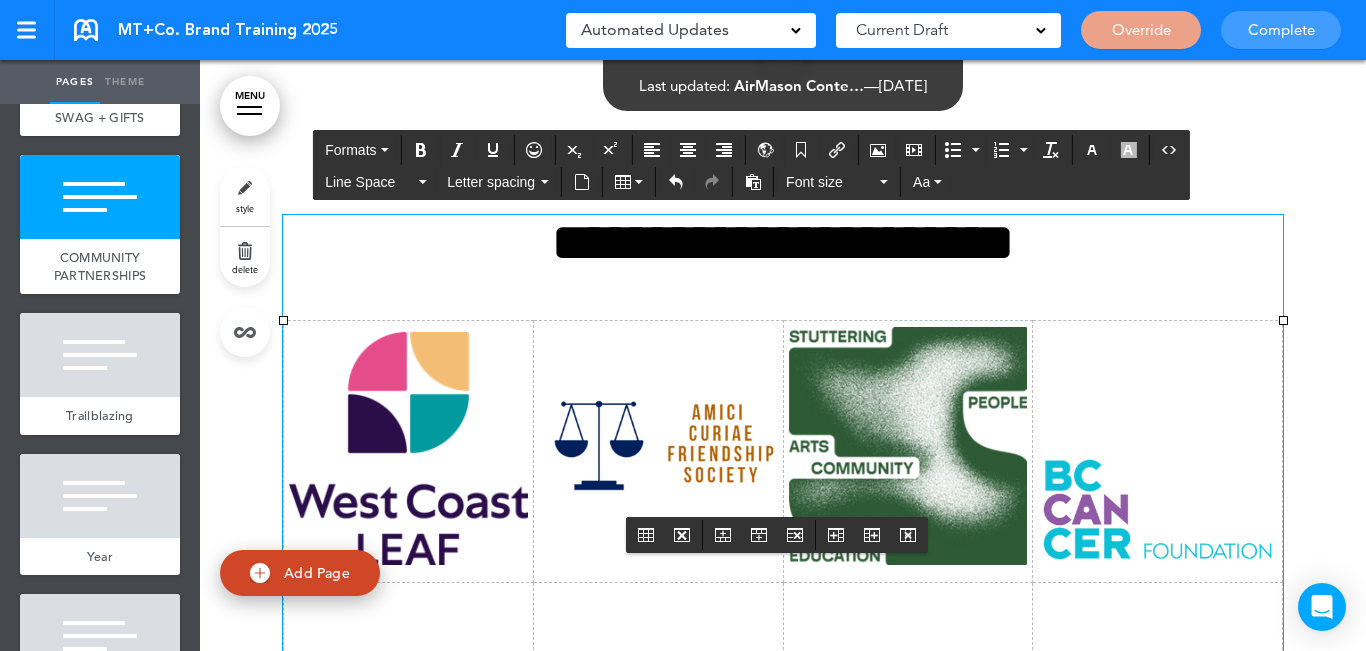 click at bounding box center (658, 640) 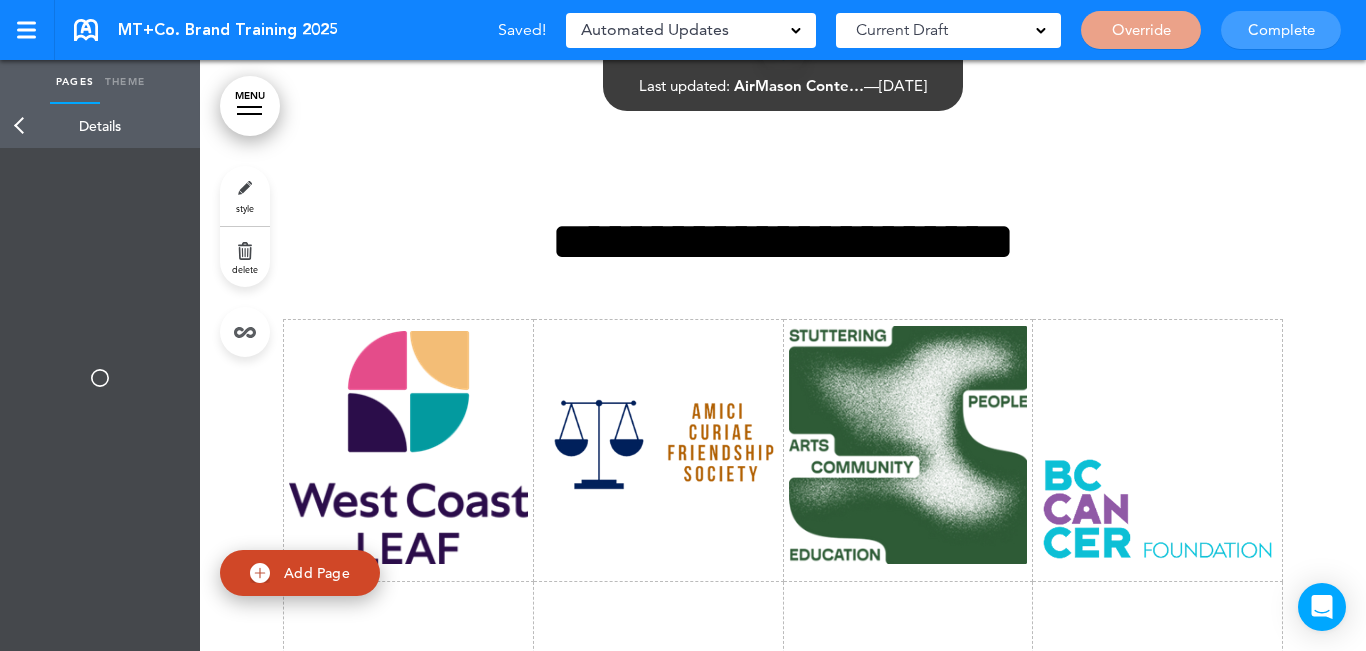 type 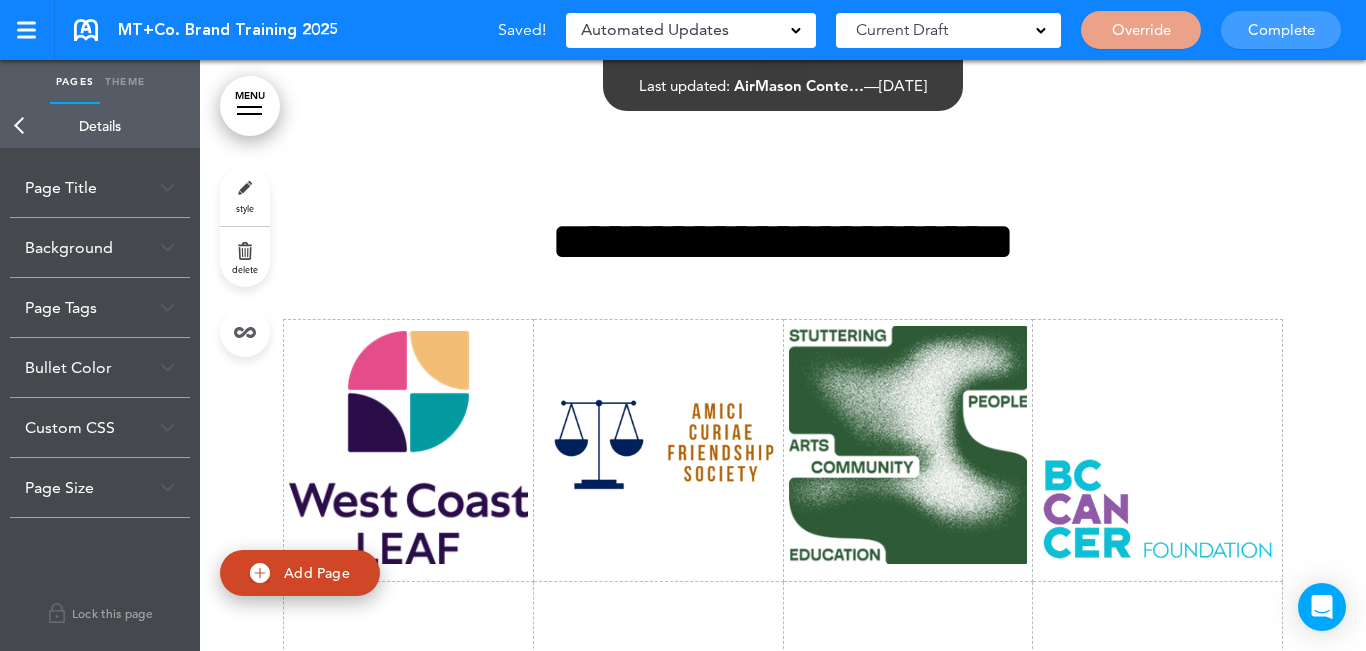 click on "Page Tags" at bounding box center [100, 307] 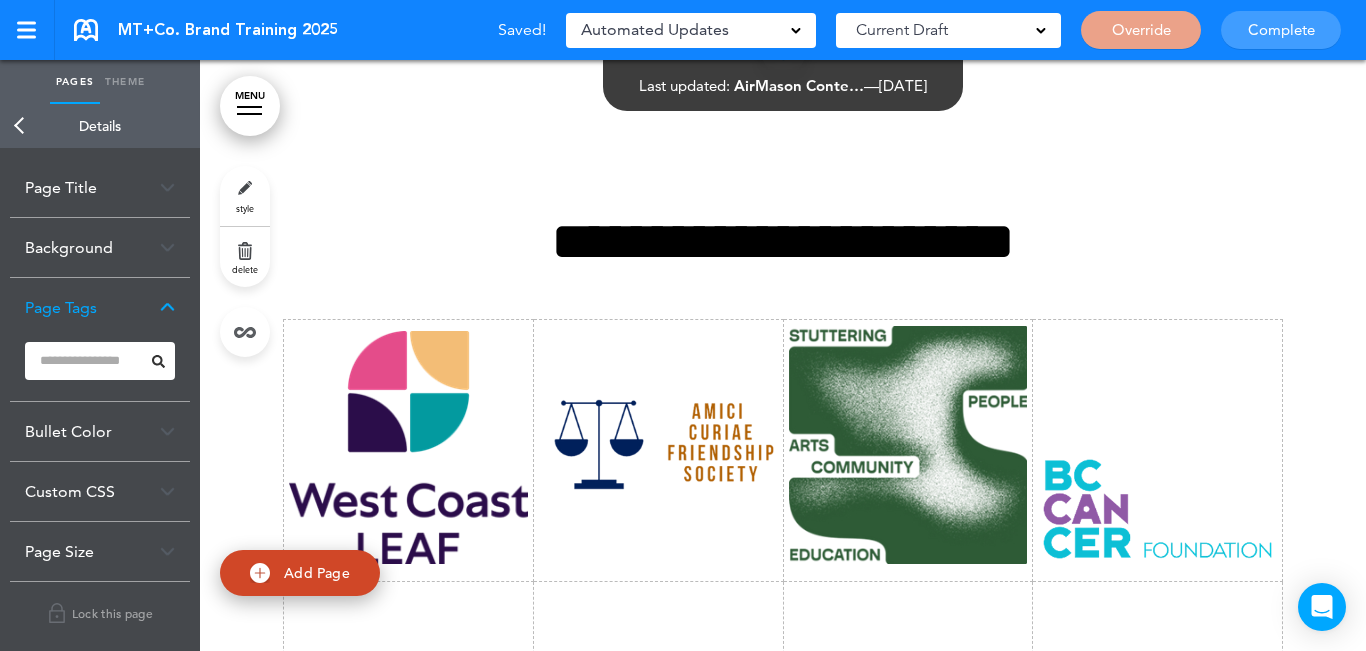 click on "Background" at bounding box center (100, 247) 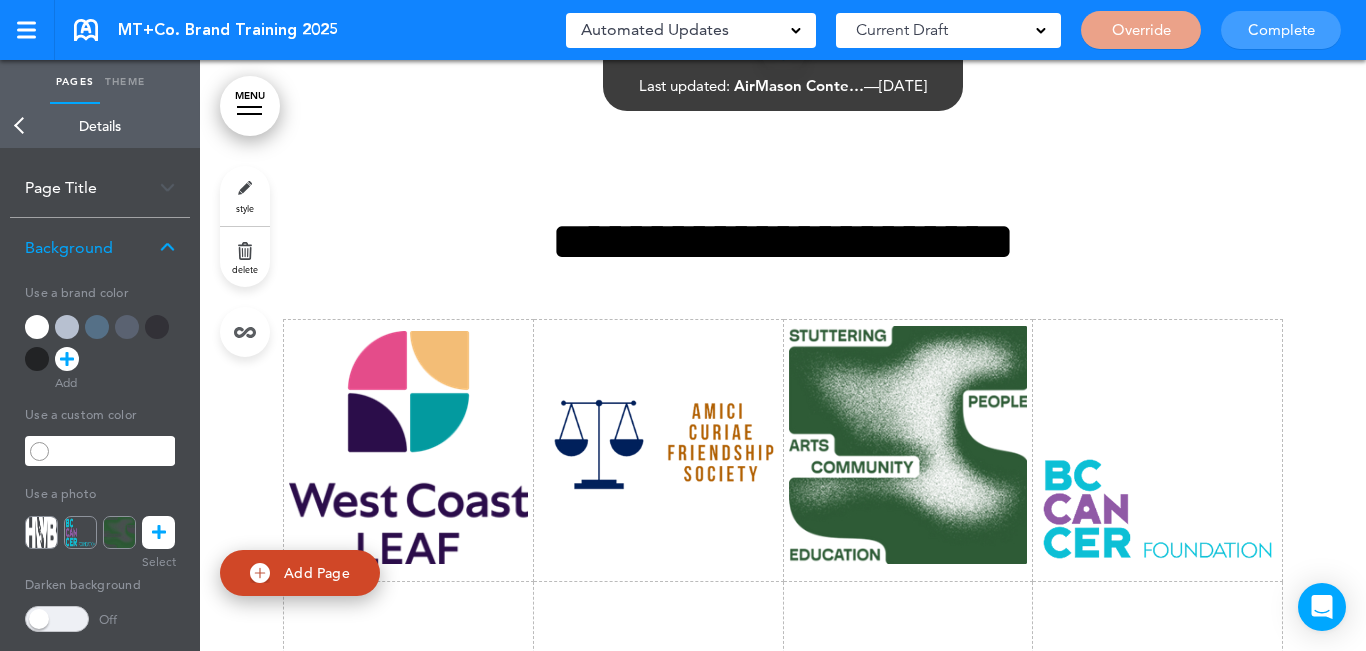click at bounding box center (57, 619) 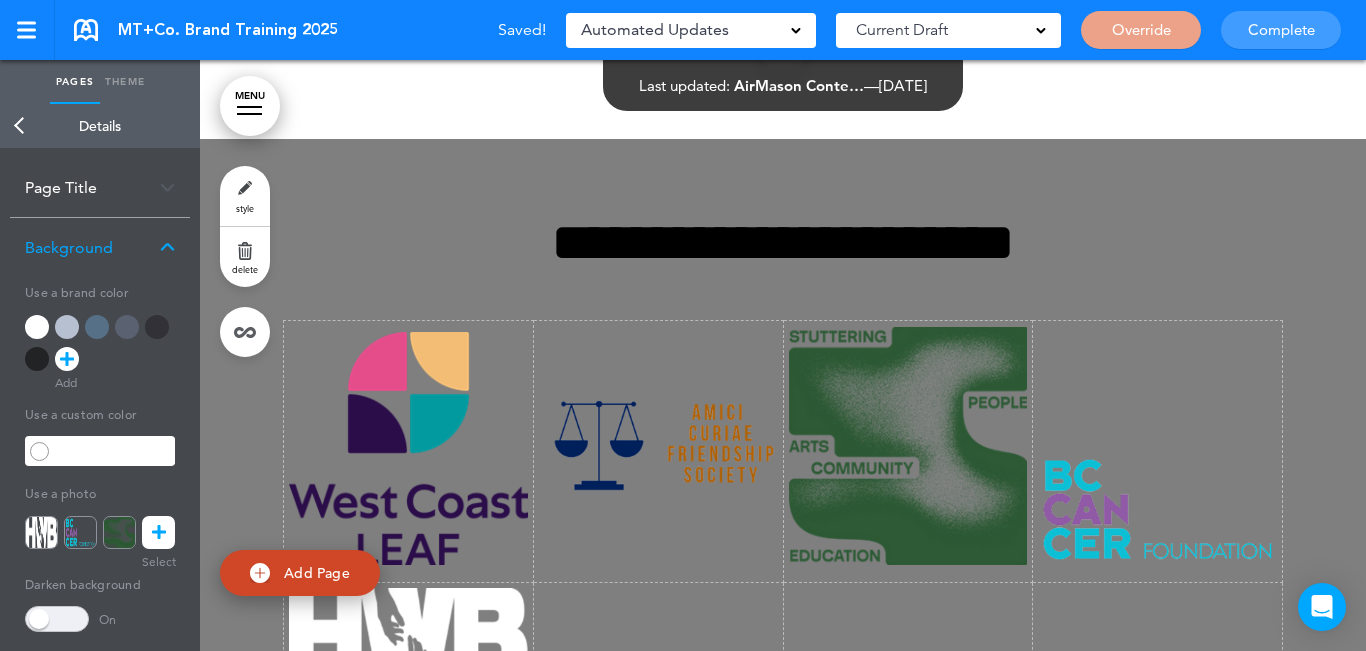 click on "Back" at bounding box center [20, 126] 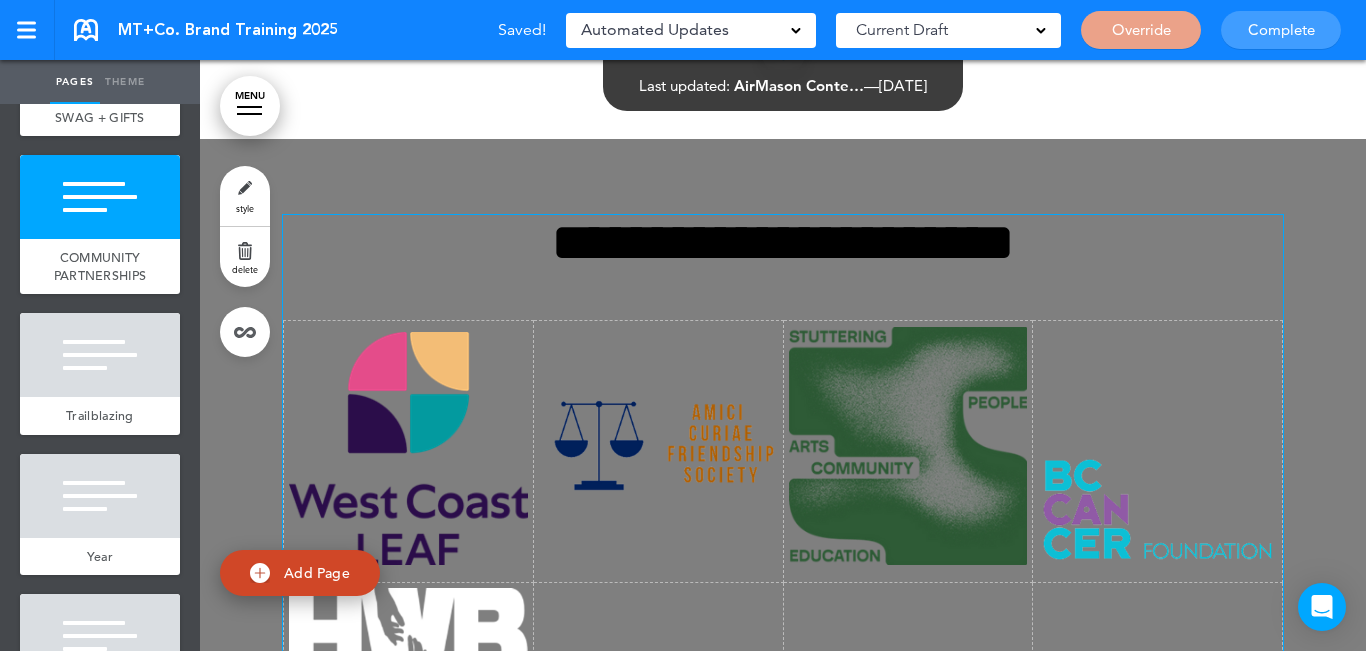 click at bounding box center (658, 640) 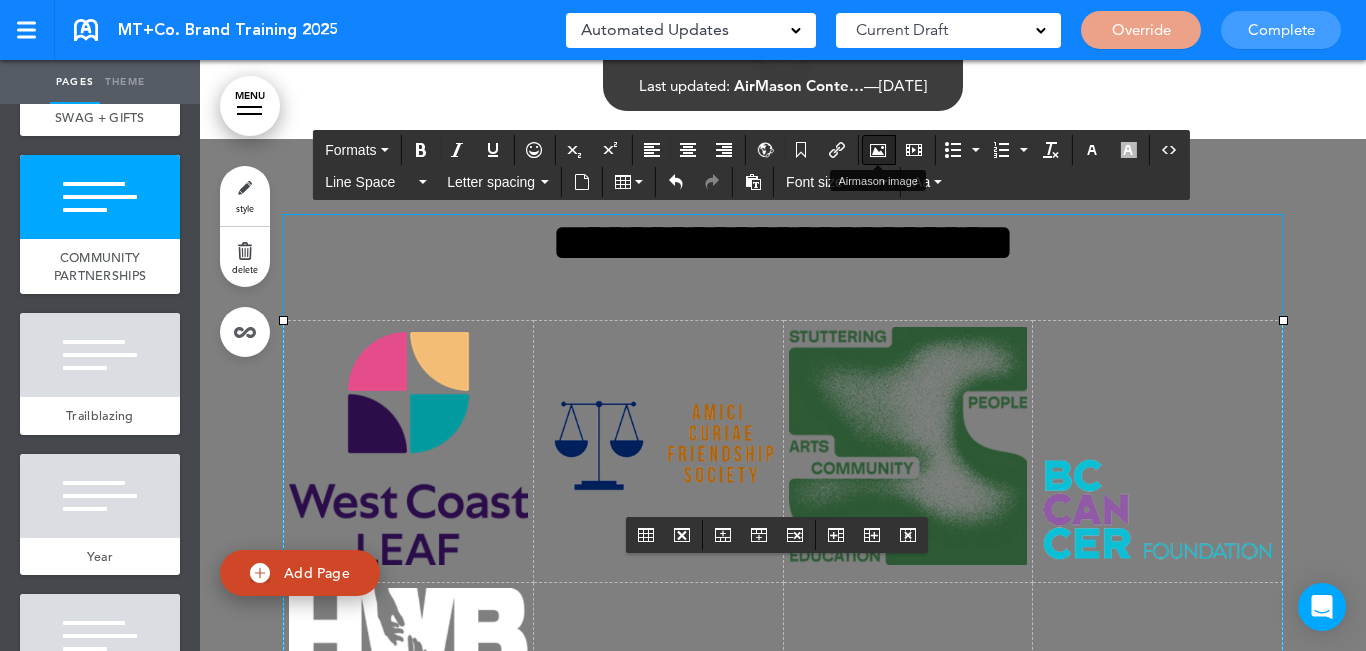 click at bounding box center [878, 150] 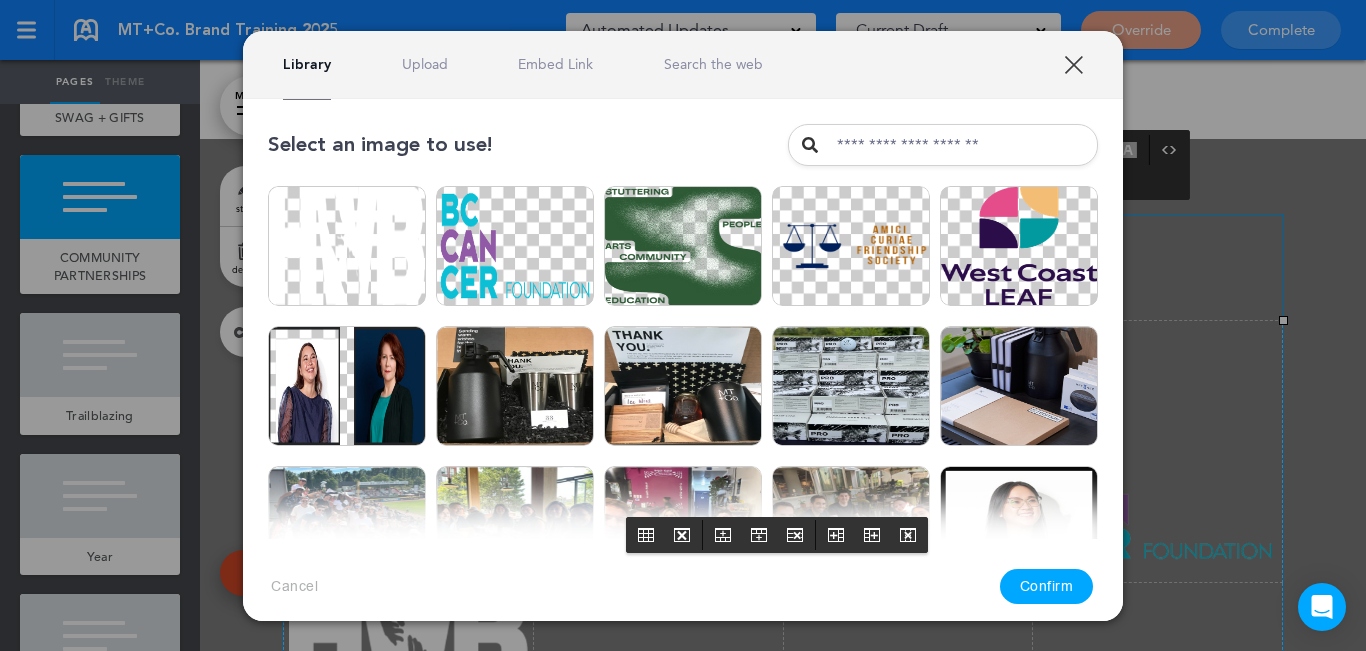 click on "Upload" at bounding box center (425, 64) 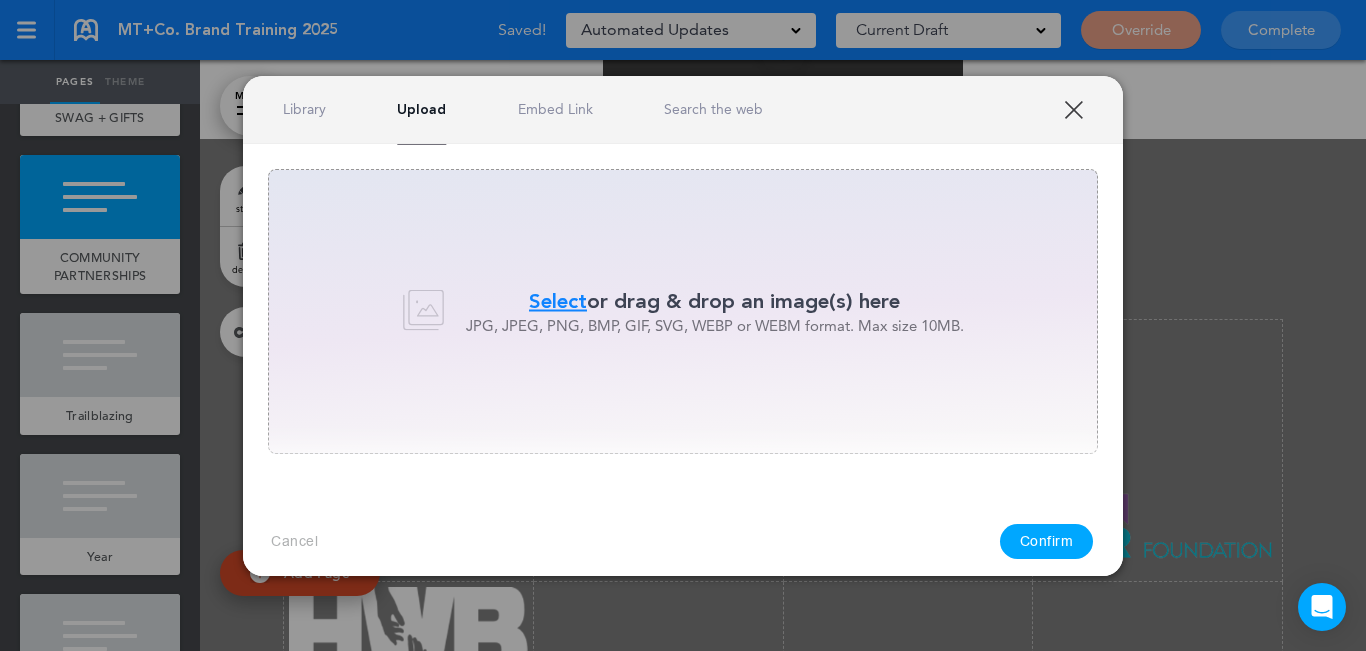 click on "Select" at bounding box center (558, 301) 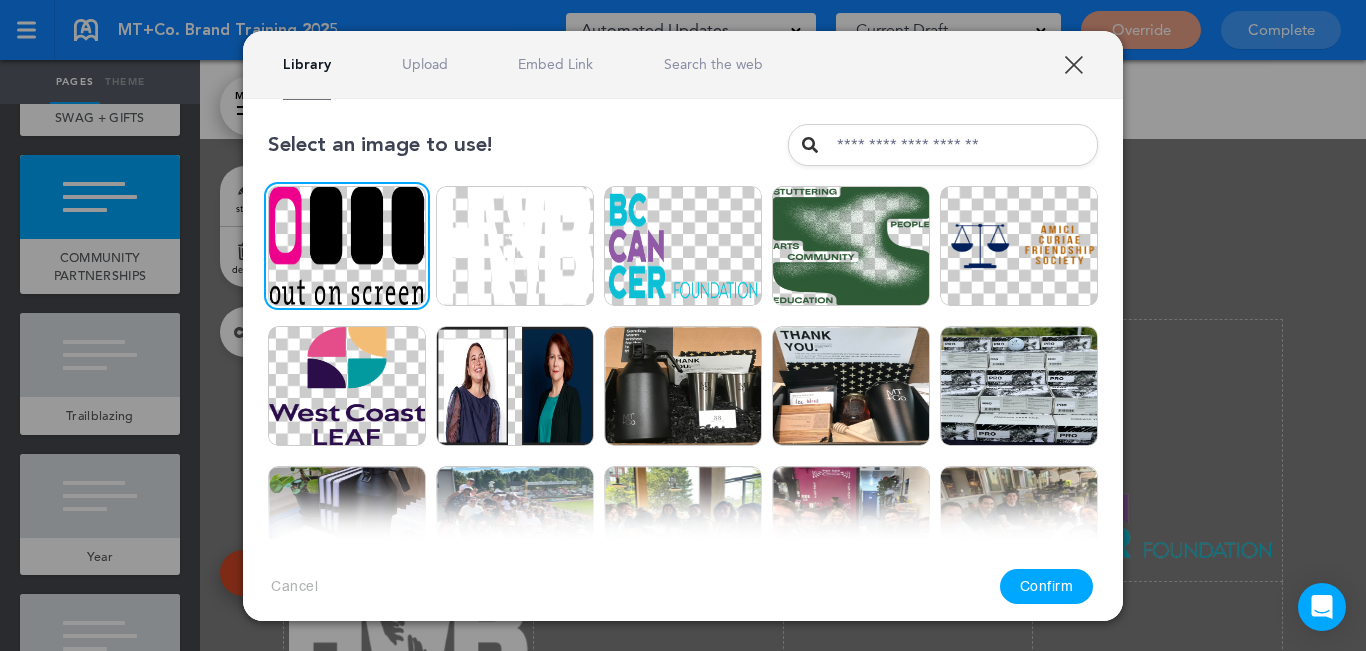 click on "Confirm" at bounding box center (1047, 586) 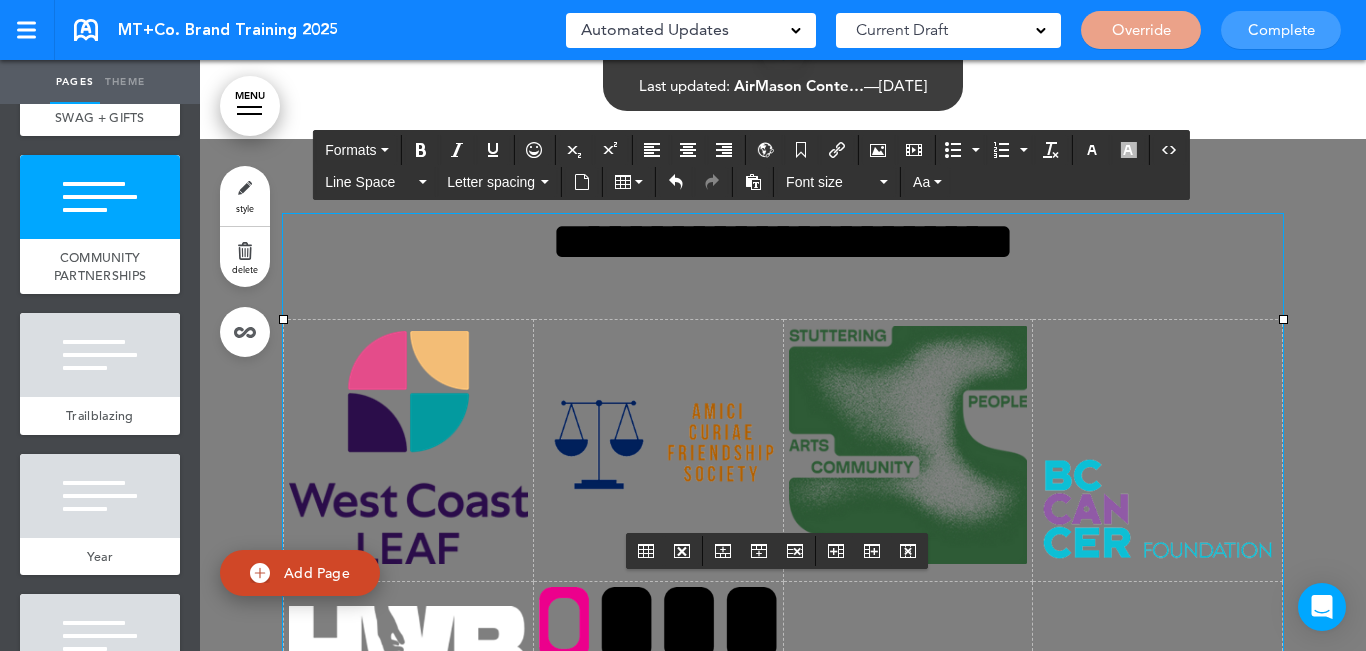 click at bounding box center (908, 649) 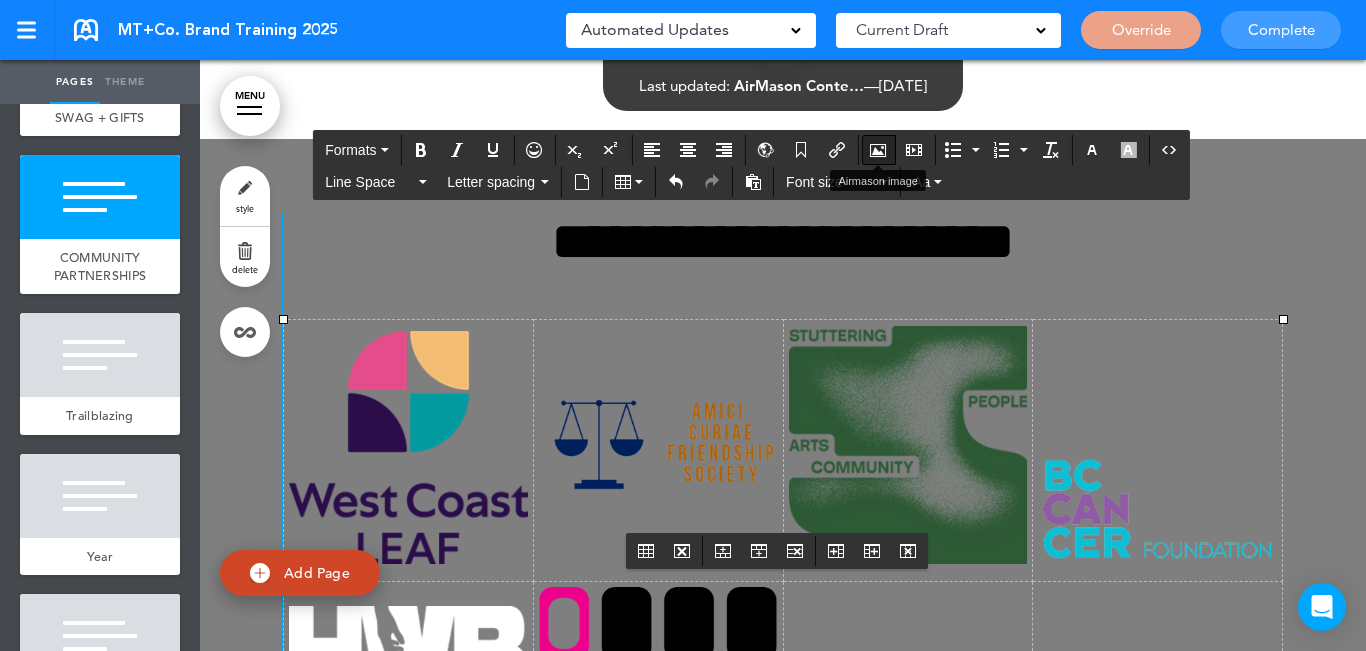 click at bounding box center [878, 150] 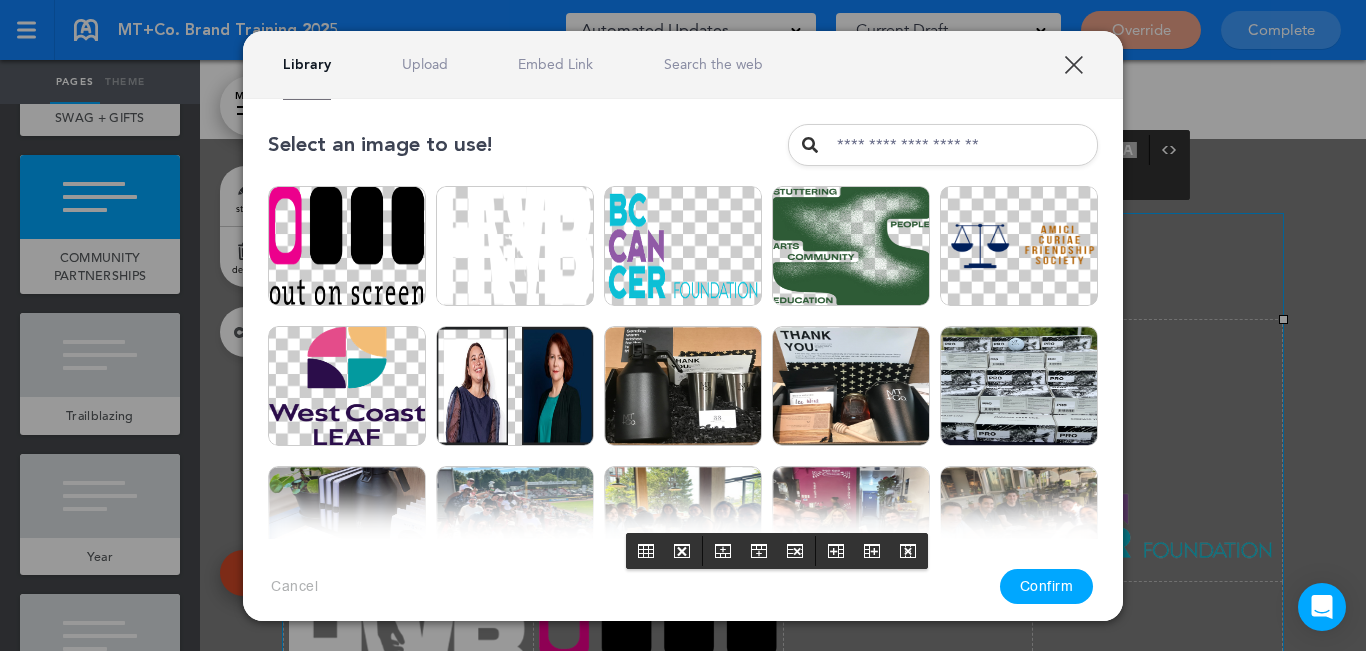 click on "Upload" at bounding box center [425, 64] 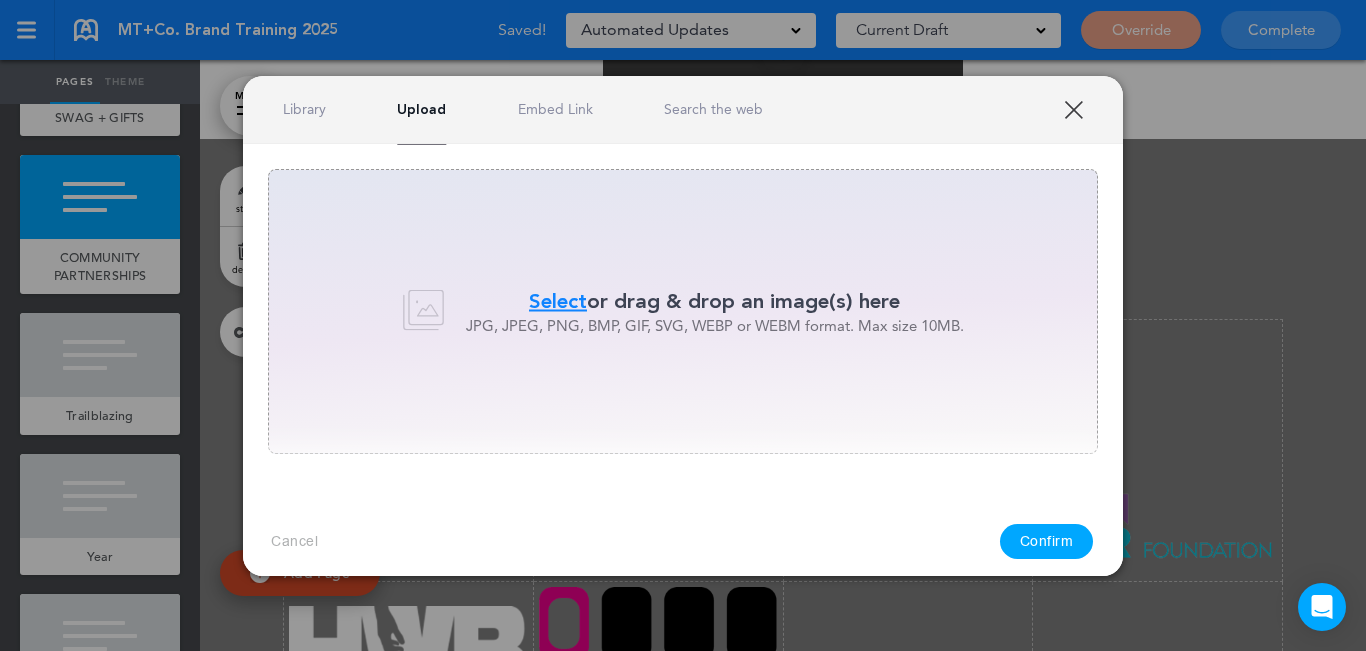 click on "Select" at bounding box center (558, 301) 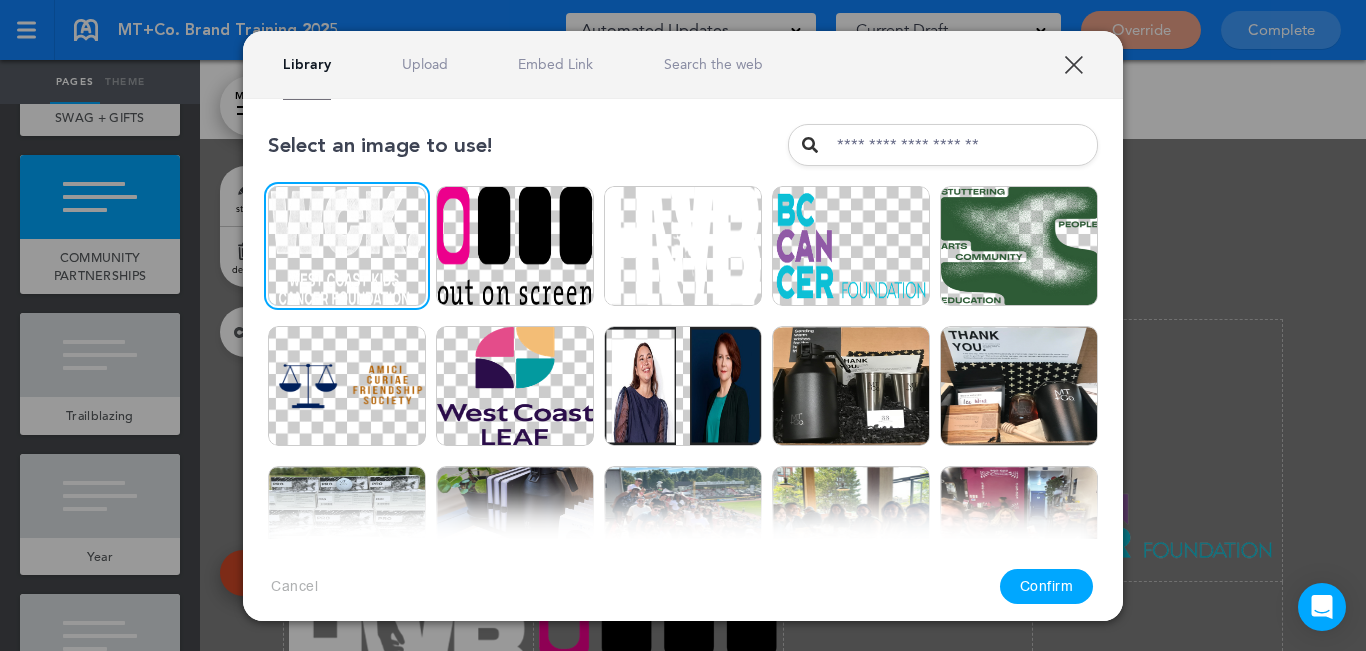 click on "Confirm" at bounding box center (1047, 586) 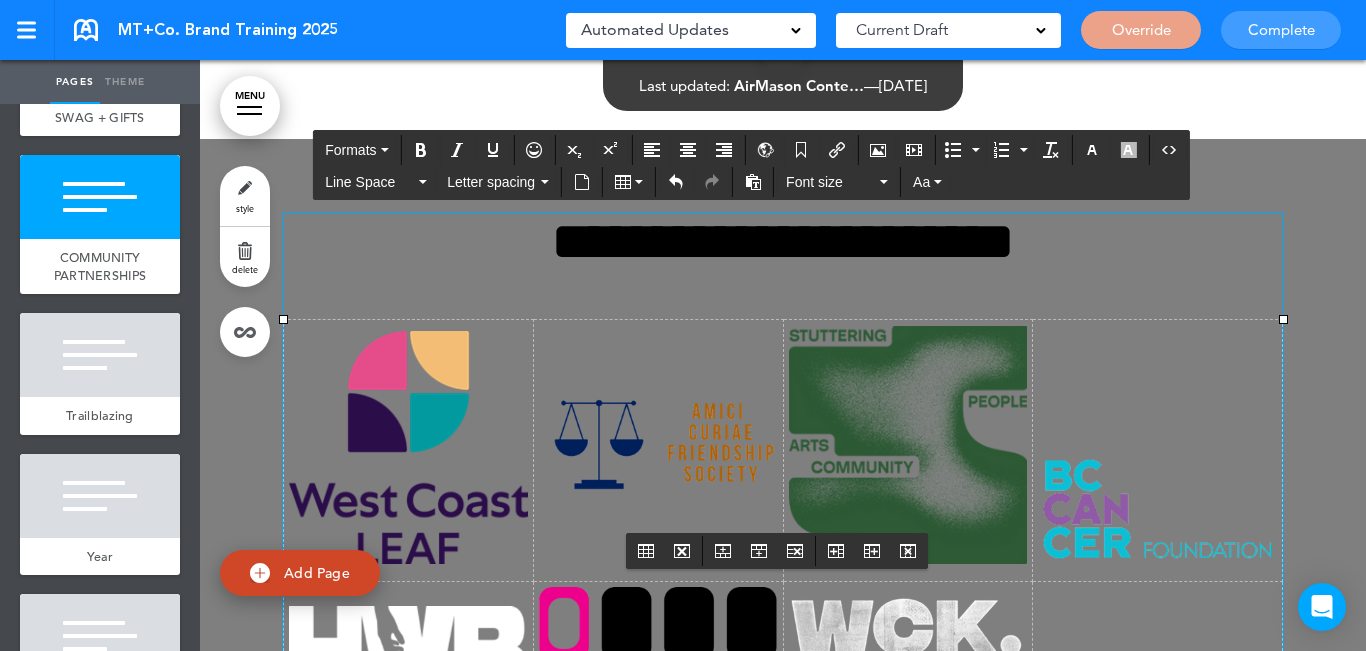 click at bounding box center (408, 447) 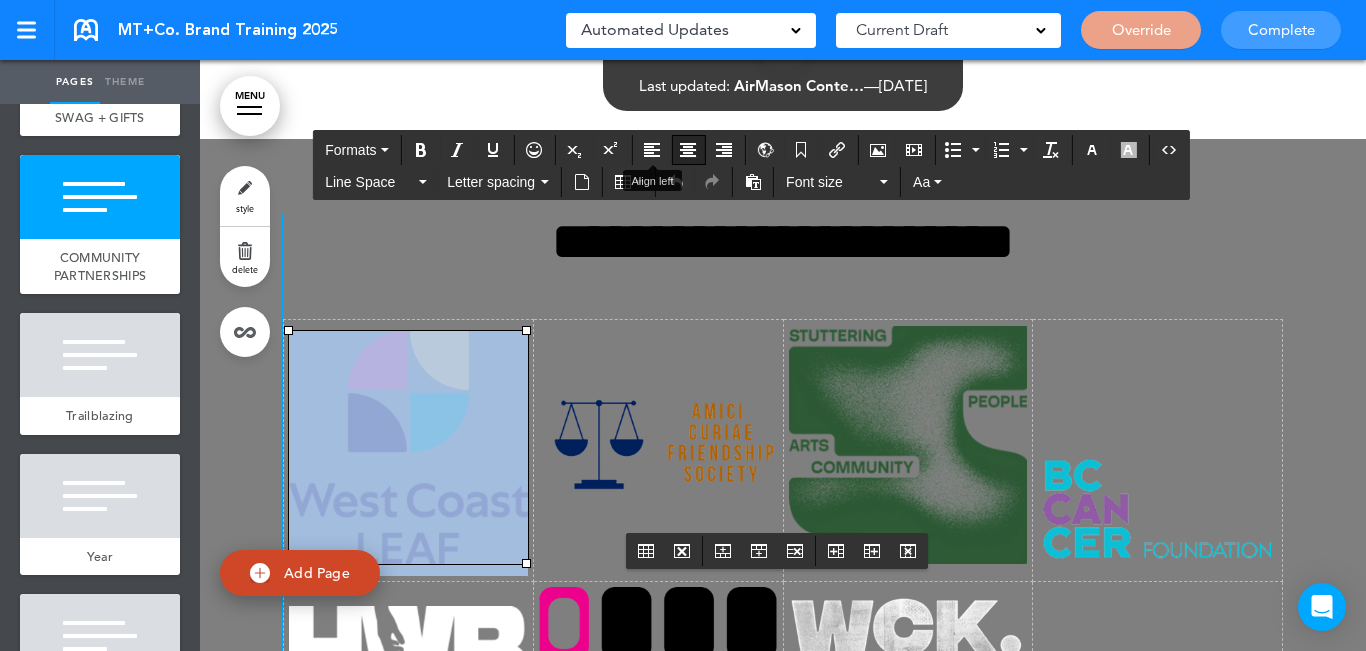 click at bounding box center (688, 150) 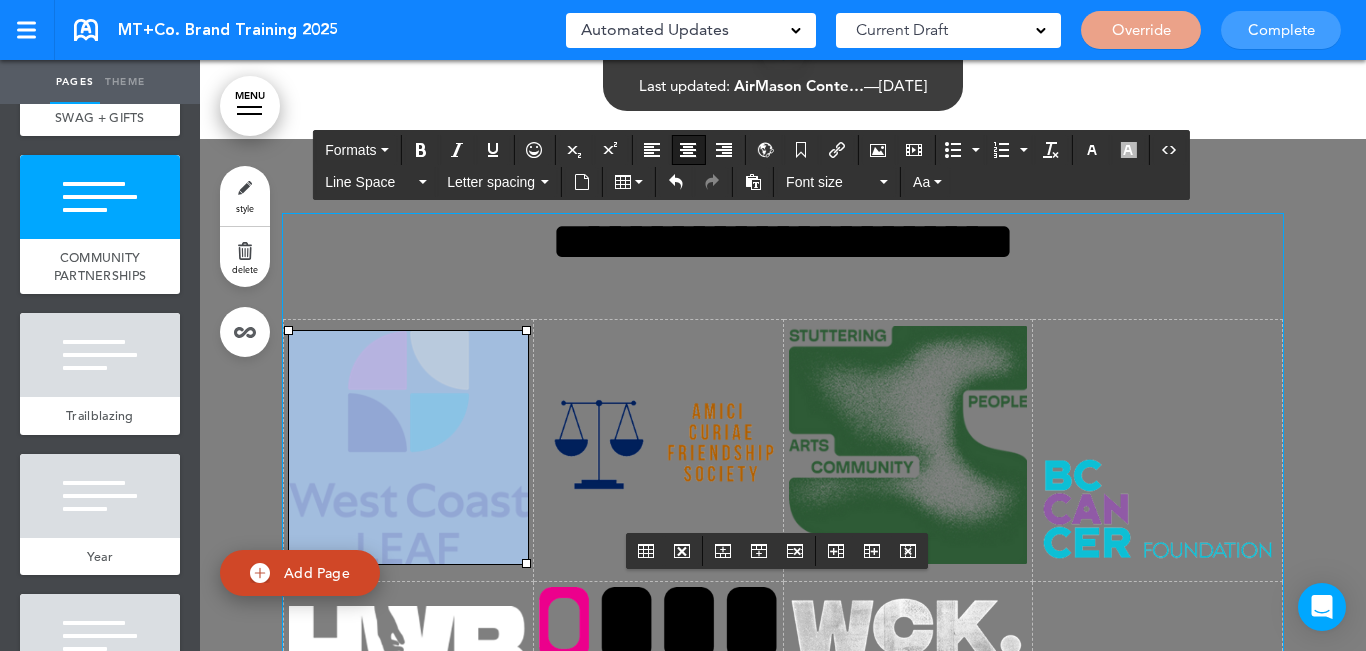 click at bounding box center [658, 444] 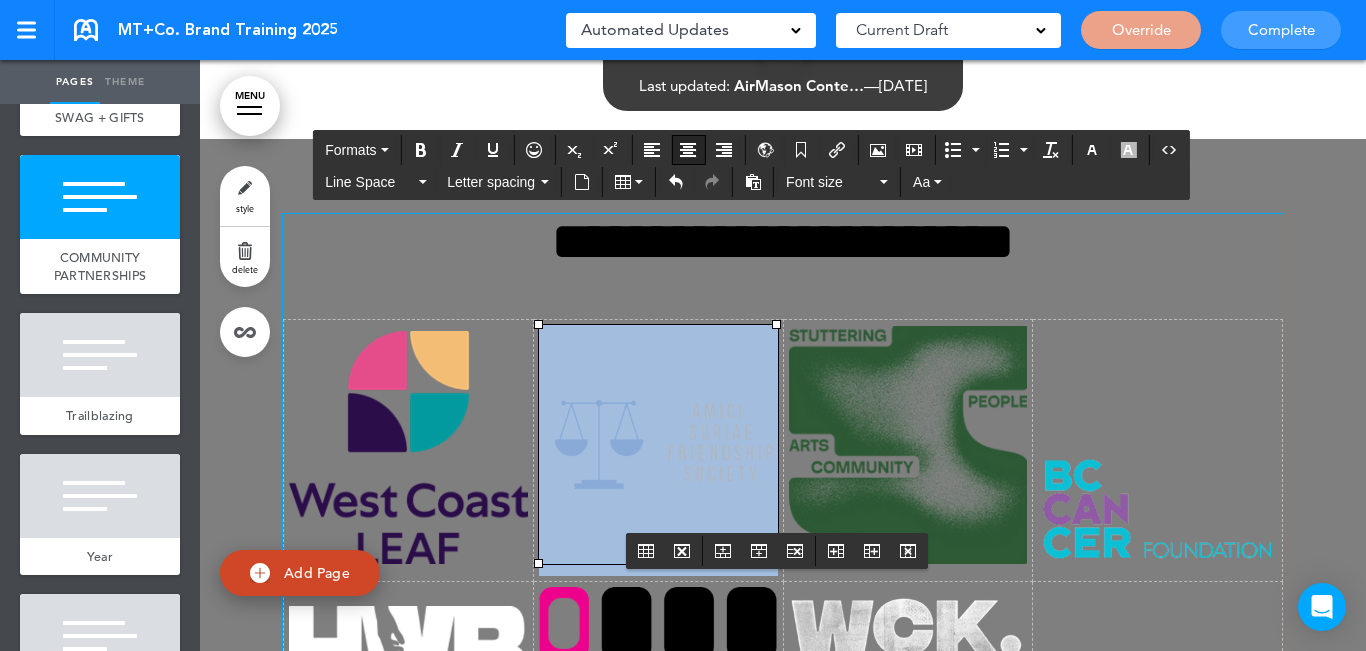 click at bounding box center (688, 150) 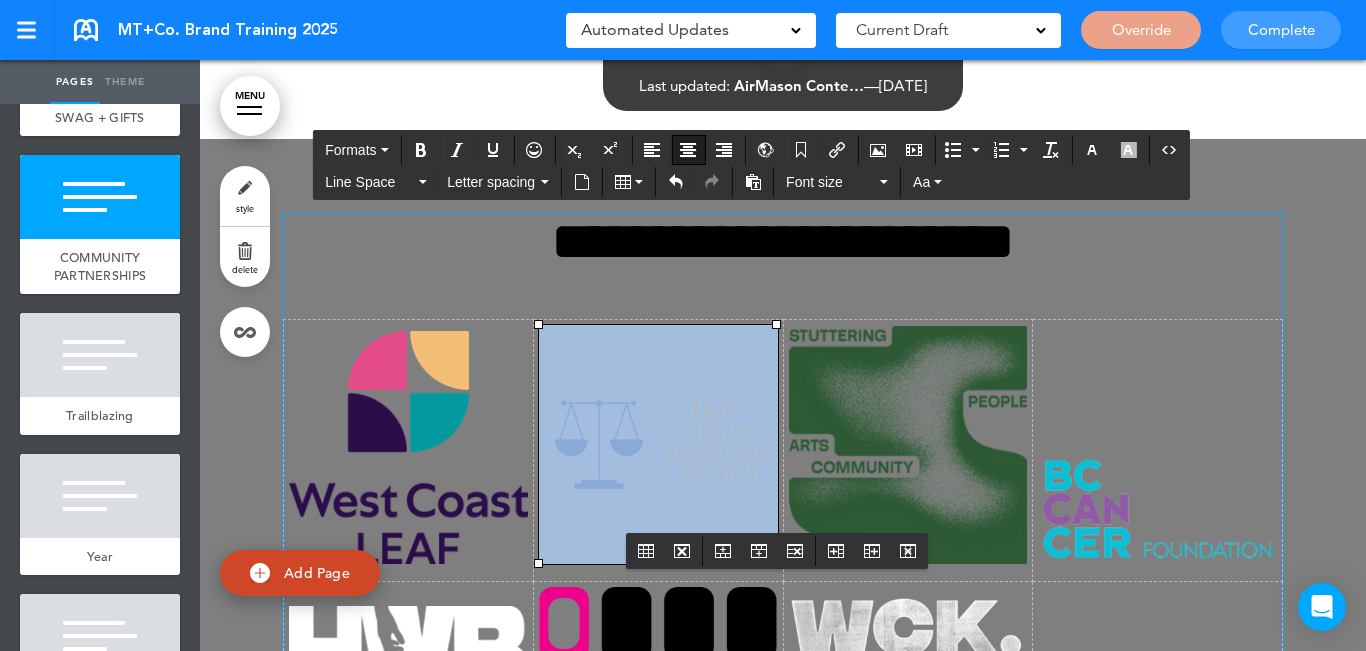 click at bounding box center (908, 445) 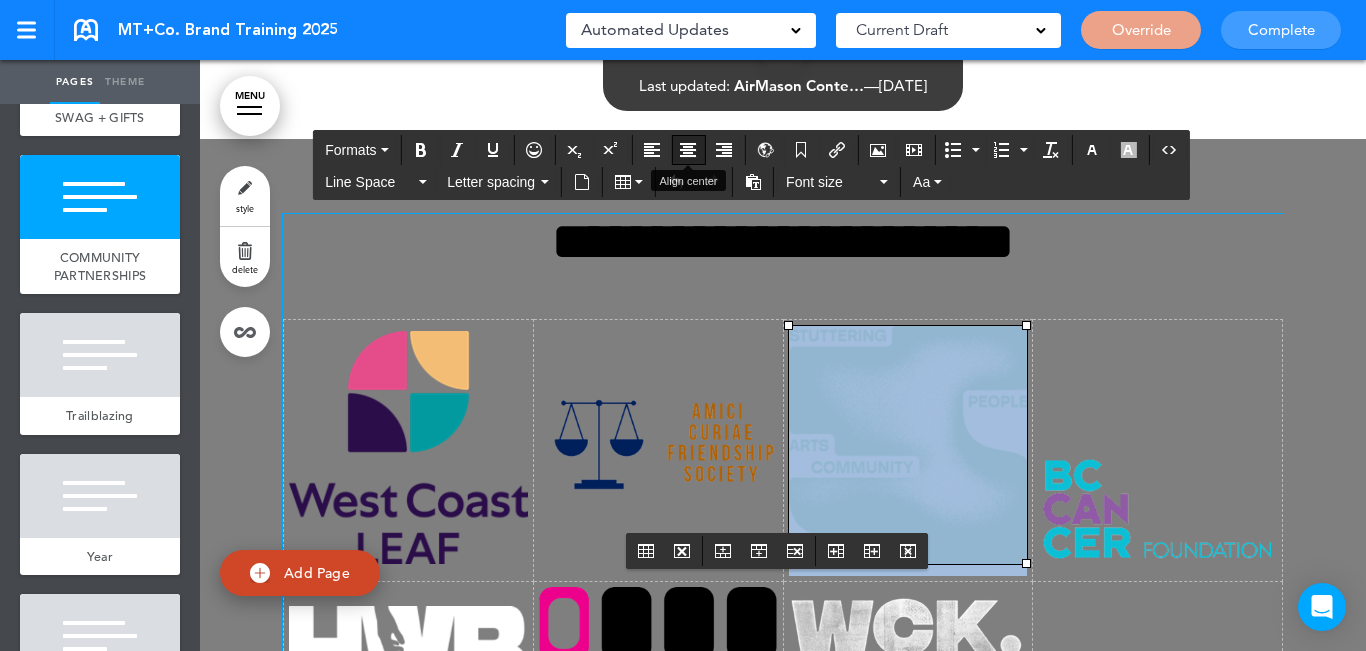 click at bounding box center (688, 150) 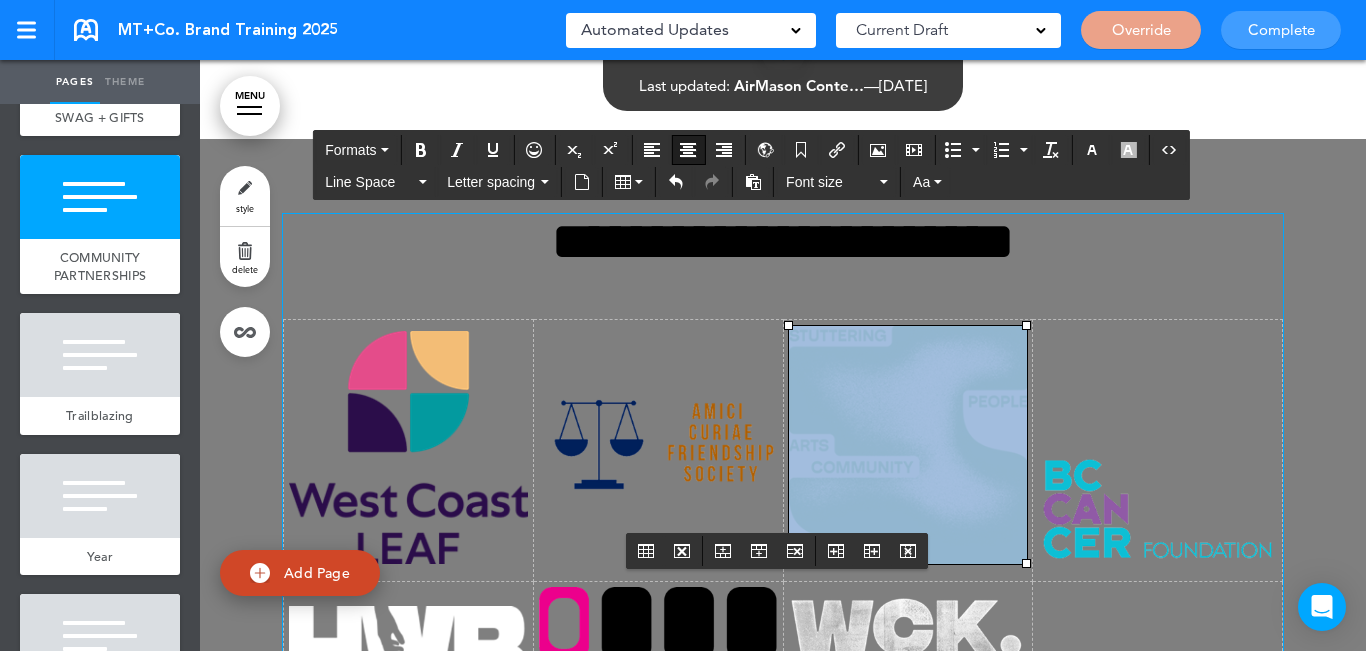 click at bounding box center (1157, 509) 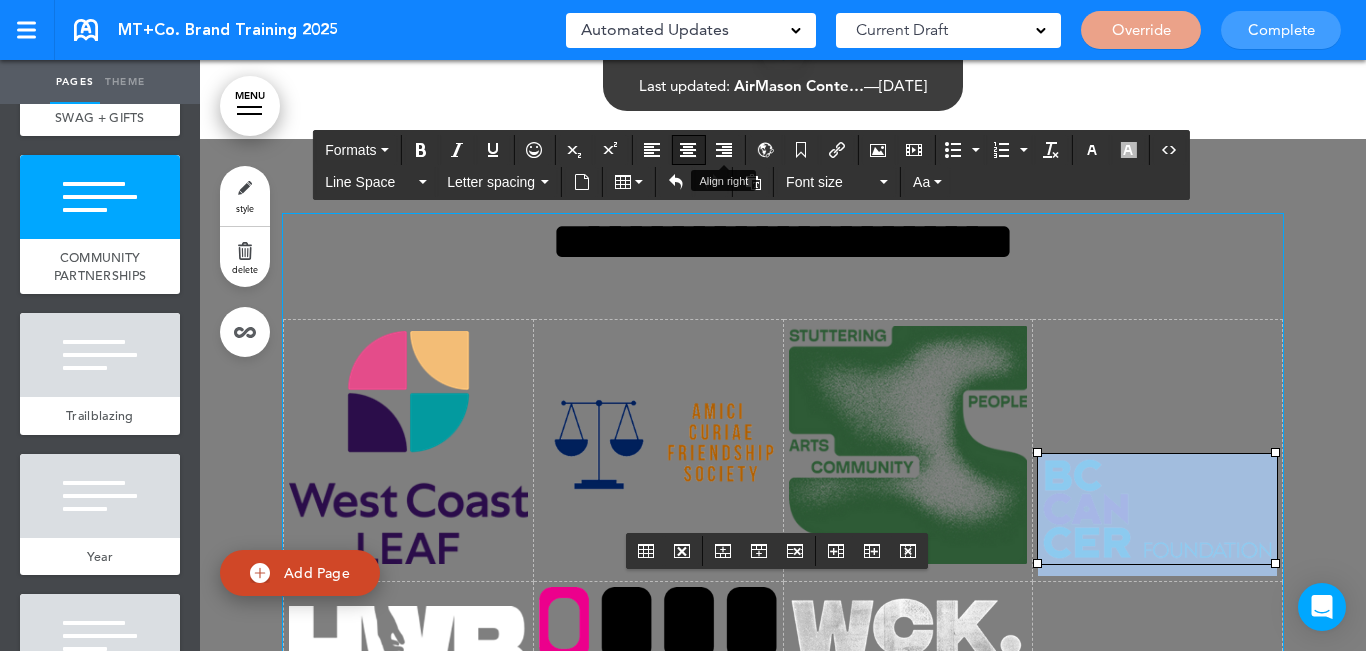 click at bounding box center (688, 150) 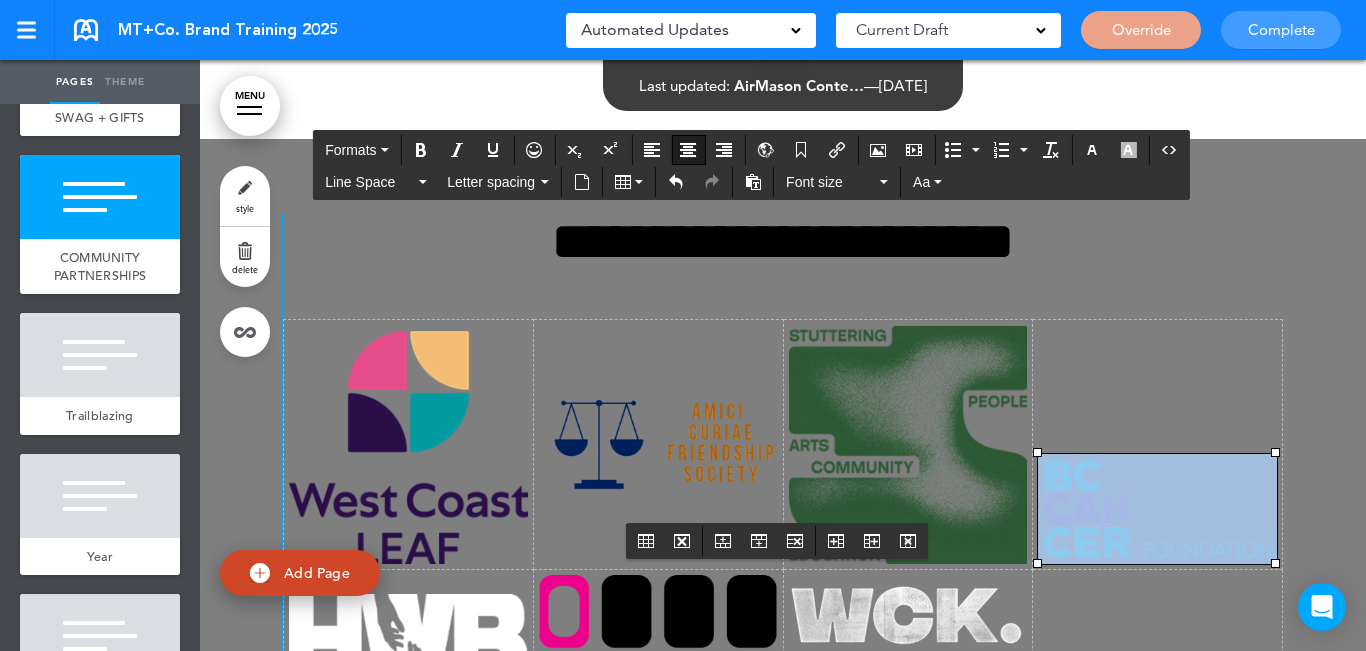 click at bounding box center [908, 635] 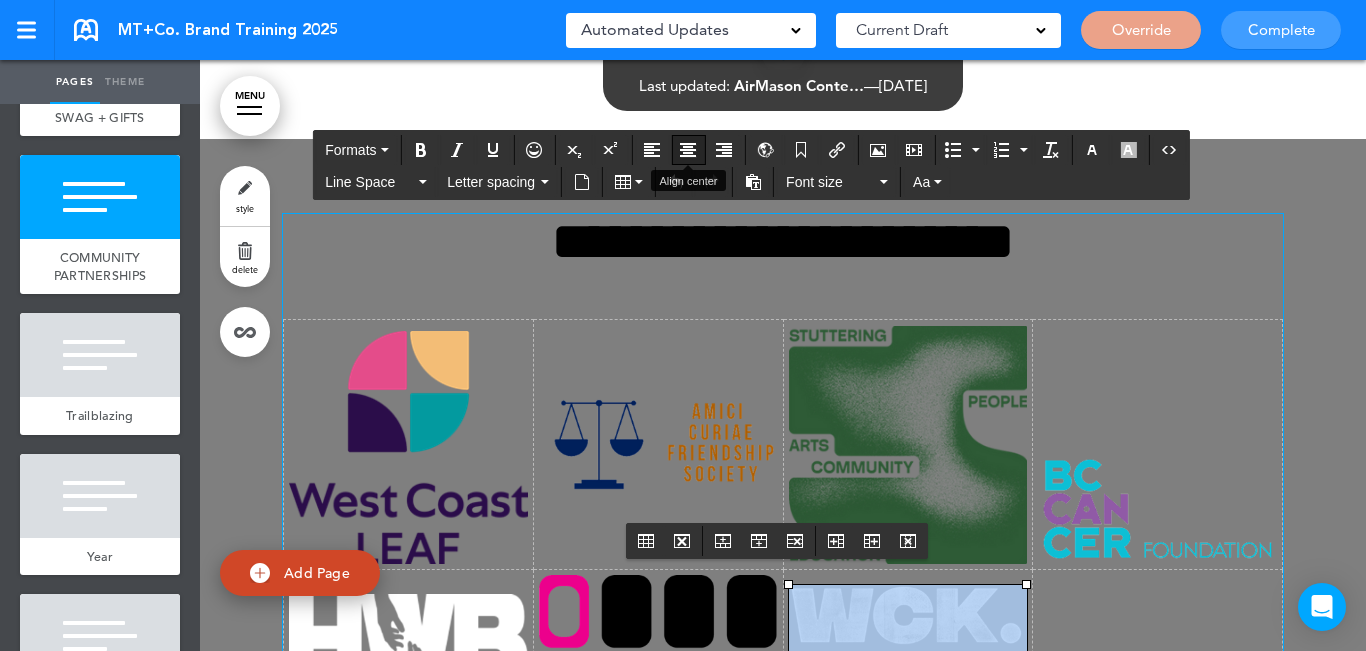 click at bounding box center (688, 150) 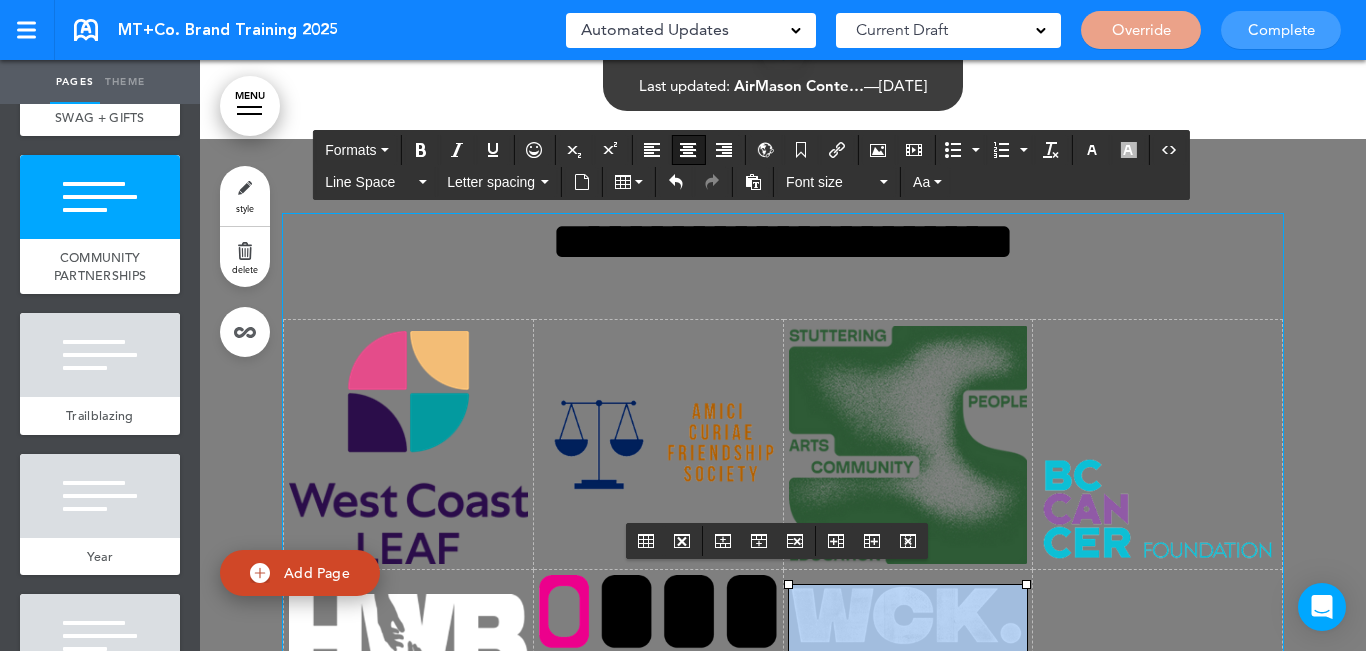 click at bounding box center [658, 630] 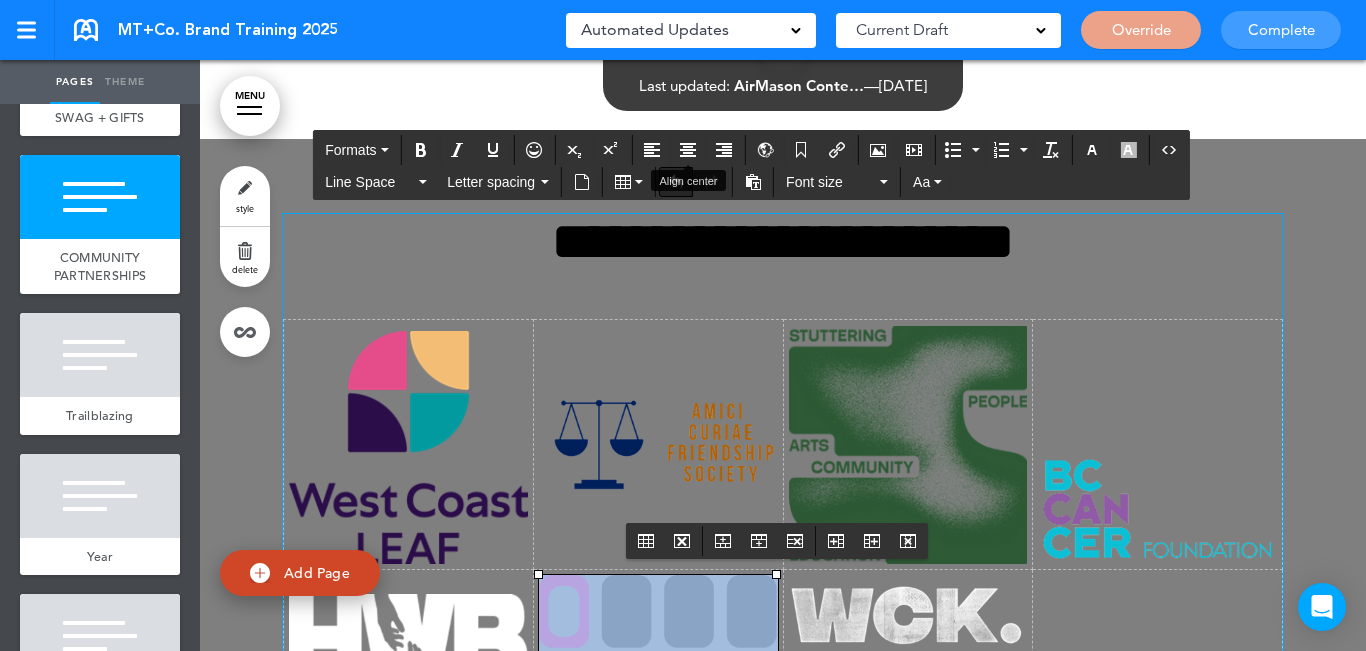 drag, startPoint x: 686, startPoint y: 148, endPoint x: 673, endPoint y: 181, distance: 35.468296 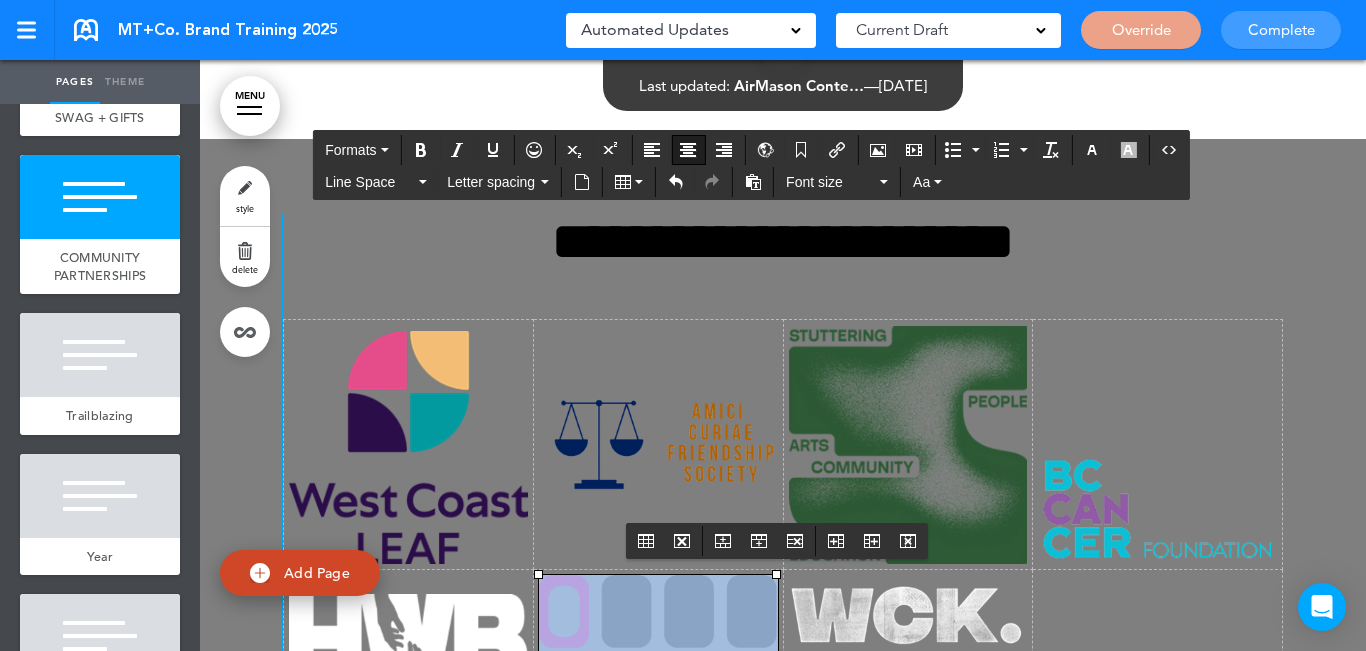 click at bounding box center [408, 640] 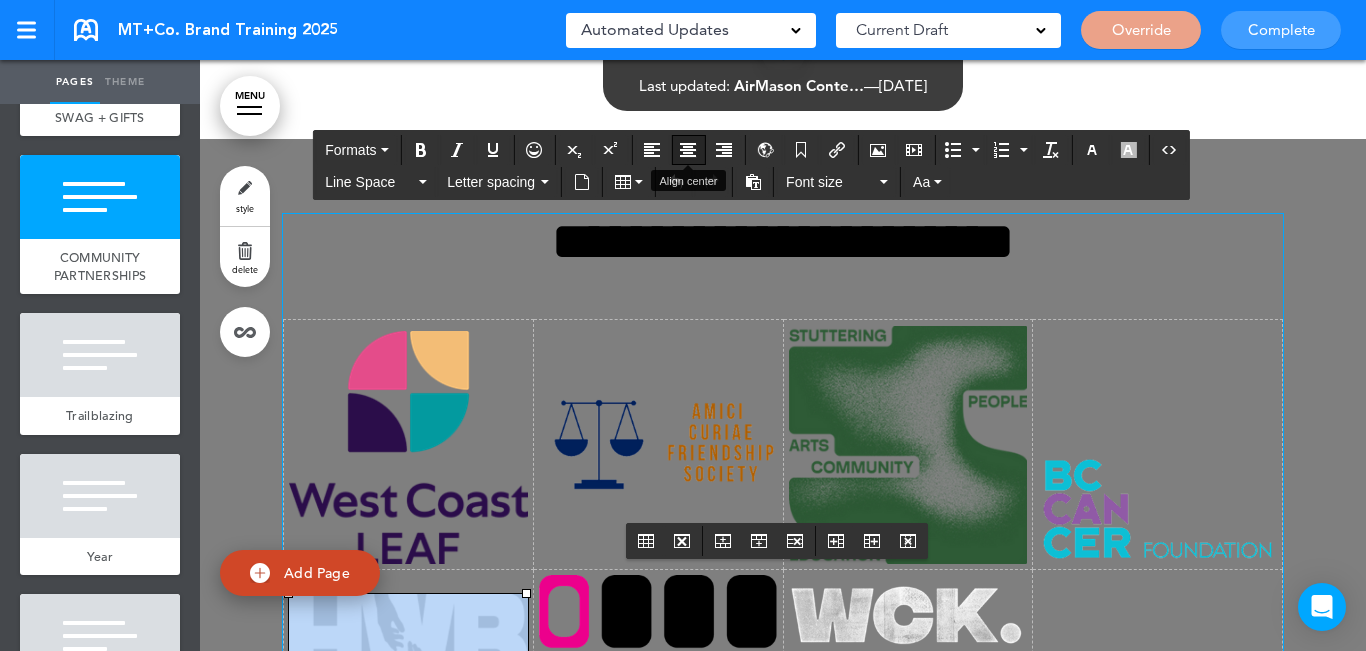 click at bounding box center [688, 150] 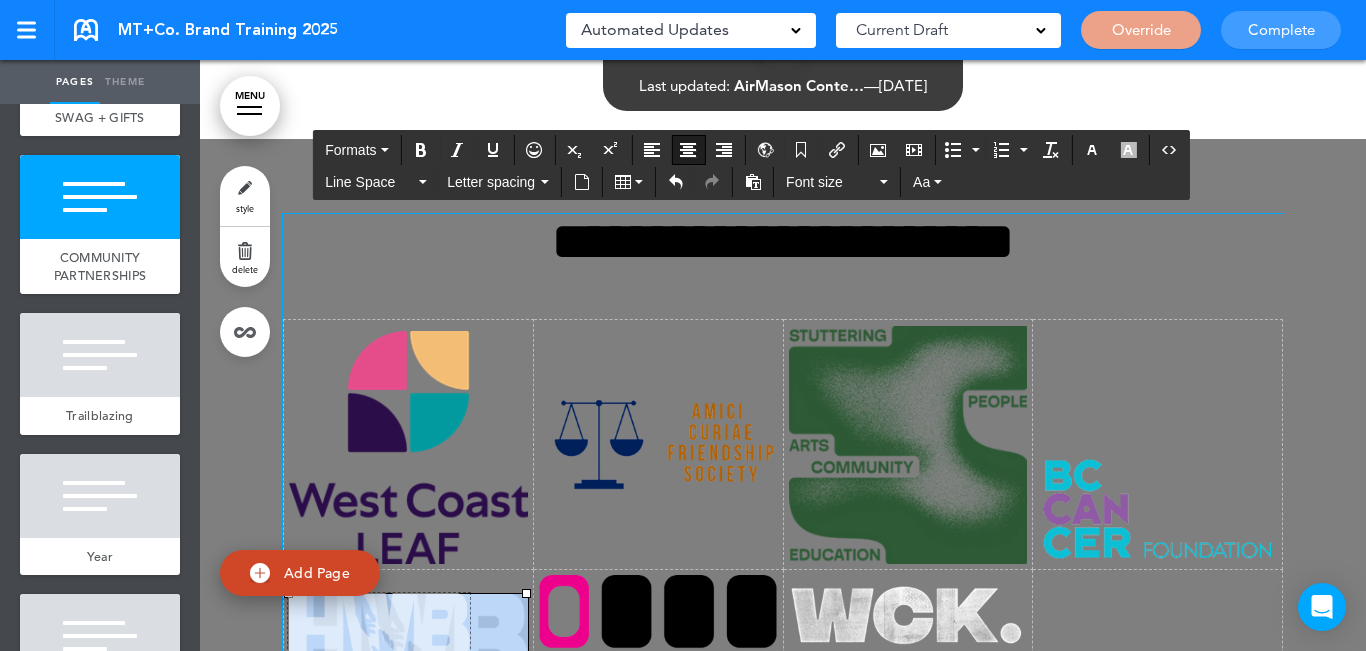 drag, startPoint x: 516, startPoint y: 507, endPoint x: 459, endPoint y: 469, distance: 68.50548 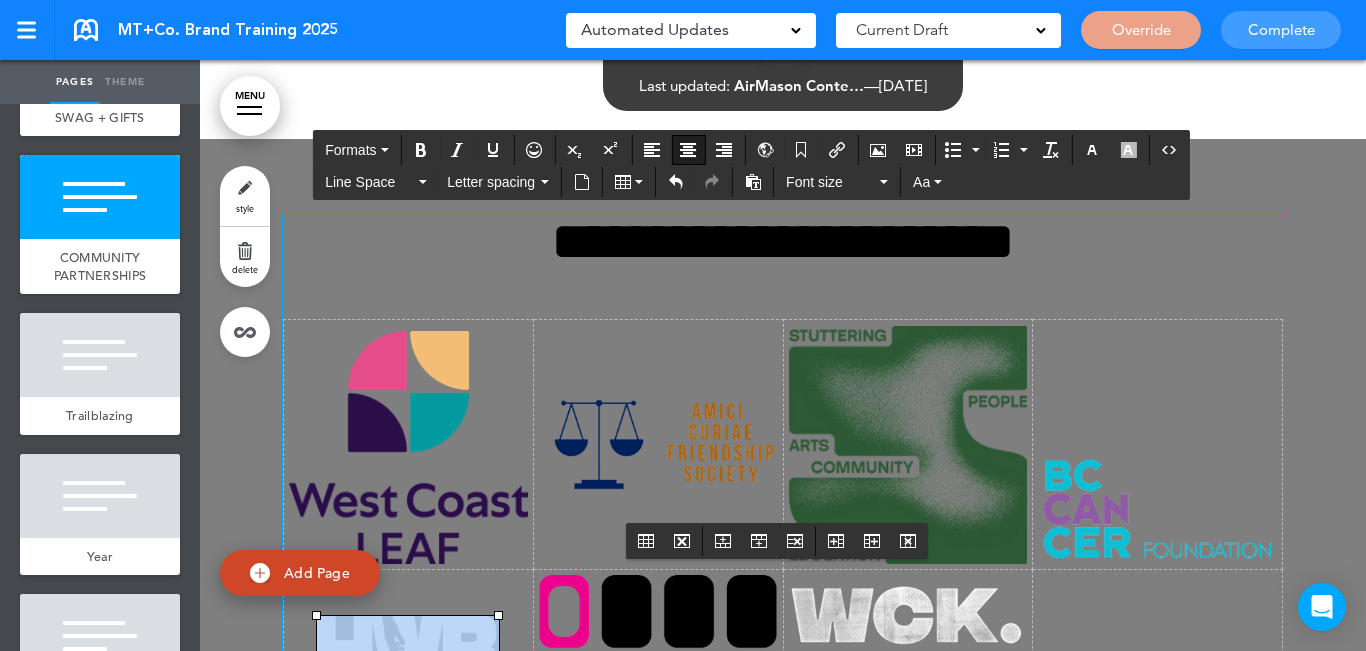 drag, startPoint x: 625, startPoint y: 458, endPoint x: 668, endPoint y: 459, distance: 43.011627 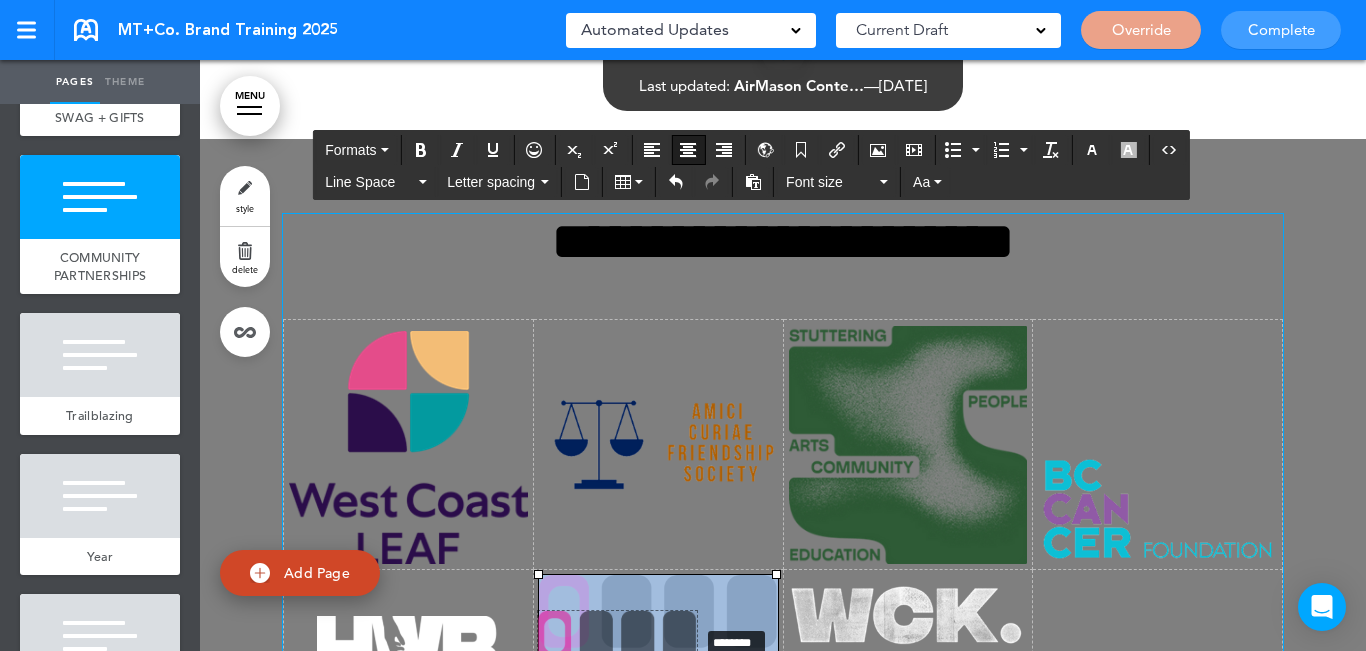 drag, startPoint x: 772, startPoint y: 393, endPoint x: 693, endPoint y: 445, distance: 94.57801 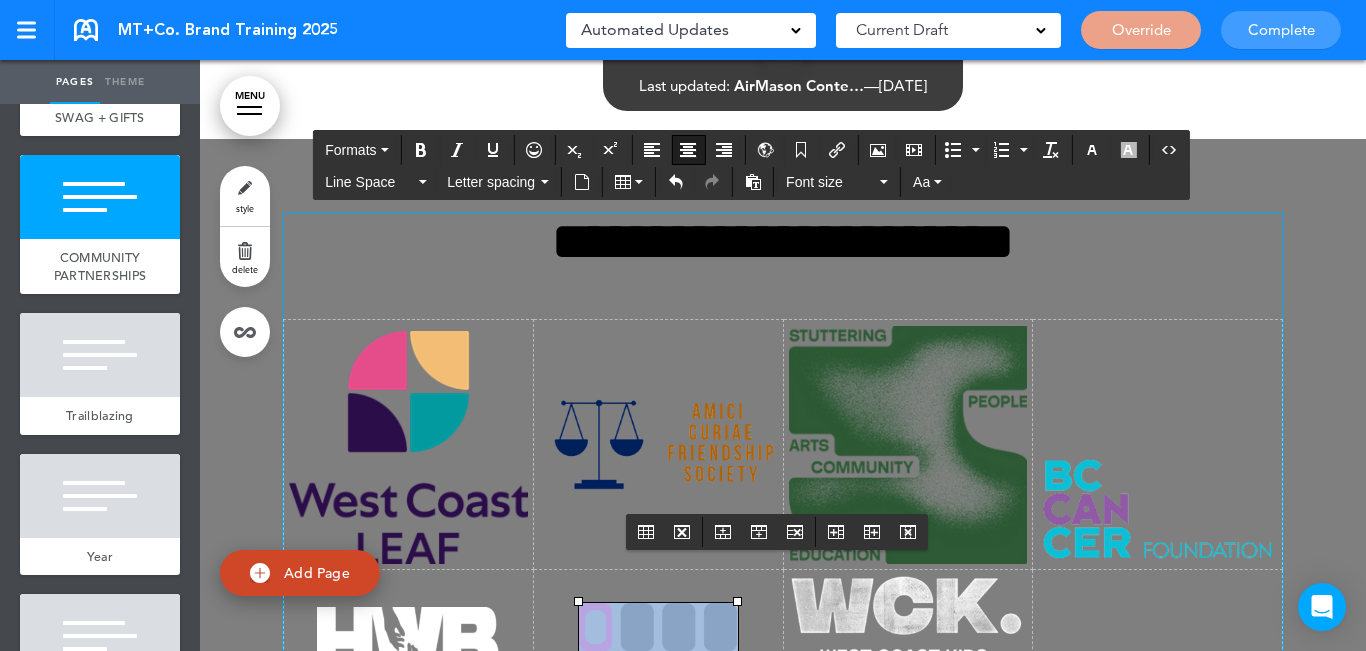 click at bounding box center [908, 625] 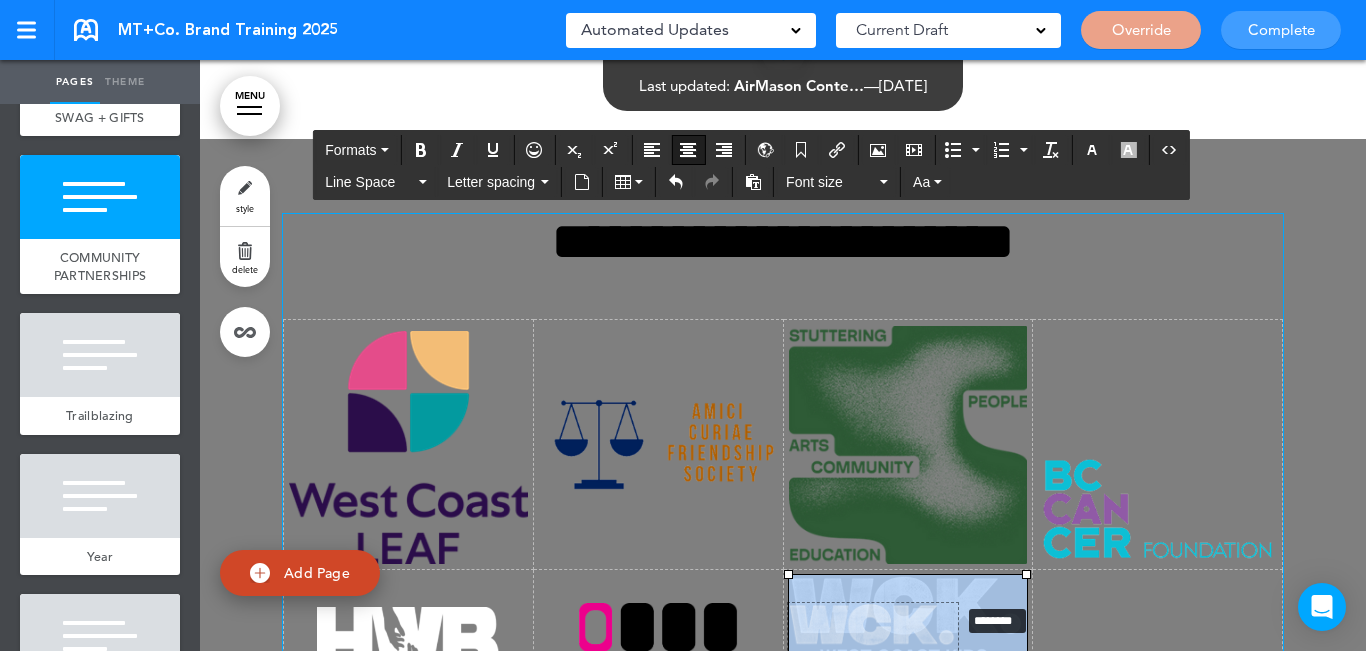 drag, startPoint x: 1017, startPoint y: 394, endPoint x: 949, endPoint y: 424, distance: 74.323616 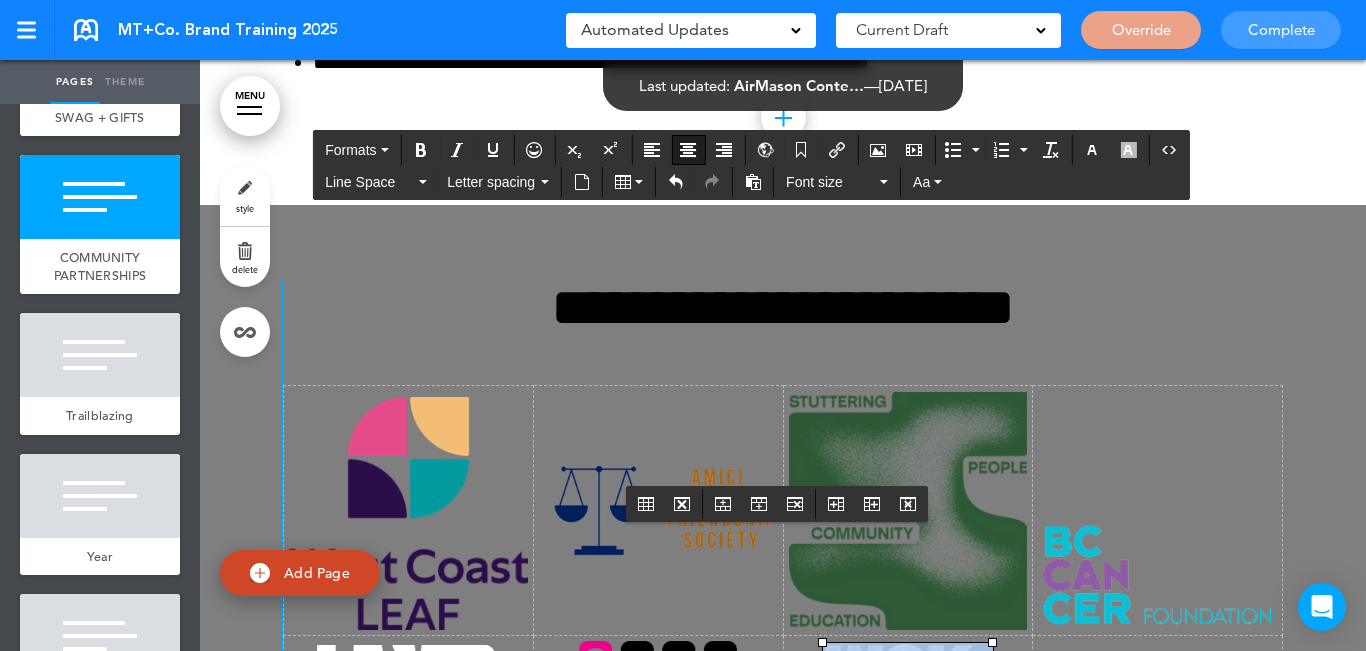 scroll, scrollTop: 13890, scrollLeft: 0, axis: vertical 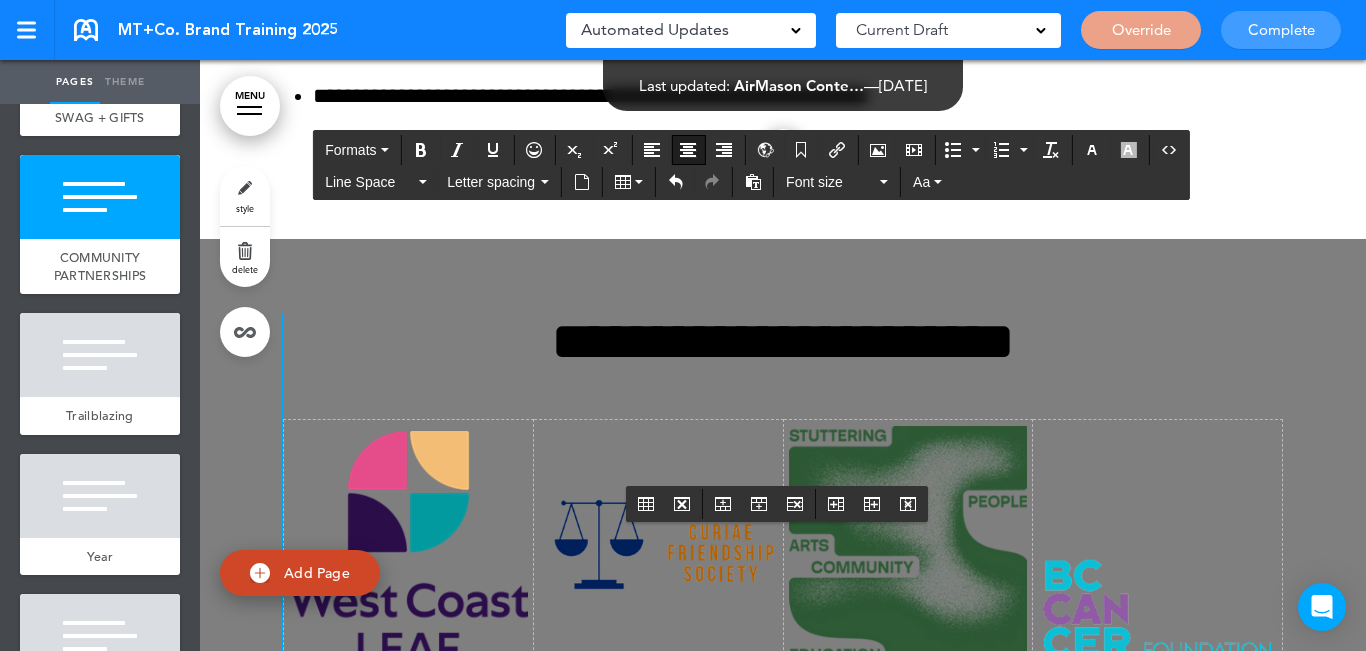 click at bounding box center [408, 547] 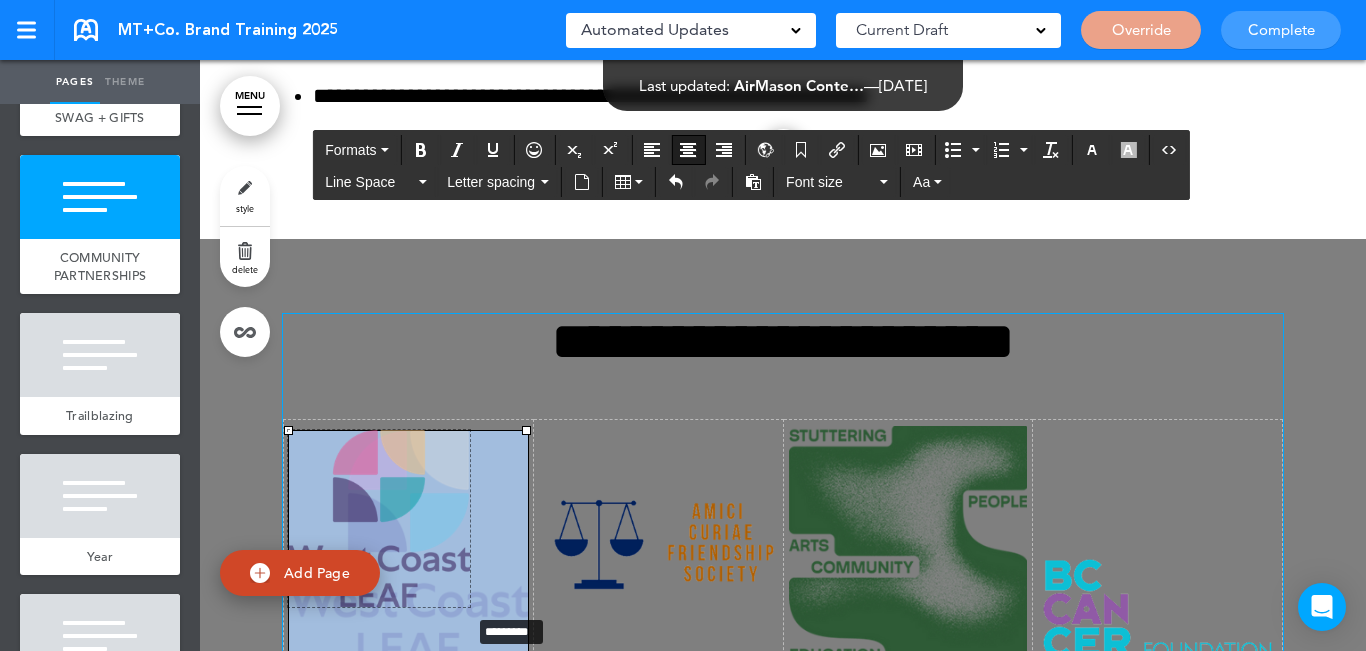 drag, startPoint x: 520, startPoint y: 482, endPoint x: 463, endPoint y: 434, distance: 74.518456 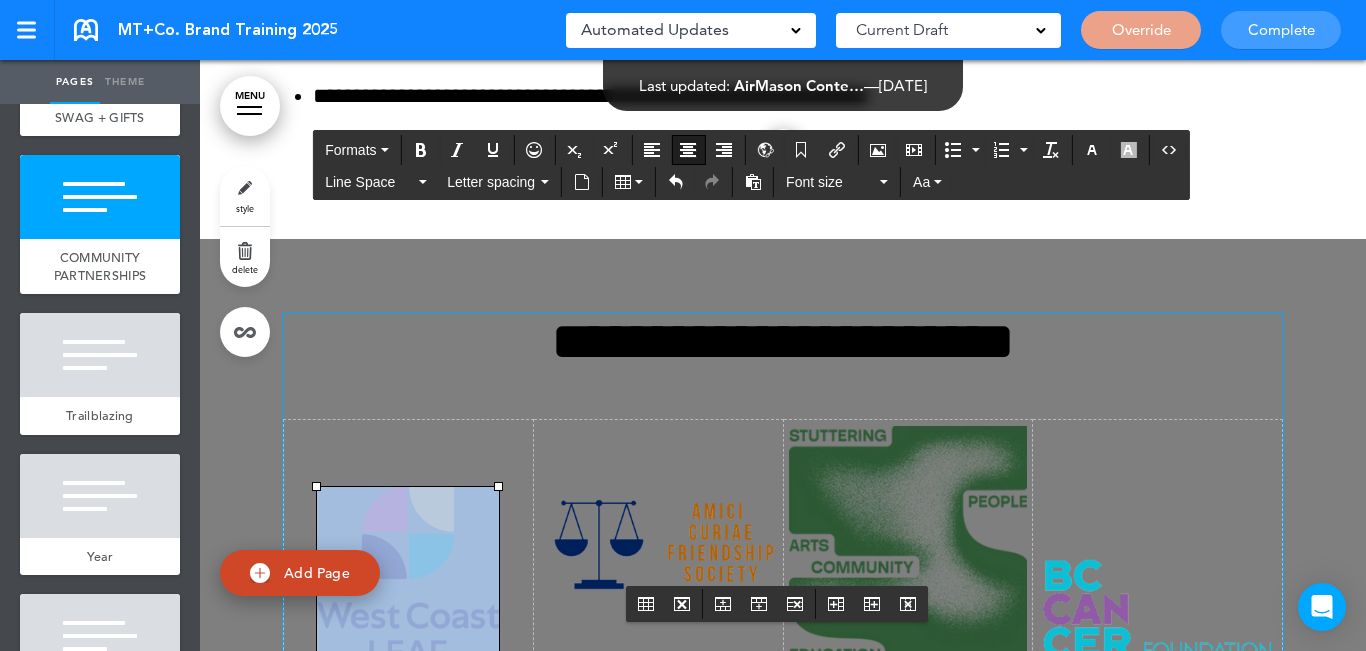 click at bounding box center (658, 544) 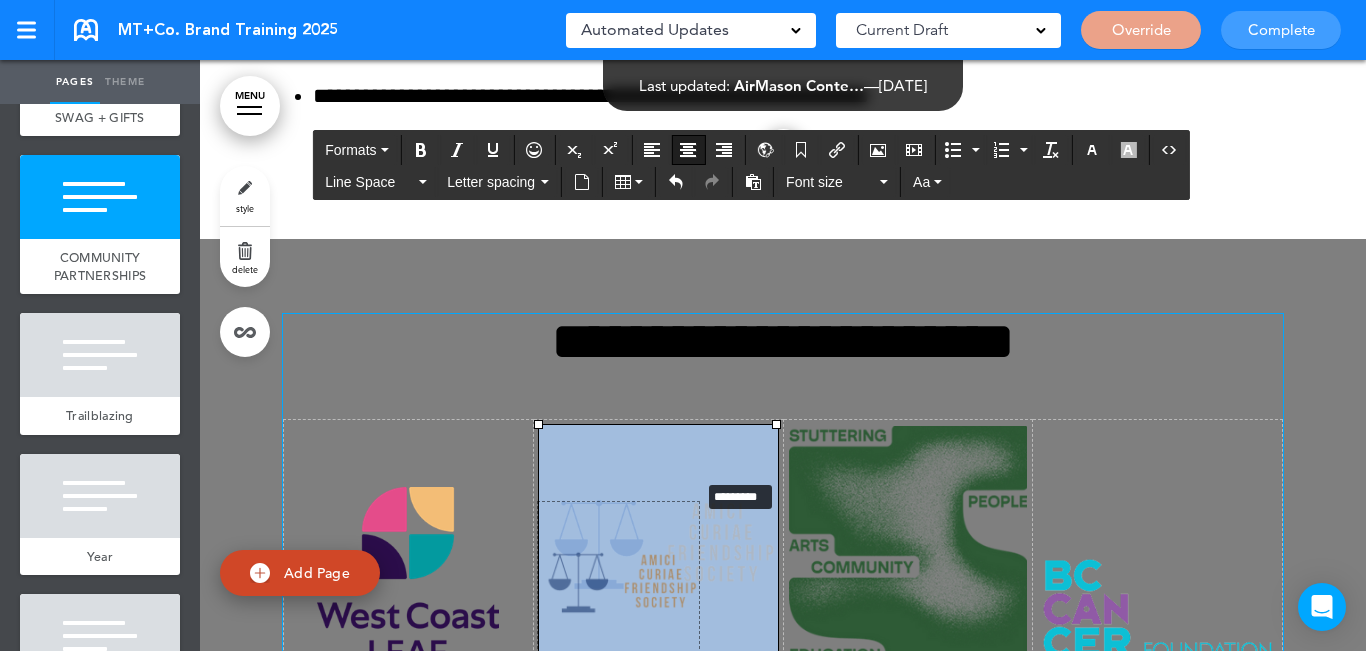 drag, startPoint x: 768, startPoint y: 246, endPoint x: 690, endPoint y: 302, distance: 96.02083 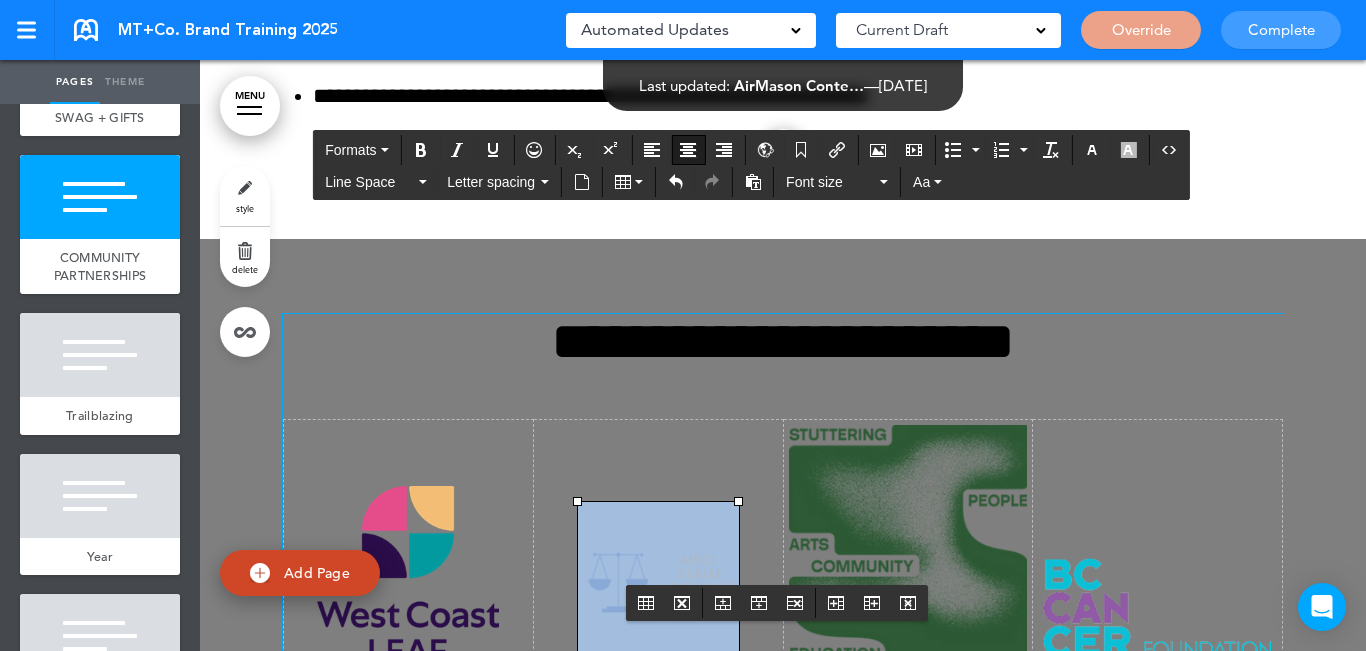 drag, startPoint x: 862, startPoint y: 306, endPoint x: 952, endPoint y: 267, distance: 98.08669 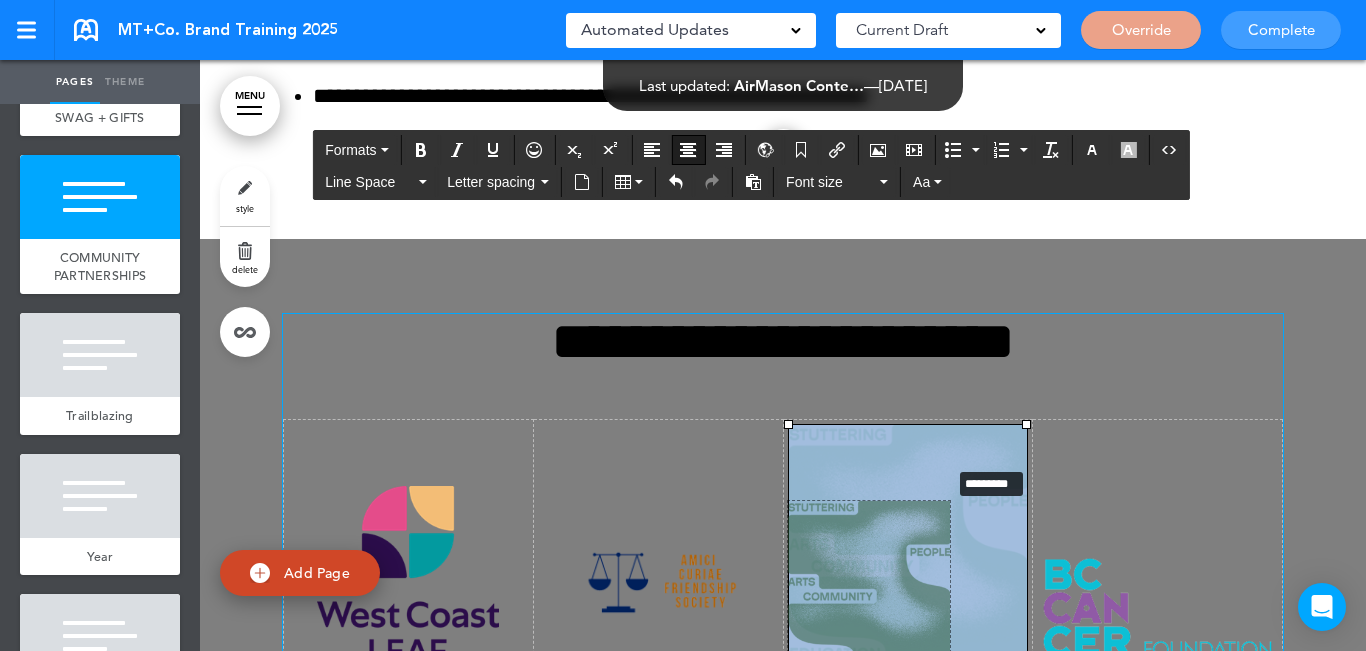 drag, startPoint x: 1017, startPoint y: 247, endPoint x: 940, endPoint y: 290, distance: 88.19297 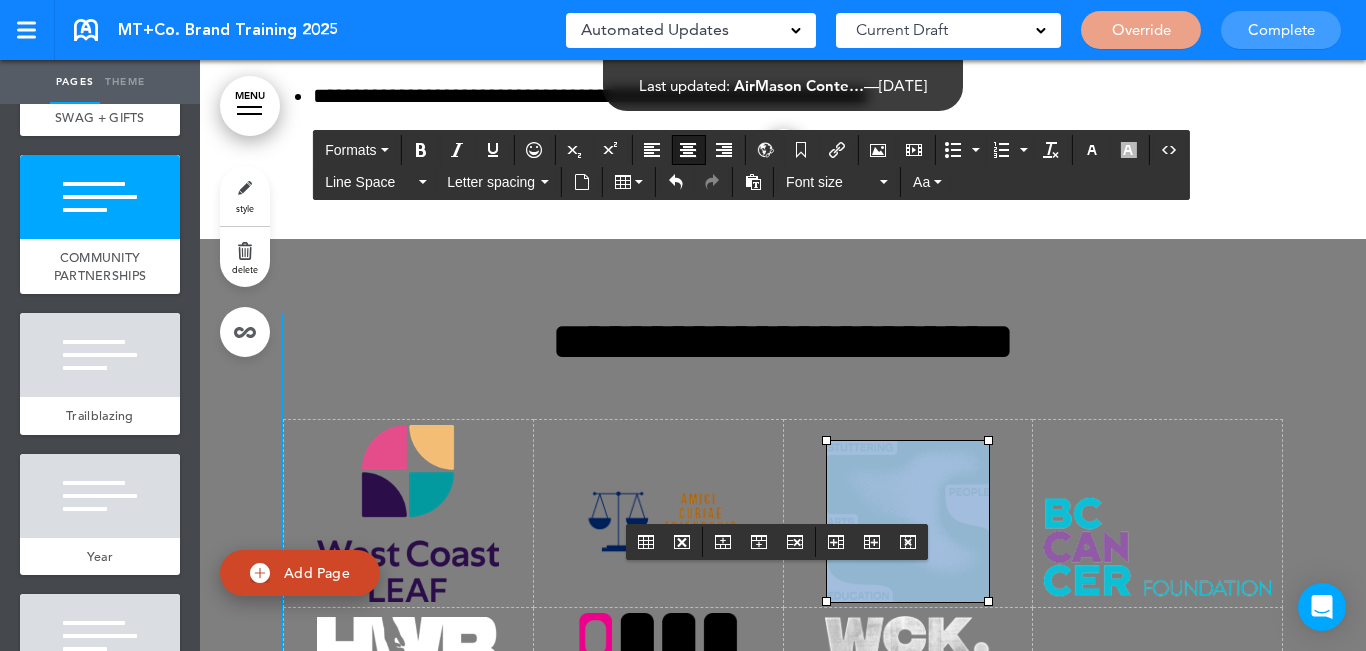 click at bounding box center (1157, 547) 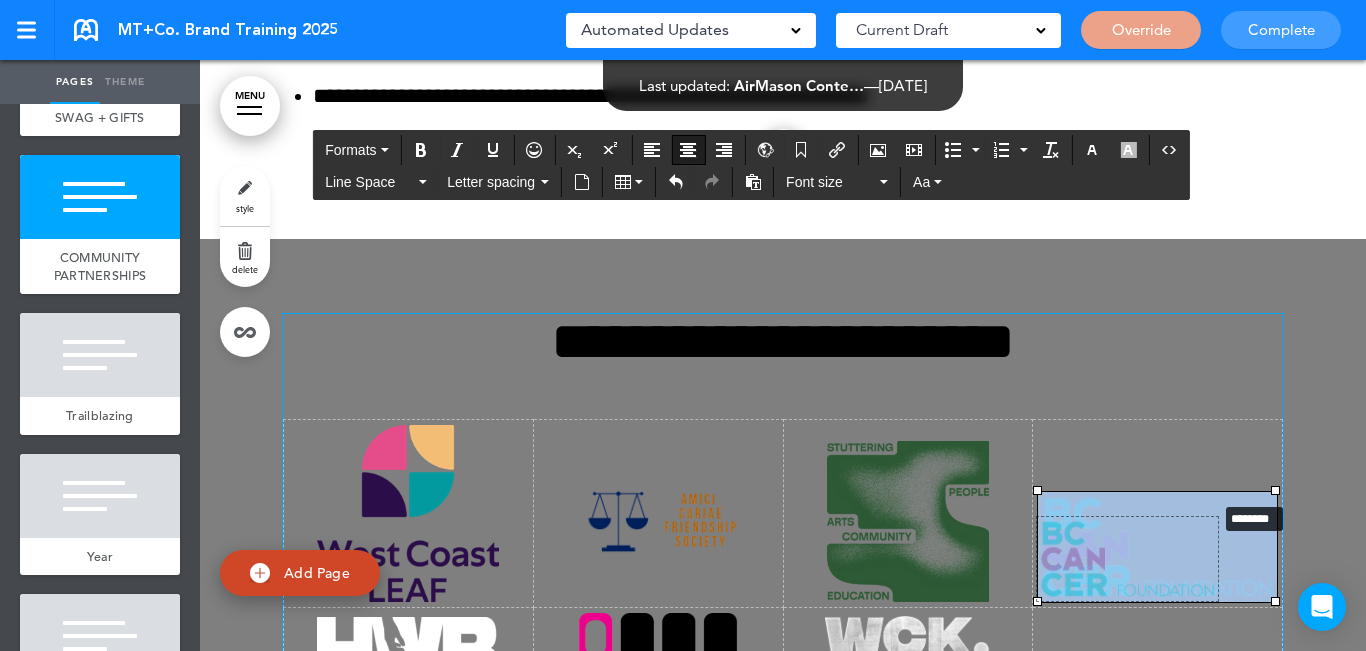 drag, startPoint x: 1269, startPoint y: 306, endPoint x: 1210, endPoint y: 318, distance: 60.207973 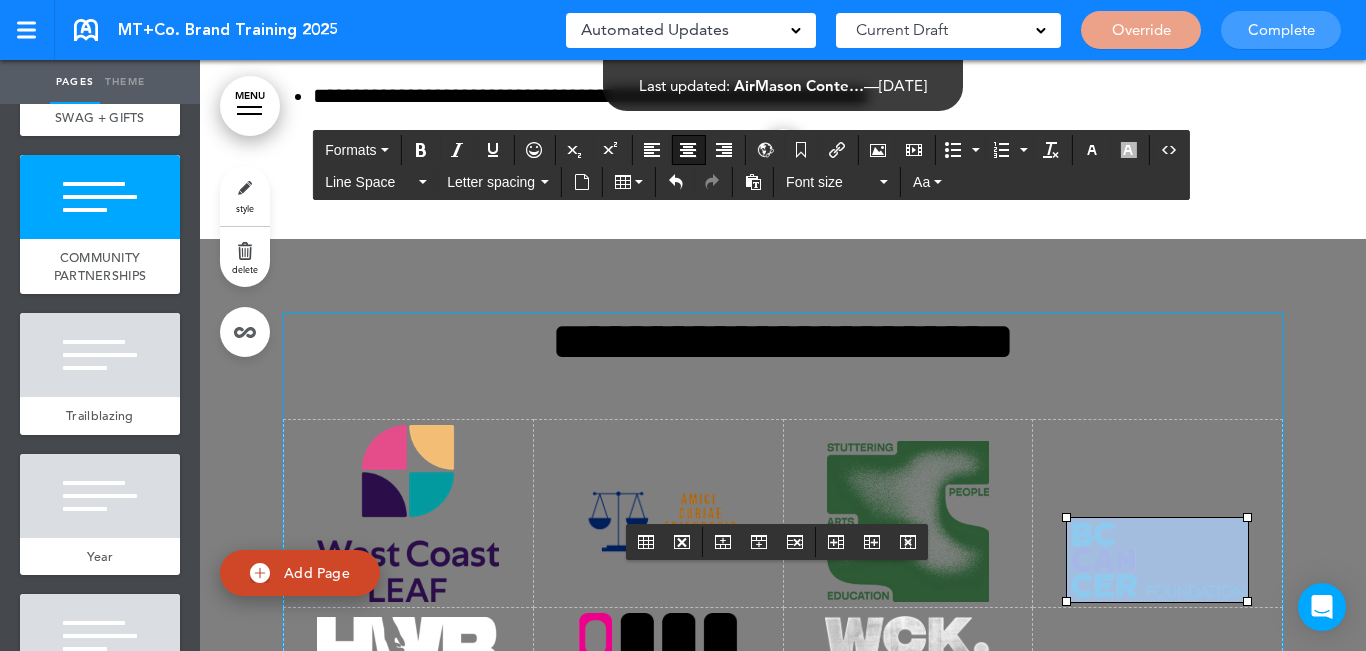 click at bounding box center [408, 513] 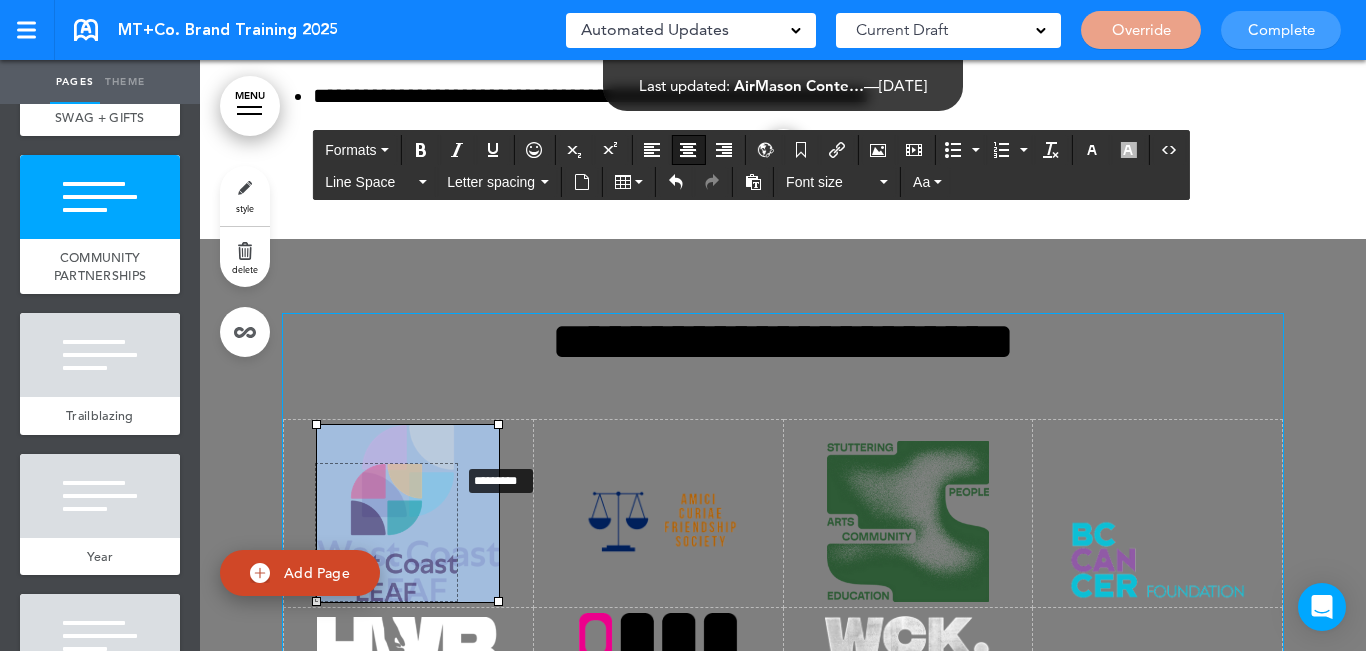 drag, startPoint x: 493, startPoint y: 243, endPoint x: 454, endPoint y: 283, distance: 55.86591 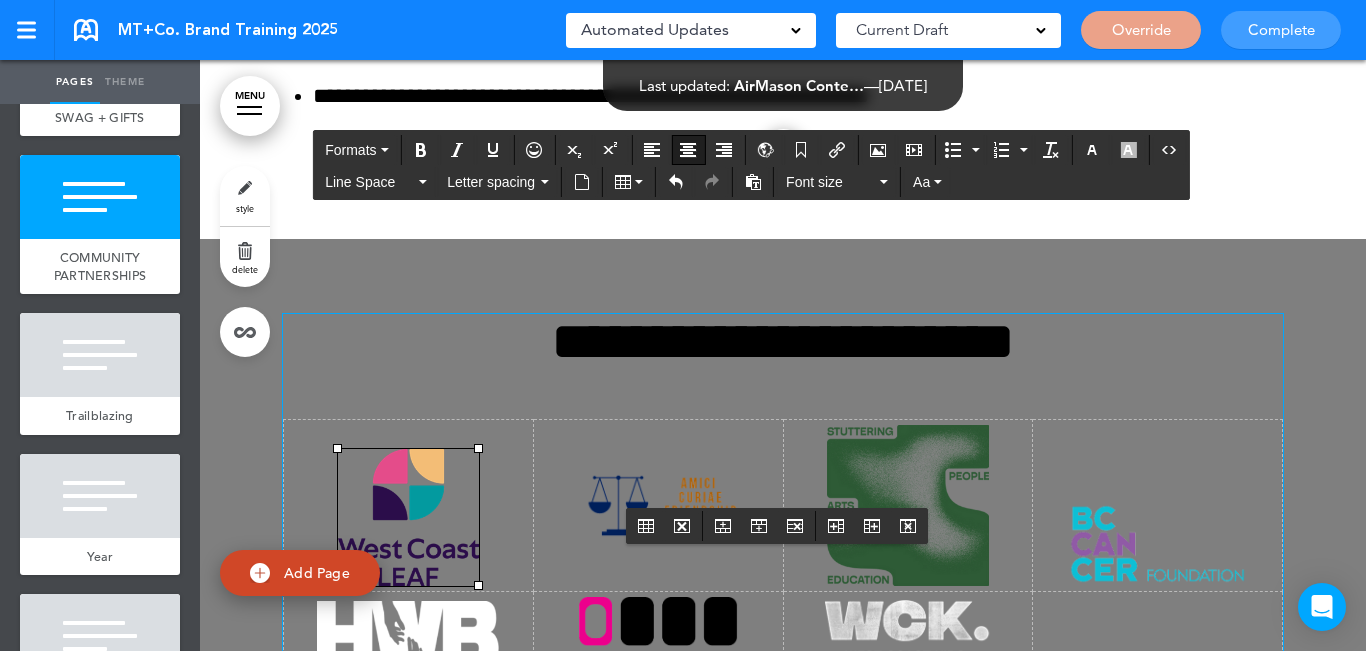 click on "**********" at bounding box center (783, 707) 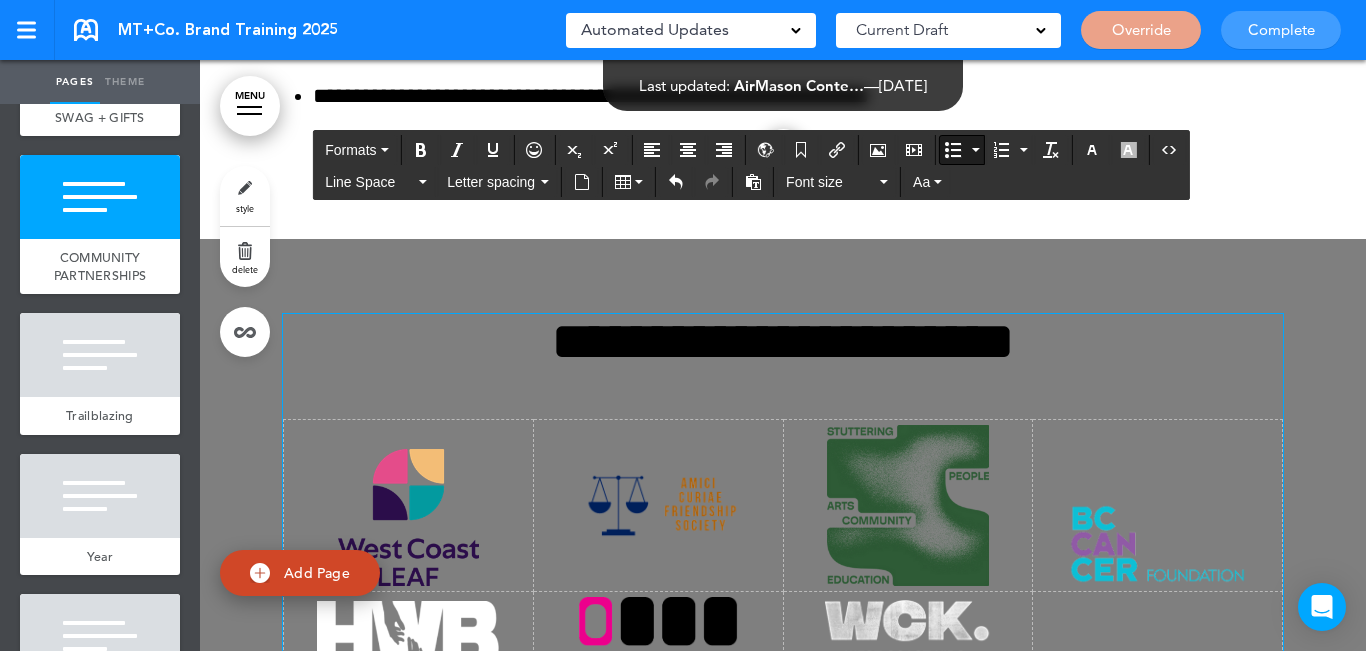 click on "**********" at bounding box center (798, 707) 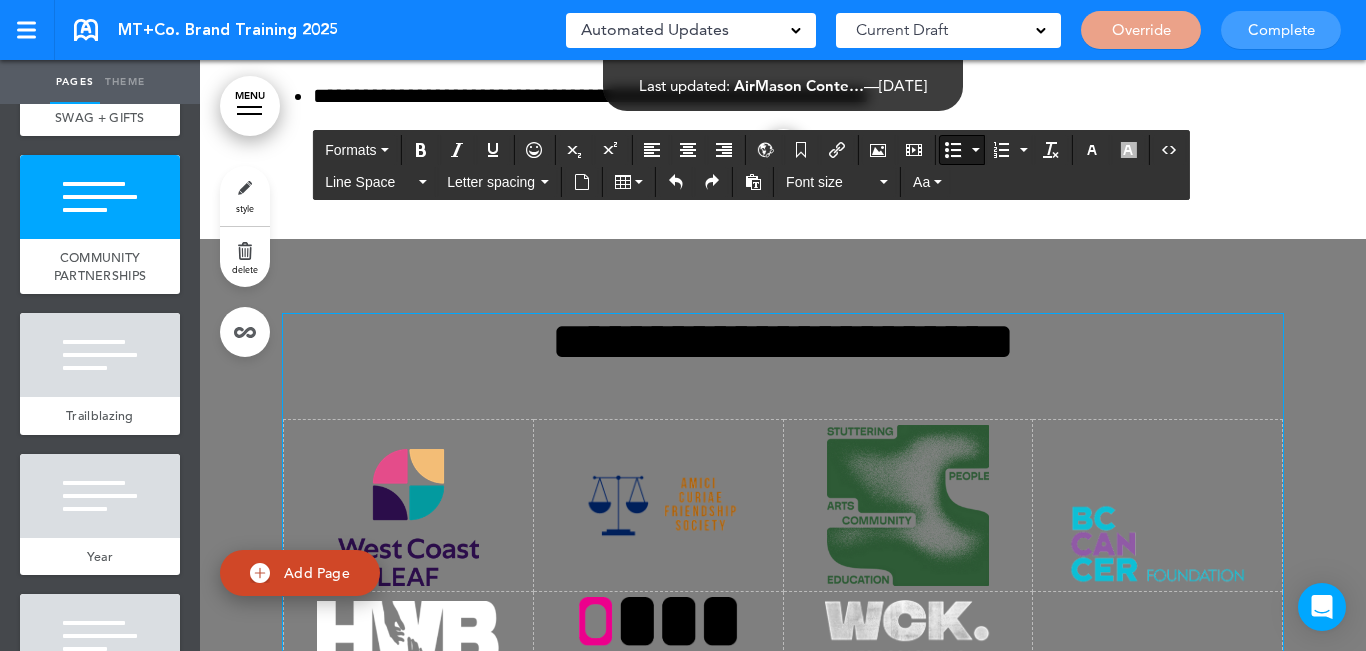 click at bounding box center (953, 150) 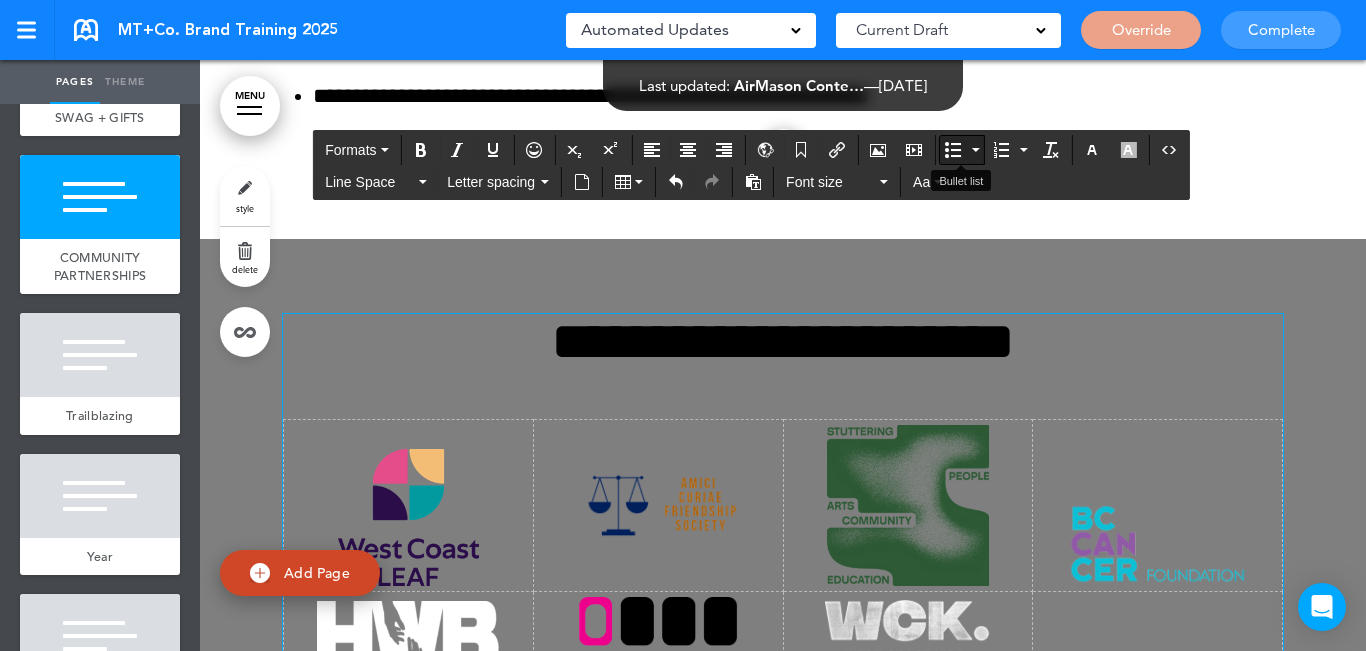 click at bounding box center (953, 150) 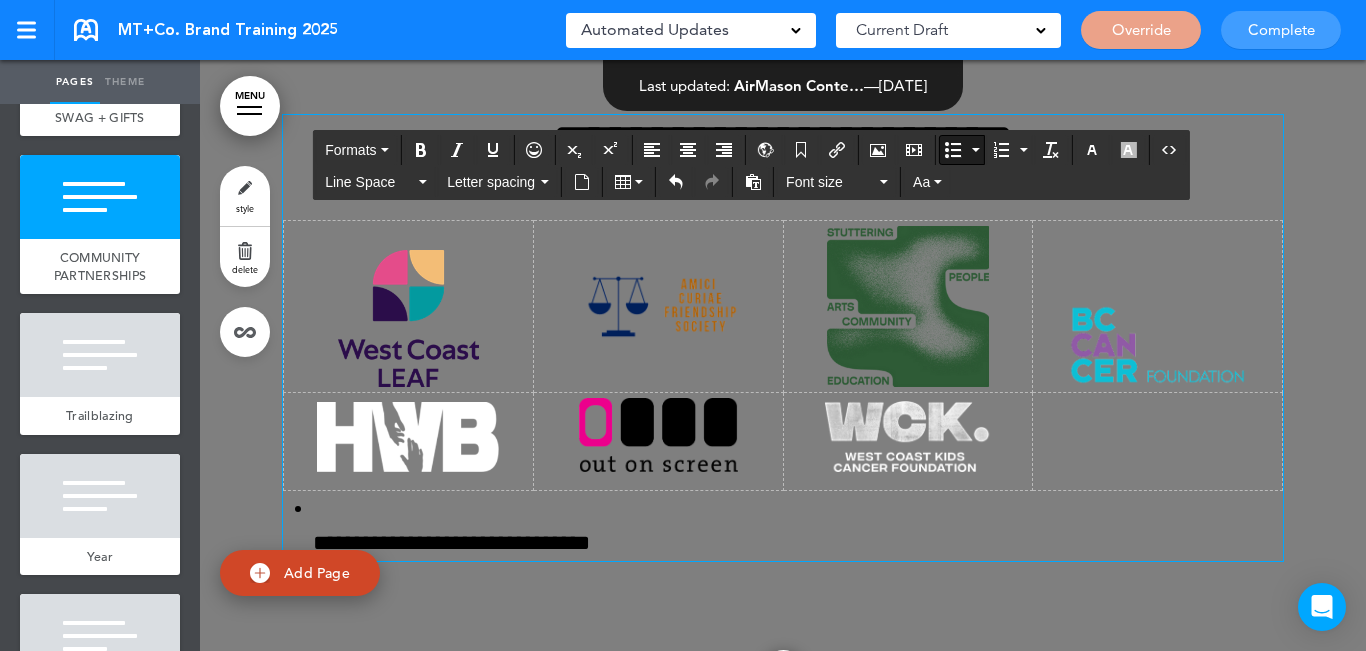 scroll, scrollTop: 14090, scrollLeft: 0, axis: vertical 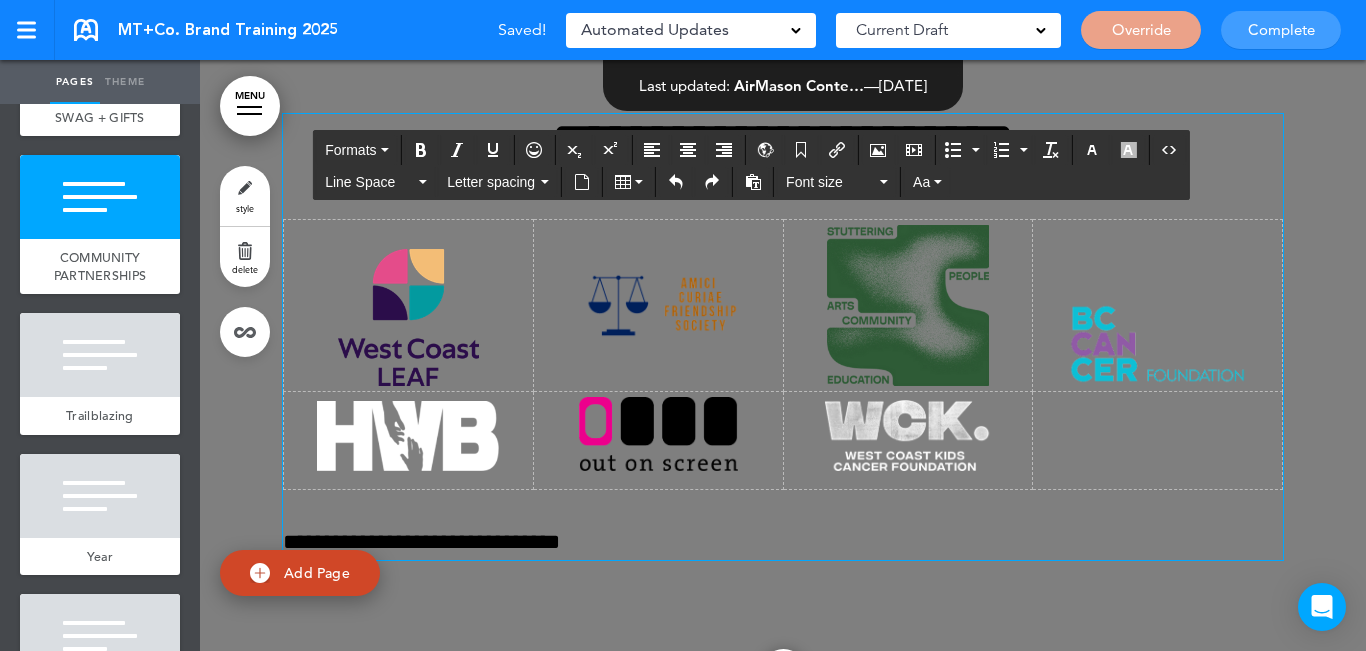 click on "**********" at bounding box center (783, 525) 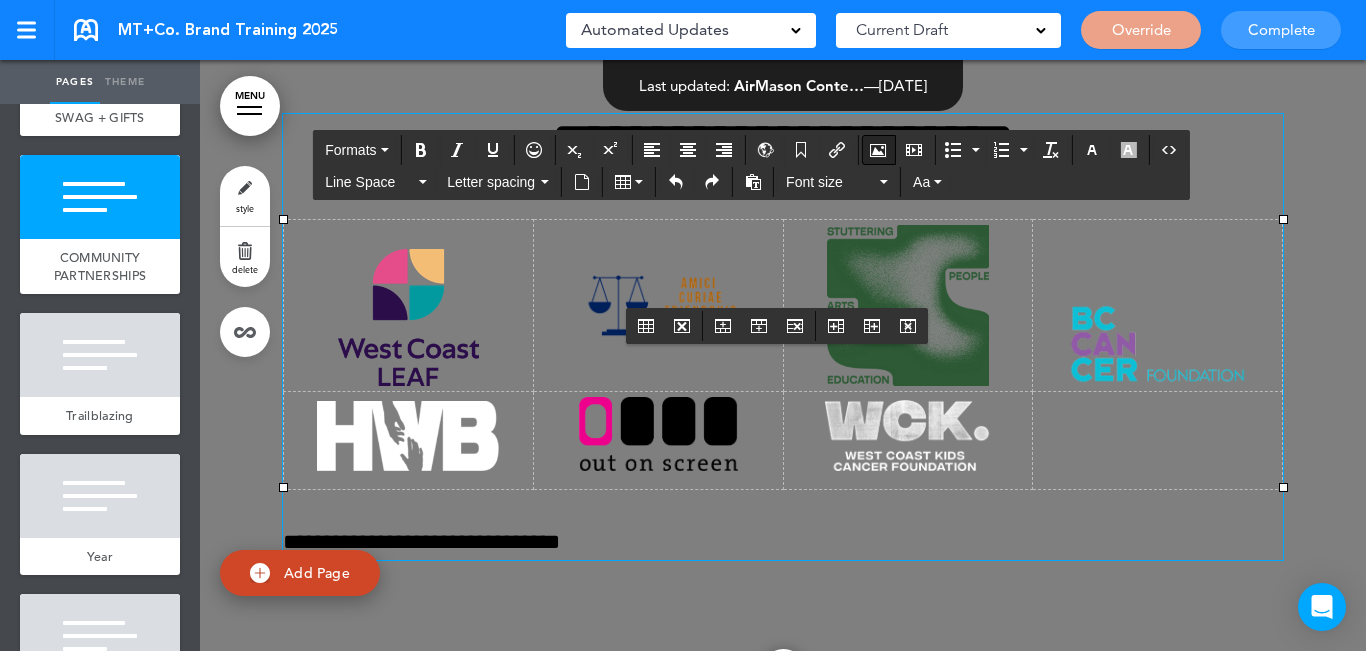click at bounding box center [878, 150] 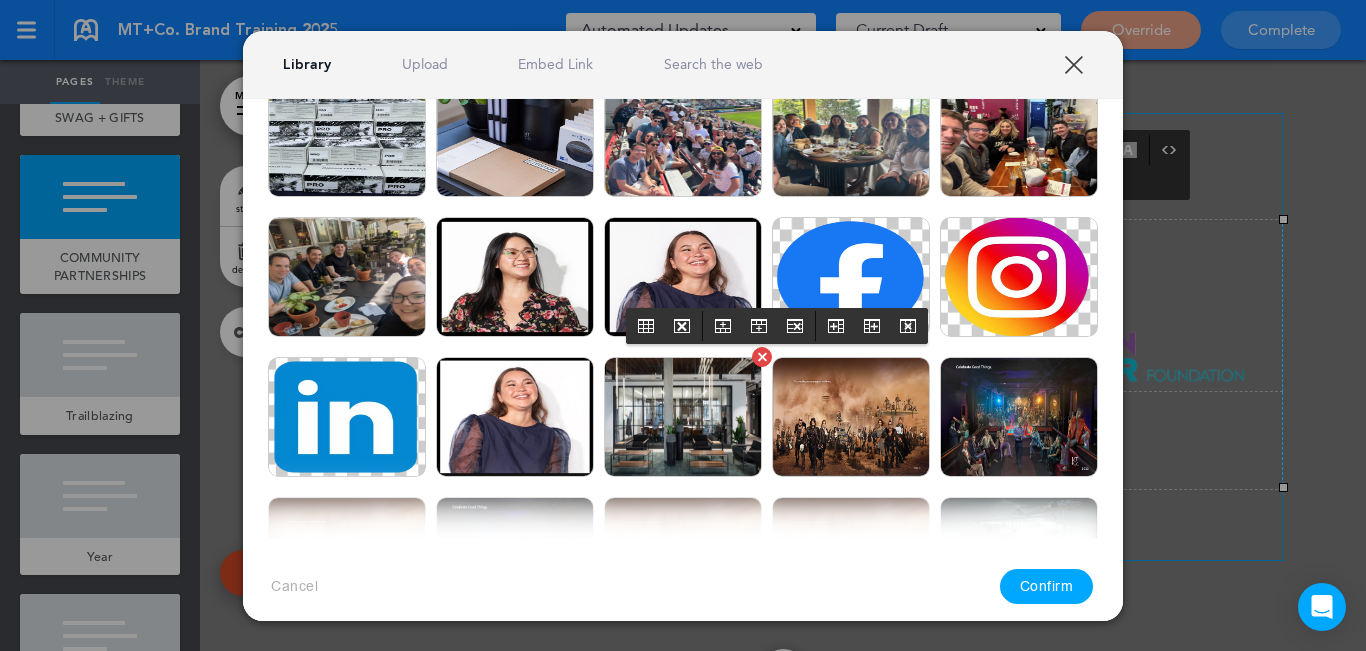scroll, scrollTop: 400, scrollLeft: 0, axis: vertical 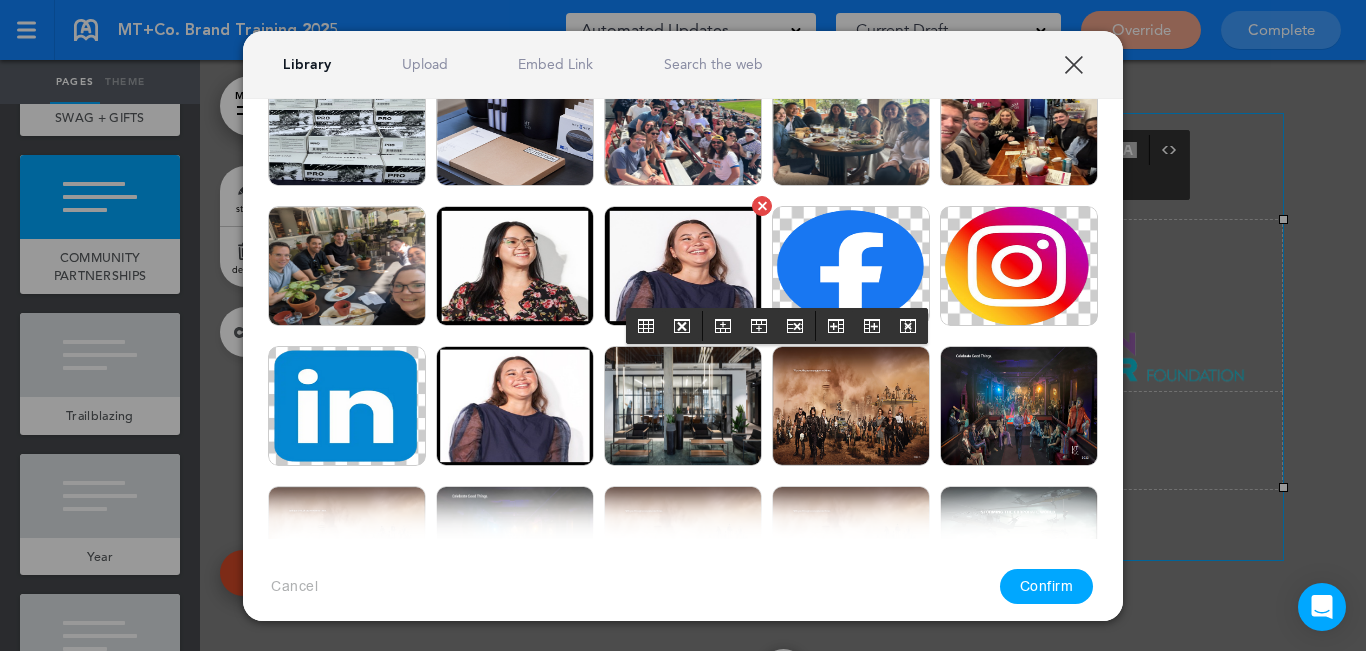 click at bounding box center (683, 266) 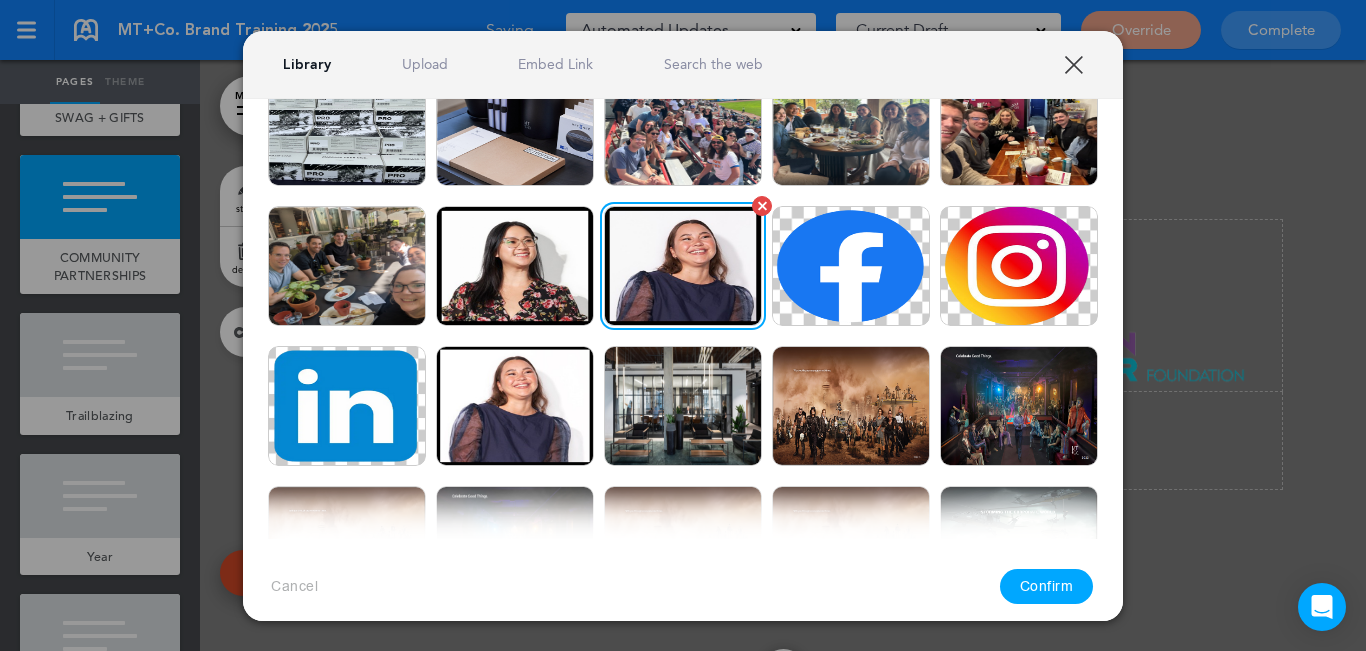 click at bounding box center (683, 266) 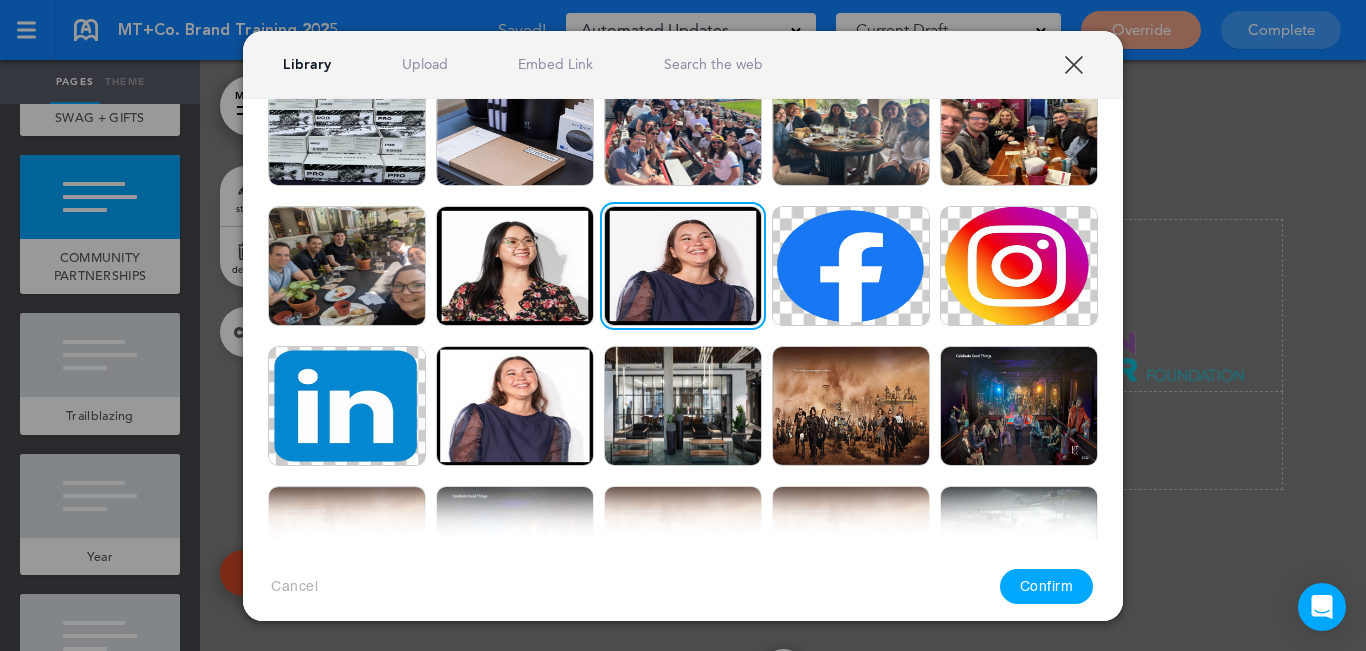 click on "Confirm" at bounding box center [1047, 586] 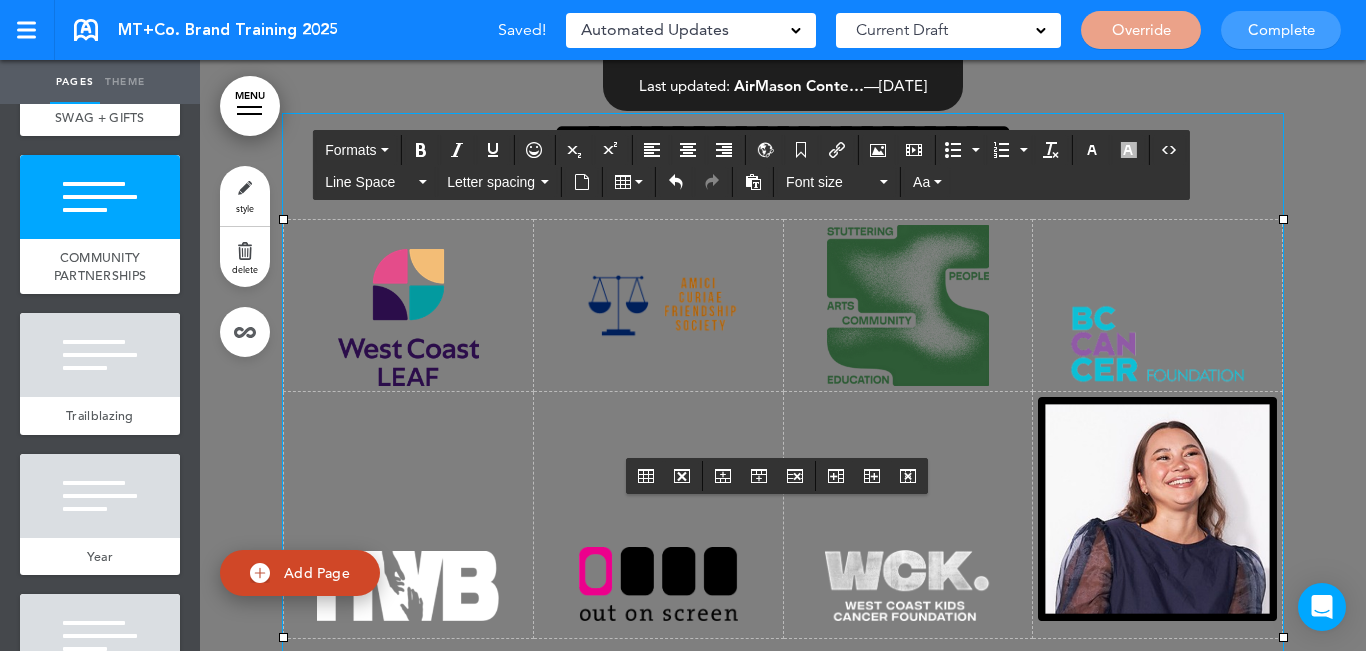 click at bounding box center (1157, 509) 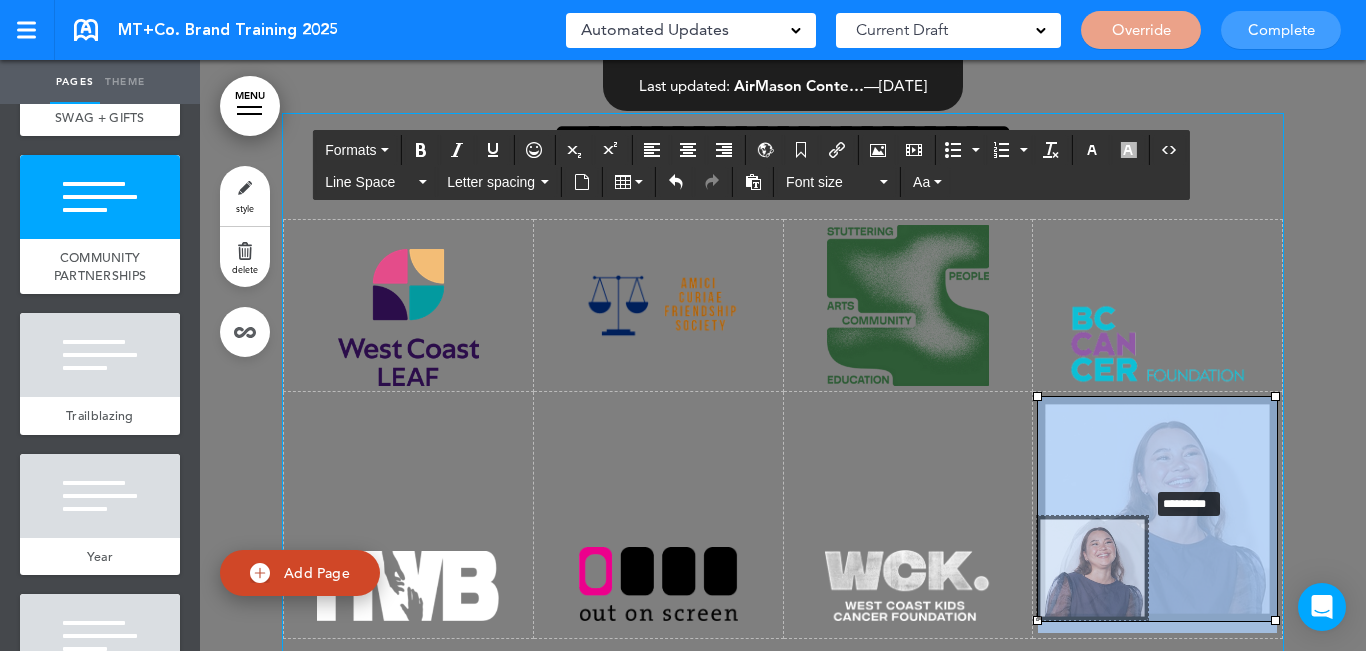 drag, startPoint x: 1268, startPoint y: 218, endPoint x: 1140, endPoint y: 309, distance: 157.05095 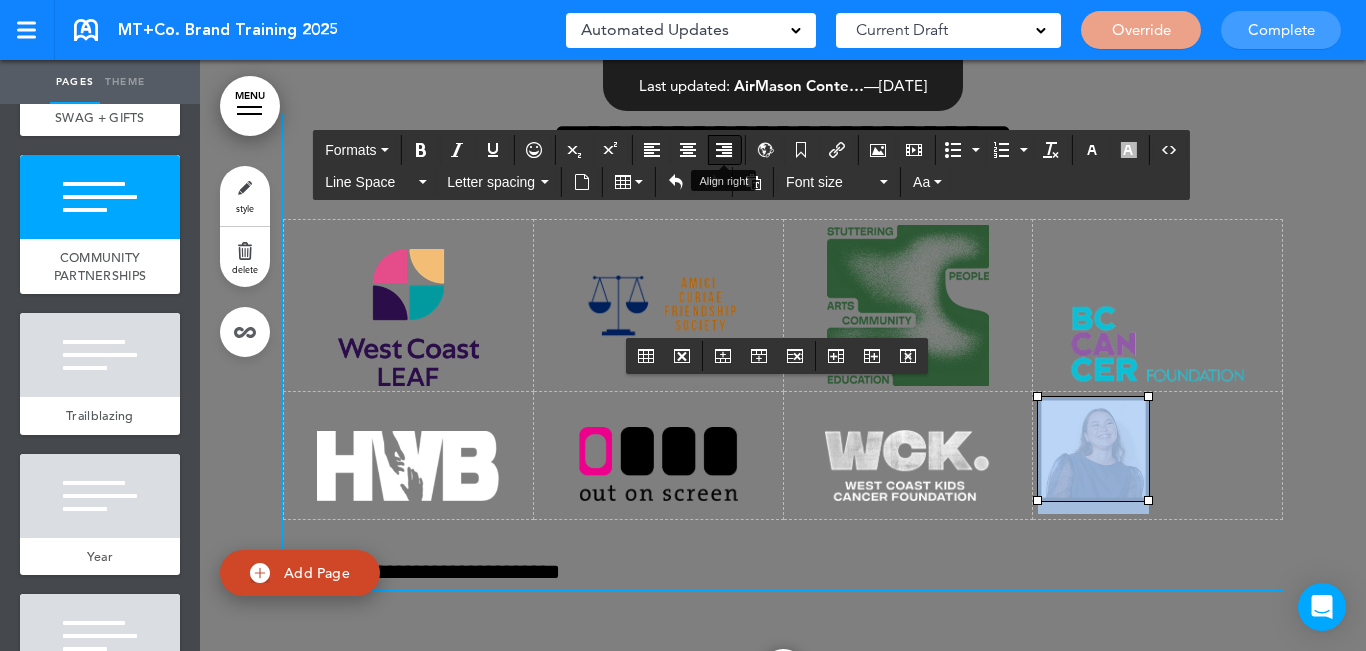click at bounding box center (724, 150) 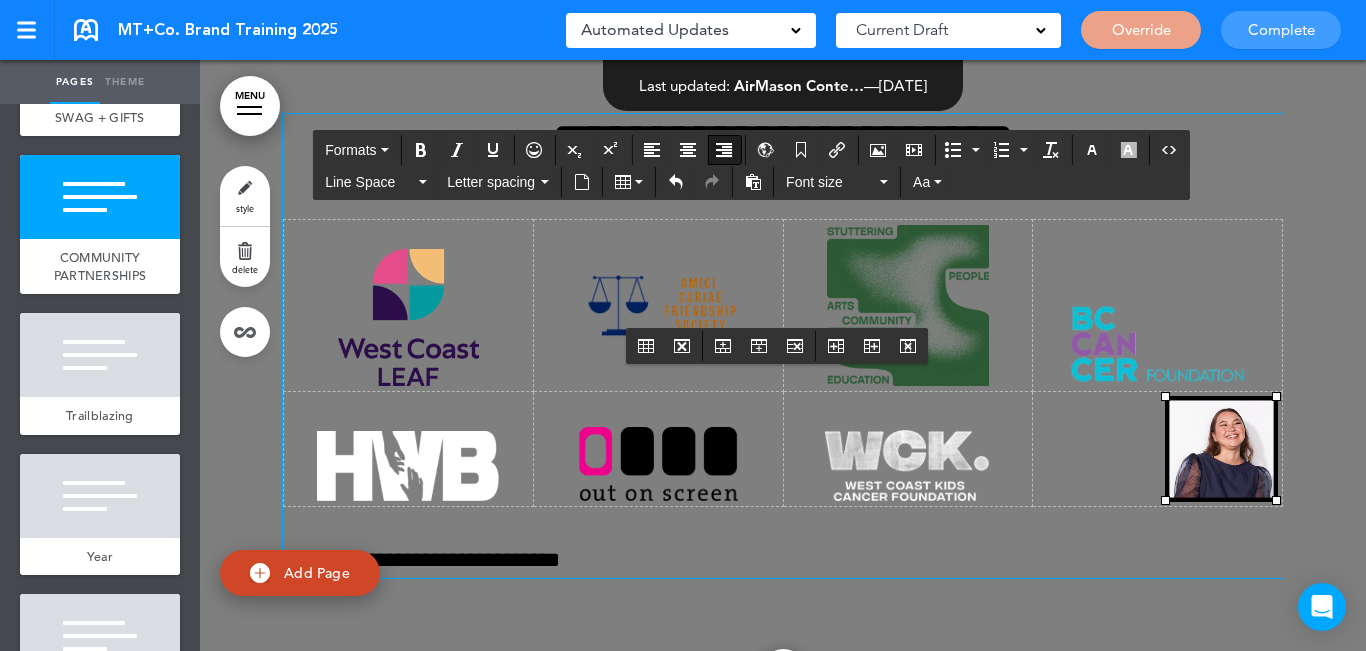 click on "**********" at bounding box center (783, 370) 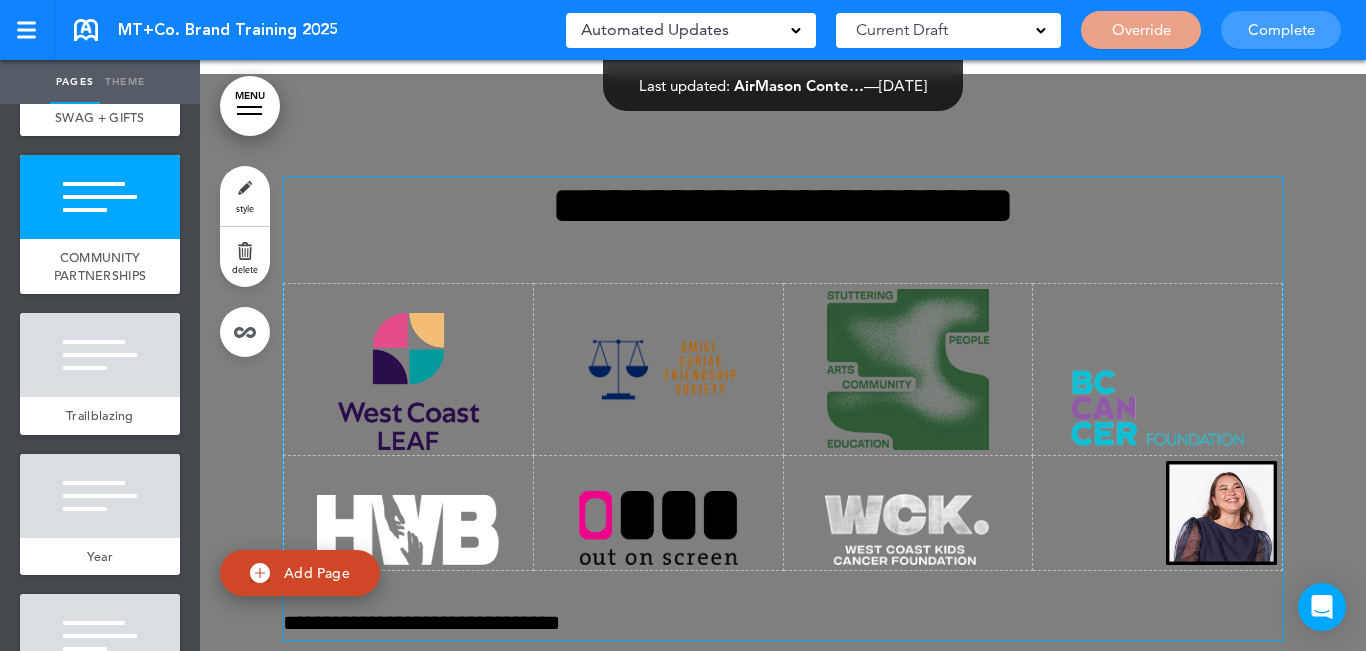 scroll, scrollTop: 14090, scrollLeft: 0, axis: vertical 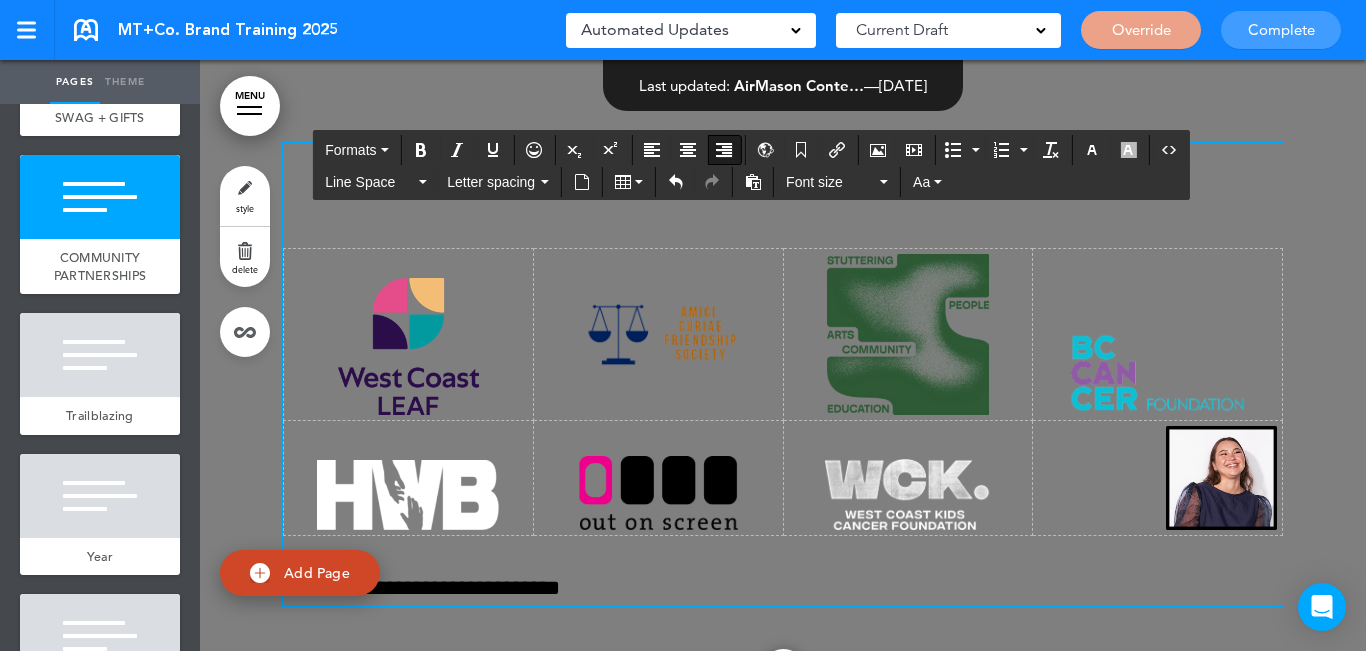 click at bounding box center [1221, 478] 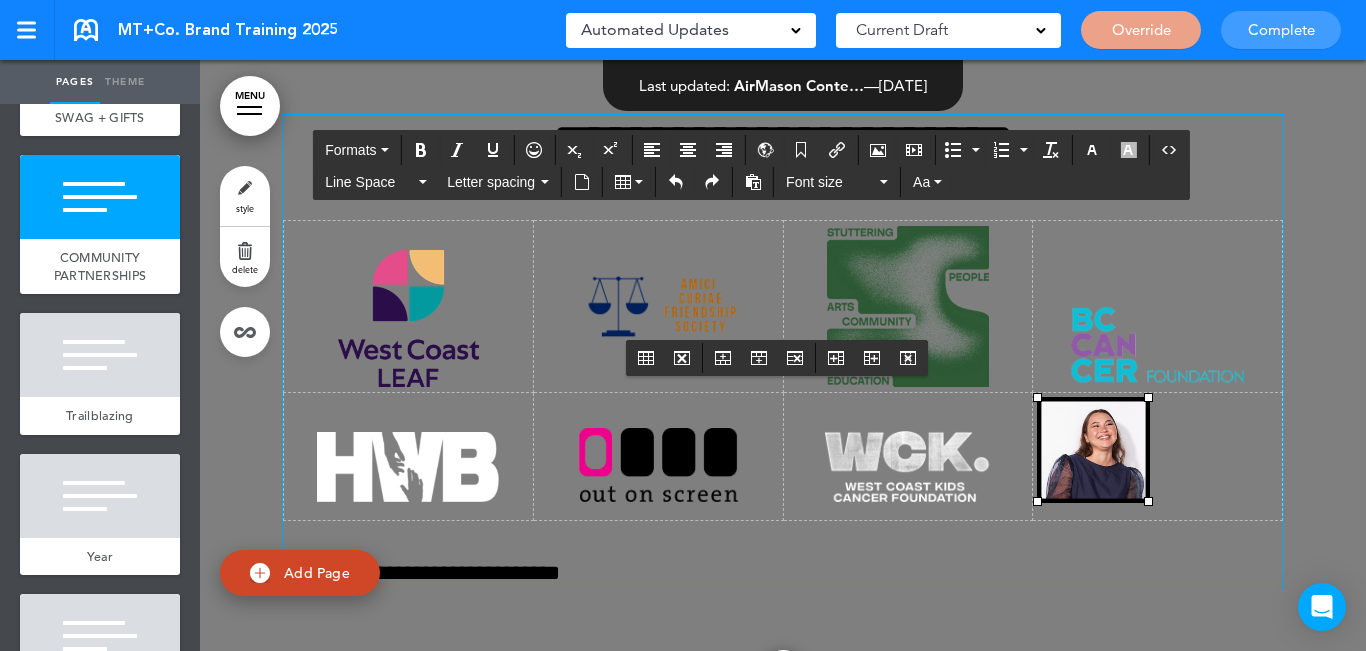 scroll, scrollTop: 14090, scrollLeft: 0, axis: vertical 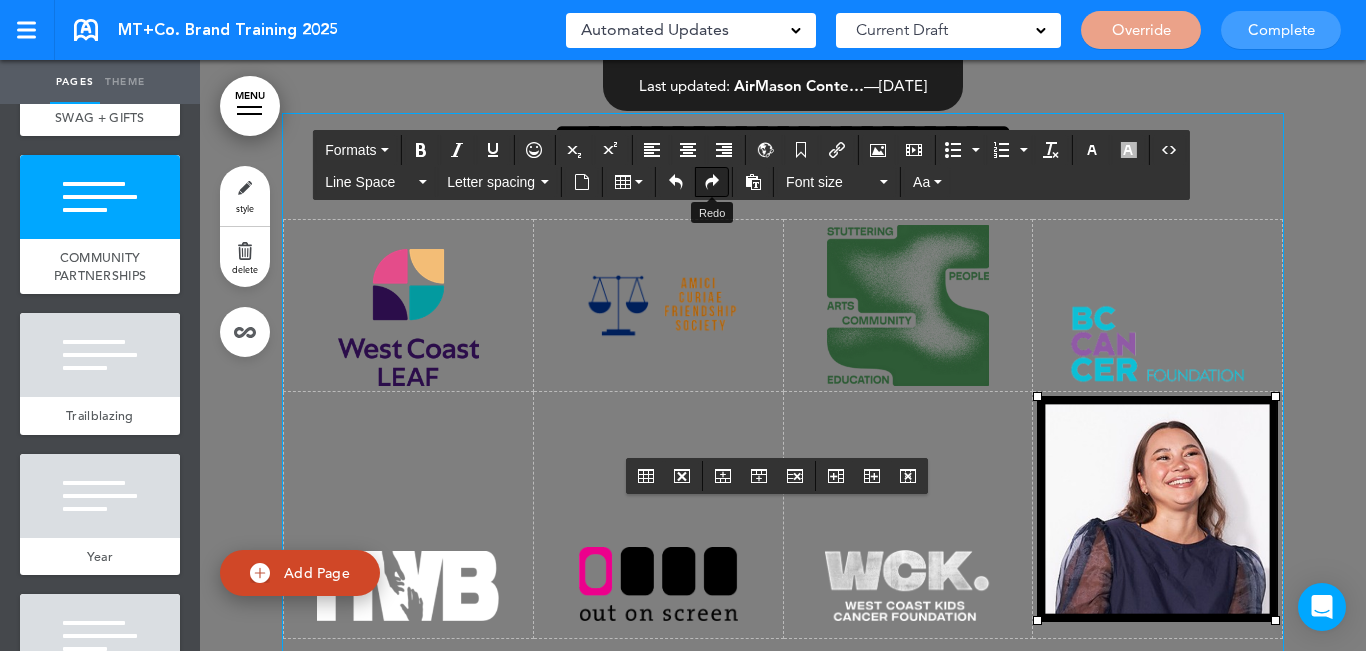 click at bounding box center [712, 182] 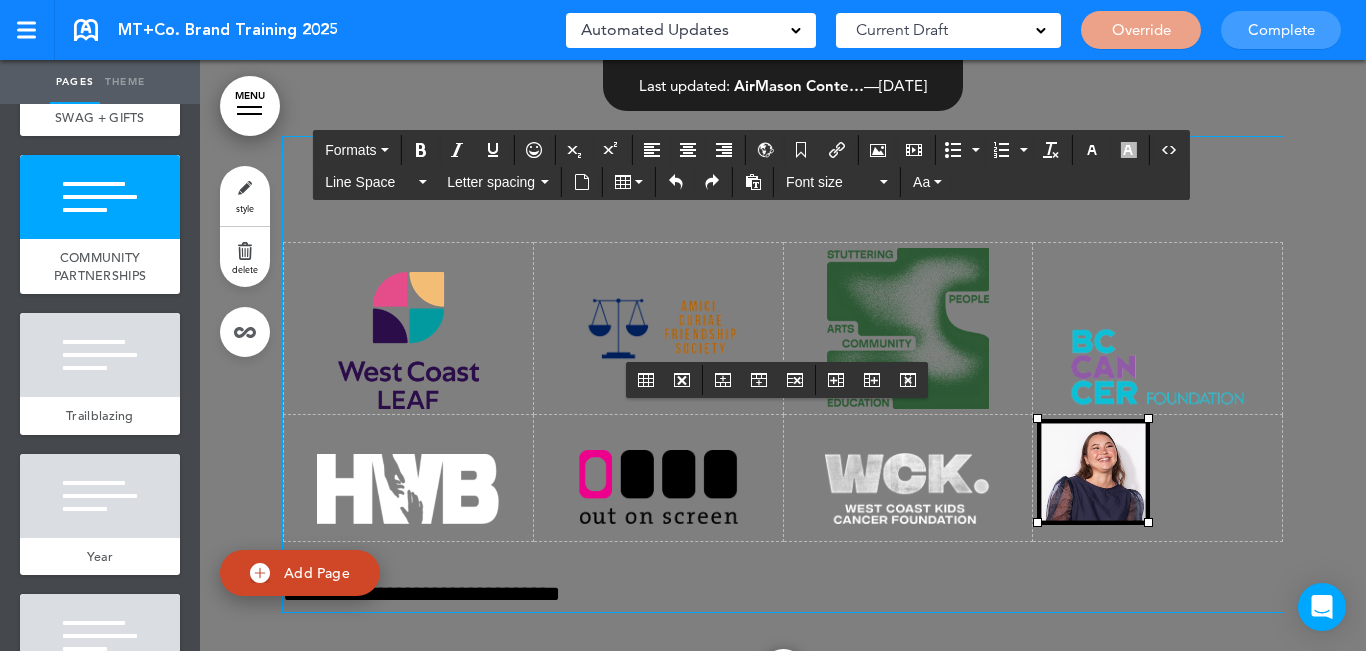 scroll, scrollTop: 14105, scrollLeft: 0, axis: vertical 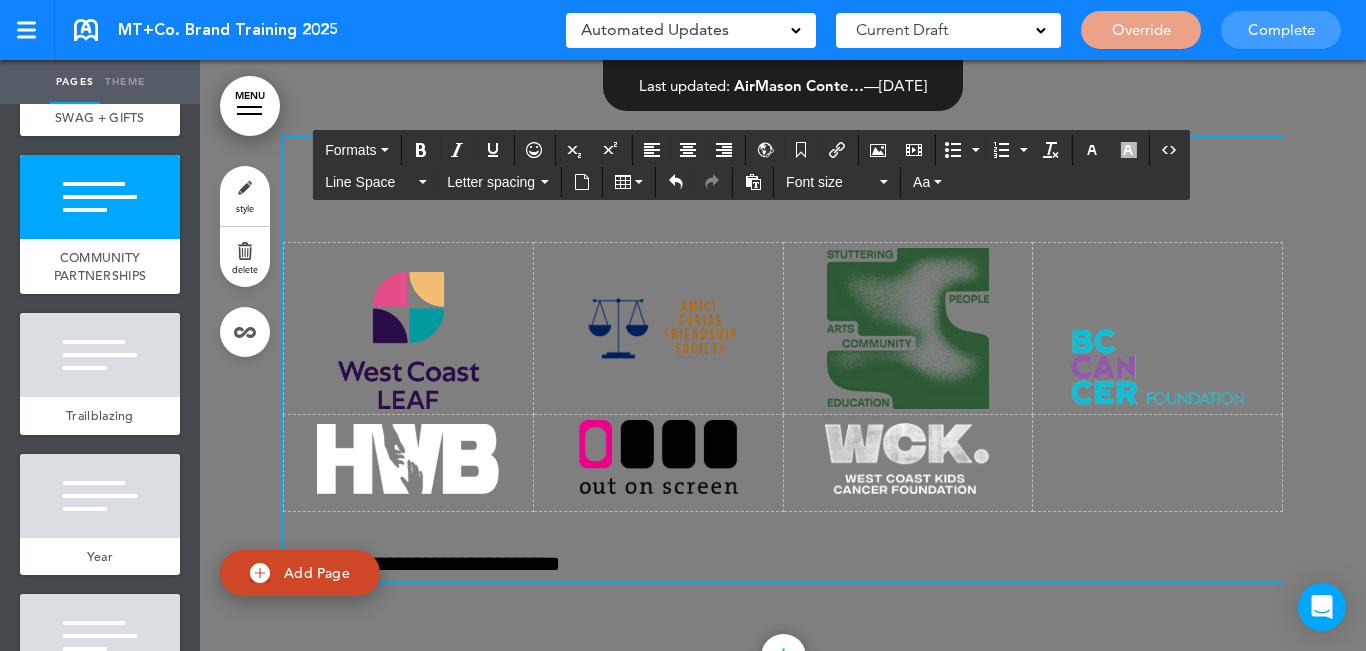 click on "**********" at bounding box center (783, 547) 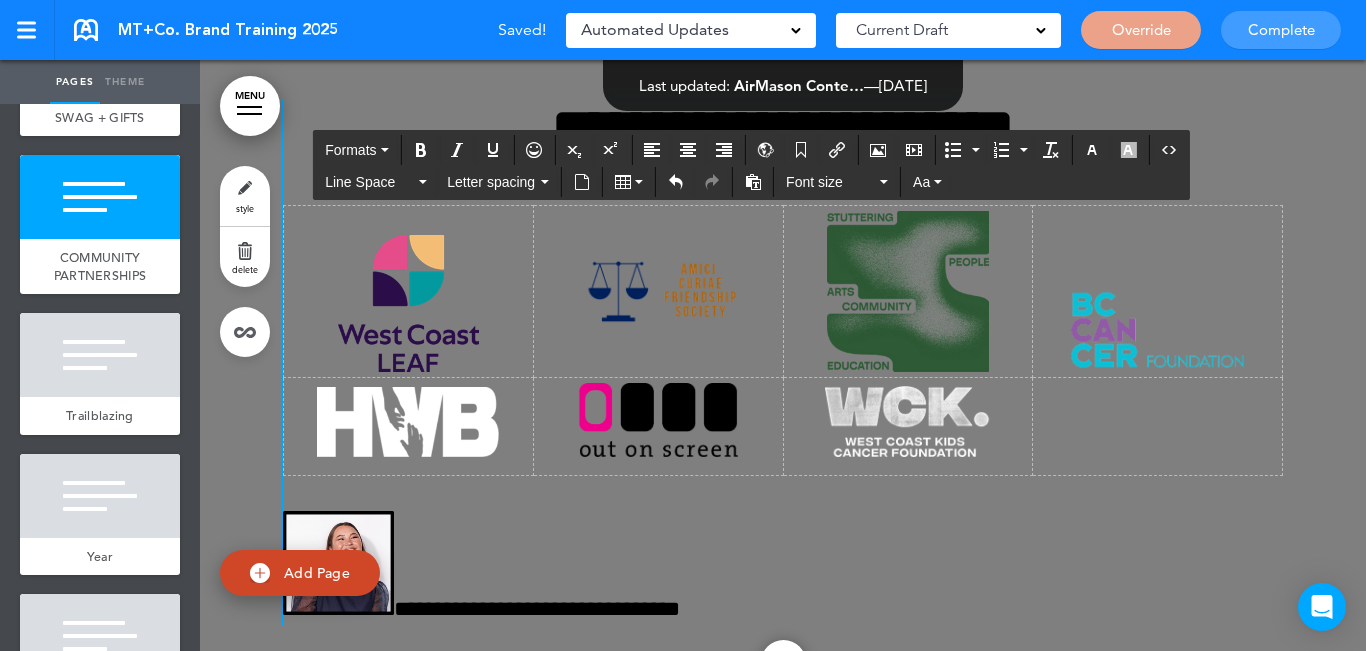 scroll, scrollTop: 14105, scrollLeft: 0, axis: vertical 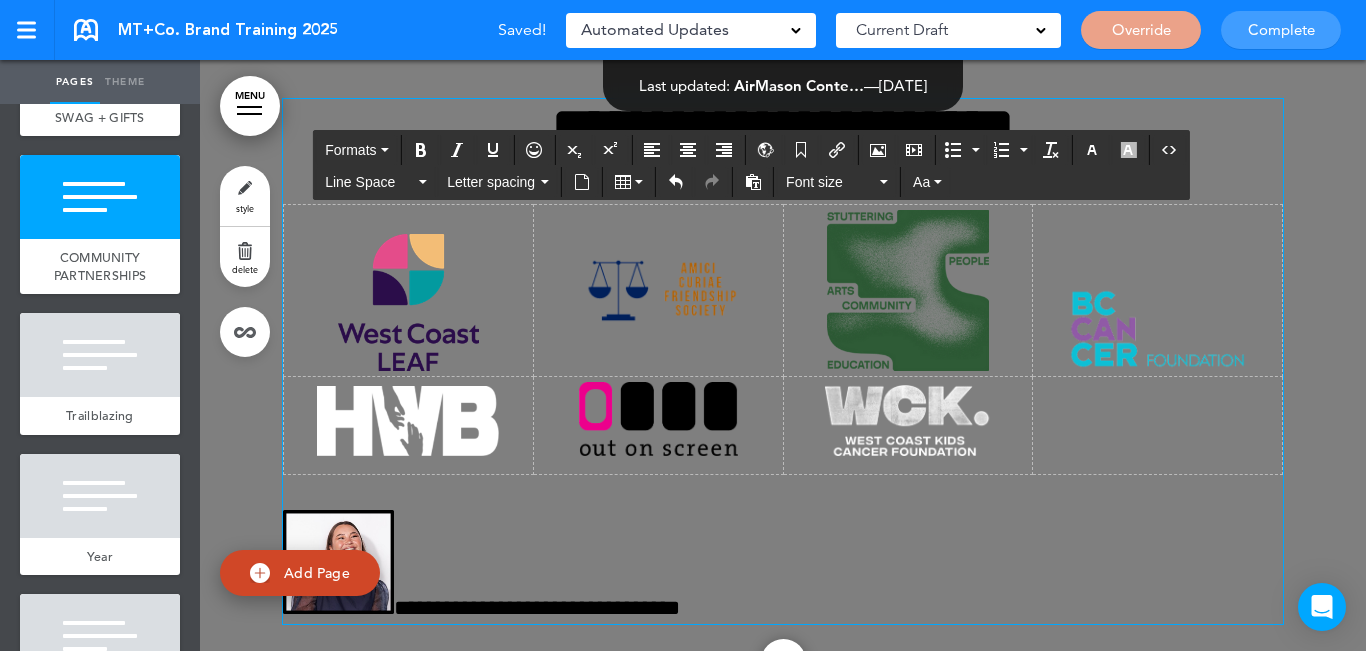 click on "**********" at bounding box center (783, 549) 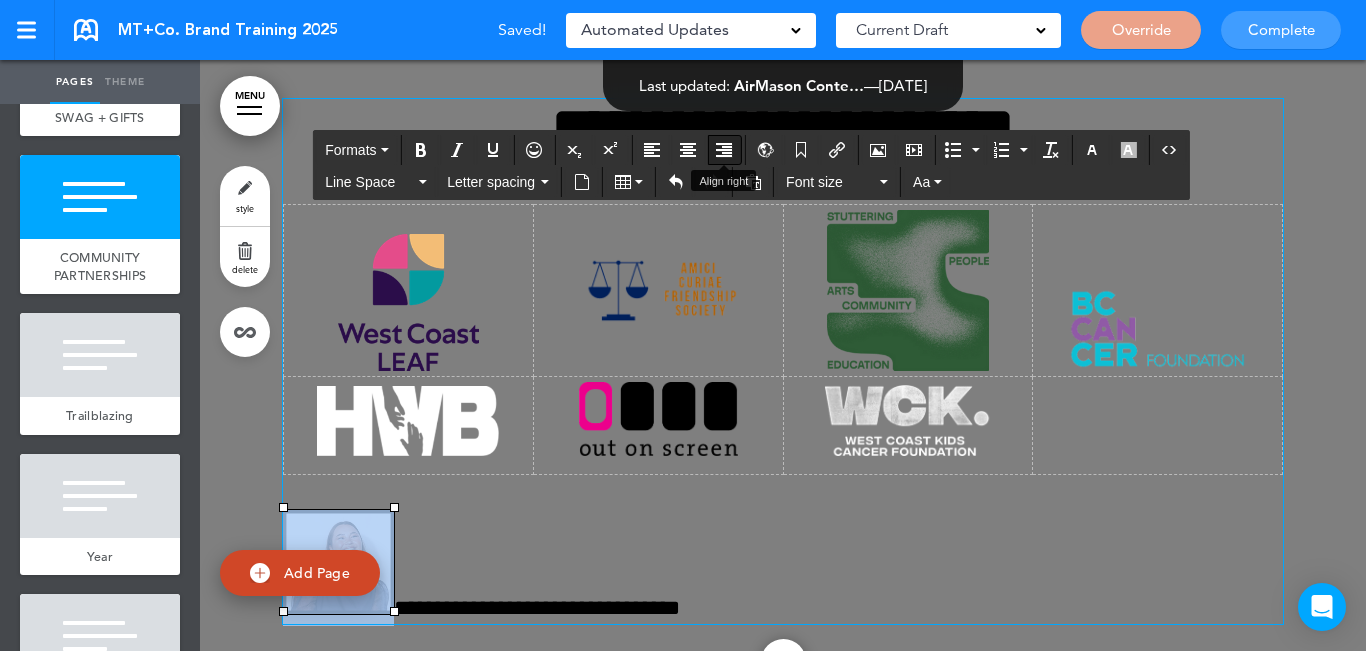 click at bounding box center [724, 150] 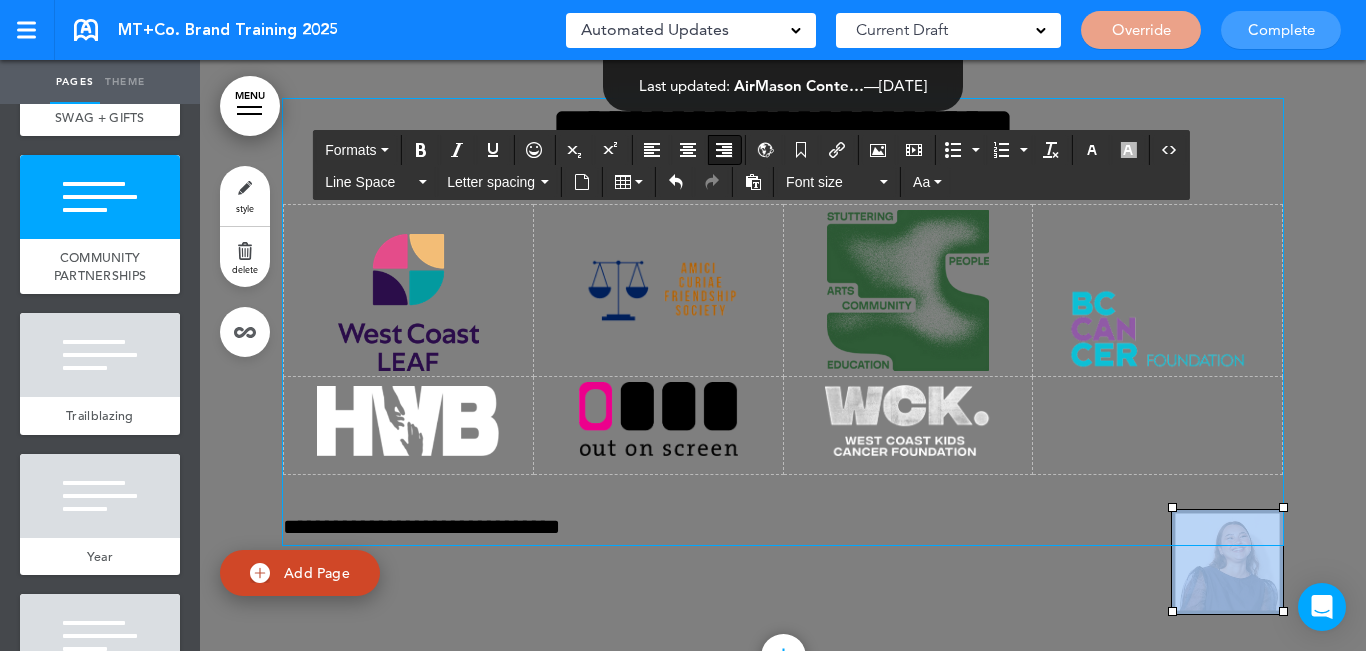 click at bounding box center [783, 356] 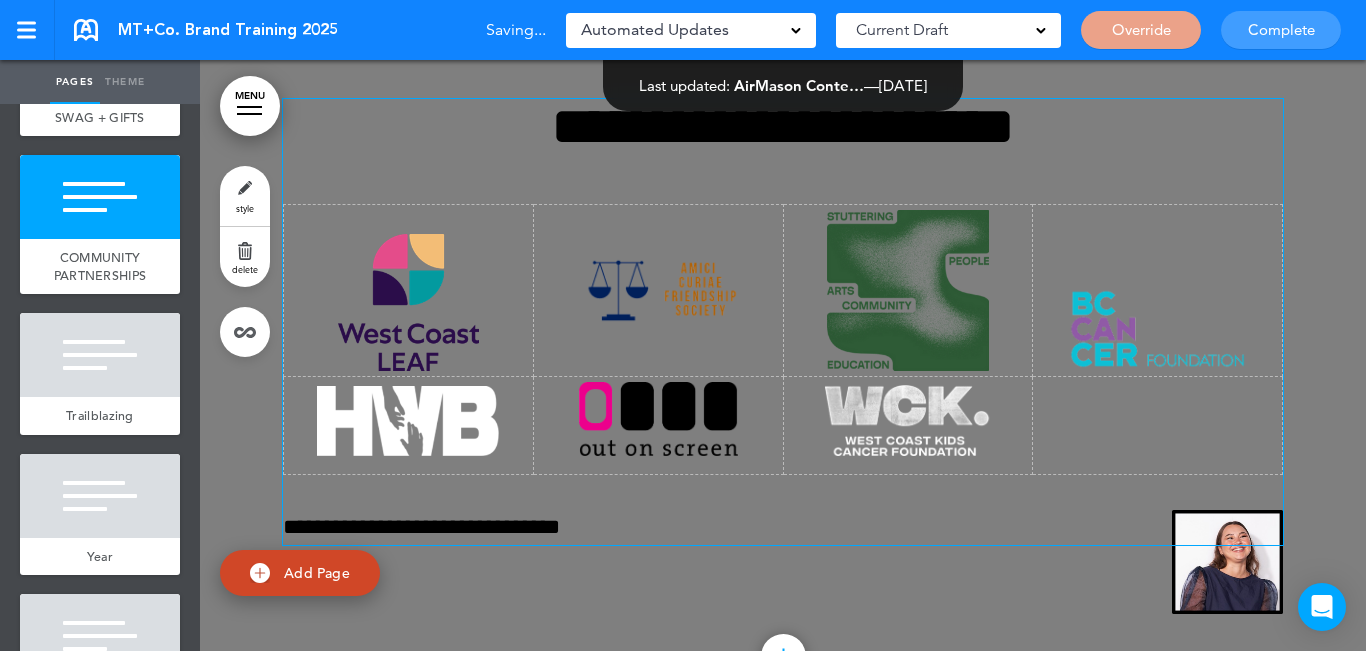 click on "**********" at bounding box center (783, 510) 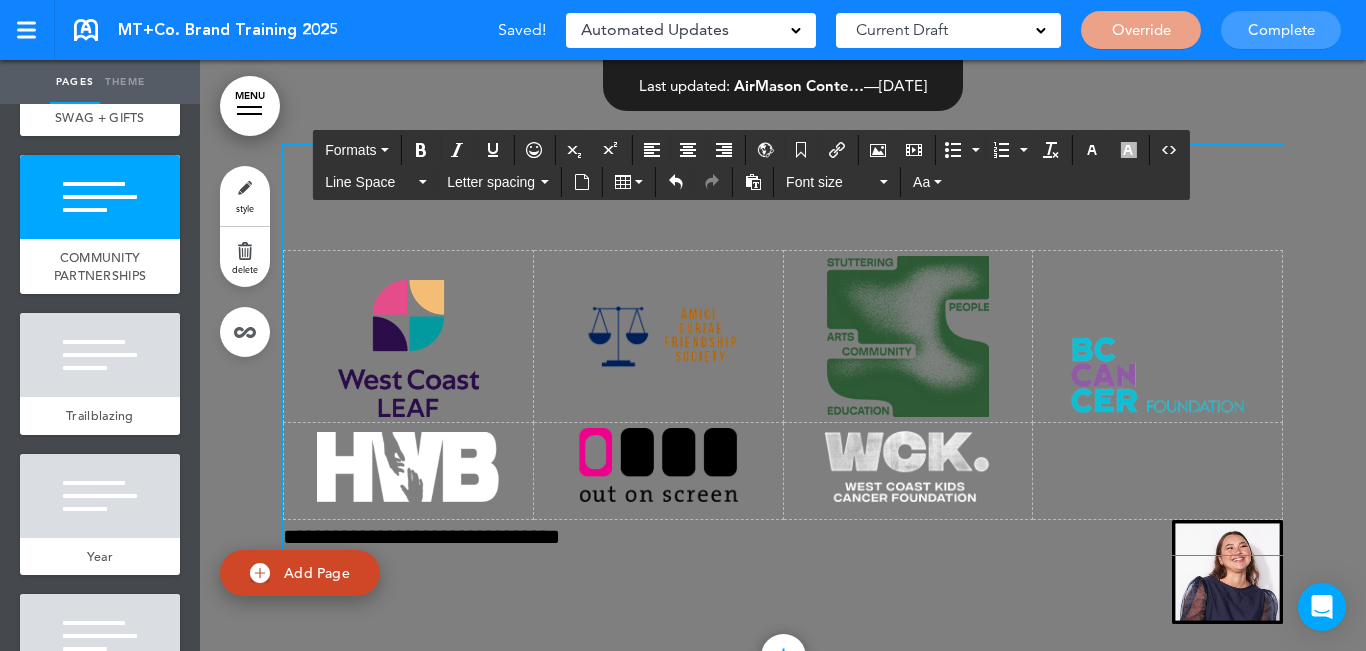 scroll, scrollTop: 14123, scrollLeft: 0, axis: vertical 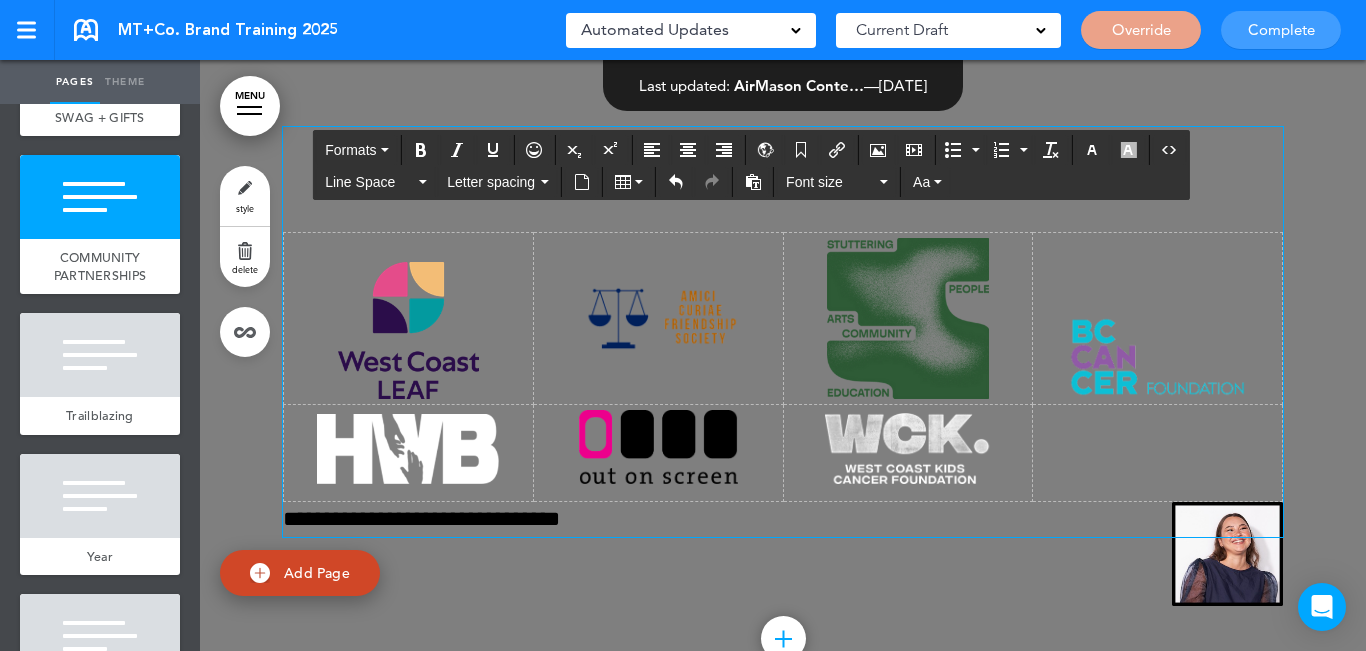 click on "**********" at bounding box center (783, 366) 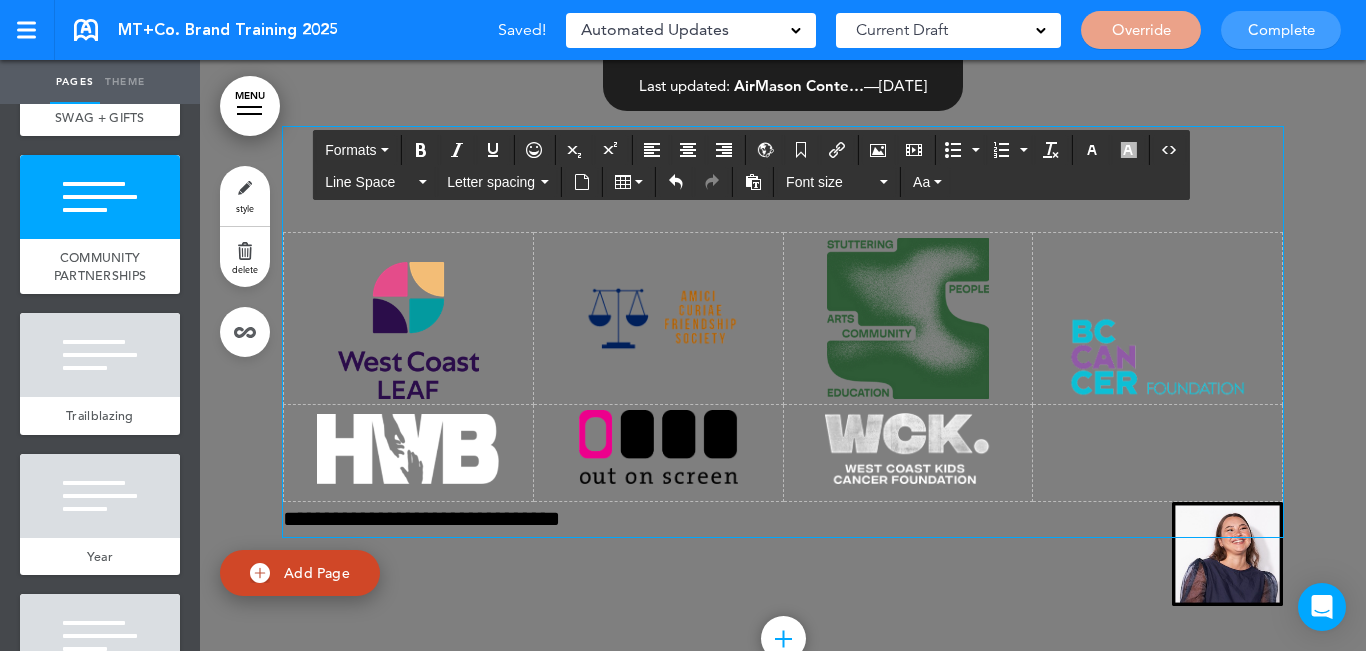 click on "**********" at bounding box center (783, 519) 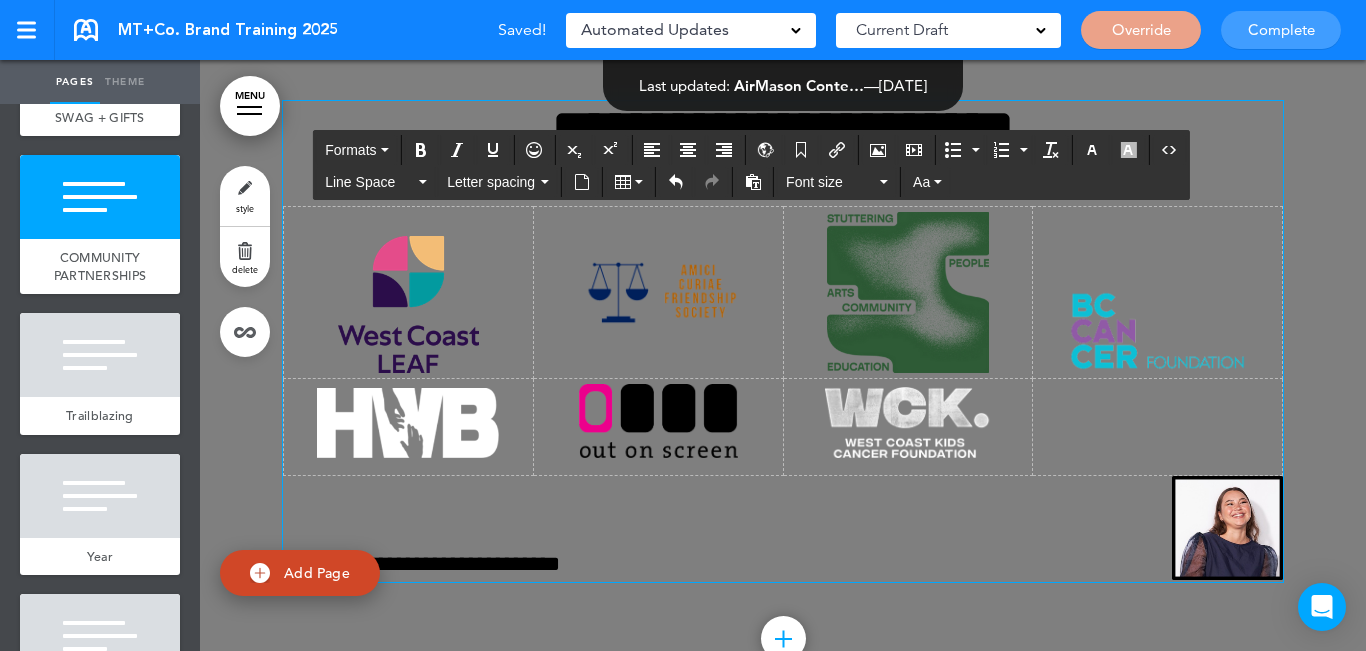 scroll, scrollTop: 14115, scrollLeft: 0, axis: vertical 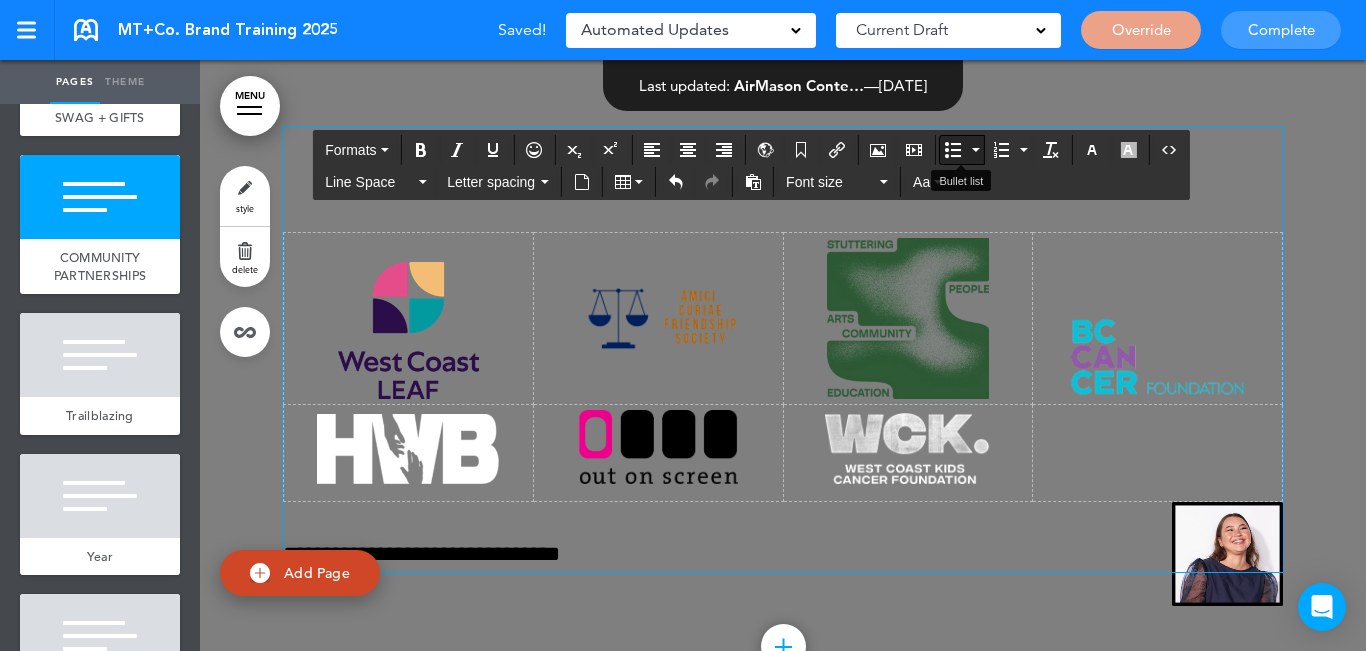 click at bounding box center [953, 150] 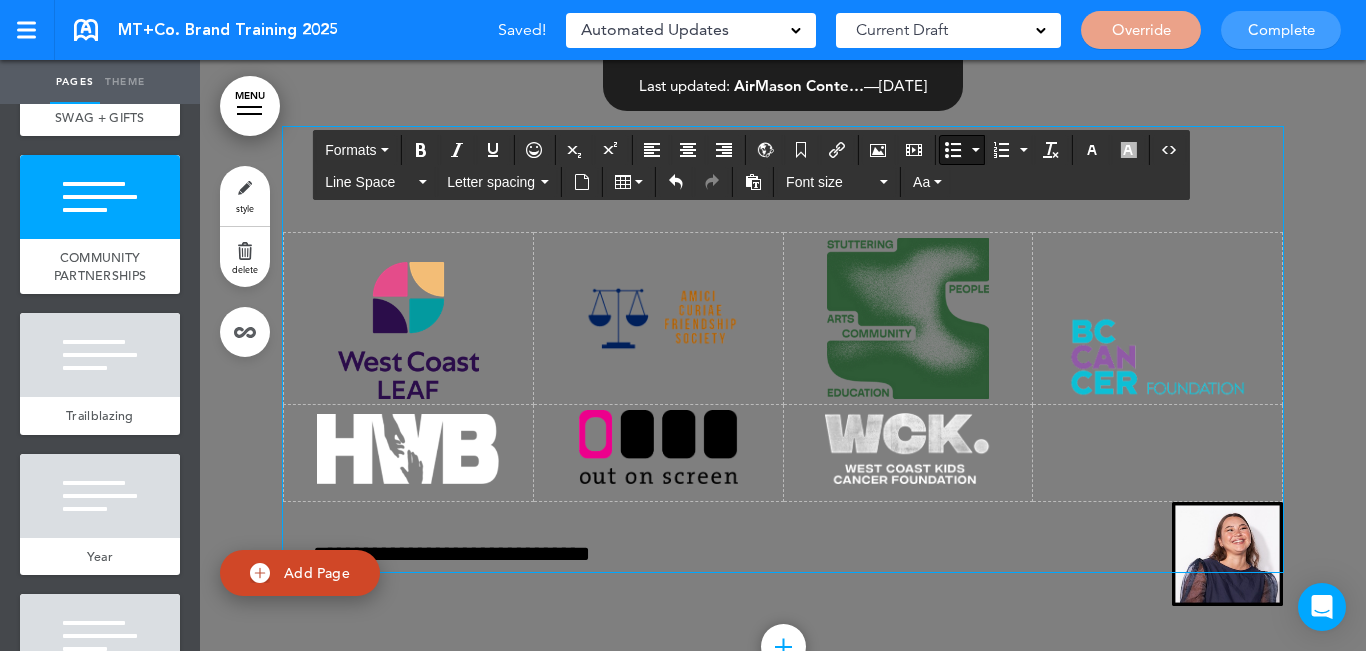click on "Add collapsible section
?
In order to add a collapsible
section, only solid background  colours can be used.
Read Less" at bounding box center (783, 614) 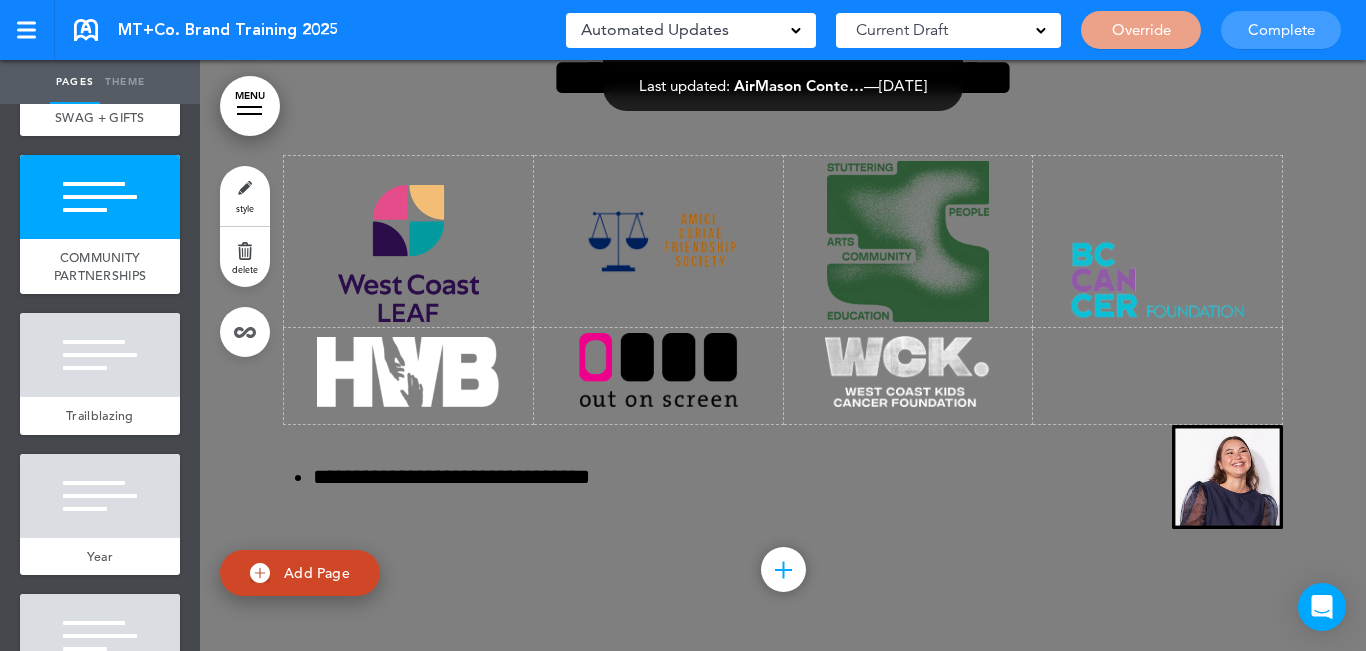 scroll, scrollTop: 14215, scrollLeft: 0, axis: vertical 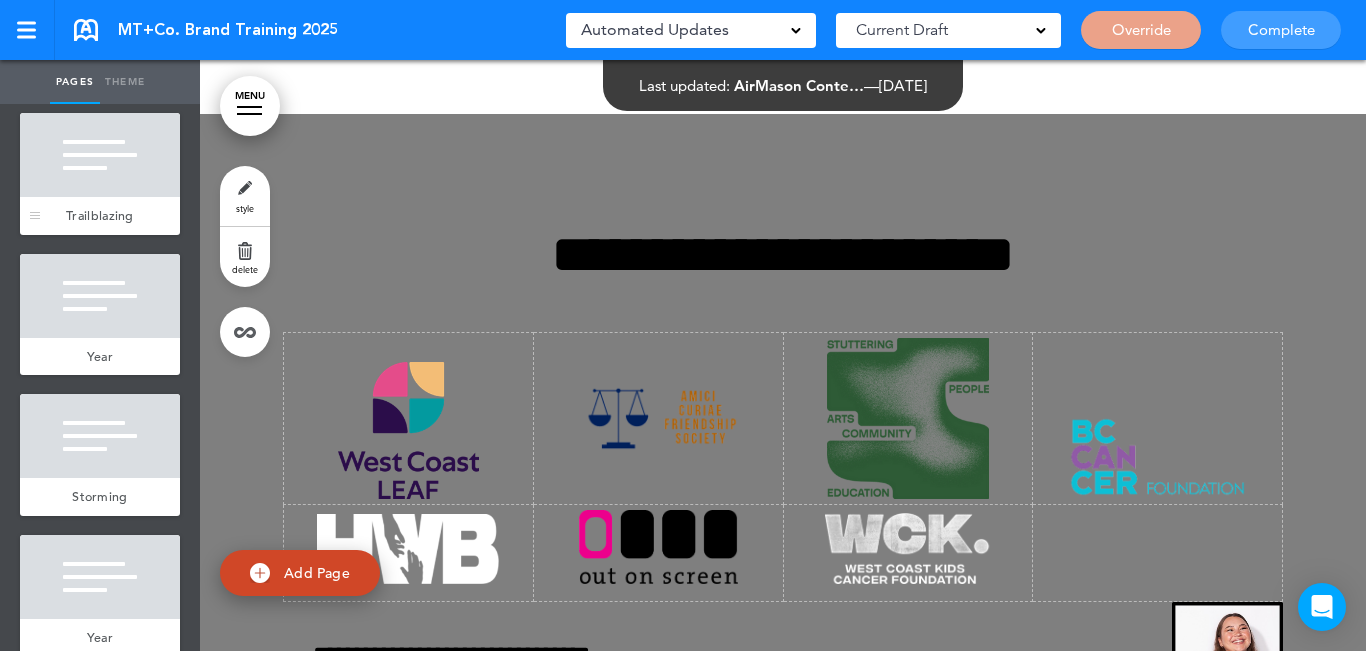 click at bounding box center [100, 155] 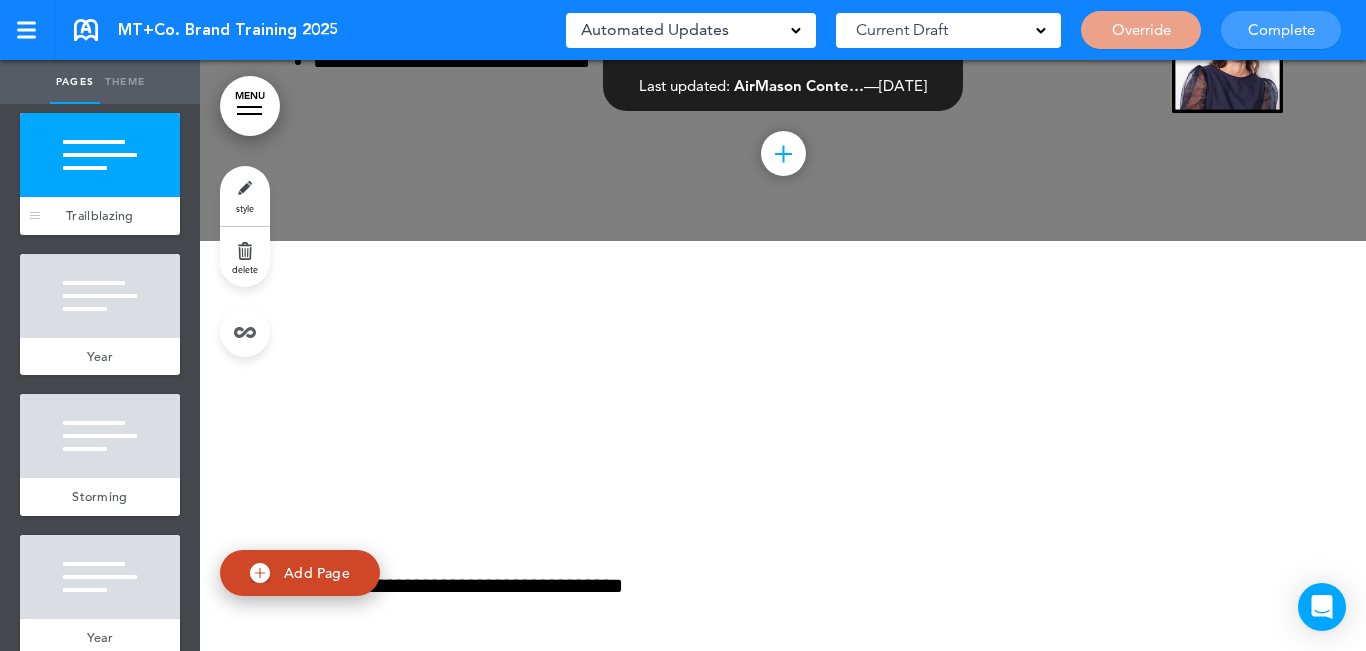 scroll, scrollTop: 14610, scrollLeft: 0, axis: vertical 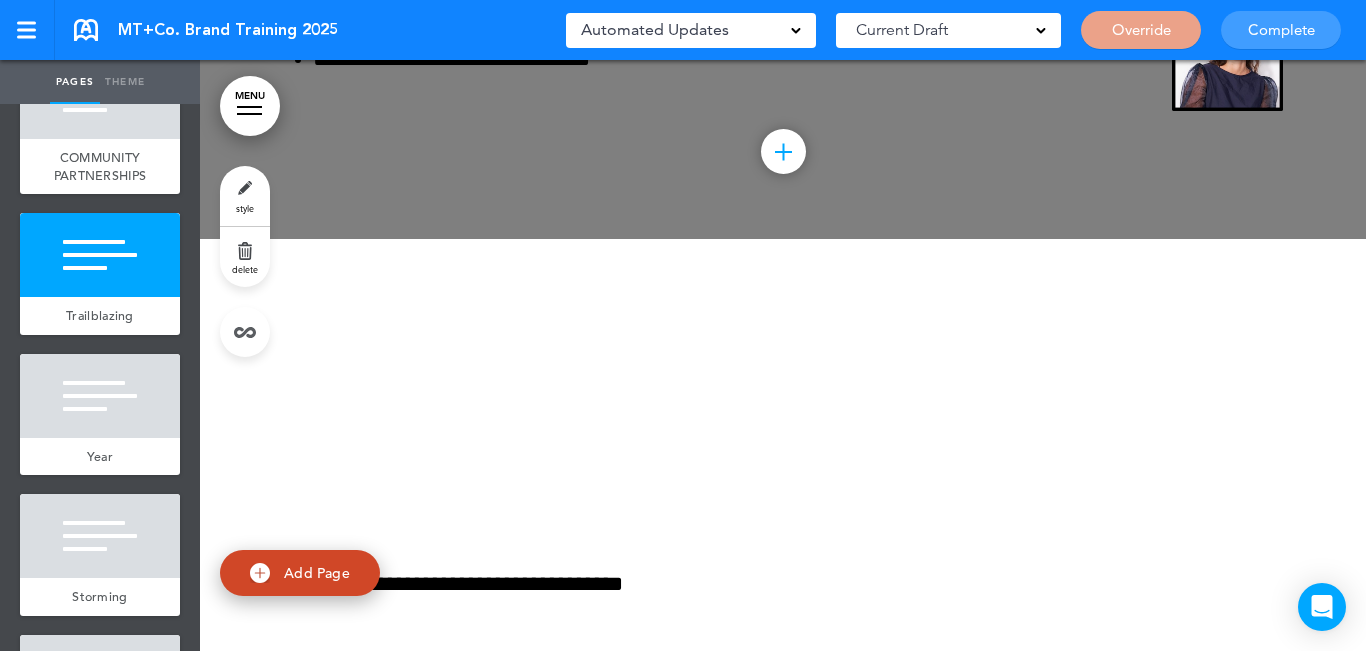 click on "delete" at bounding box center [245, 269] 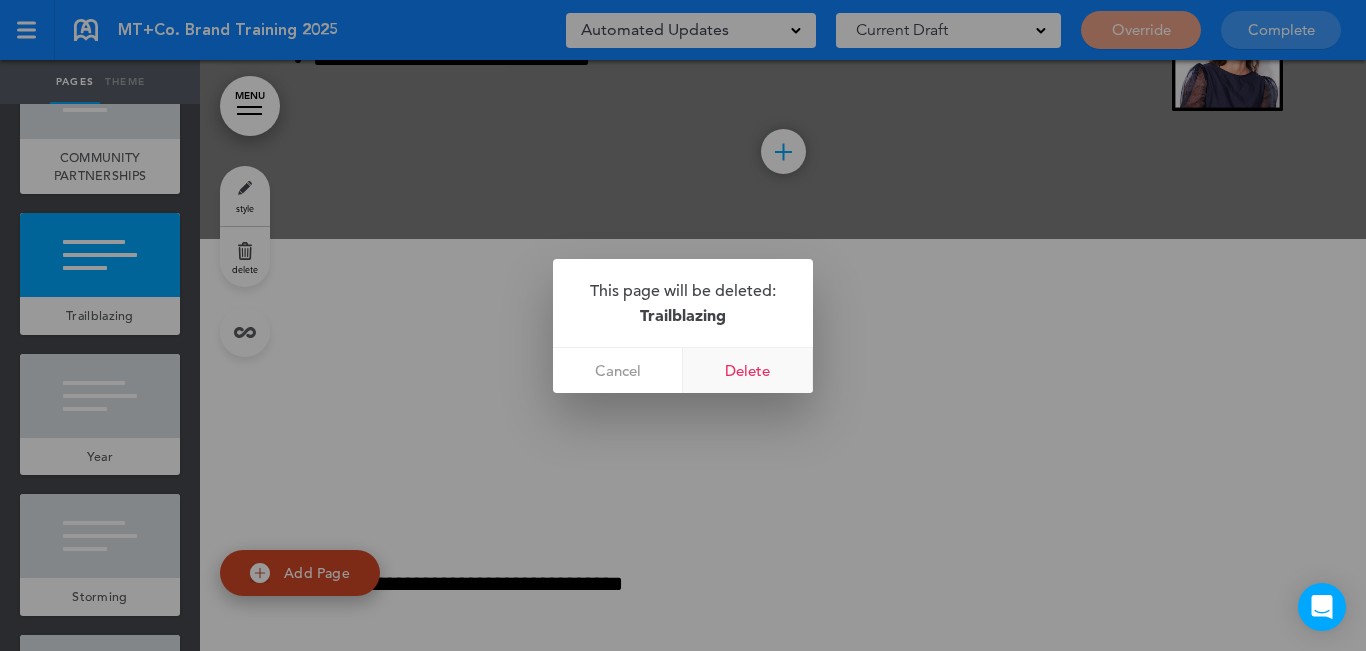 click on "Delete" at bounding box center (748, 370) 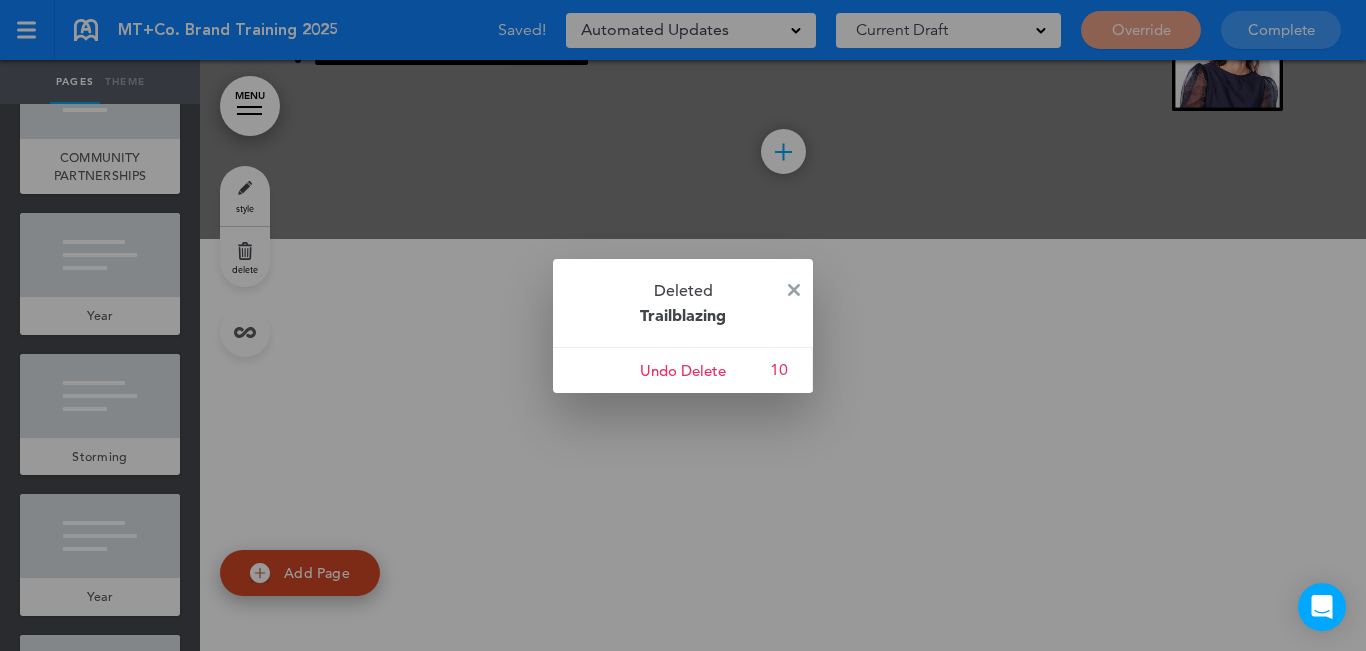 click at bounding box center [683, 325] 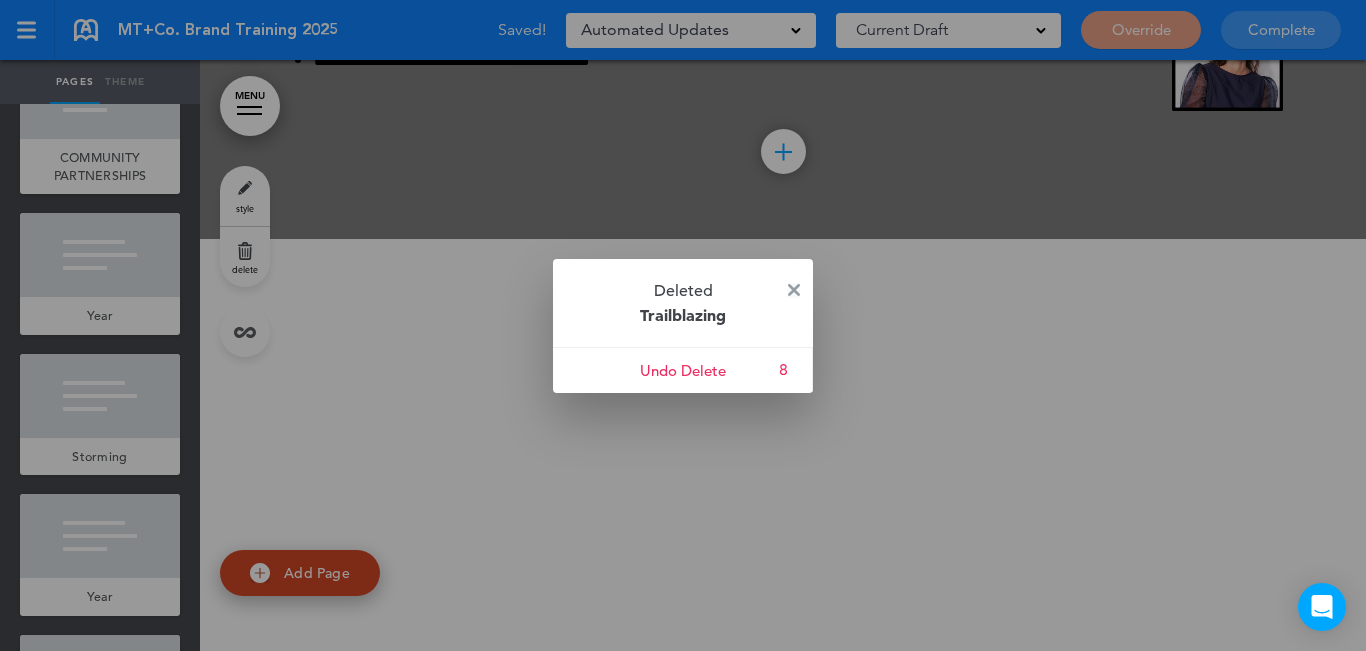 click at bounding box center [794, 290] 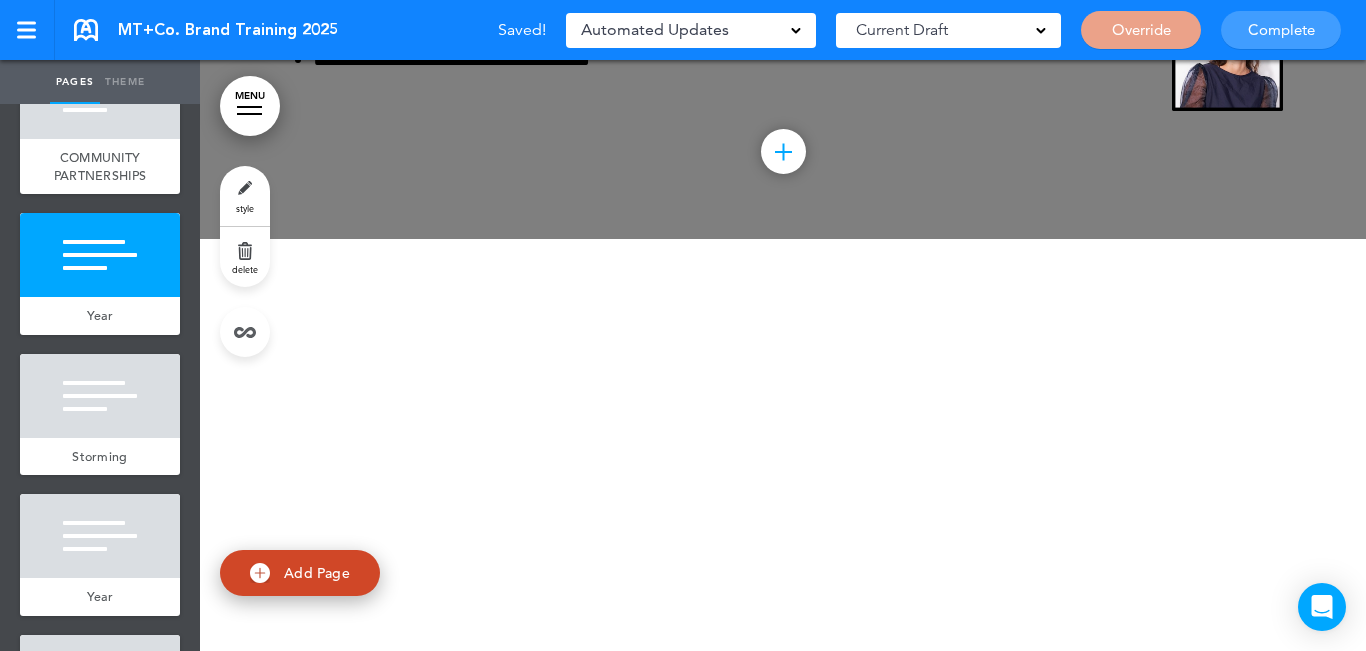 drag, startPoint x: 246, startPoint y: 257, endPoint x: 292, endPoint y: 272, distance: 48.38388 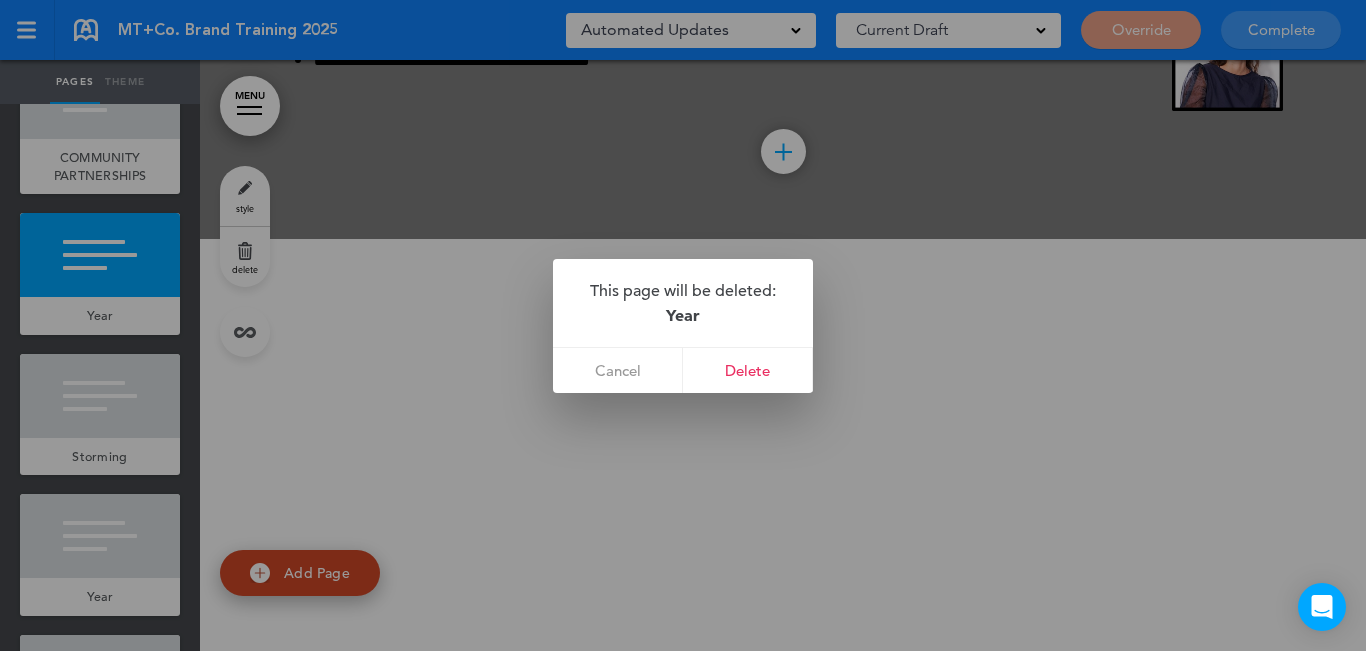 click on "Delete" at bounding box center [748, 370] 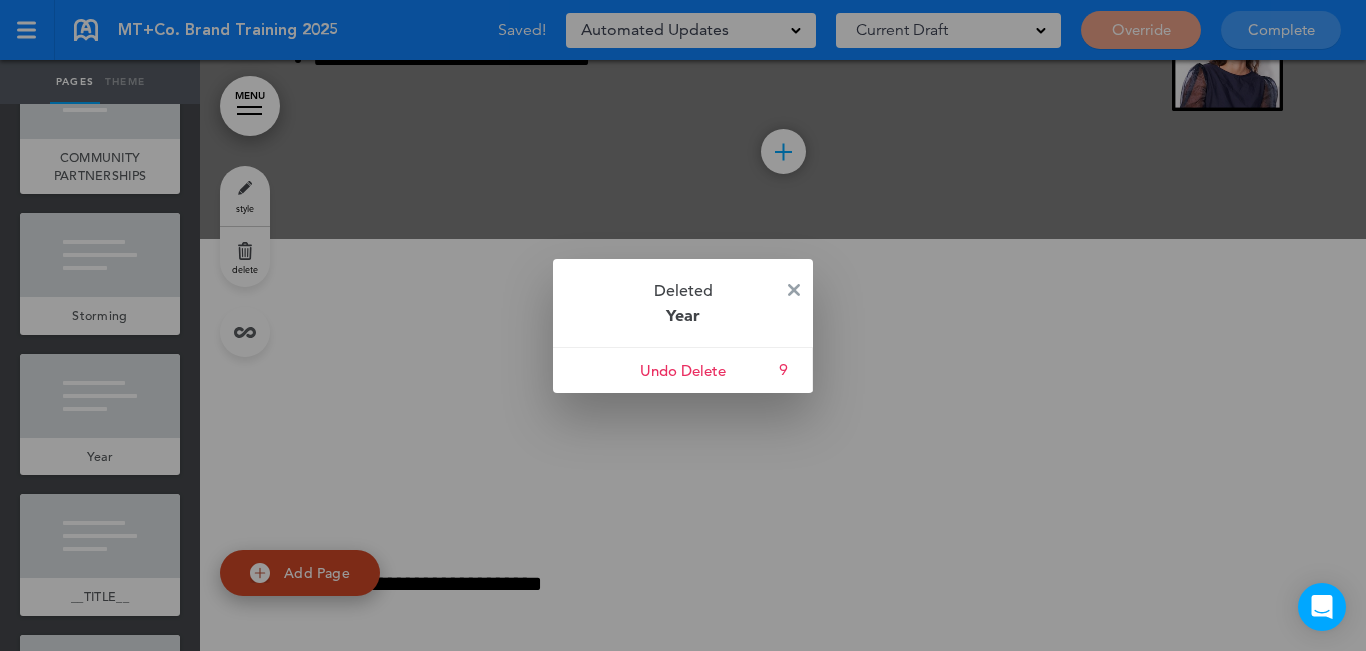 click at bounding box center [794, 290] 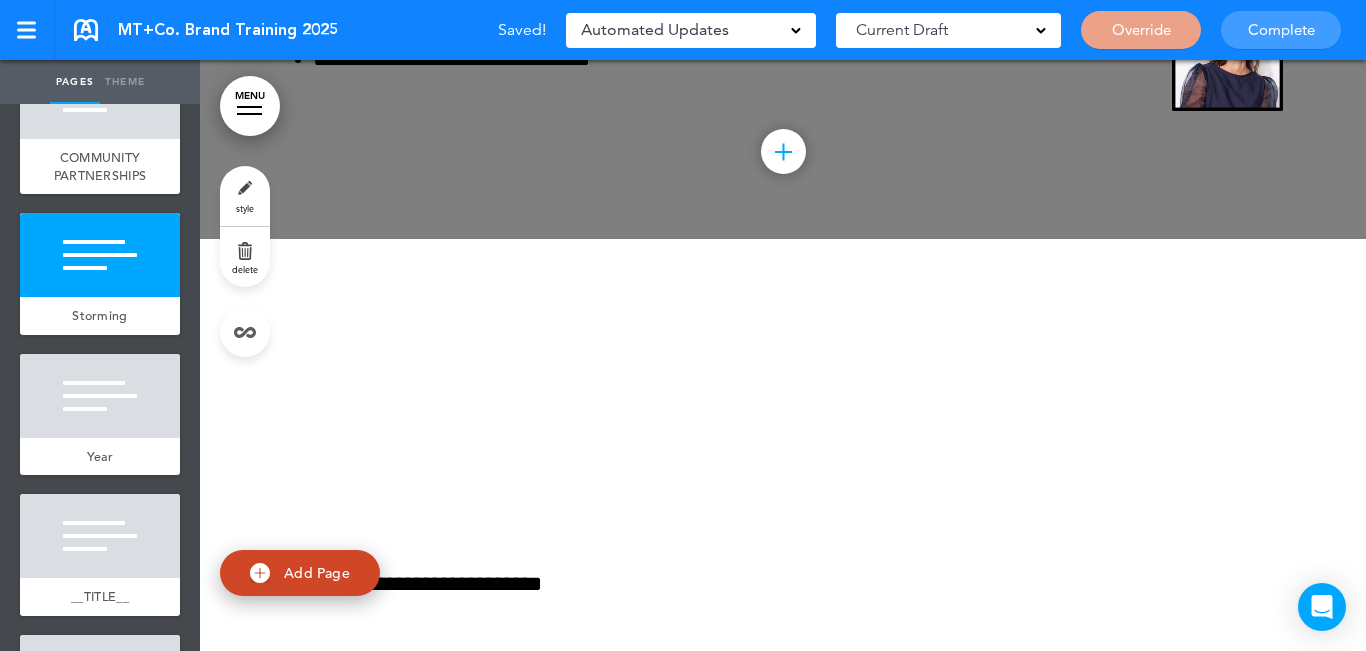 click on "delete" at bounding box center (245, 257) 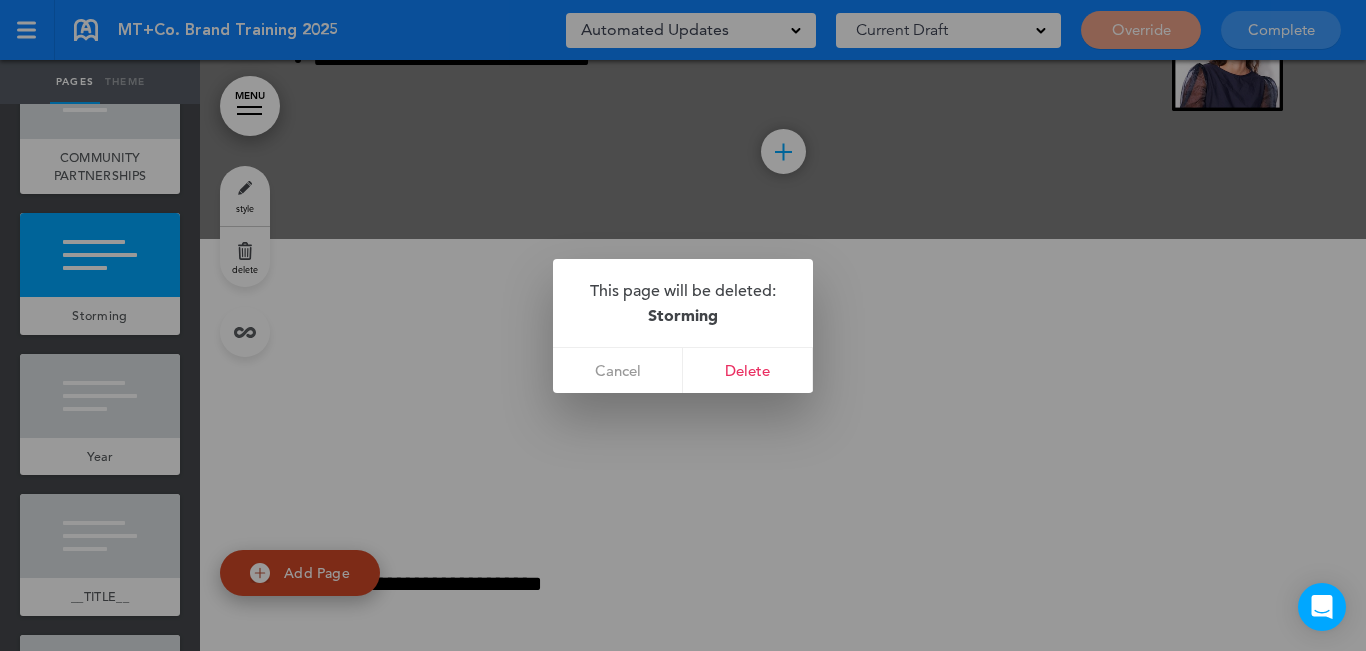 drag, startPoint x: 770, startPoint y: 366, endPoint x: 578, endPoint y: 389, distance: 193.3727 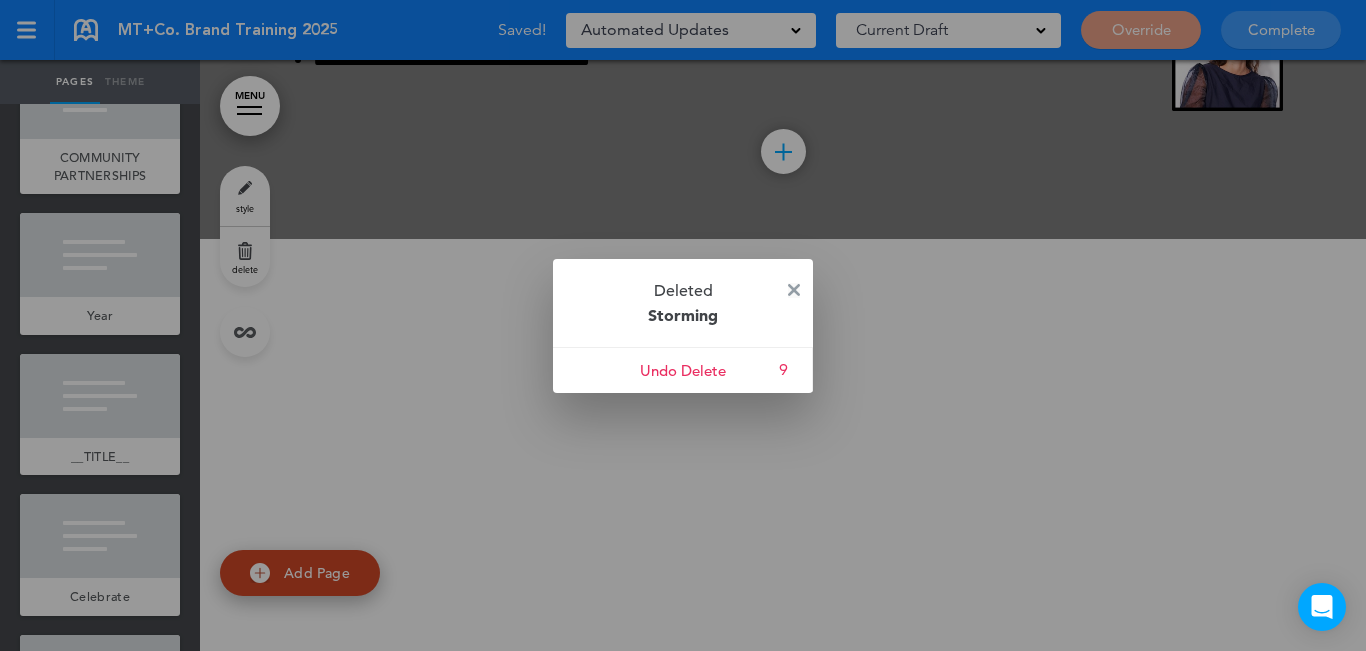 click at bounding box center (794, 290) 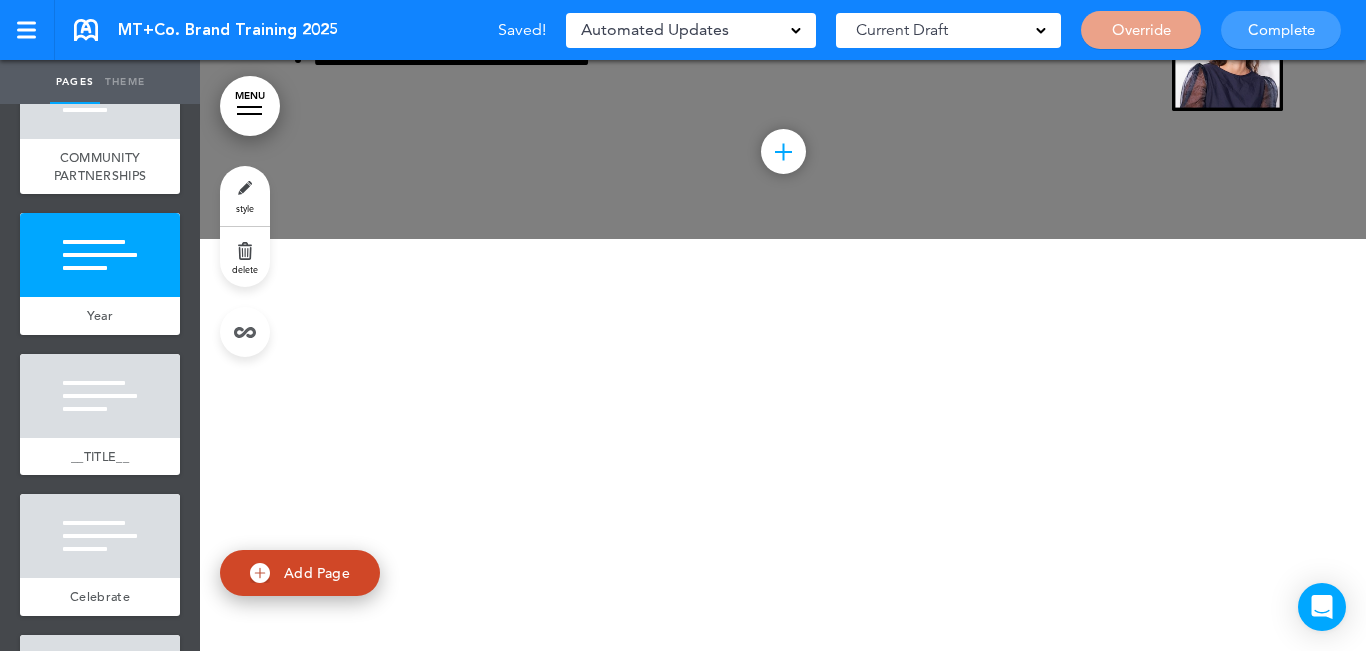 click on "delete" at bounding box center [245, 257] 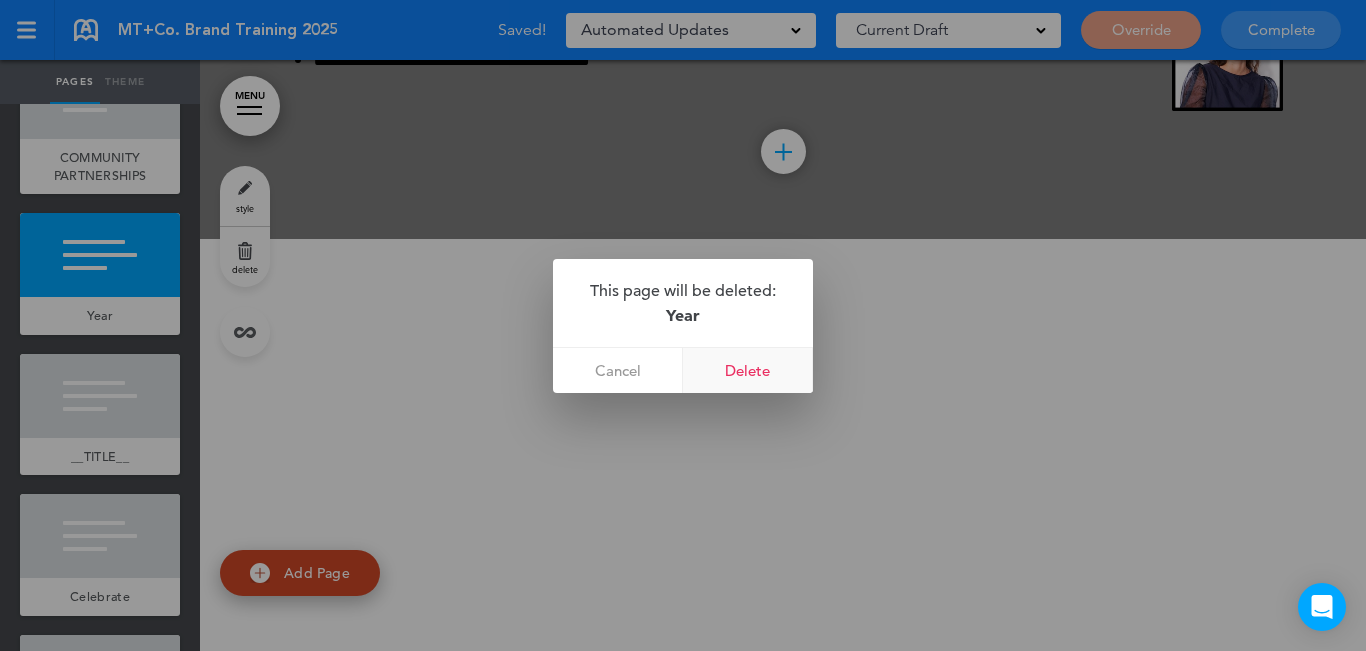click on "Delete" at bounding box center [748, 370] 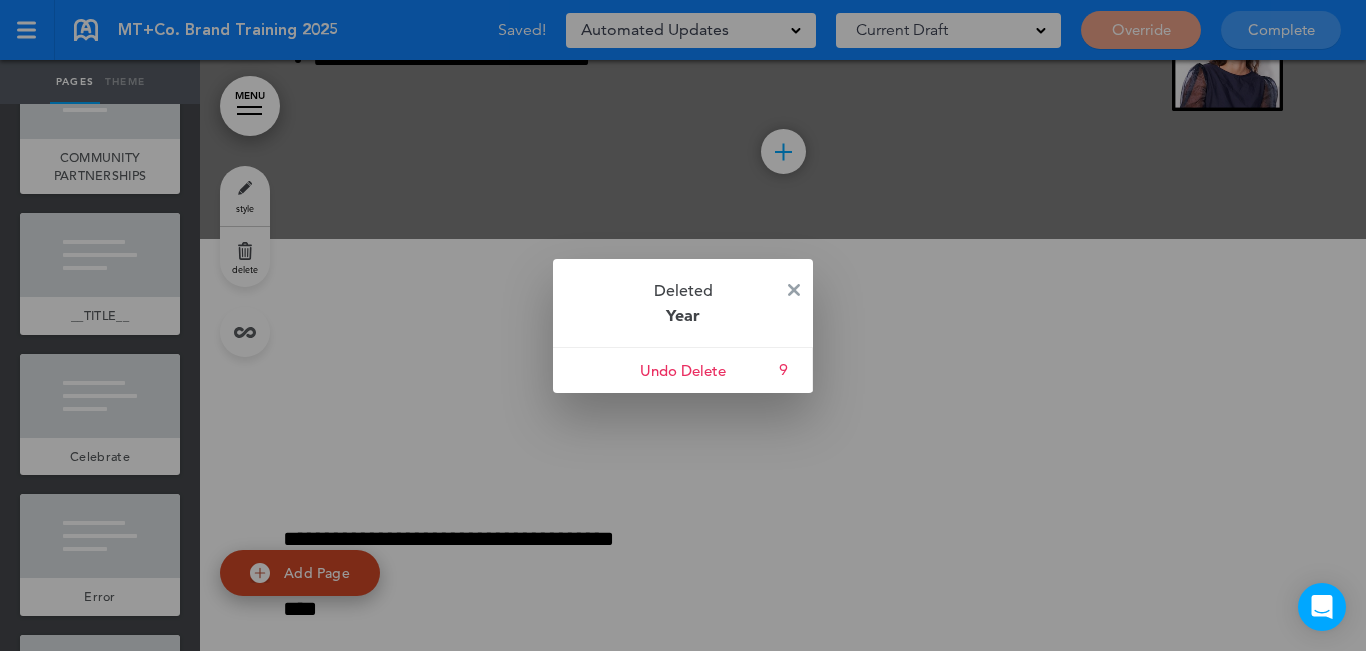 drag, startPoint x: 793, startPoint y: 286, endPoint x: 647, endPoint y: 290, distance: 146.05478 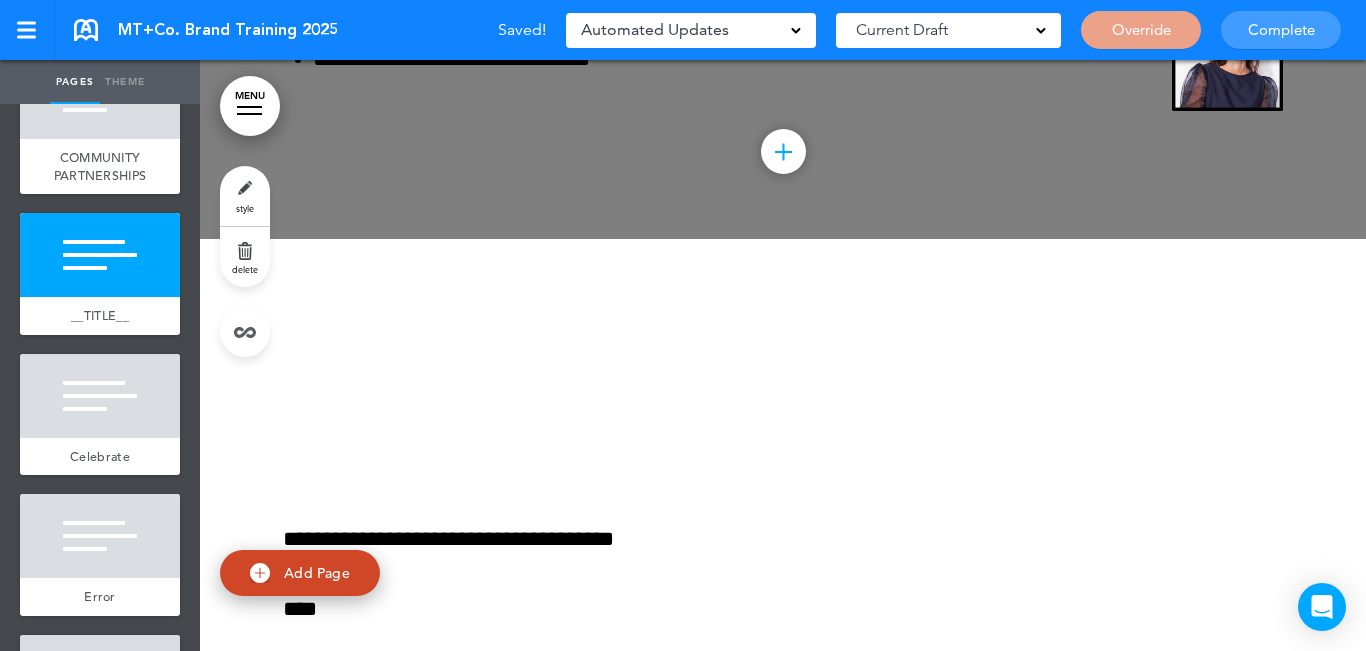 click on "delete" at bounding box center [245, 257] 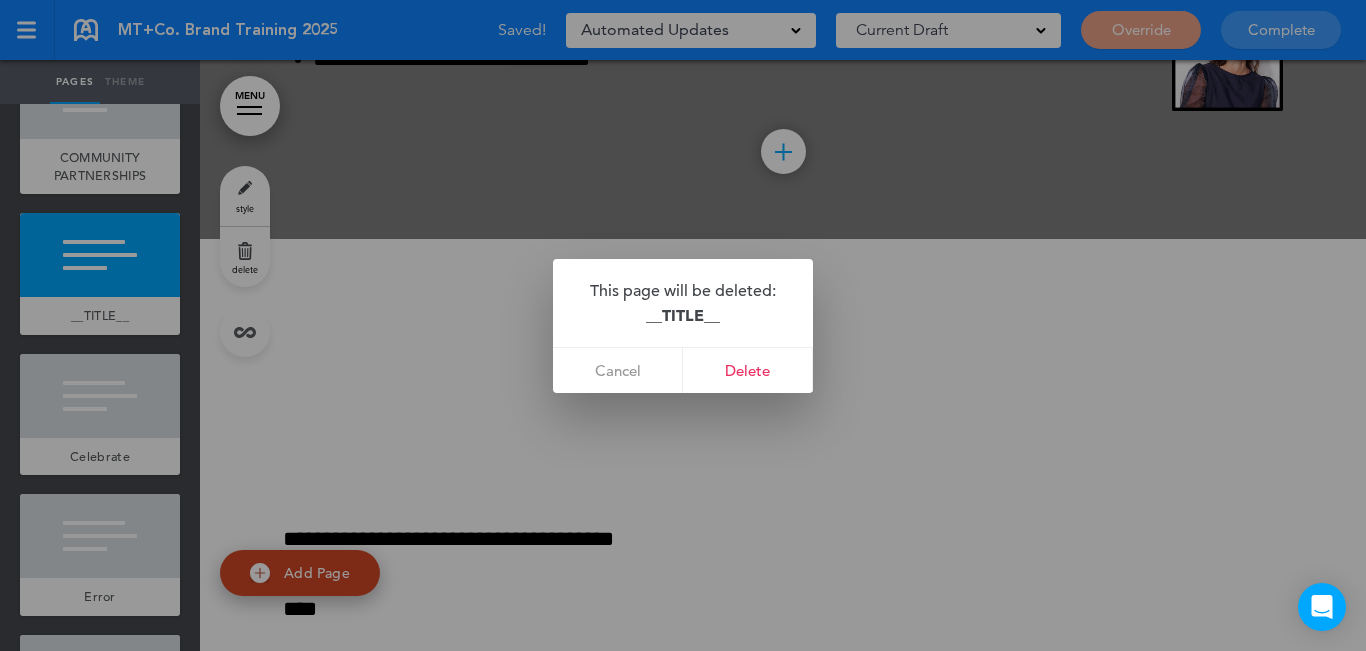 click on "Delete" at bounding box center (748, 370) 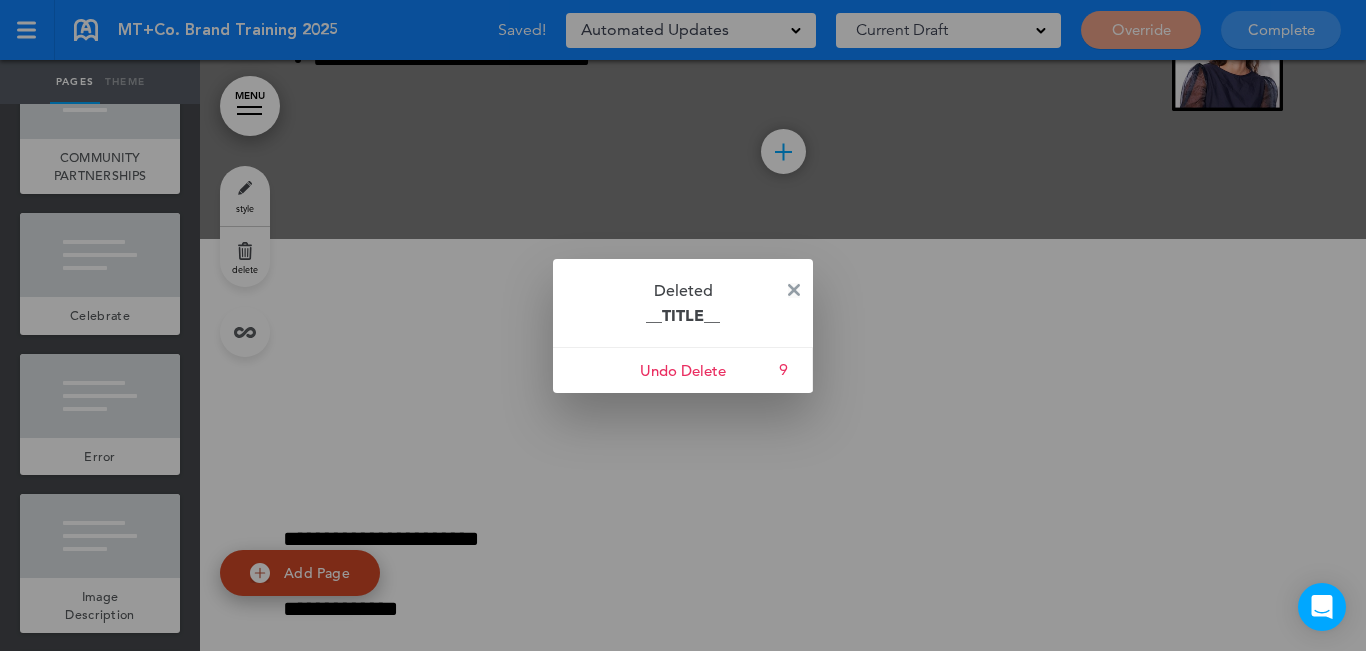 click at bounding box center [794, 290] 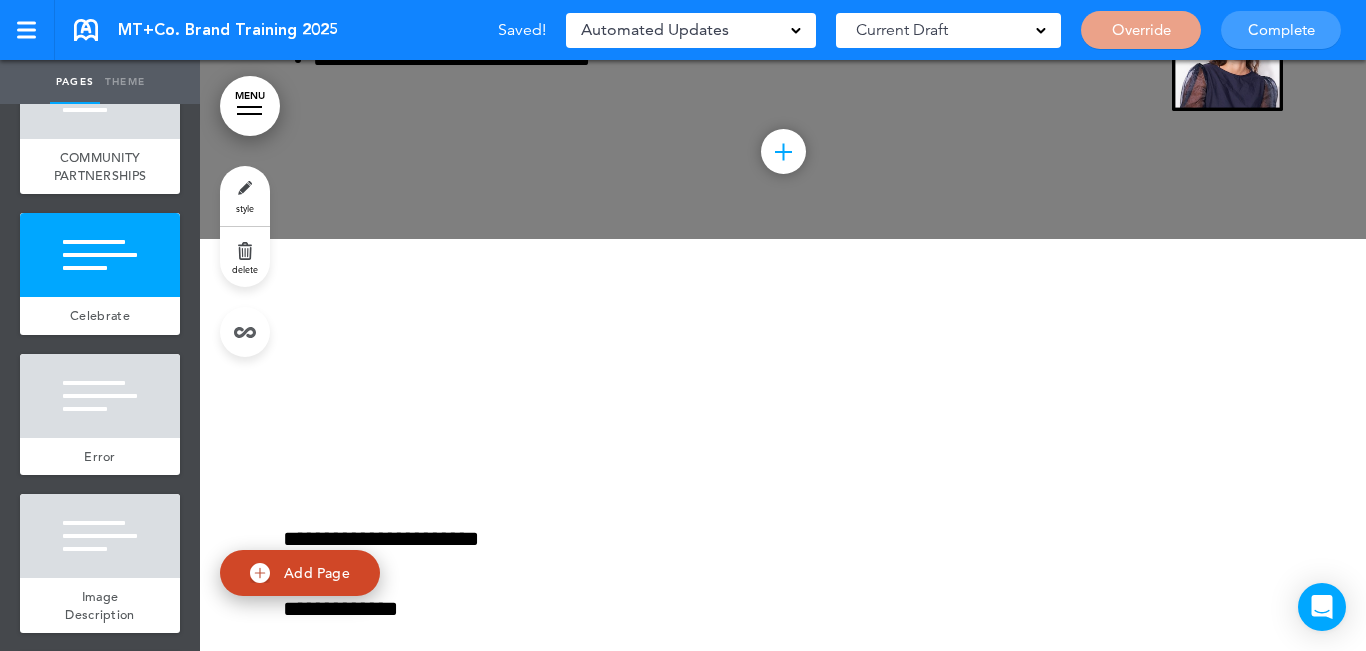 click on "delete" at bounding box center [245, 257] 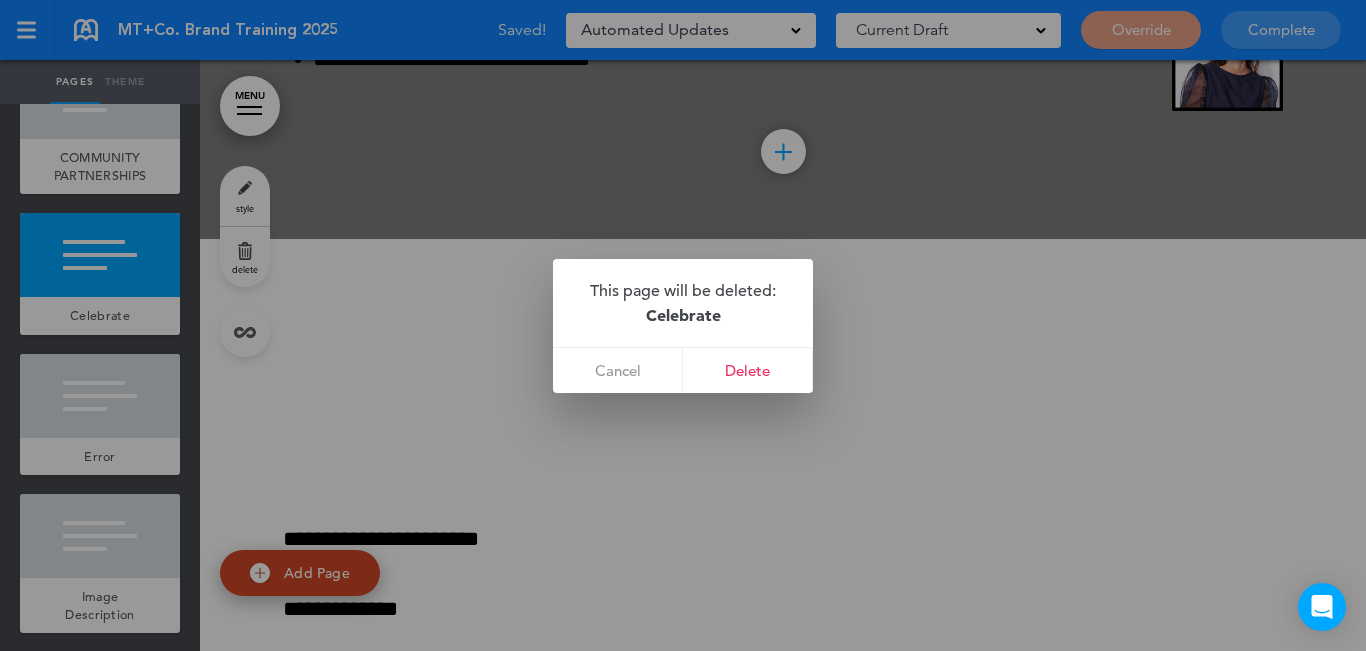 click on "Delete" at bounding box center (748, 370) 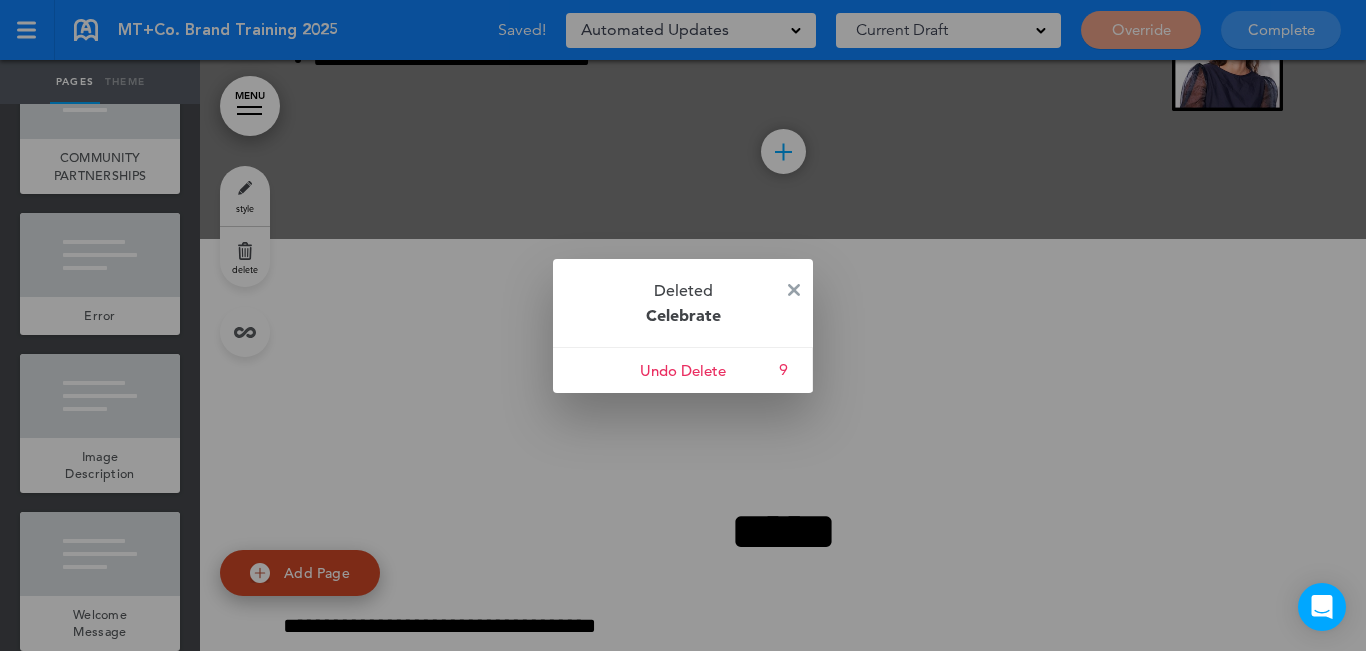 drag, startPoint x: 799, startPoint y: 288, endPoint x: 722, endPoint y: 291, distance: 77.05842 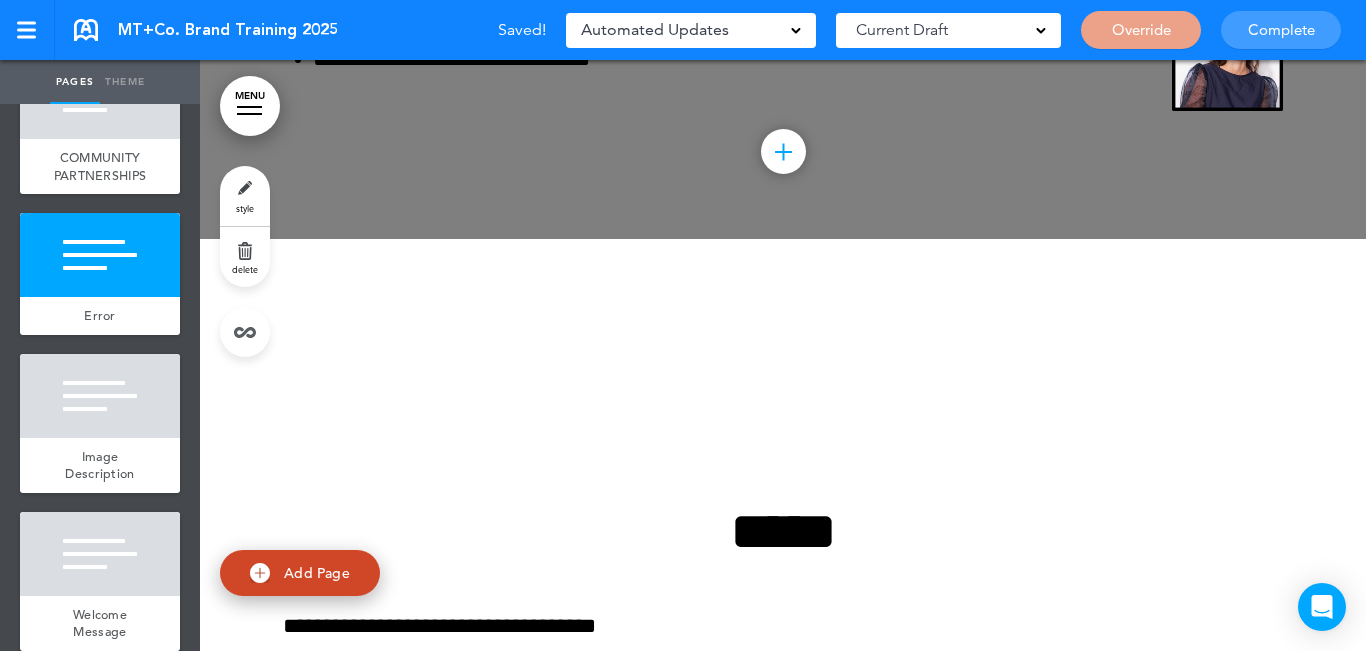 click on "delete" at bounding box center [245, 257] 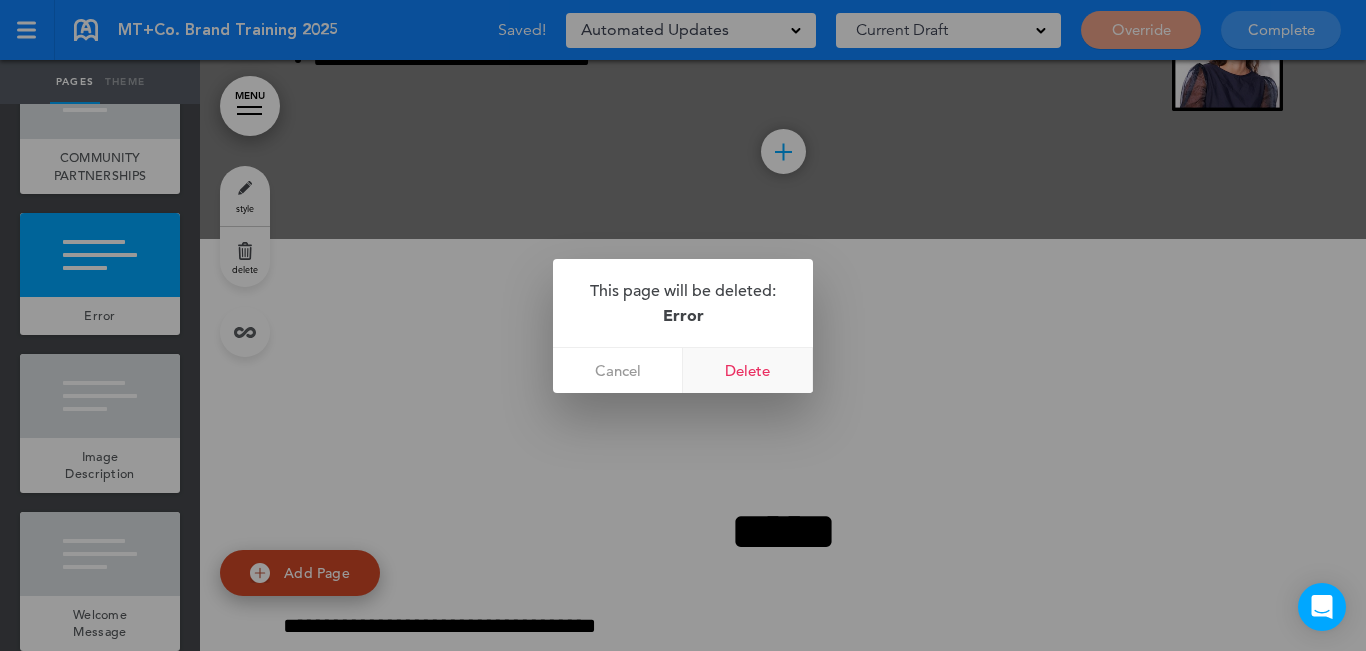 click on "Delete" at bounding box center (748, 370) 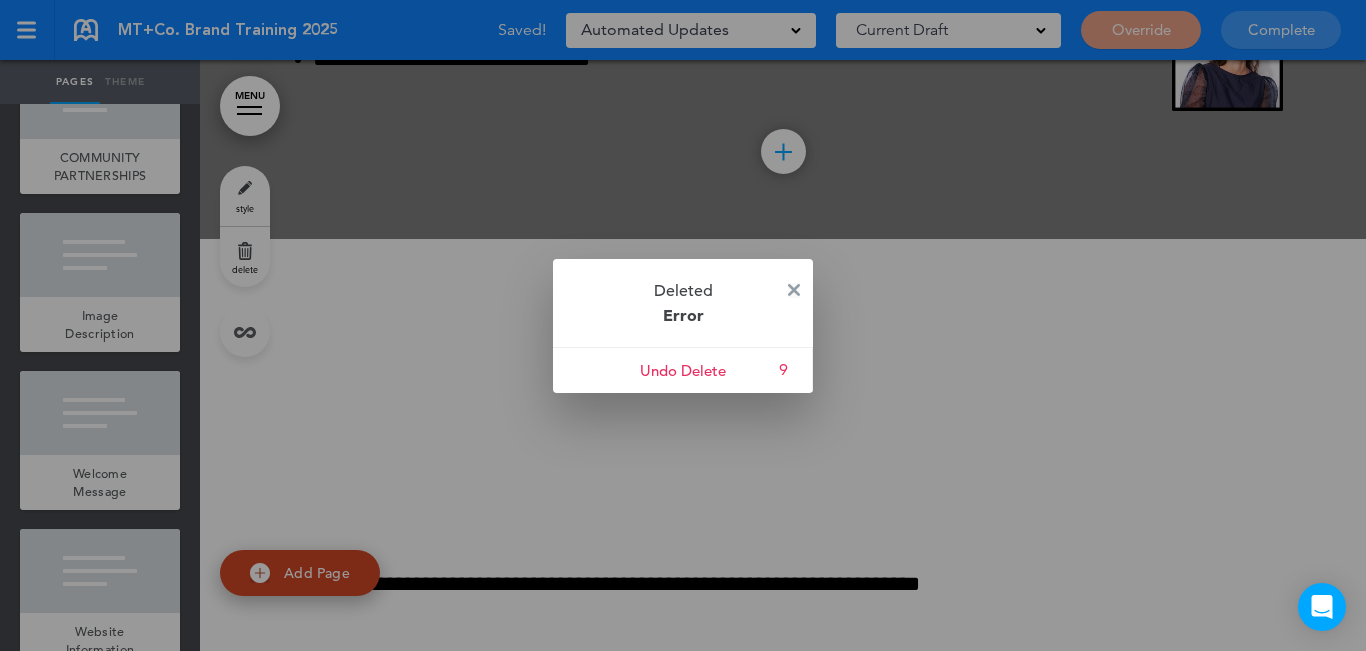 click at bounding box center [794, 290] 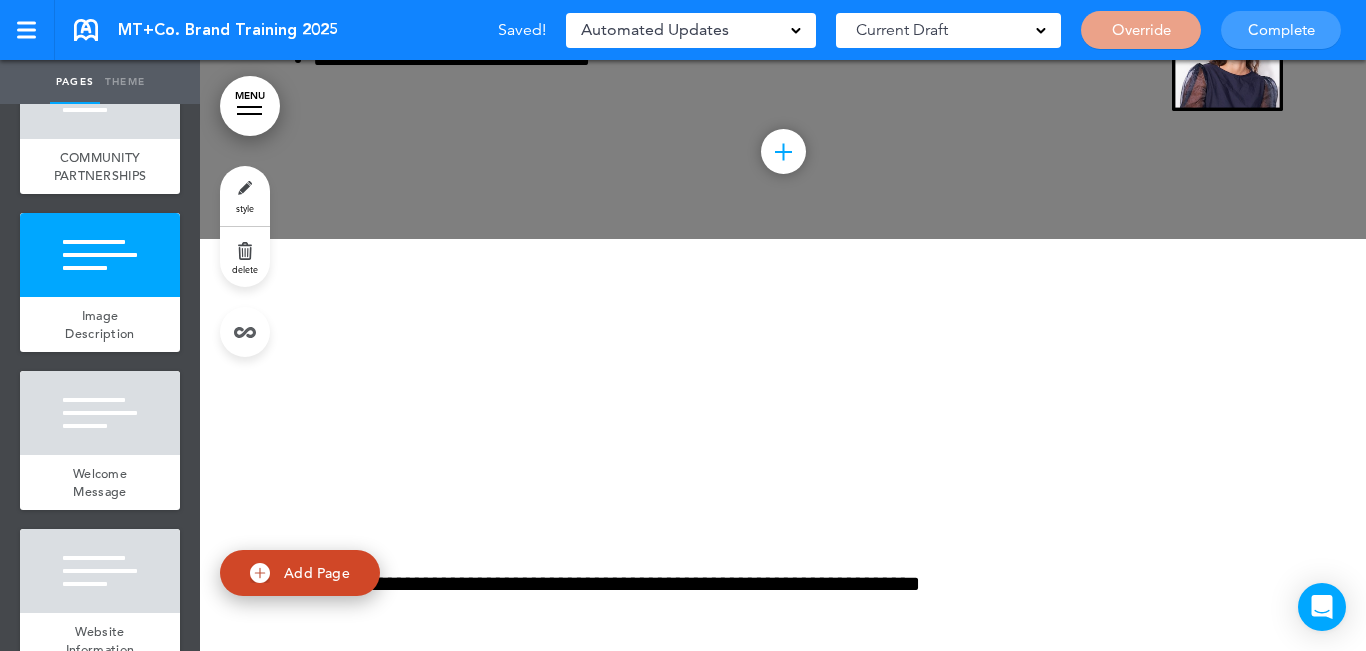 click on "delete" at bounding box center (245, 269) 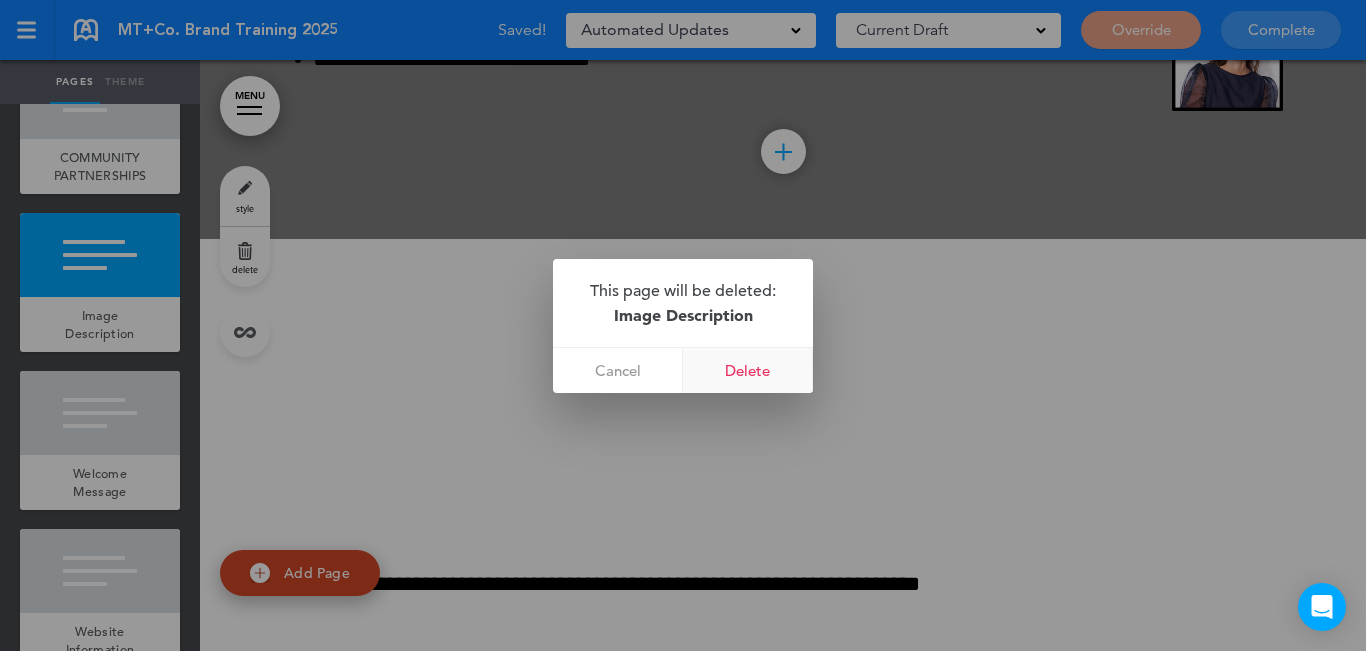 click on "Delete" at bounding box center [748, 370] 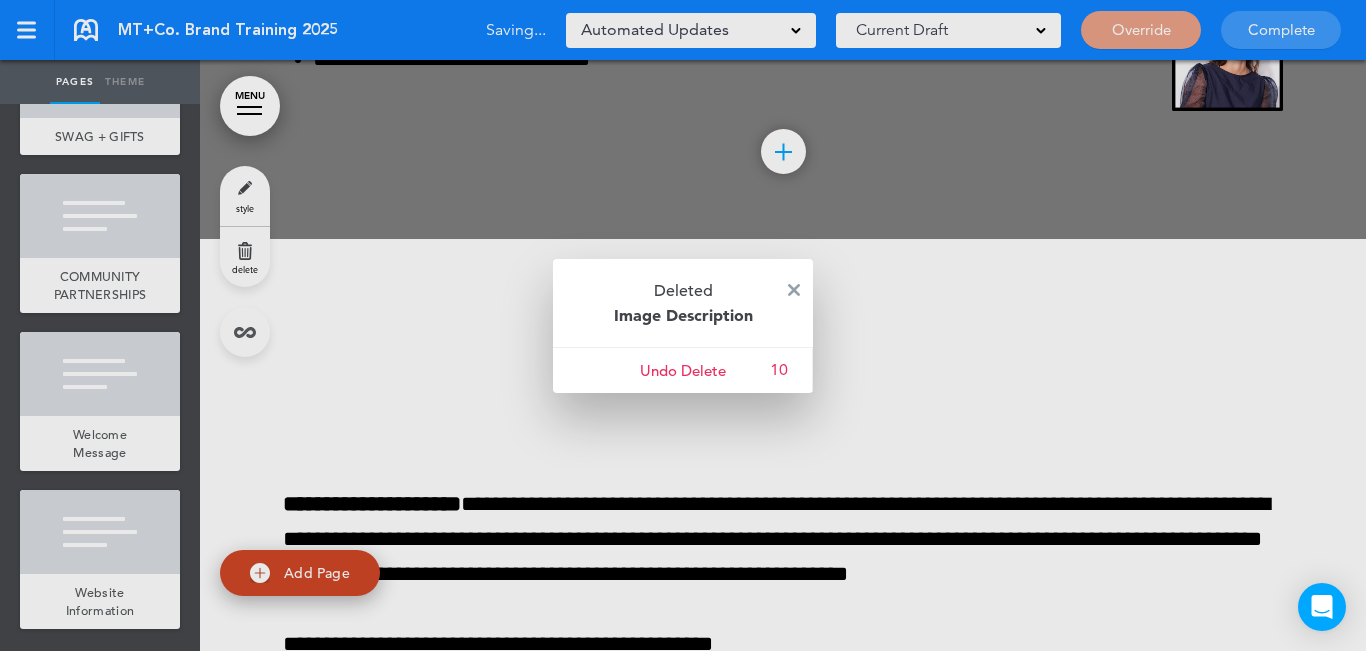 scroll, scrollTop: 1969, scrollLeft: 0, axis: vertical 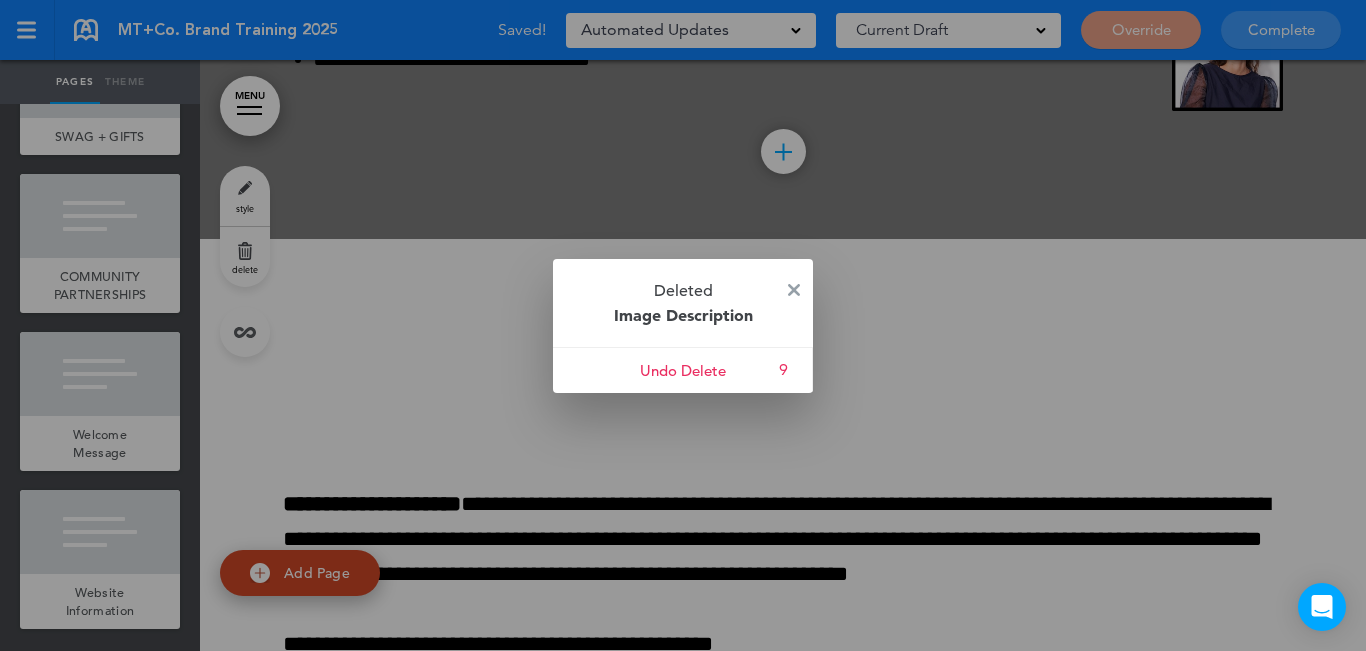 click on "Deleted  Image Description" at bounding box center [683, 303] 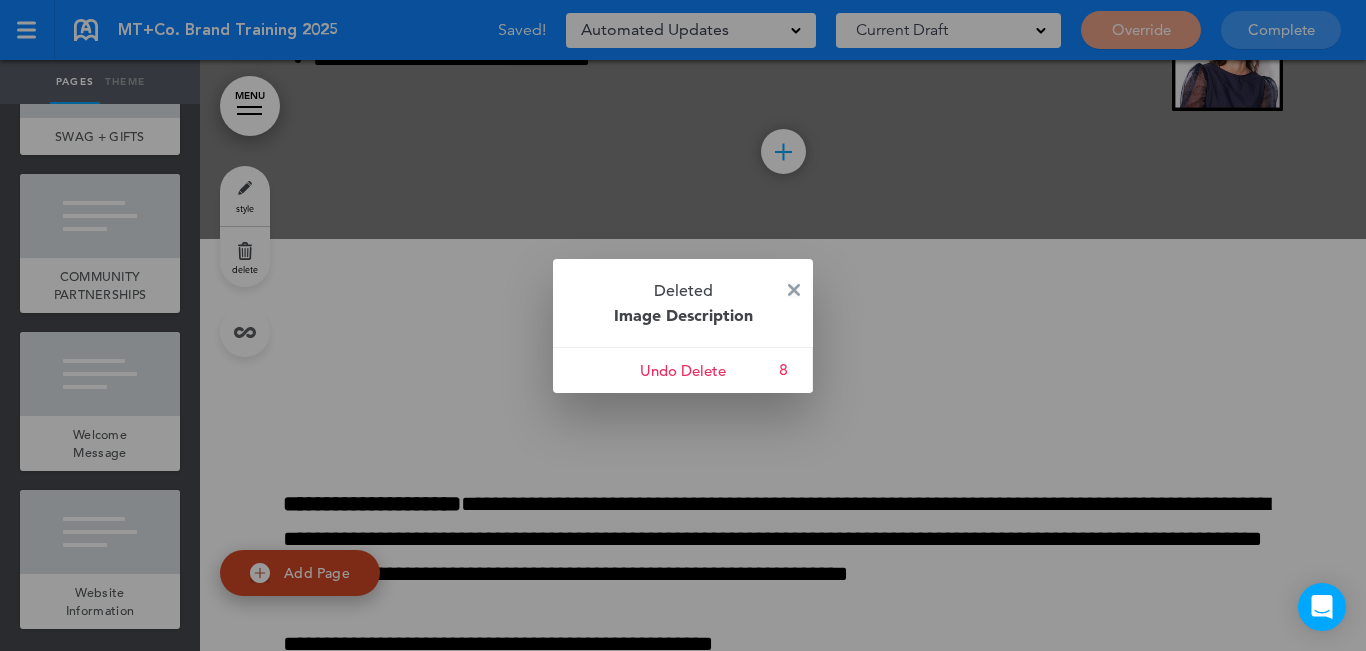 click at bounding box center (794, 290) 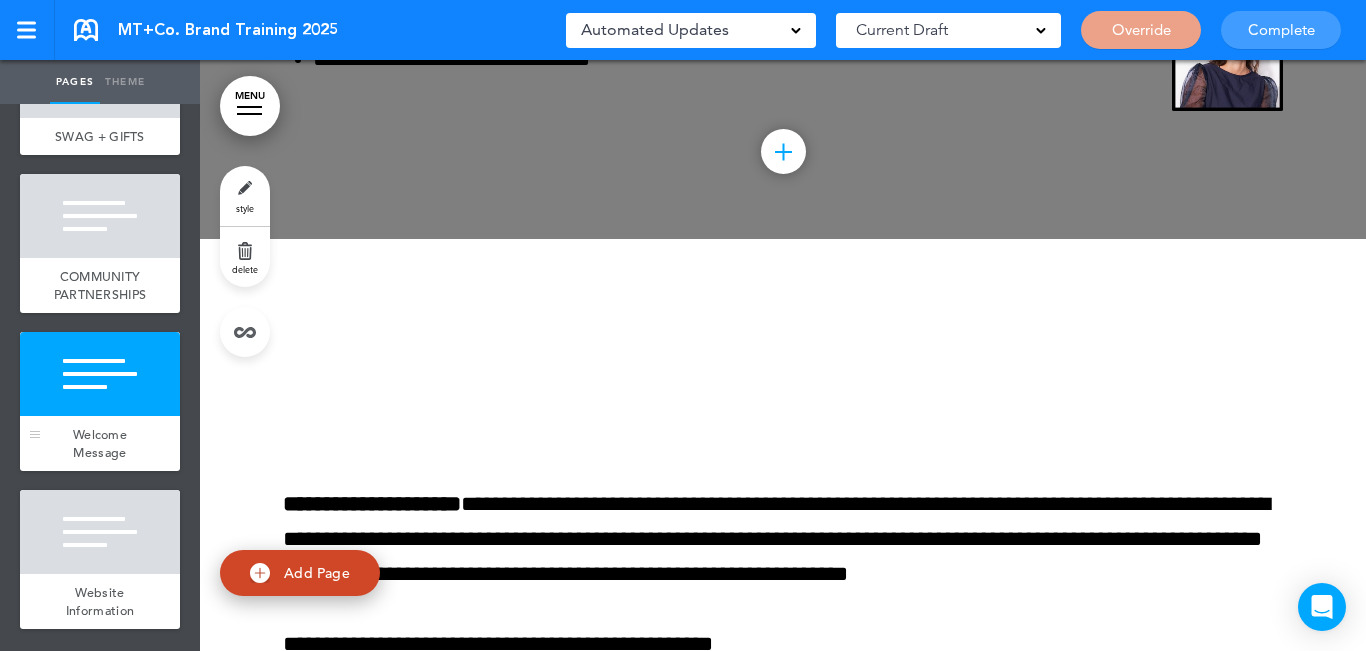 click at bounding box center [100, 374] 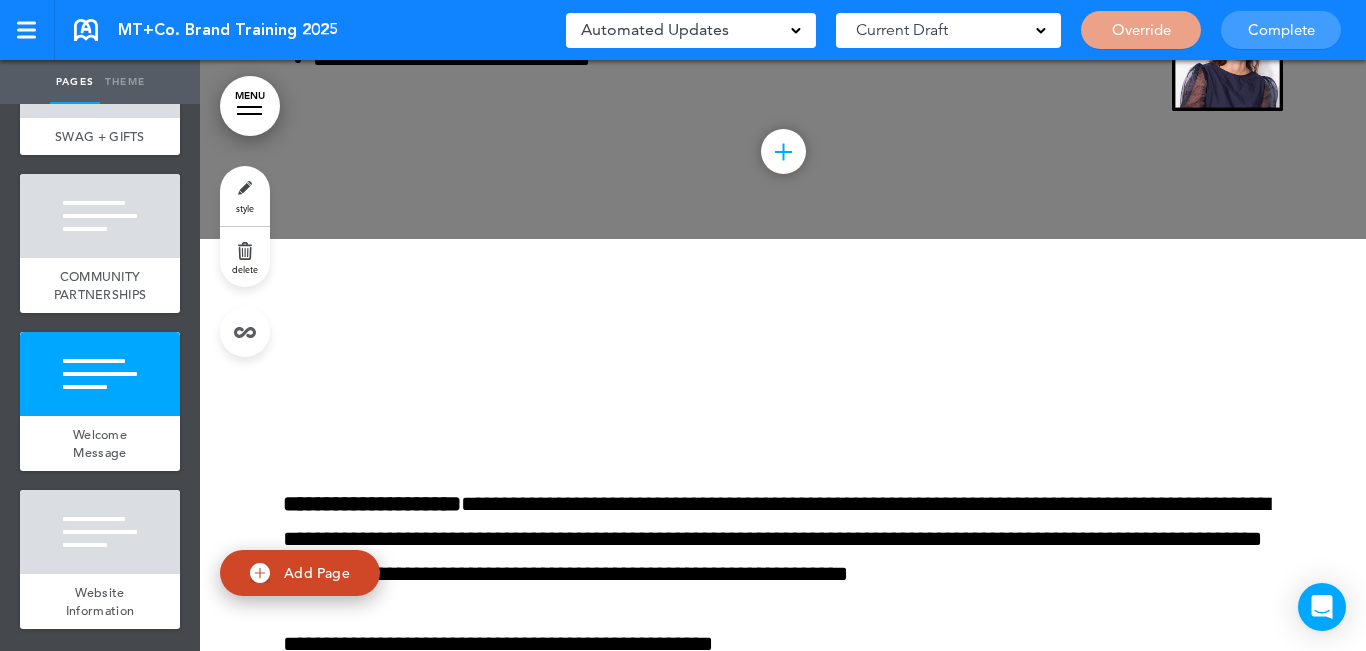 click on "delete" at bounding box center [245, 257] 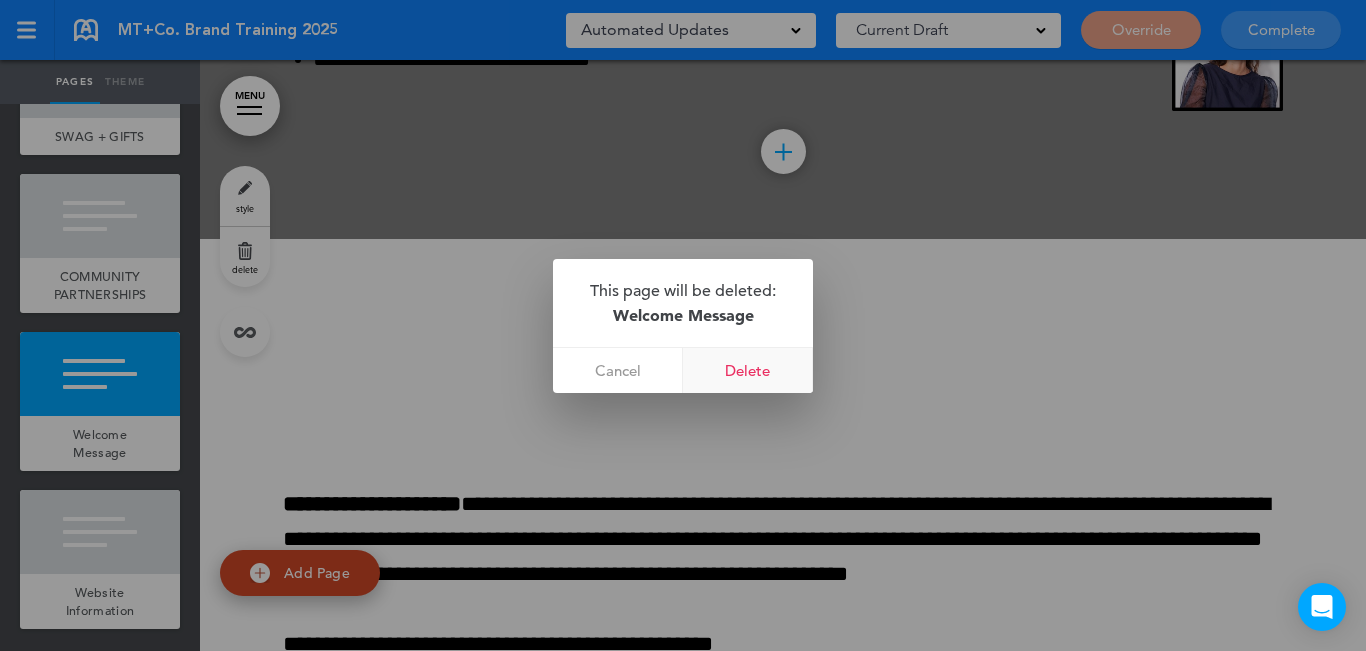 click on "Delete" at bounding box center (748, 370) 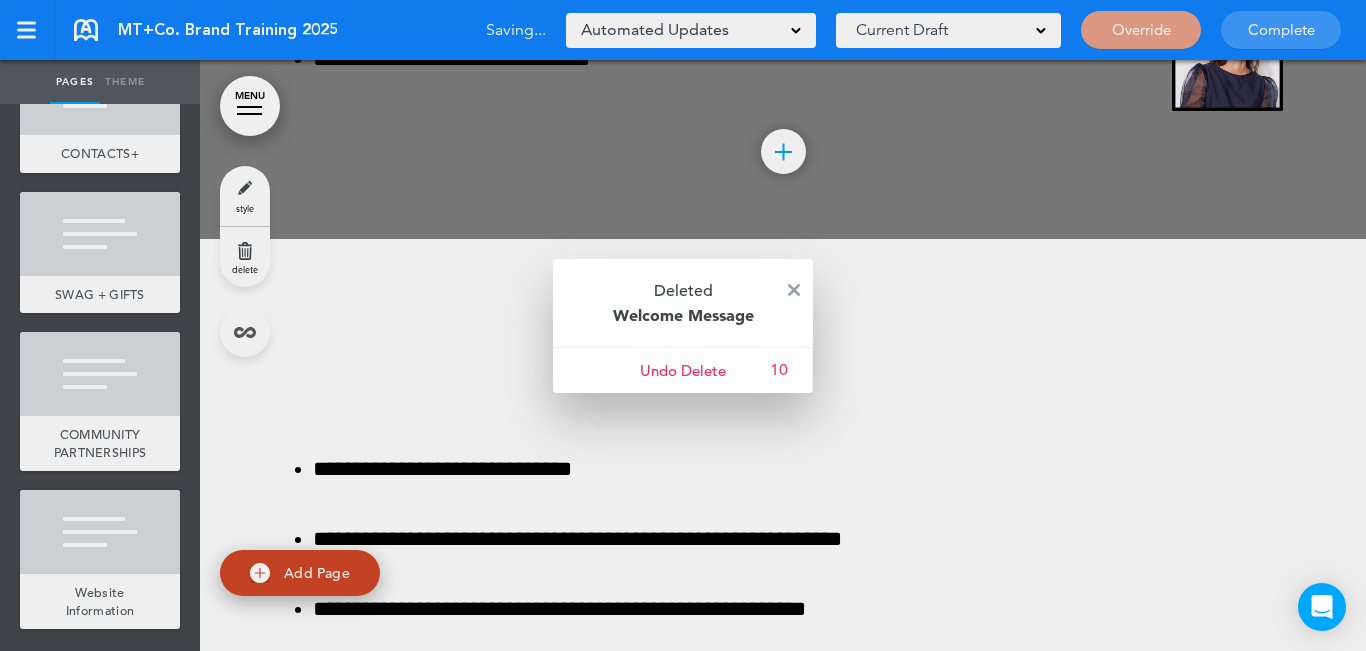 scroll, scrollTop: 1811, scrollLeft: 0, axis: vertical 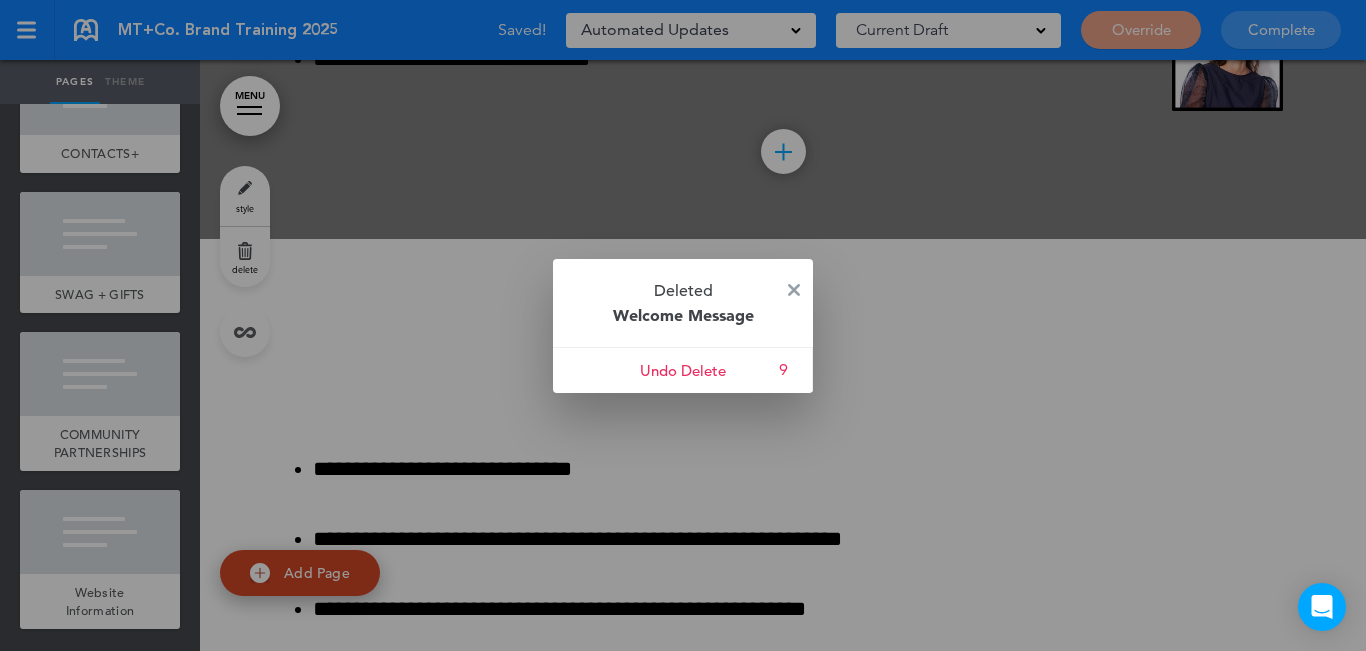 click on "Deleted  Welcome Message" at bounding box center (683, 303) 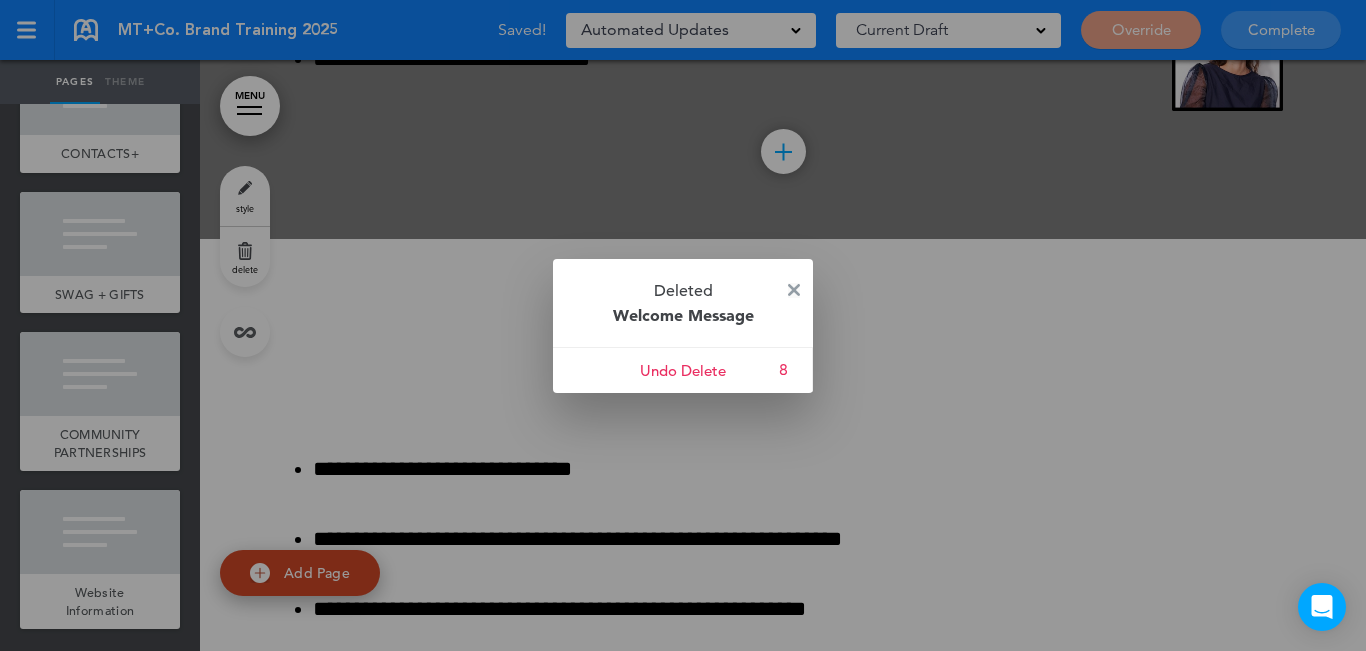 click at bounding box center [794, 290] 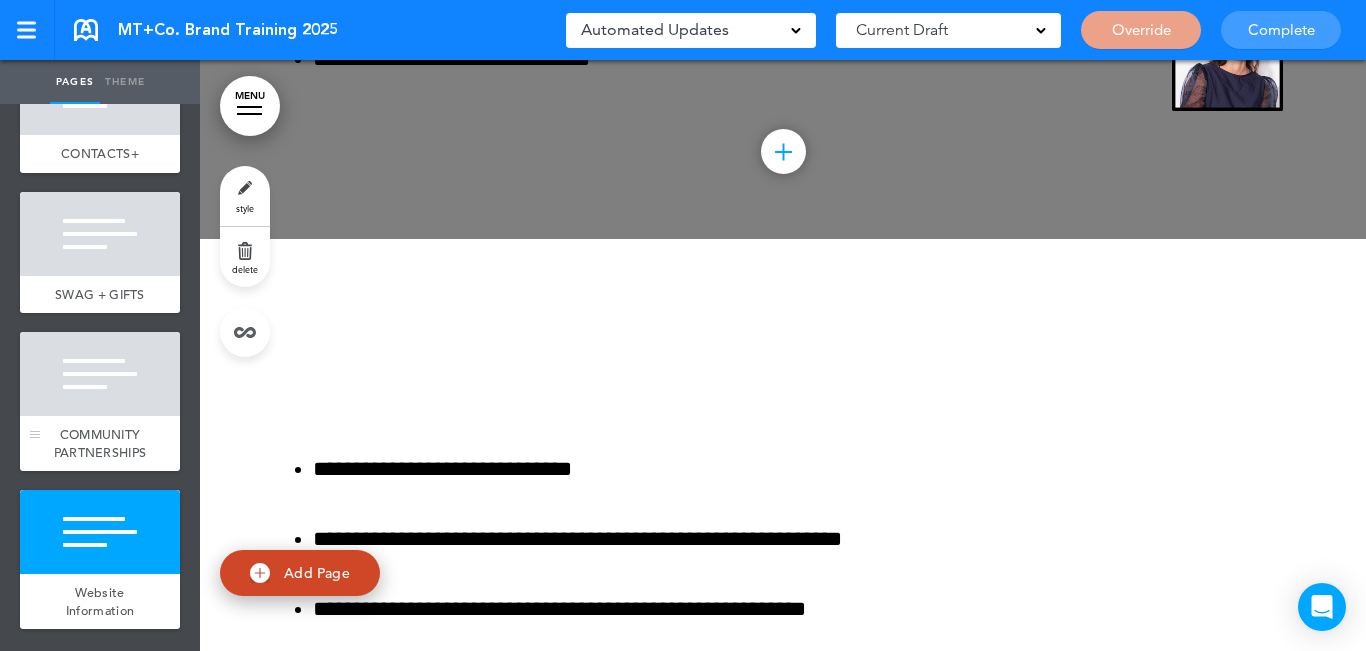 click at bounding box center [100, 374] 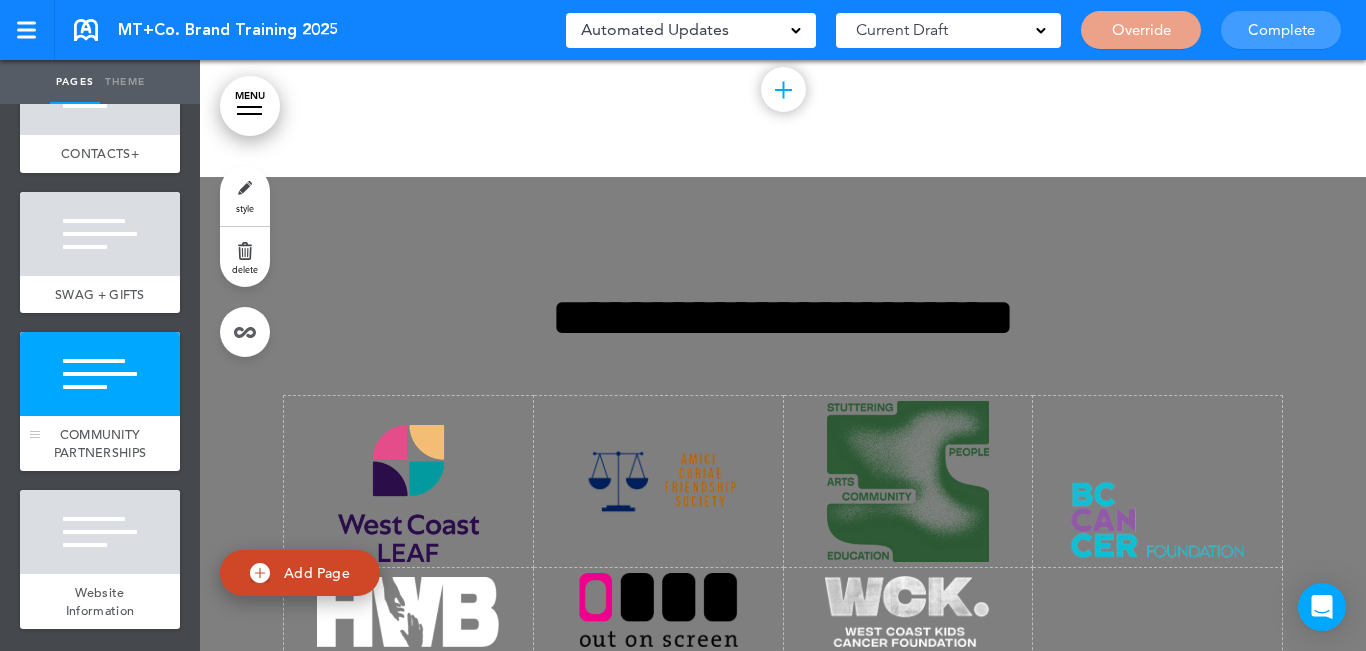 scroll, scrollTop: 13890, scrollLeft: 0, axis: vertical 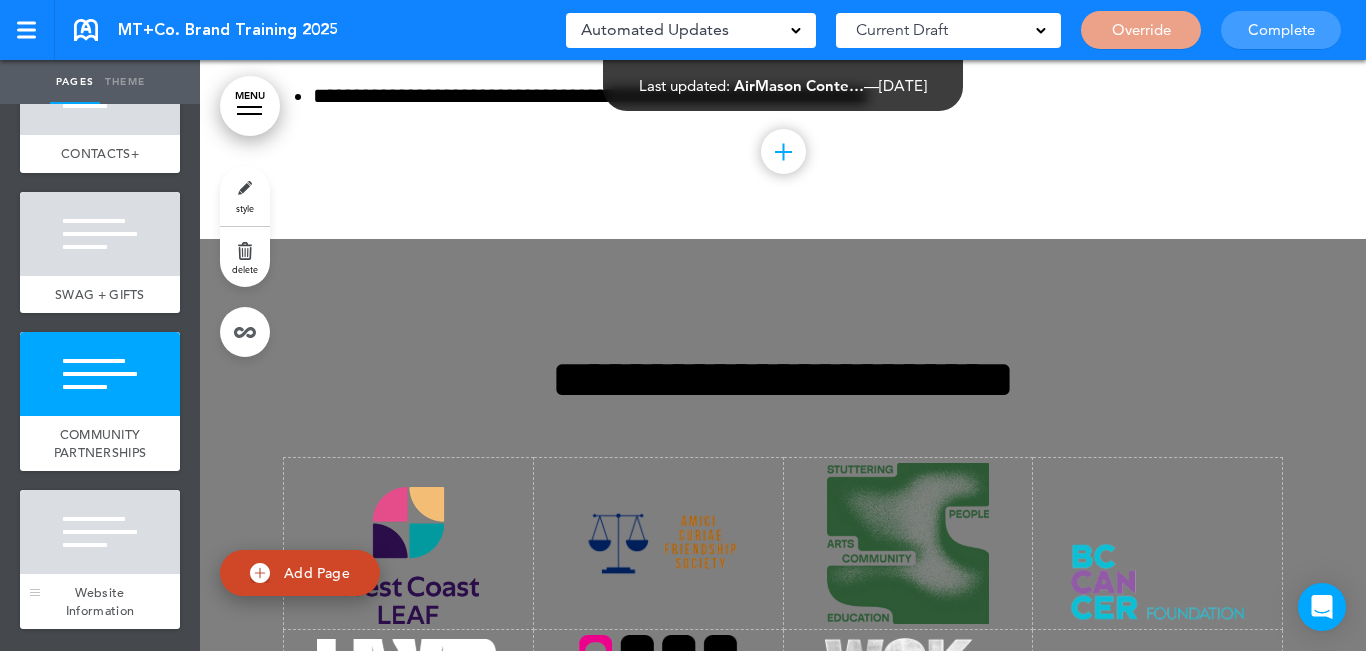 click at bounding box center (100, 532) 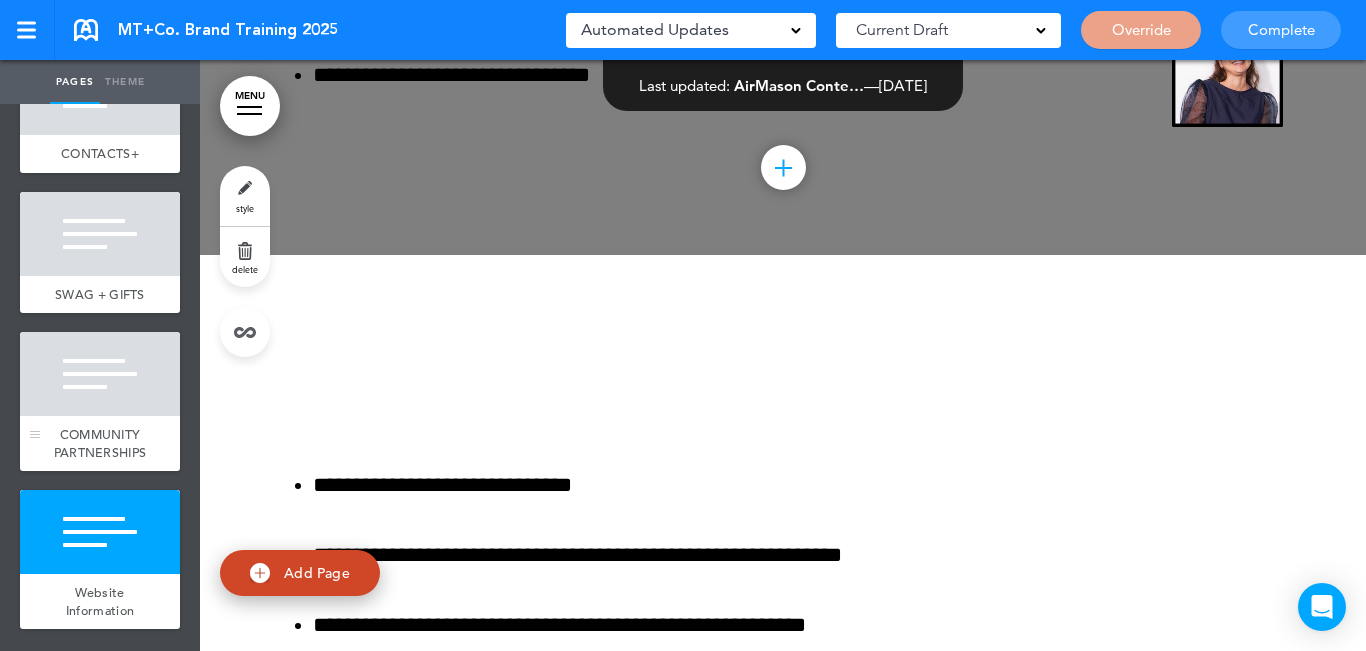 scroll, scrollTop: 14610, scrollLeft: 0, axis: vertical 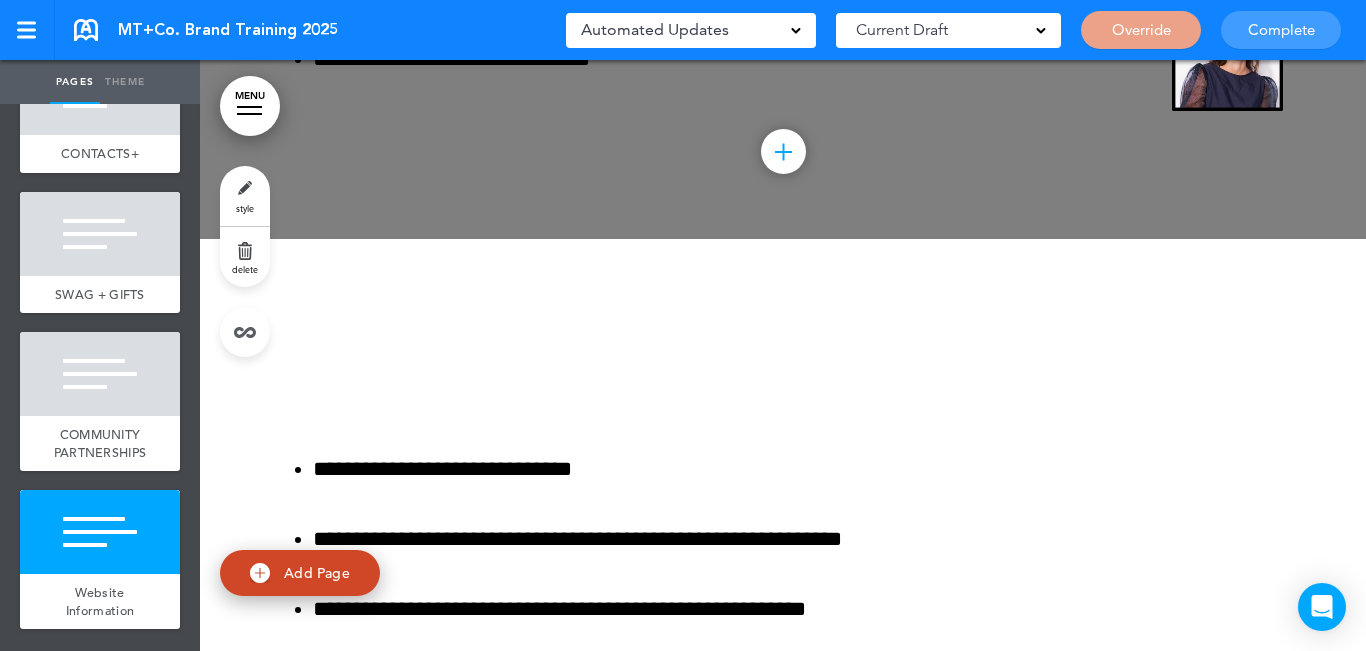 click on "delete" at bounding box center (245, 257) 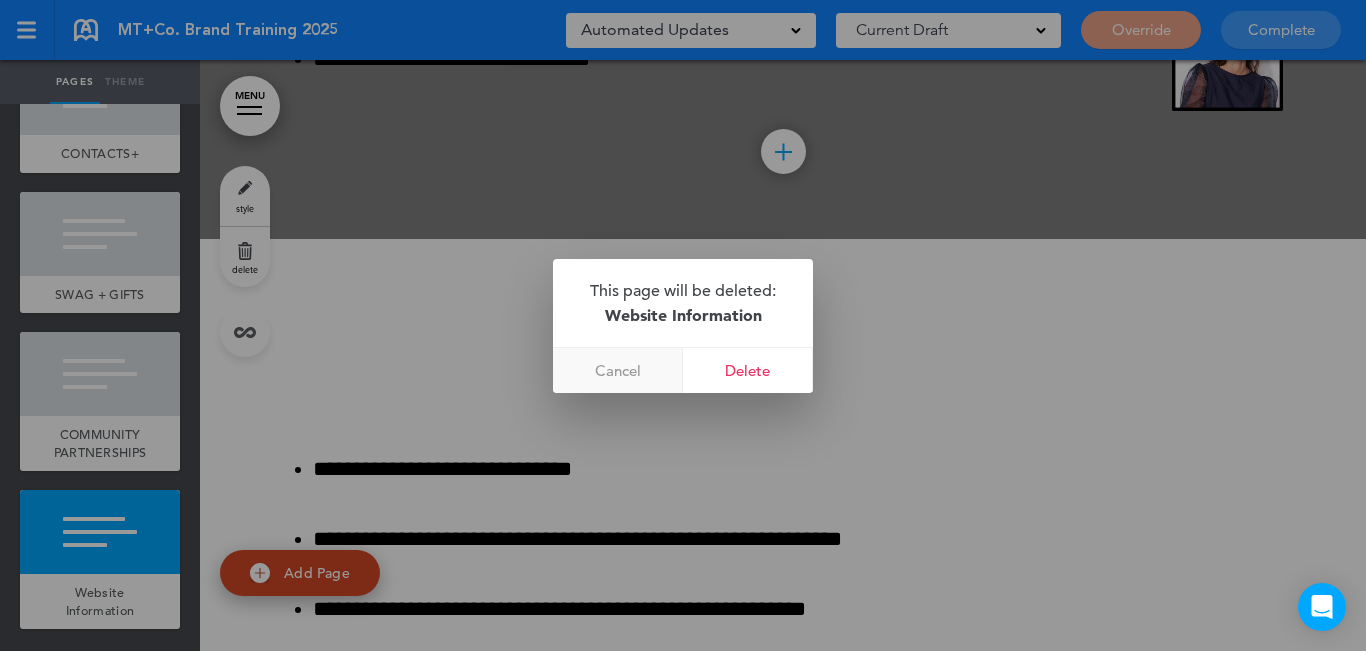 click on "Cancel" at bounding box center (618, 370) 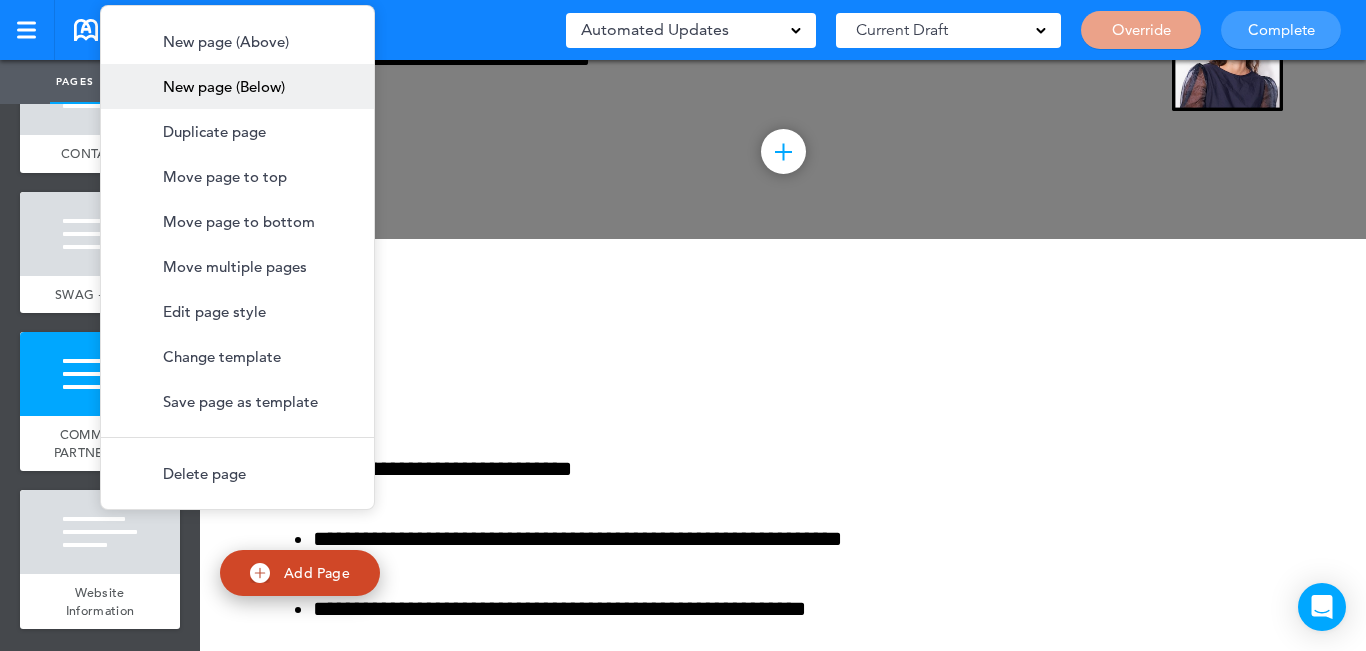click on "New page (Below)" at bounding box center (237, 86) 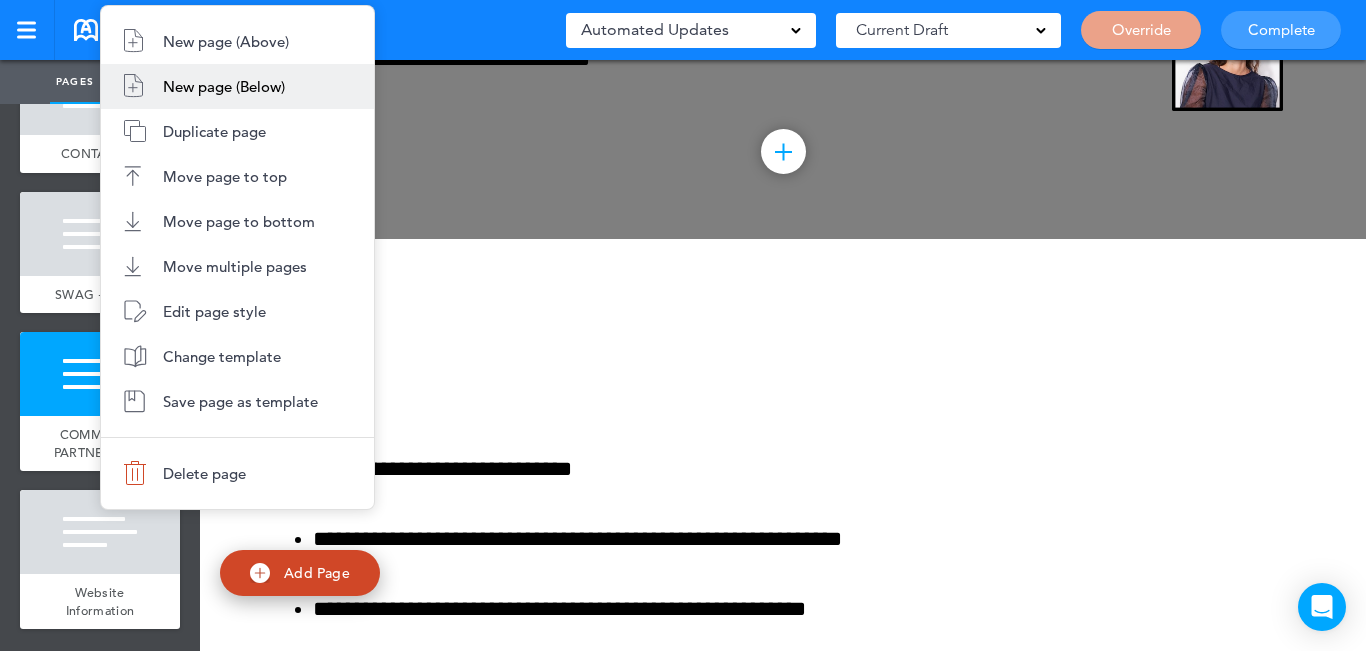 type on "********" 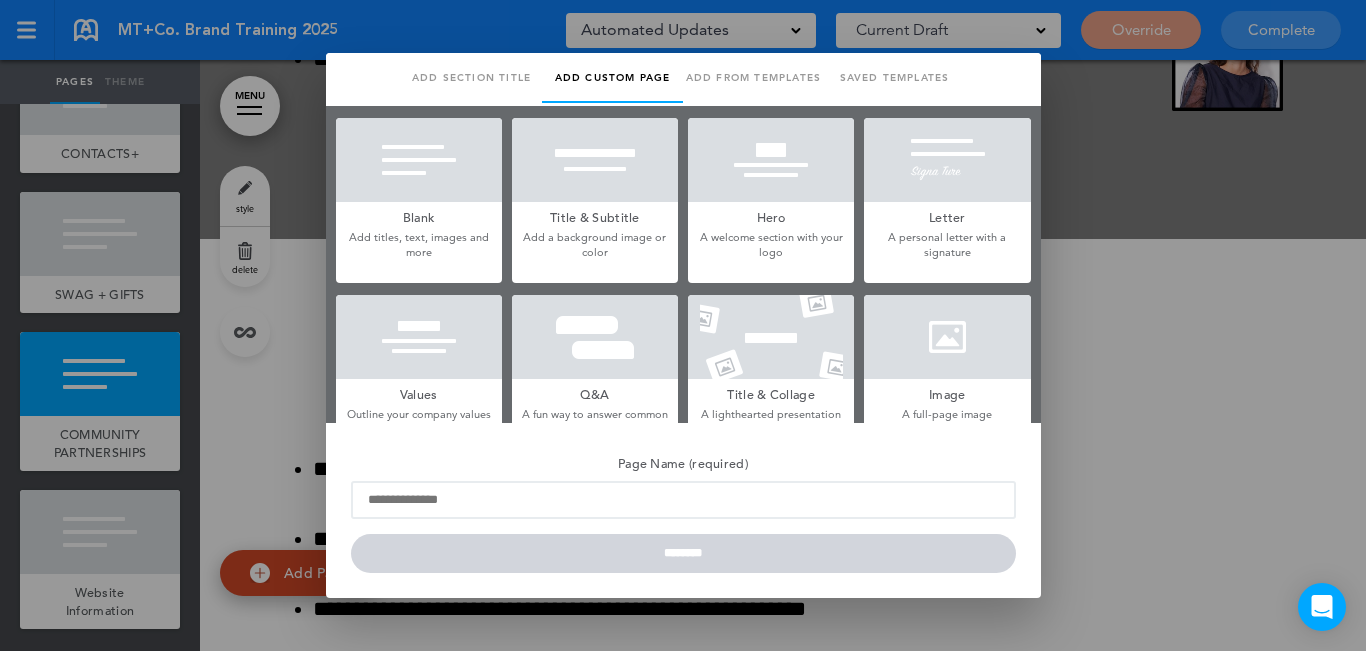 click at bounding box center [419, 160] 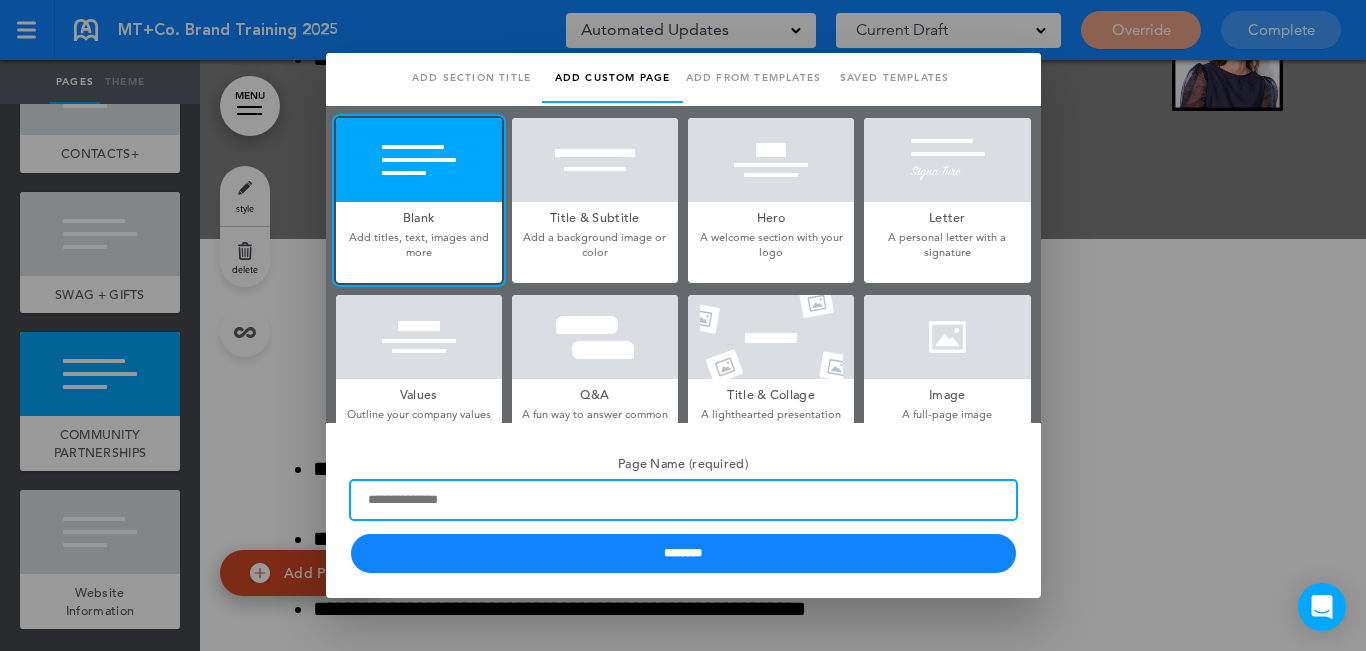 paste on "**********" 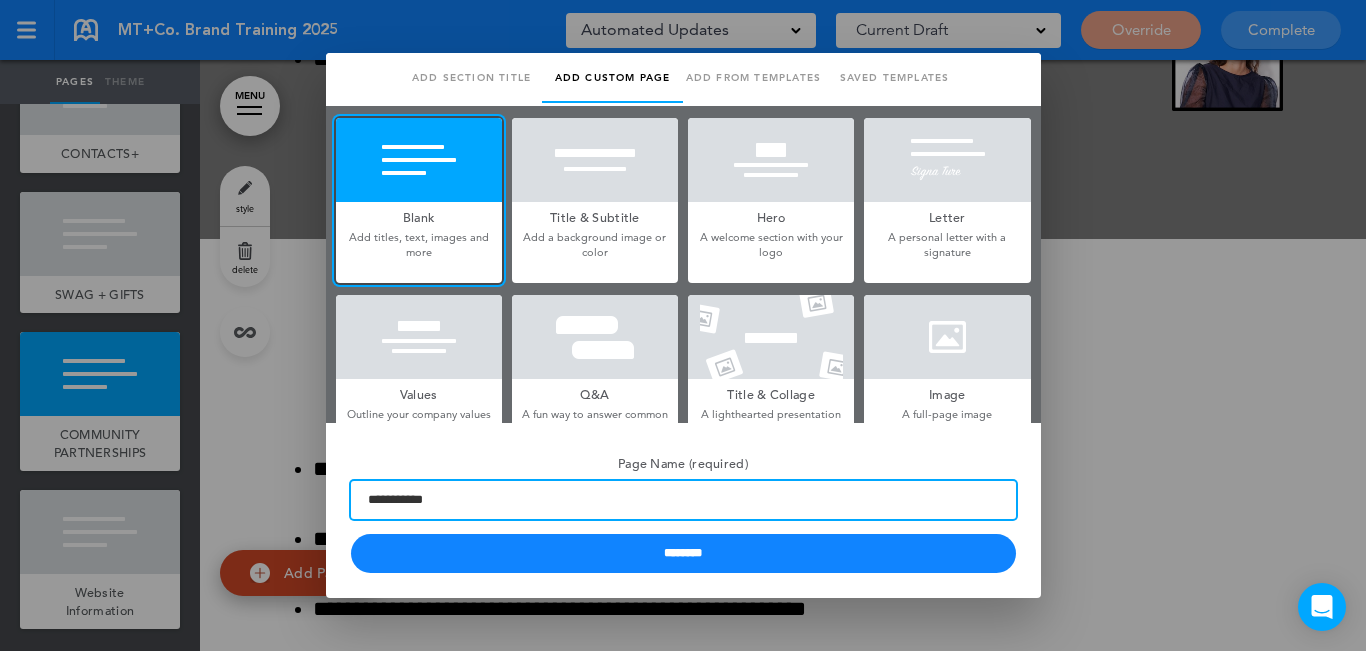 scroll, scrollTop: 0, scrollLeft: 0, axis: both 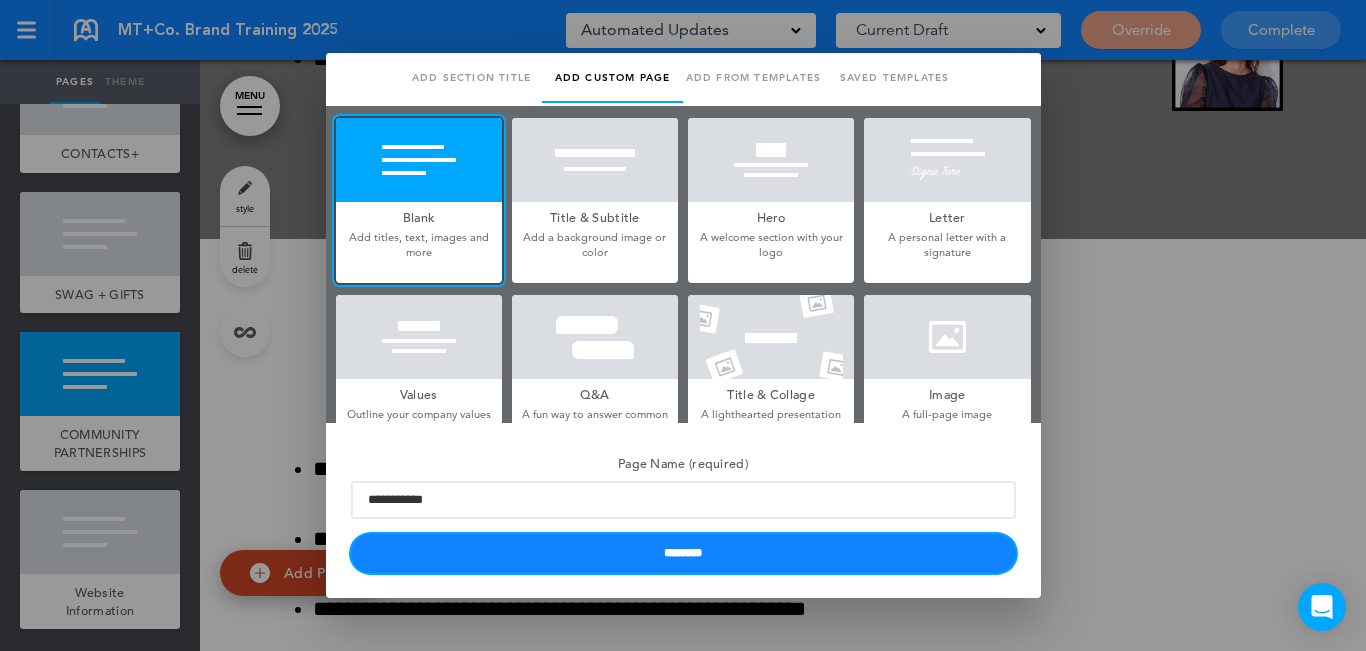 click on "********" at bounding box center (683, 553) 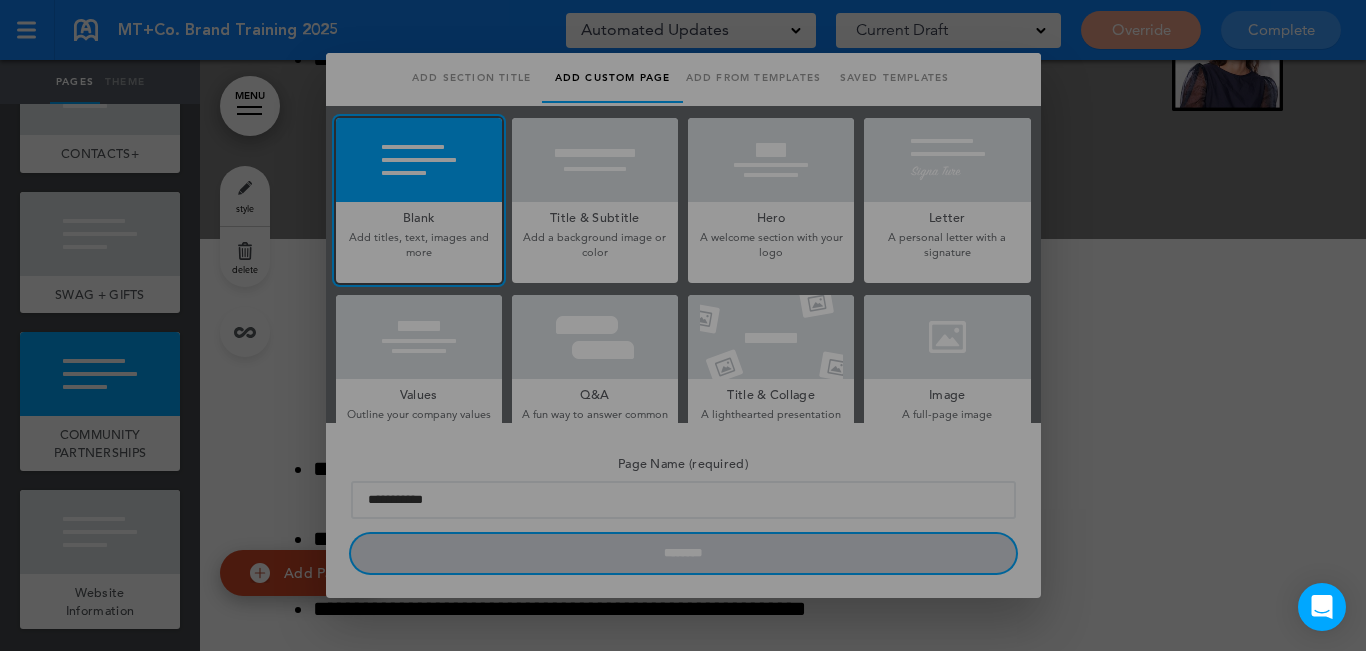 scroll, scrollTop: 0, scrollLeft: 0, axis: both 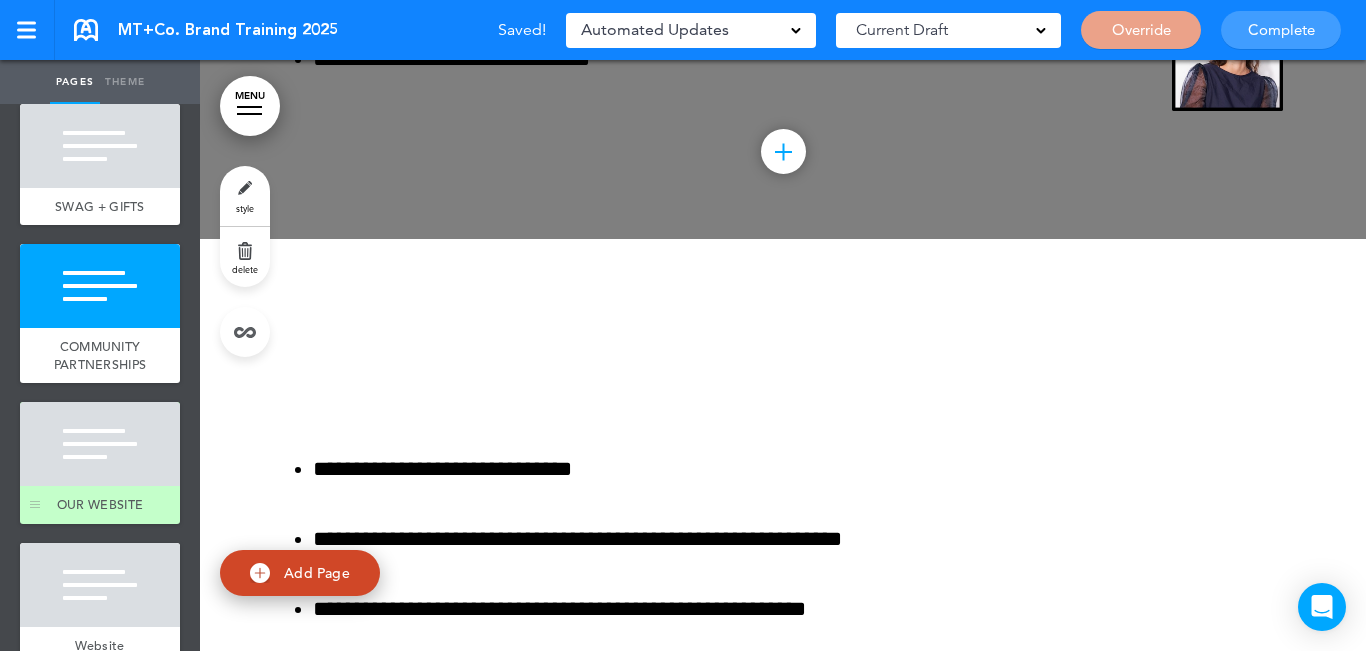 click at bounding box center (100, 444) 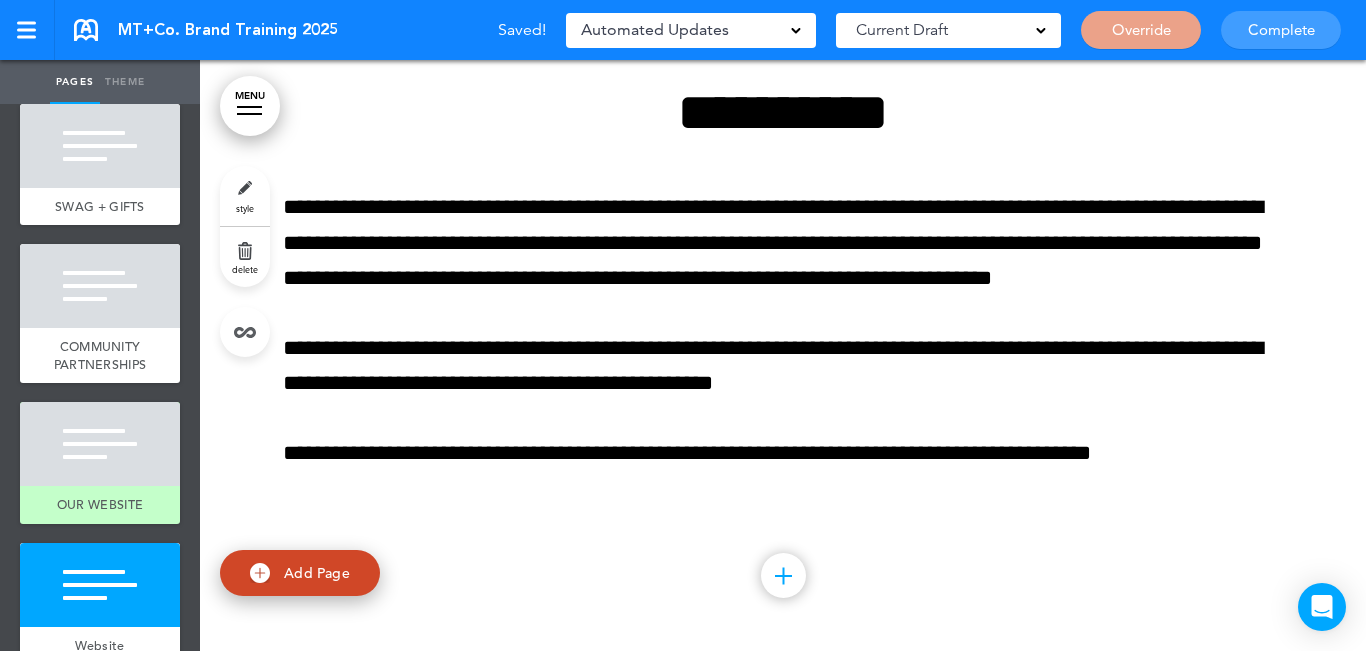 scroll, scrollTop: 15330, scrollLeft: 0, axis: vertical 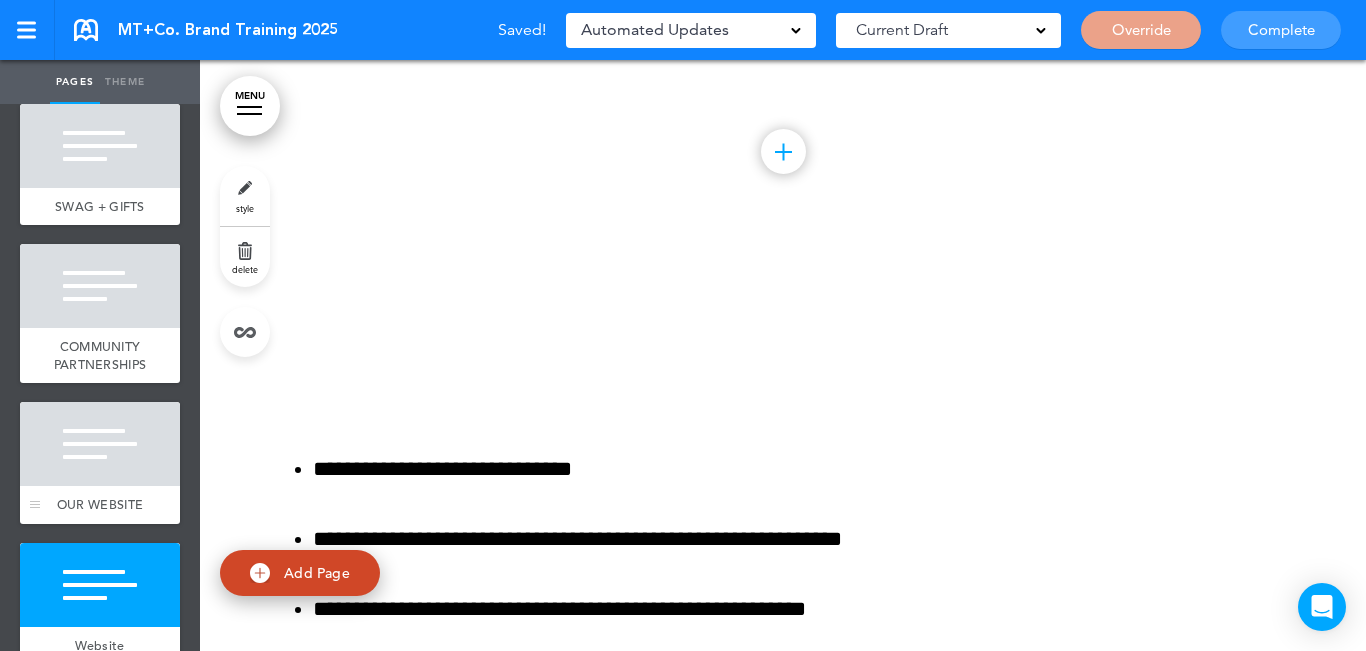drag, startPoint x: 94, startPoint y: 518, endPoint x: 162, endPoint y: 501, distance: 70.0928 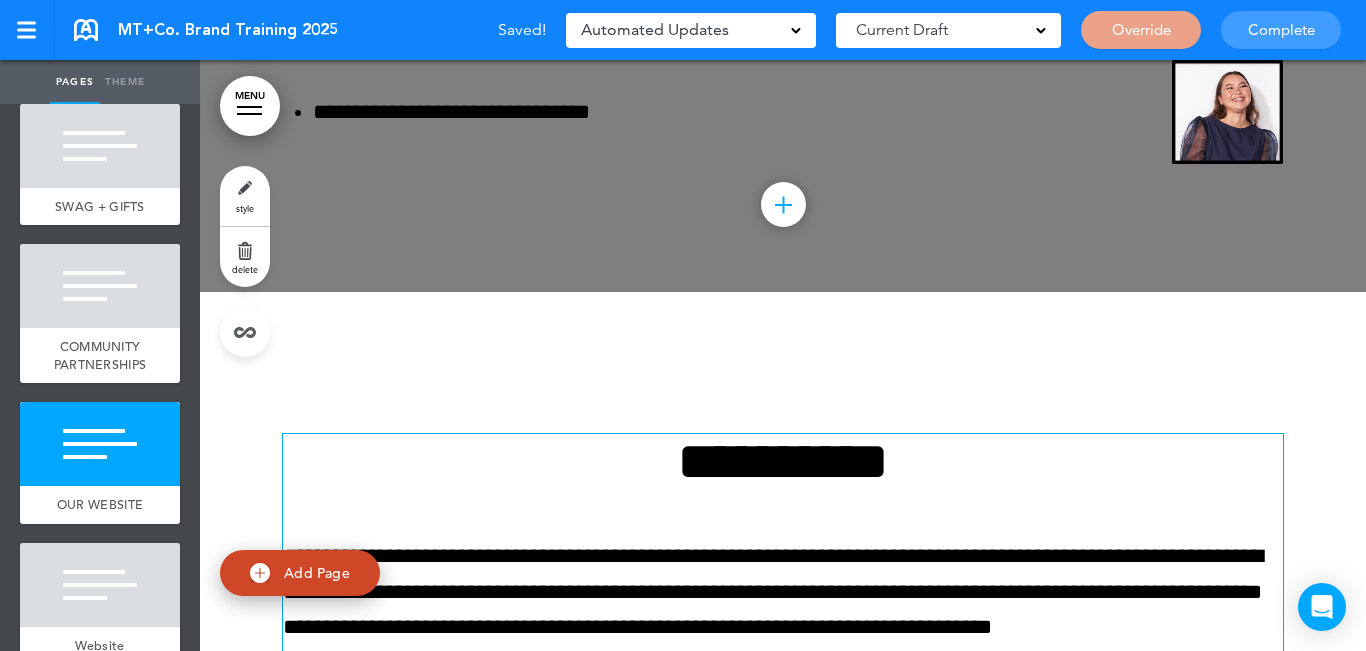 scroll, scrollTop: 14510, scrollLeft: 0, axis: vertical 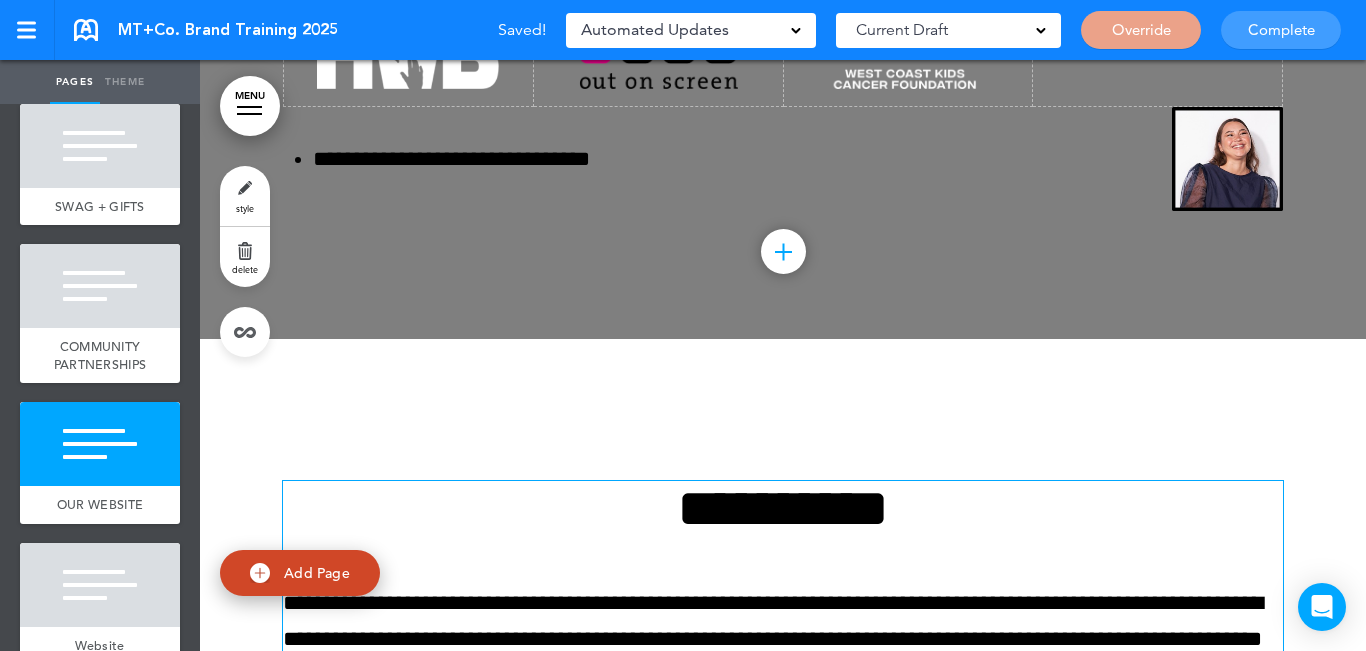 click on "**********" at bounding box center (783, 508) 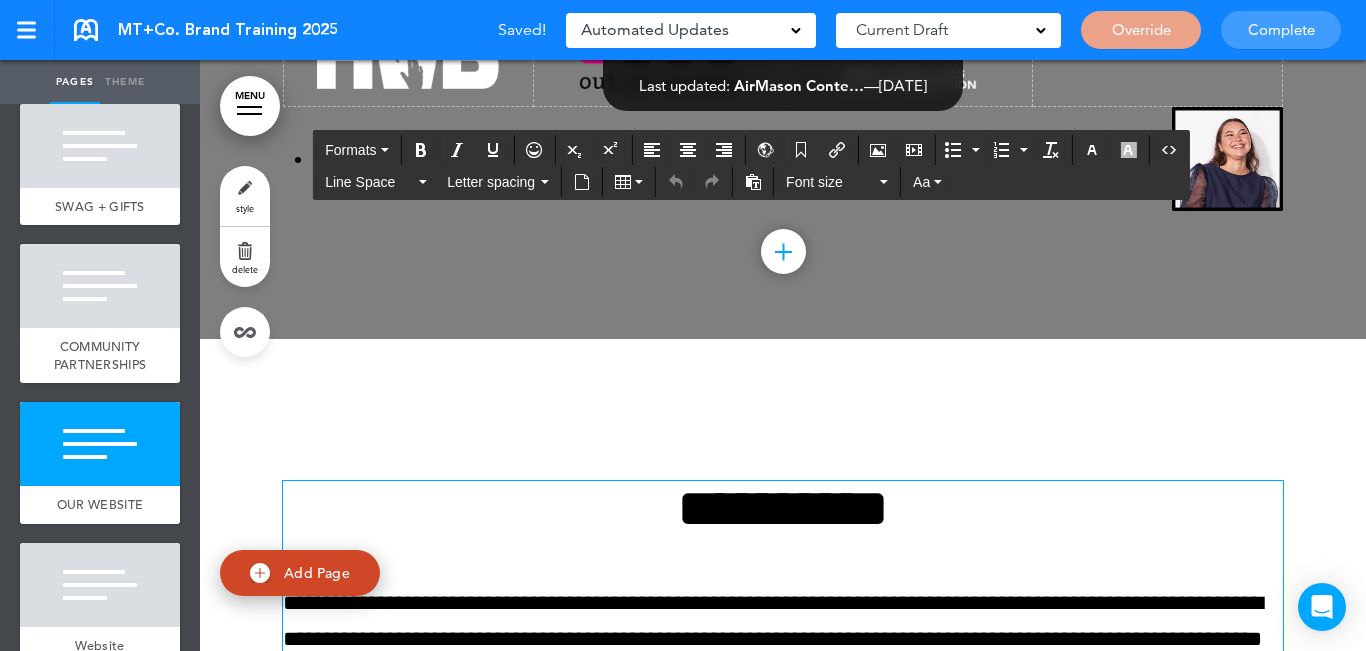 click on "**********" at bounding box center [783, 508] 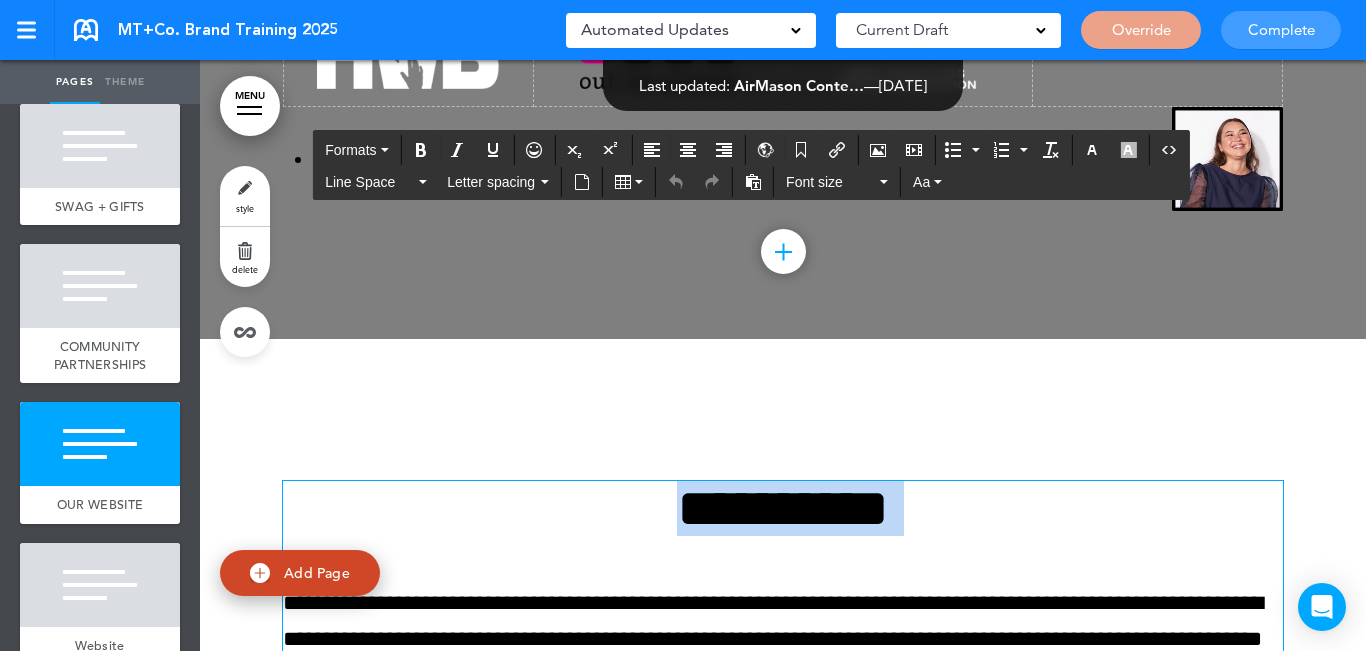 click on "**********" at bounding box center [783, 508] 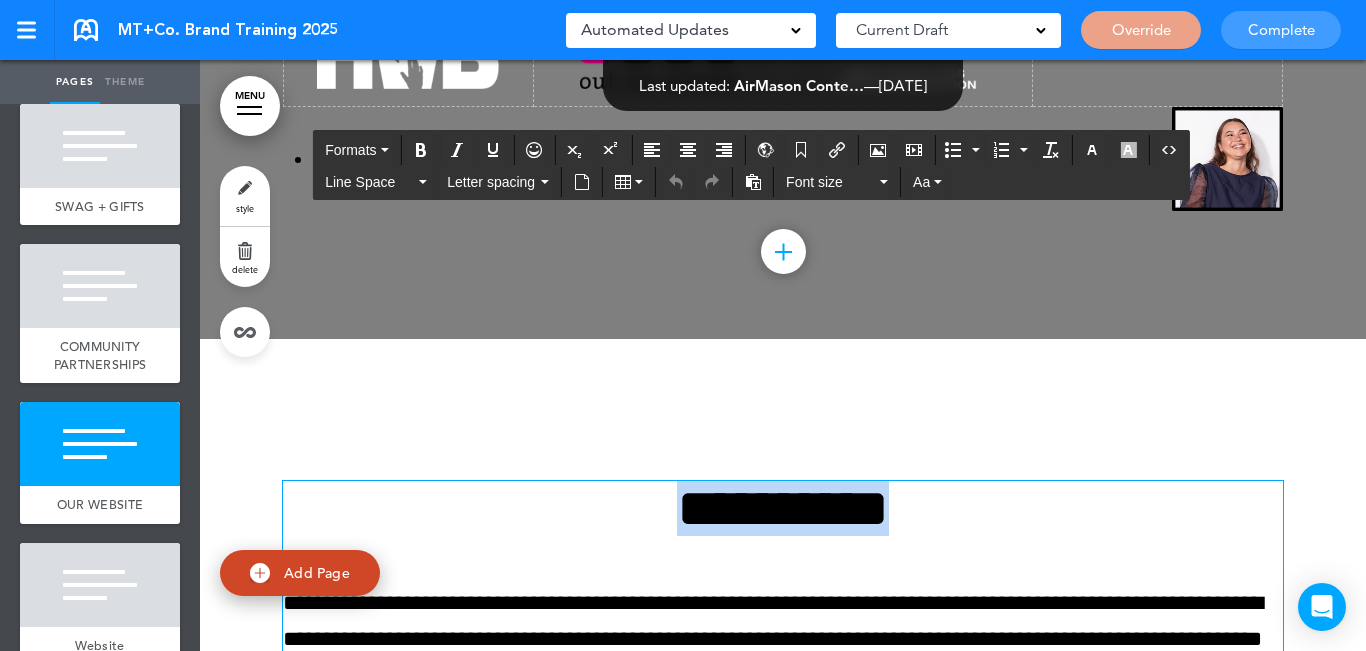 paste 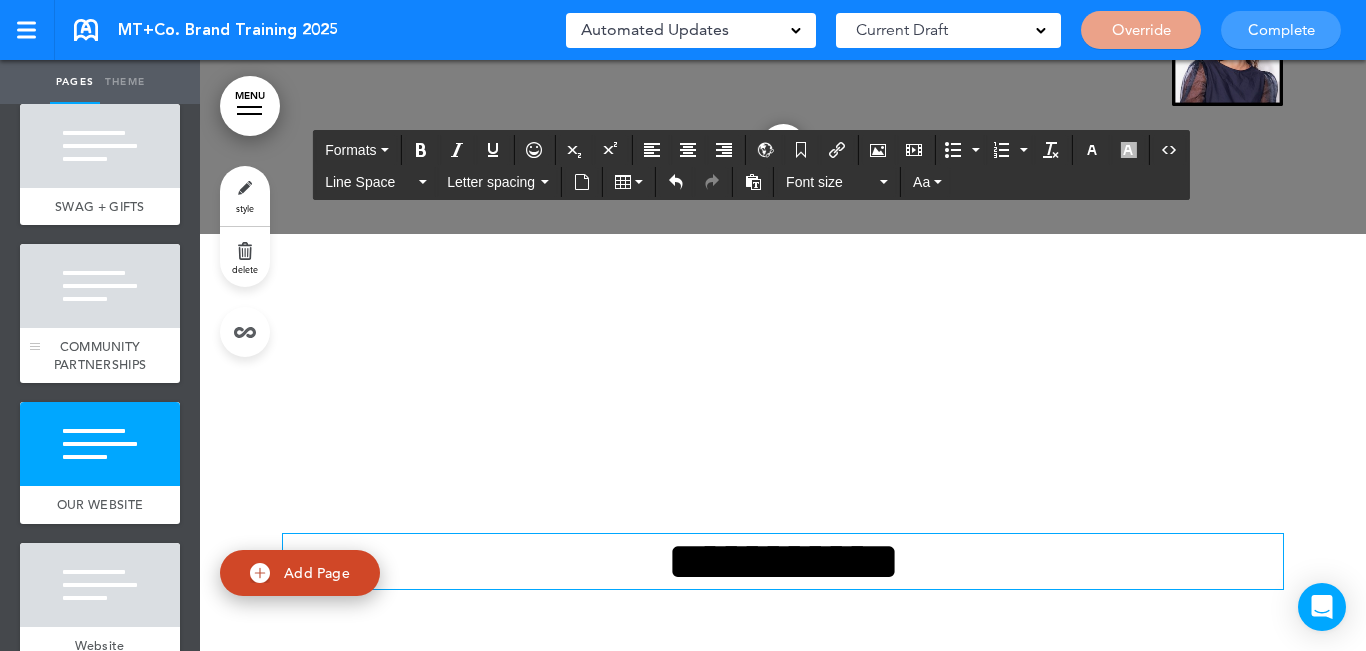 scroll, scrollTop: 14610, scrollLeft: 0, axis: vertical 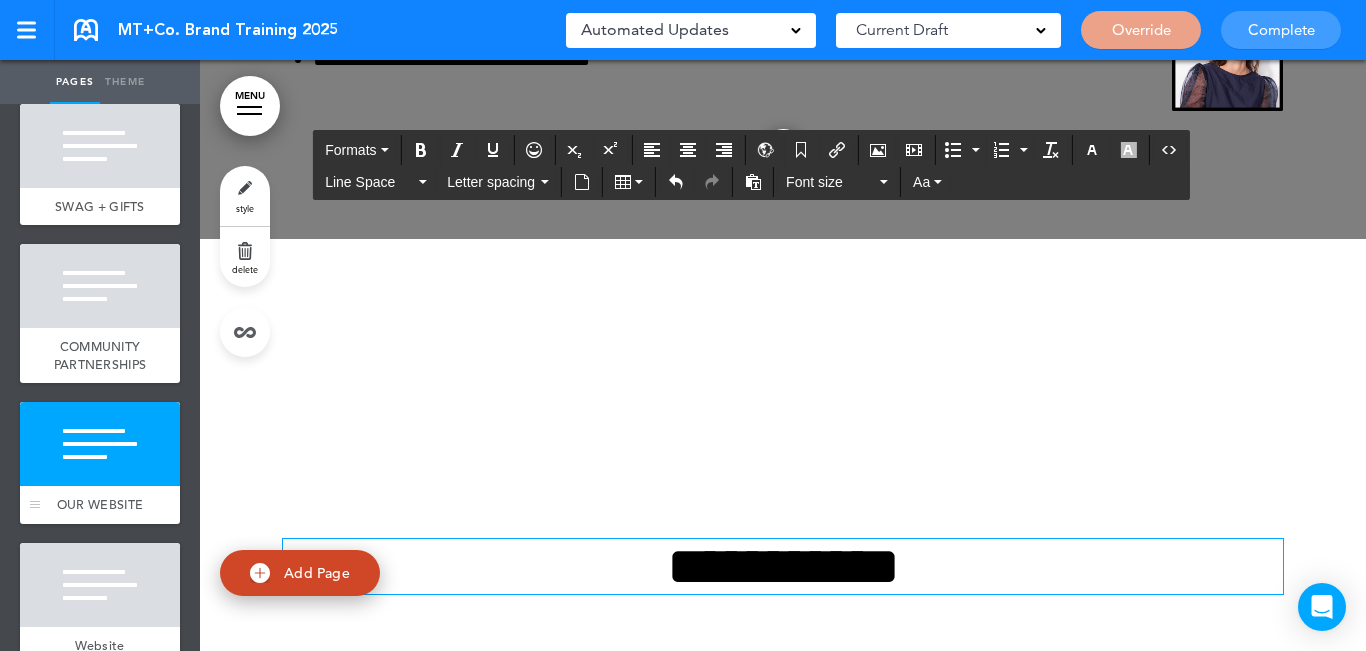 click at bounding box center [100, 444] 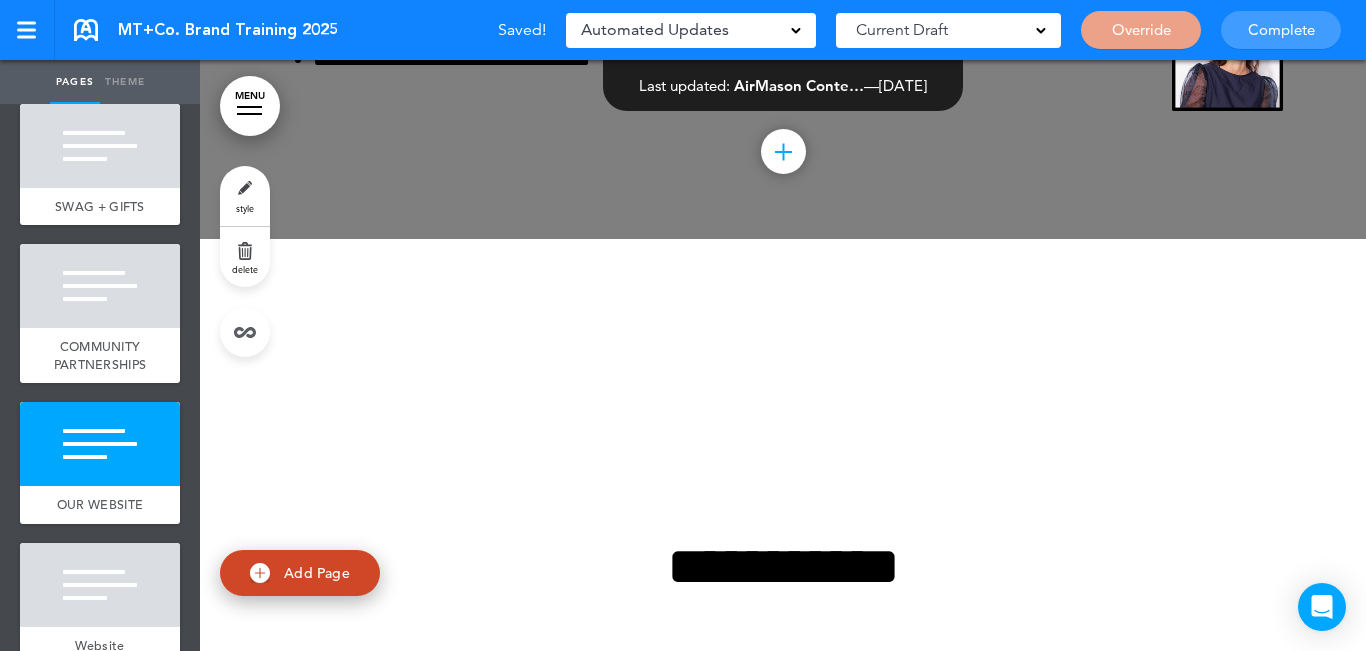 click on "style" at bounding box center (245, 196) 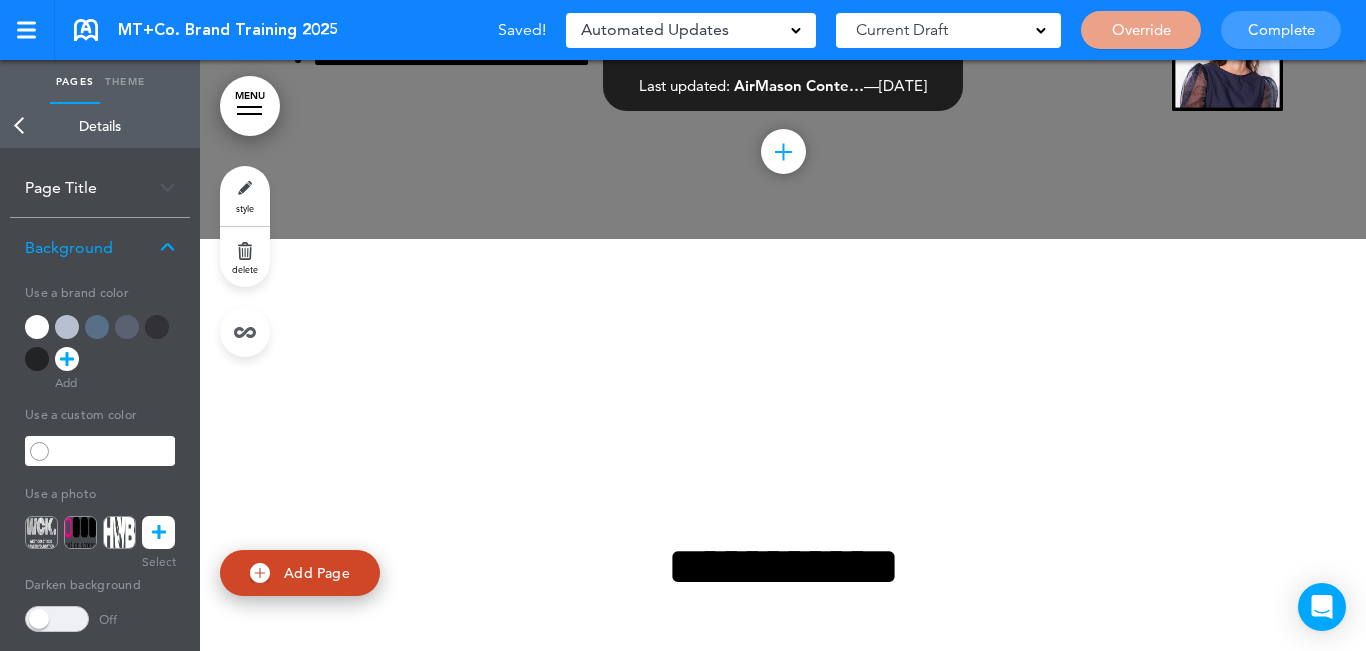 click at bounding box center (159, 532) 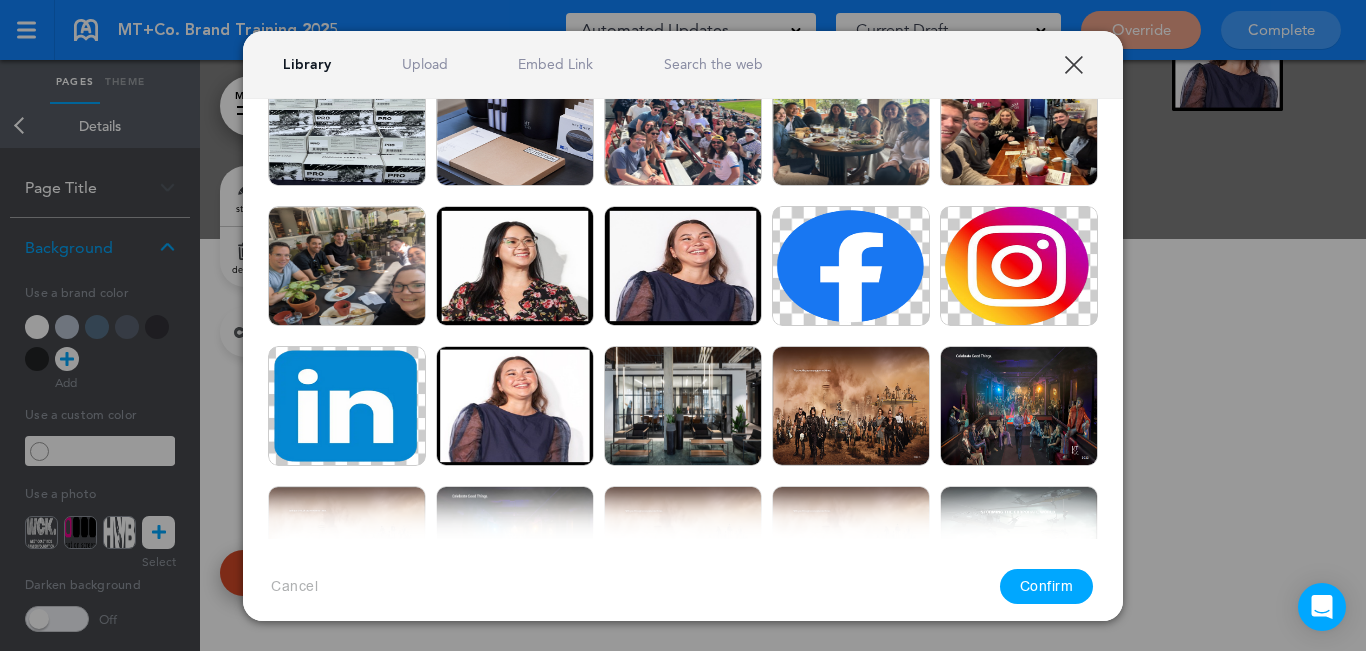 click at bounding box center (683, 406) 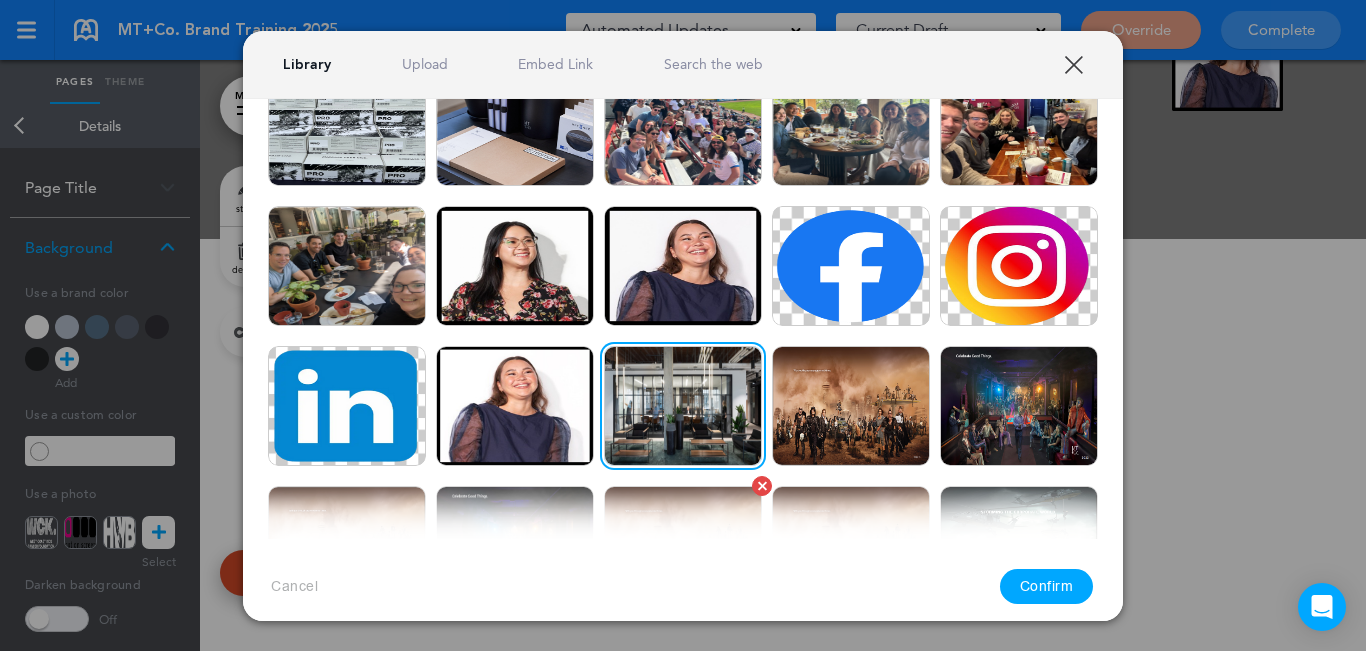 drag, startPoint x: 1061, startPoint y: 597, endPoint x: 749, endPoint y: 538, distance: 317.52954 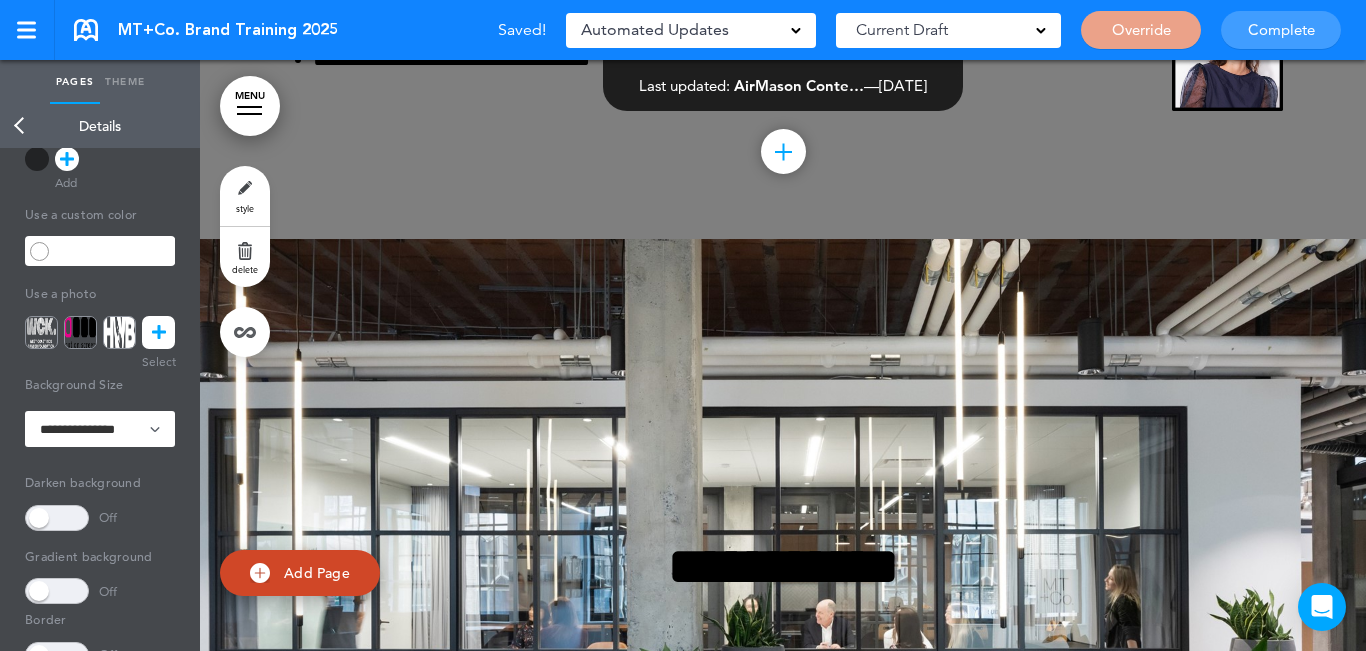 scroll, scrollTop: 300, scrollLeft: 0, axis: vertical 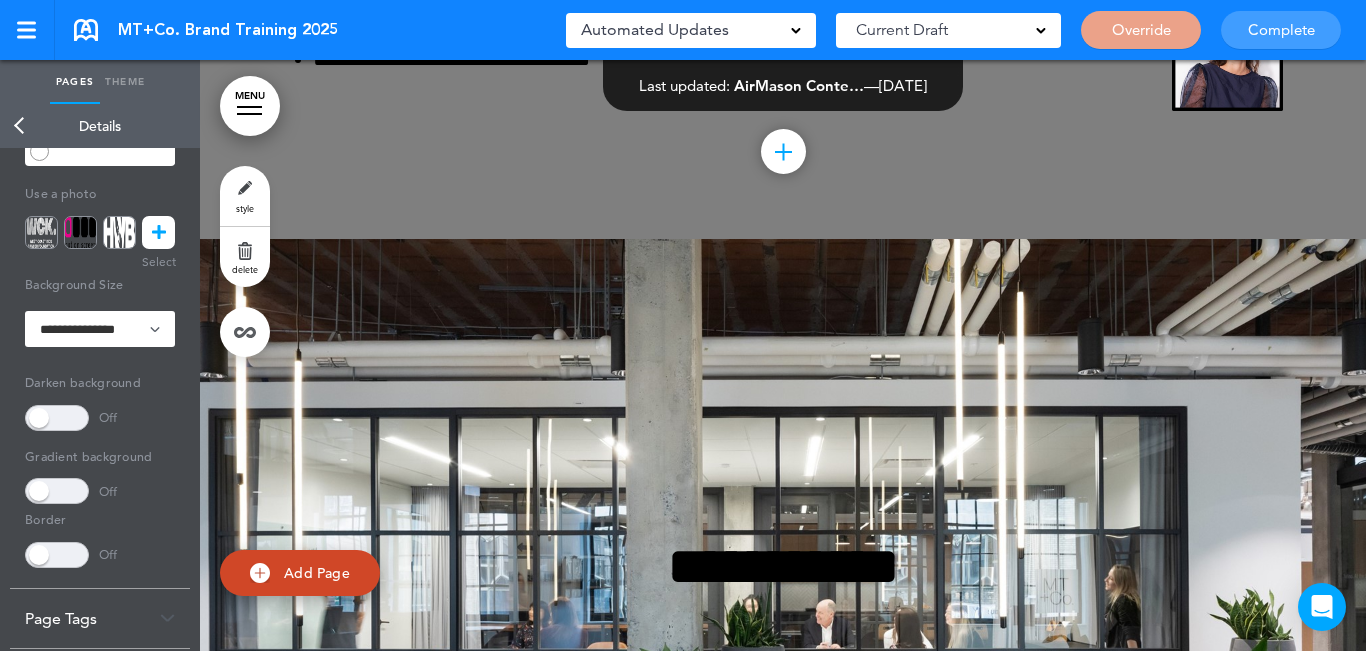 click on "Details" at bounding box center [100, 126] 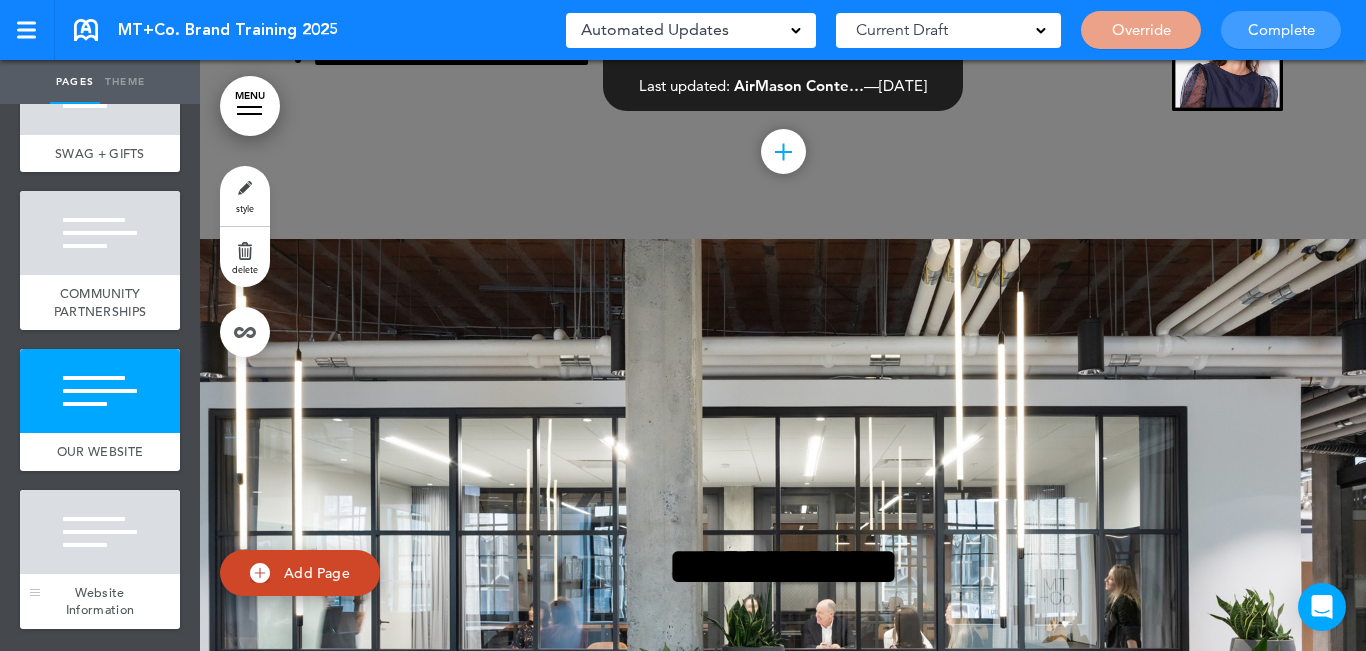scroll, scrollTop: 1969, scrollLeft: 0, axis: vertical 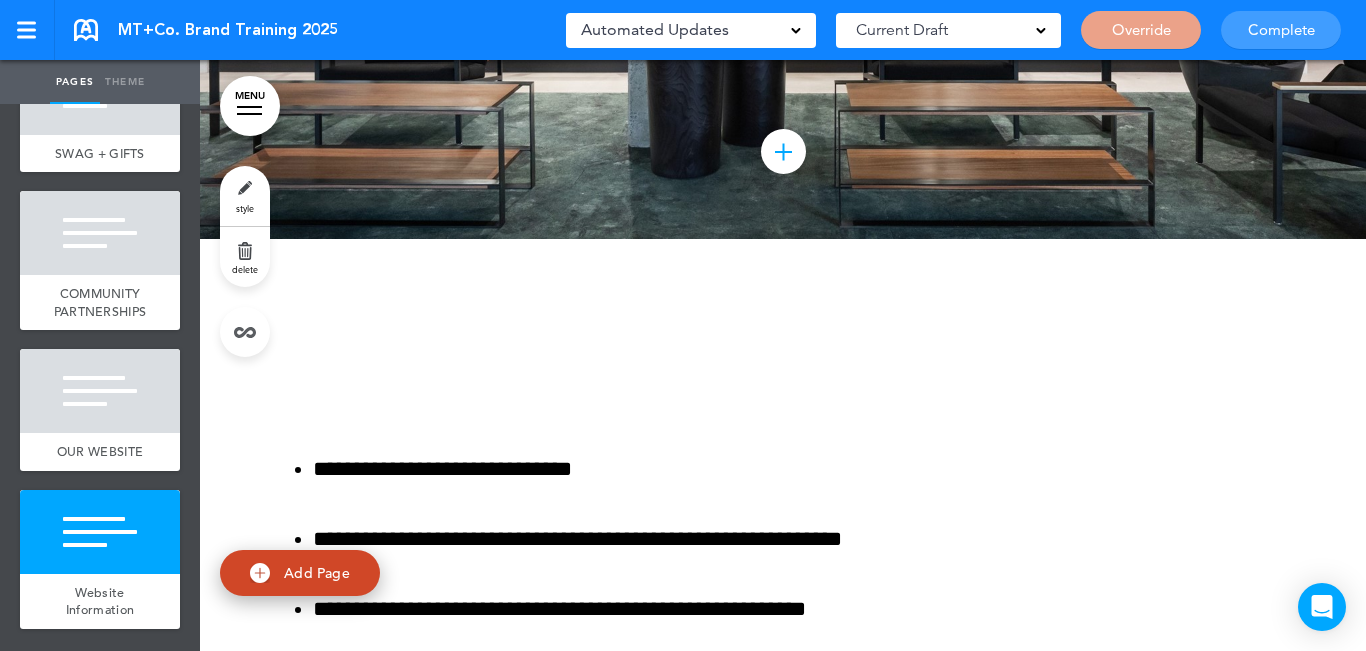 click on "style" at bounding box center (245, 196) 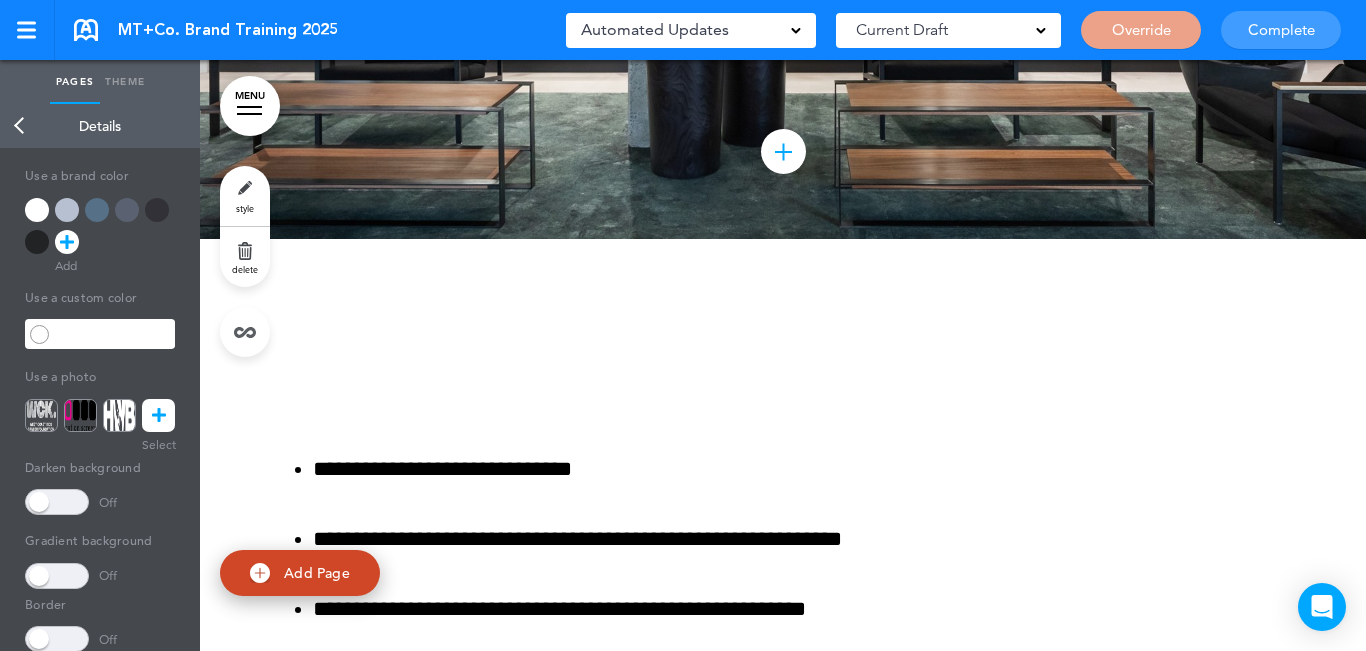 scroll, scrollTop: 0, scrollLeft: 0, axis: both 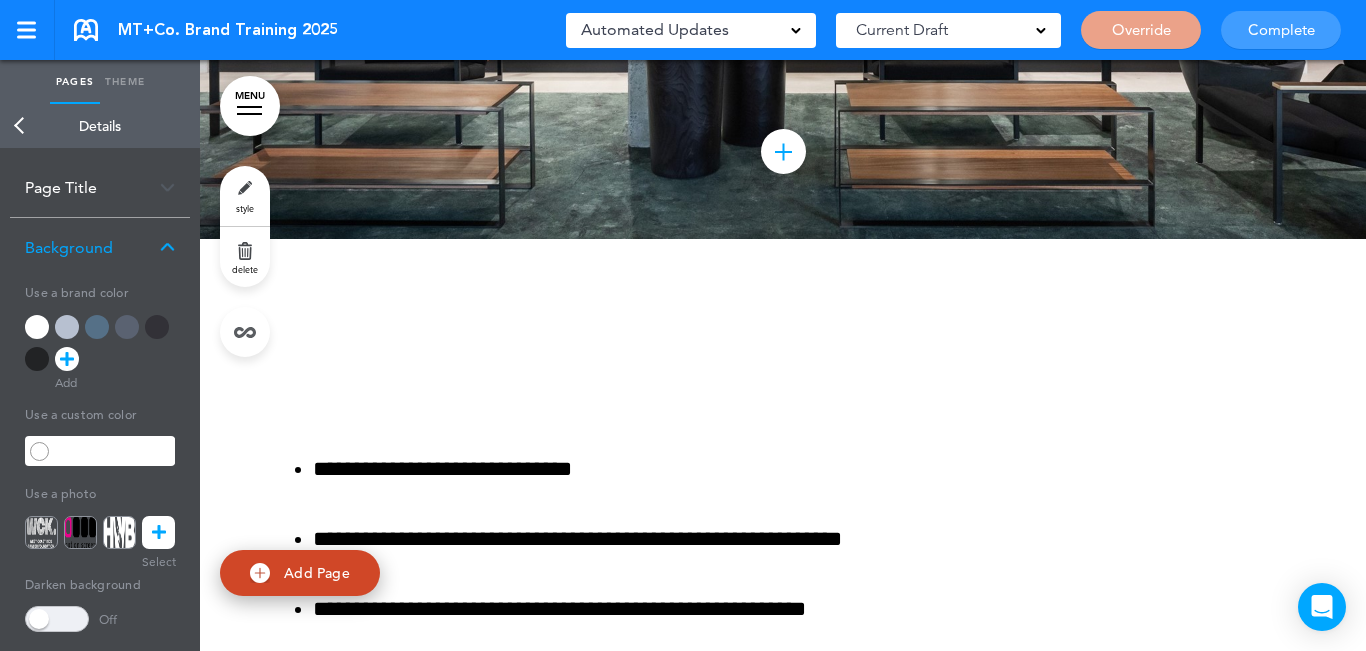 click on "Page Title" at bounding box center [100, 187] 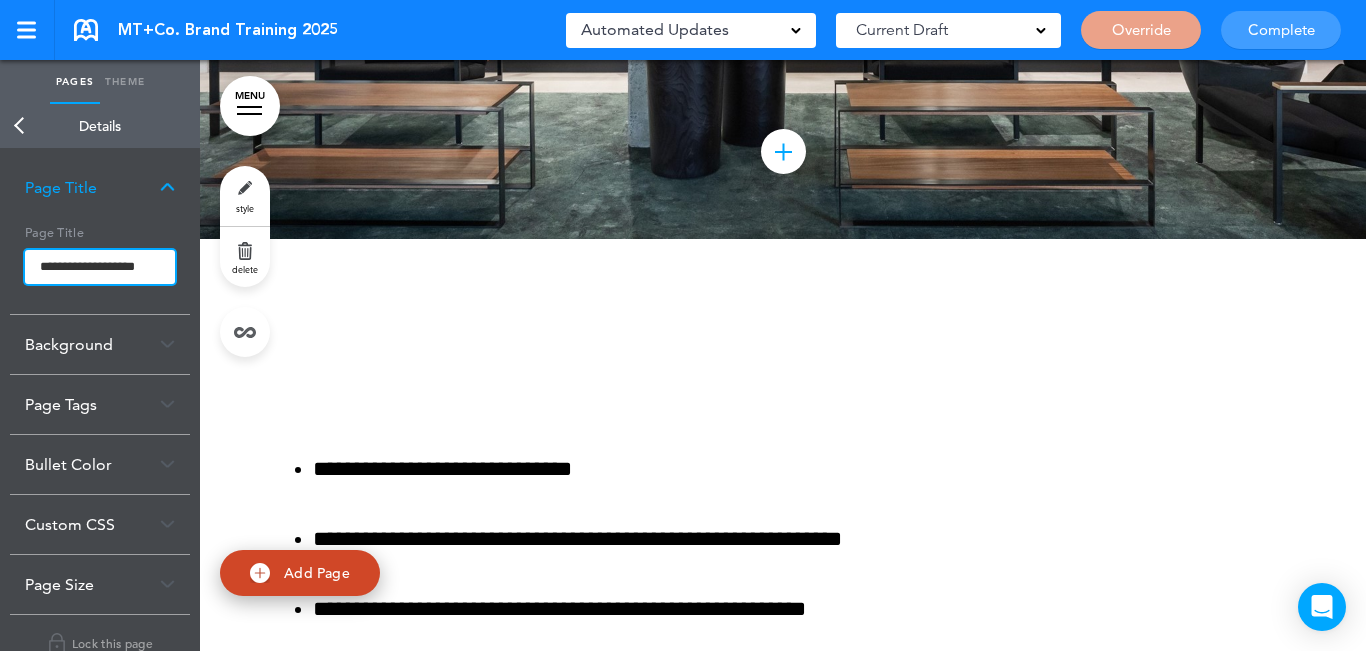 click on "**********" at bounding box center [100, 267] 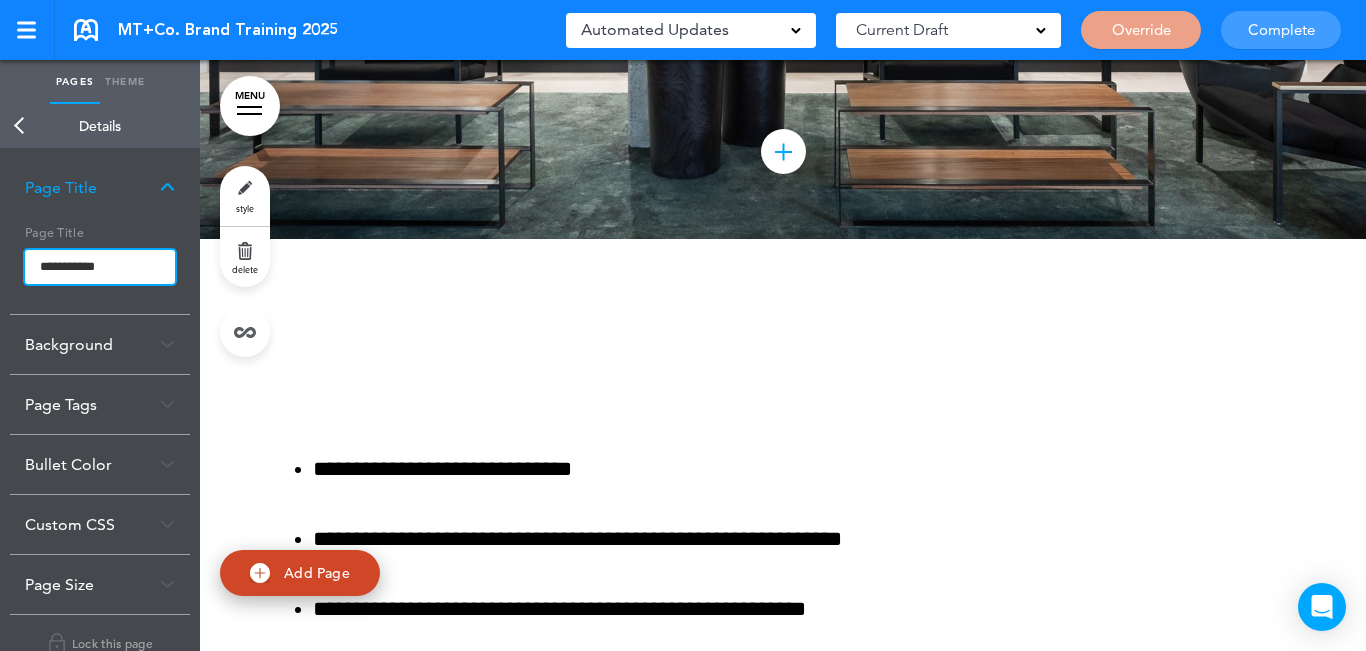 type on "**********" 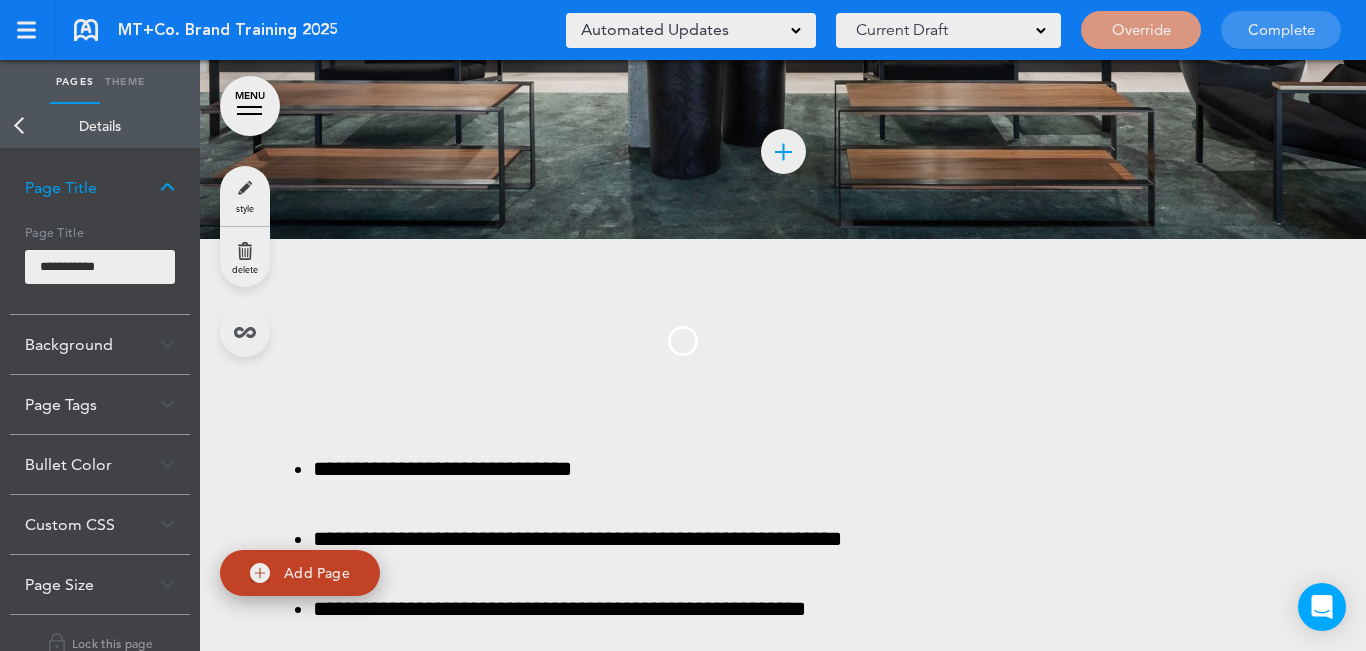 click on "Make this page common so it is available in other handbooks.
This handbook
[GEOGRAPHIC_DATA]
Settings
Your Handbooks
Account
Manage Organization
My Account
Help
Logout
MT+Co. Brand Training 2025
Saved!
Automated Updates
0
Auto policy updates
🎉
Updating policies just got easier! Introducing" at bounding box center (683, 325) 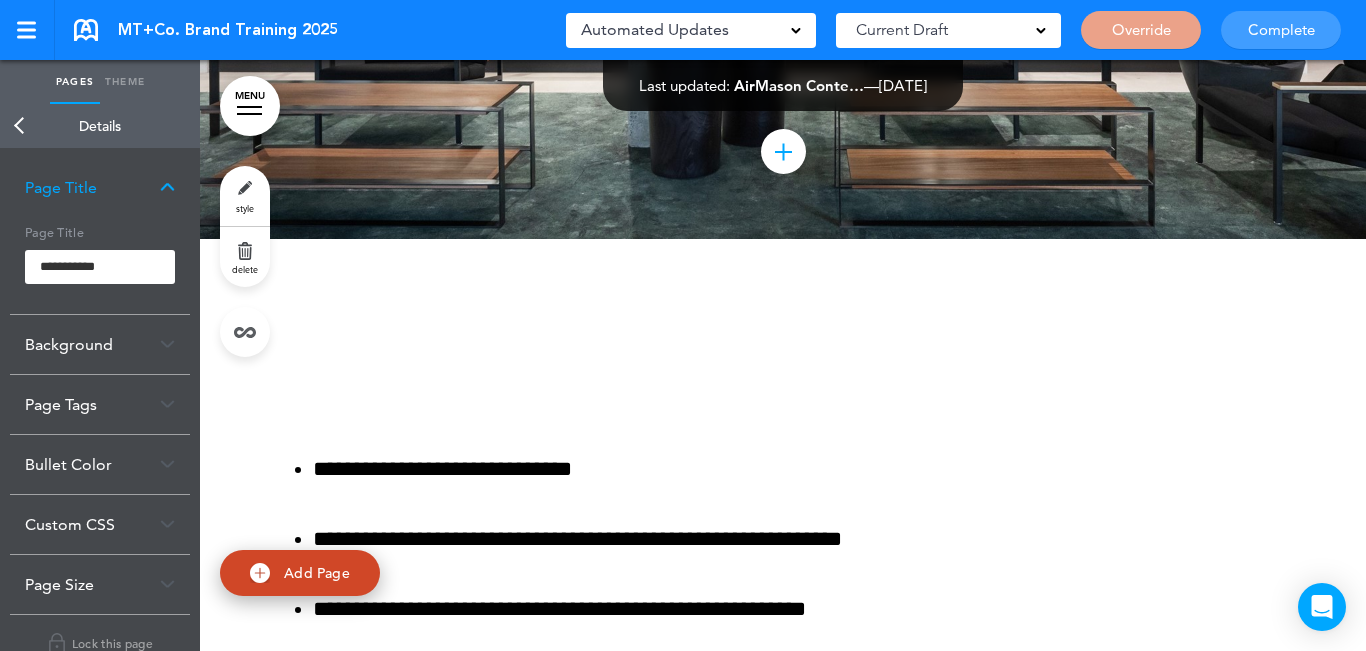 click on "Back" at bounding box center (20, 126) 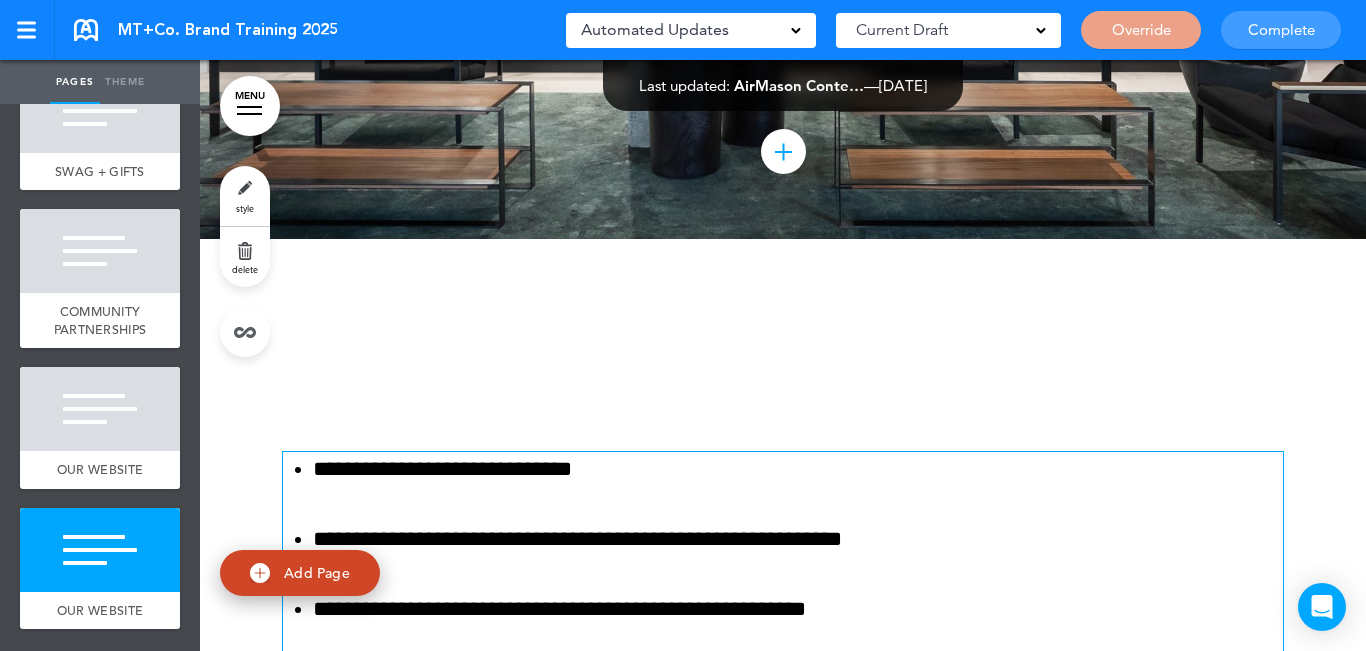 click on "**********" at bounding box center (783, 575) 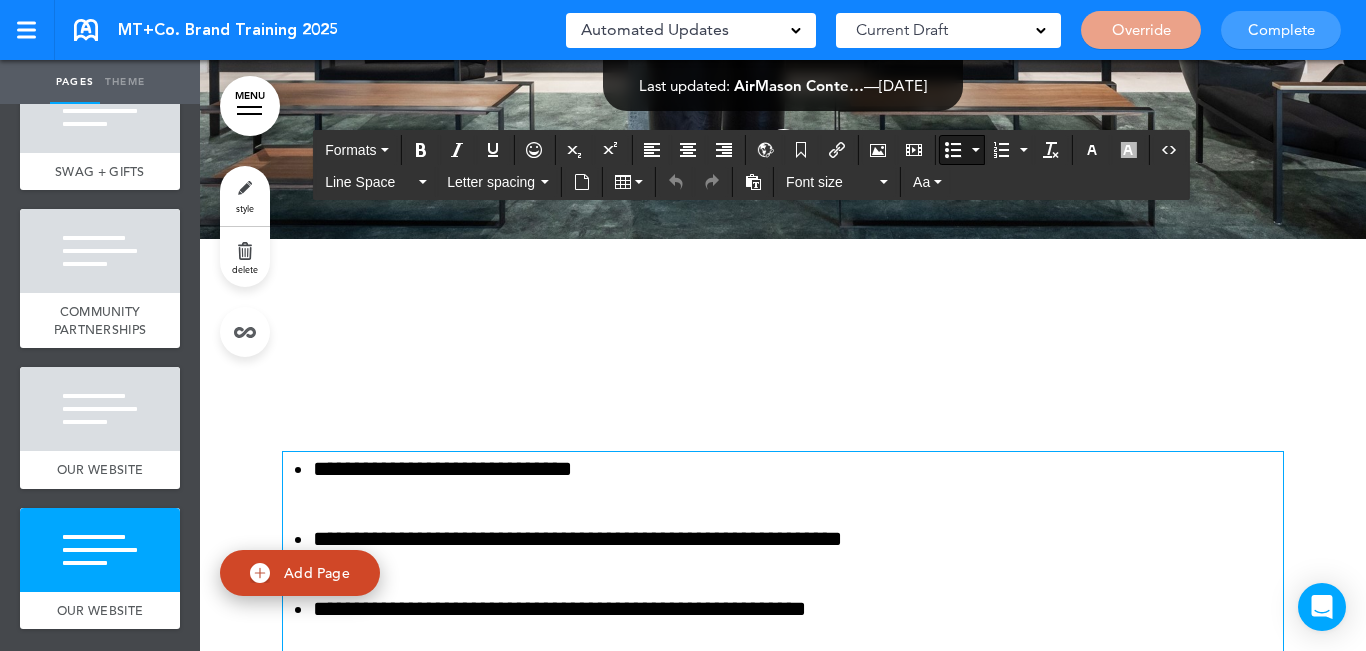 scroll, scrollTop: 15295, scrollLeft: 0, axis: vertical 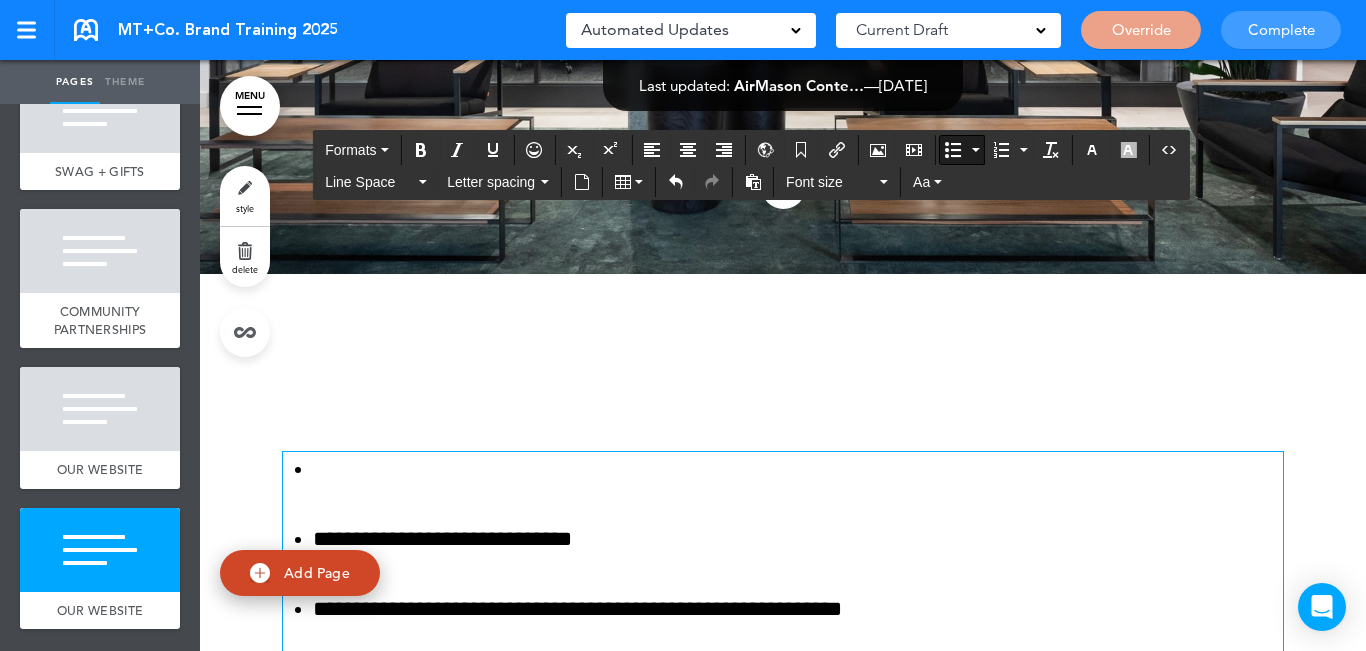 click at bounding box center (798, 469) 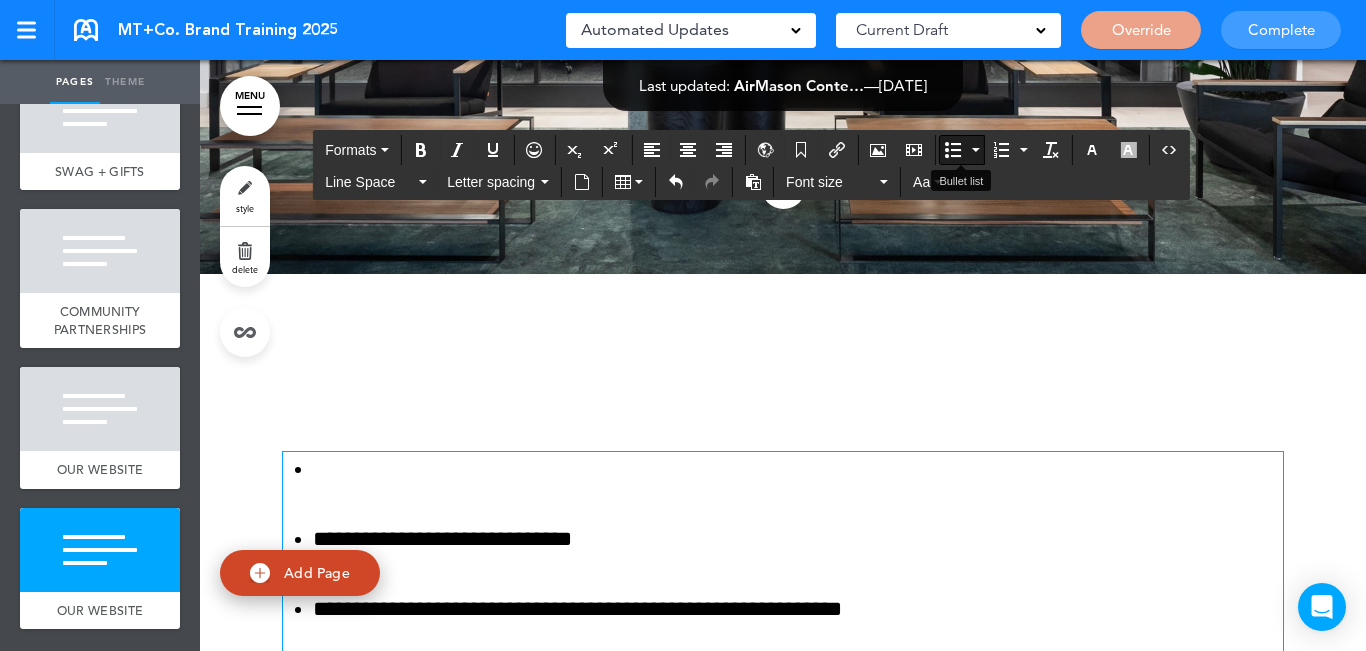 click at bounding box center (953, 150) 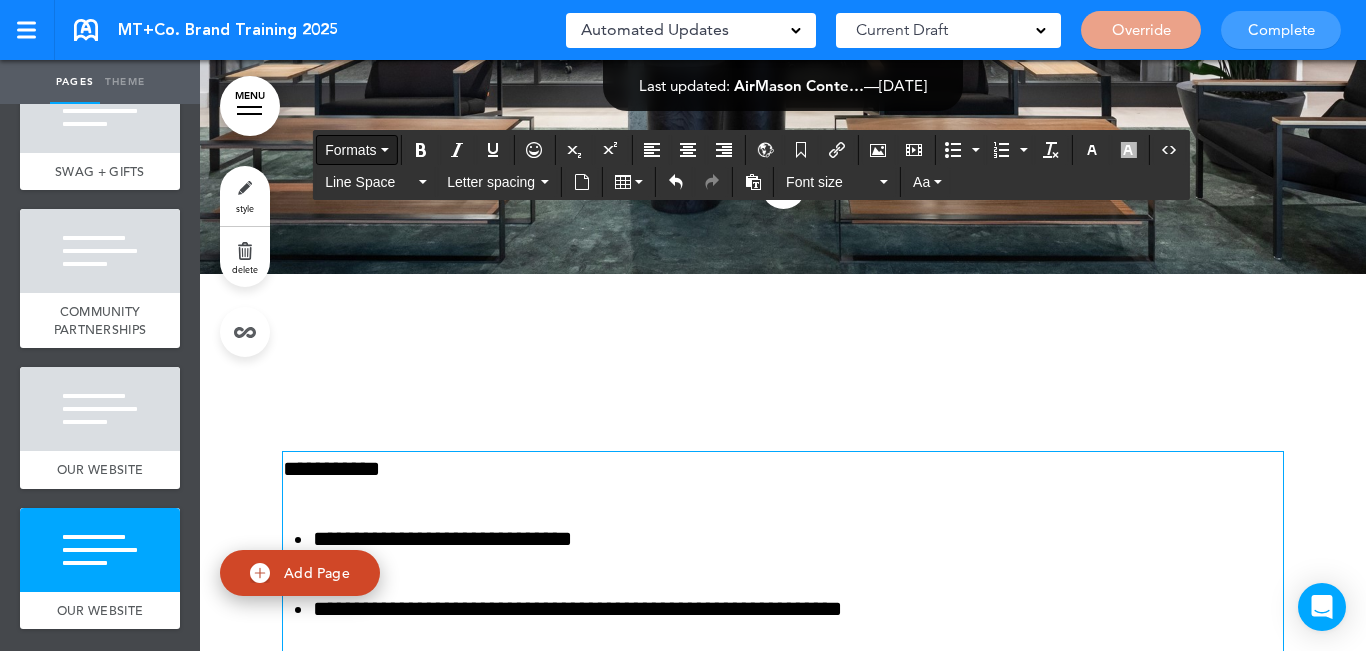 click on "Formats" at bounding box center [350, 150] 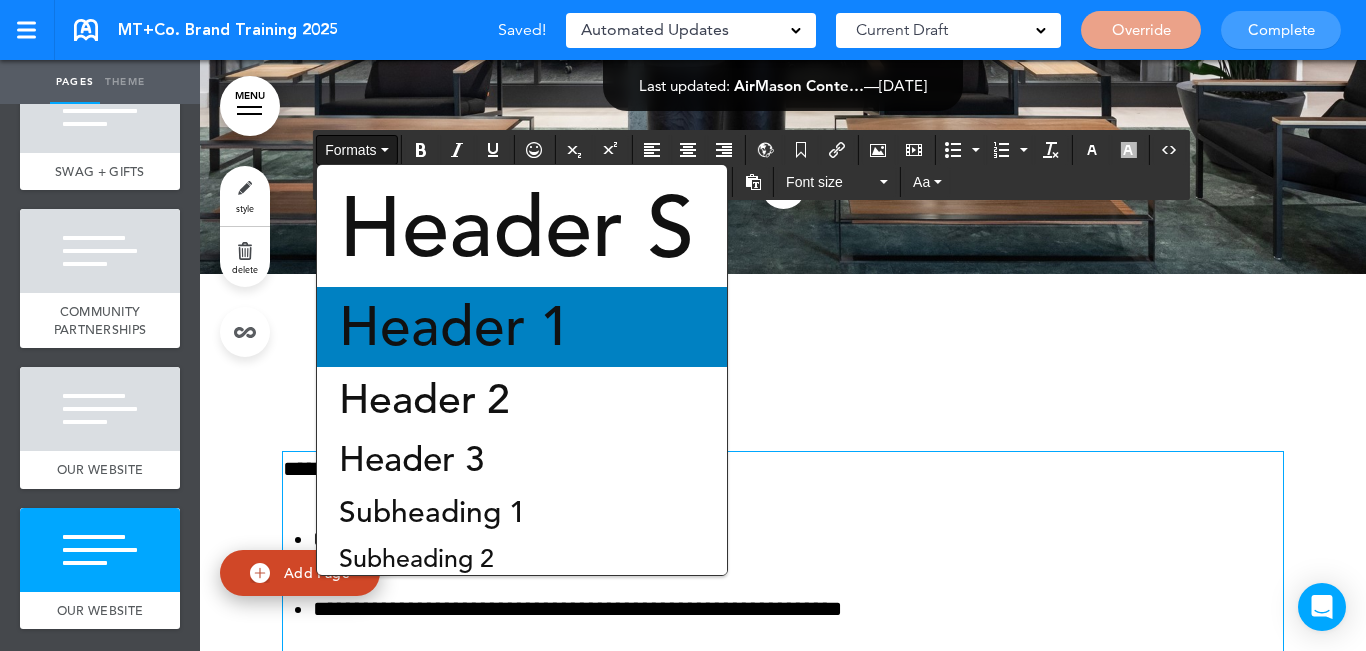 click on "Header 1" at bounding box center (455, 327) 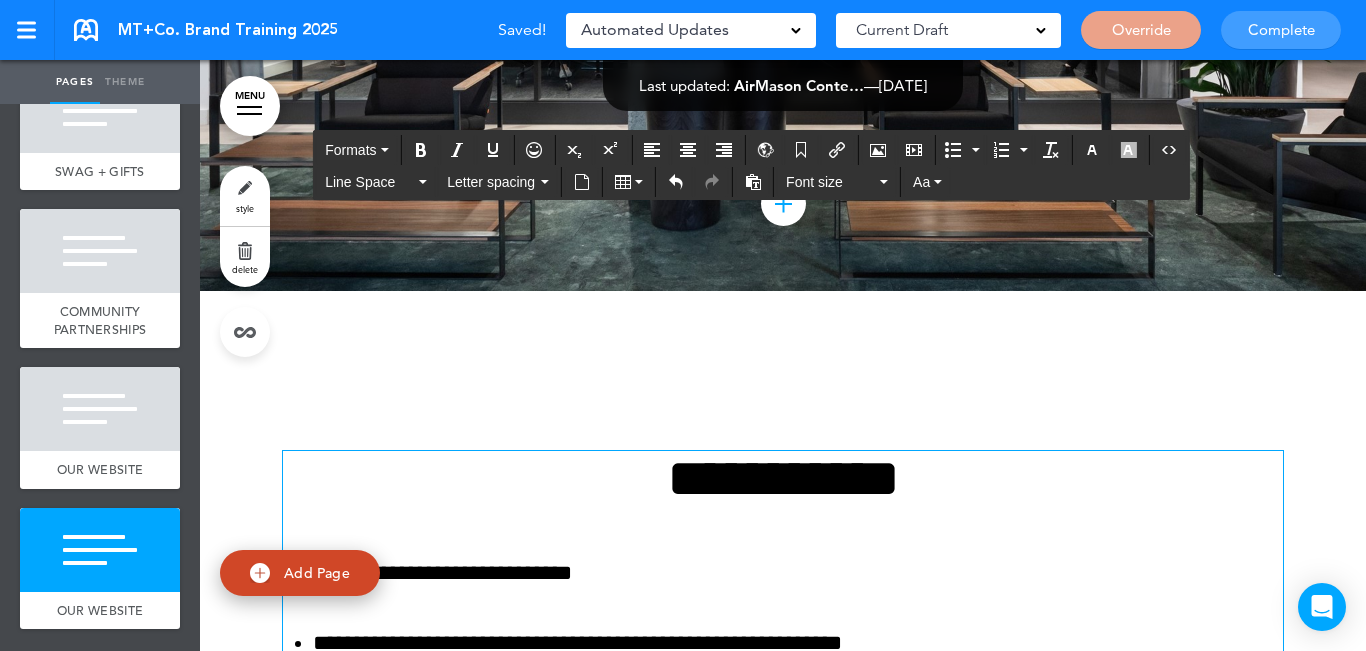 scroll, scrollTop: 15243, scrollLeft: 0, axis: vertical 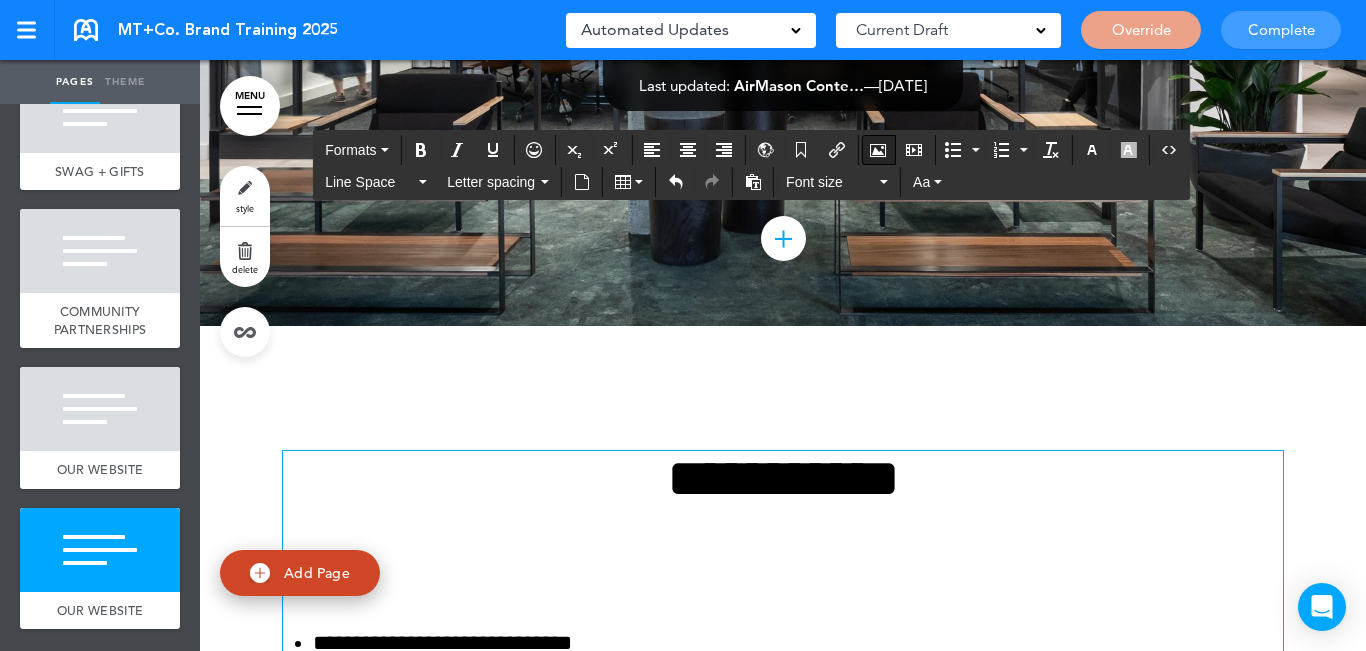 click at bounding box center [878, 150] 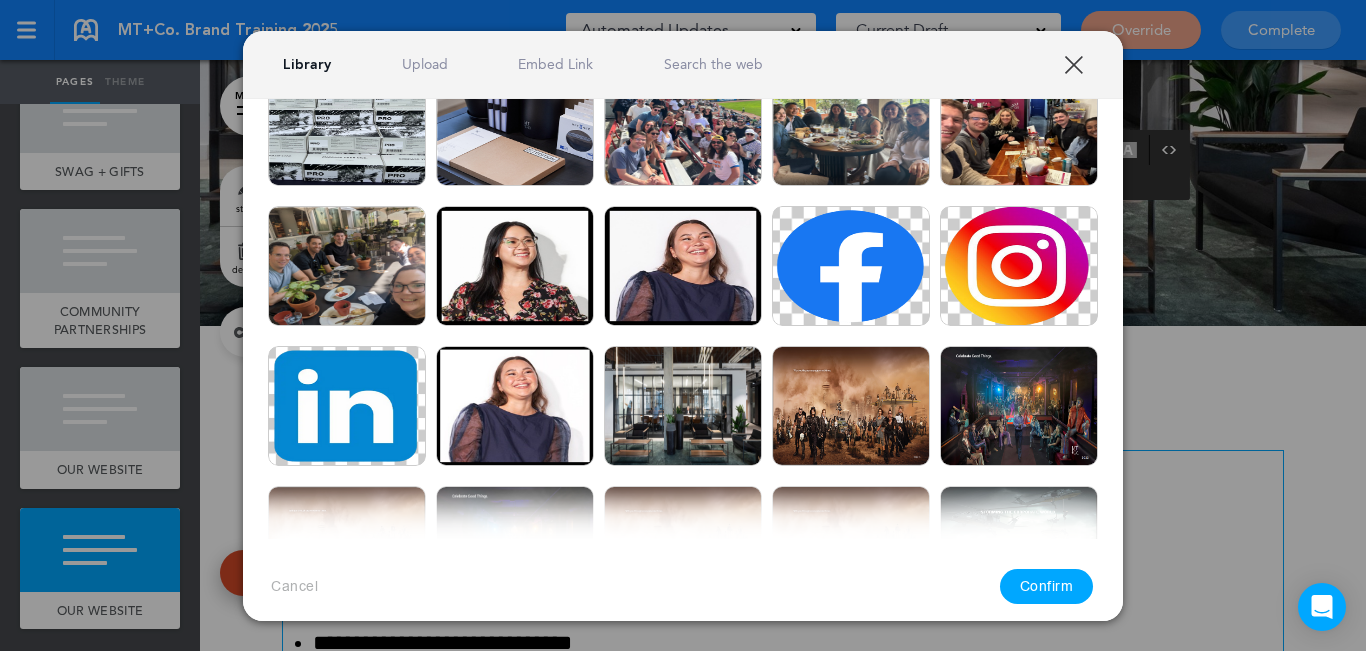 click on "Upload" at bounding box center [425, 64] 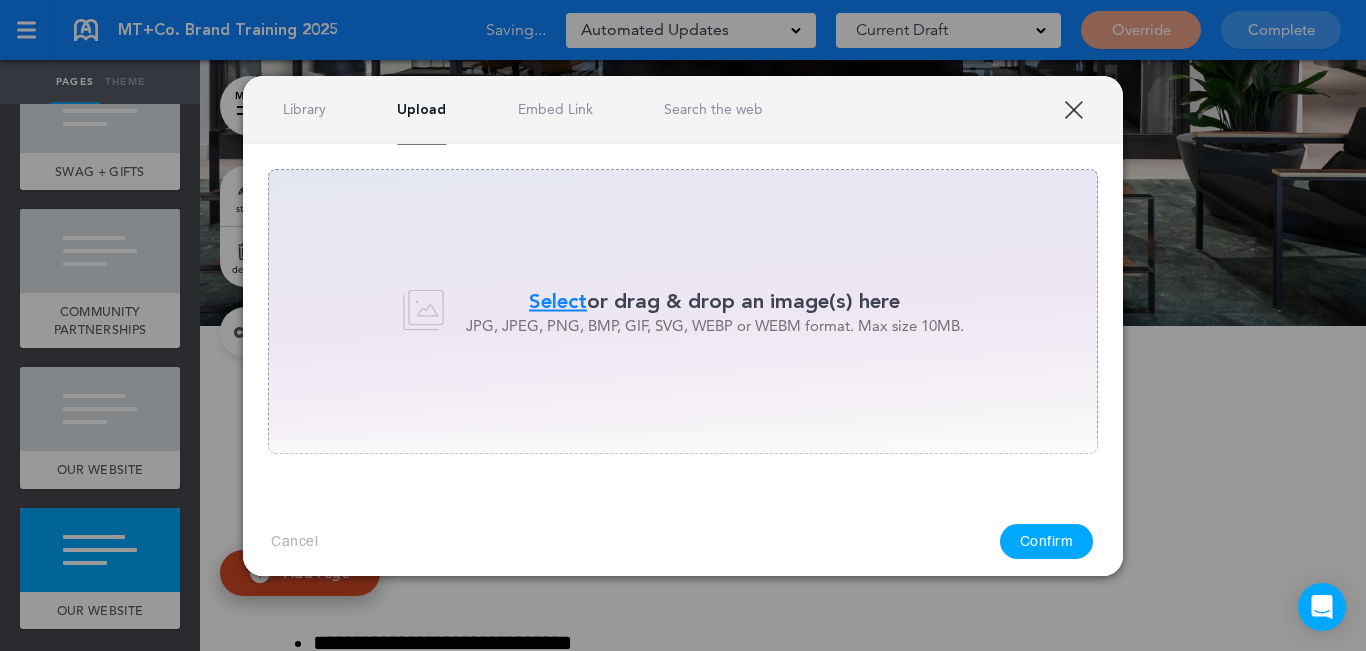 scroll, scrollTop: 0, scrollLeft: 0, axis: both 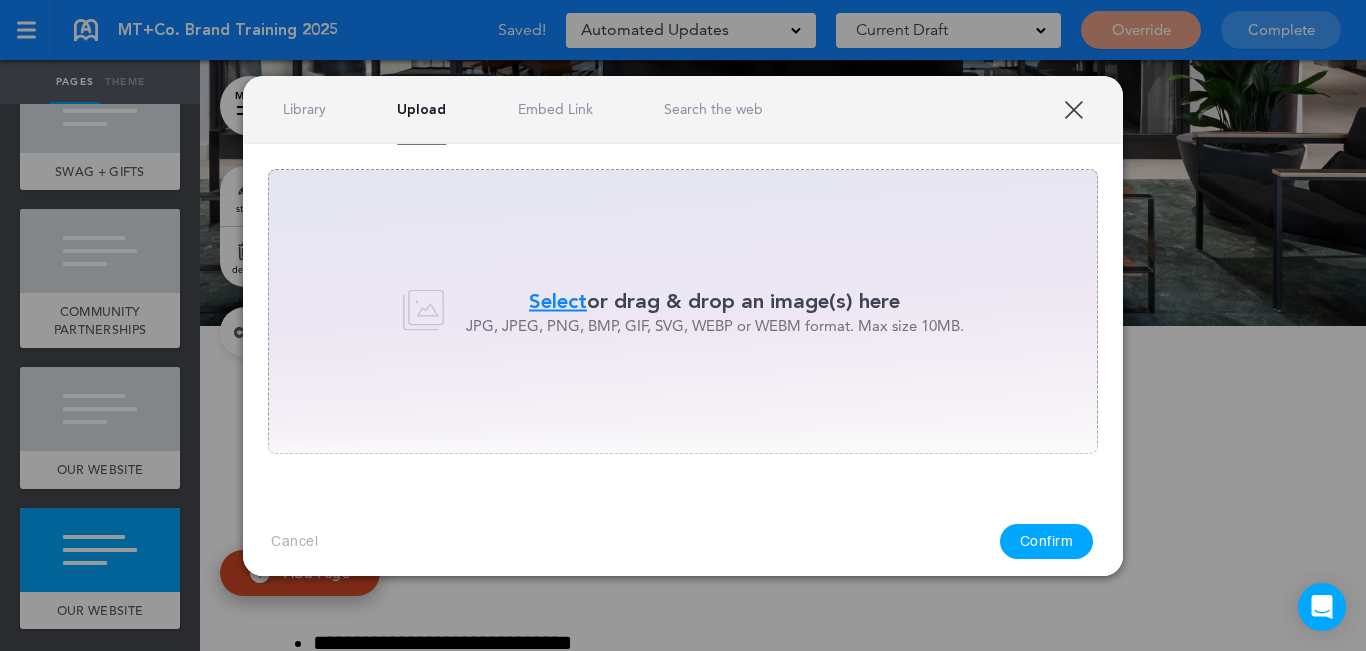 click on "Select" at bounding box center [558, 301] 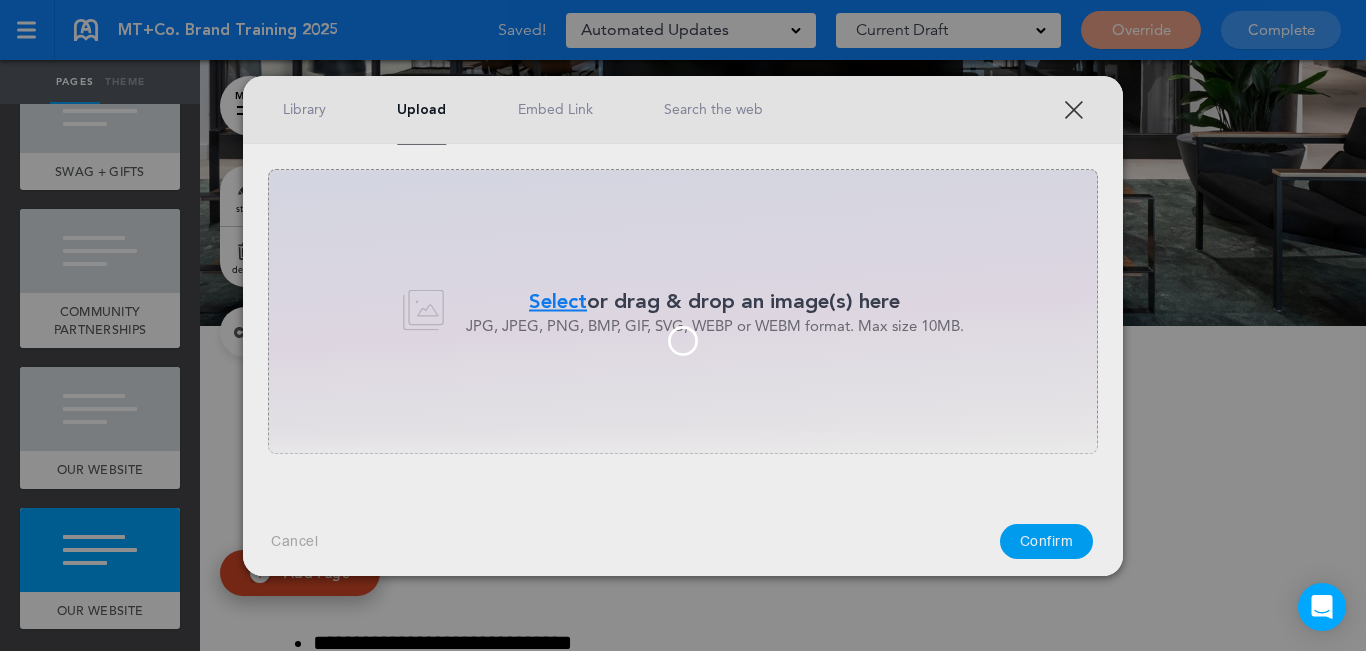 click at bounding box center (683, 325) 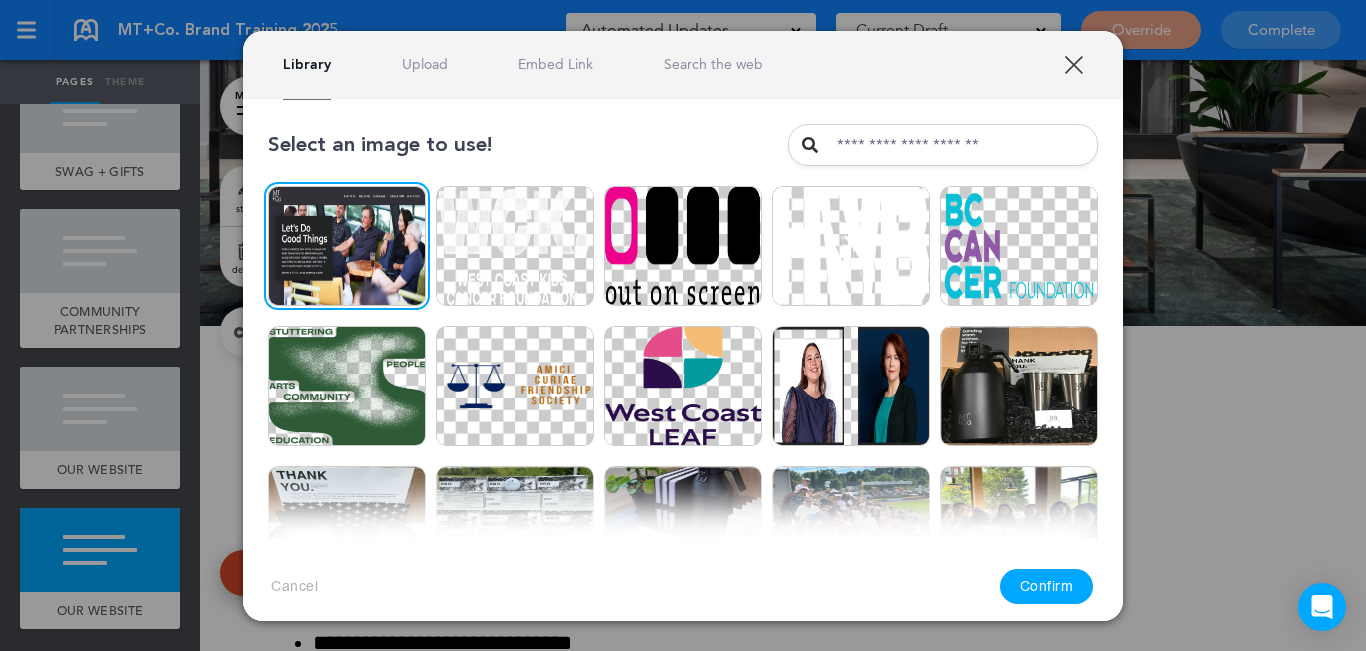 click on "Confirm" at bounding box center [1047, 586] 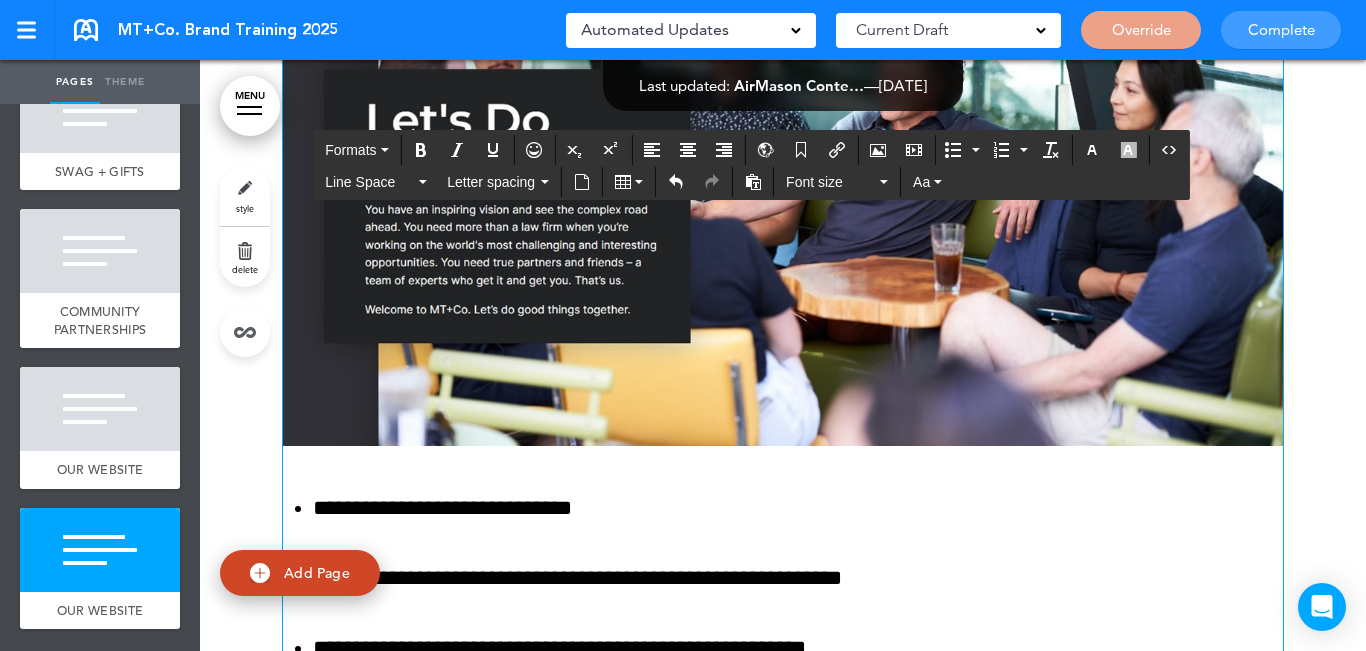 scroll, scrollTop: 15833, scrollLeft: 0, axis: vertical 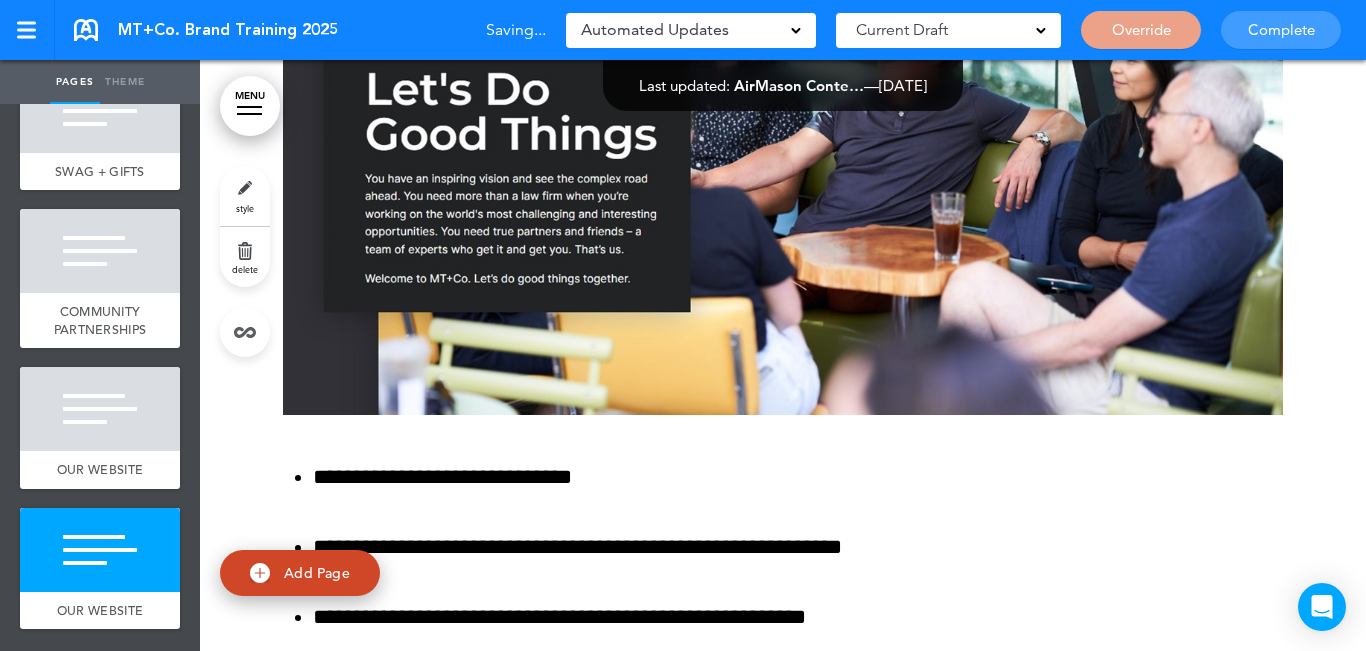 click on "Add collapsible section
?
In order to add a collapsible
section, only solid background  colours can be used.
Read Less" at bounding box center (783, 748) 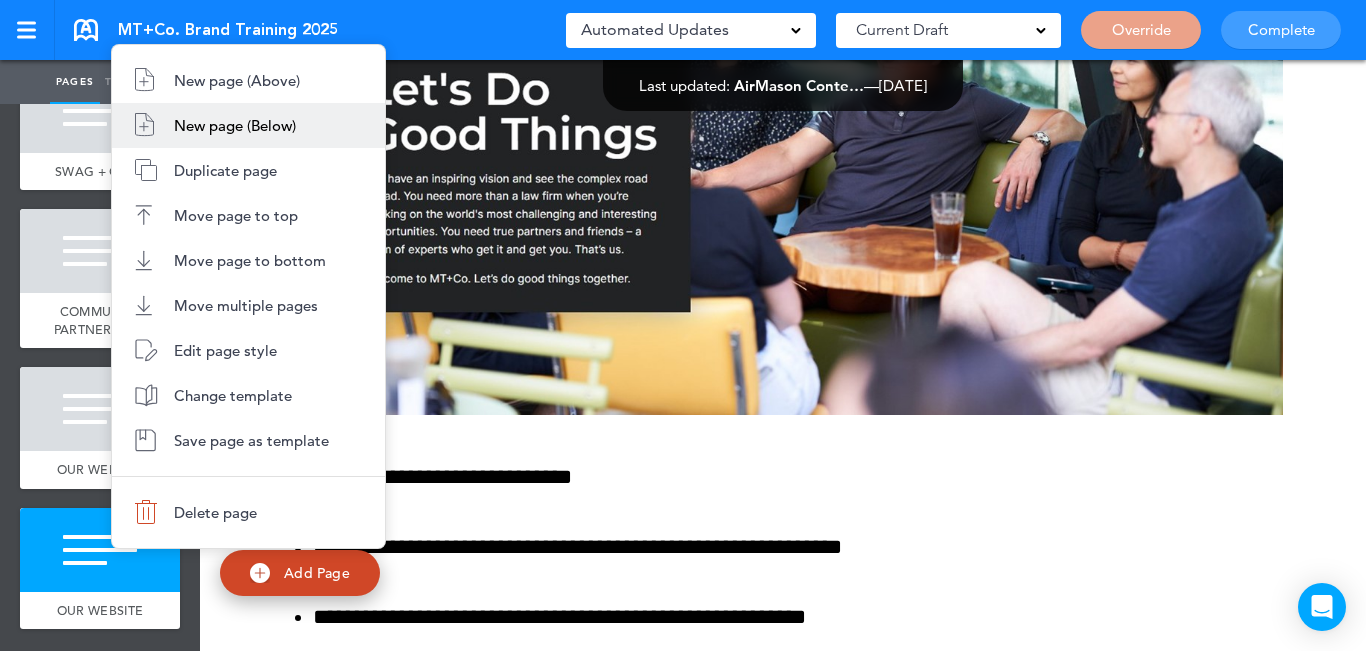 click on "New page (Below)" at bounding box center [248, 125] 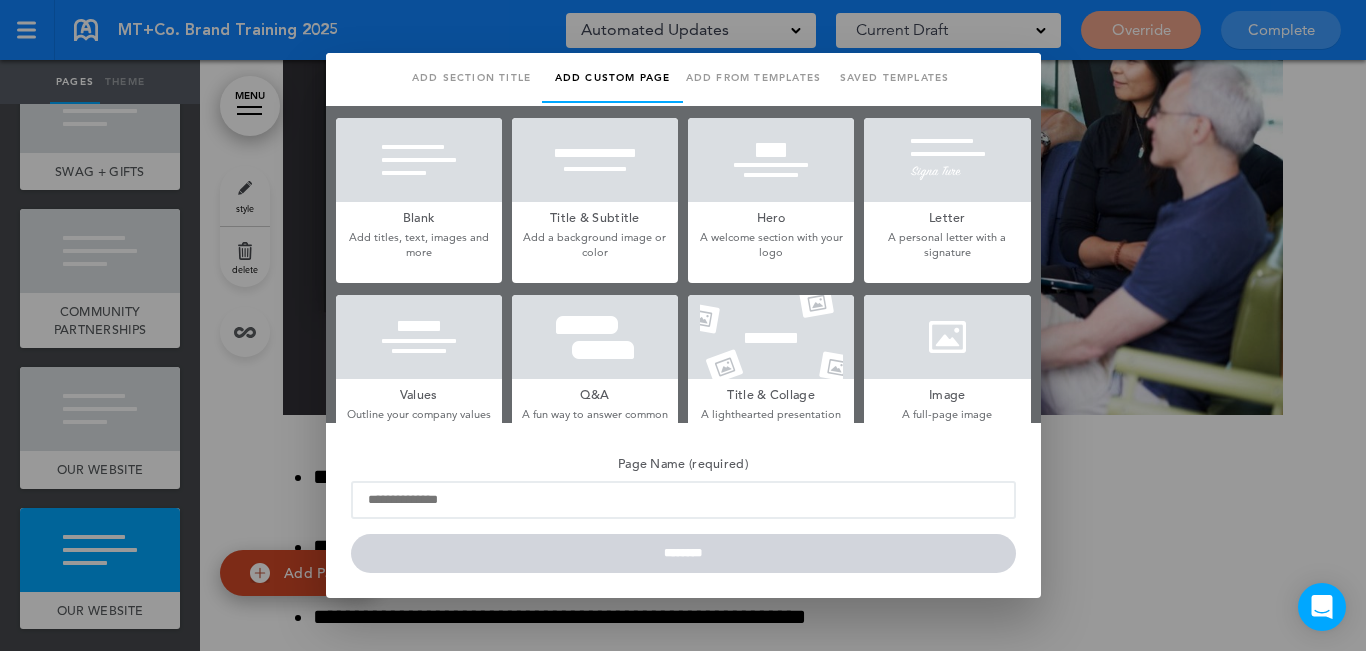 click at bounding box center (419, 160) 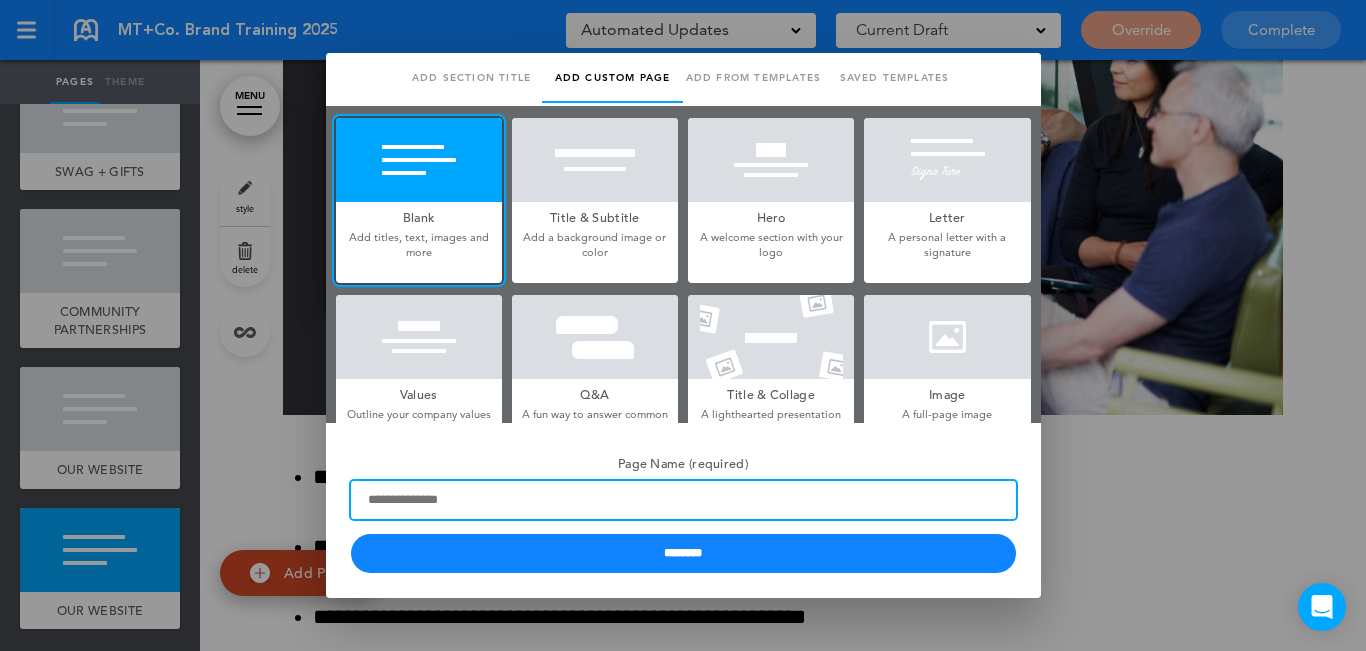click on "Page Name (required)" at bounding box center [683, 500] 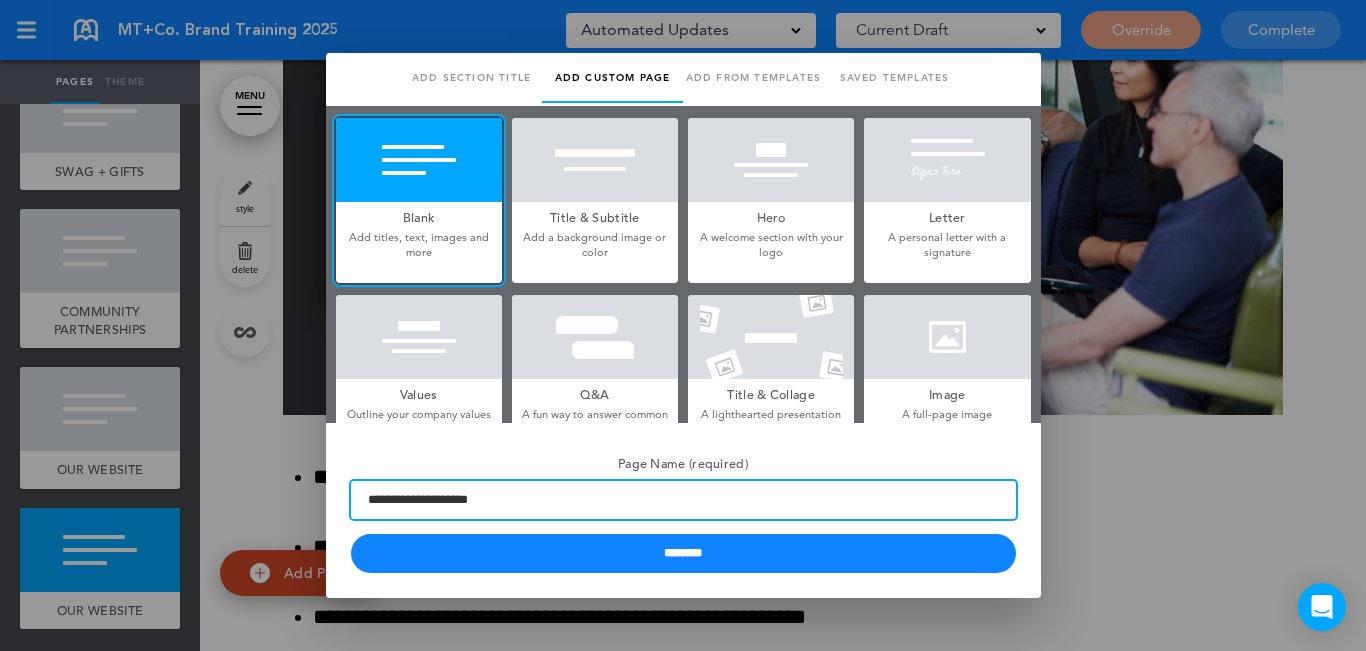 type on "**********" 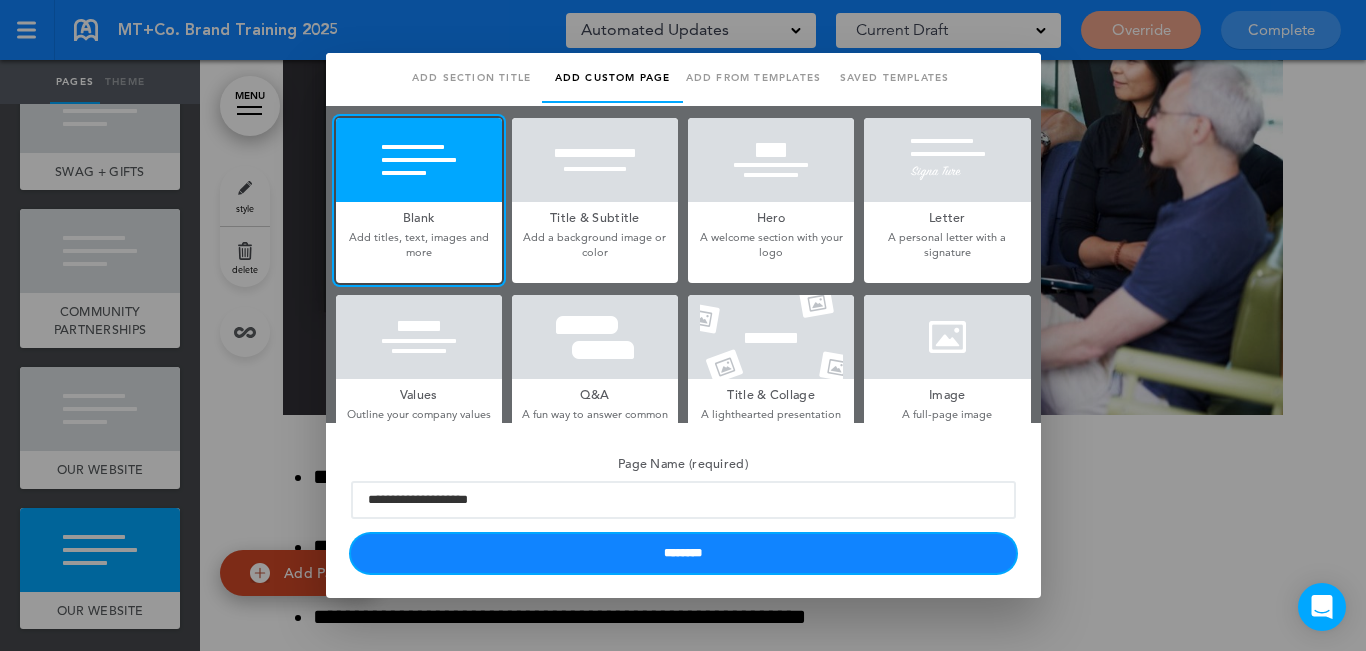 click on "********" at bounding box center [683, 553] 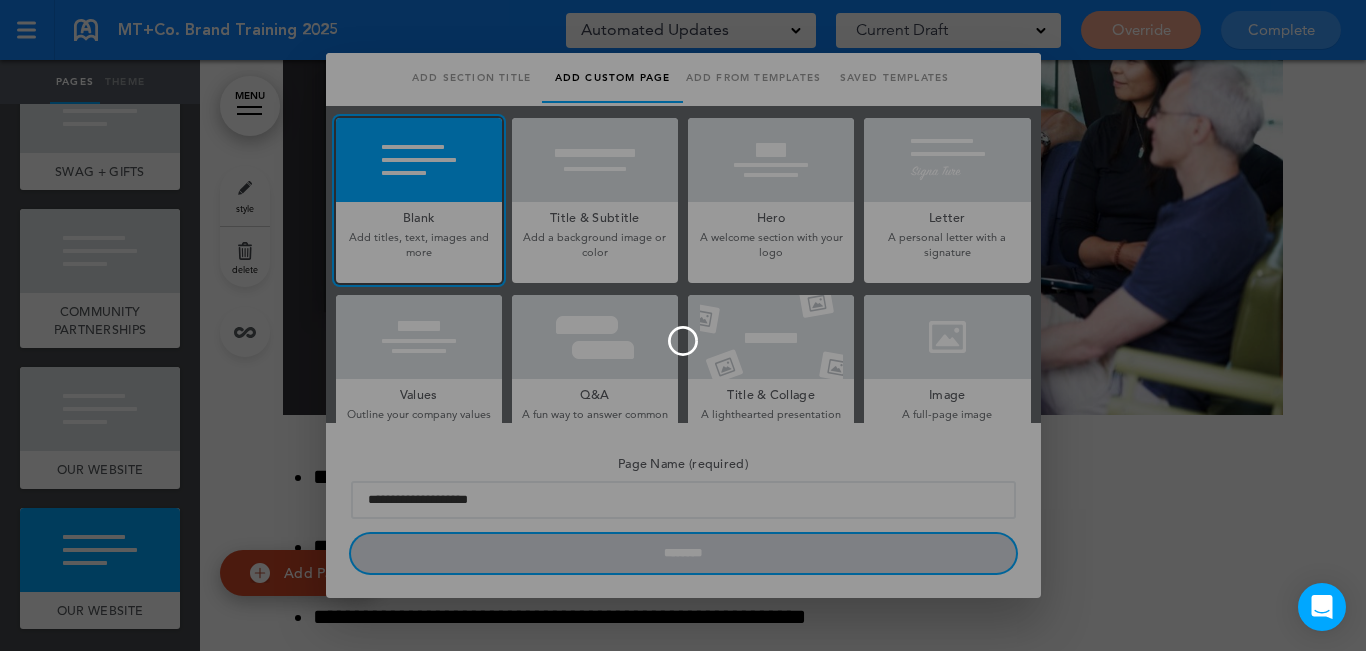 type 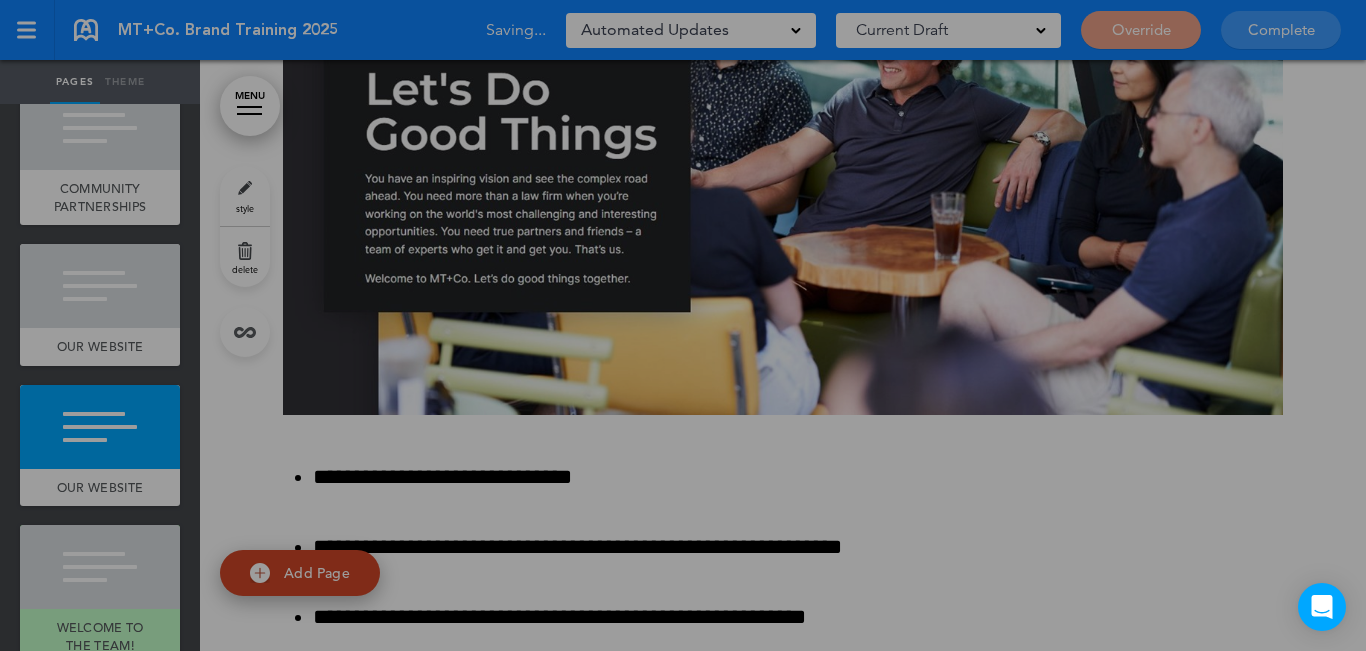 scroll, scrollTop: 0, scrollLeft: 0, axis: both 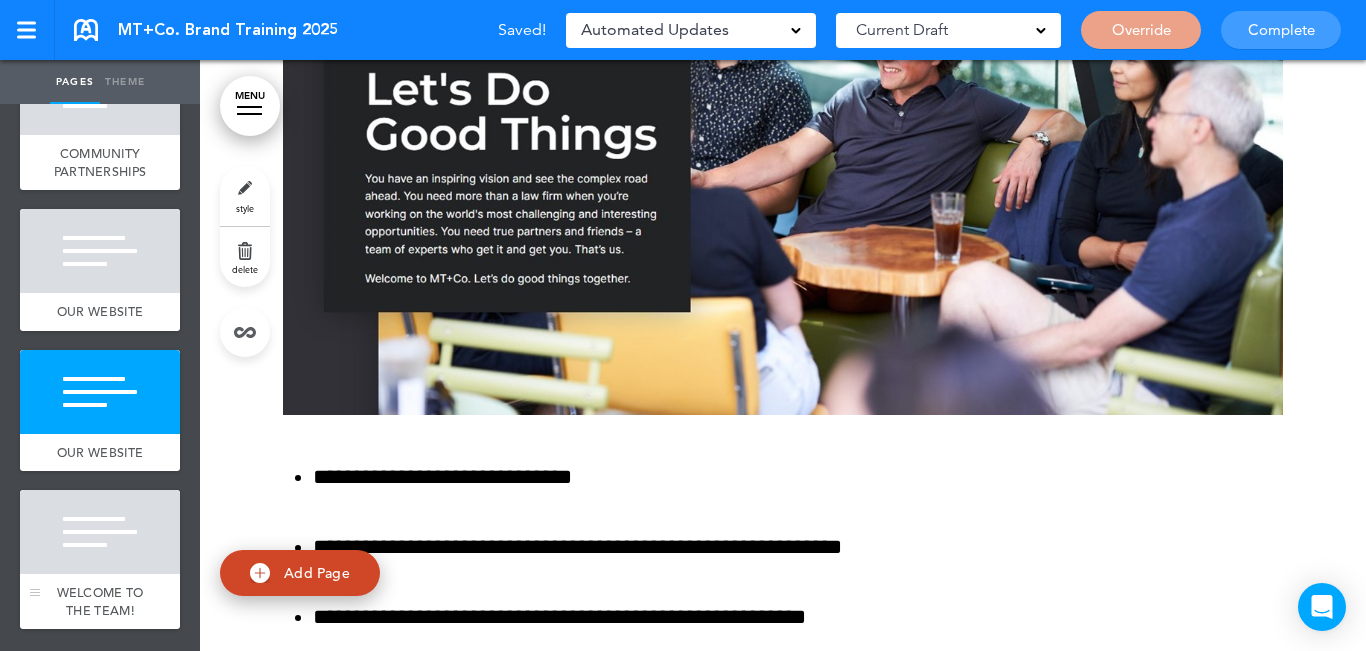 click at bounding box center [100, 532] 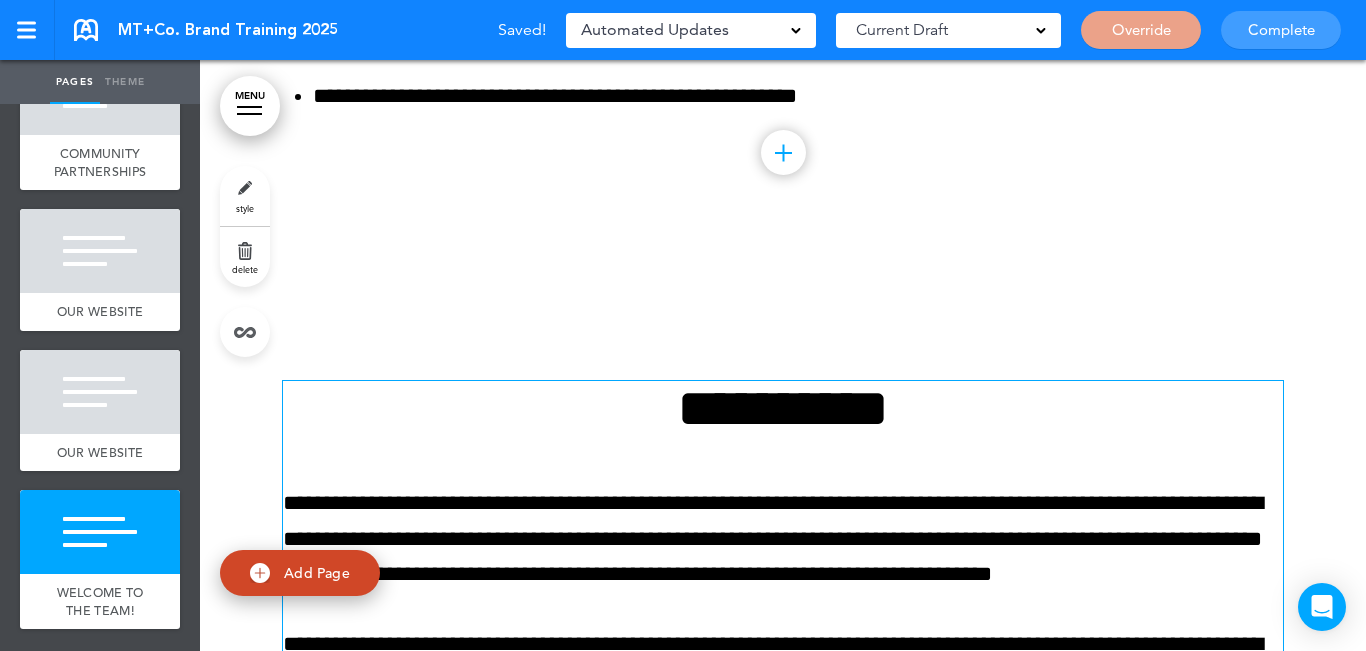 scroll, scrollTop: 16324, scrollLeft: 0, axis: vertical 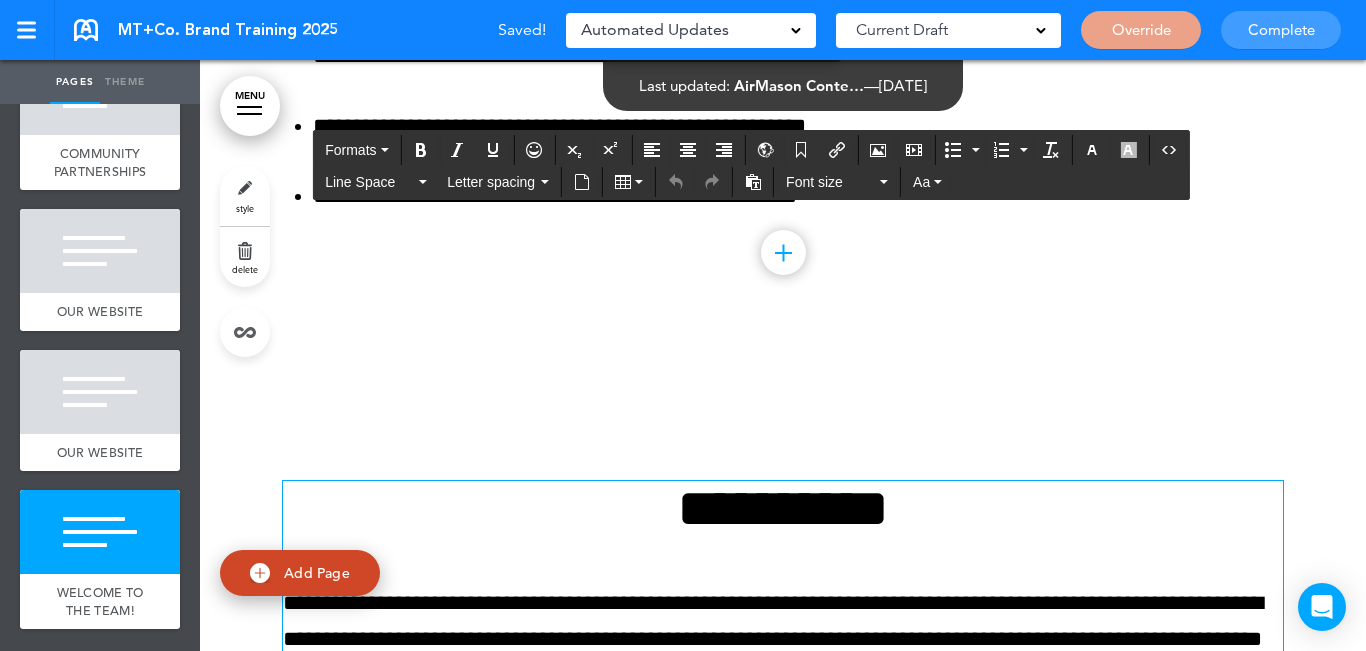 click on "**********" at bounding box center (783, 508) 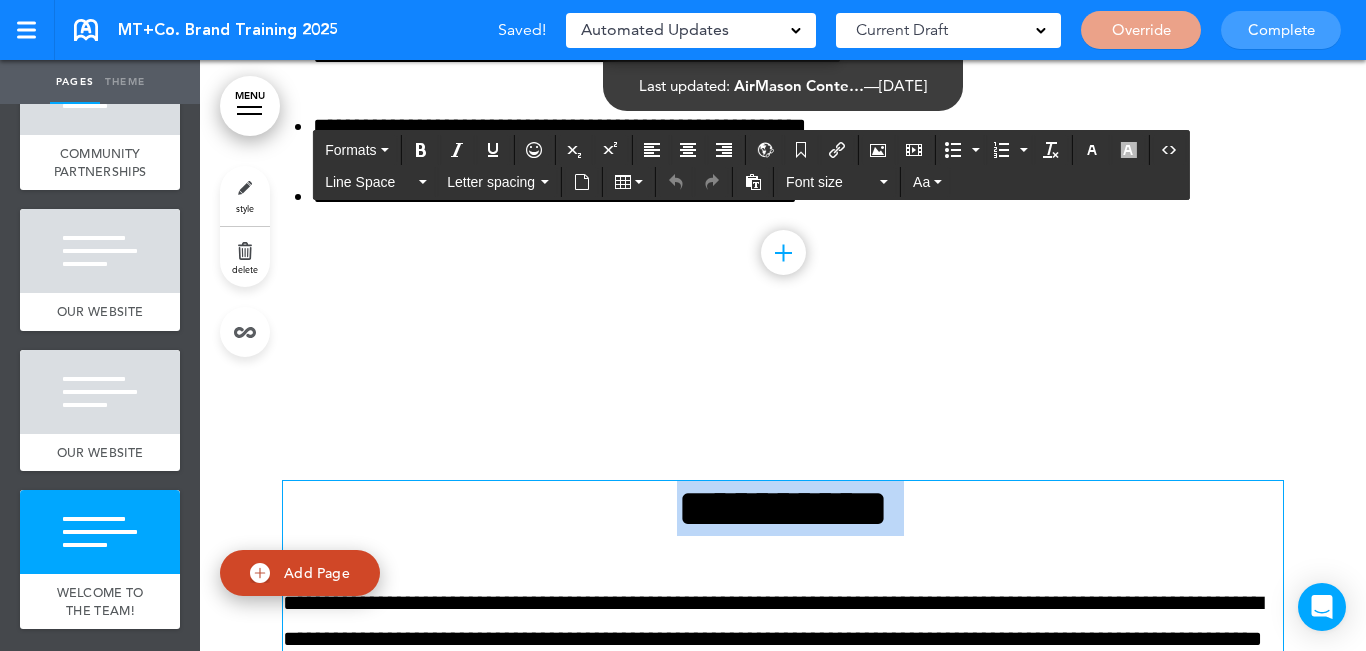 click on "**********" at bounding box center (783, 508) 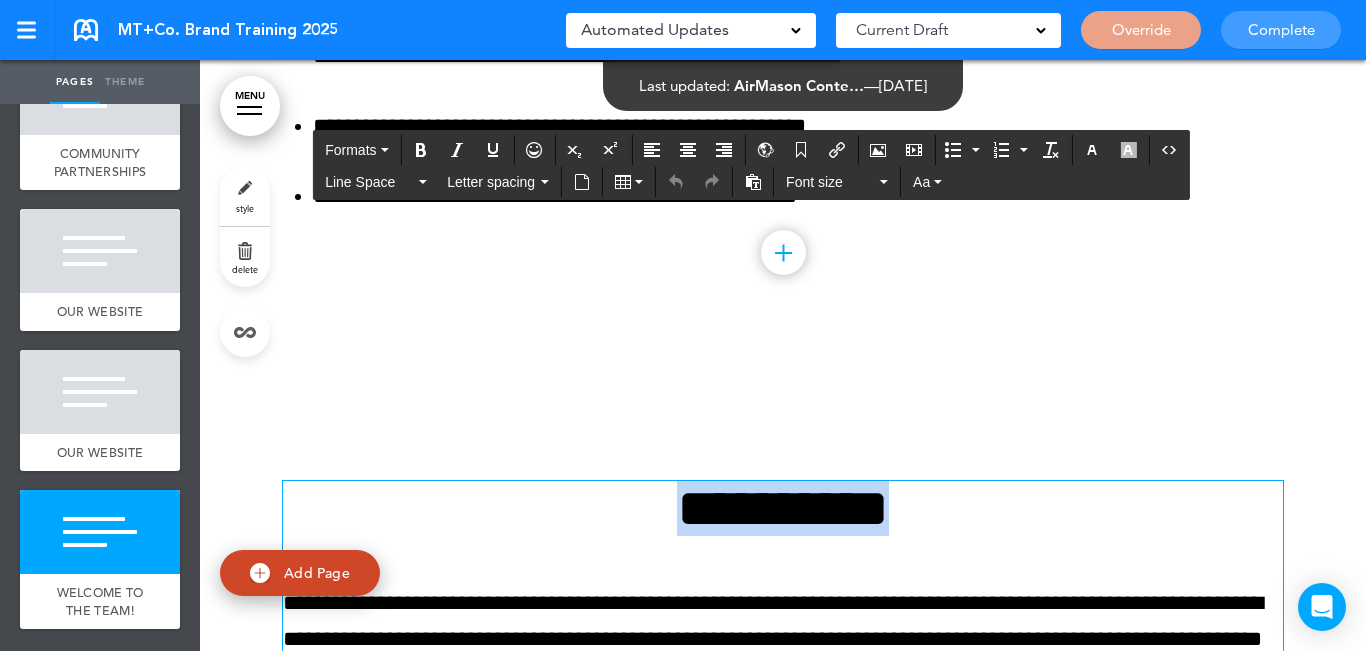 paste 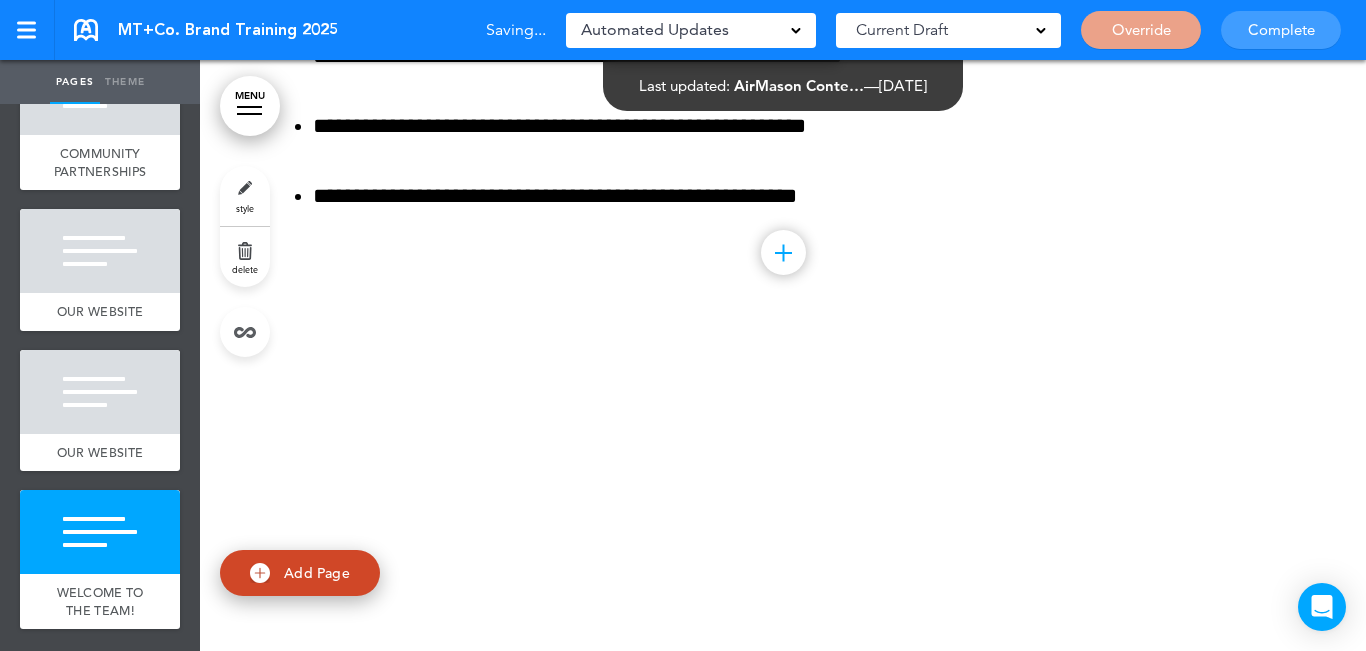 drag, startPoint x: 122, startPoint y: 509, endPoint x: 1167, endPoint y: 556, distance: 1046.0564 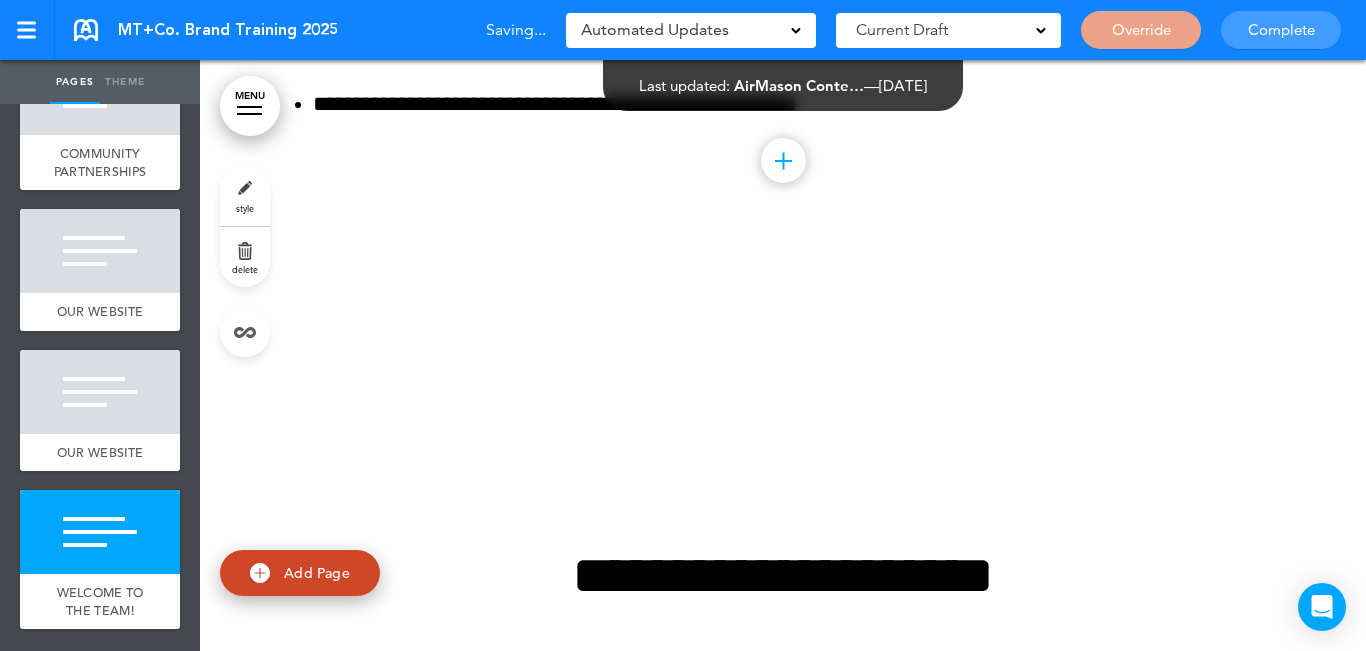 scroll, scrollTop: 16424, scrollLeft: 0, axis: vertical 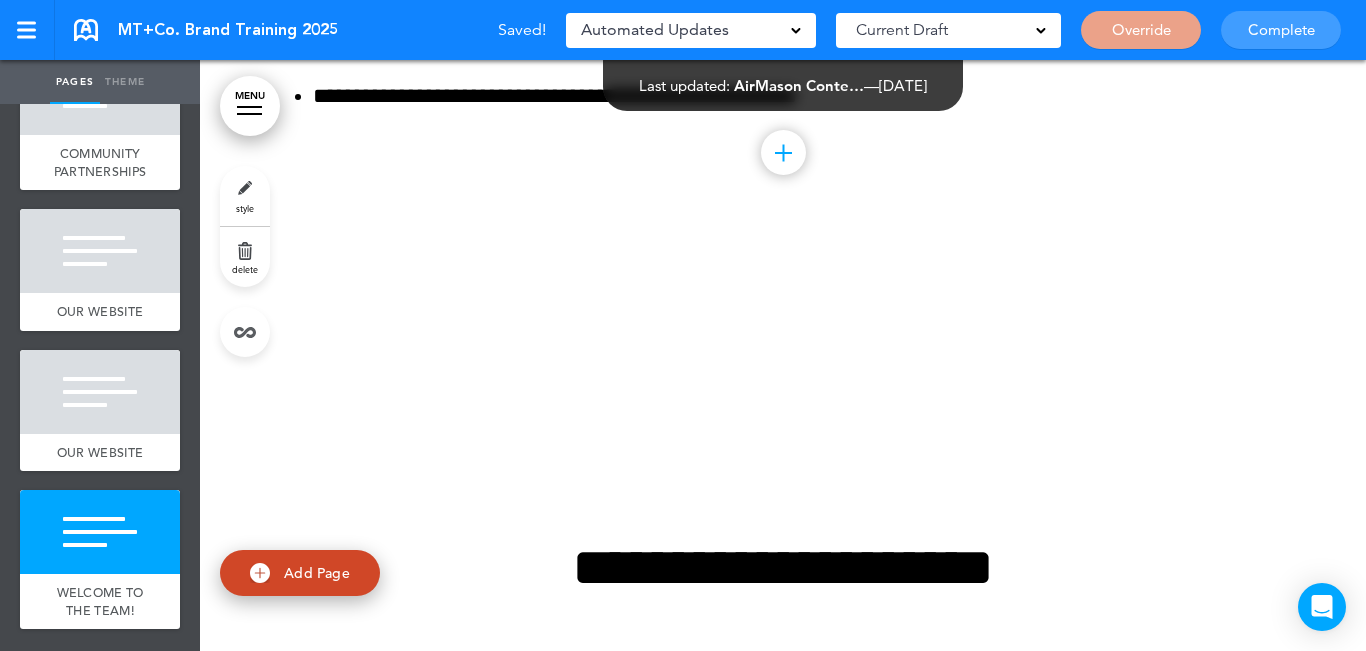 click on "style" at bounding box center (245, 196) 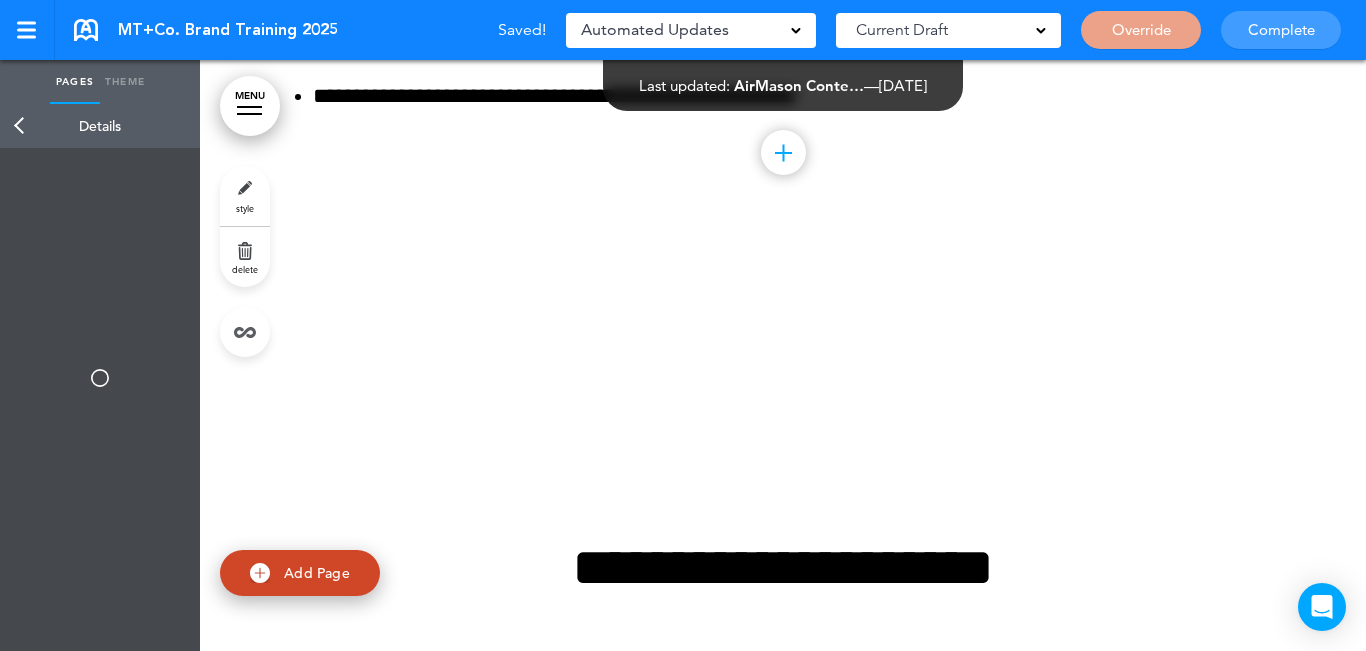 type on "**********" 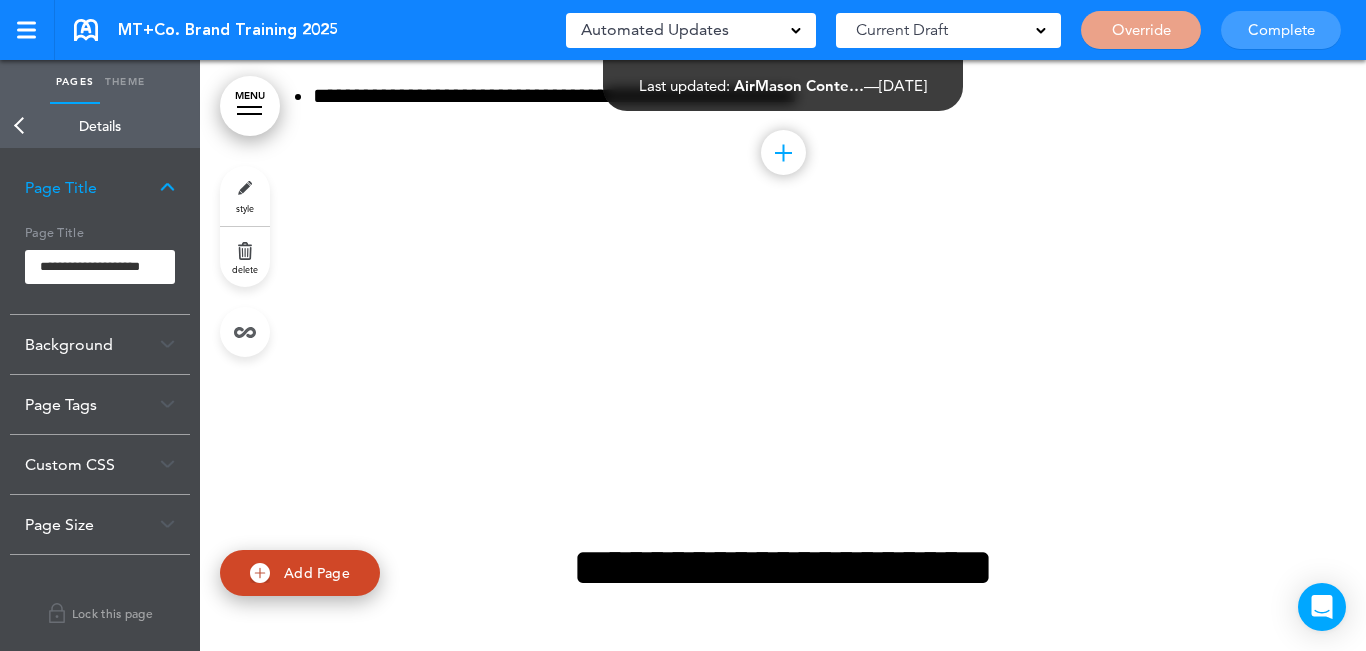 click on "Background" at bounding box center (100, 344) 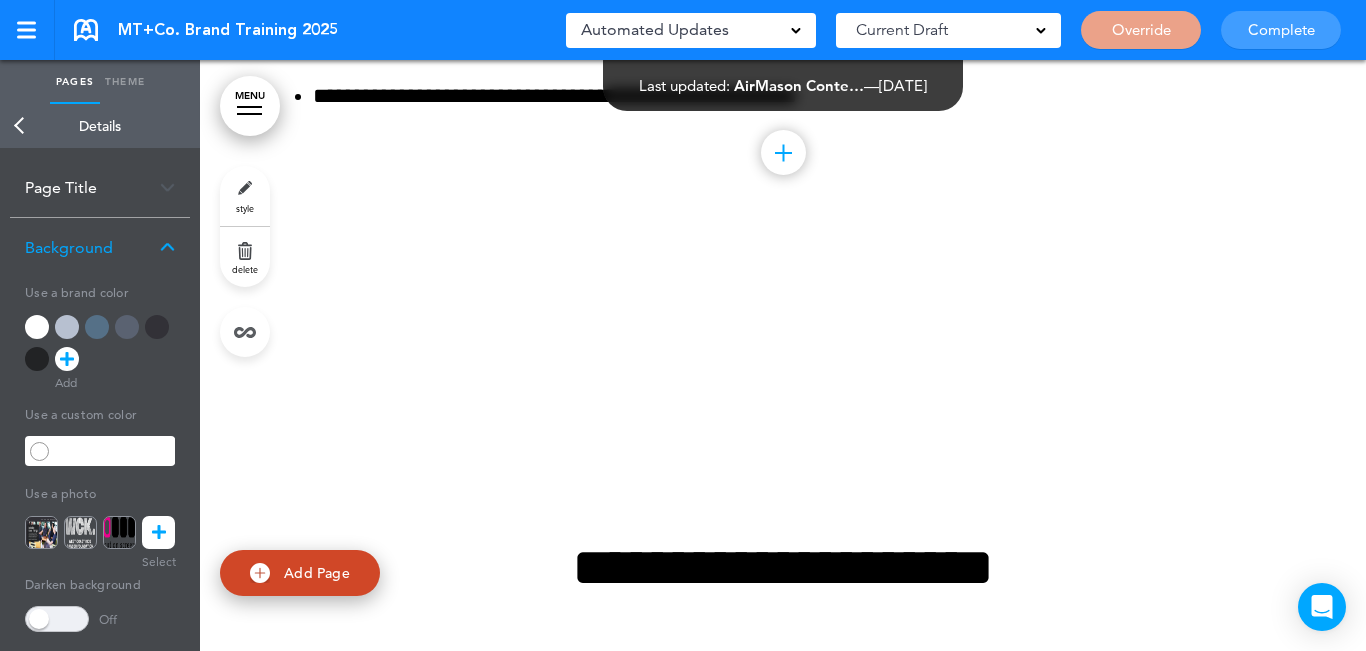 click at bounding box center [159, 532] 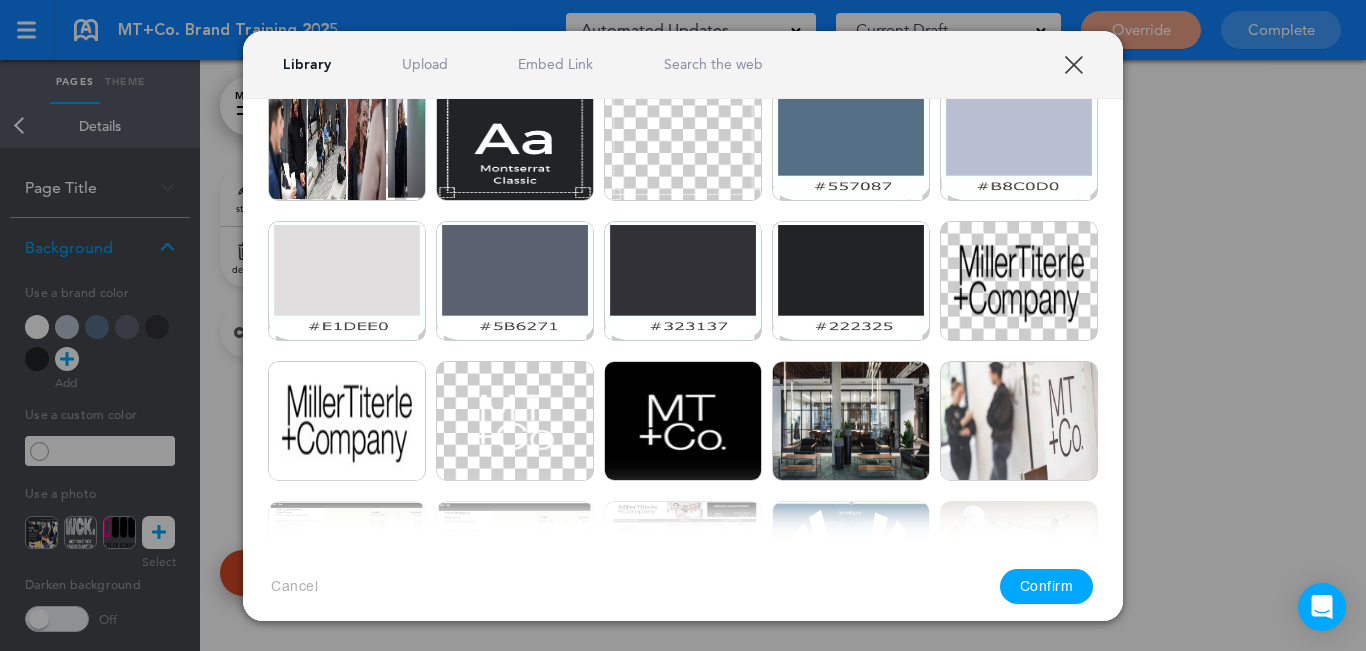 scroll, scrollTop: 1100, scrollLeft: 0, axis: vertical 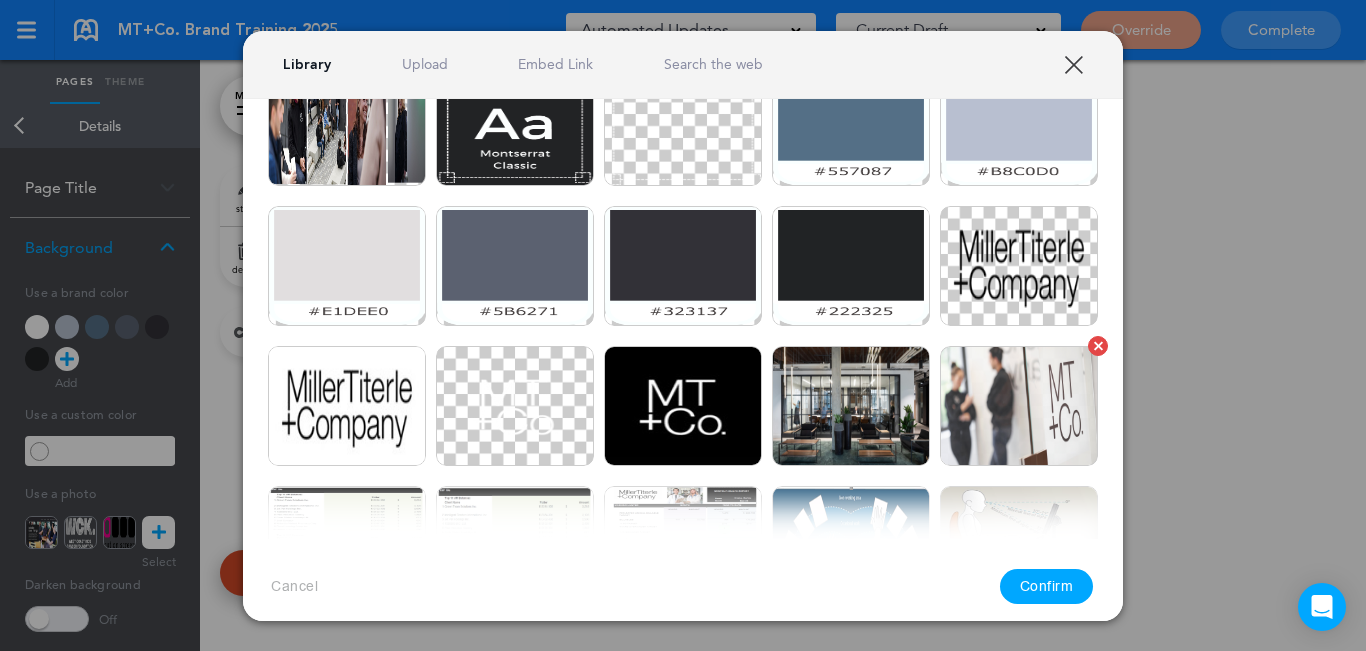 click at bounding box center (1019, 406) 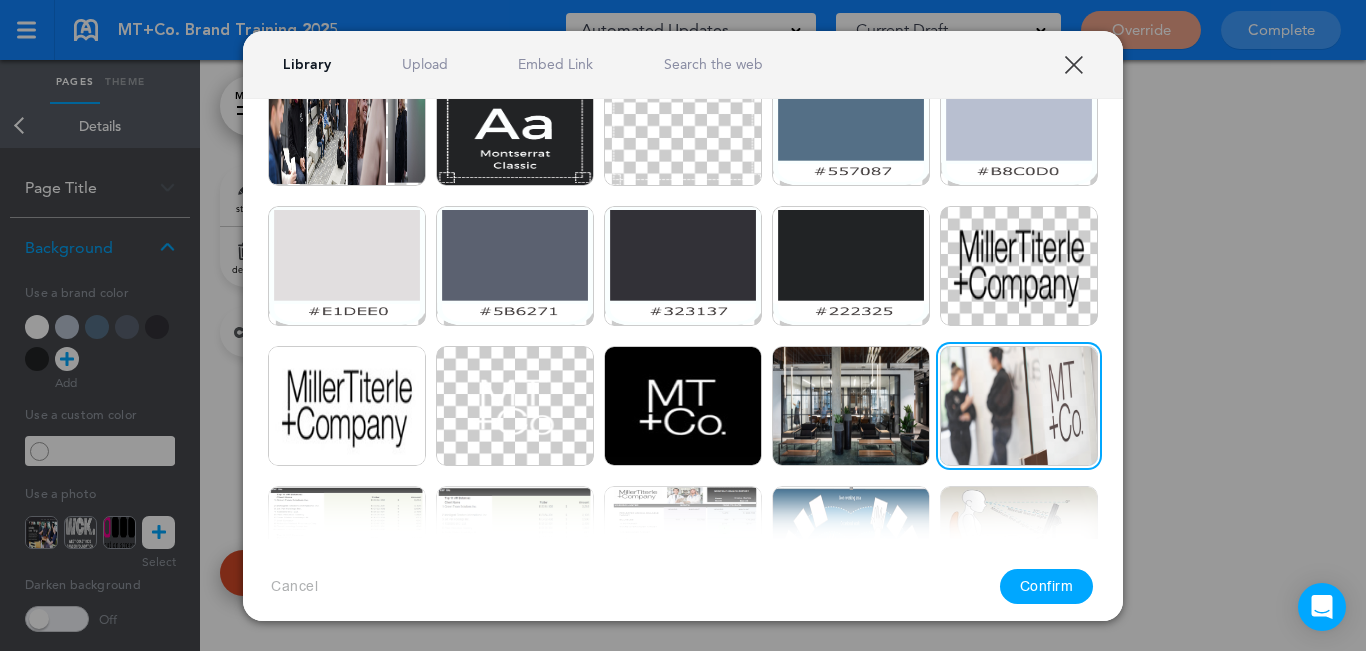 click on "Confirm" at bounding box center [1047, 586] 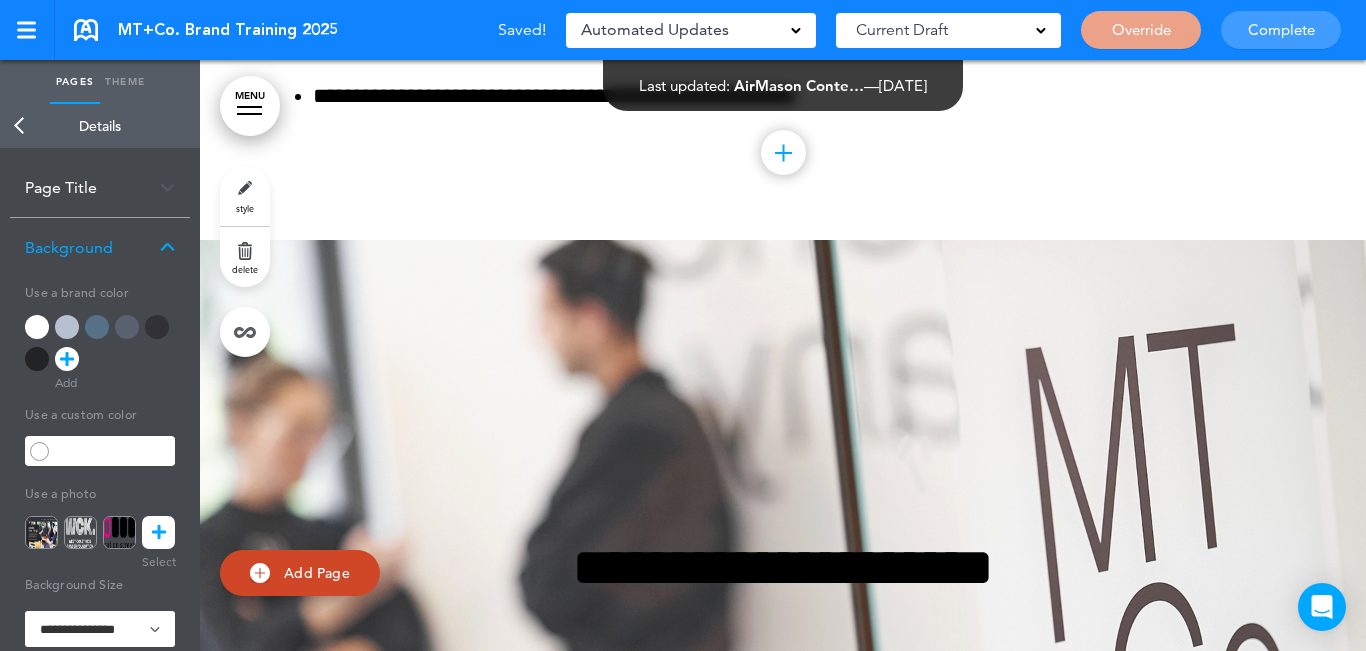 click on "Back" at bounding box center (20, 126) 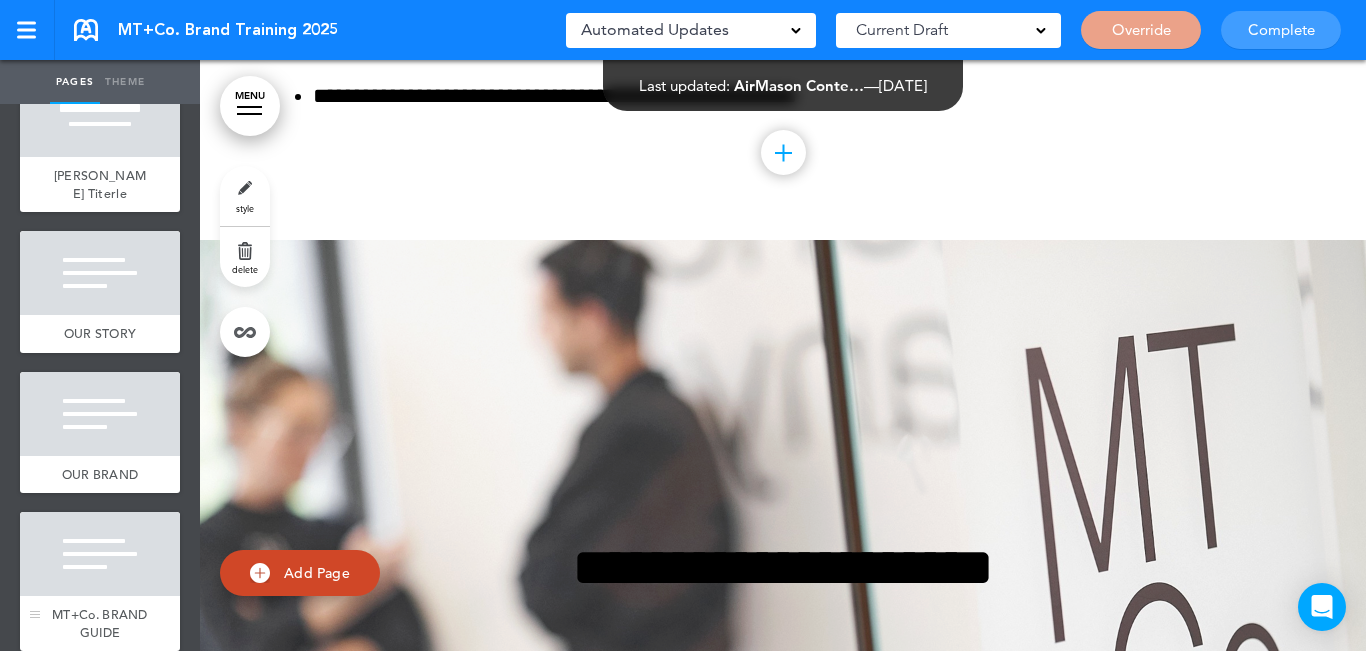 scroll, scrollTop: 0, scrollLeft: 0, axis: both 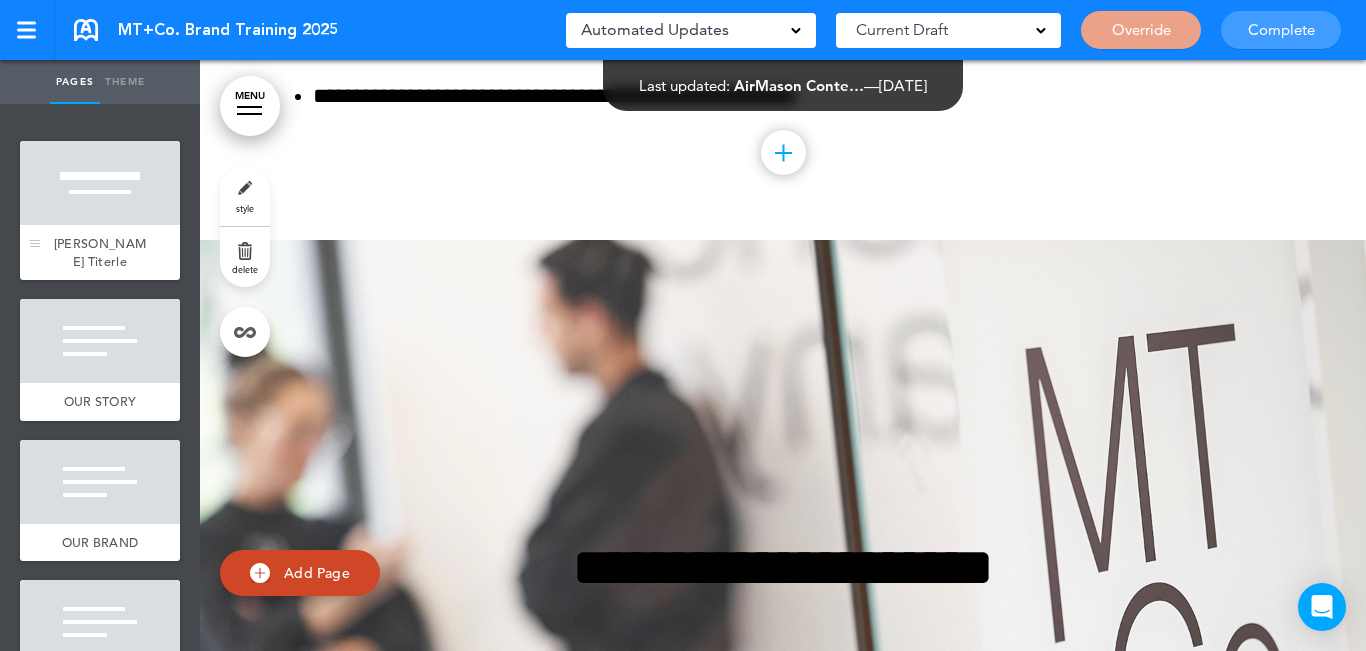 click on "[PERSON_NAME] Titerle" at bounding box center (100, 252) 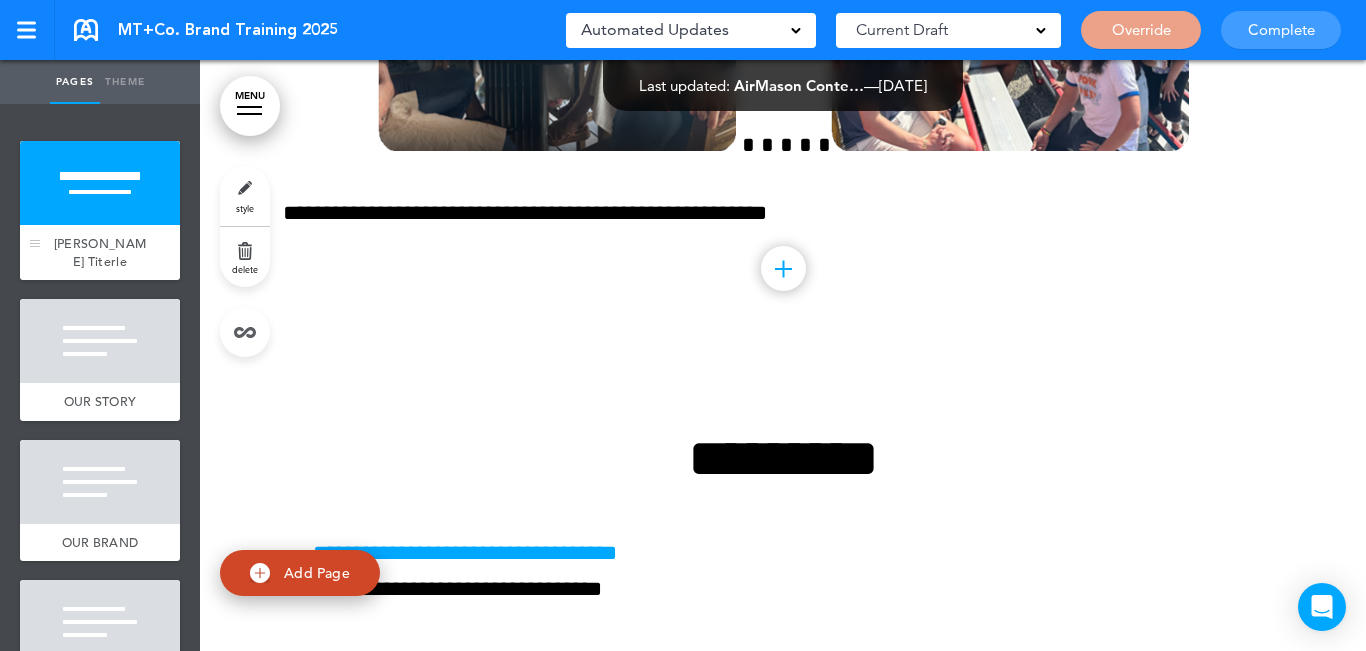 scroll, scrollTop: 0, scrollLeft: 0, axis: both 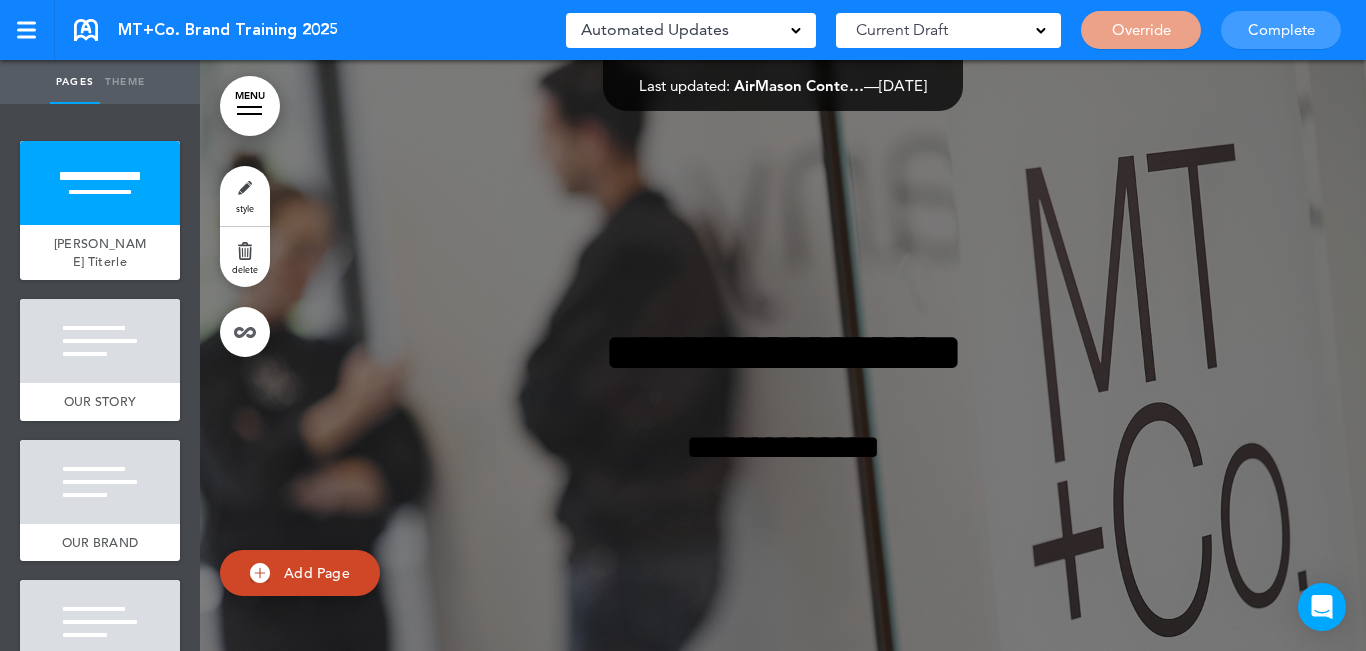 click on "style" at bounding box center (245, 196) 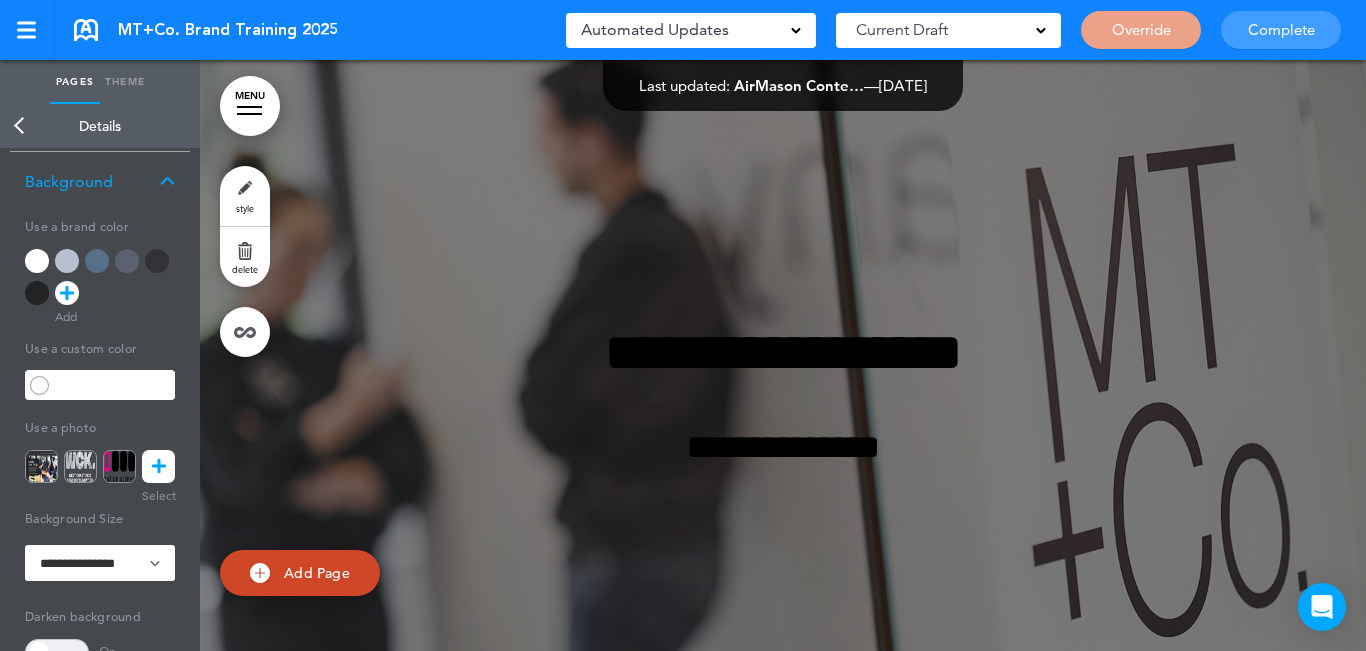 scroll, scrollTop: 100, scrollLeft: 0, axis: vertical 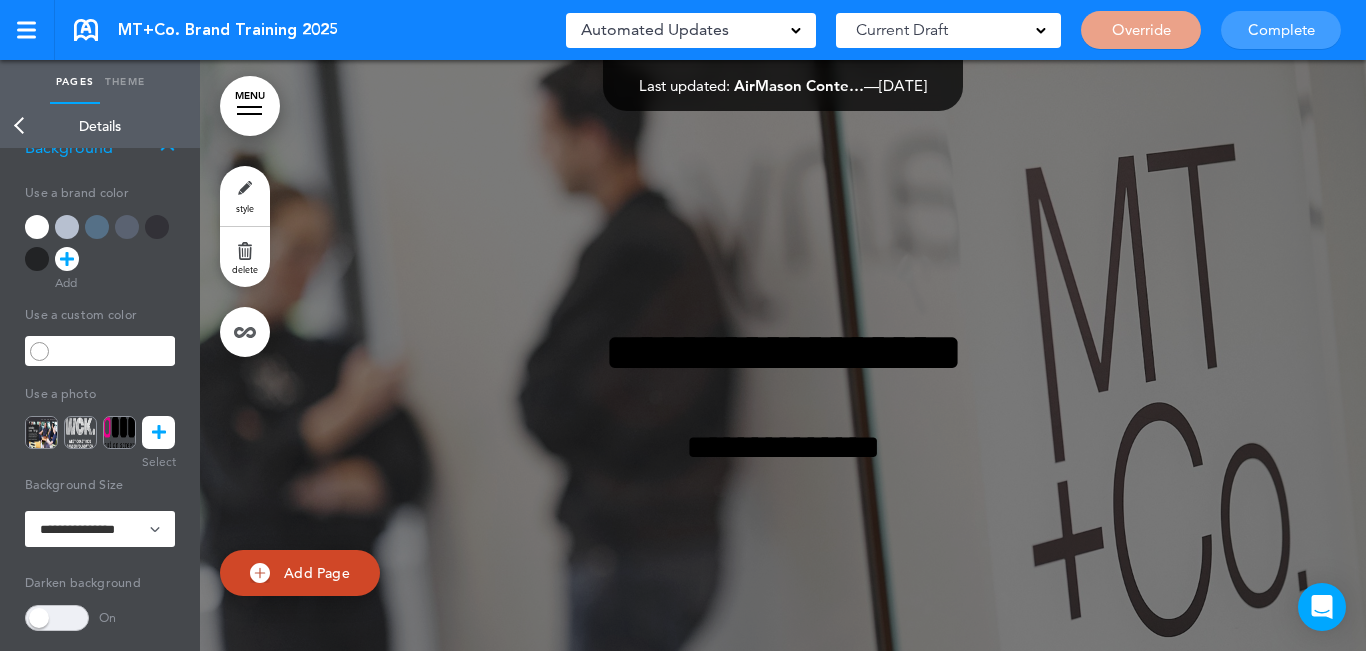 click at bounding box center [57, 618] 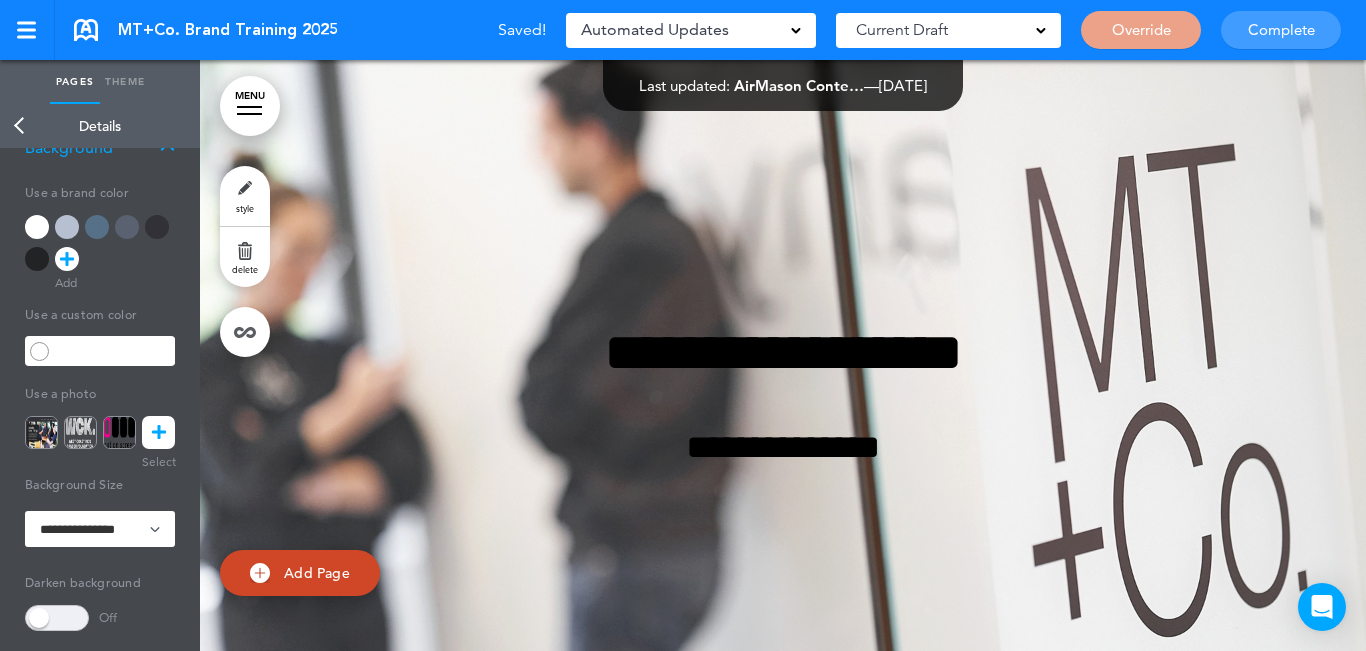 click on "Back" at bounding box center (20, 126) 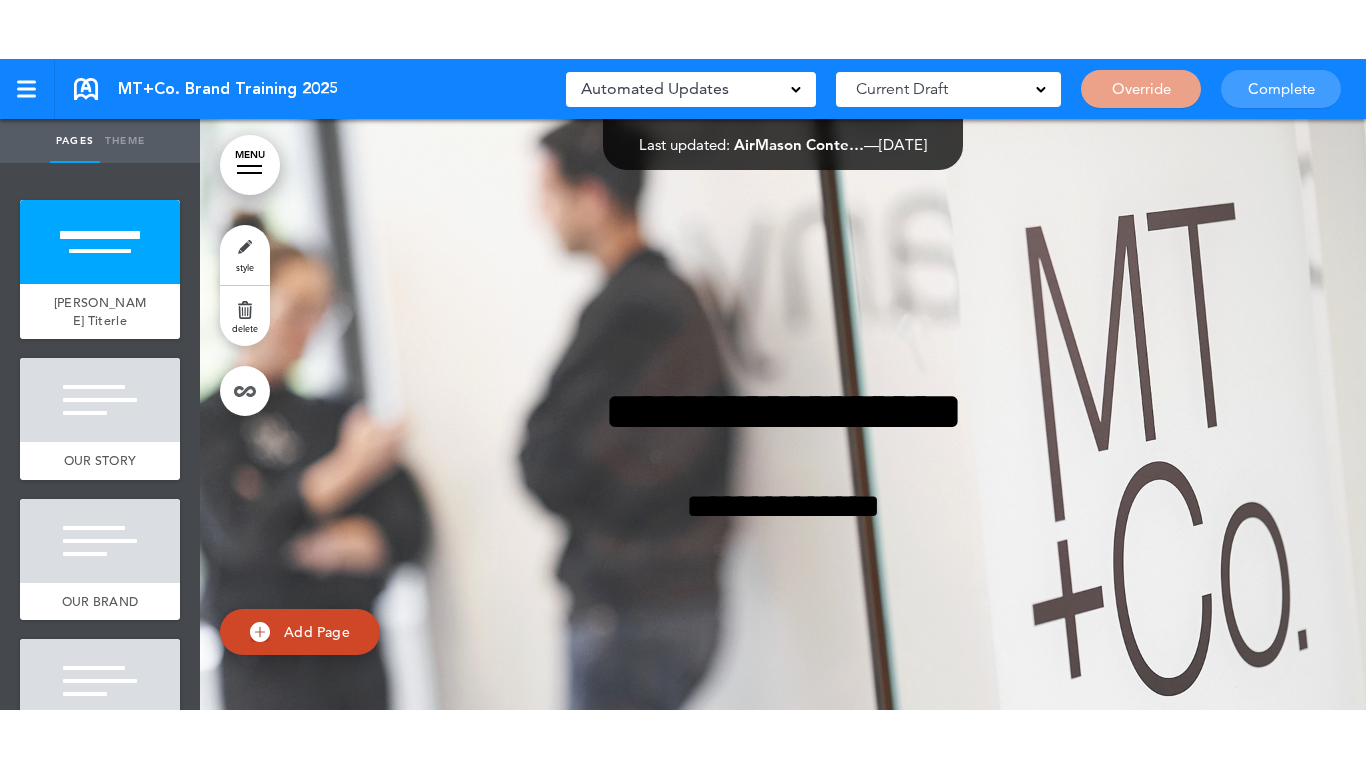 scroll, scrollTop: 0, scrollLeft: 0, axis: both 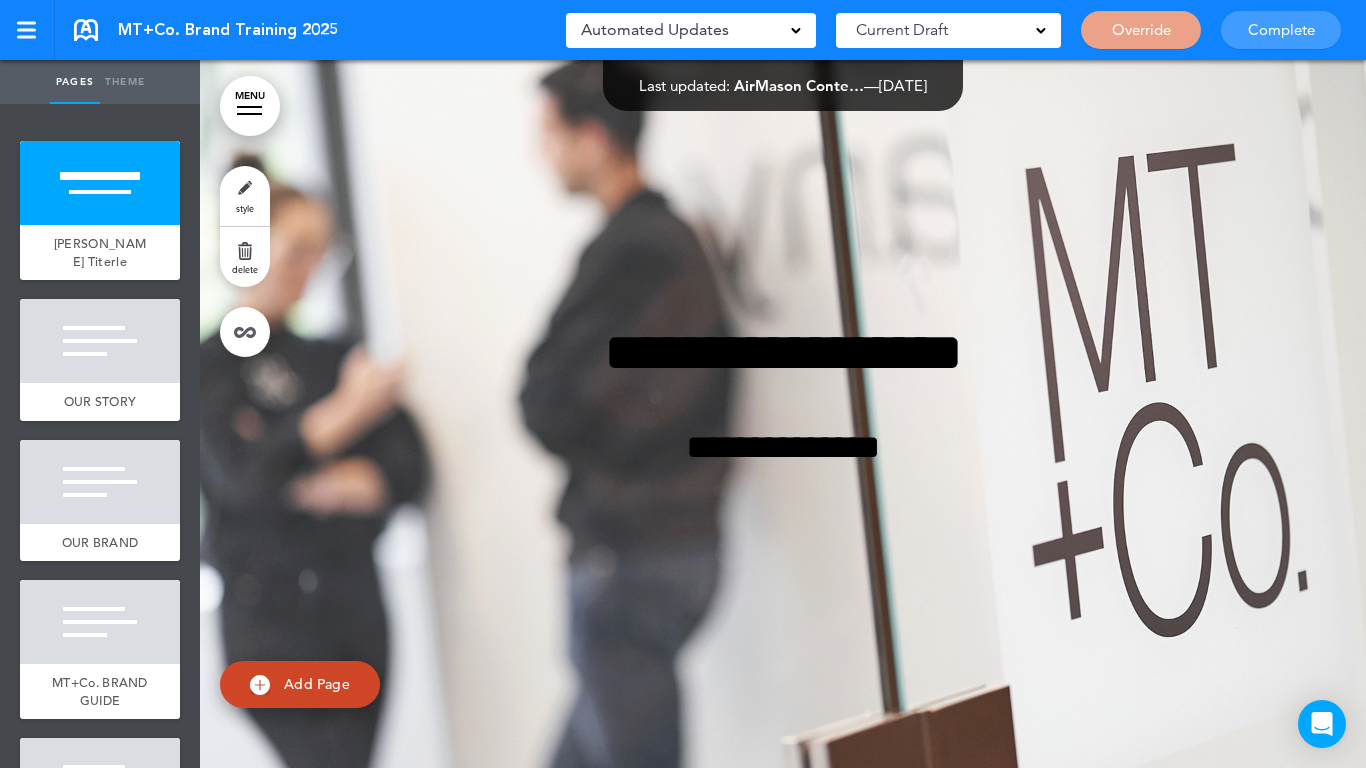 click on "**********" at bounding box center [783, 420] 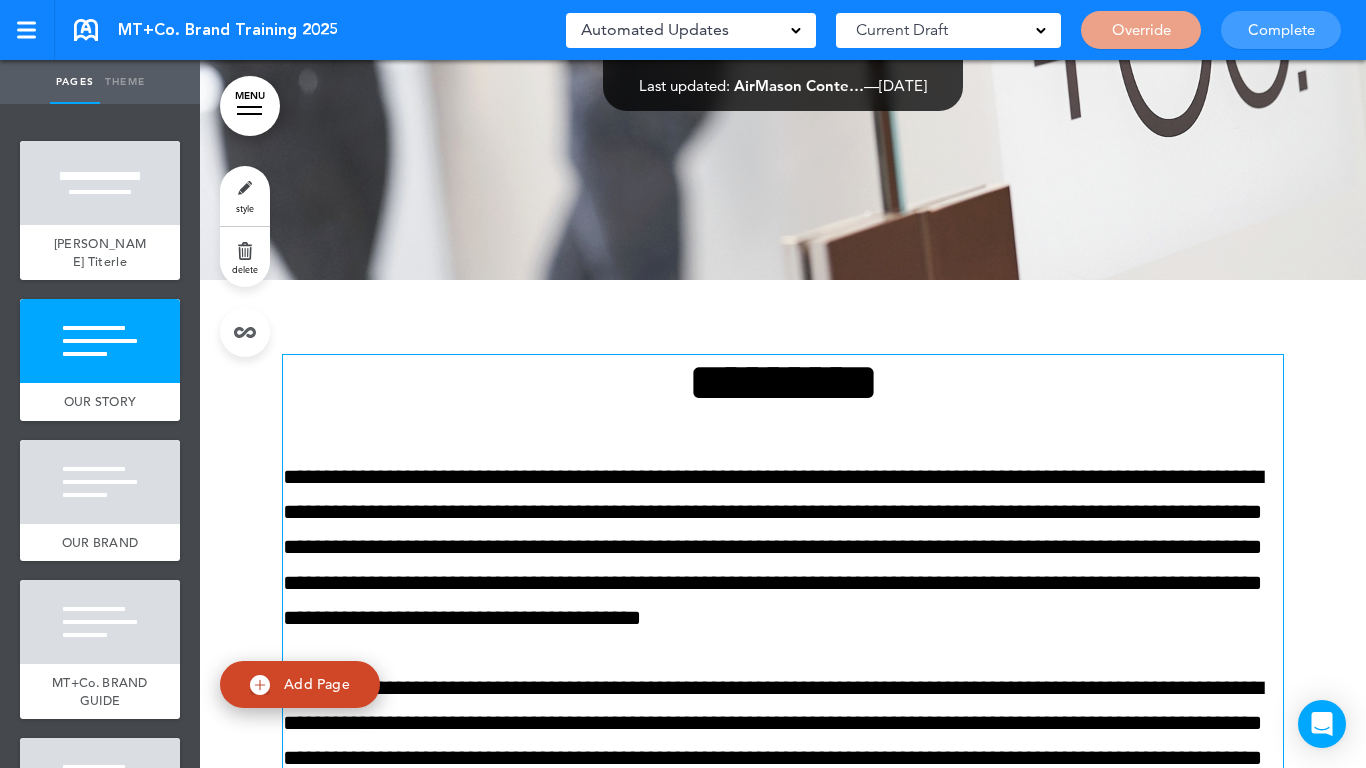 scroll, scrollTop: 700, scrollLeft: 0, axis: vertical 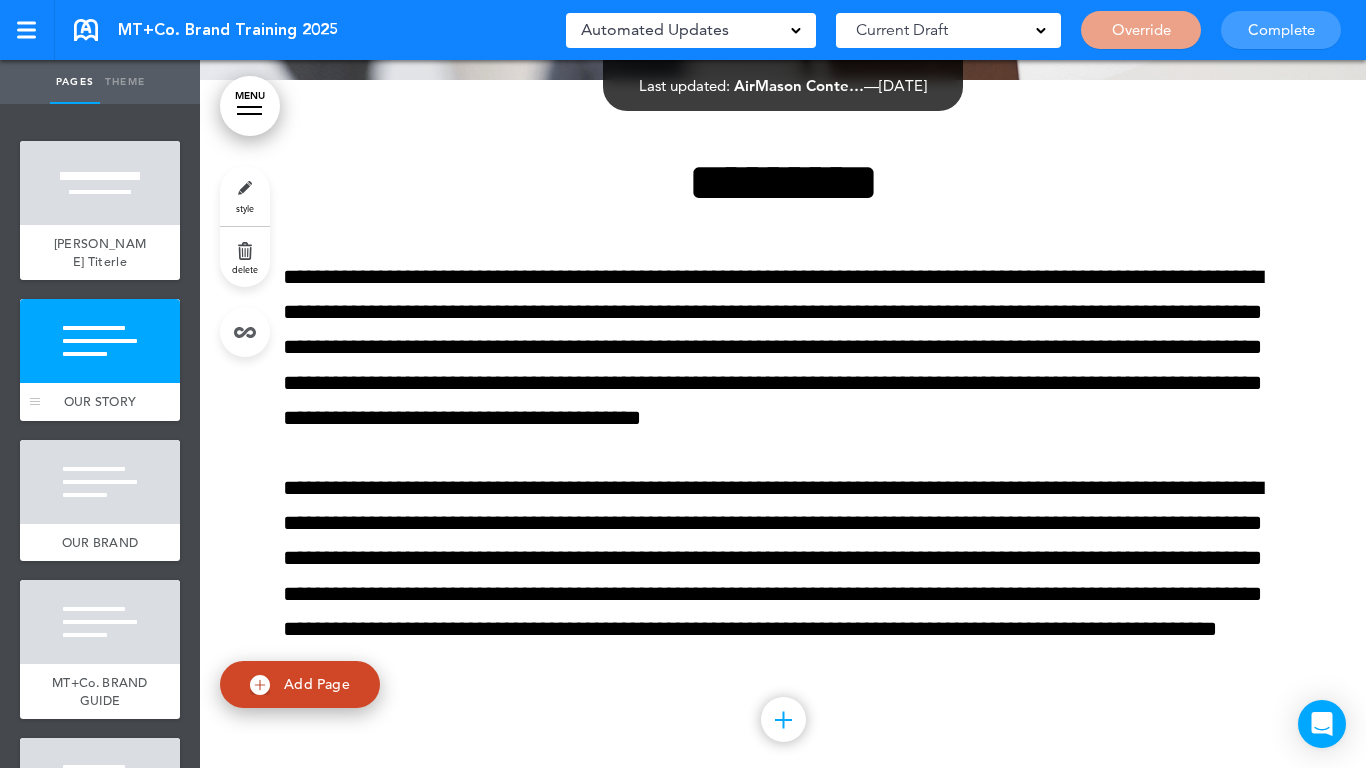 click at bounding box center (100, 341) 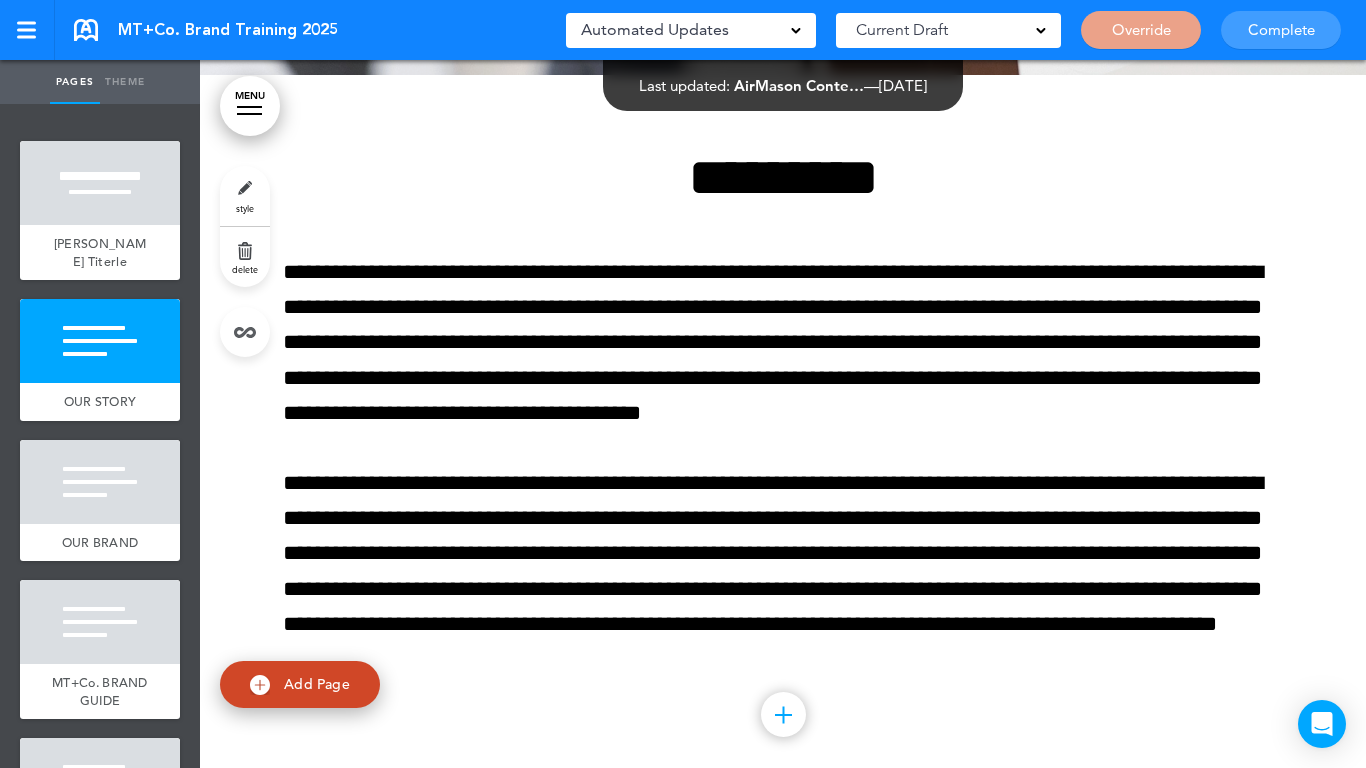 scroll, scrollTop: 720, scrollLeft: 0, axis: vertical 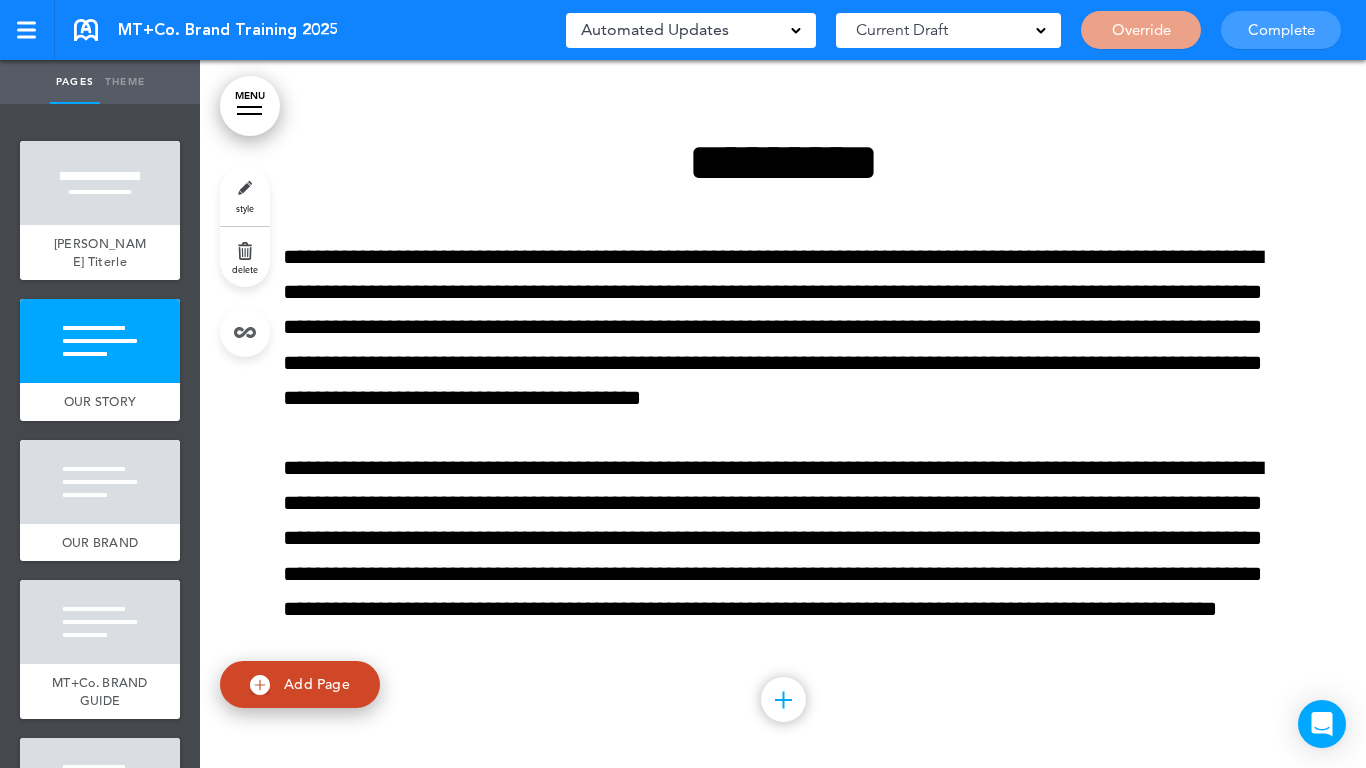 click on "style" at bounding box center (245, 196) 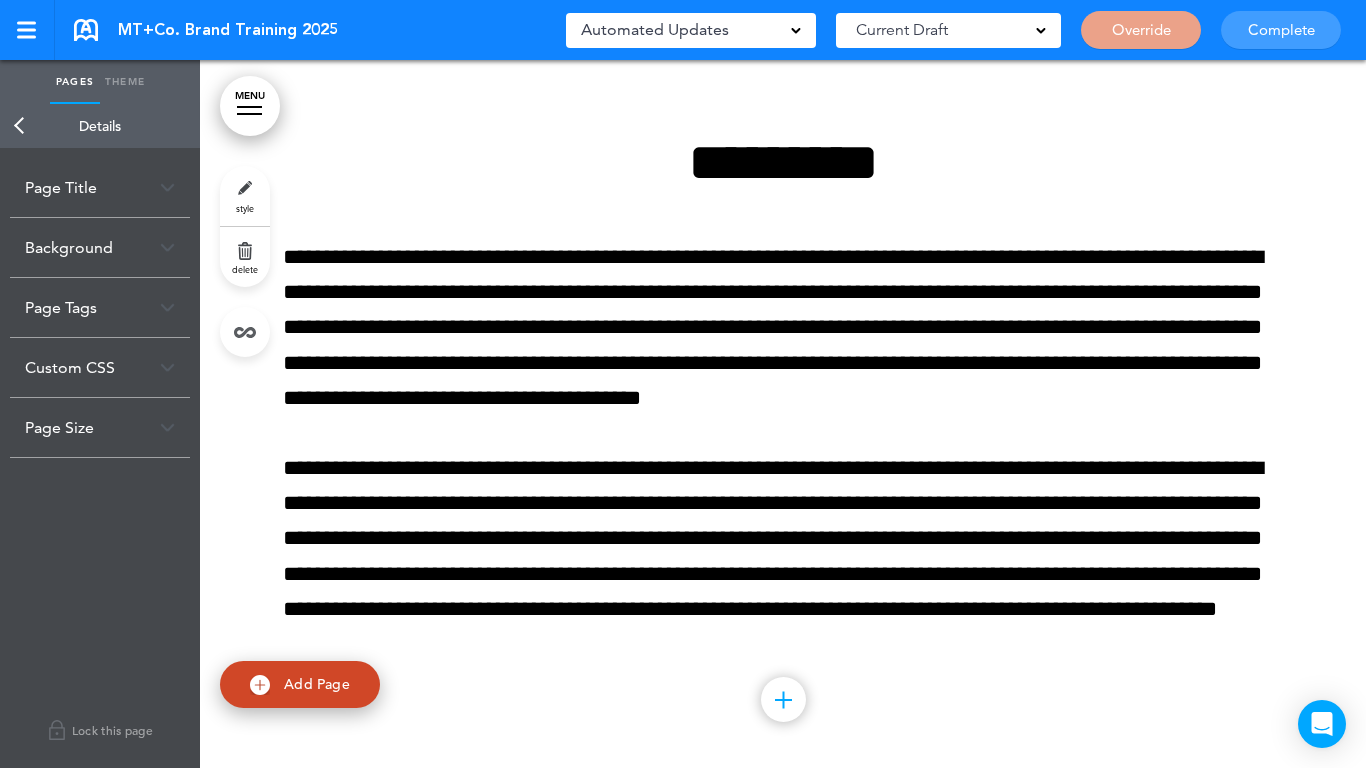 click on "Background" at bounding box center (100, 247) 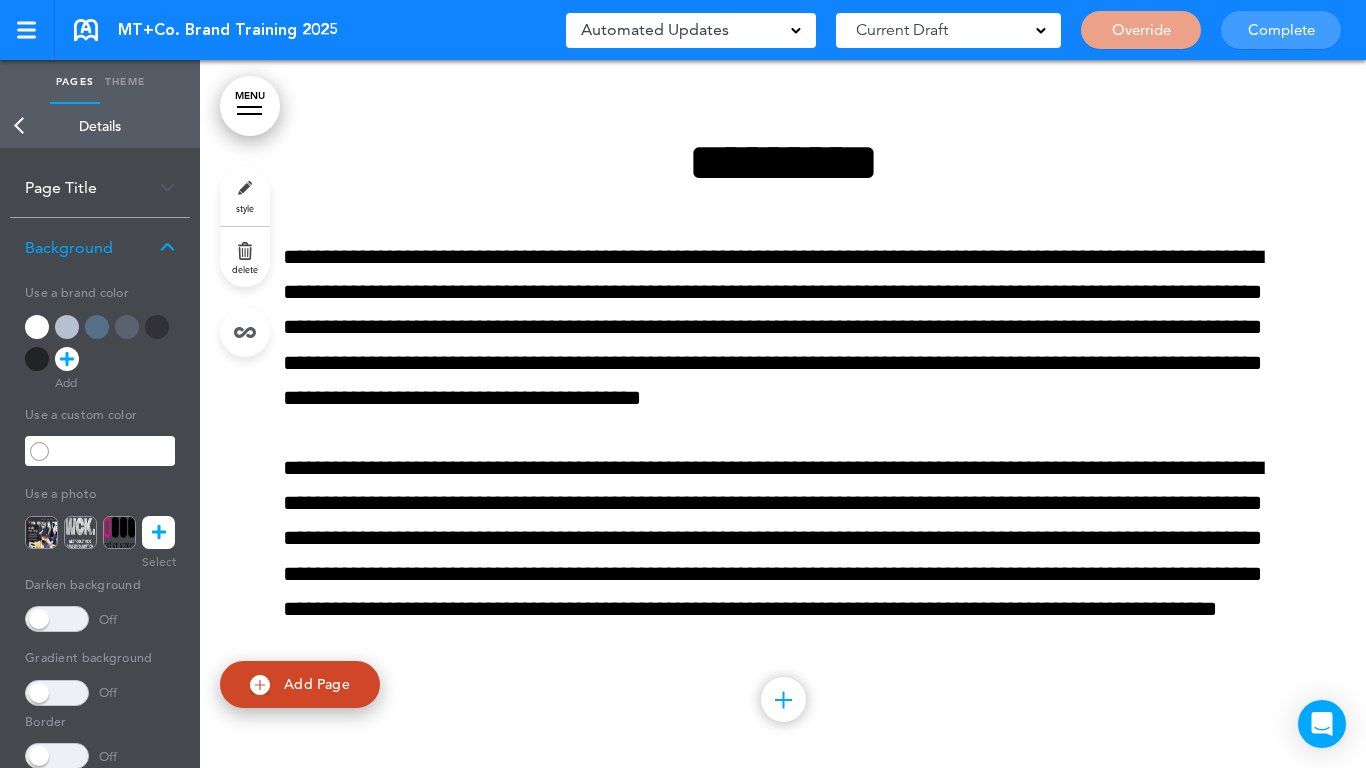 click on "Page Title" at bounding box center (100, 187) 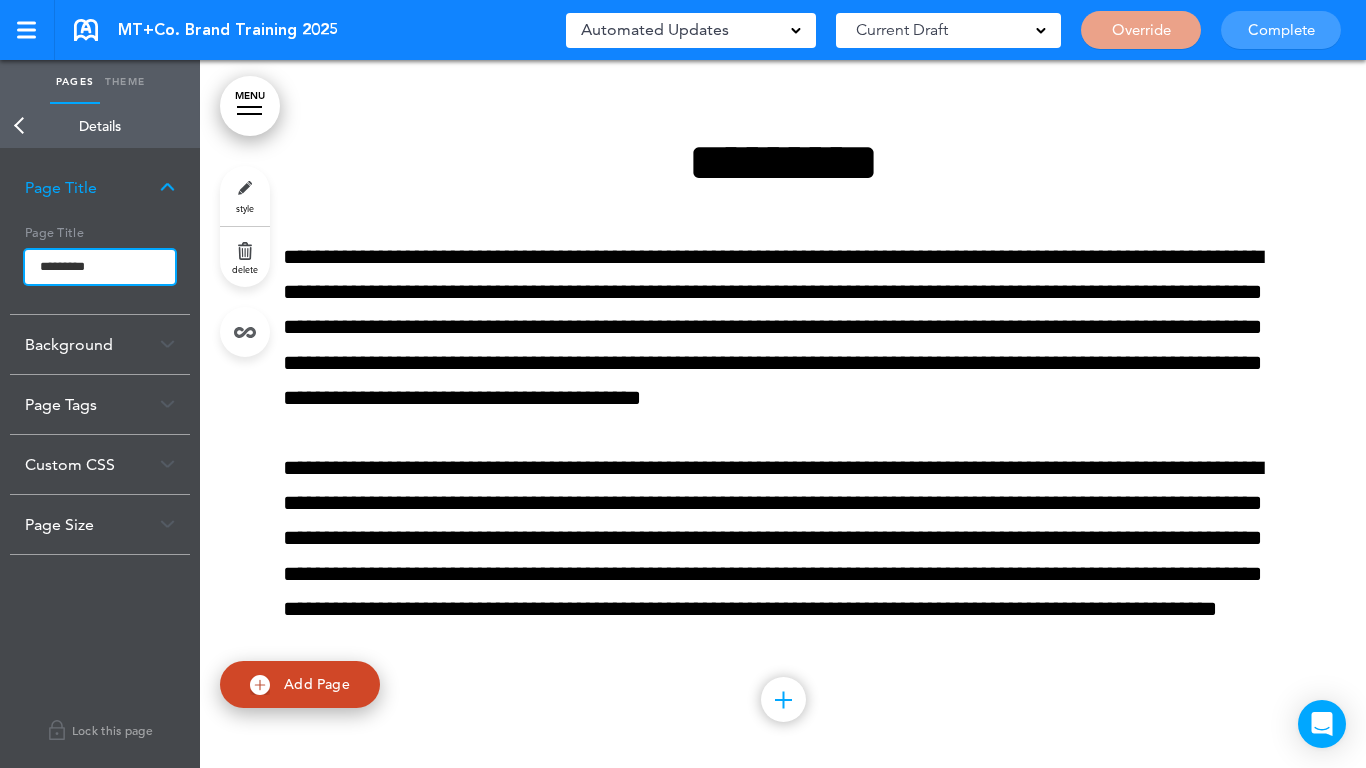 drag, startPoint x: 144, startPoint y: 264, endPoint x: 0, endPoint y: 261, distance: 144.03125 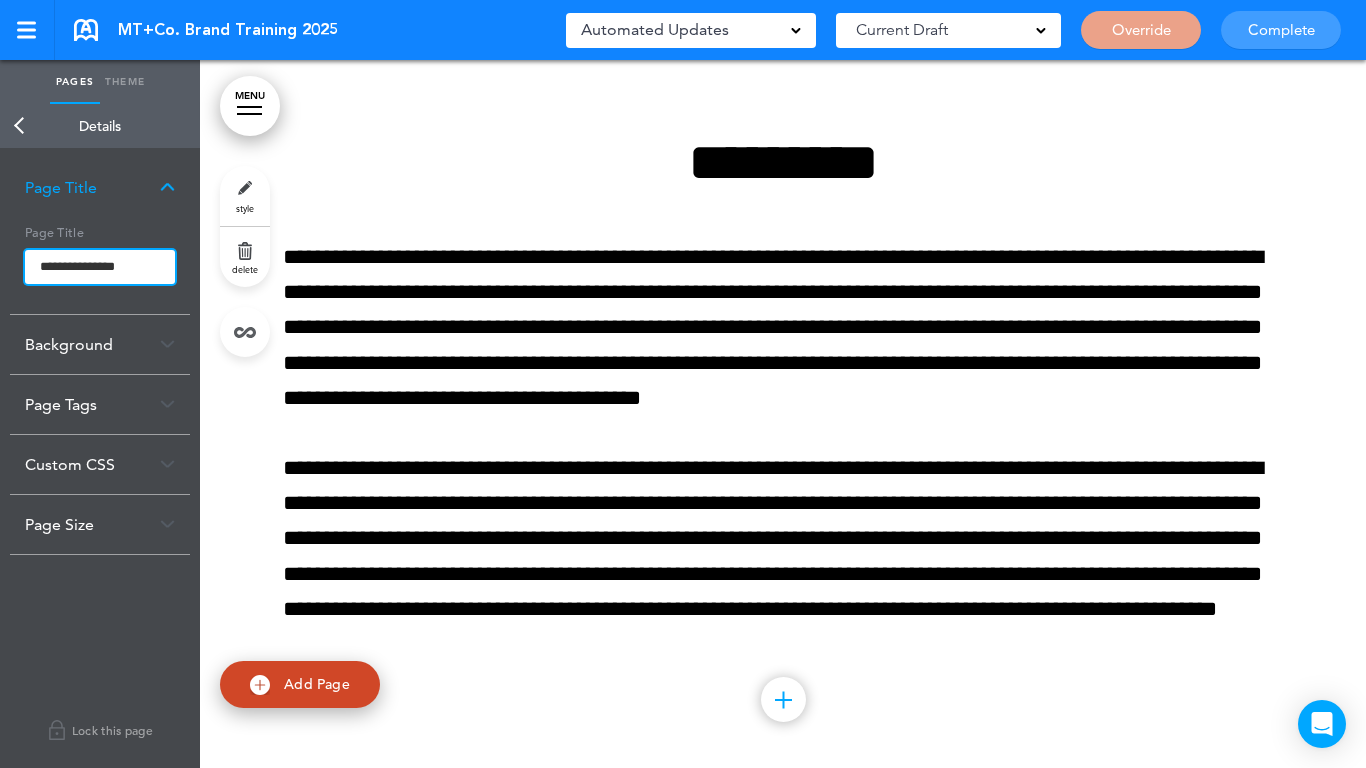 click on "**********" at bounding box center [100, 267] 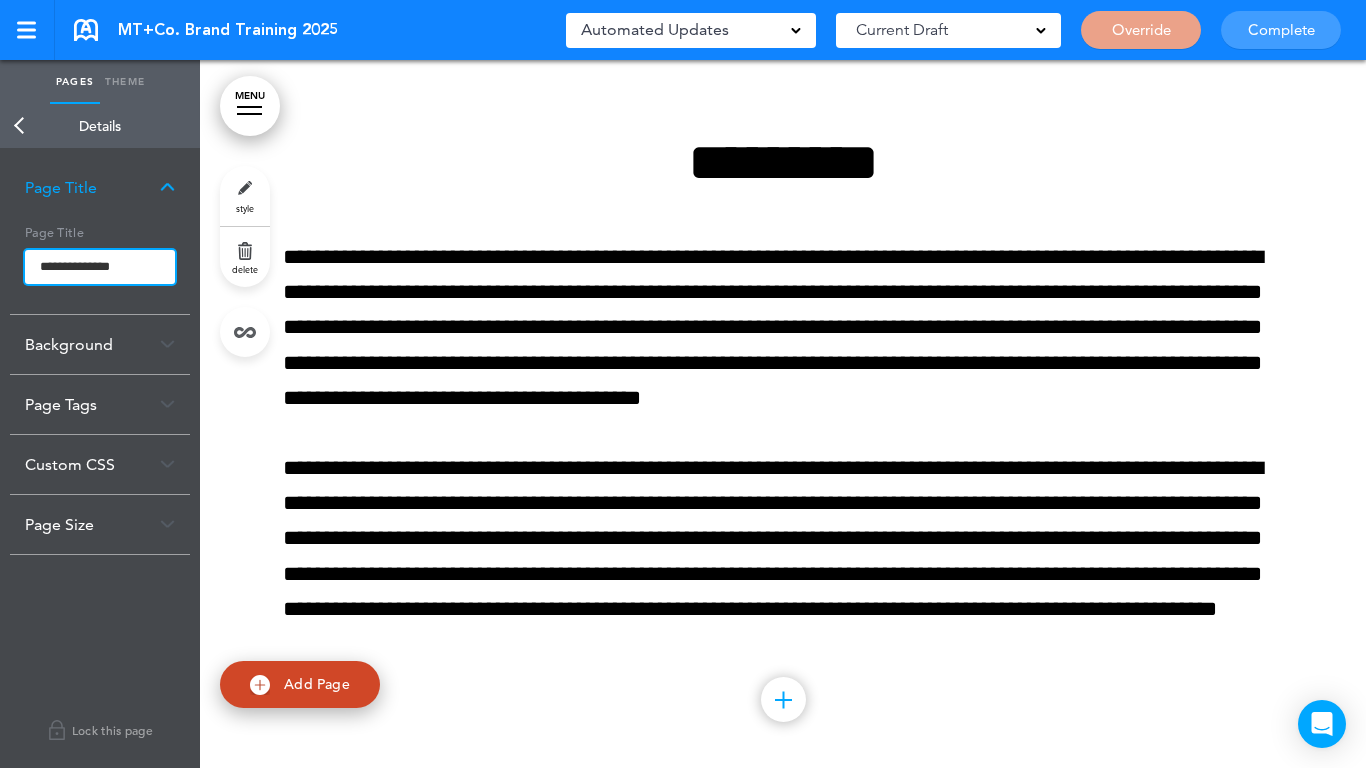 click on "**********" at bounding box center [100, 267] 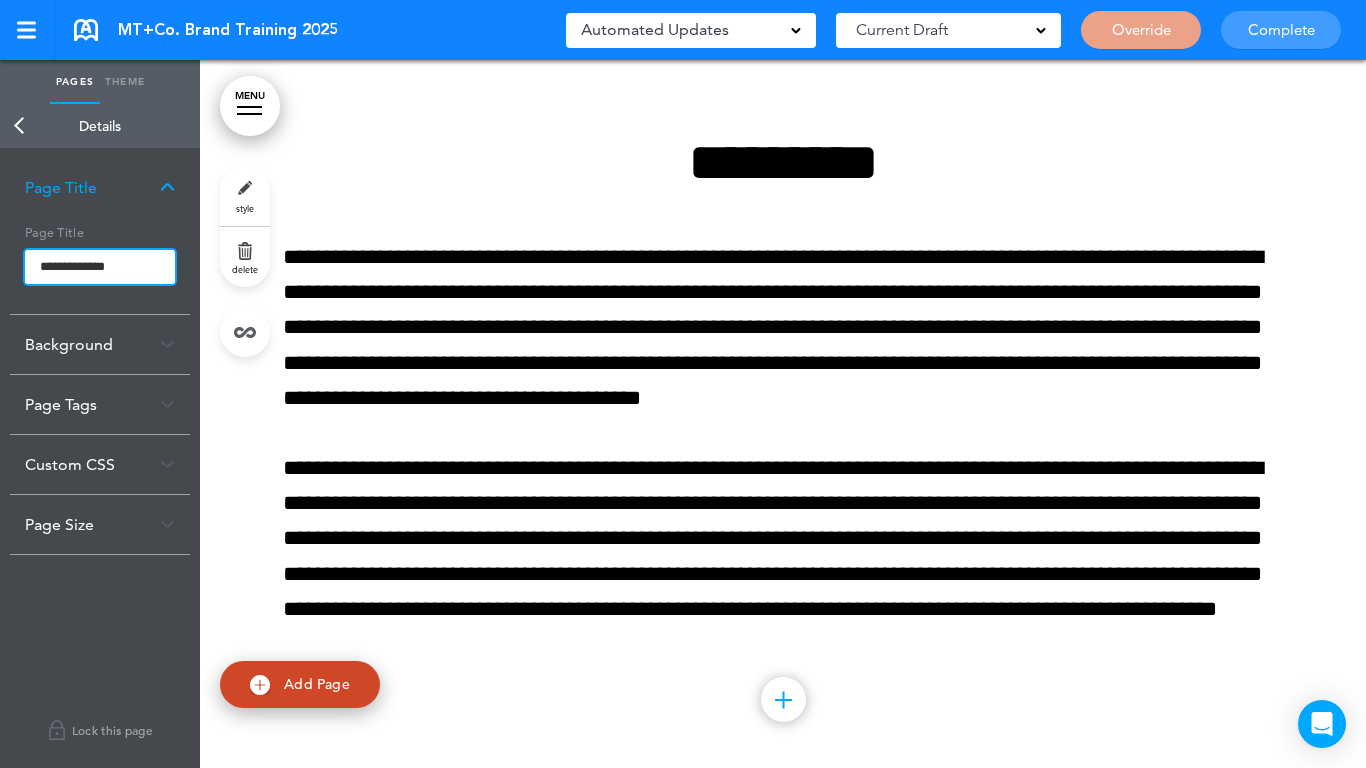 click on "**********" at bounding box center [100, 267] 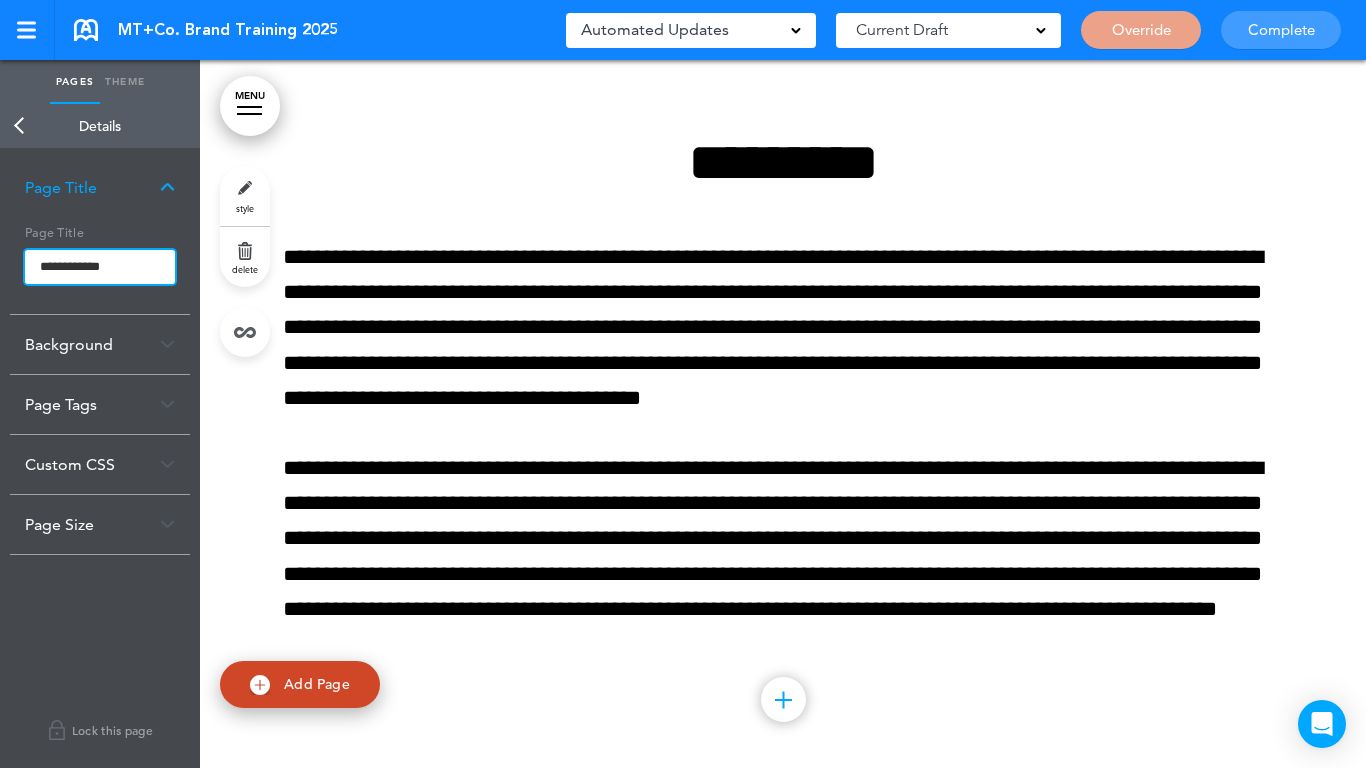click on "**********" at bounding box center (100, 267) 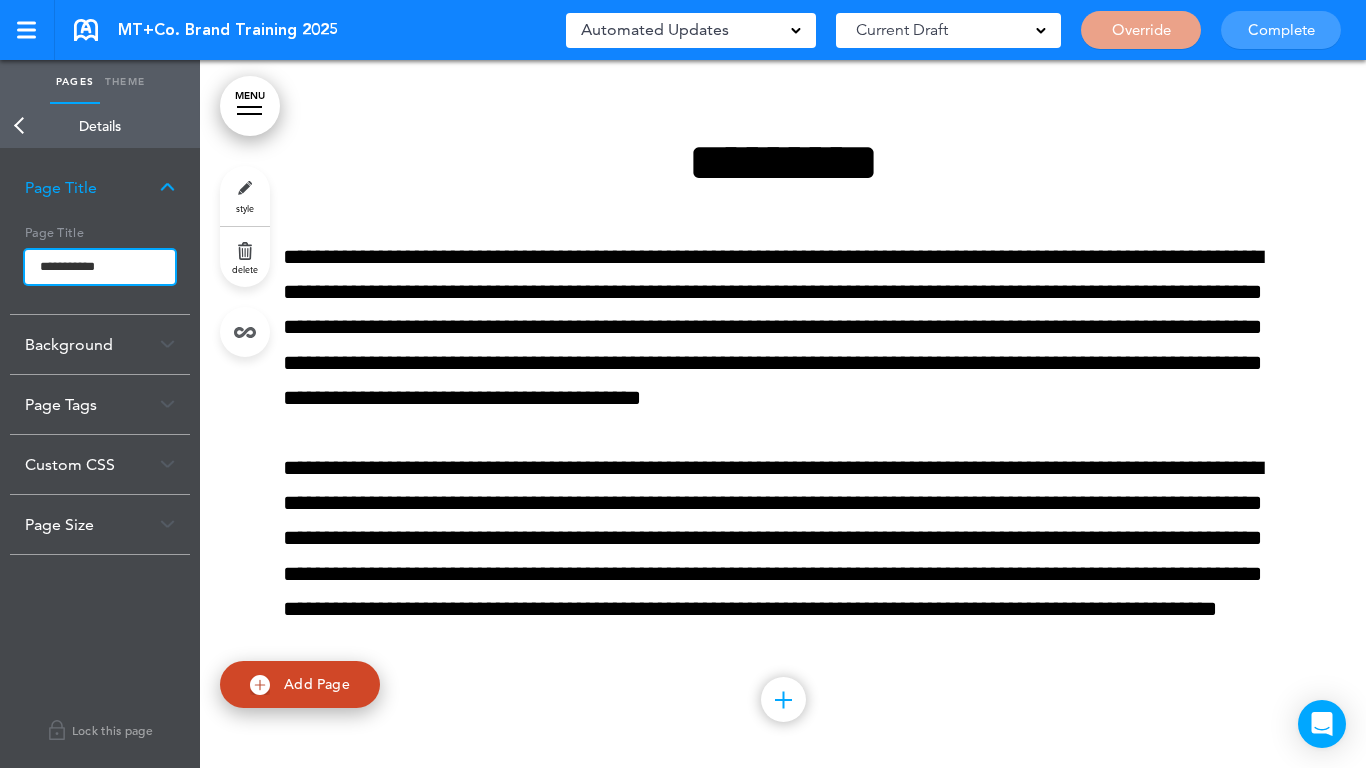 click on "**********" at bounding box center (100, 267) 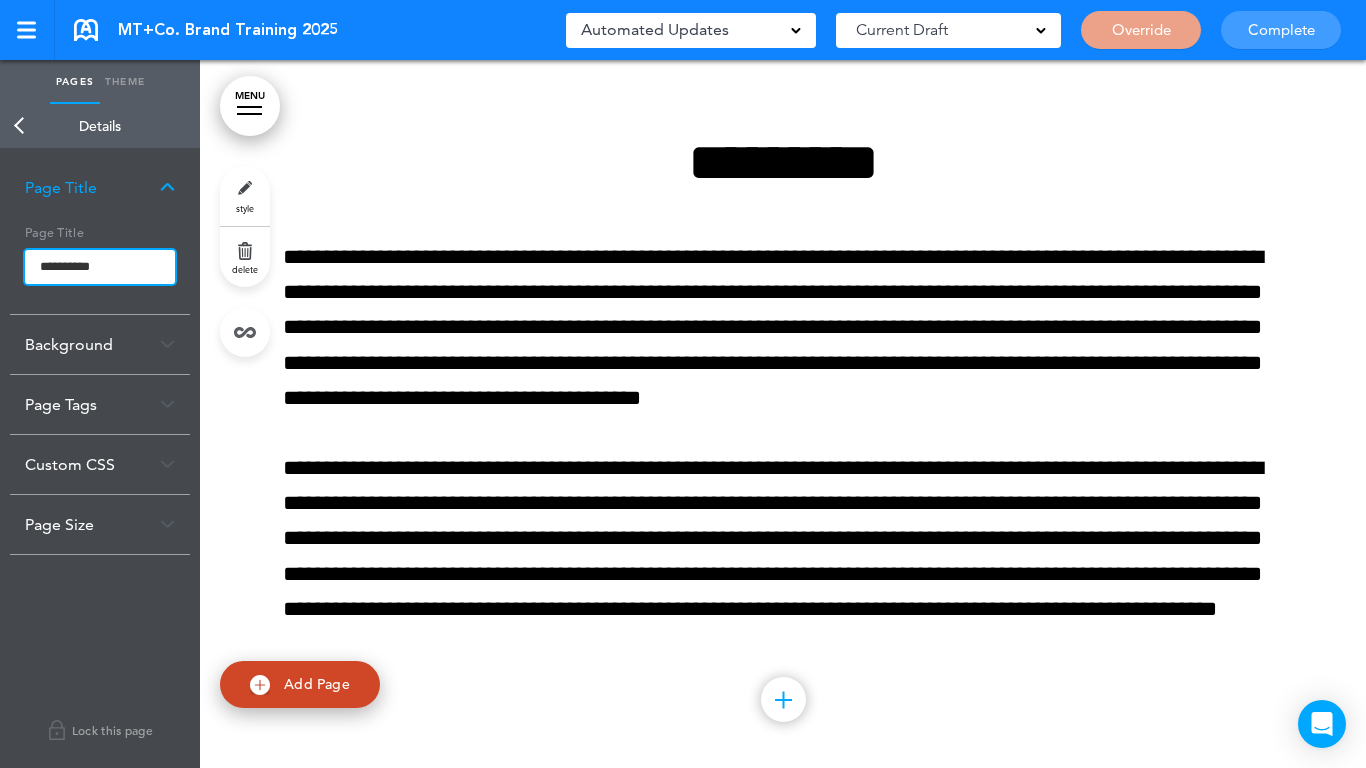 type on "**********" 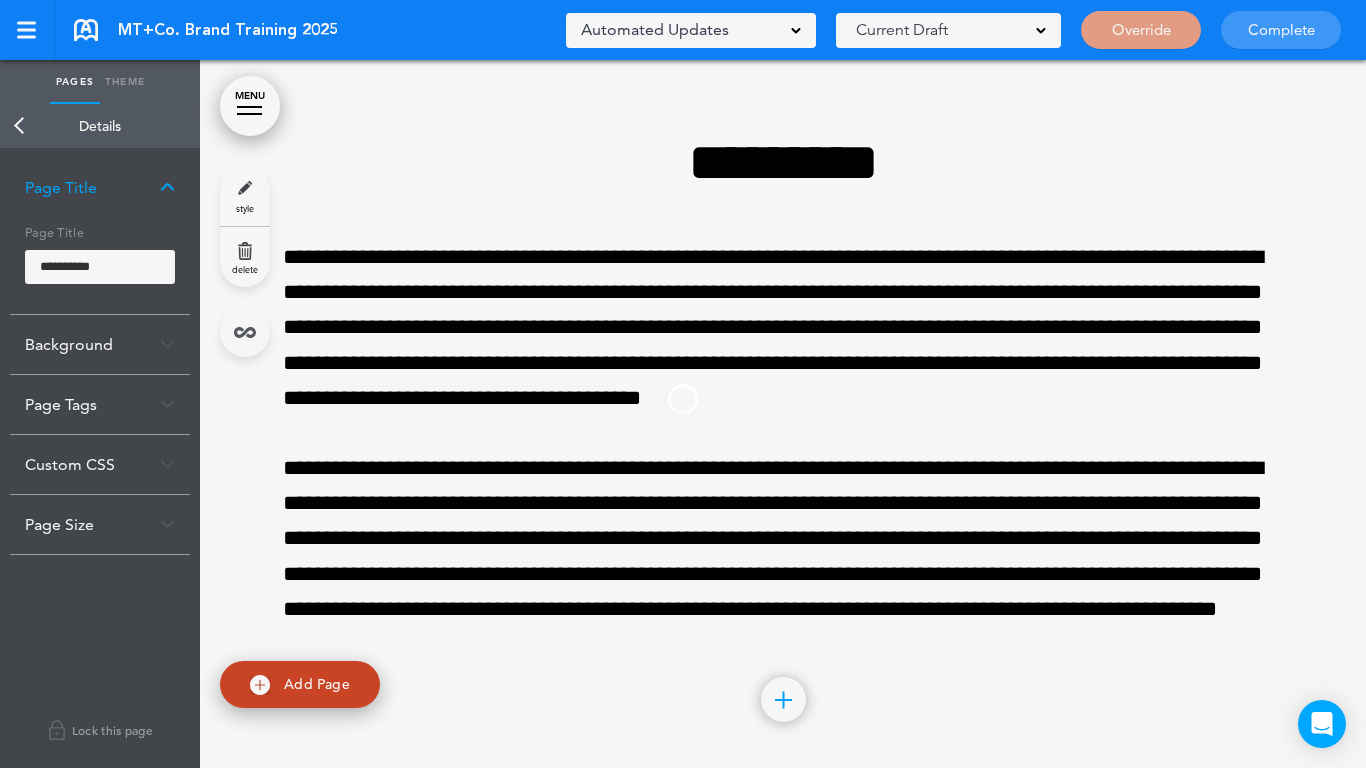 drag, startPoint x: 5, startPoint y: 119, endPoint x: 22, endPoint y: 145, distance: 31.06445 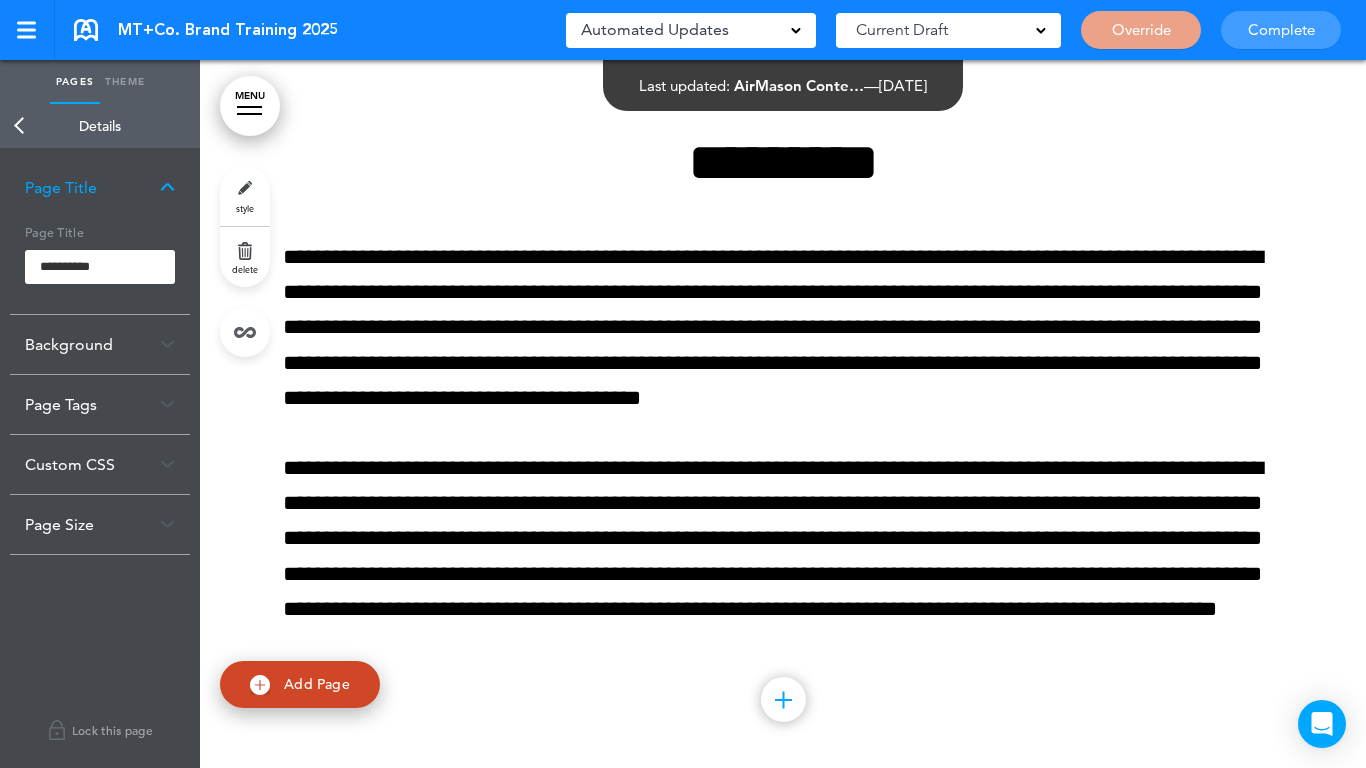 click on "Back" at bounding box center (20, 126) 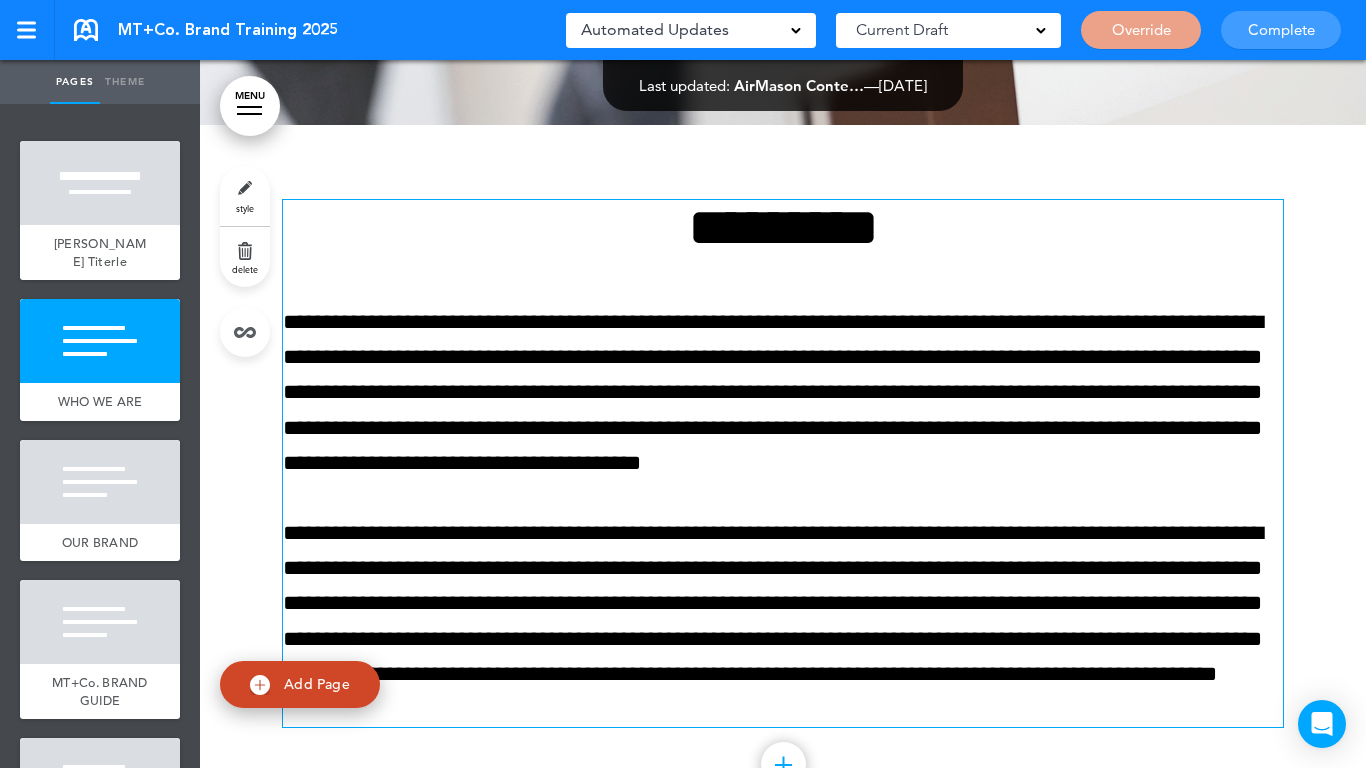 scroll, scrollTop: 620, scrollLeft: 0, axis: vertical 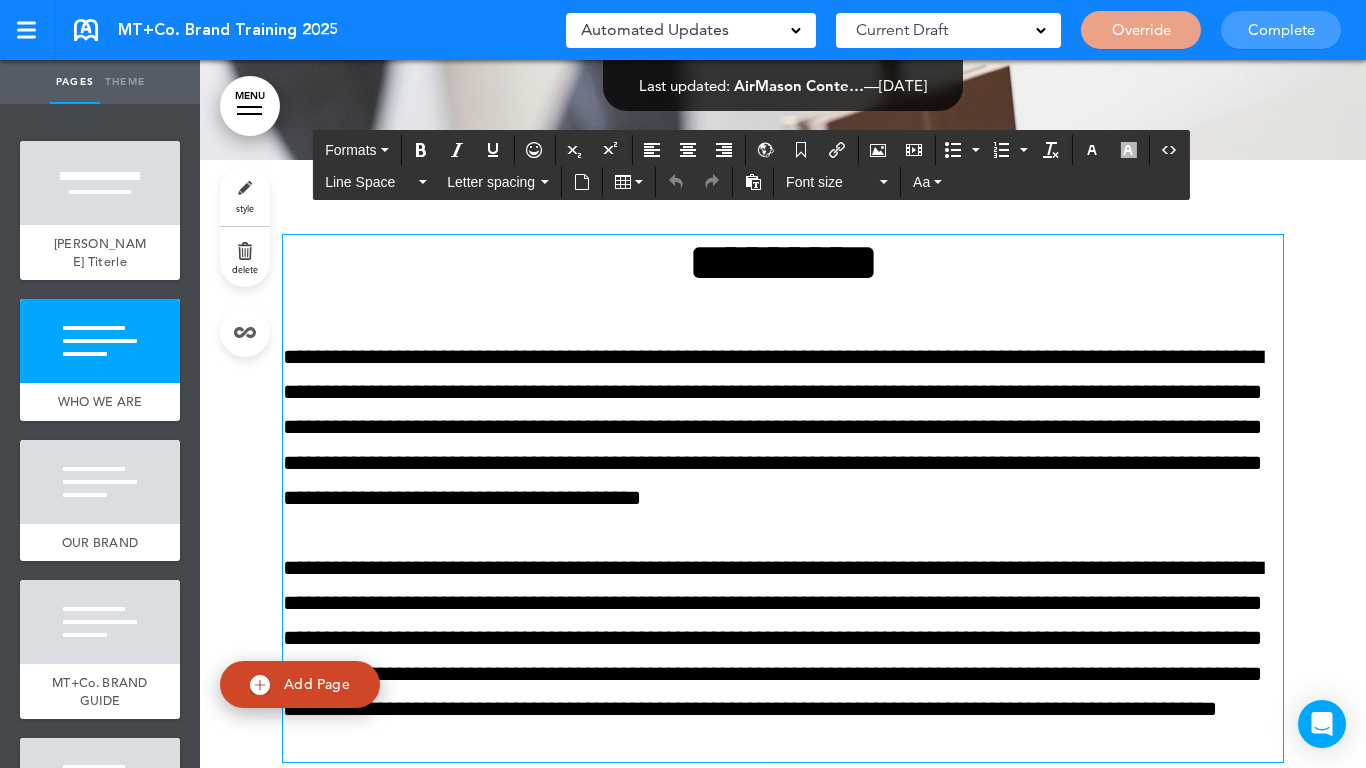 click on "*********" at bounding box center [783, 262] 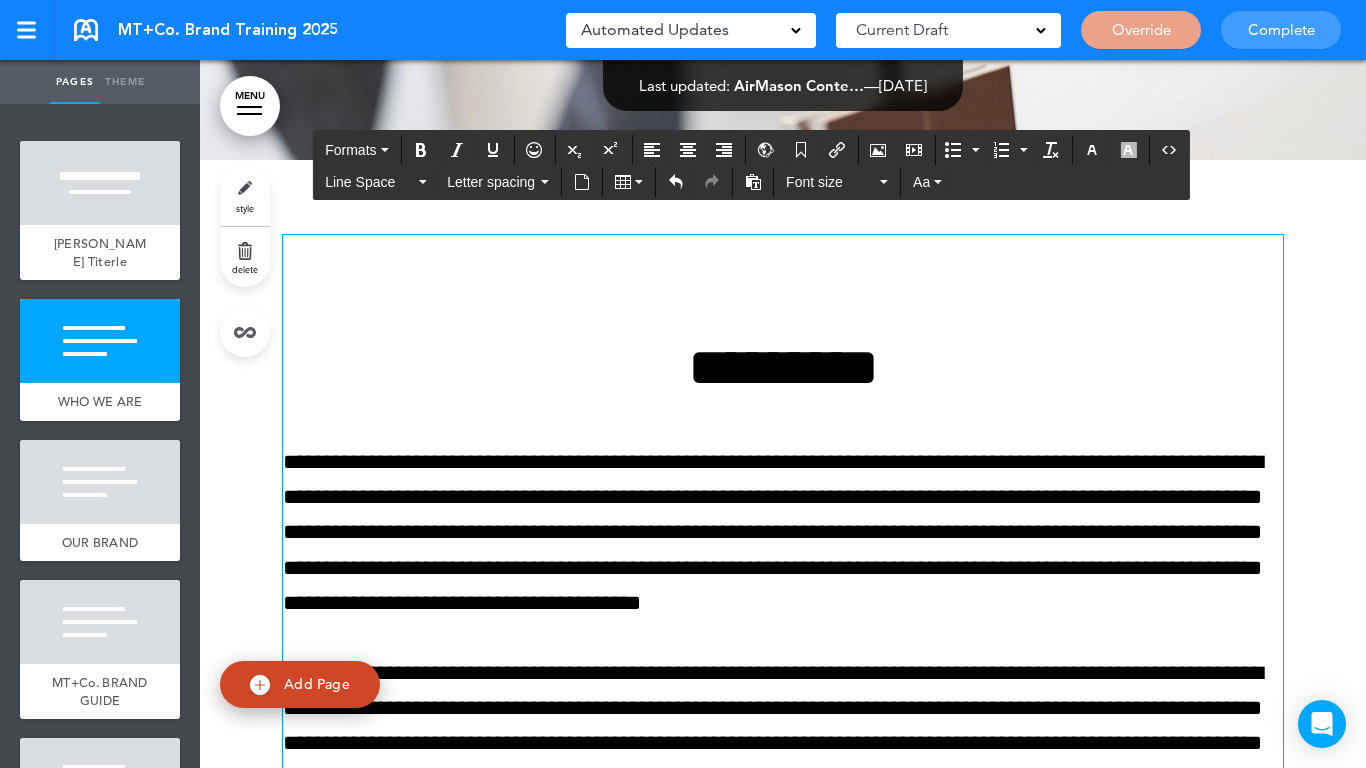 click at bounding box center (783, 262) 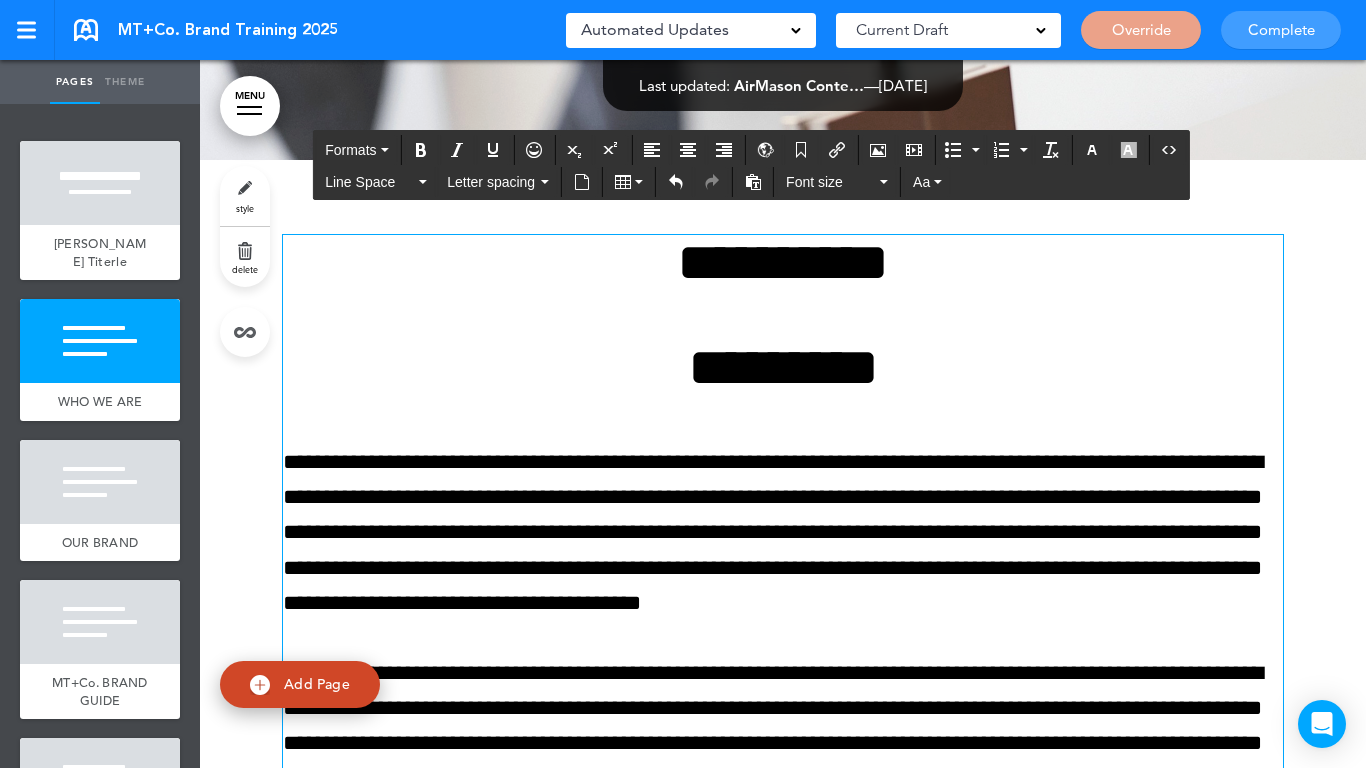 click on "*********" at bounding box center [783, 367] 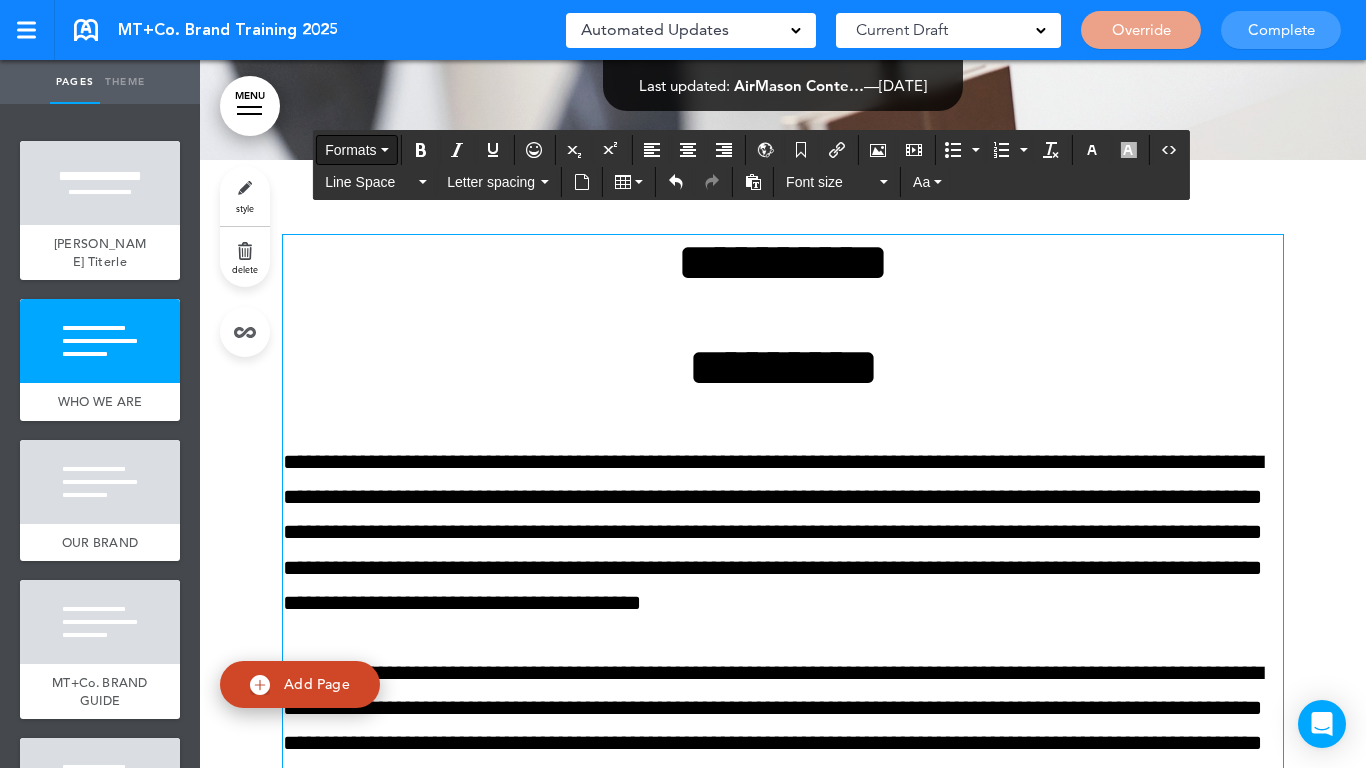 click on "Formats" at bounding box center (350, 150) 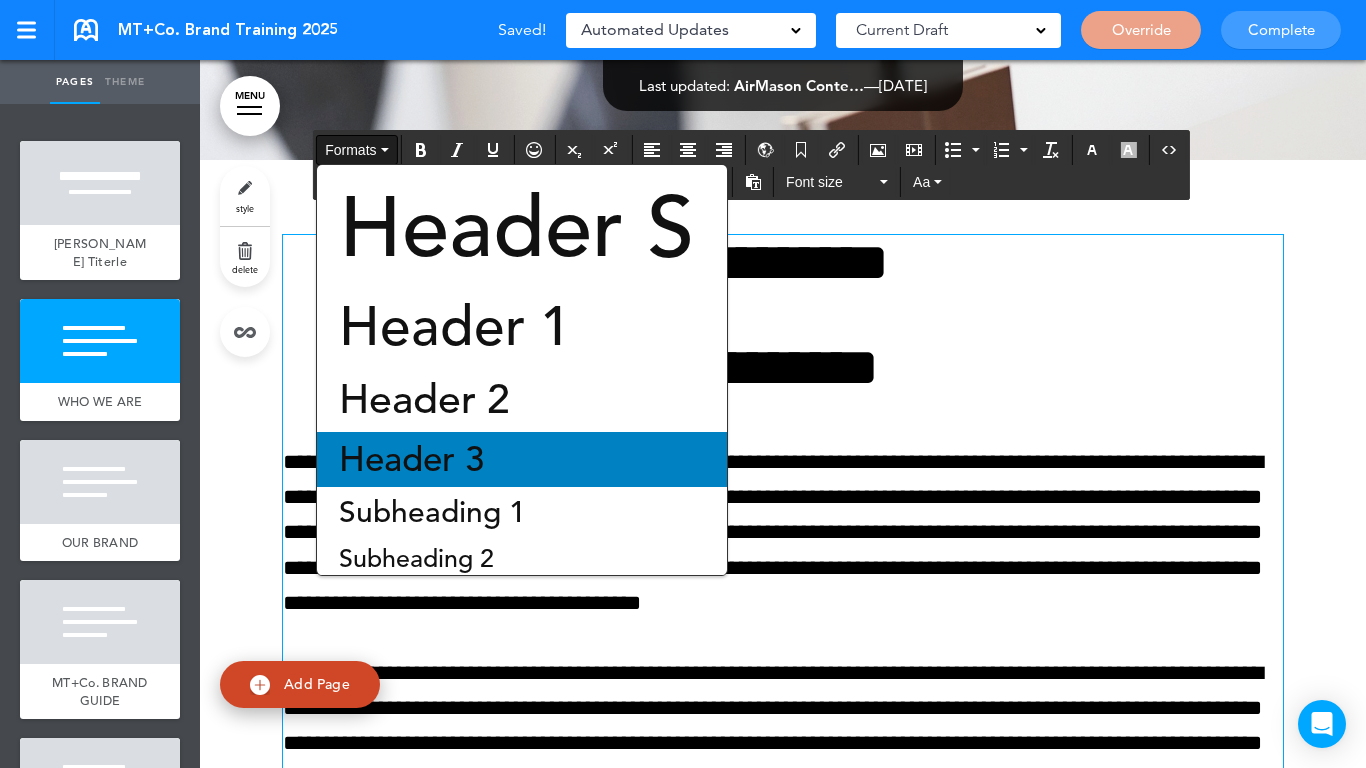 click on "Header 3" at bounding box center [411, 459] 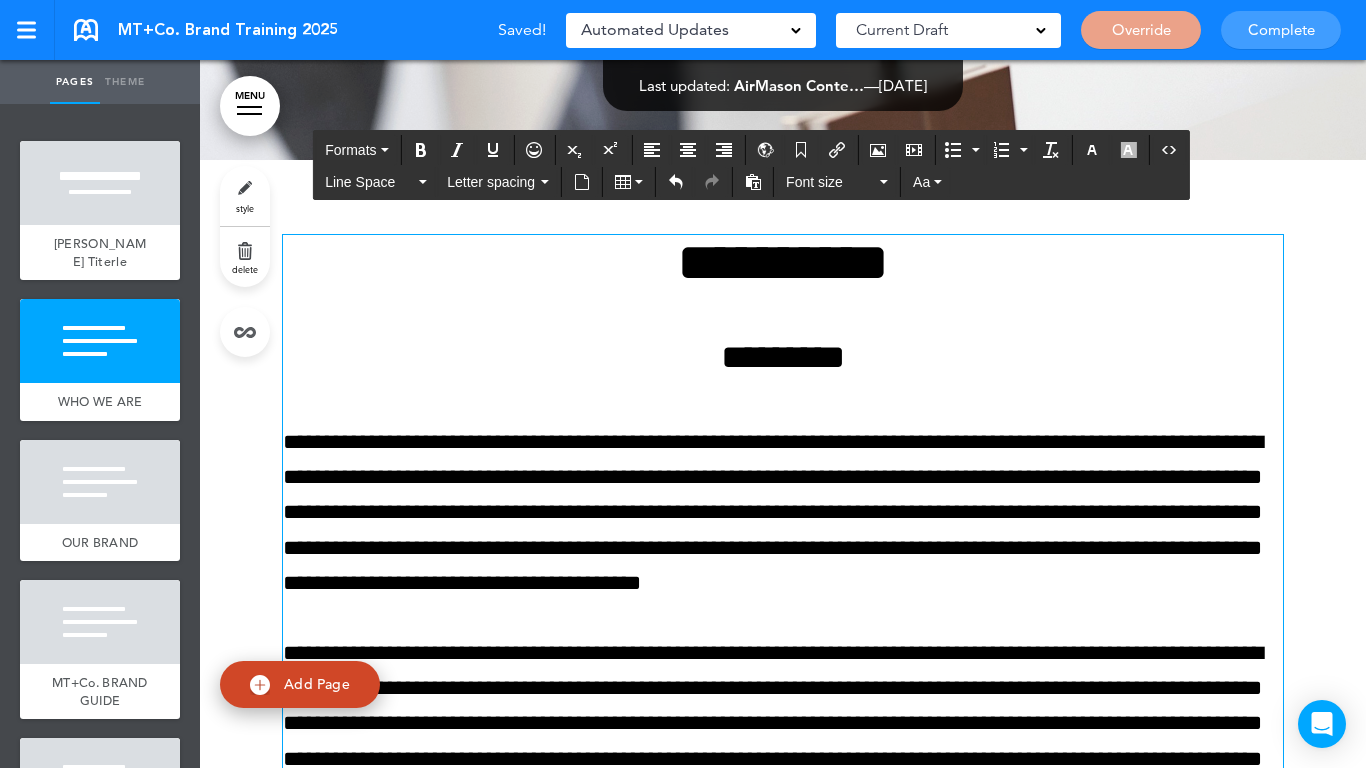 click at bounding box center [783, 566] 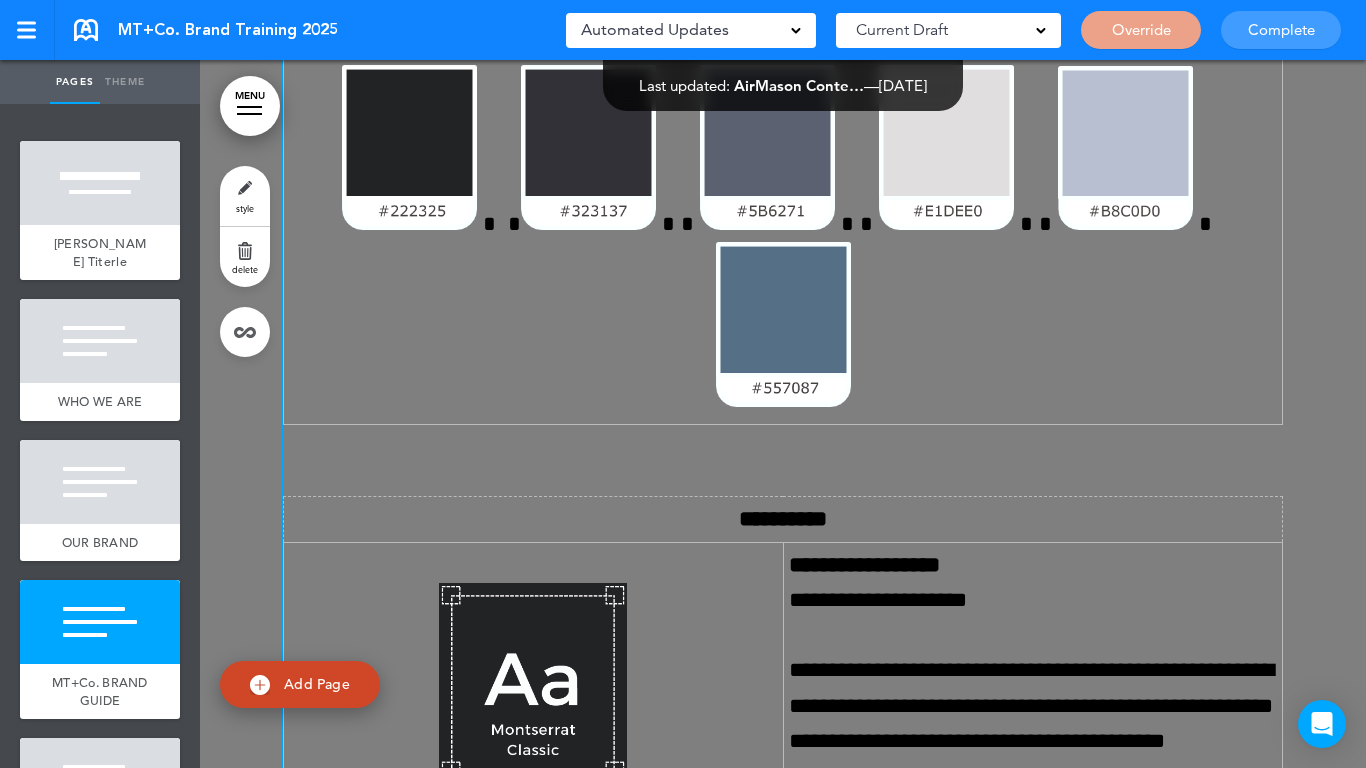 scroll, scrollTop: 2820, scrollLeft: 0, axis: vertical 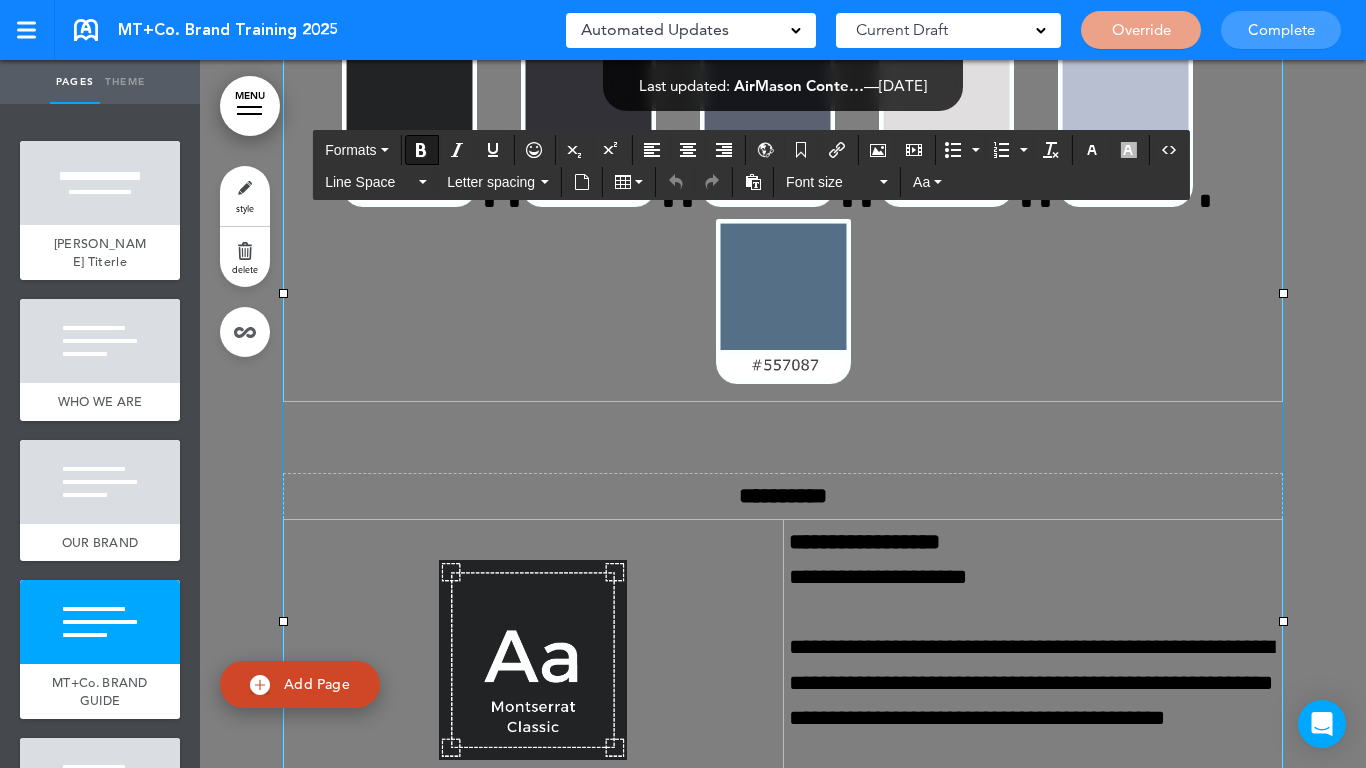 click on "**********" at bounding box center [864, 542] 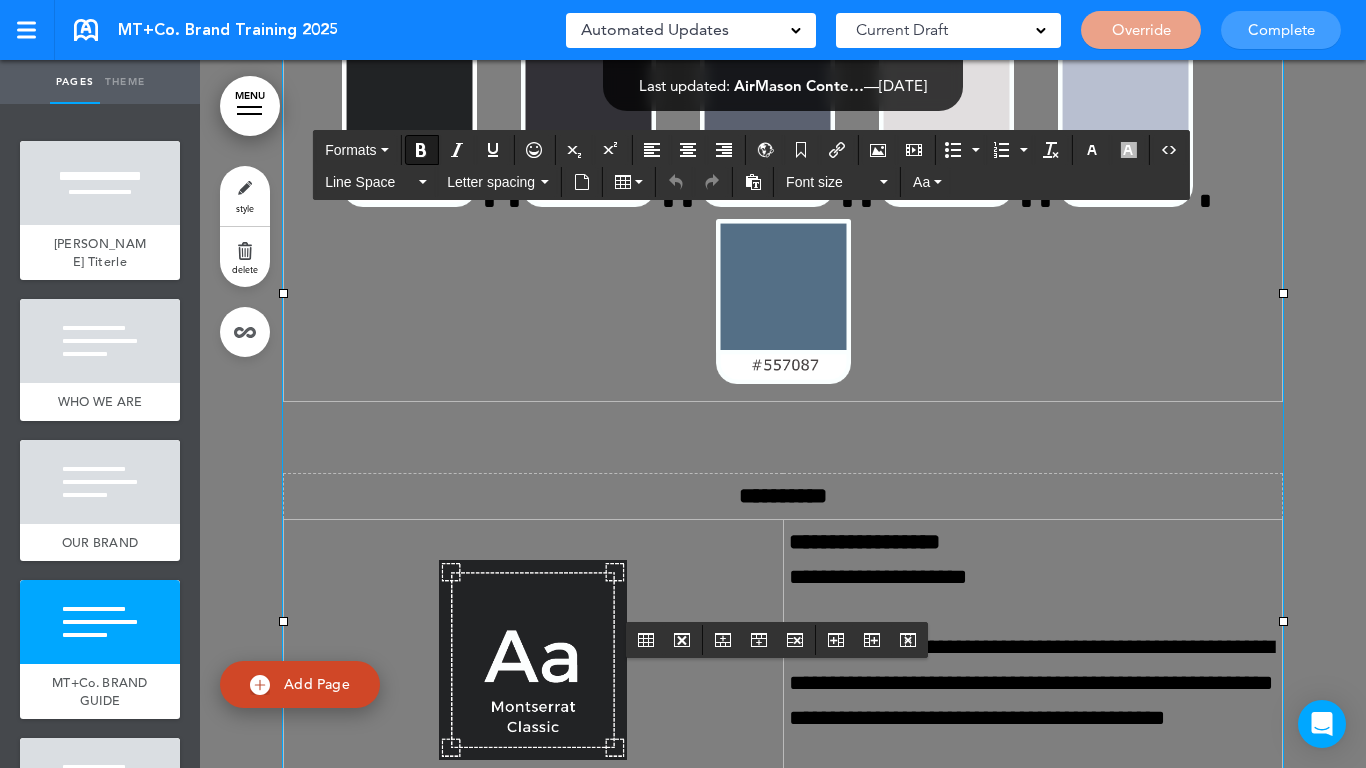 click on "**********" at bounding box center [864, 542] 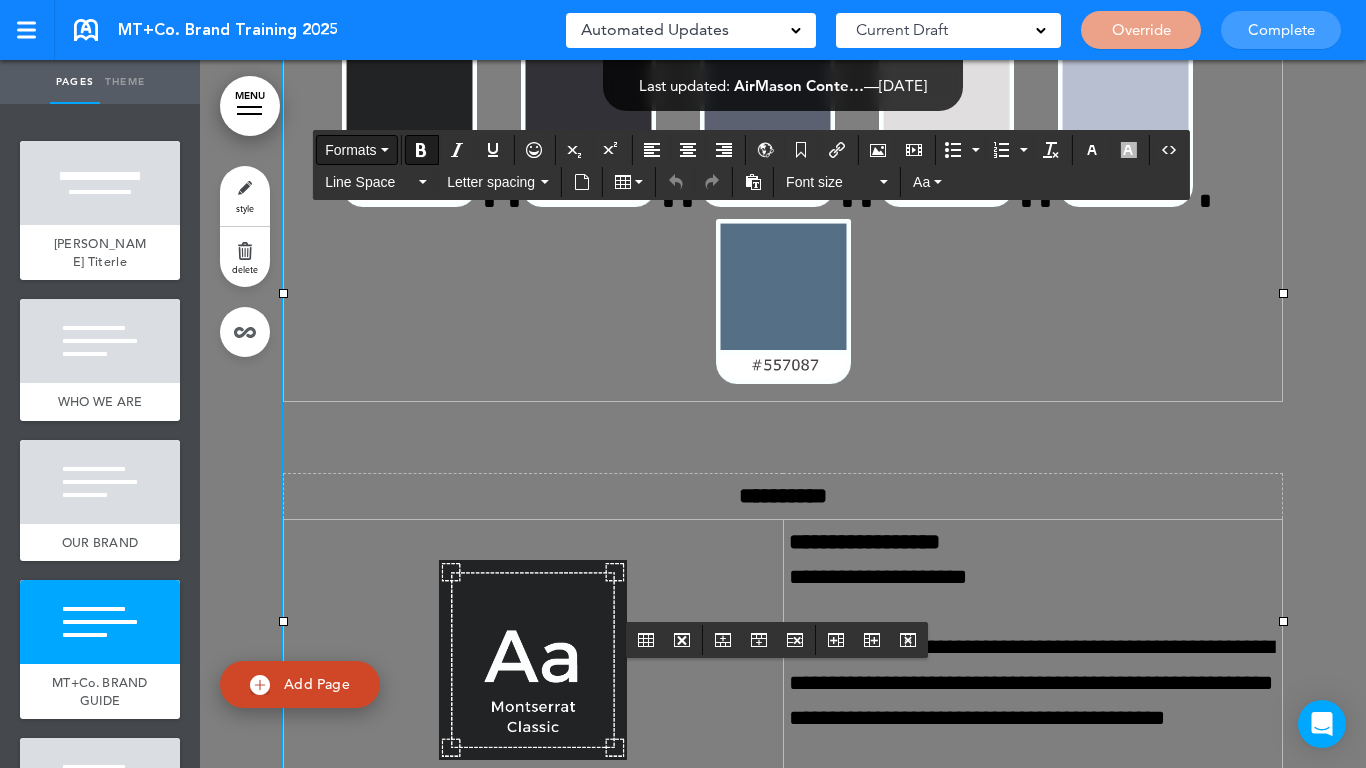 click on "Formats" at bounding box center (350, 150) 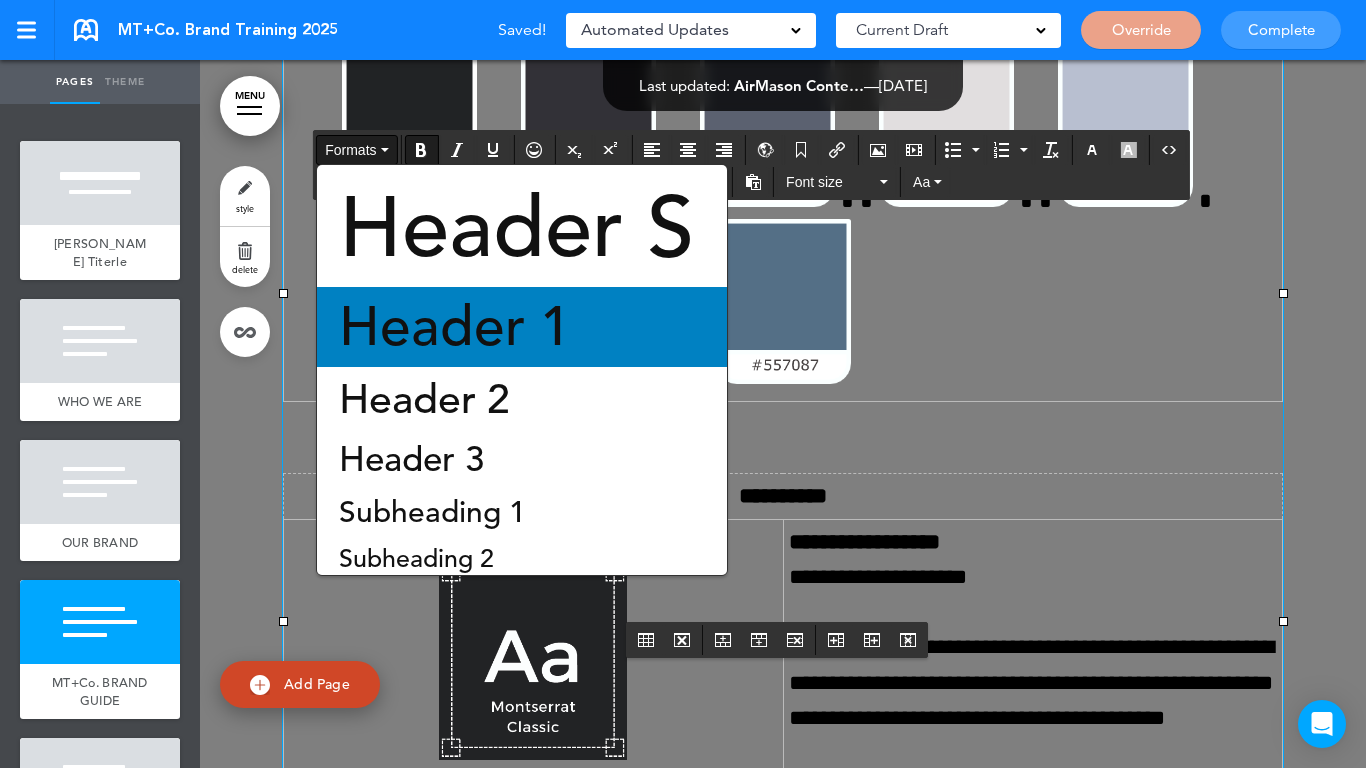 click on "Header 1" at bounding box center (455, 327) 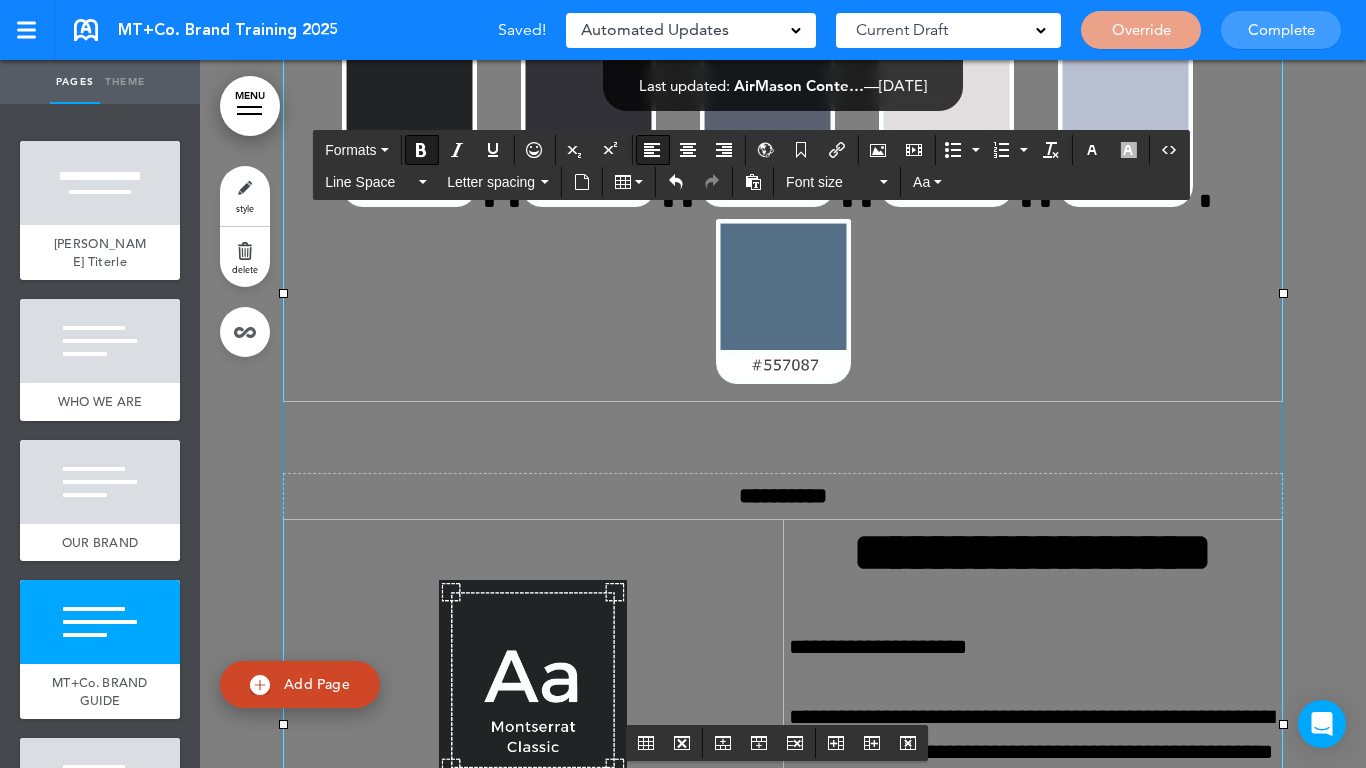 drag, startPoint x: 647, startPoint y: 151, endPoint x: 707, endPoint y: 231, distance: 100 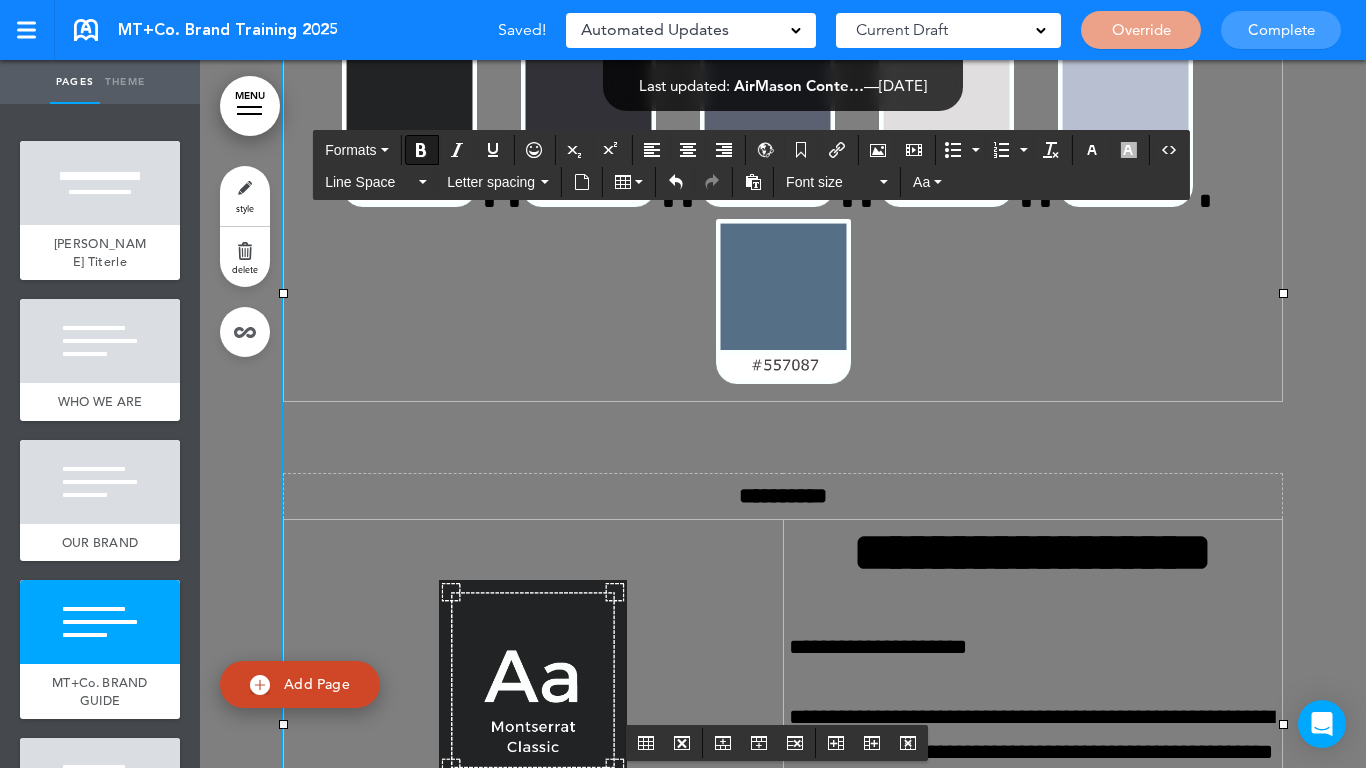 click at bounding box center (652, 150) 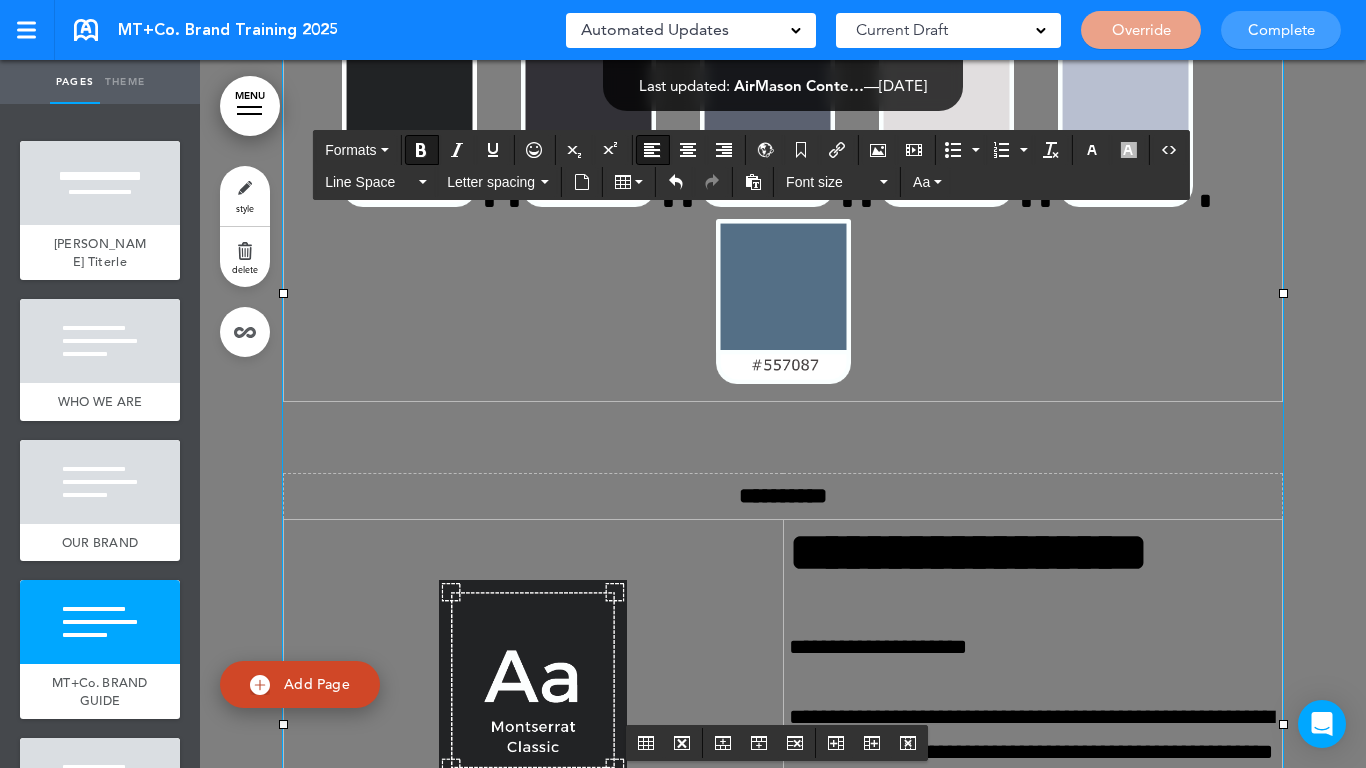 click at bounding box center [1033, 682] 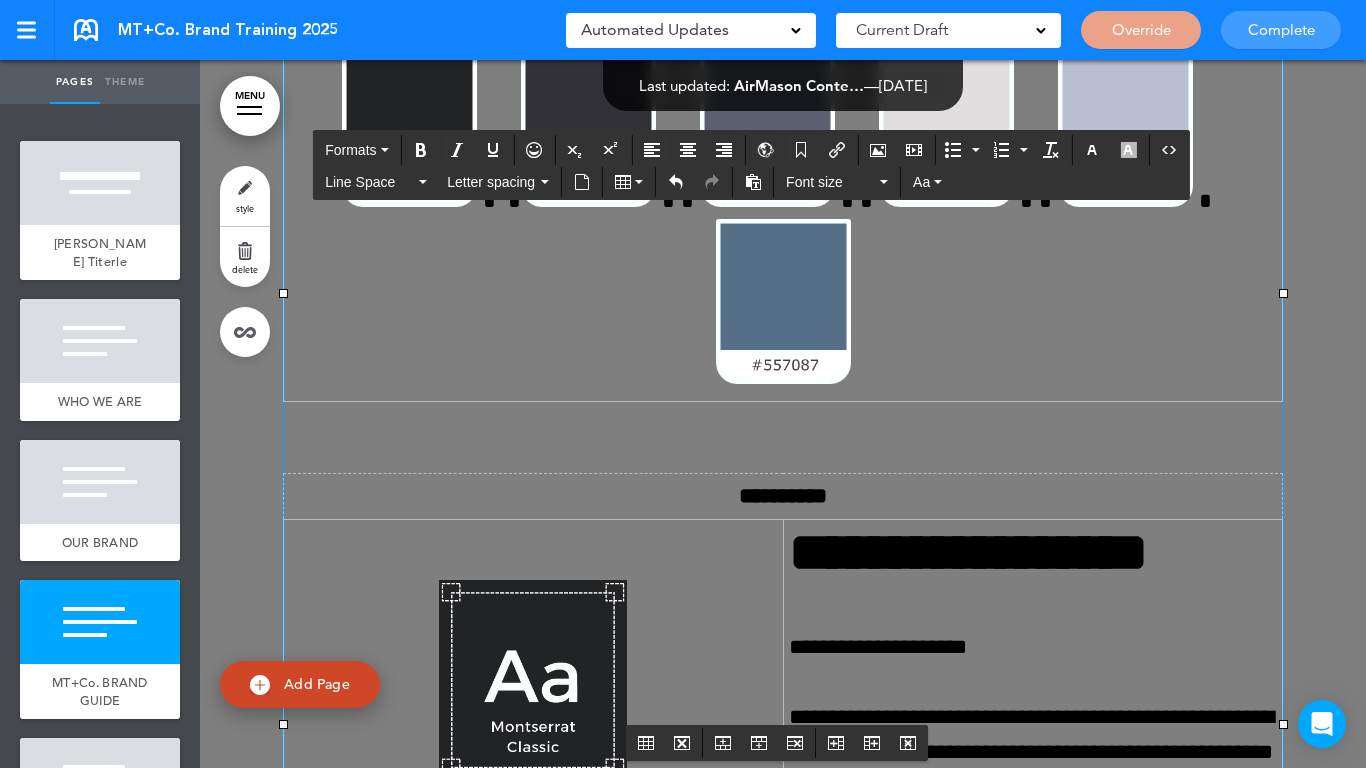 click on "**********" at bounding box center (1033, 647) 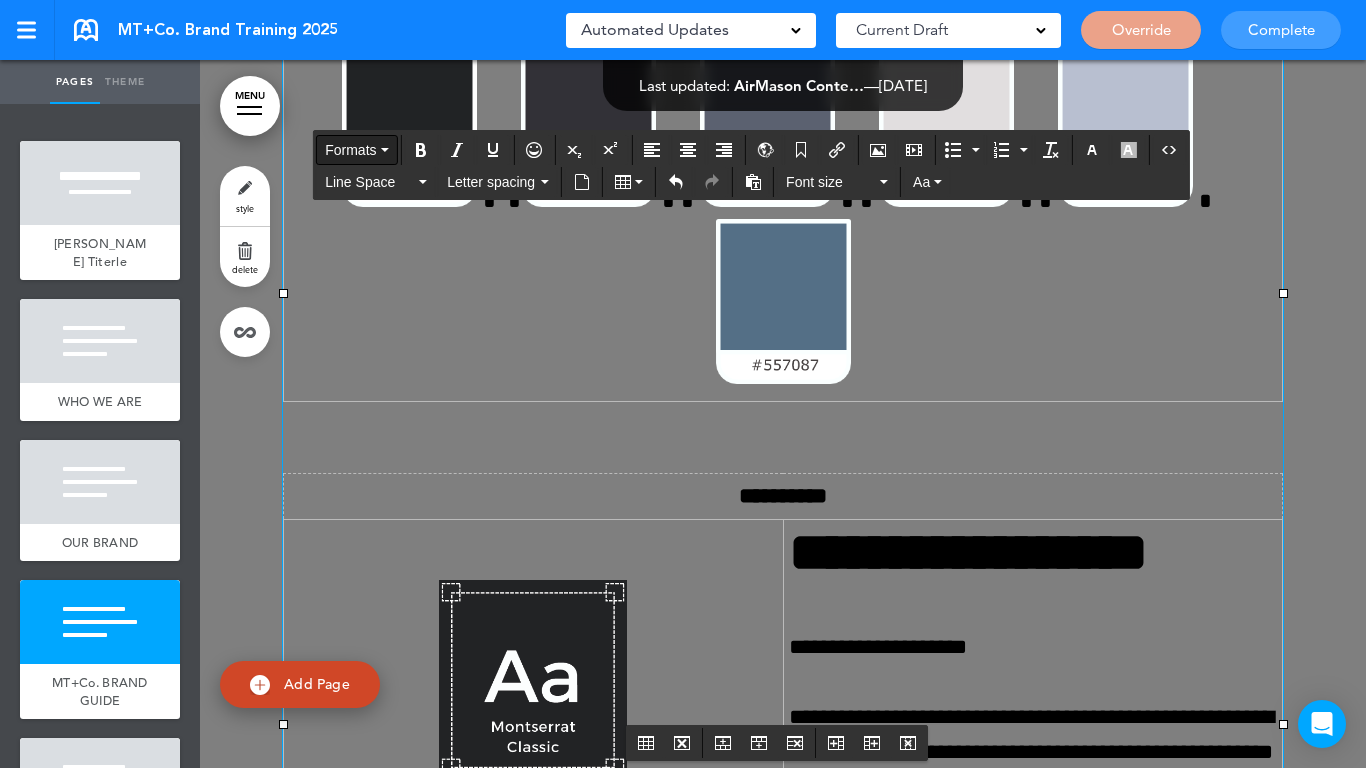 click on "Formats" at bounding box center [350, 150] 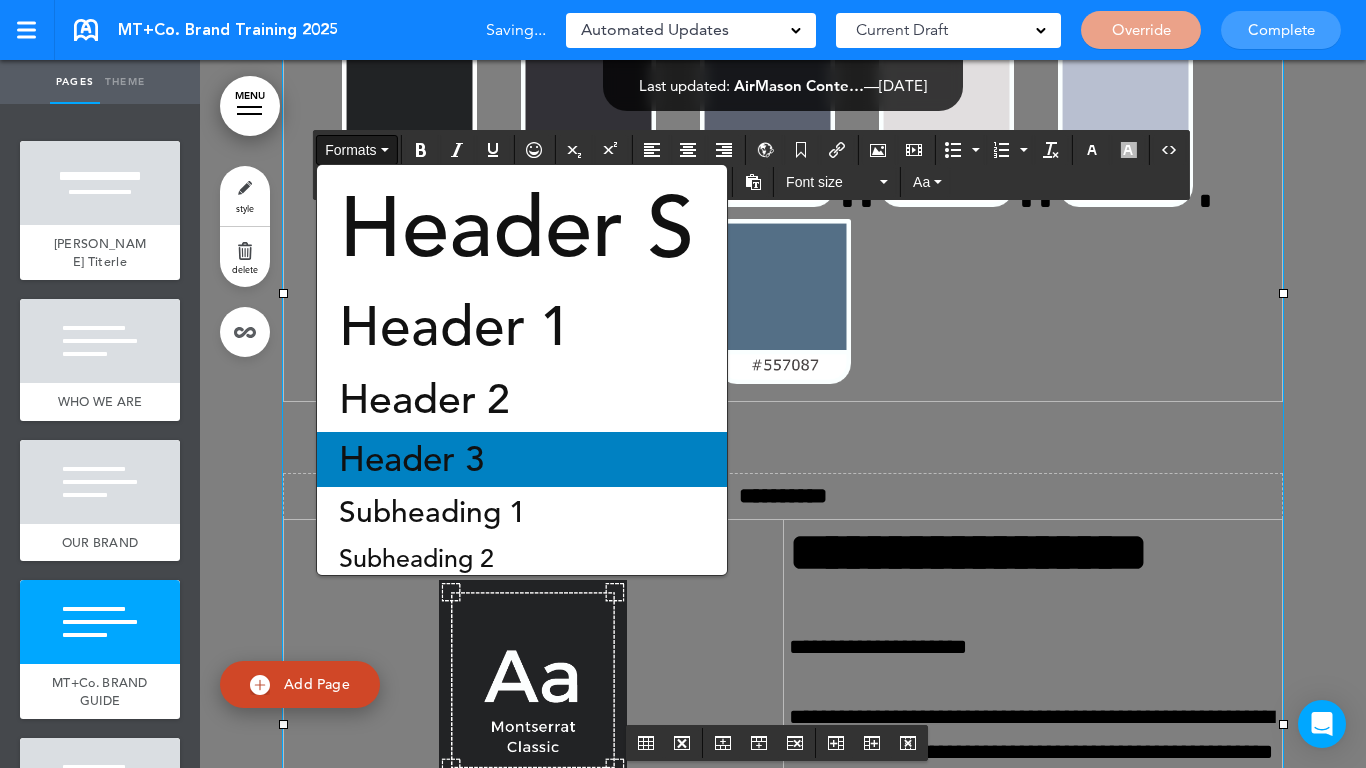 click on "Header 3" at bounding box center [411, 459] 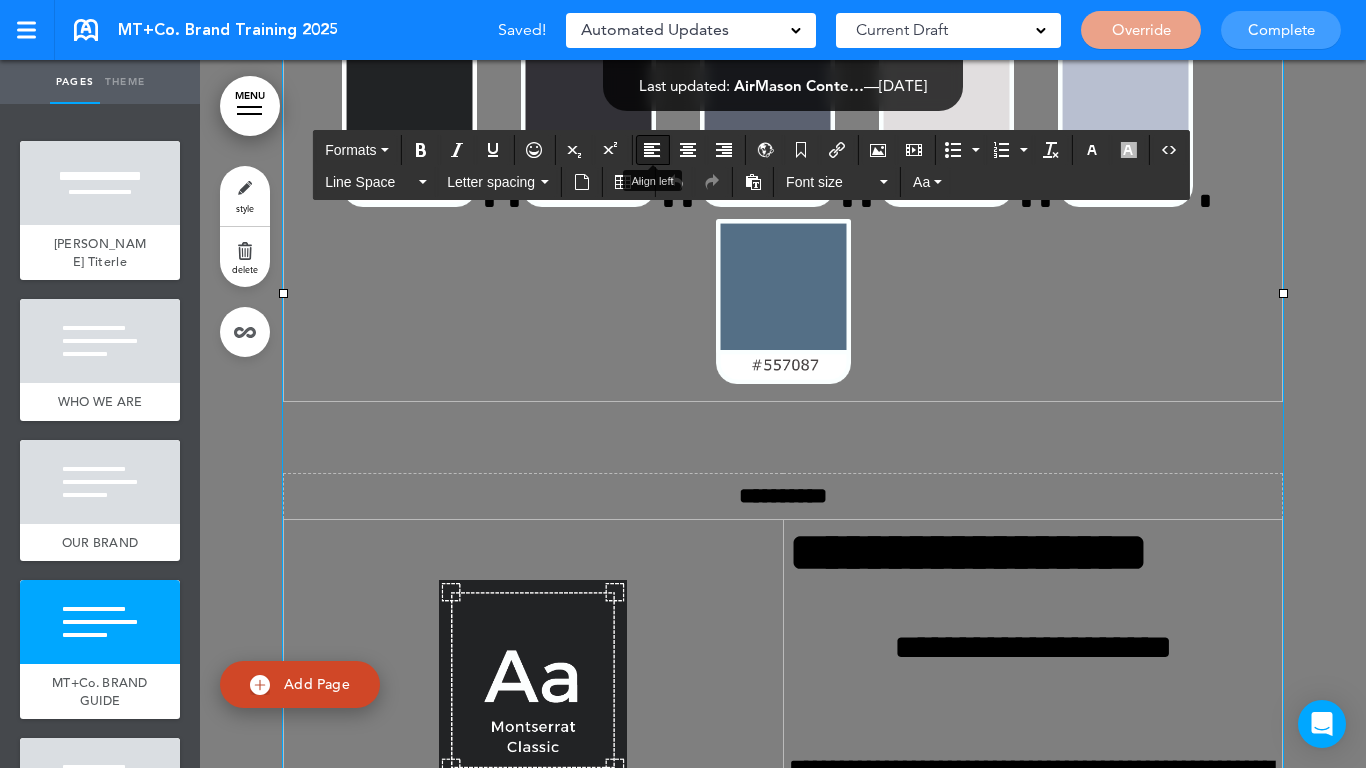 click at bounding box center (652, 150) 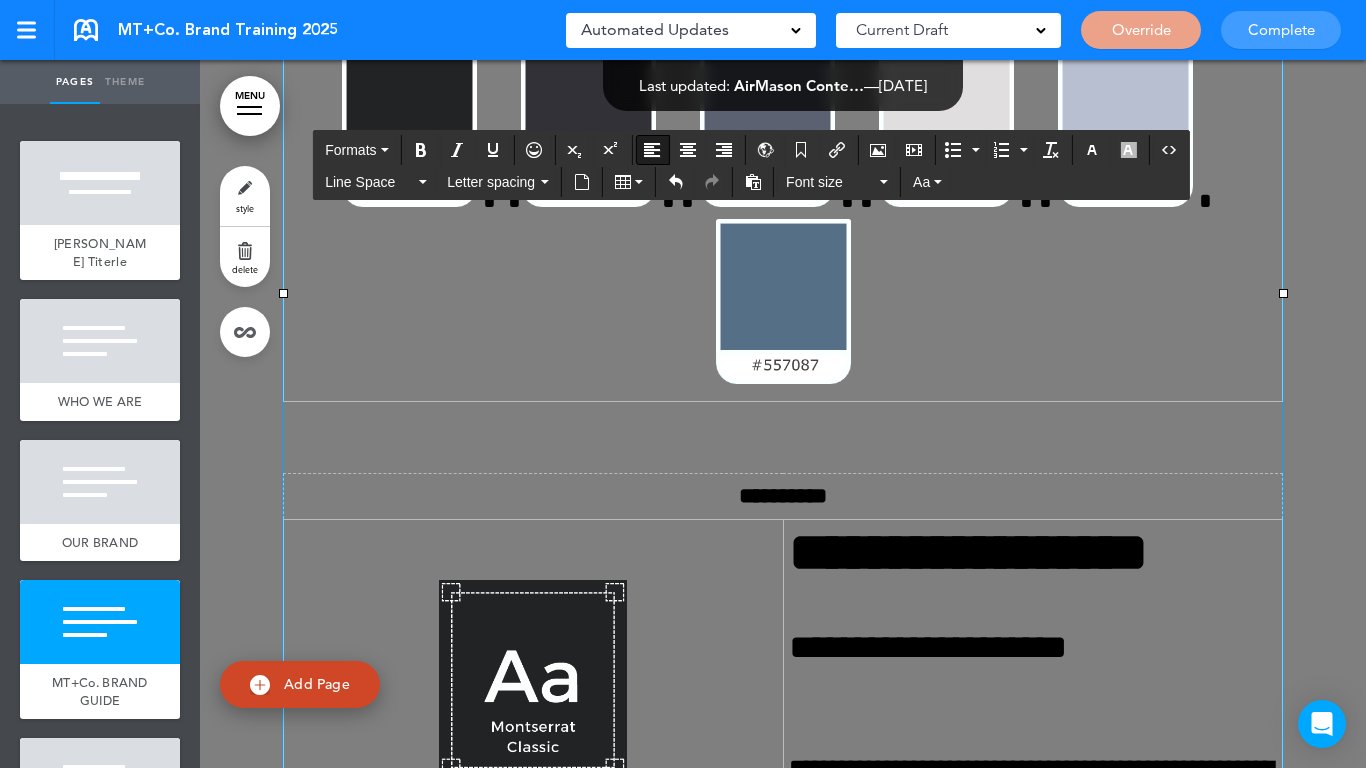 click on "**********" at bounding box center (968, 552) 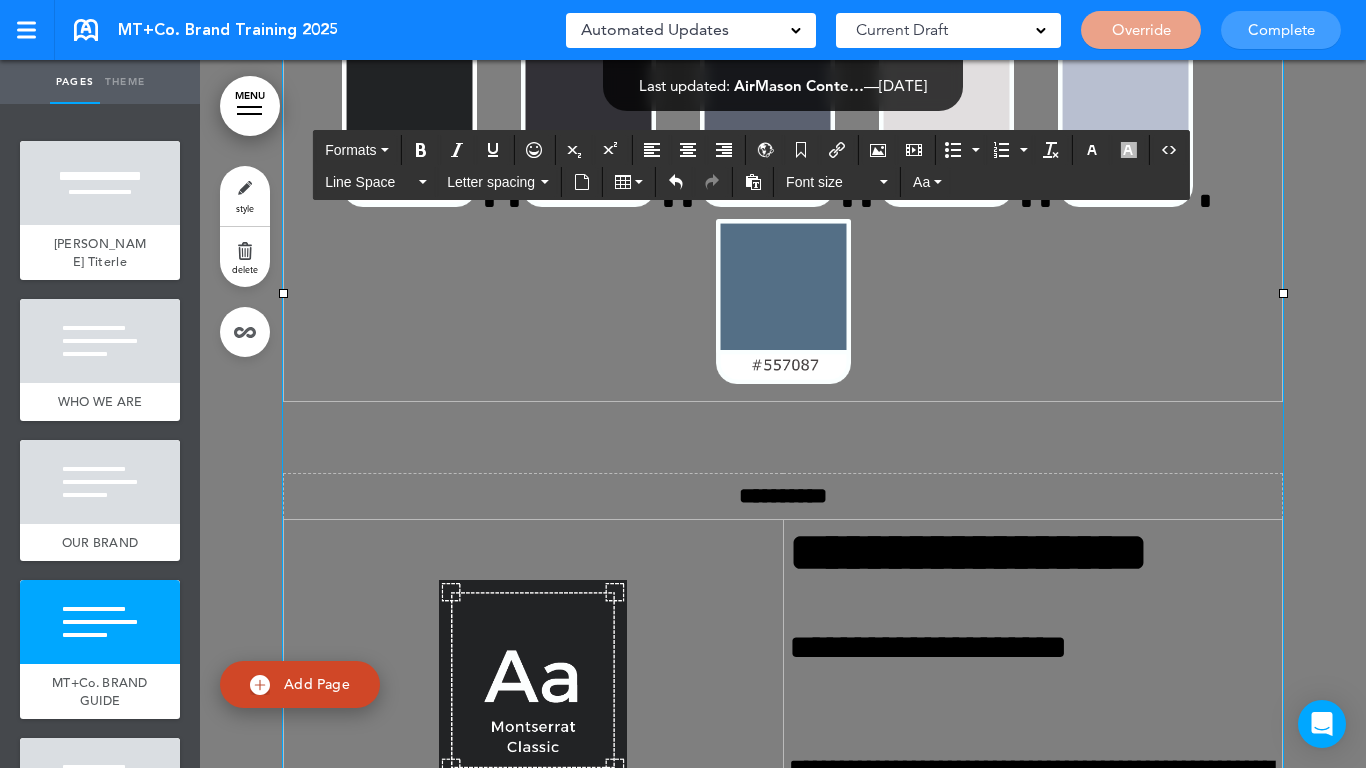 click on "**********" at bounding box center [1033, 707] 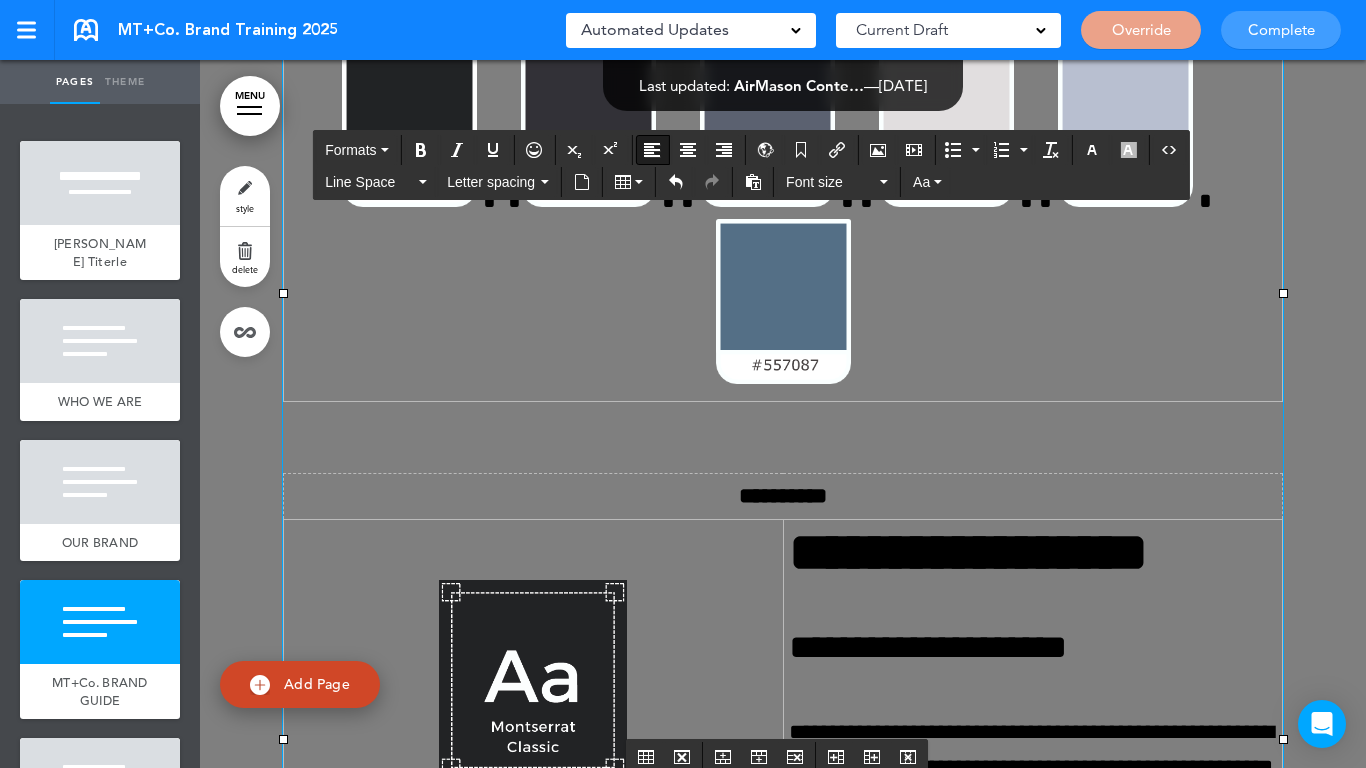 click at bounding box center (783, 714) 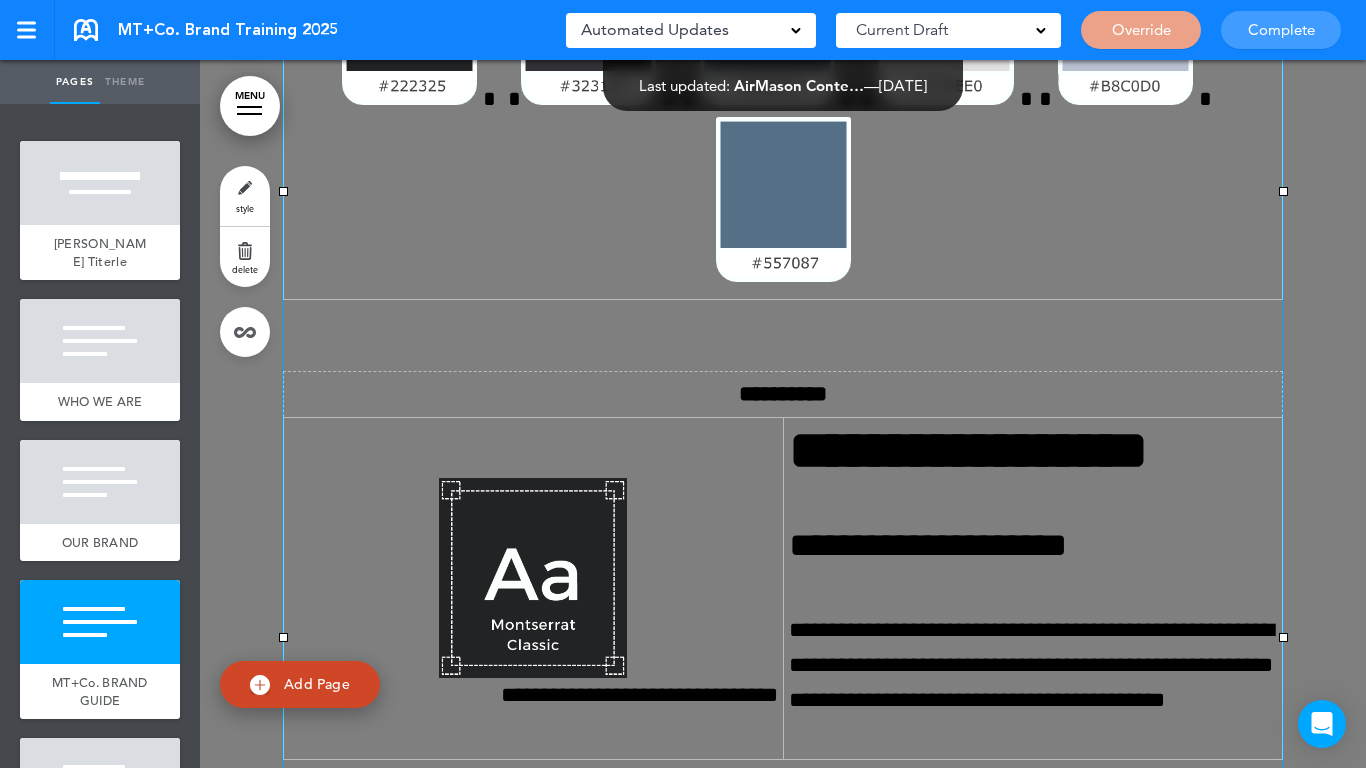 scroll, scrollTop: 2920, scrollLeft: 0, axis: vertical 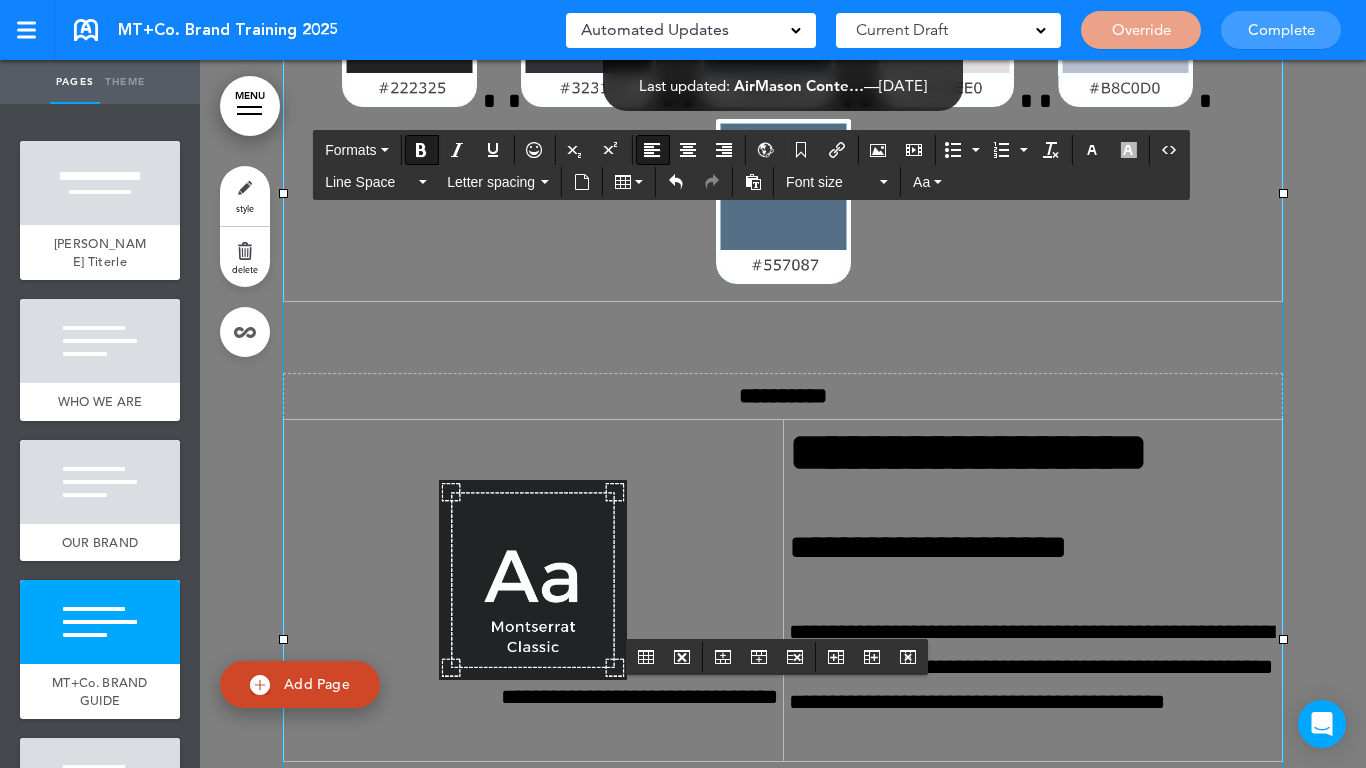 click on "**********" at bounding box center [968, 452] 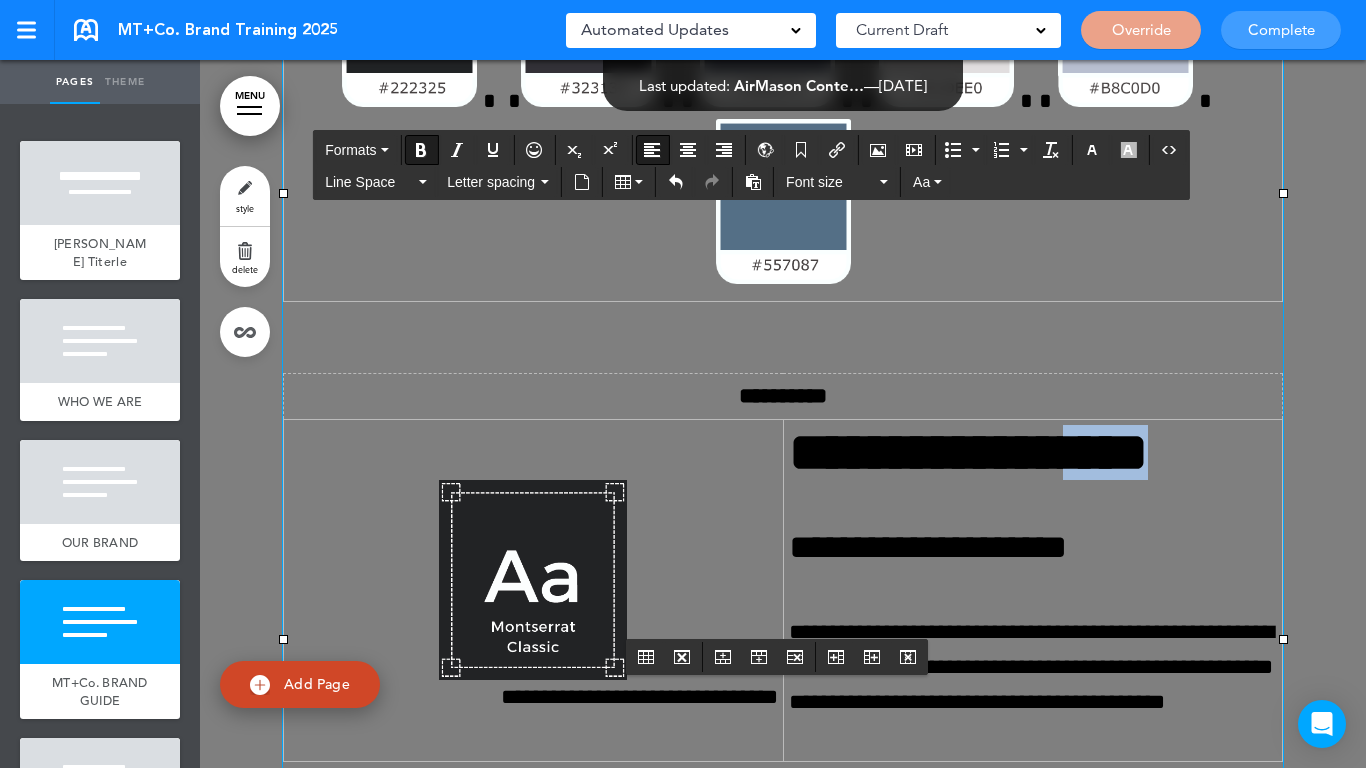 click on "**********" at bounding box center (968, 452) 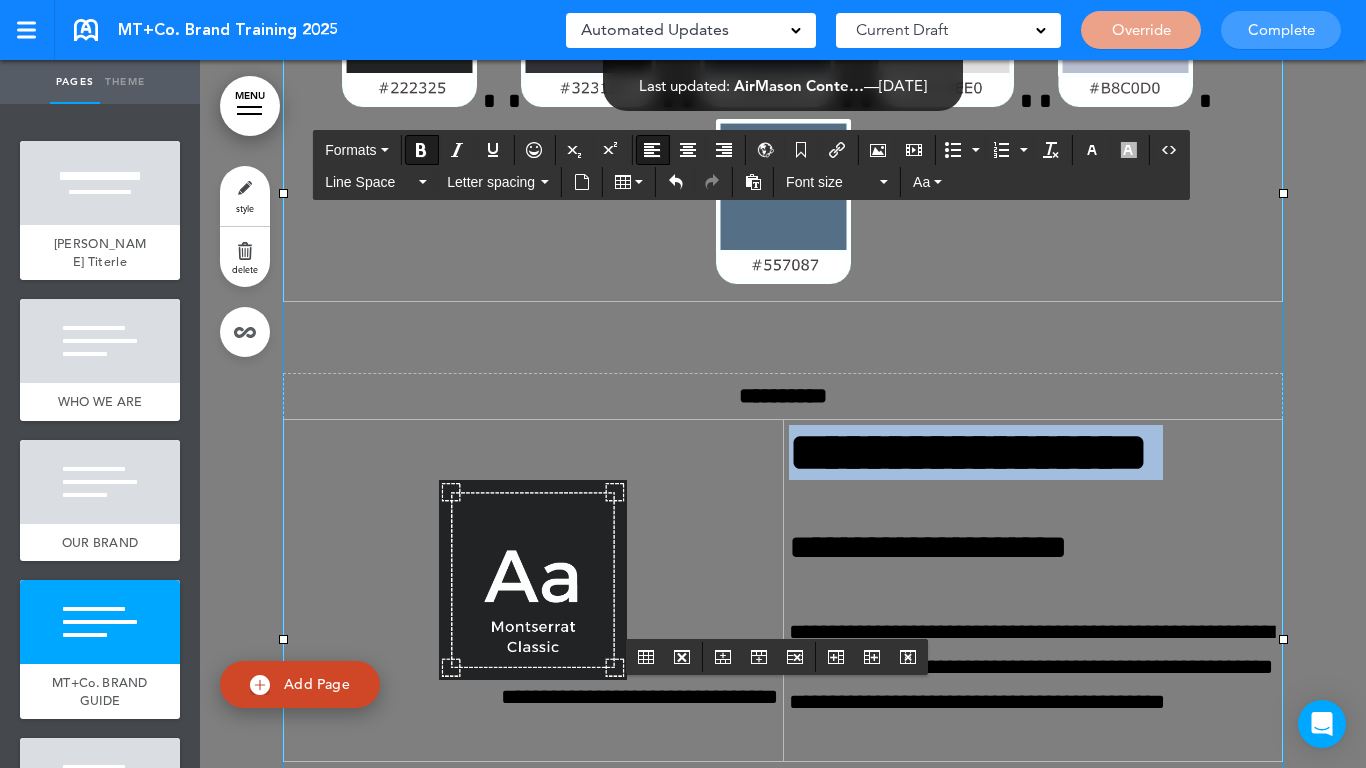 click on "**********" at bounding box center [968, 452] 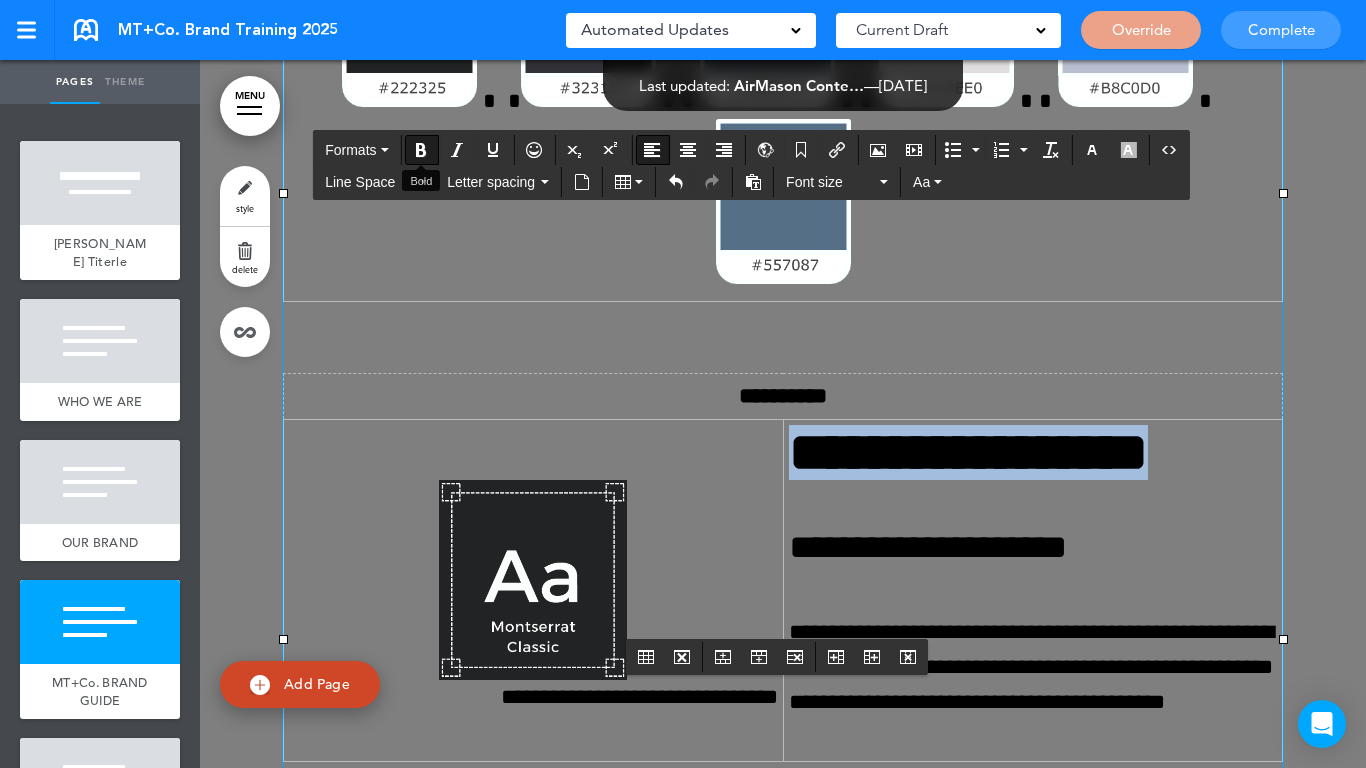 click at bounding box center [421, 150] 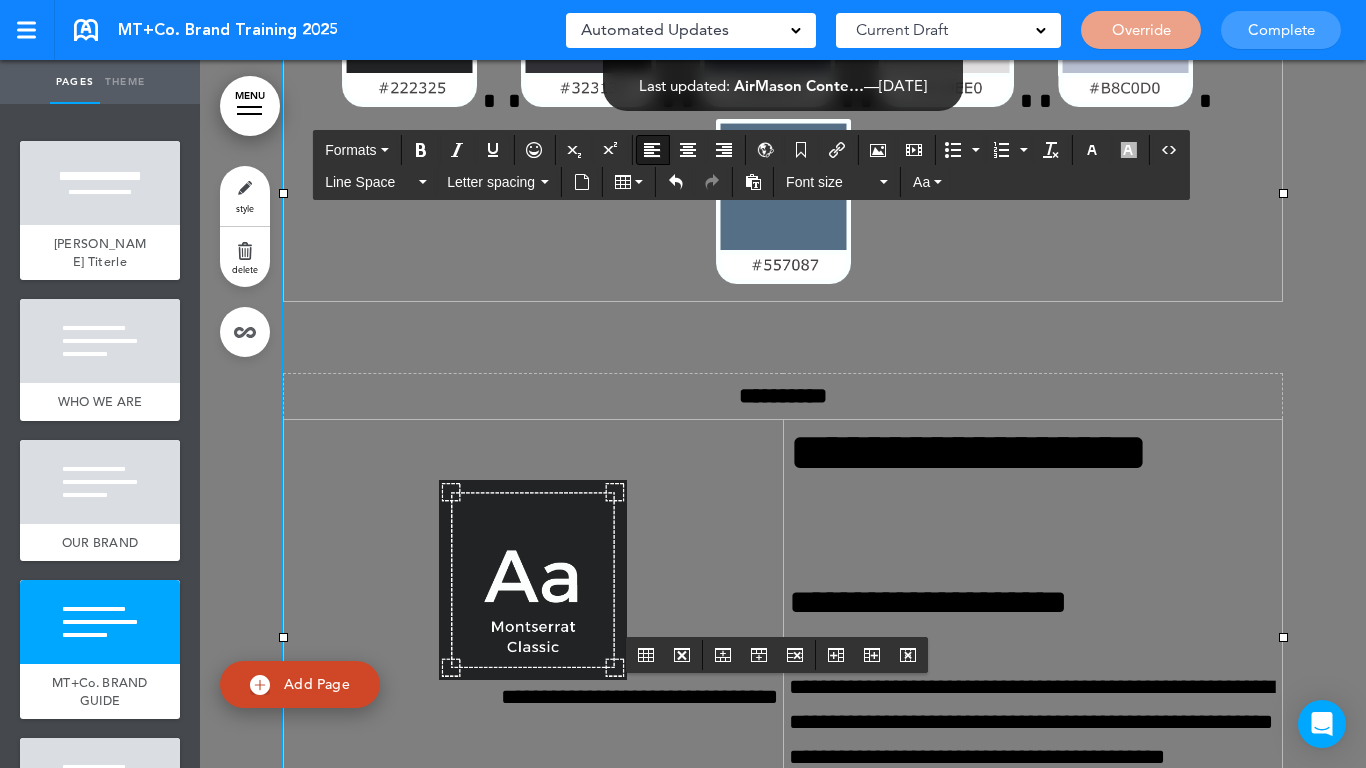 drag, startPoint x: 1275, startPoint y: 251, endPoint x: 1293, endPoint y: 253, distance: 18.110771 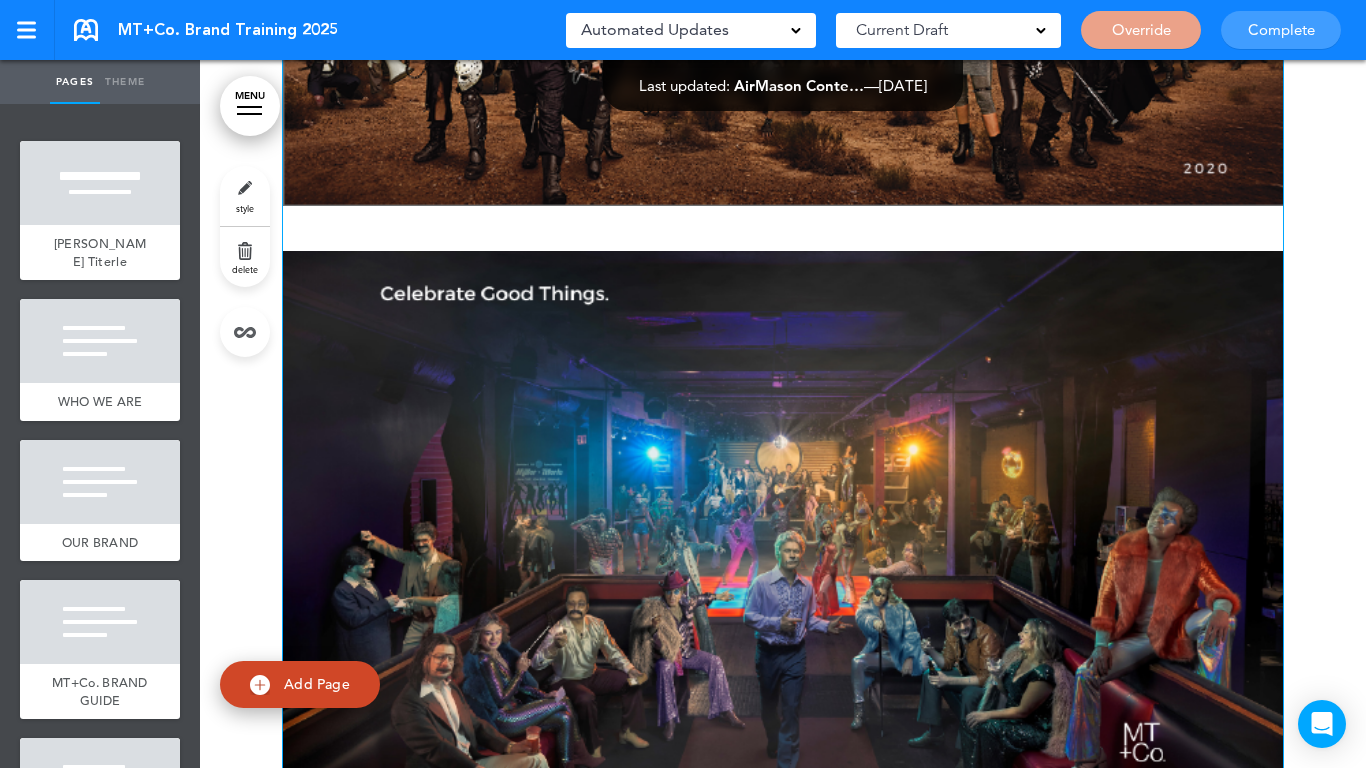 scroll, scrollTop: 7520, scrollLeft: 0, axis: vertical 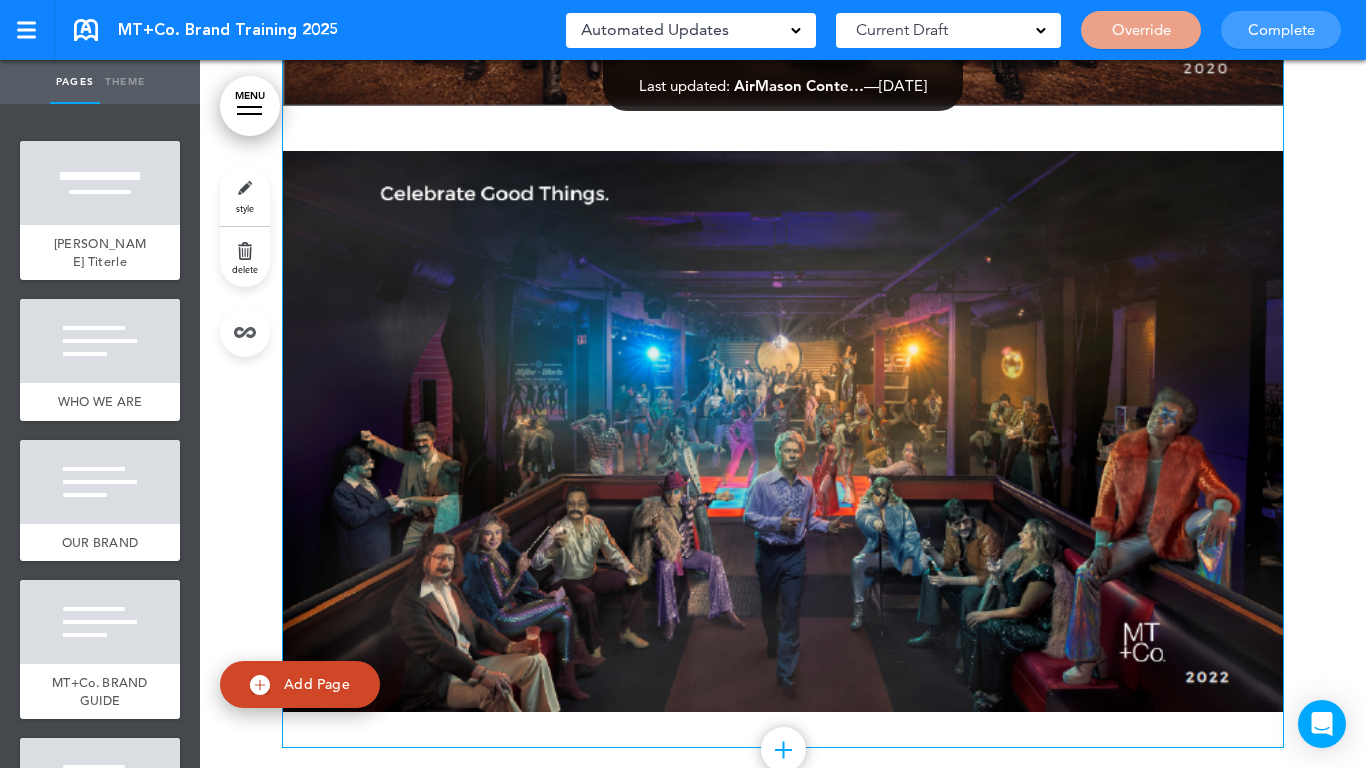 click on "**** ****" at bounding box center (783, -171) 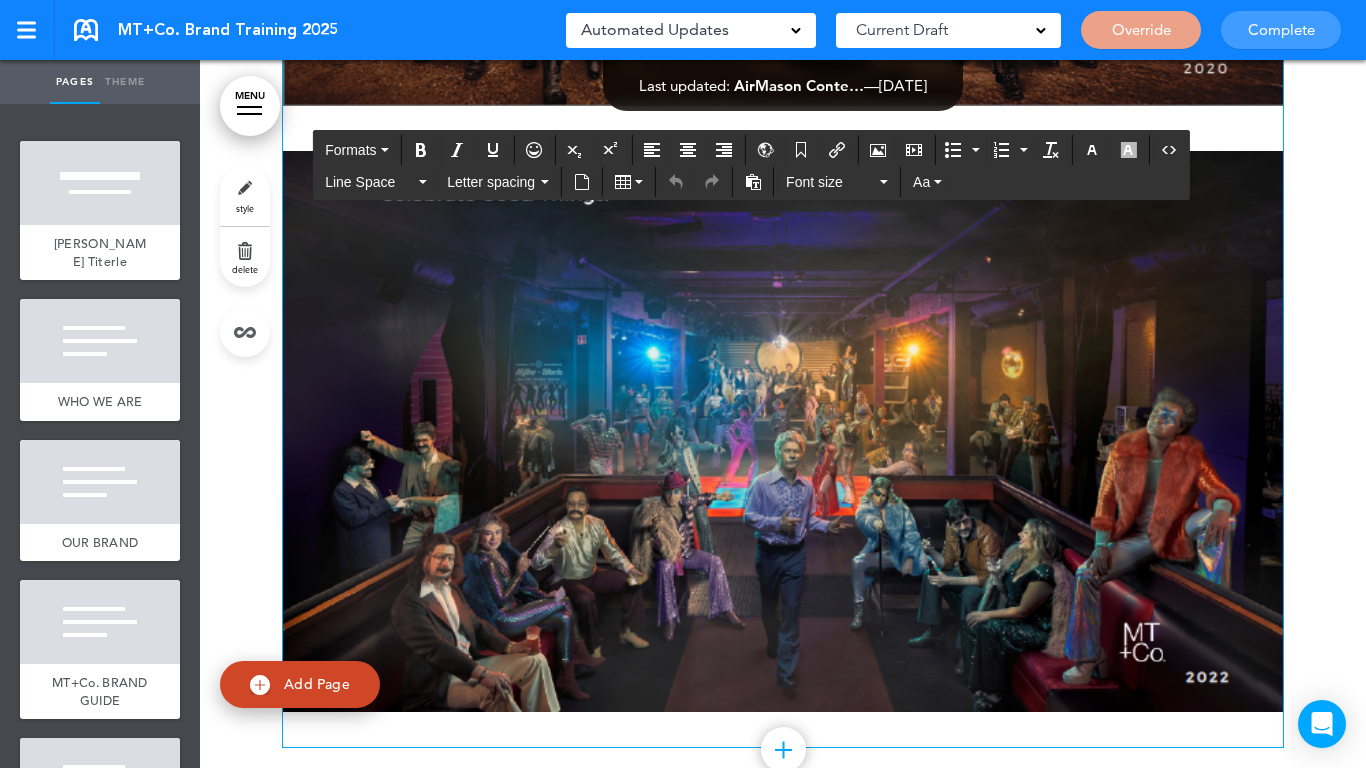 click on "**** ****" at bounding box center (783, -171) 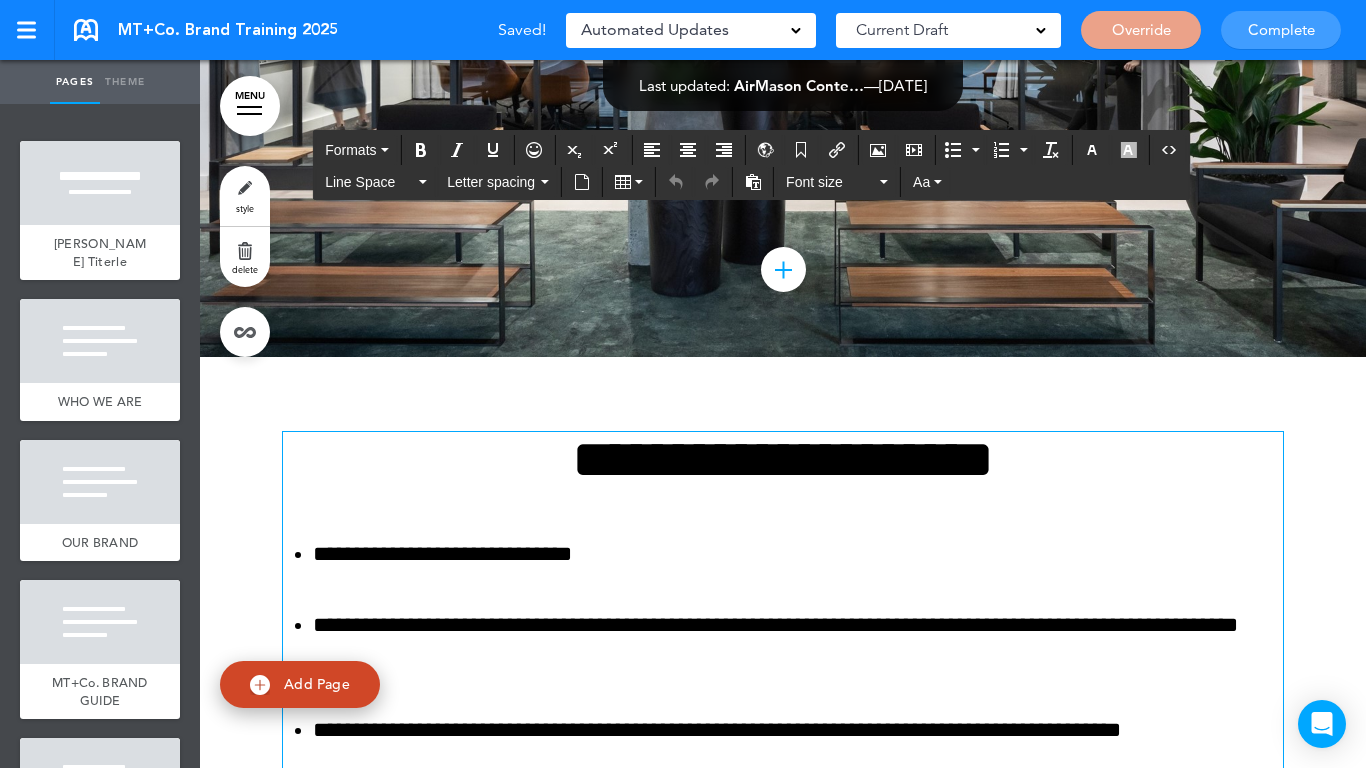 scroll, scrollTop: 8620, scrollLeft: 0, axis: vertical 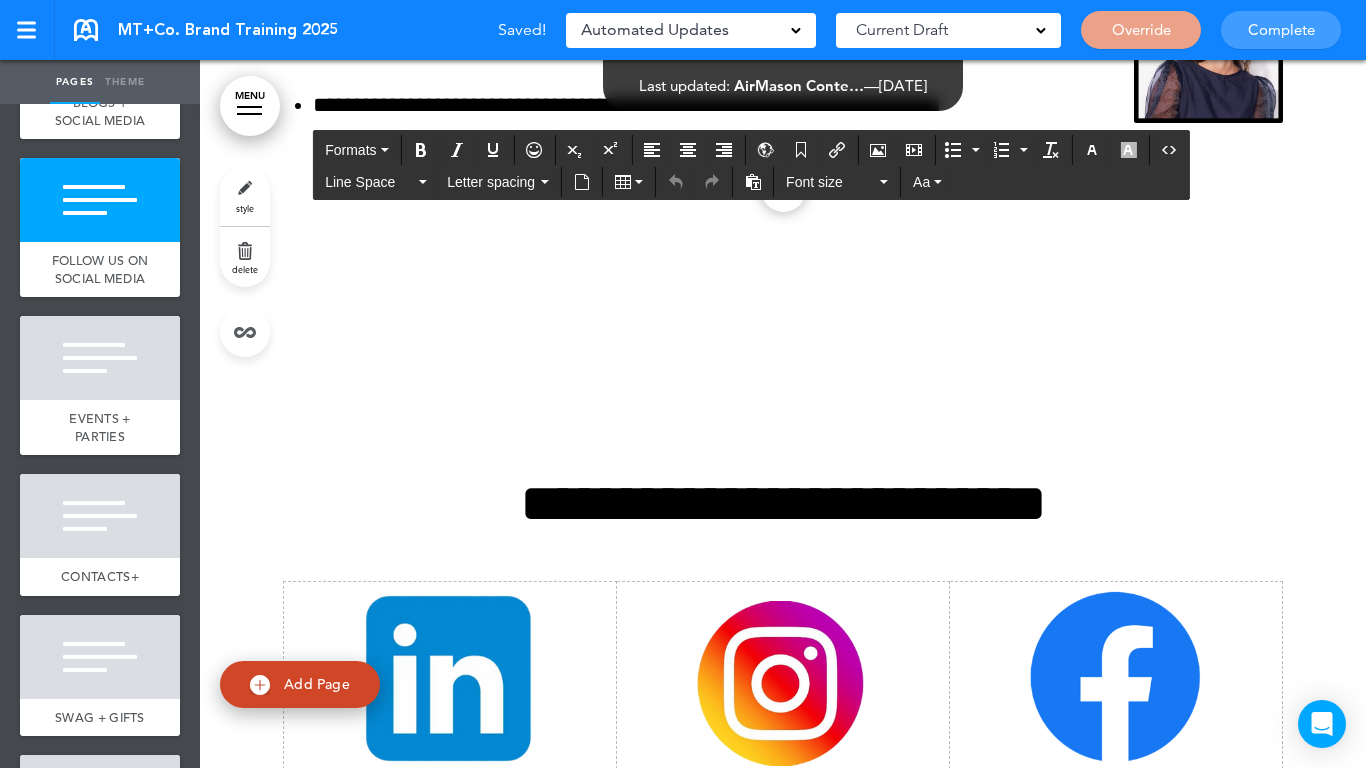 click at bounding box center (100, 358) 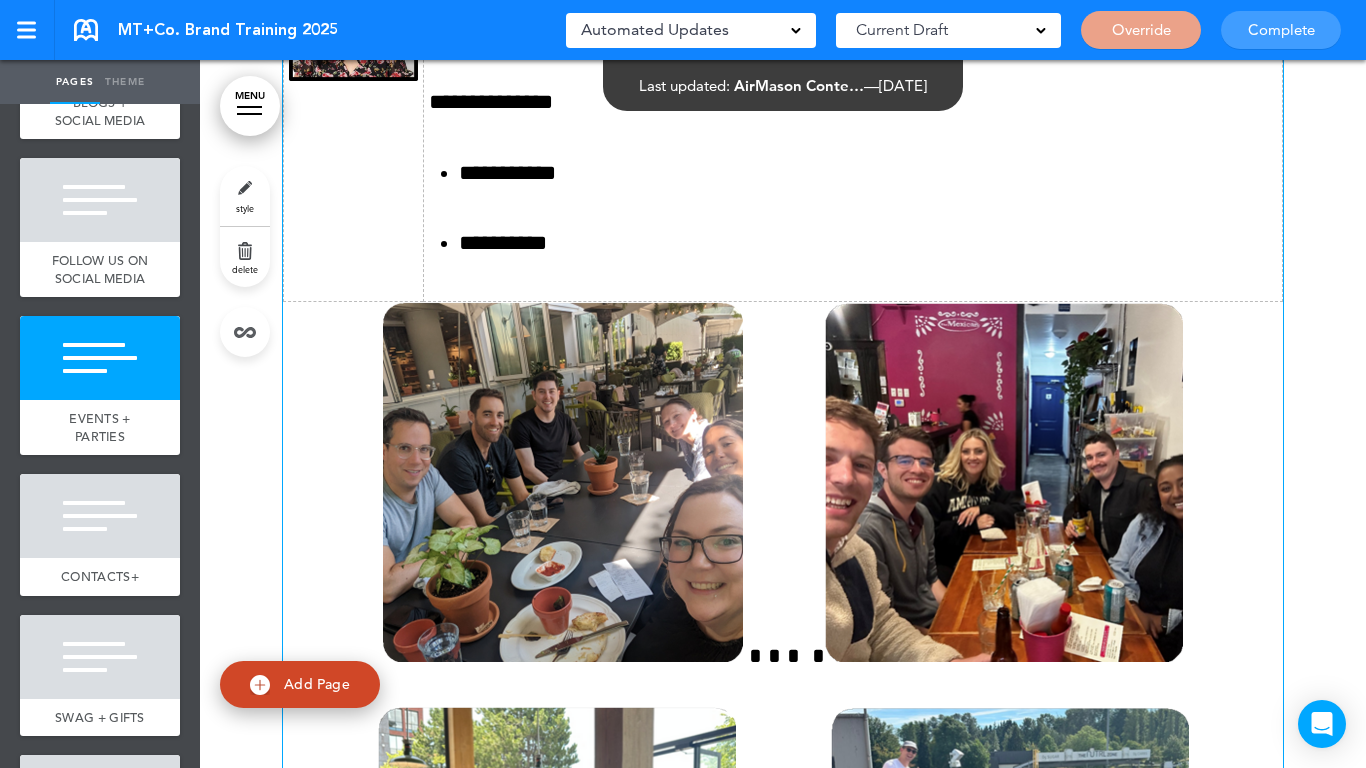 scroll, scrollTop: 11178, scrollLeft: 0, axis: vertical 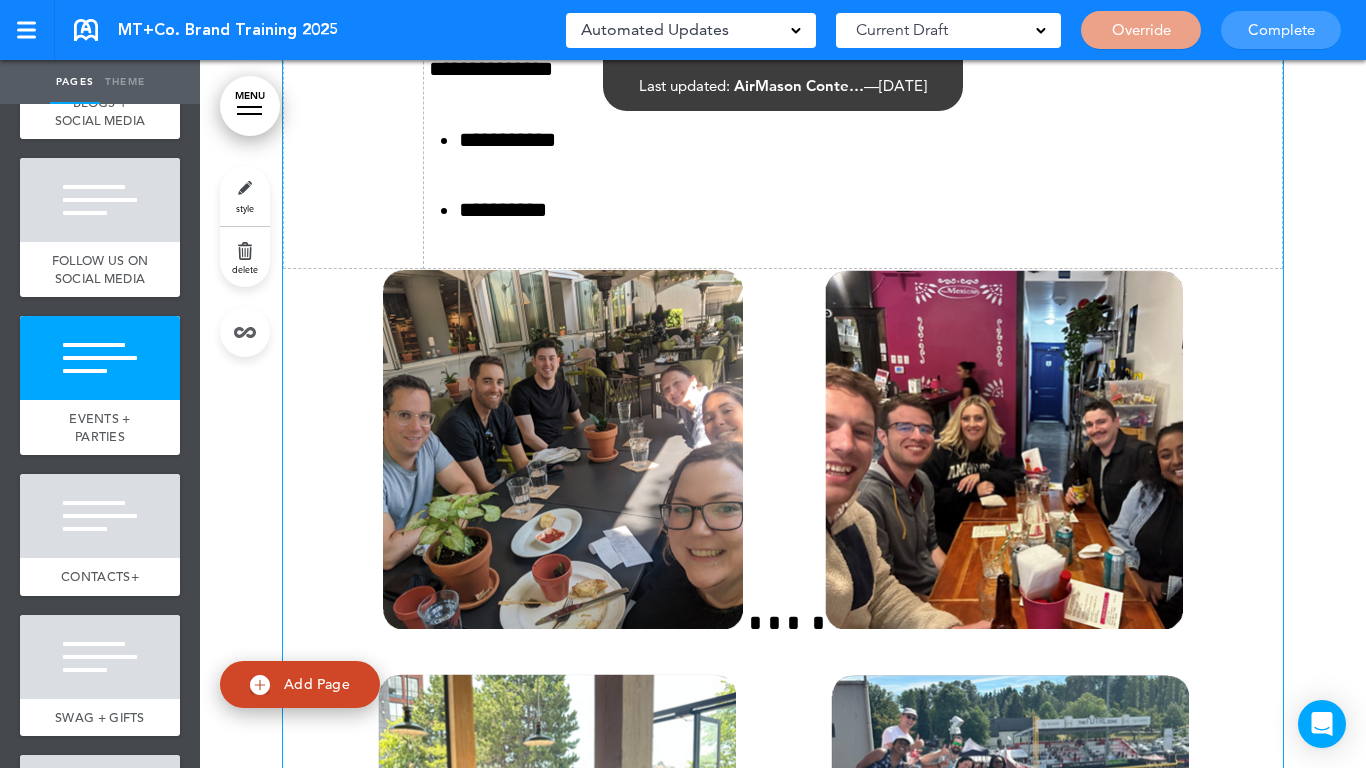 click at bounding box center [783, 858] 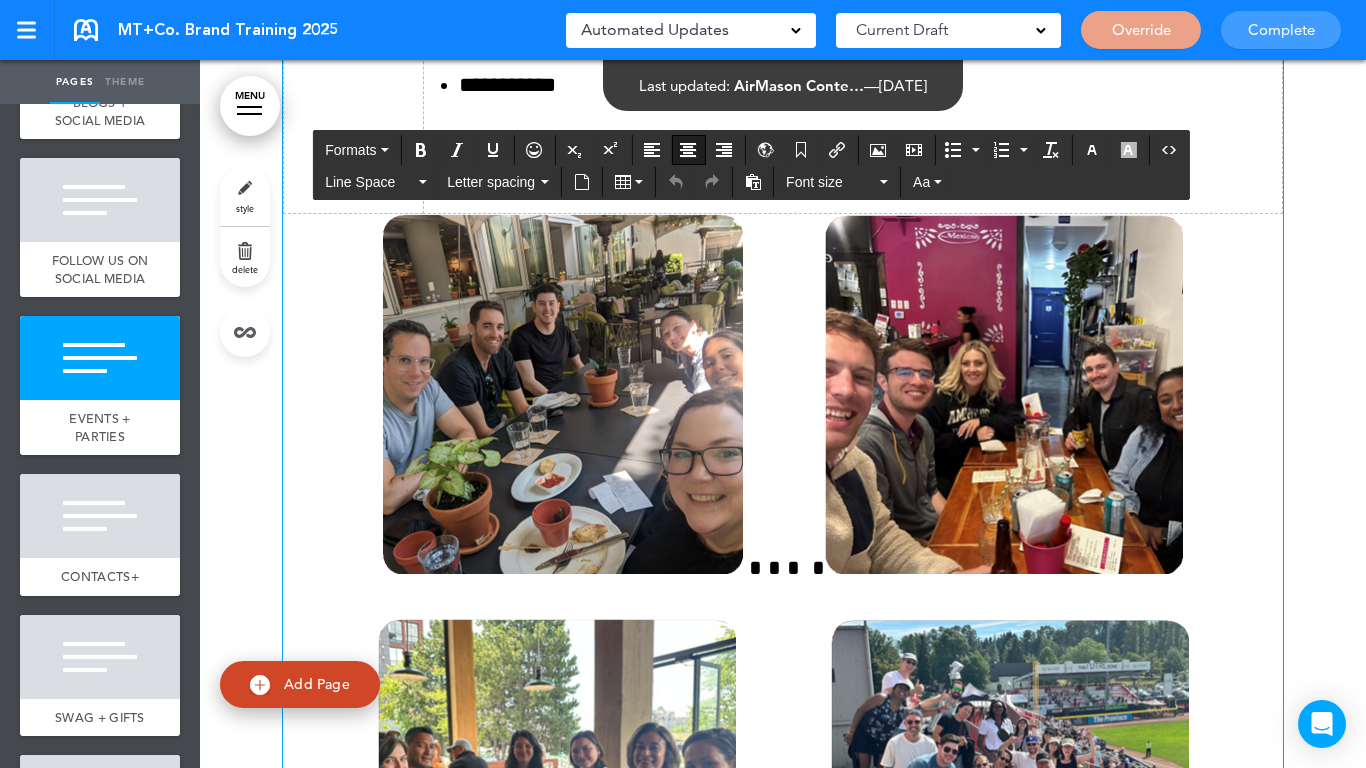 scroll, scrollTop: 11278, scrollLeft: 0, axis: vertical 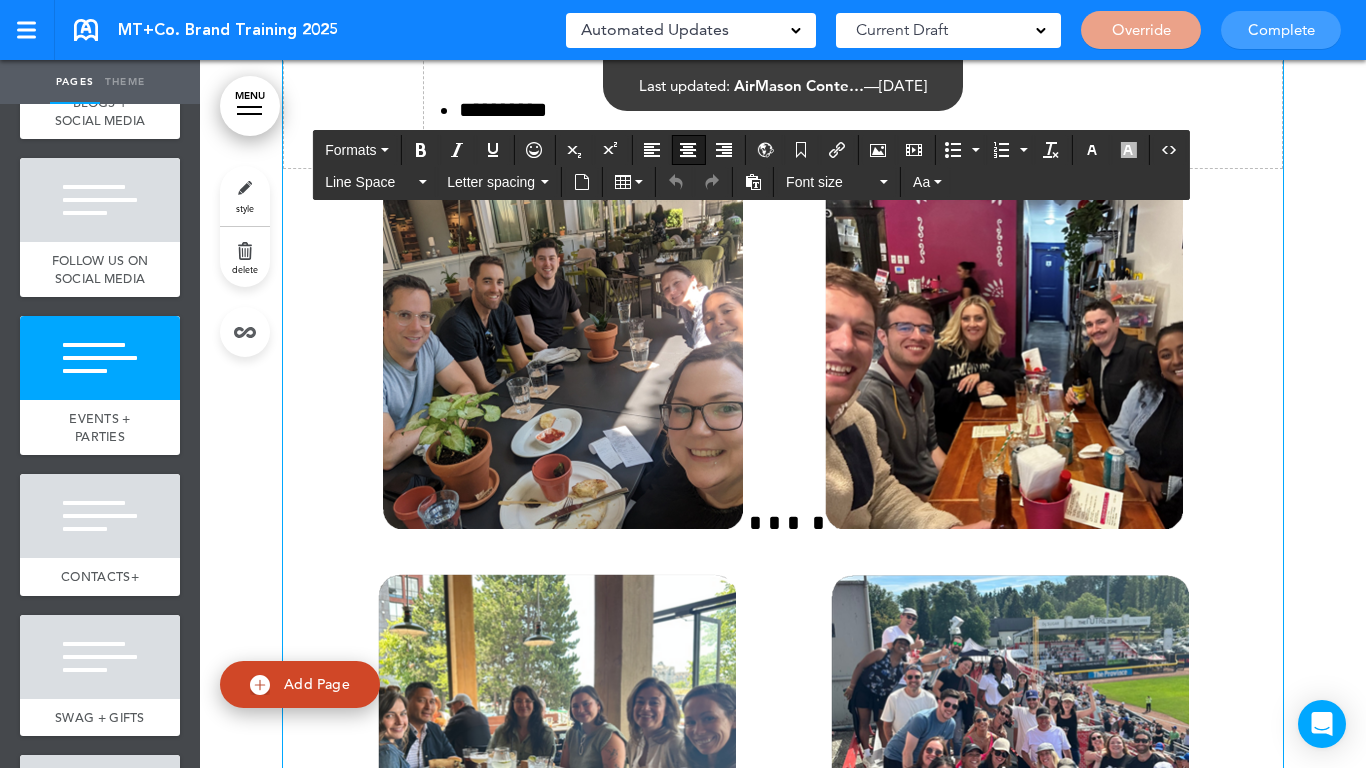 type 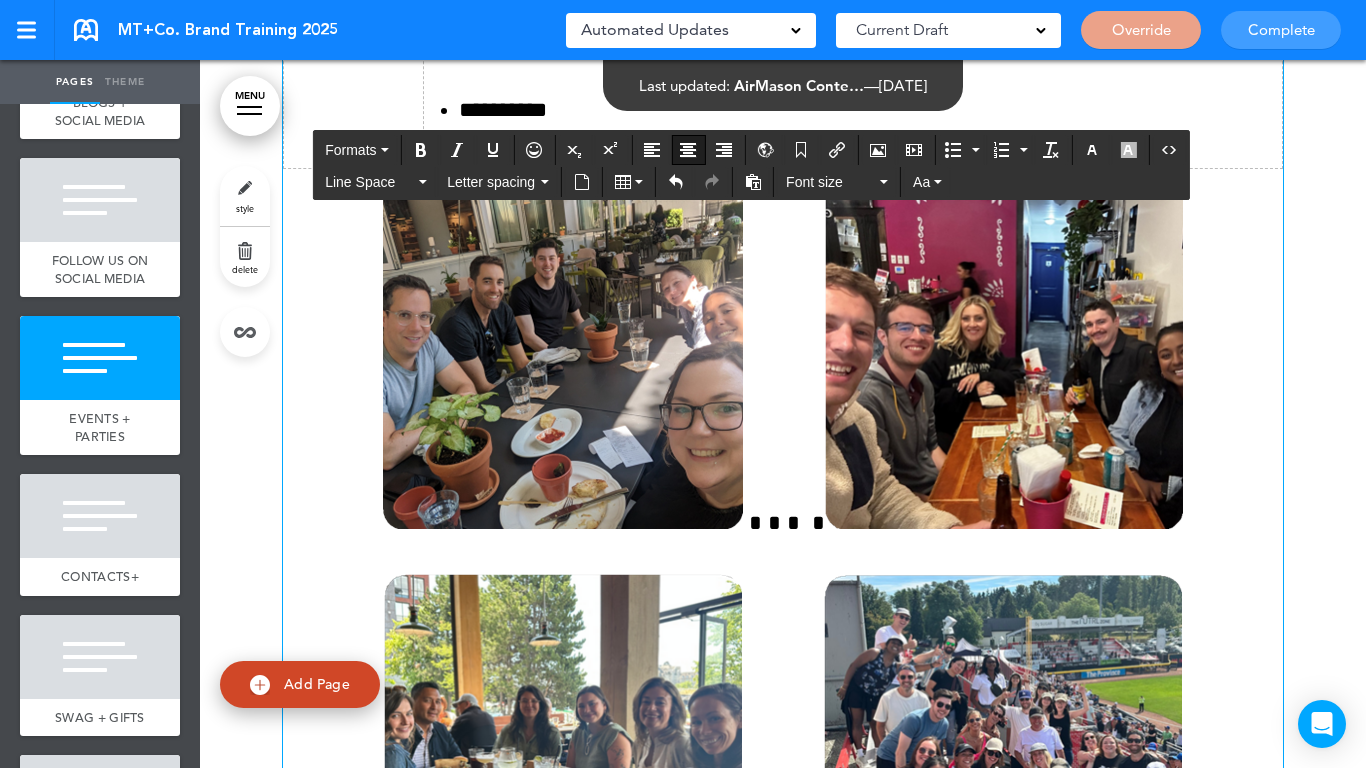 click at bounding box center [783, 188] 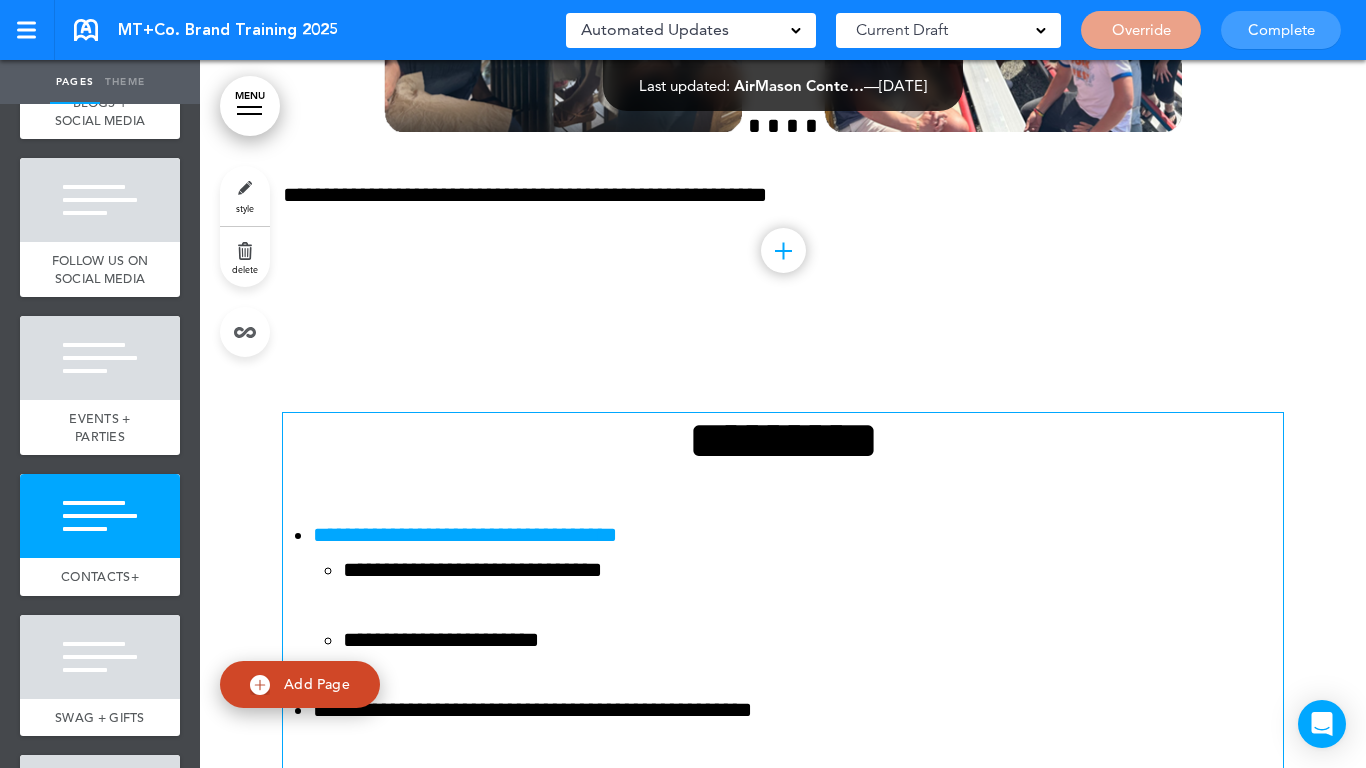 scroll, scrollTop: 12178, scrollLeft: 0, axis: vertical 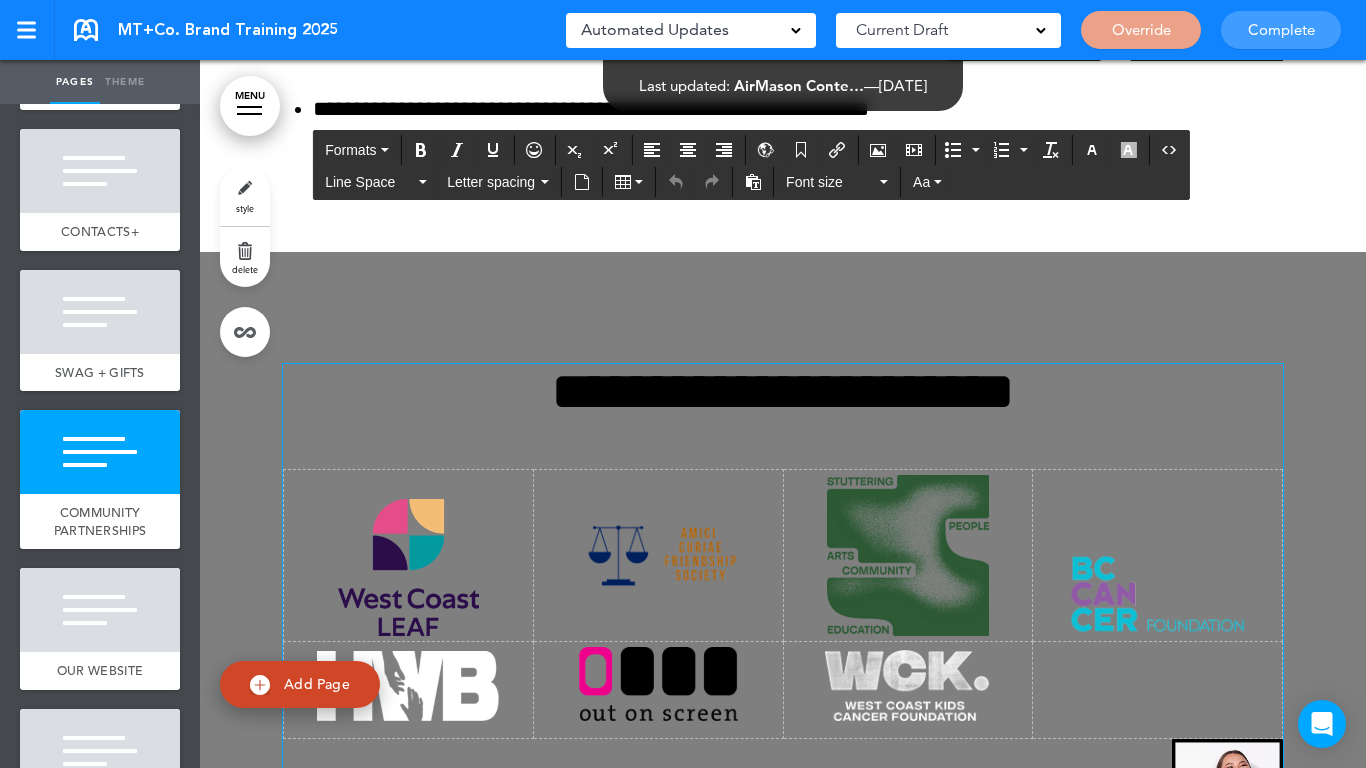 click at bounding box center (408, 567) 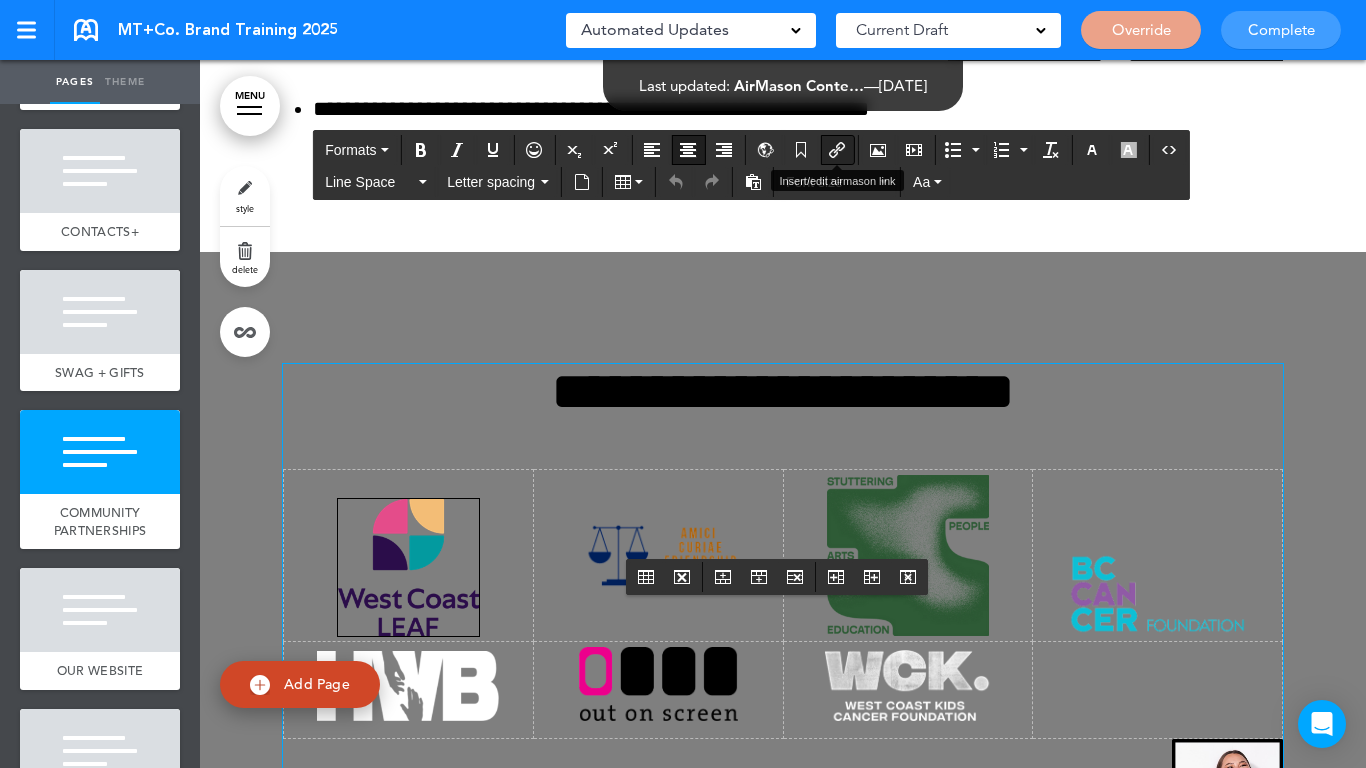 click at bounding box center [837, 150] 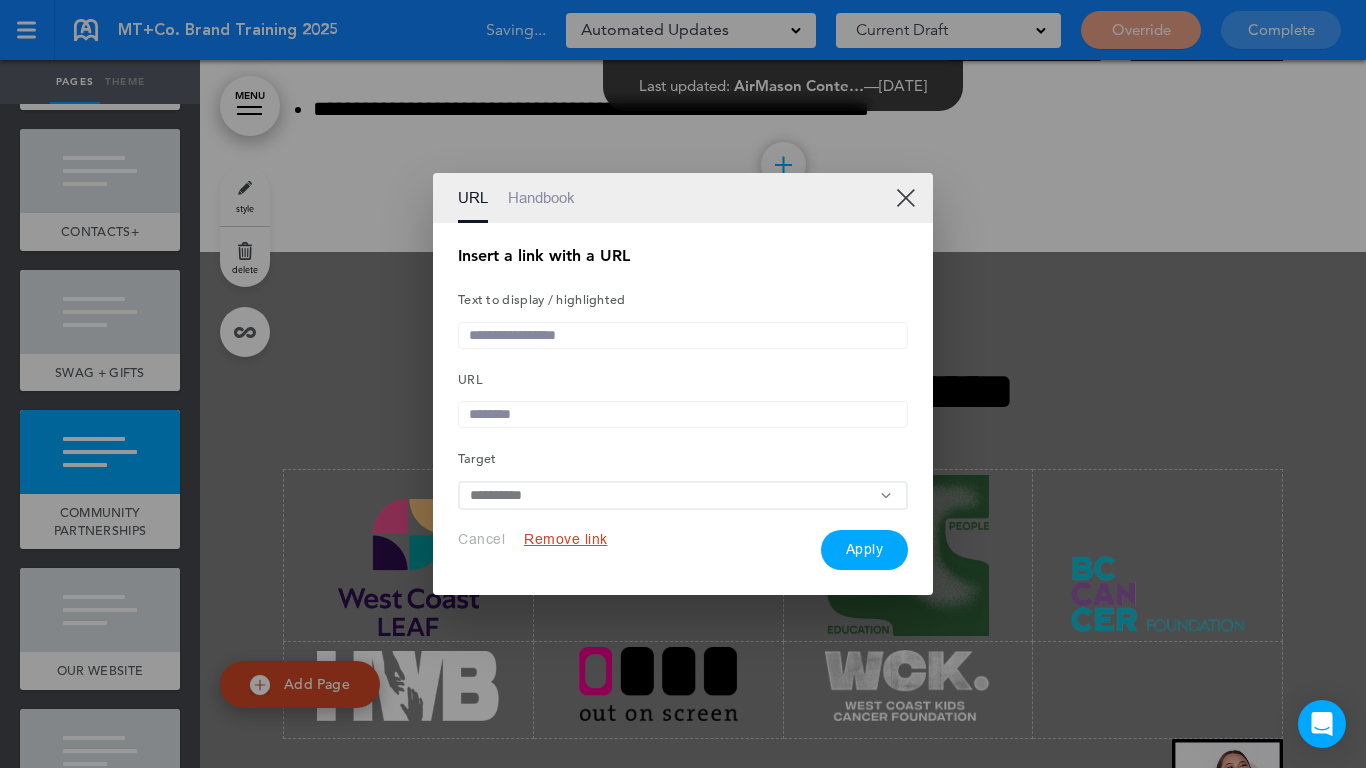click at bounding box center (683, 414) 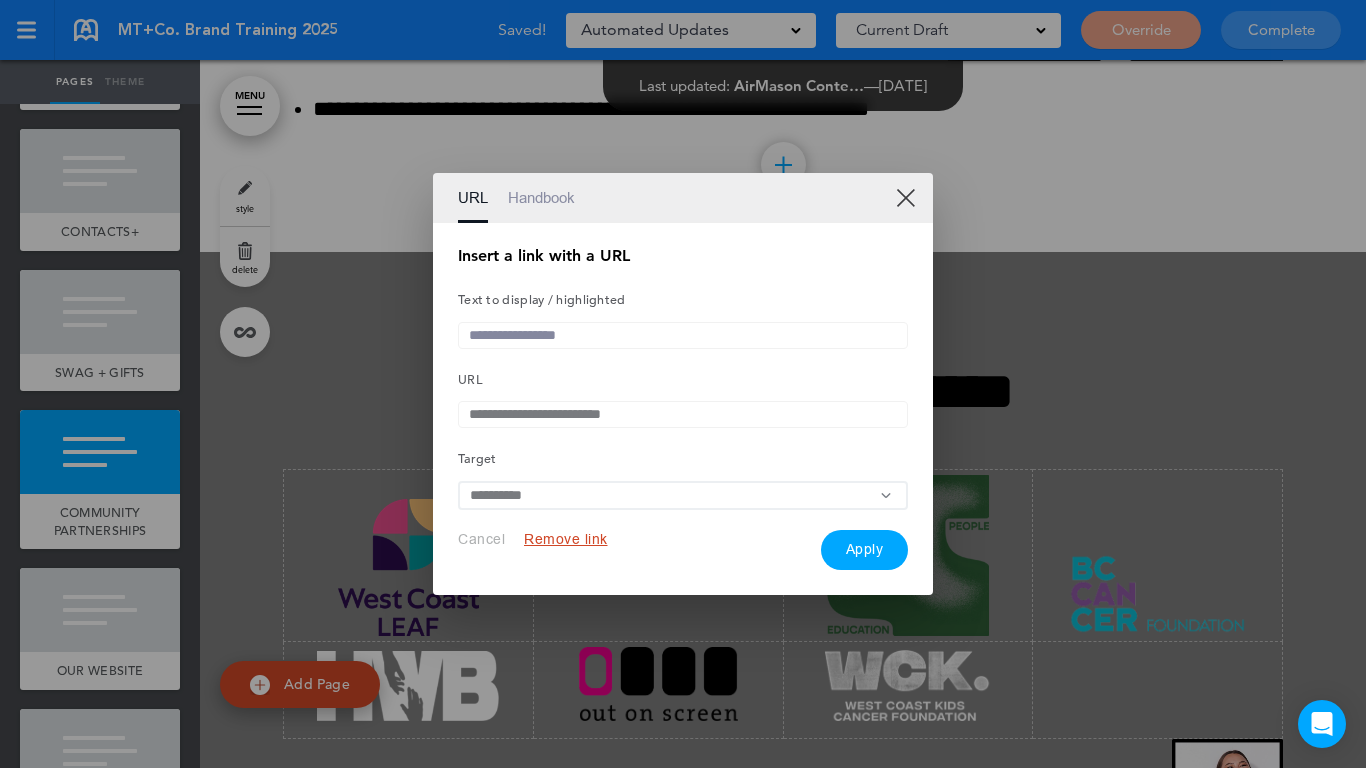 type on "**********" 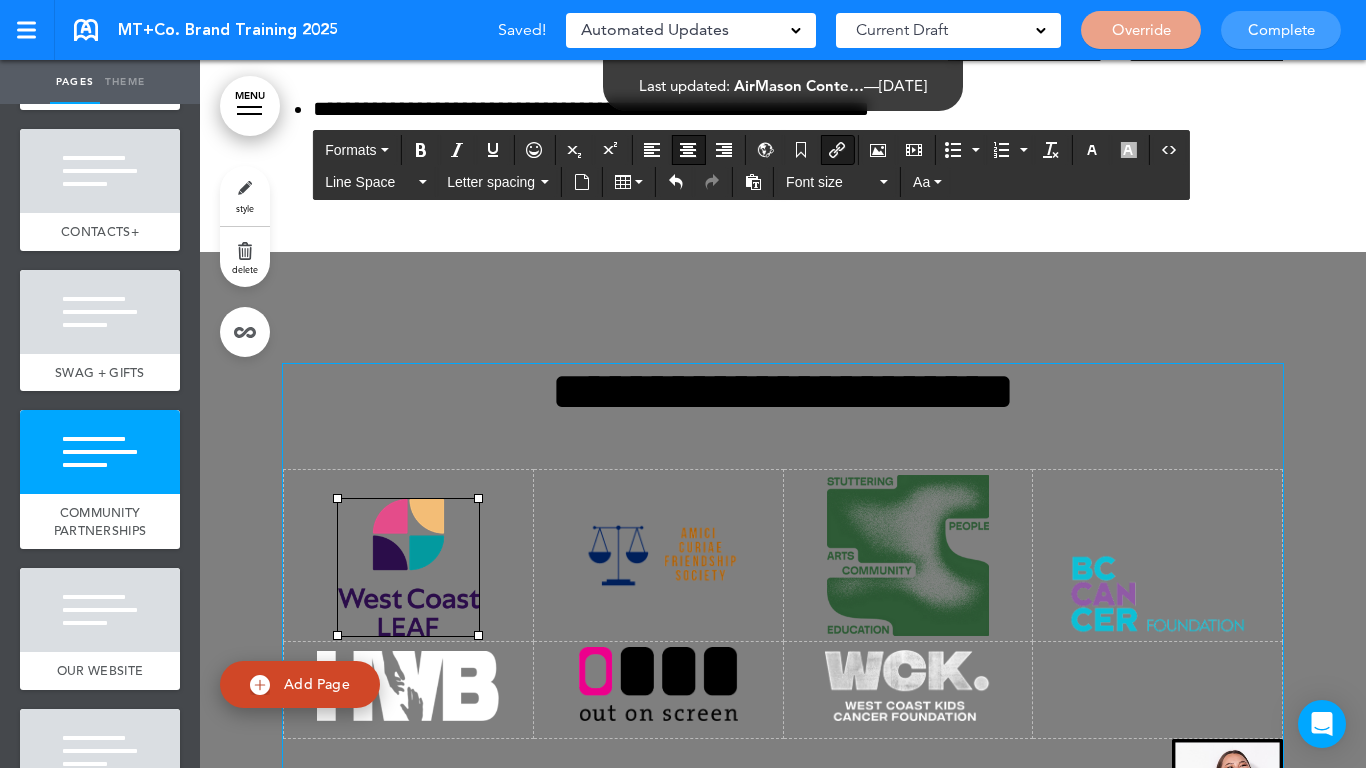 click at bounding box center [658, 555] 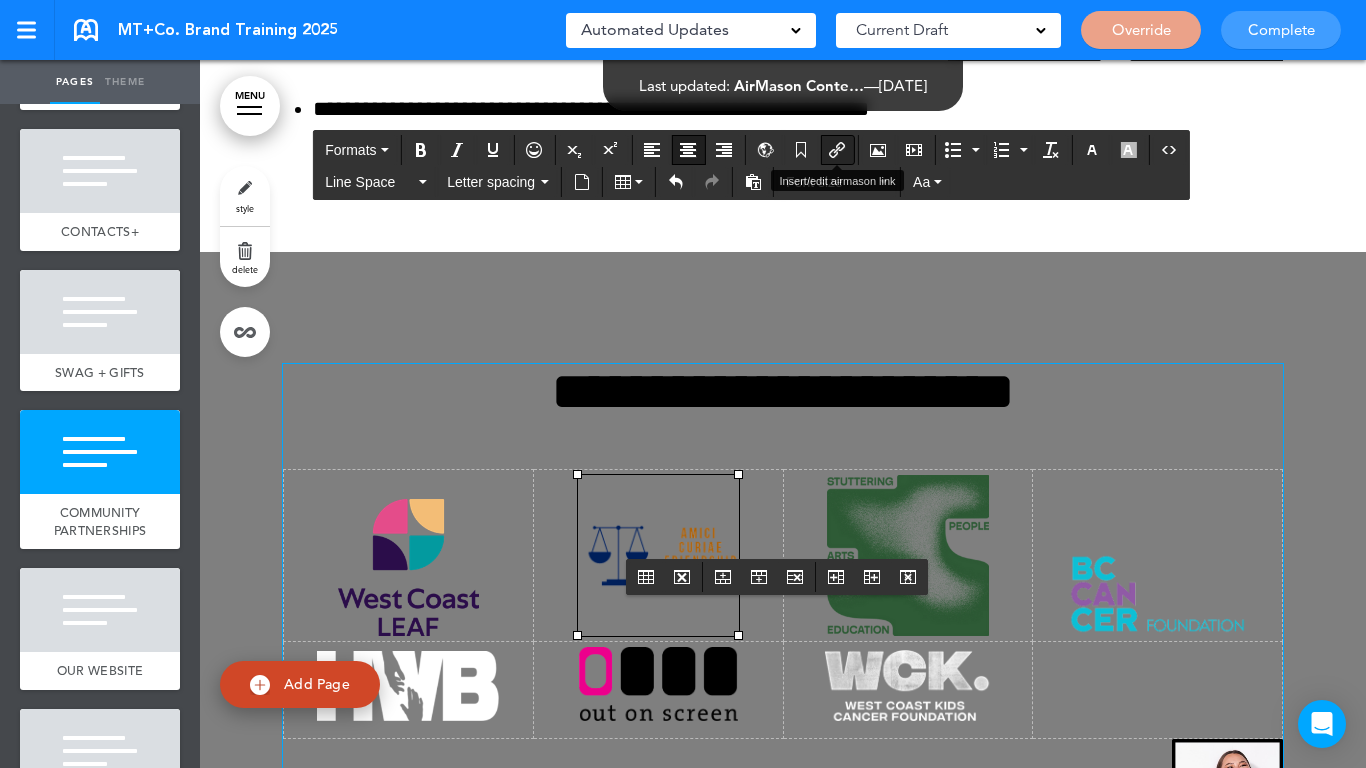 click at bounding box center [837, 150] 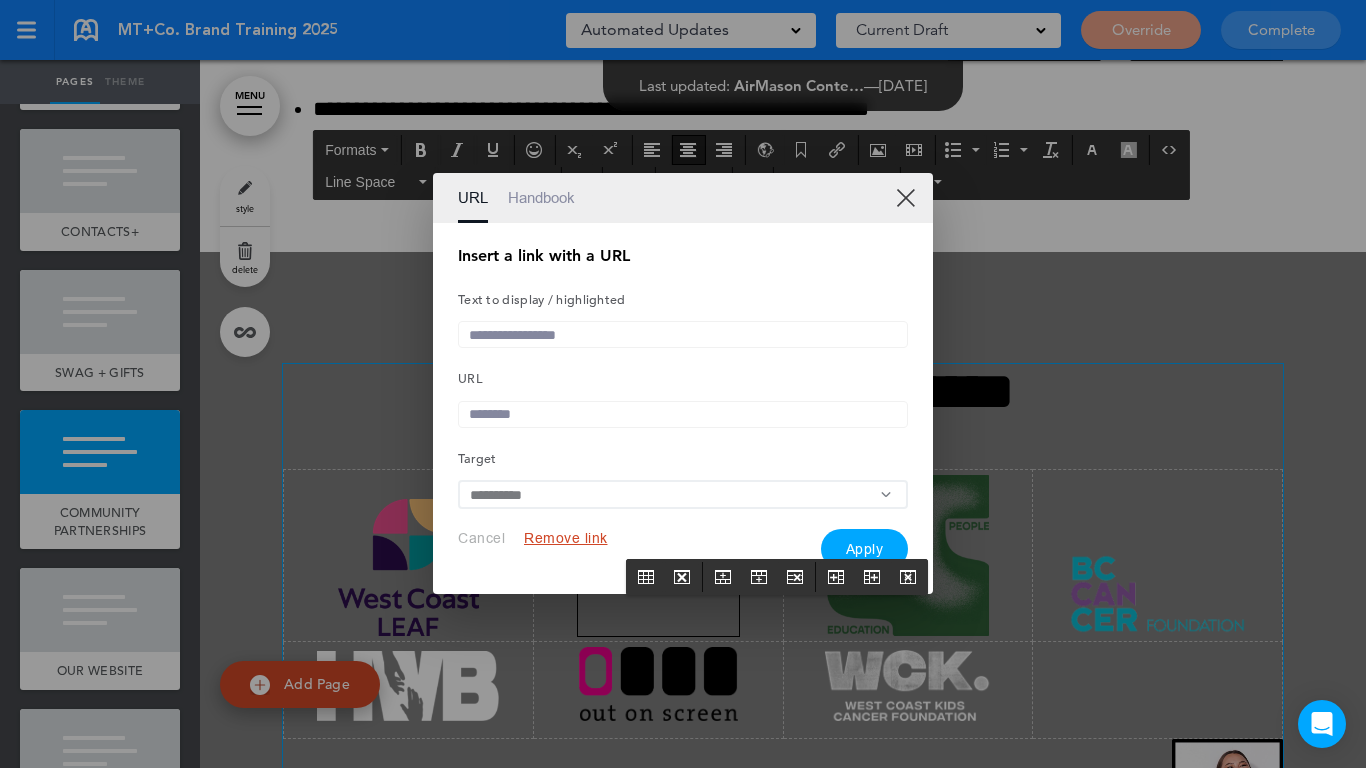 click at bounding box center (683, 414) 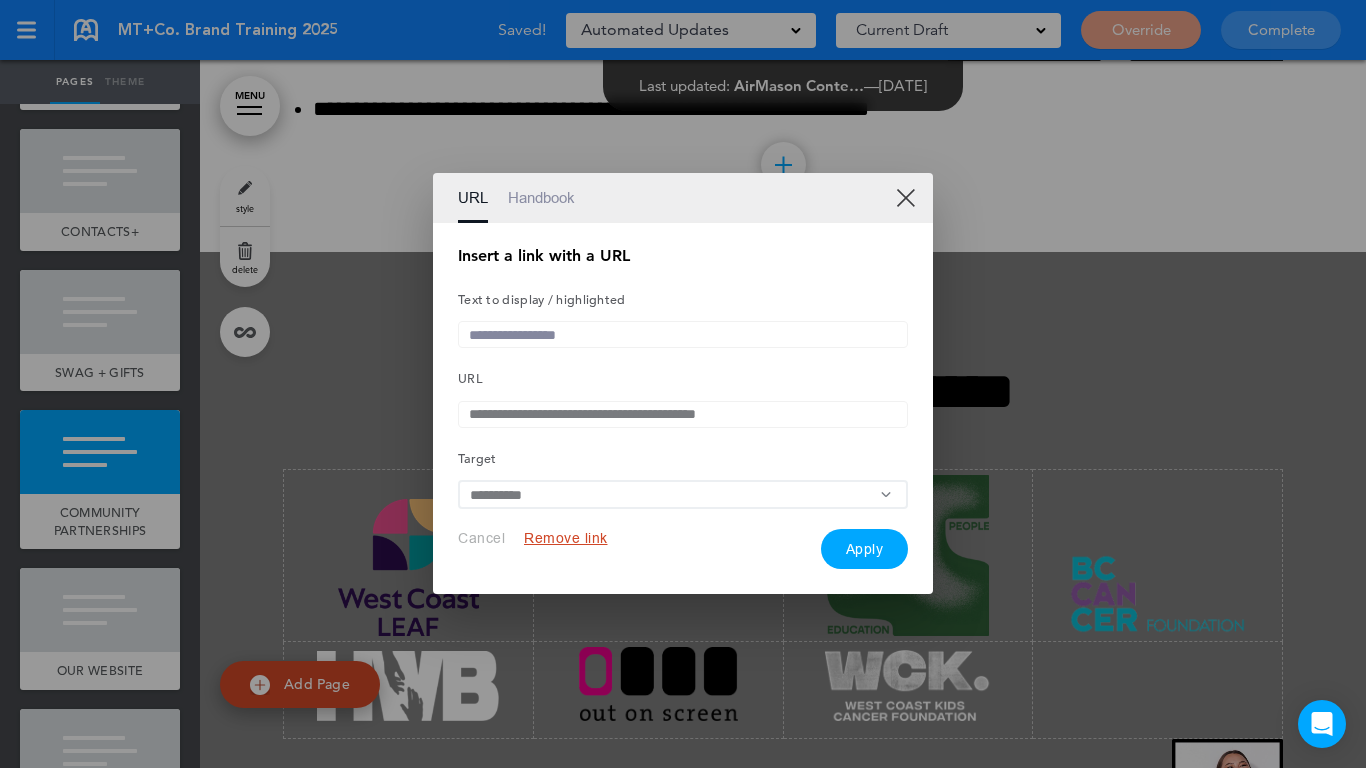 type on "**********" 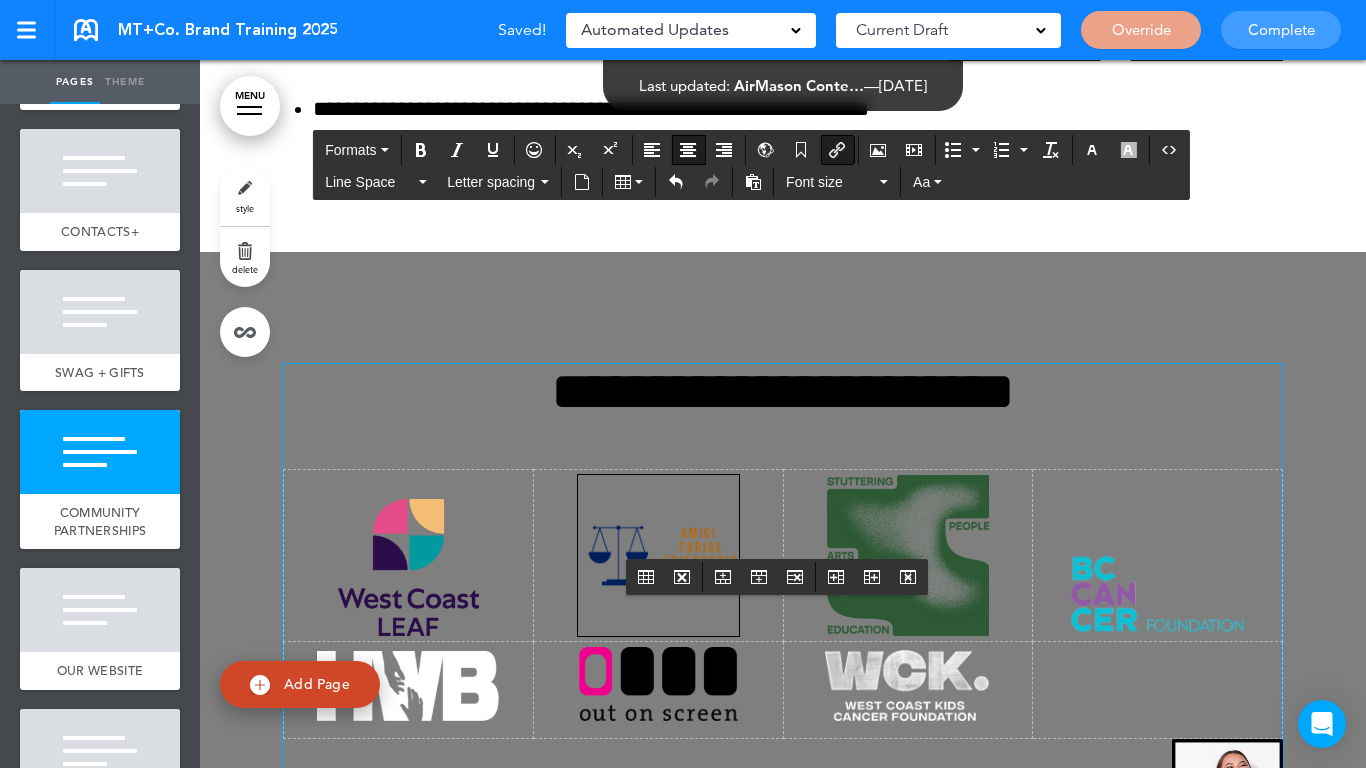 click at bounding box center [908, 555] 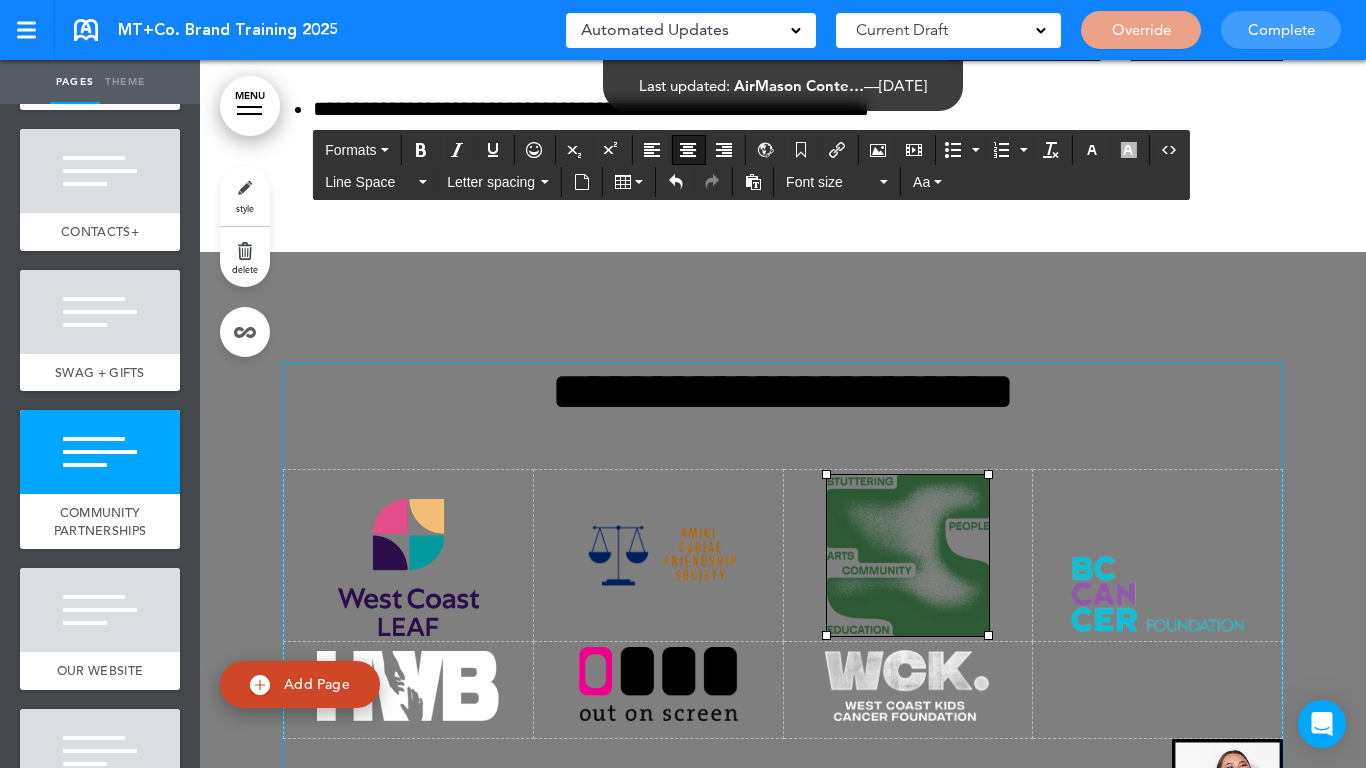 drag, startPoint x: 878, startPoint y: 388, endPoint x: 833, endPoint y: 157, distance: 235.3423 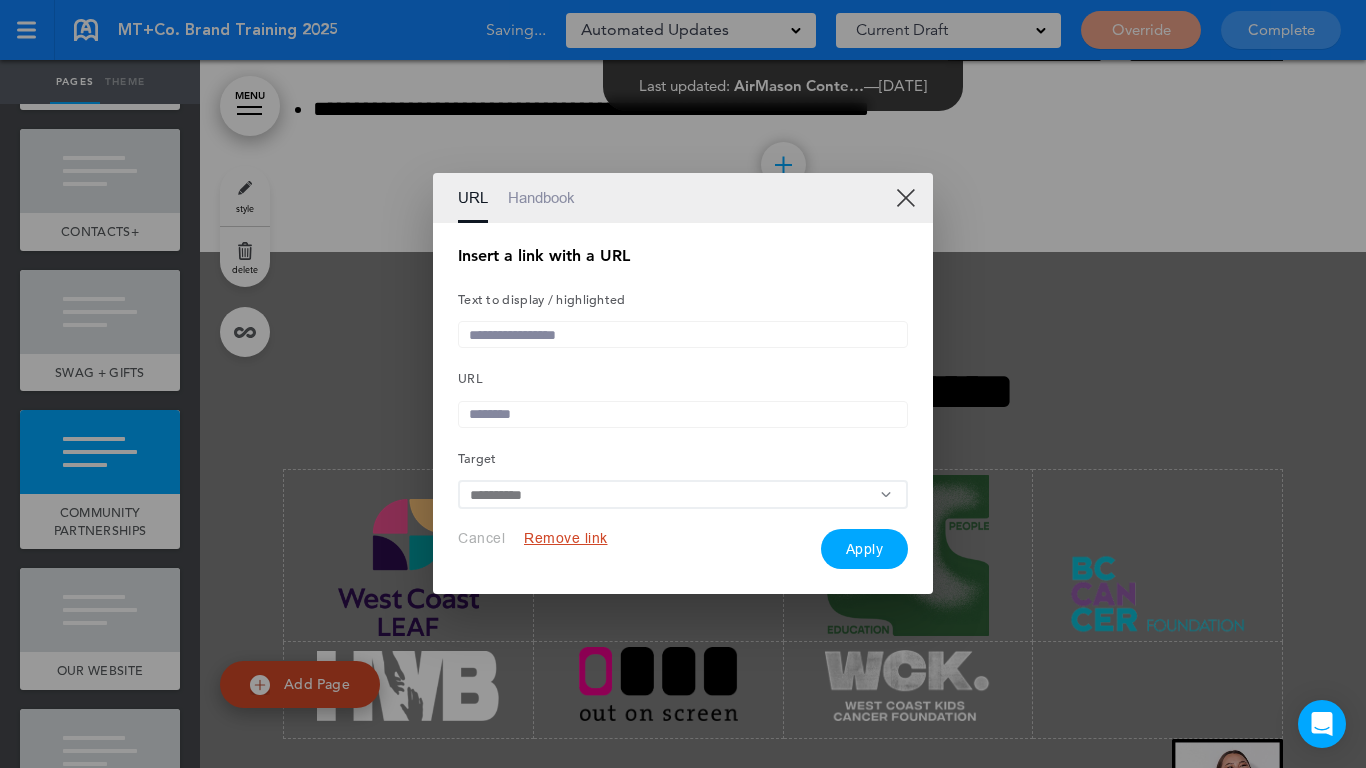drag, startPoint x: 535, startPoint y: 420, endPoint x: 551, endPoint y: 418, distance: 16.124516 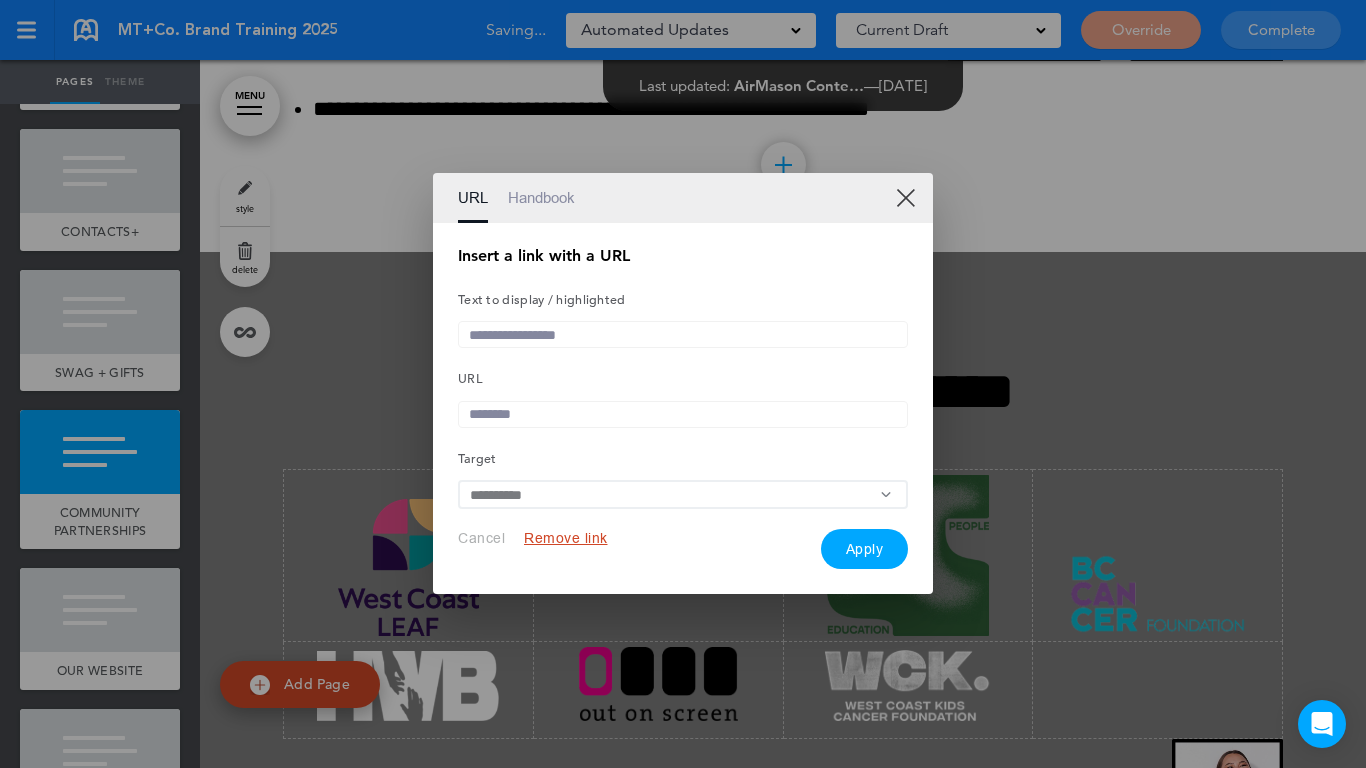 click at bounding box center (683, 414) 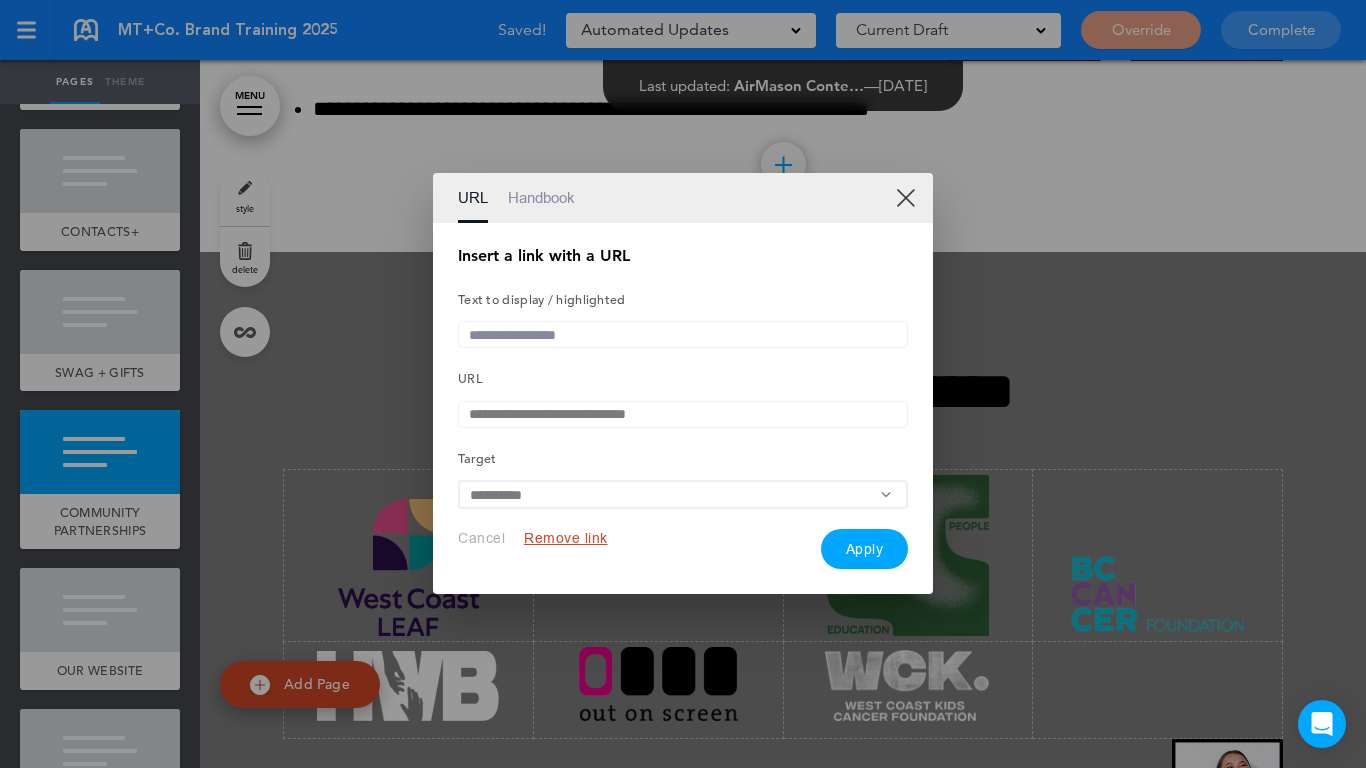 type on "**********" 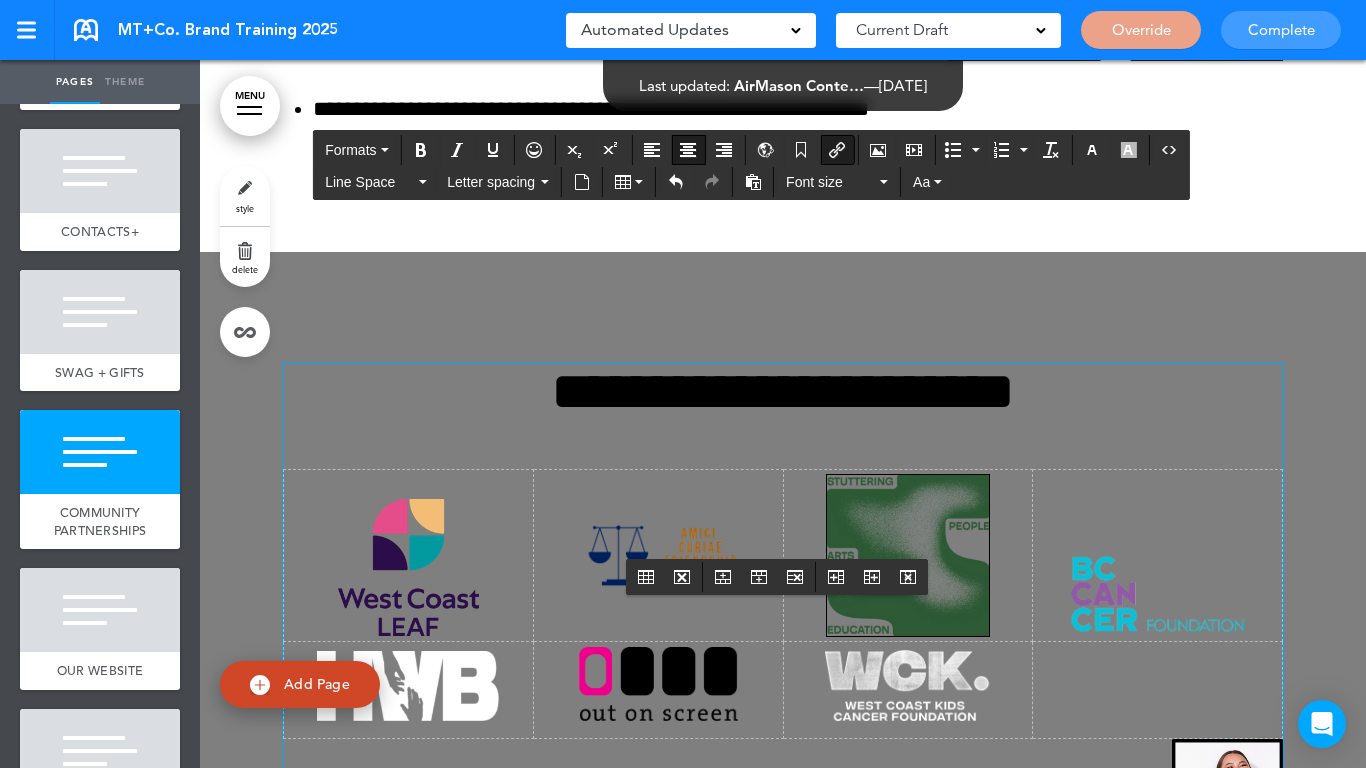 click at bounding box center [1157, 594] 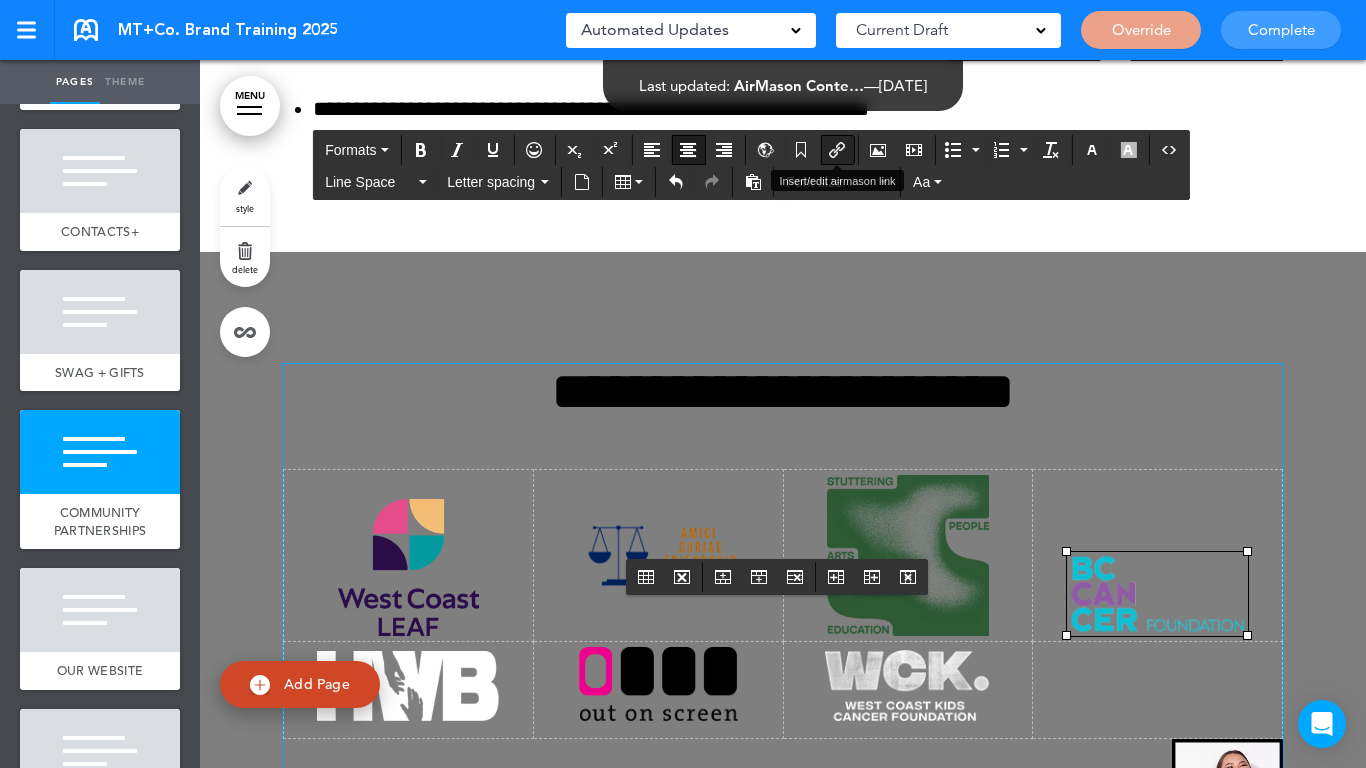 click at bounding box center (837, 150) 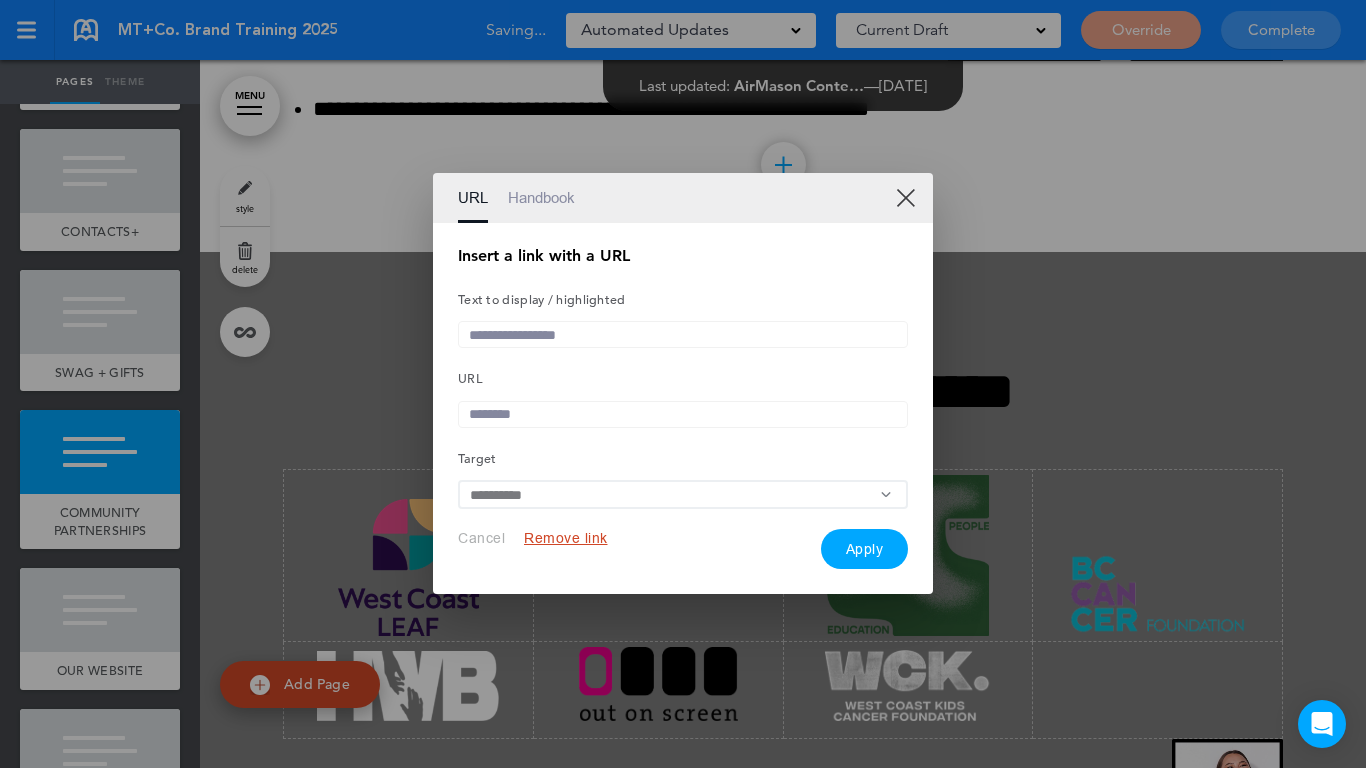 drag, startPoint x: 537, startPoint y: 415, endPoint x: 548, endPoint y: 417, distance: 11.18034 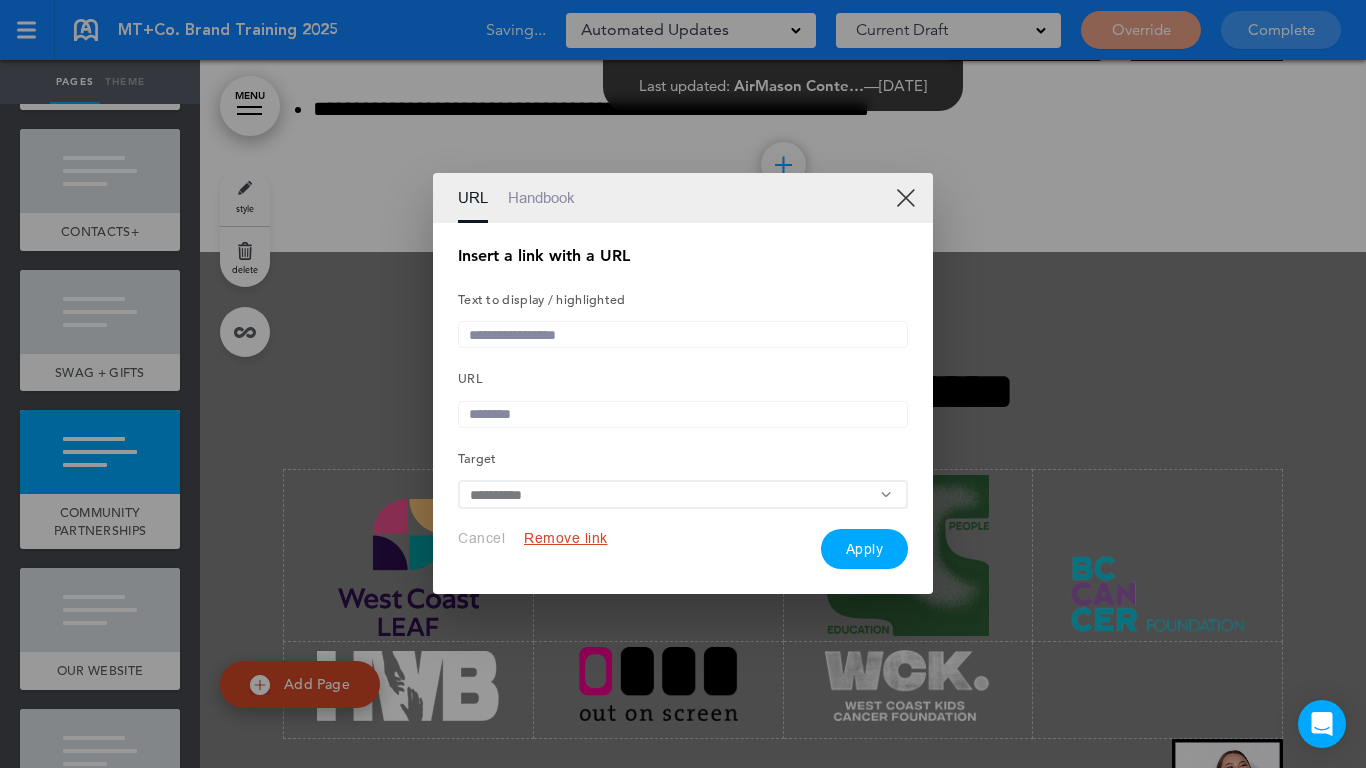 click at bounding box center [683, 414] 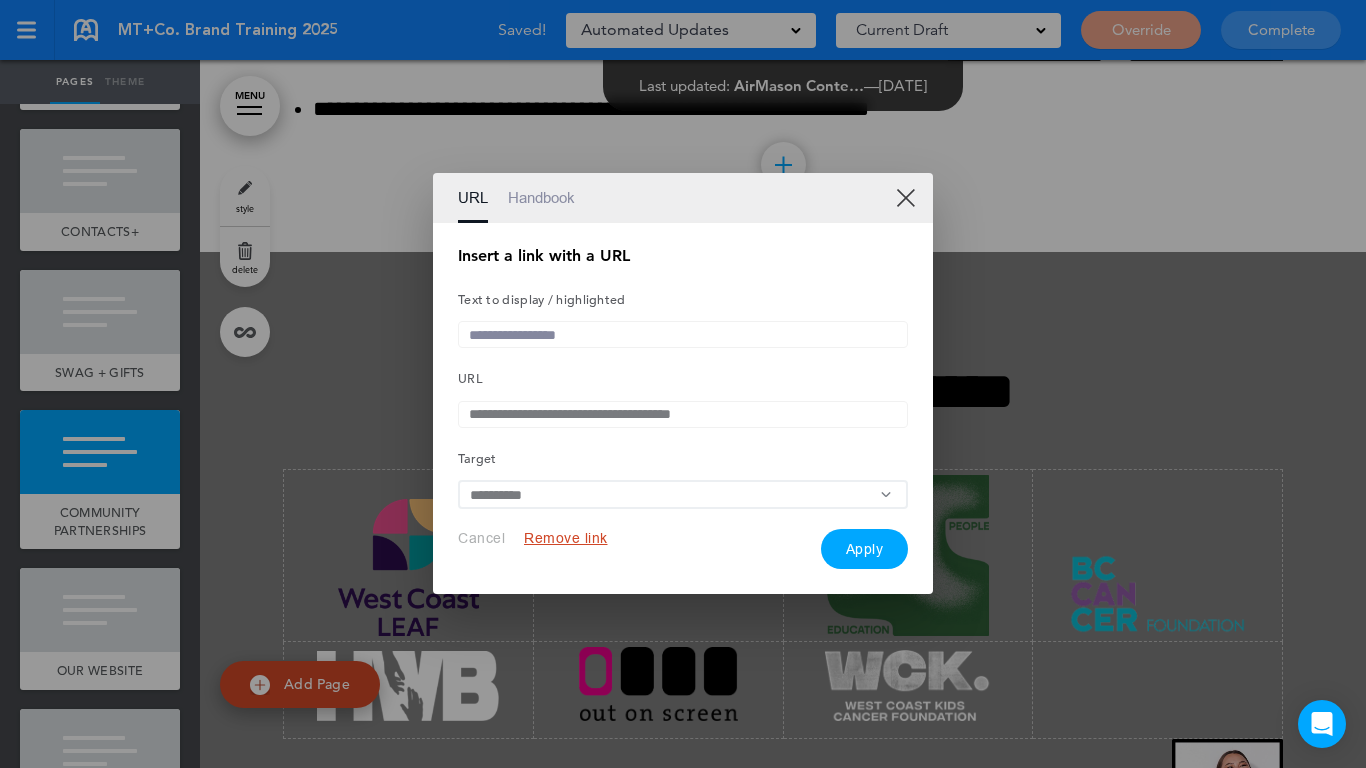 type on "**********" 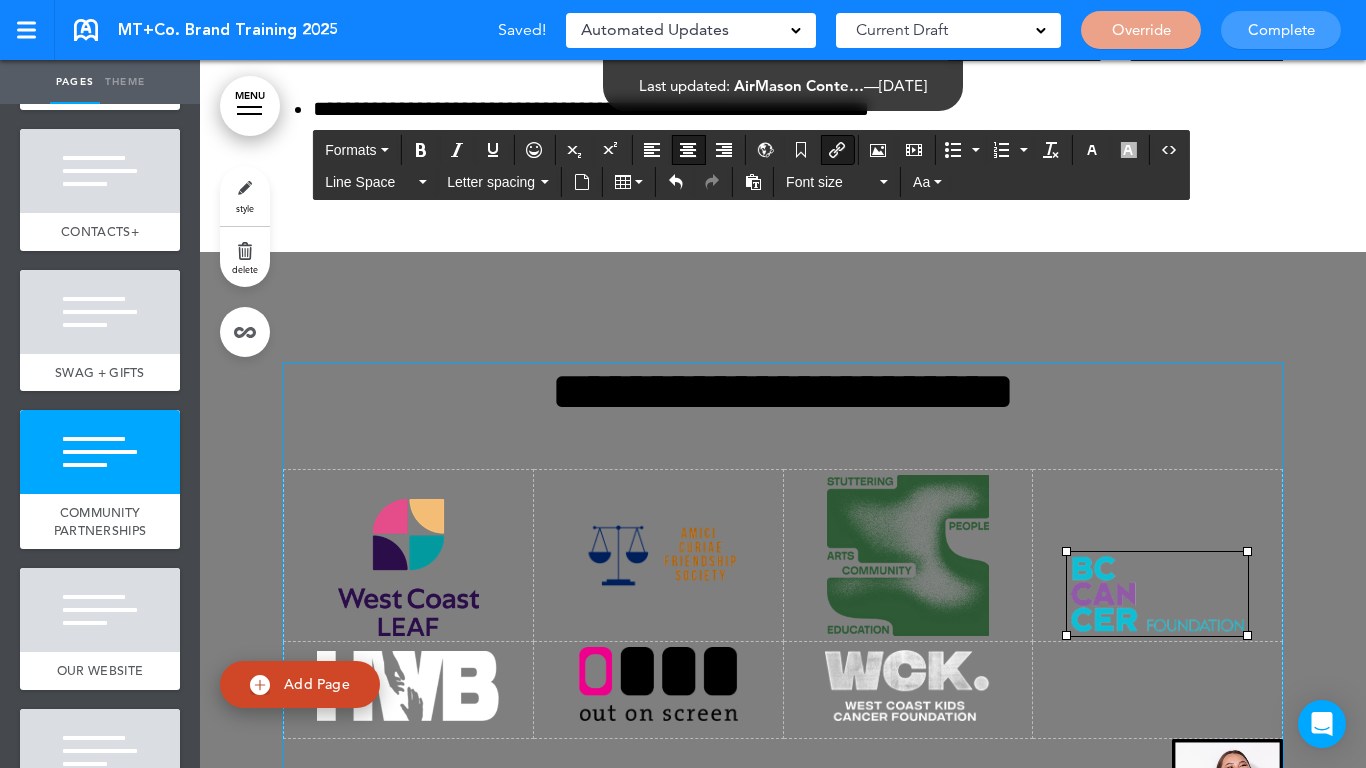 click at bounding box center [408, 686] 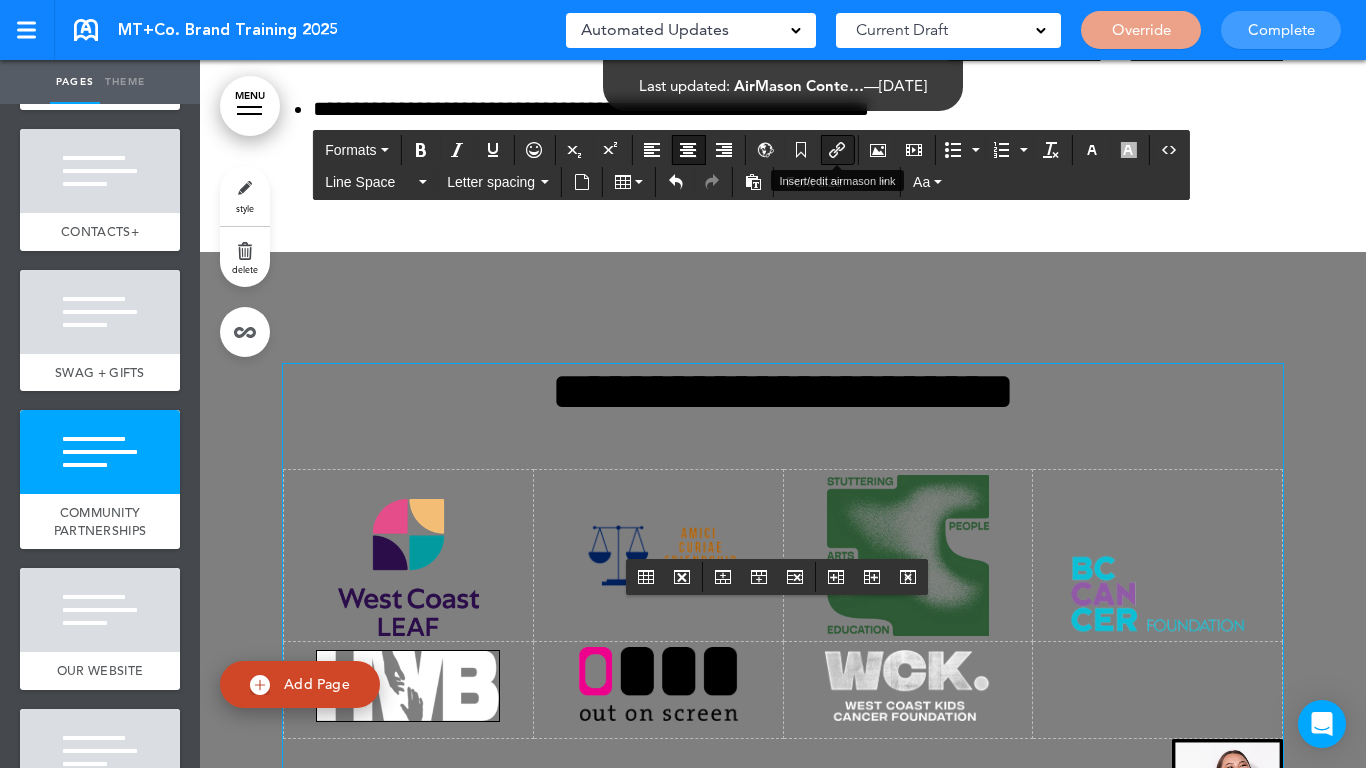click at bounding box center [837, 150] 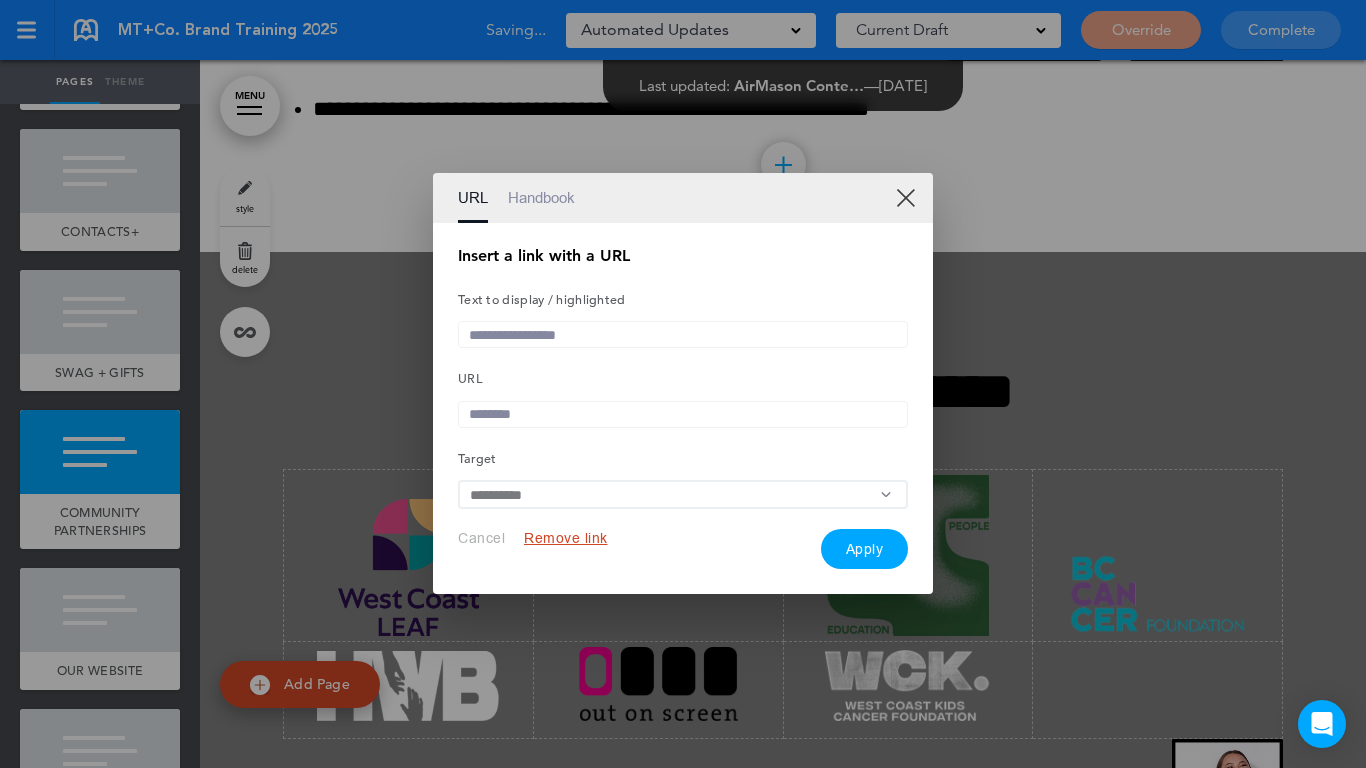 click at bounding box center [683, 414] 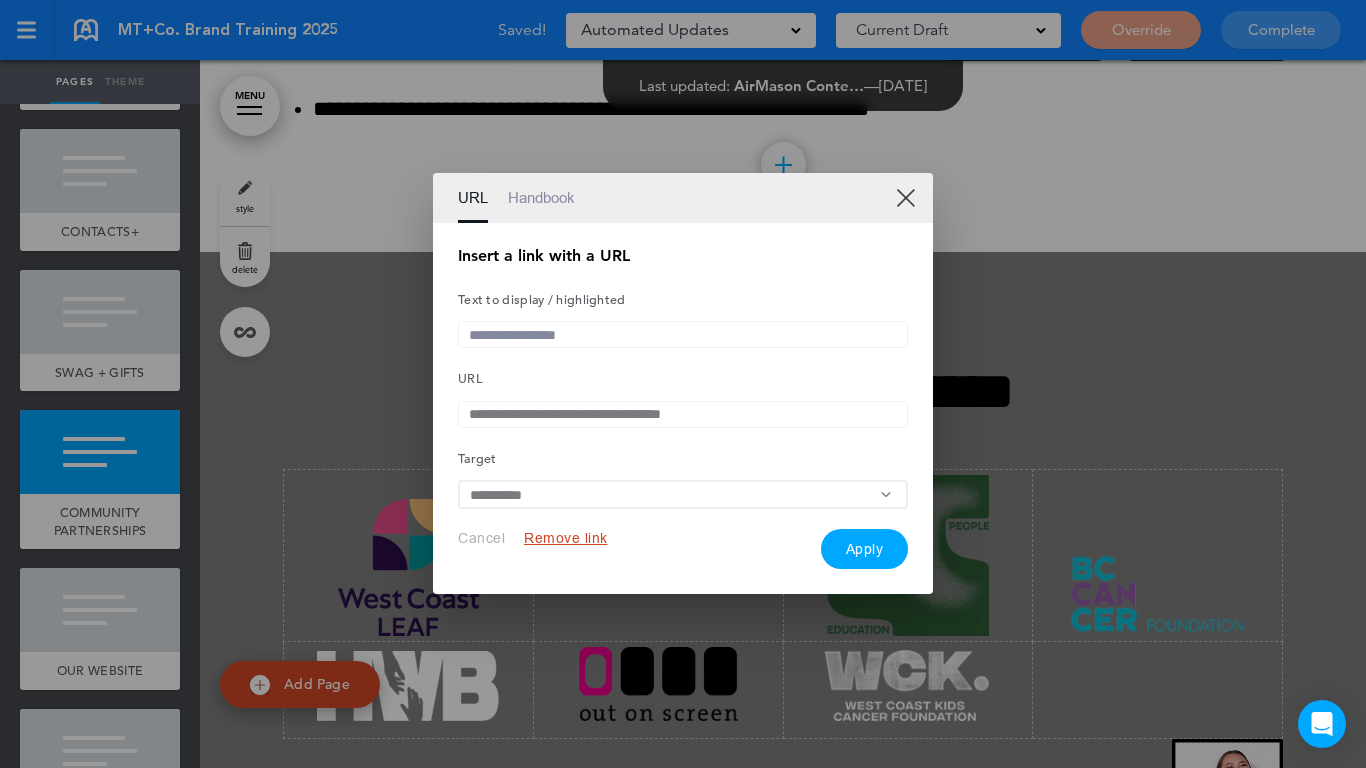 type on "**********" 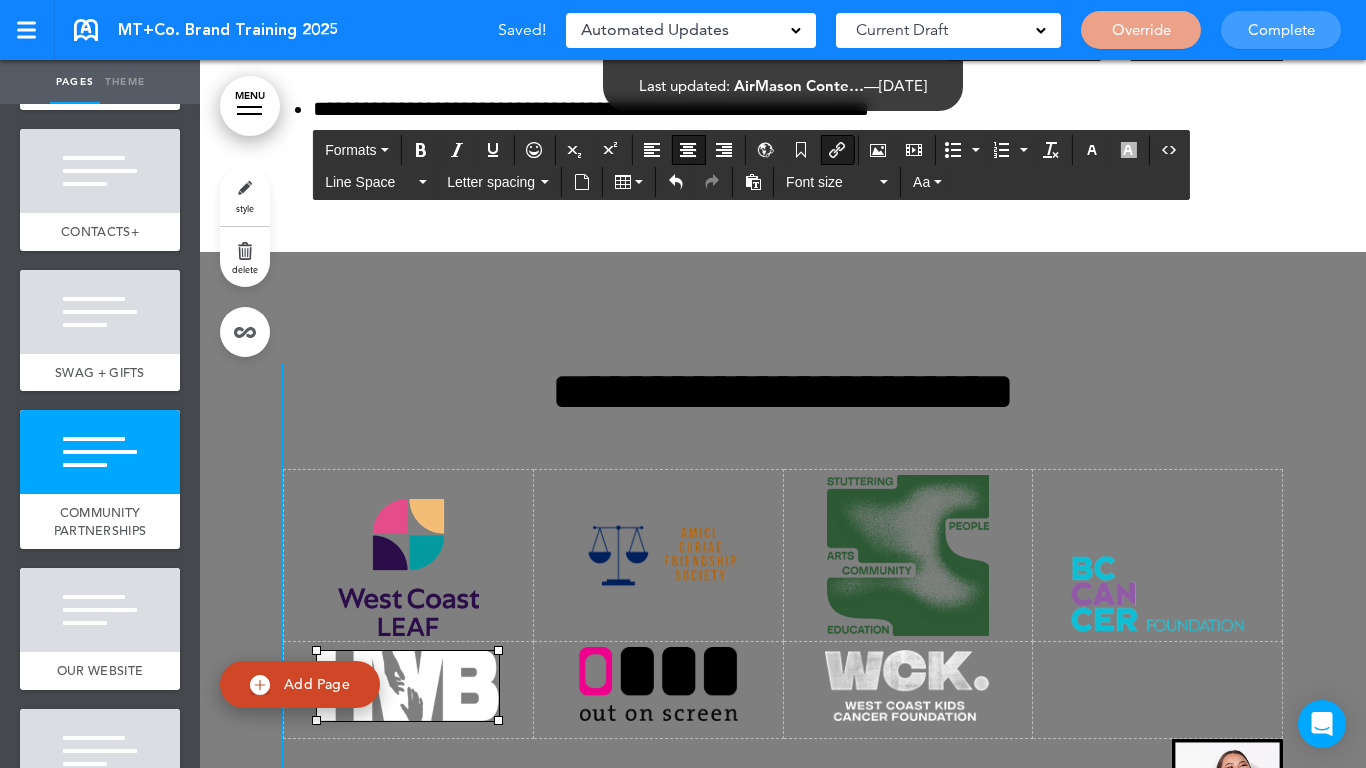 click at bounding box center [658, 684] 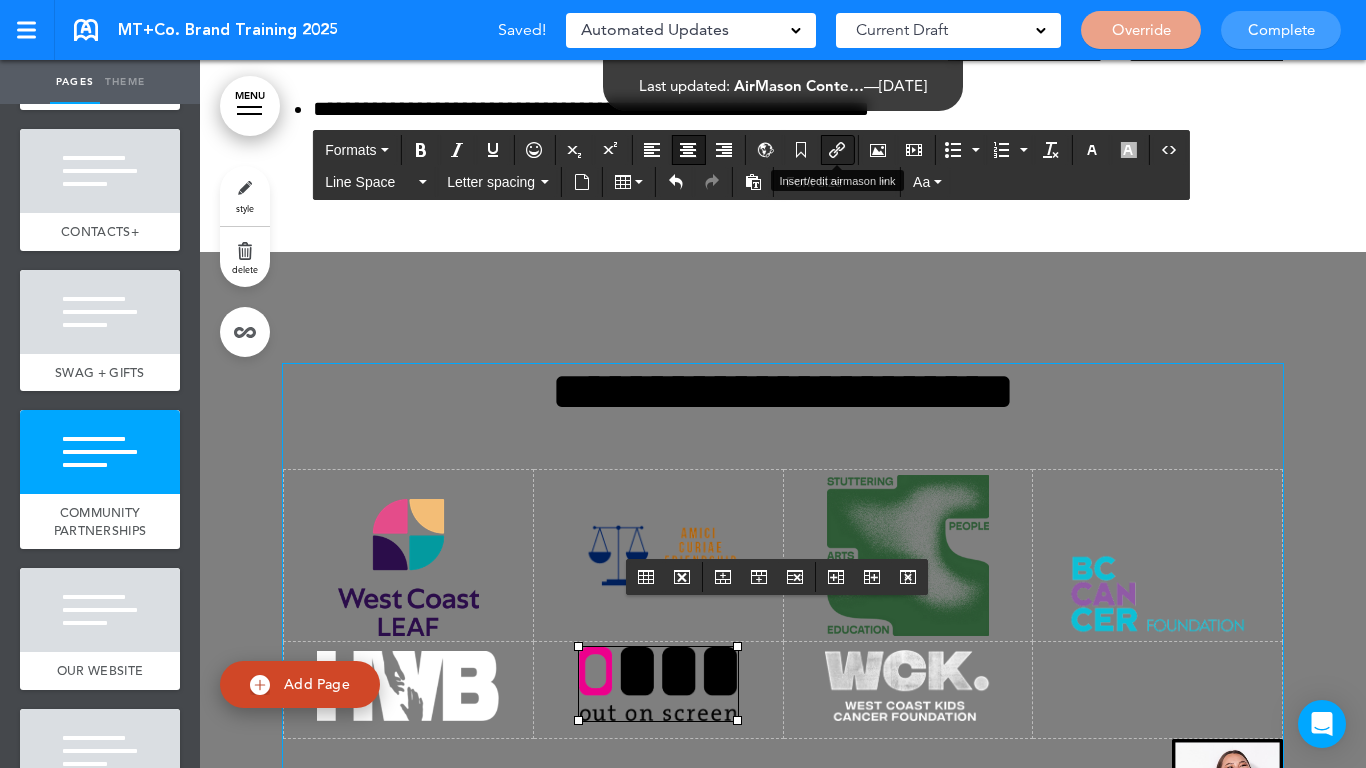 click at bounding box center [837, 150] 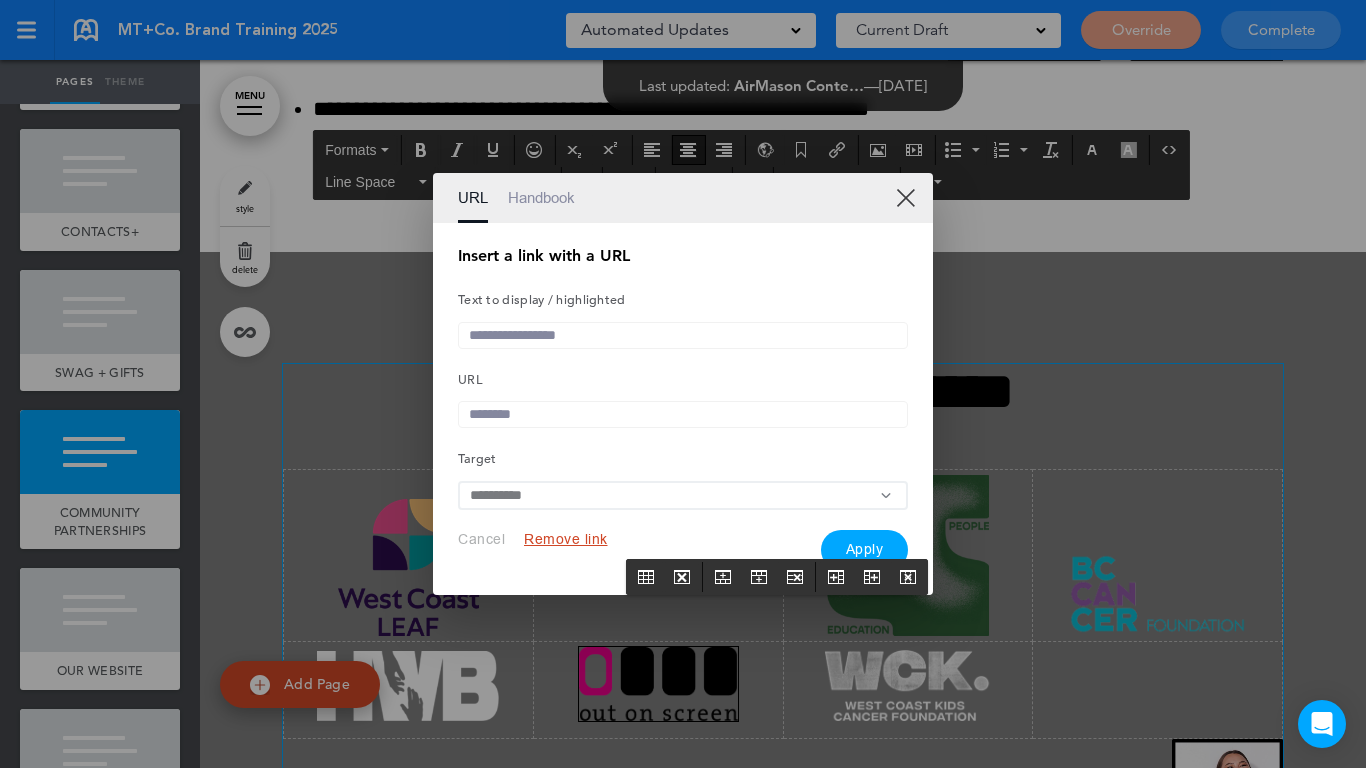 click at bounding box center (683, 414) 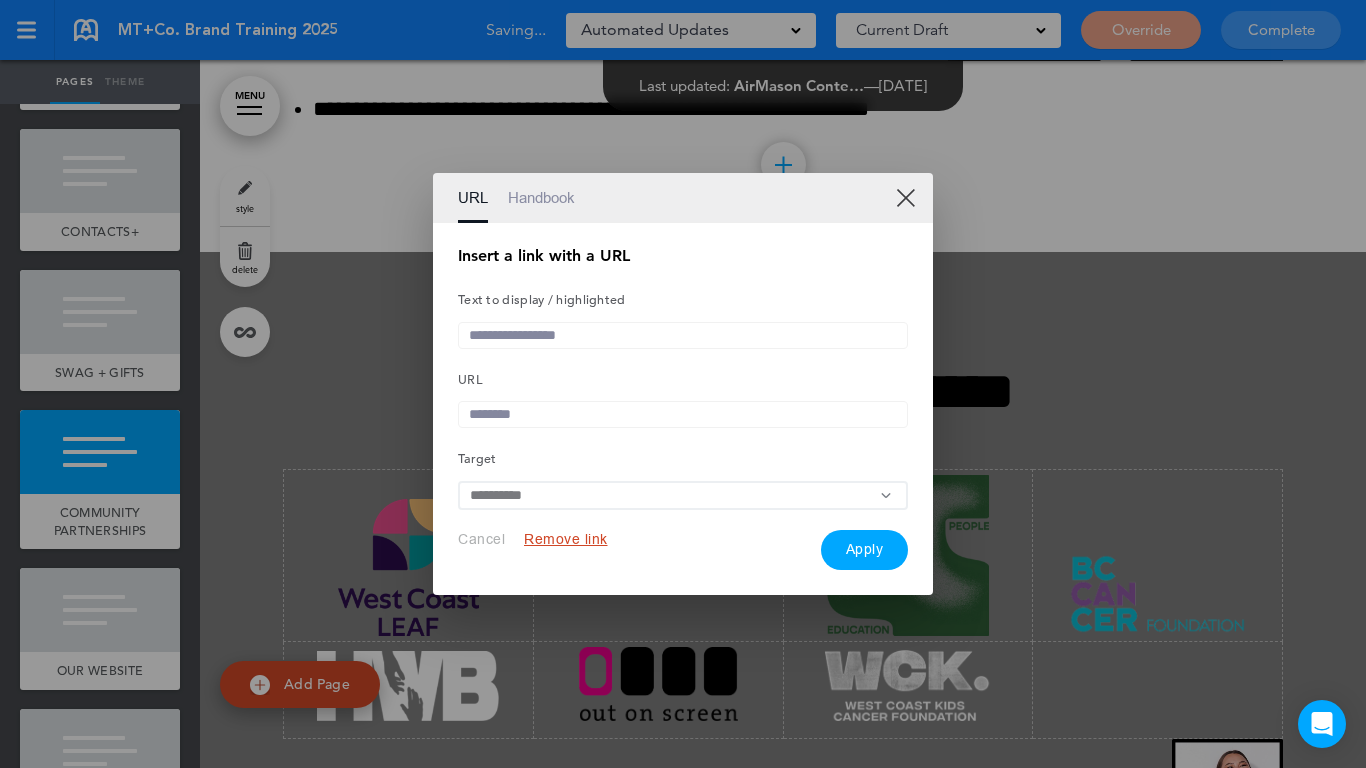 paste on "**********" 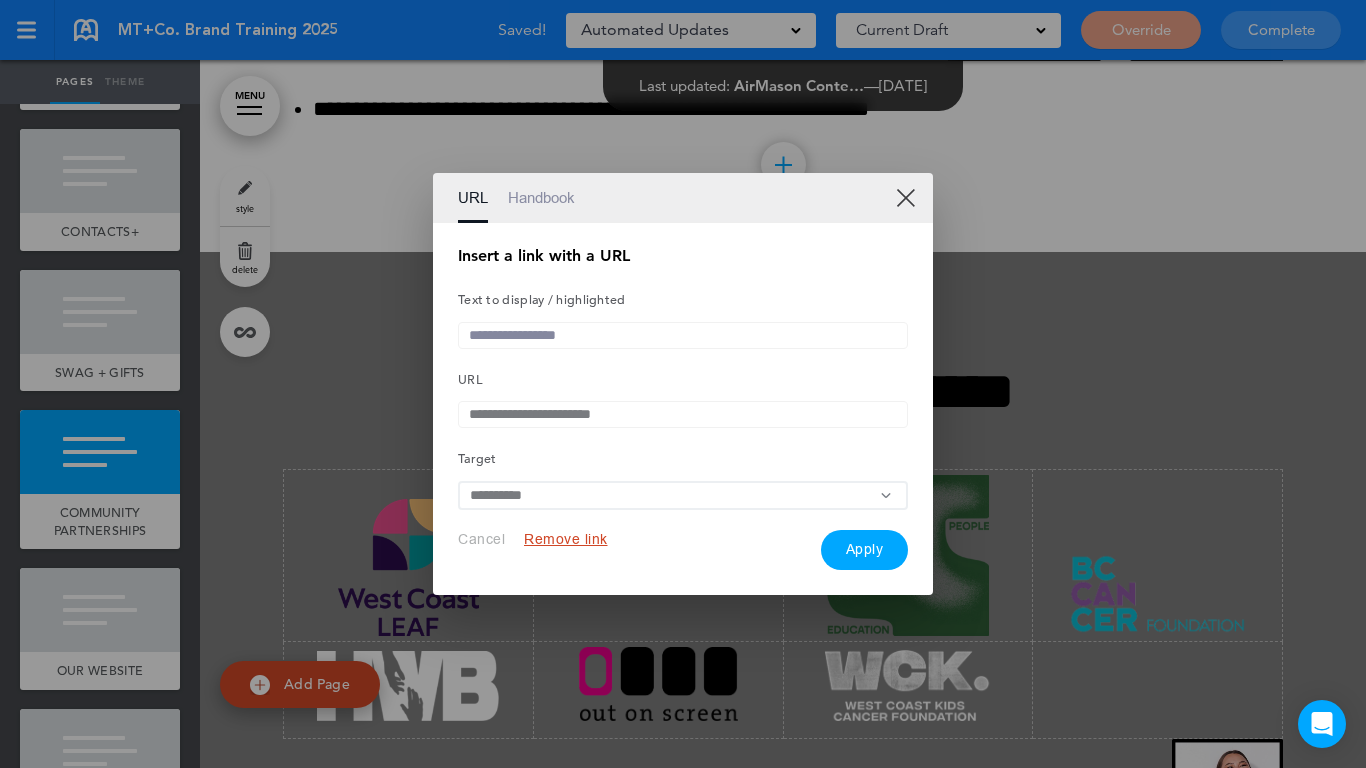 type on "**********" 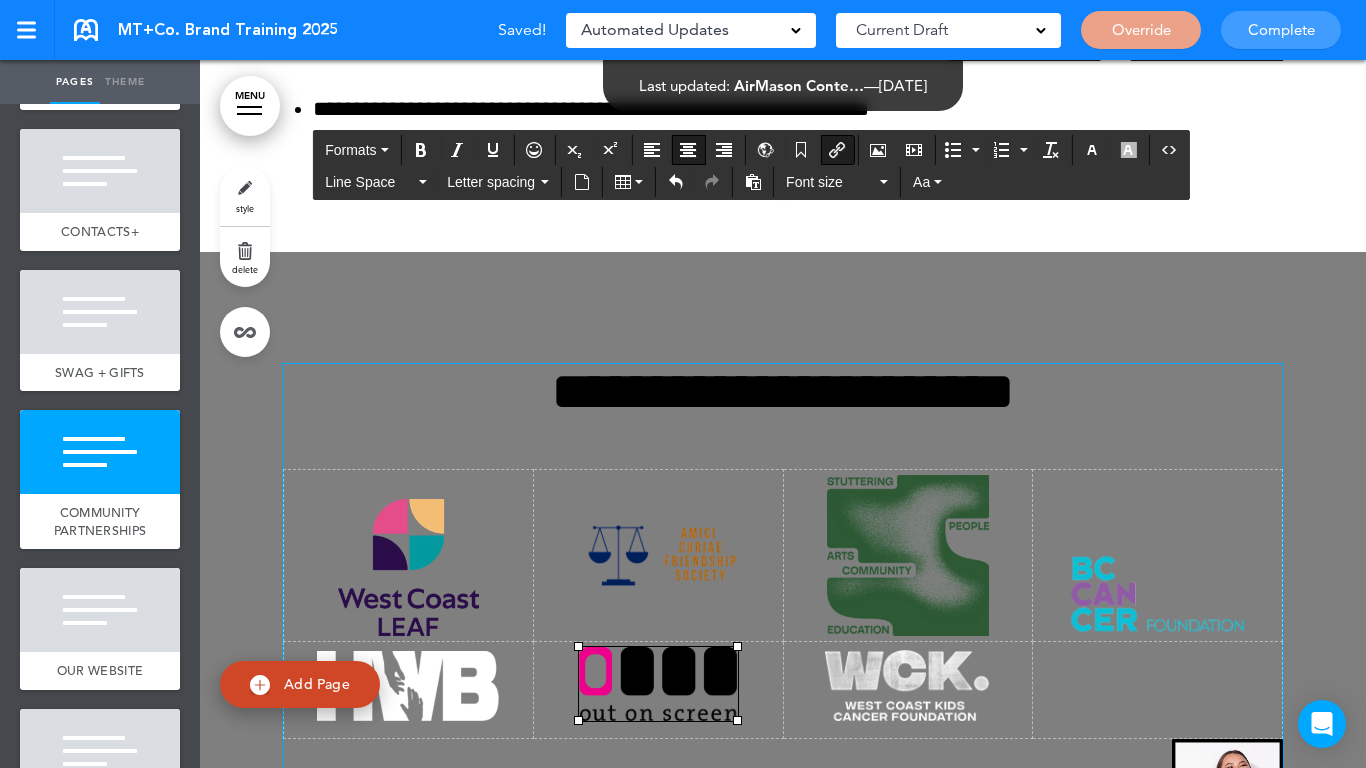 click at bounding box center [908, 685] 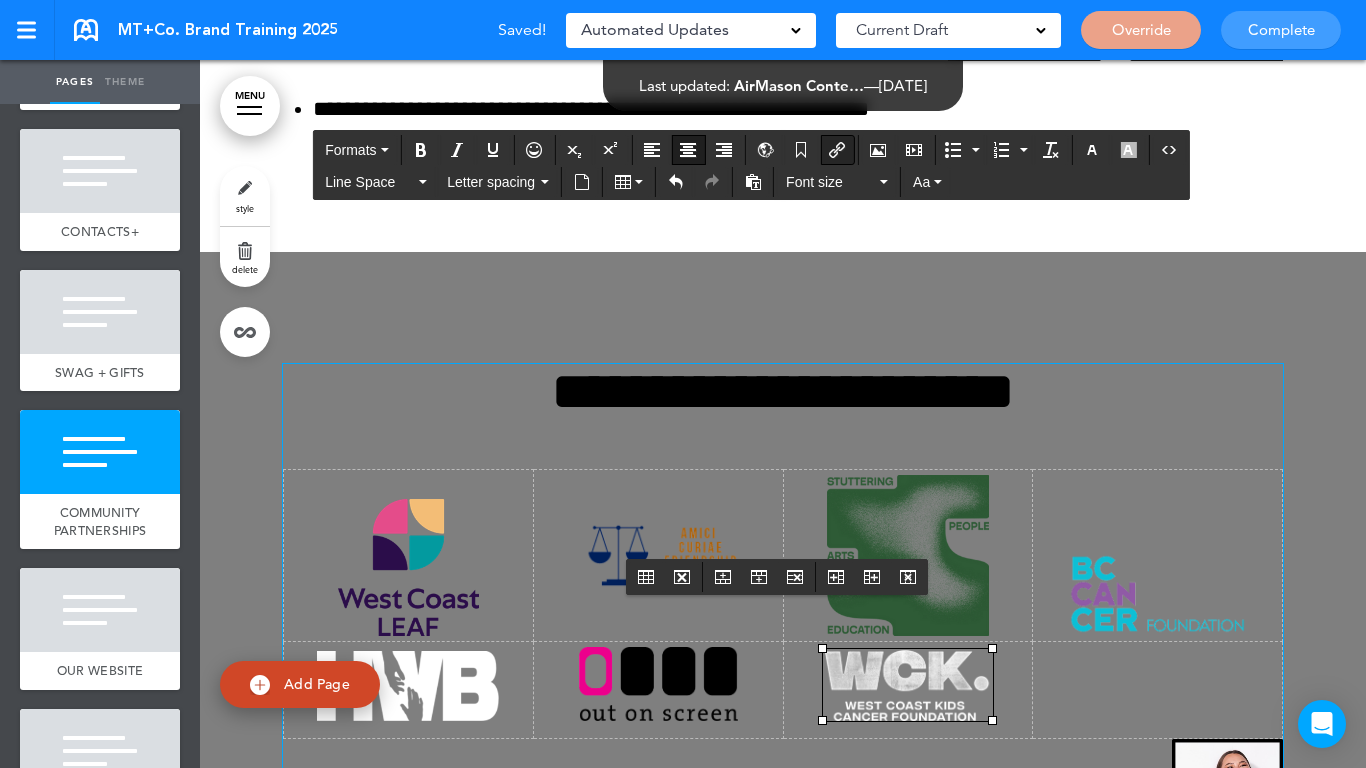 click at bounding box center [837, 150] 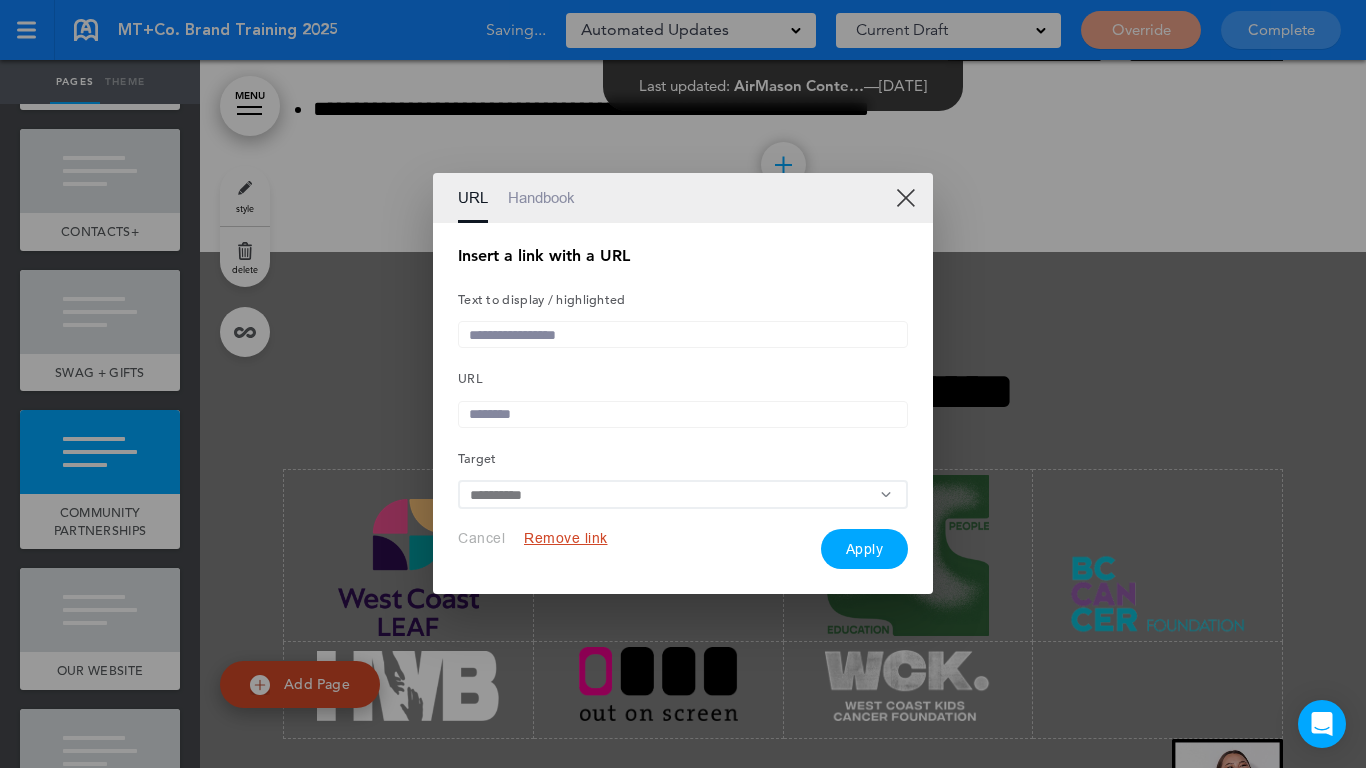 drag, startPoint x: 523, startPoint y: 414, endPoint x: 565, endPoint y: 416, distance: 42.047592 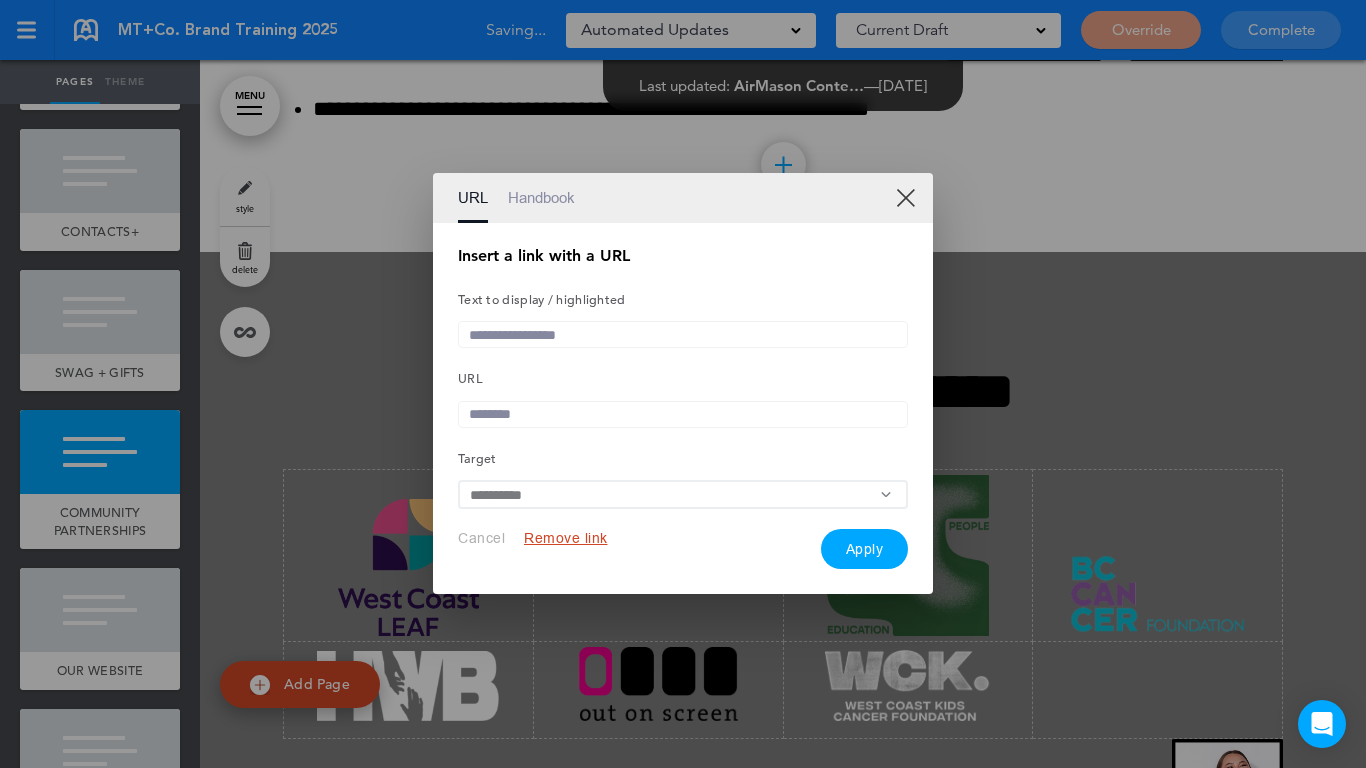 click at bounding box center (683, 414) 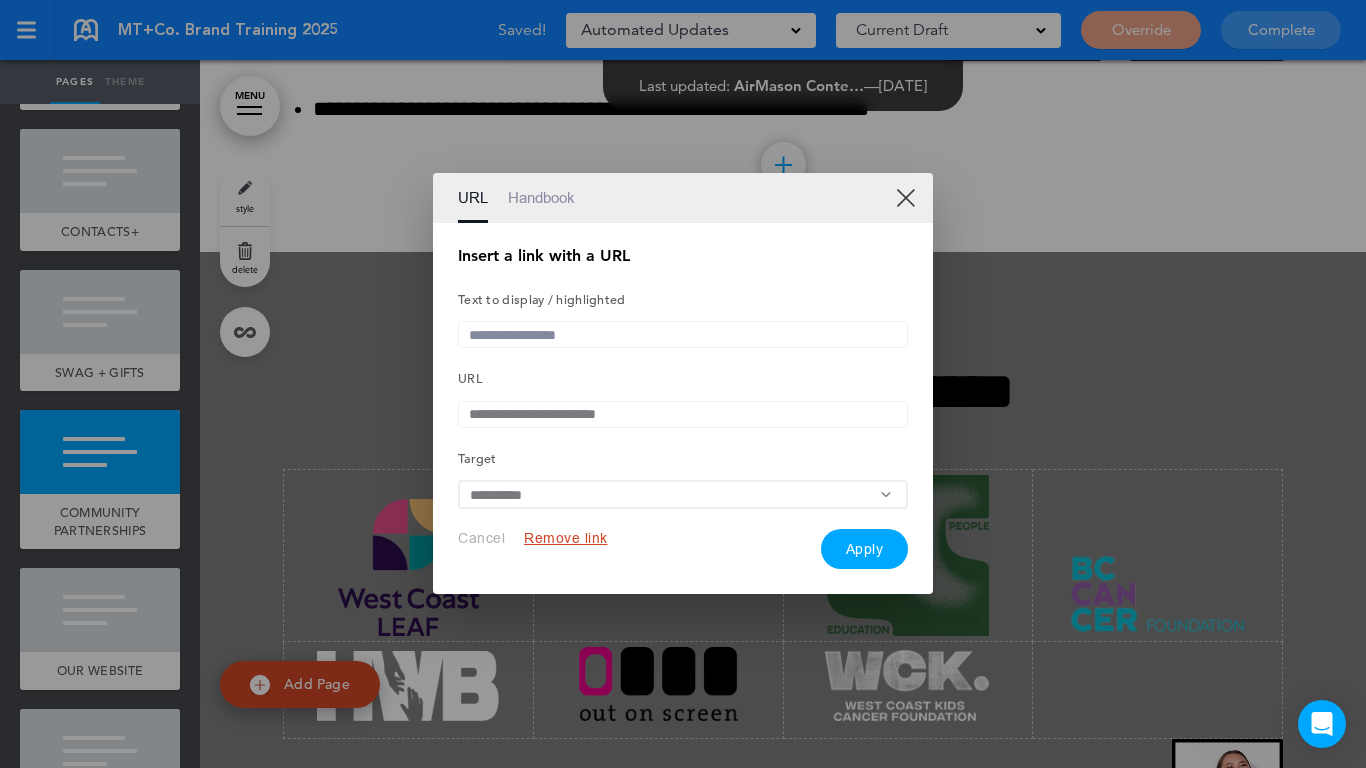 type on "**********" 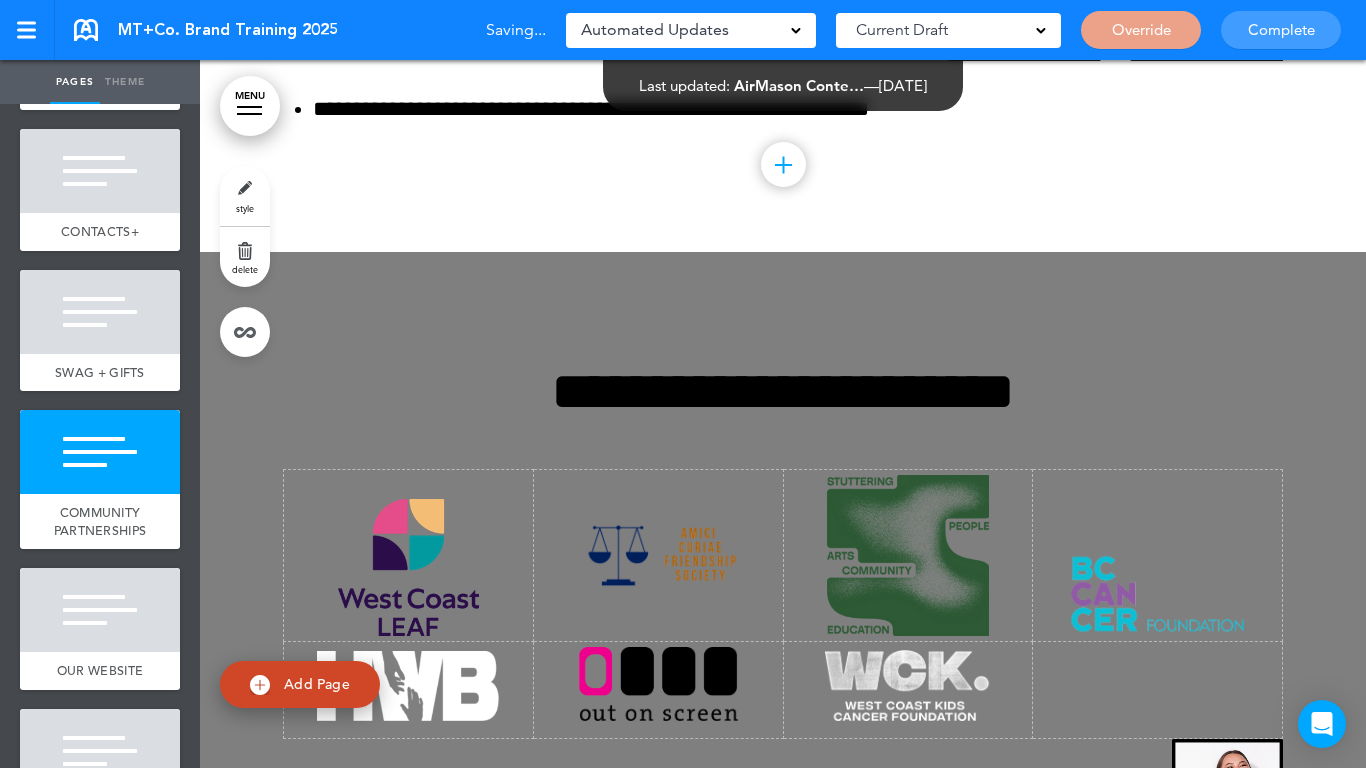 click on "**********" at bounding box center (783, 611) 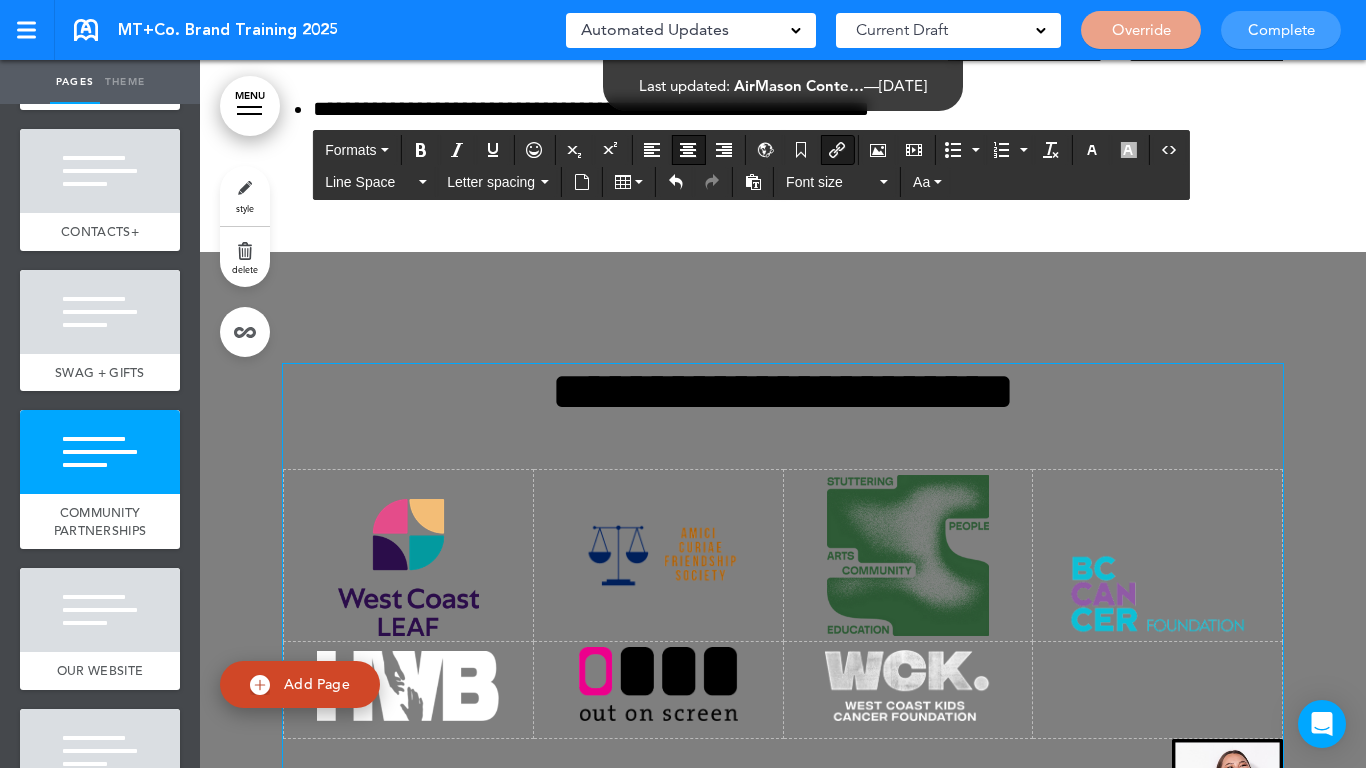 click at bounding box center [908, 685] 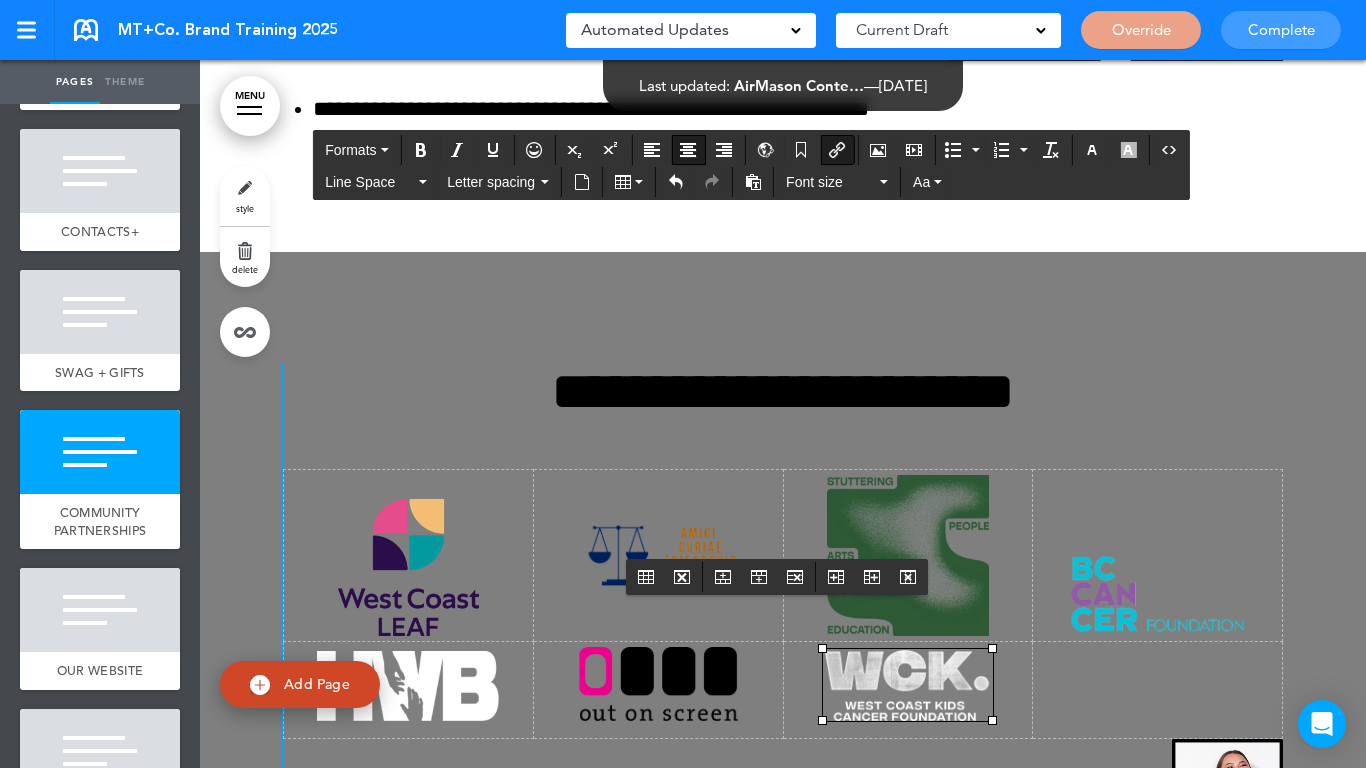 drag, startPoint x: 1024, startPoint y: 666, endPoint x: 930, endPoint y: 658, distance: 94.33981 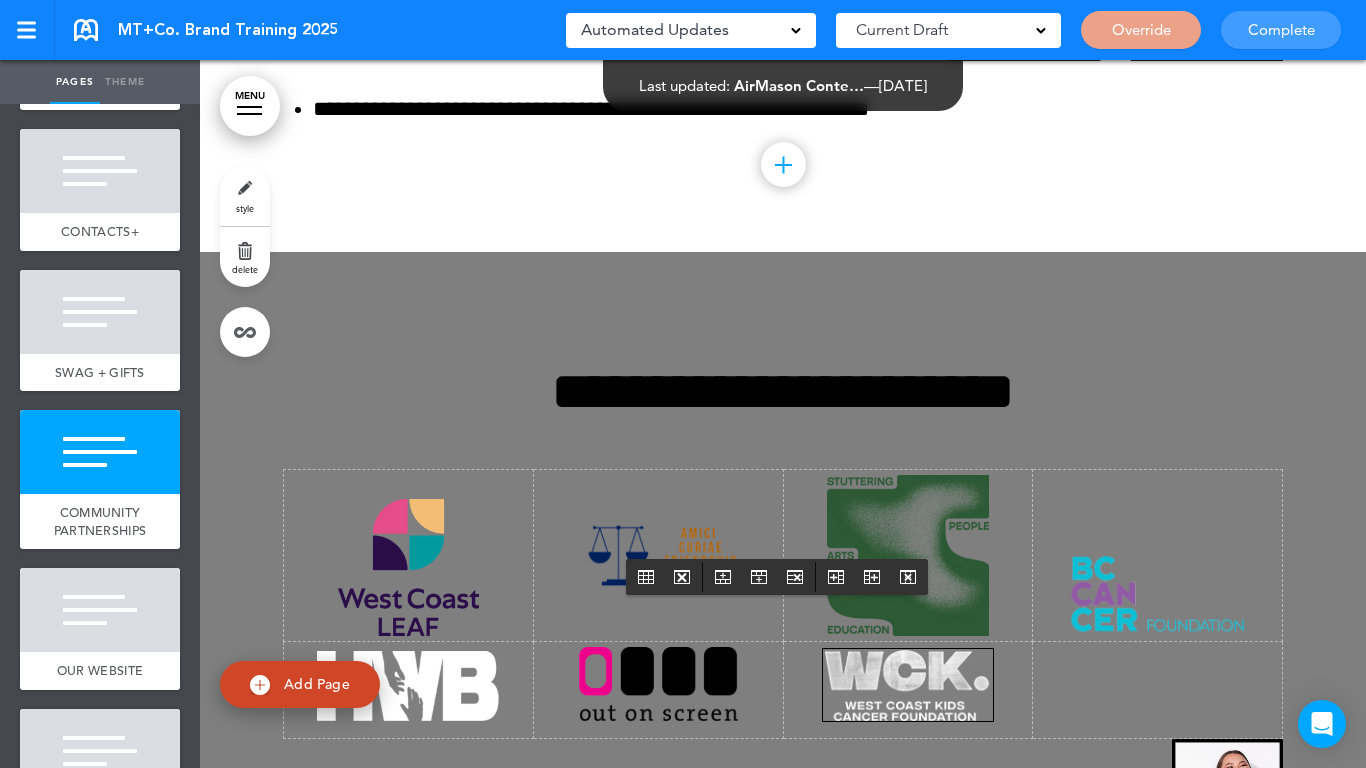 click on "**********" at bounding box center [783, 611] 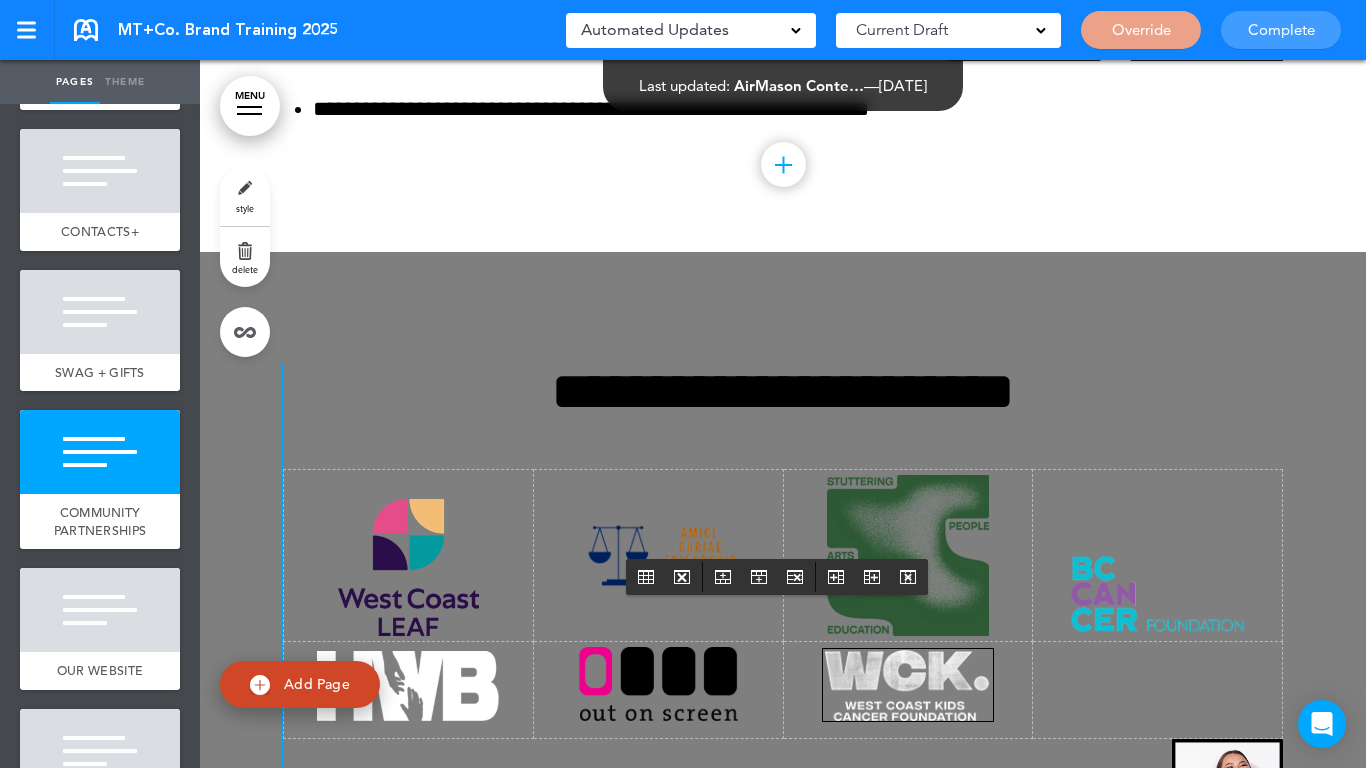 click at bounding box center [908, 685] 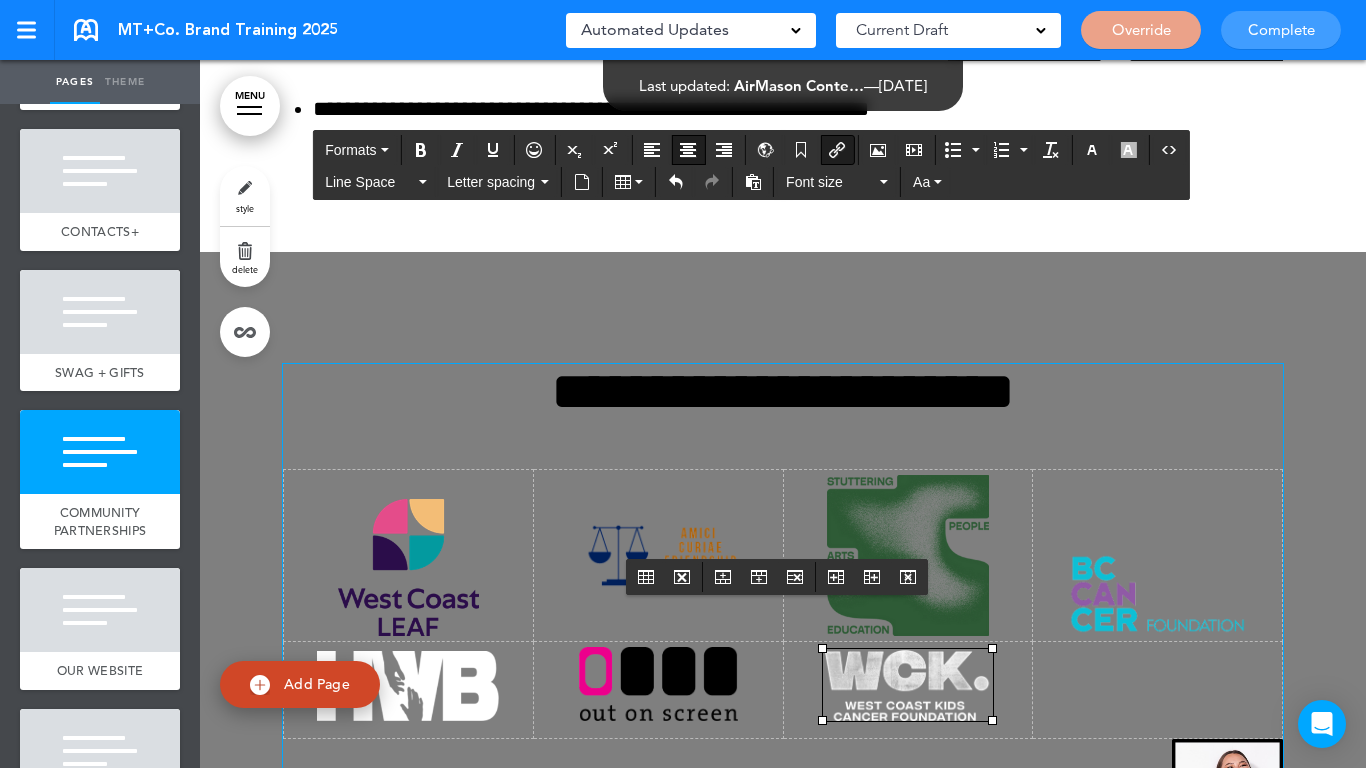 click on "**********" at bounding box center (783, 611) 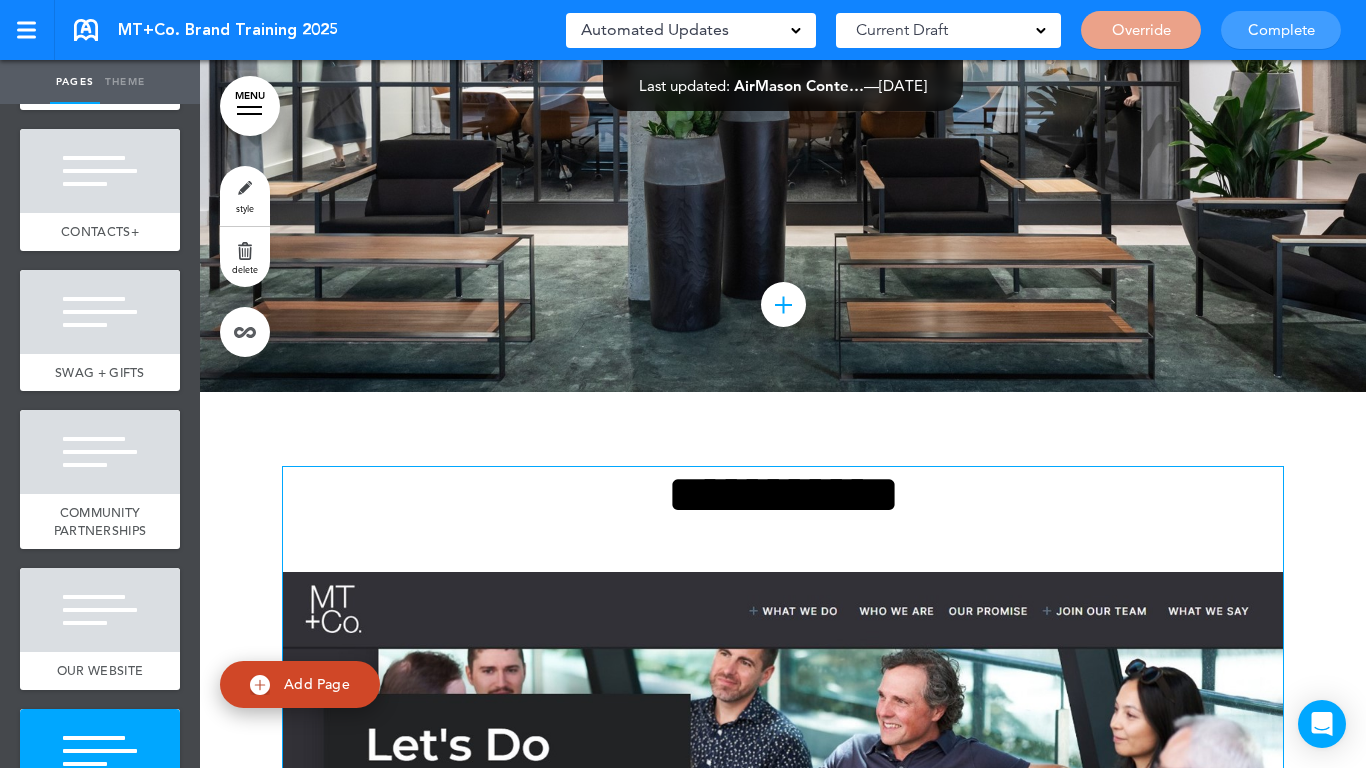scroll, scrollTop: 15578, scrollLeft: 0, axis: vertical 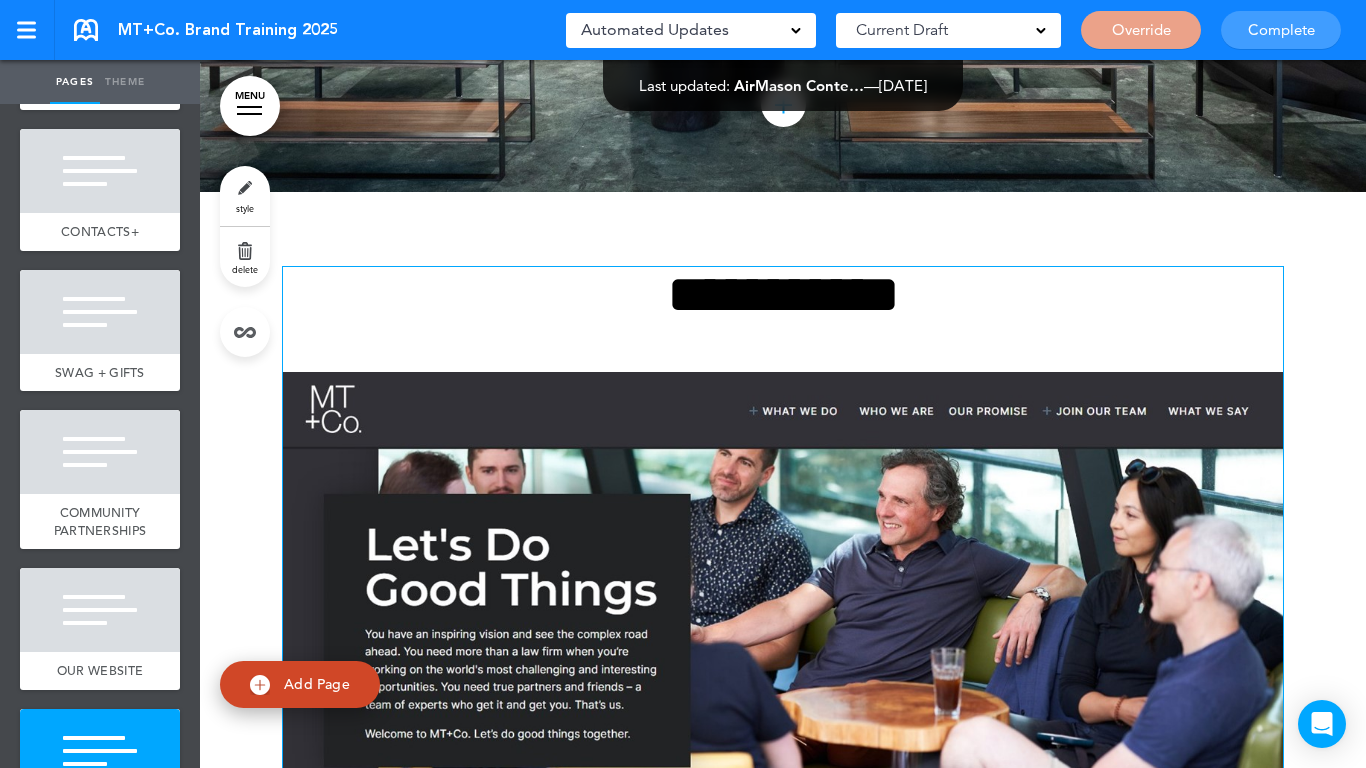 click at bounding box center (783, 621) 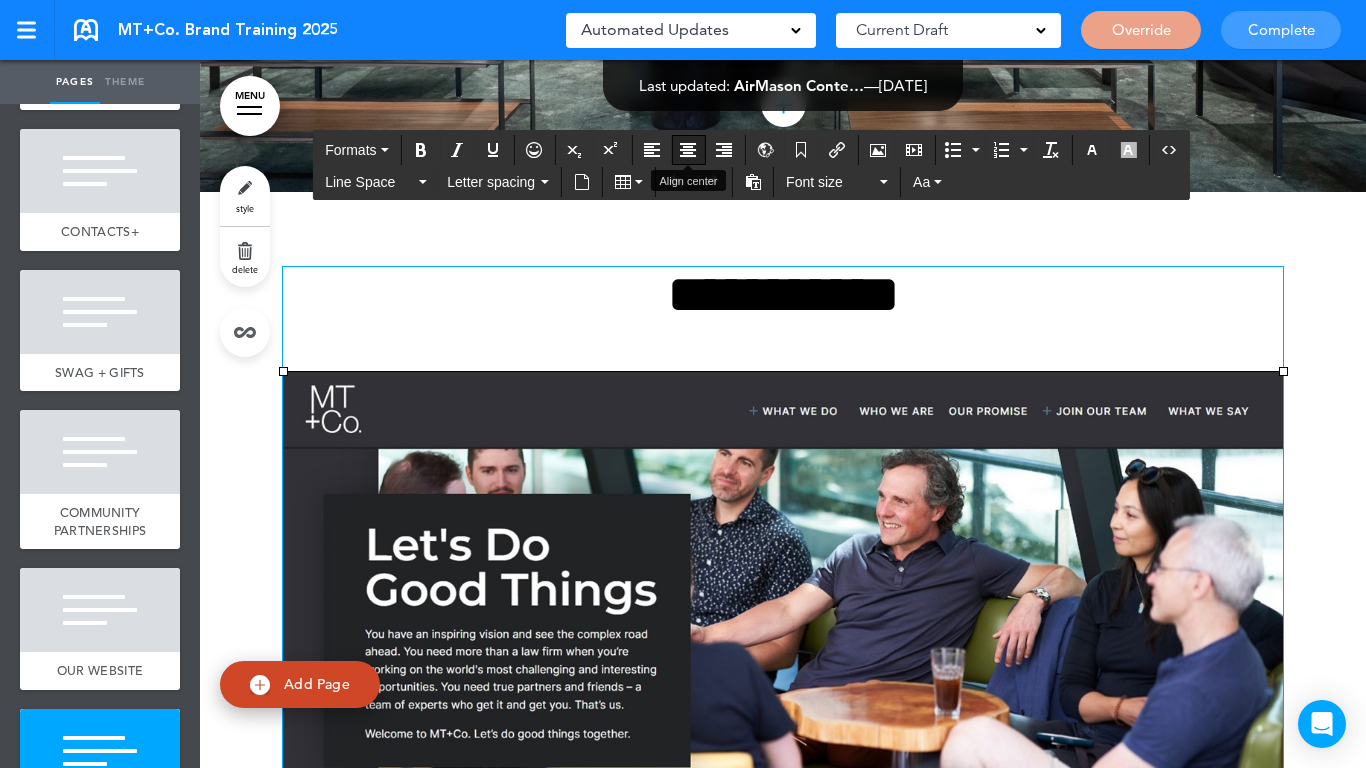 click at bounding box center [688, 150] 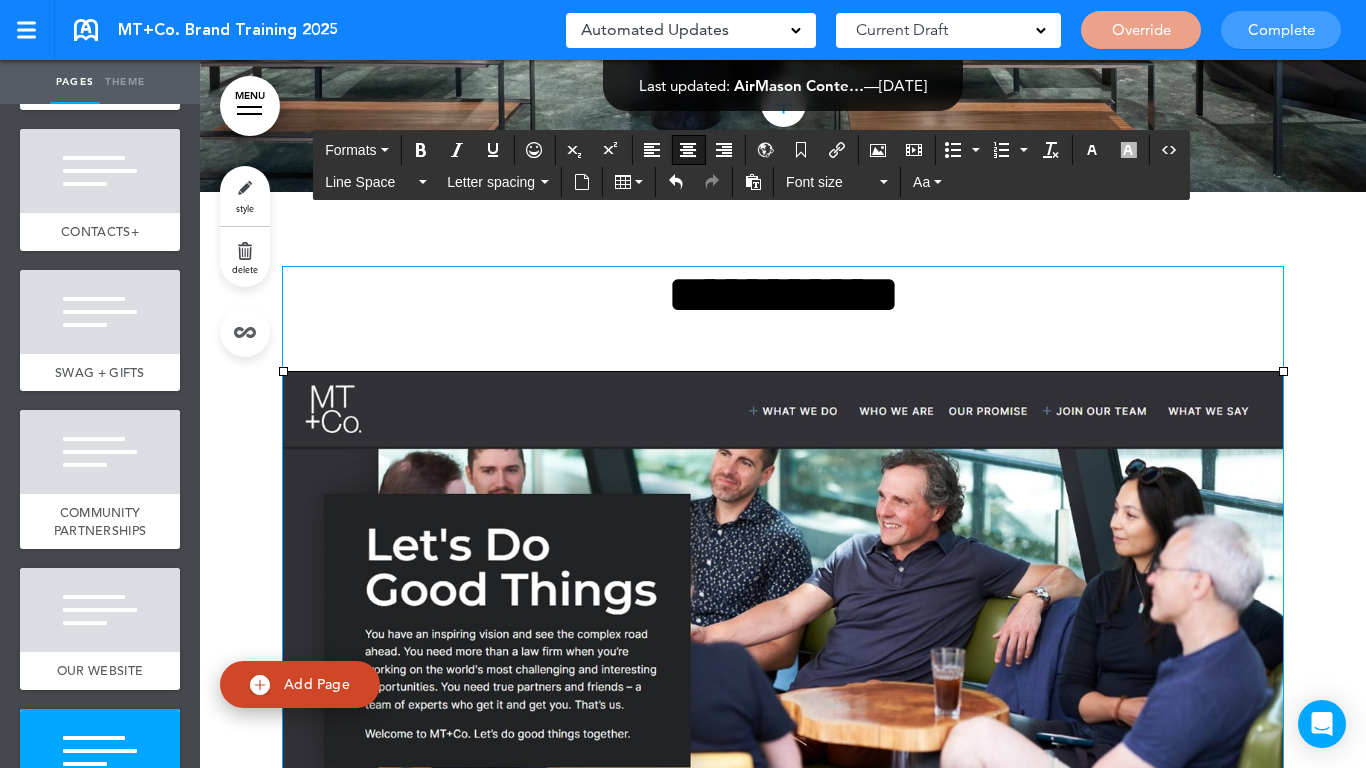 click at bounding box center (783, 734) 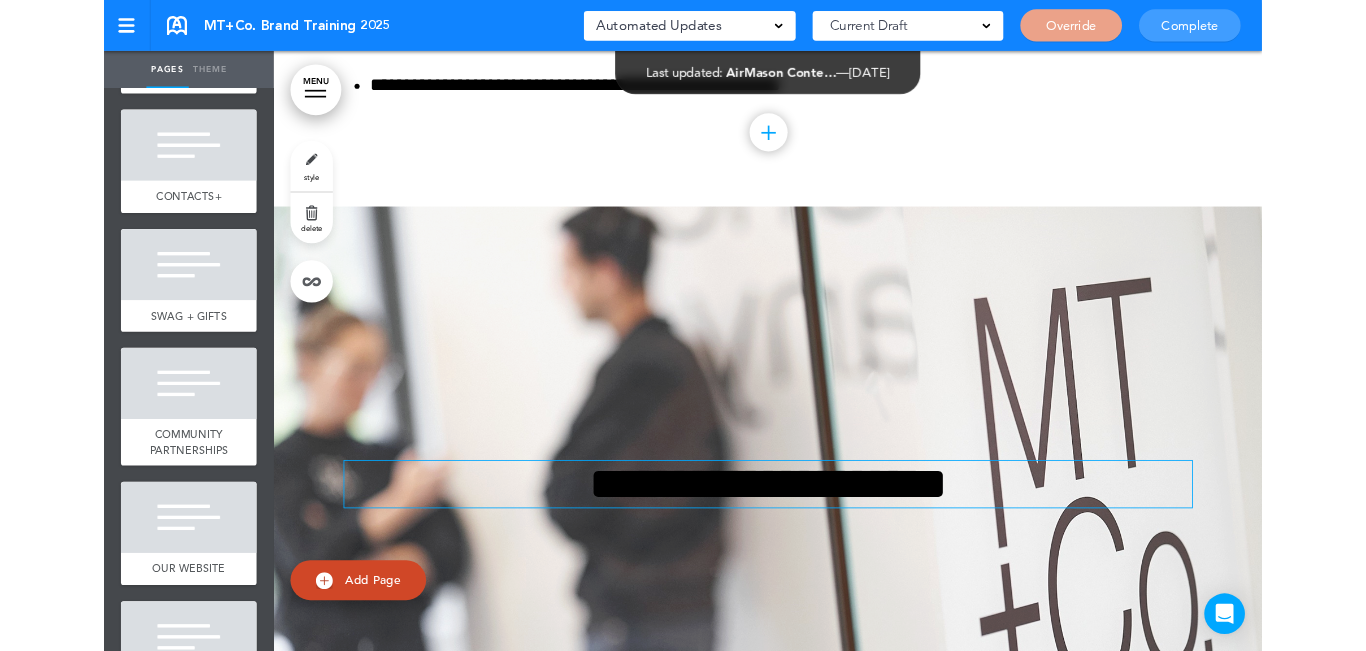 scroll, scrollTop: 16627, scrollLeft: 0, axis: vertical 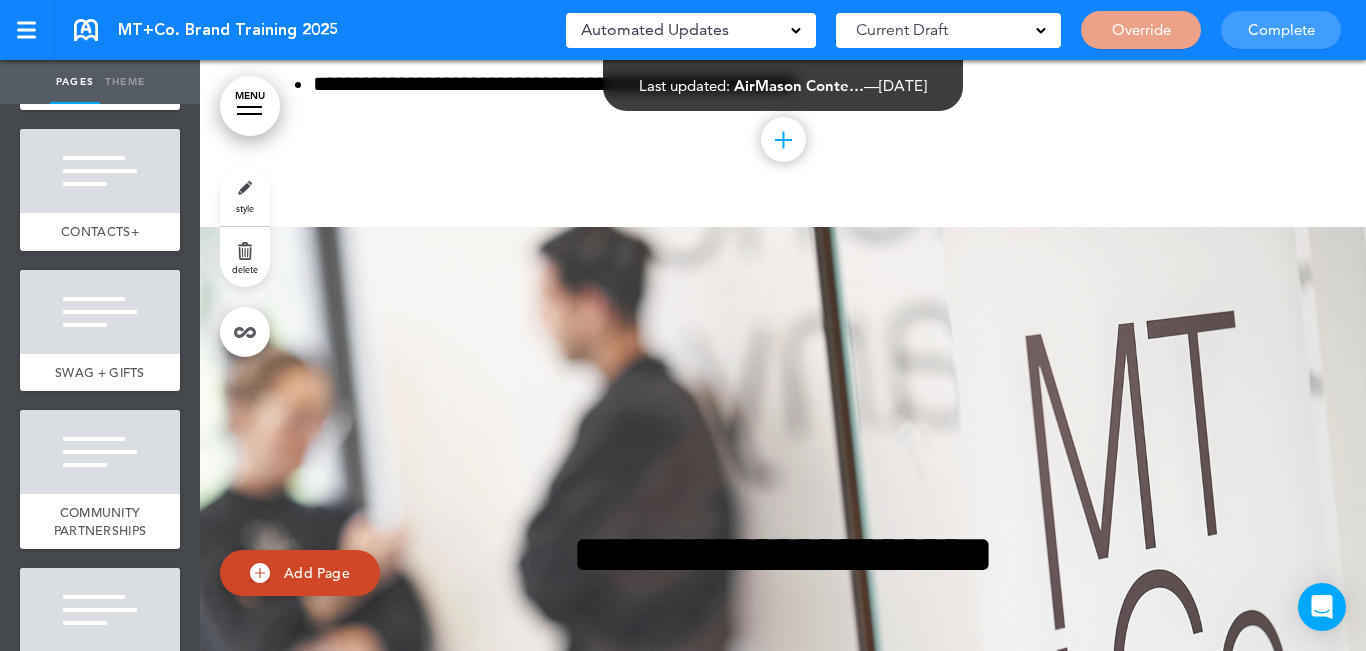 click on "Complete" at bounding box center [1281, 30] 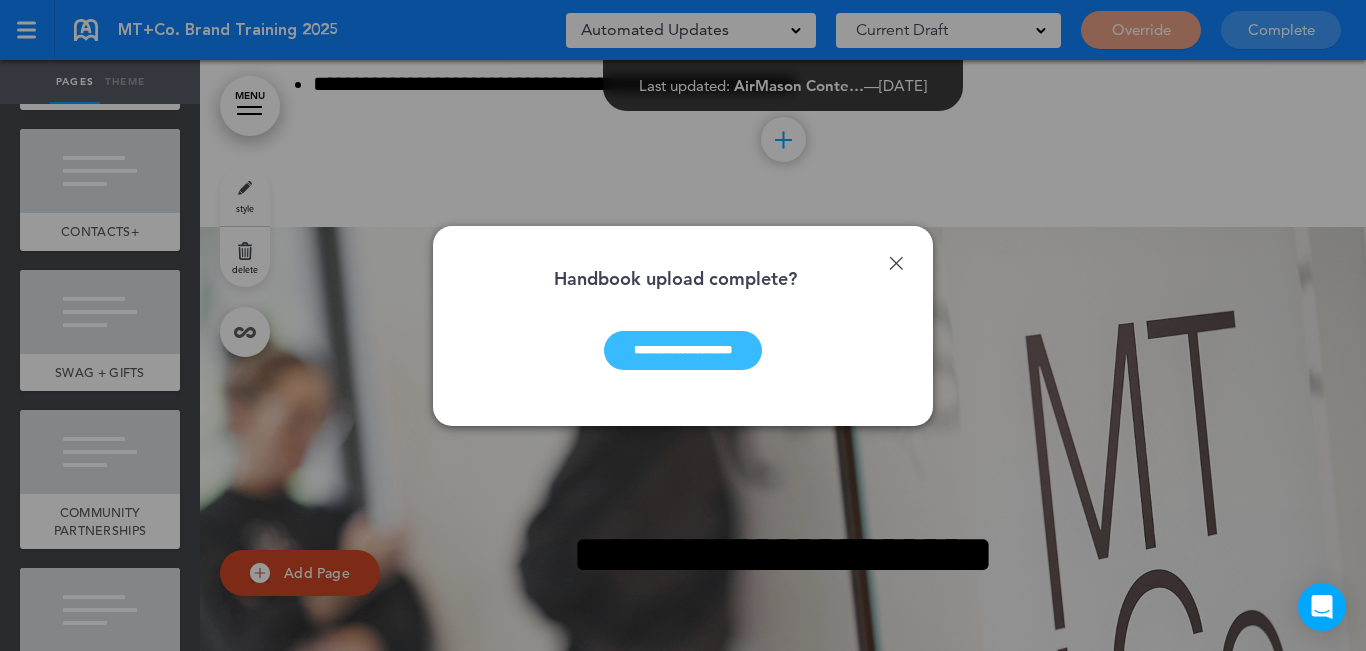 click on "**********" at bounding box center (683, 350) 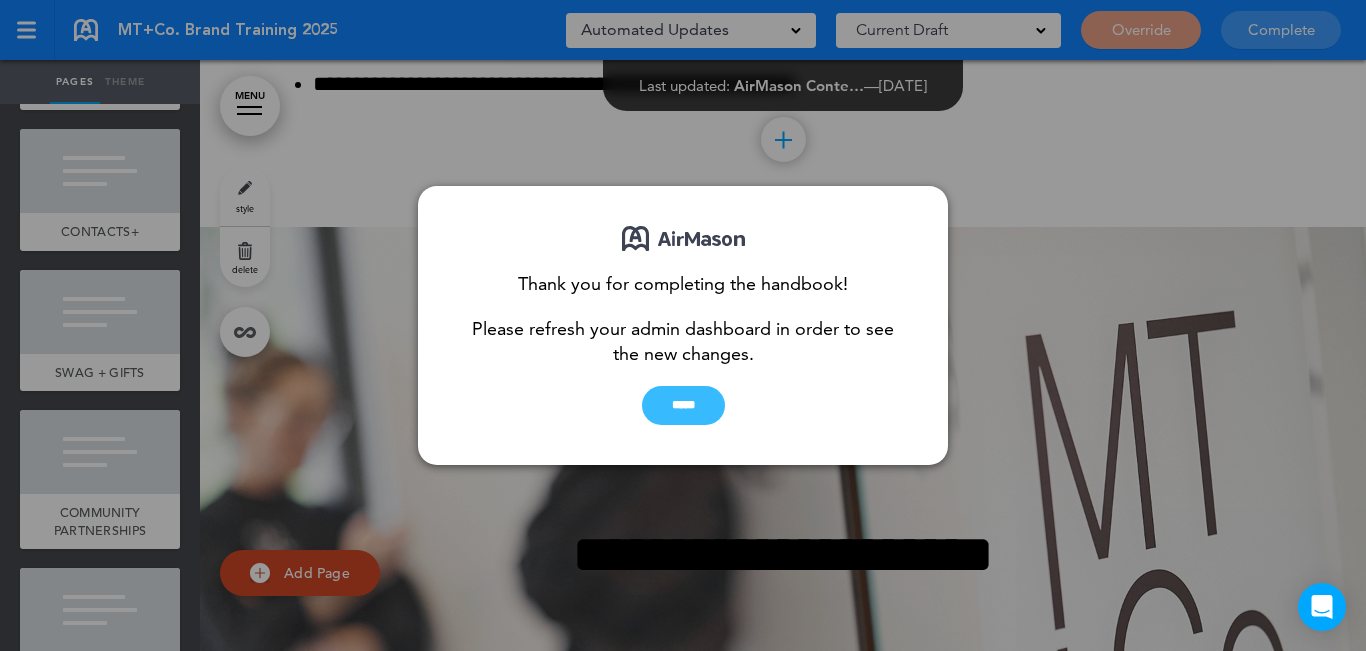 click on "*****" at bounding box center (683, 405) 